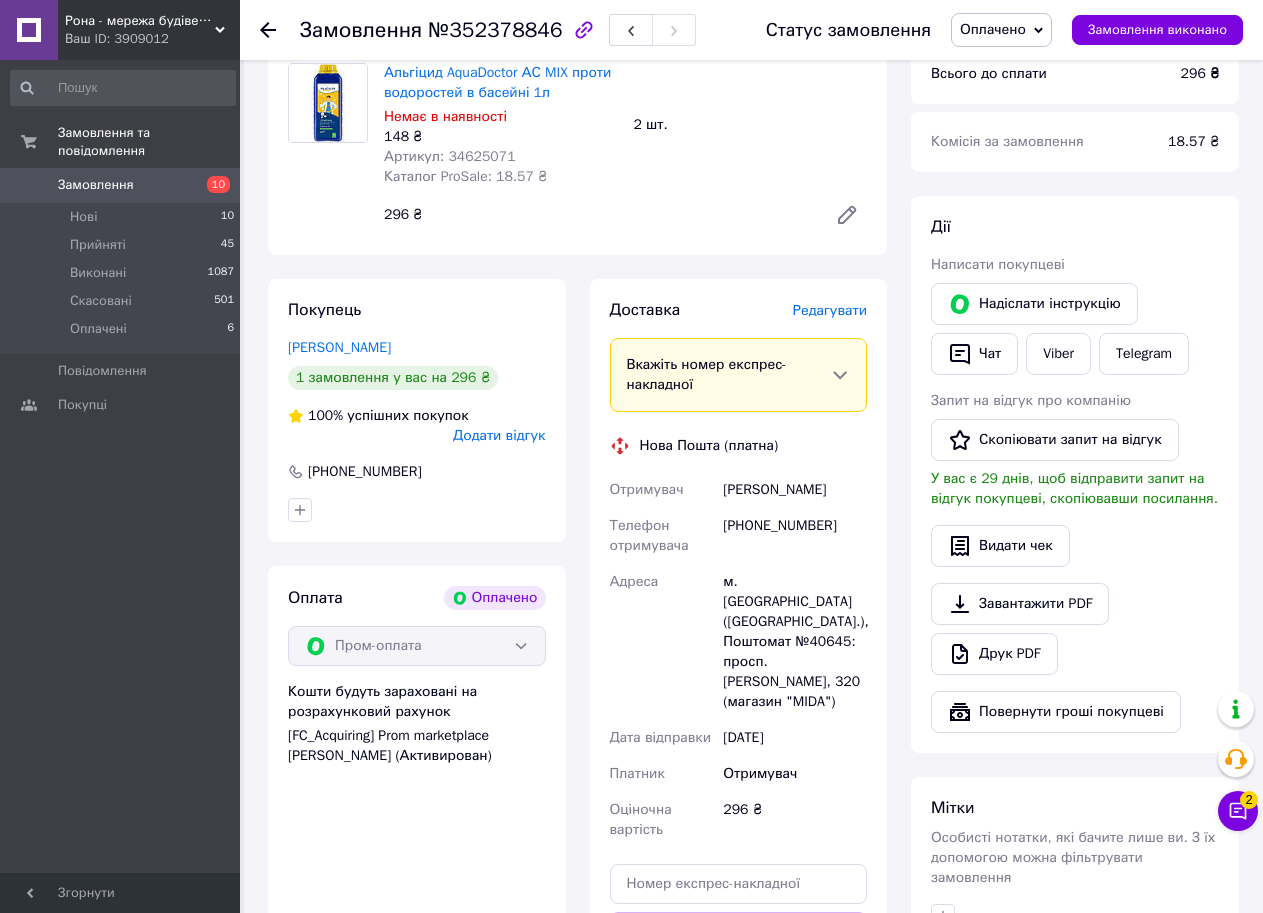 scroll, scrollTop: 300, scrollLeft: 0, axis: vertical 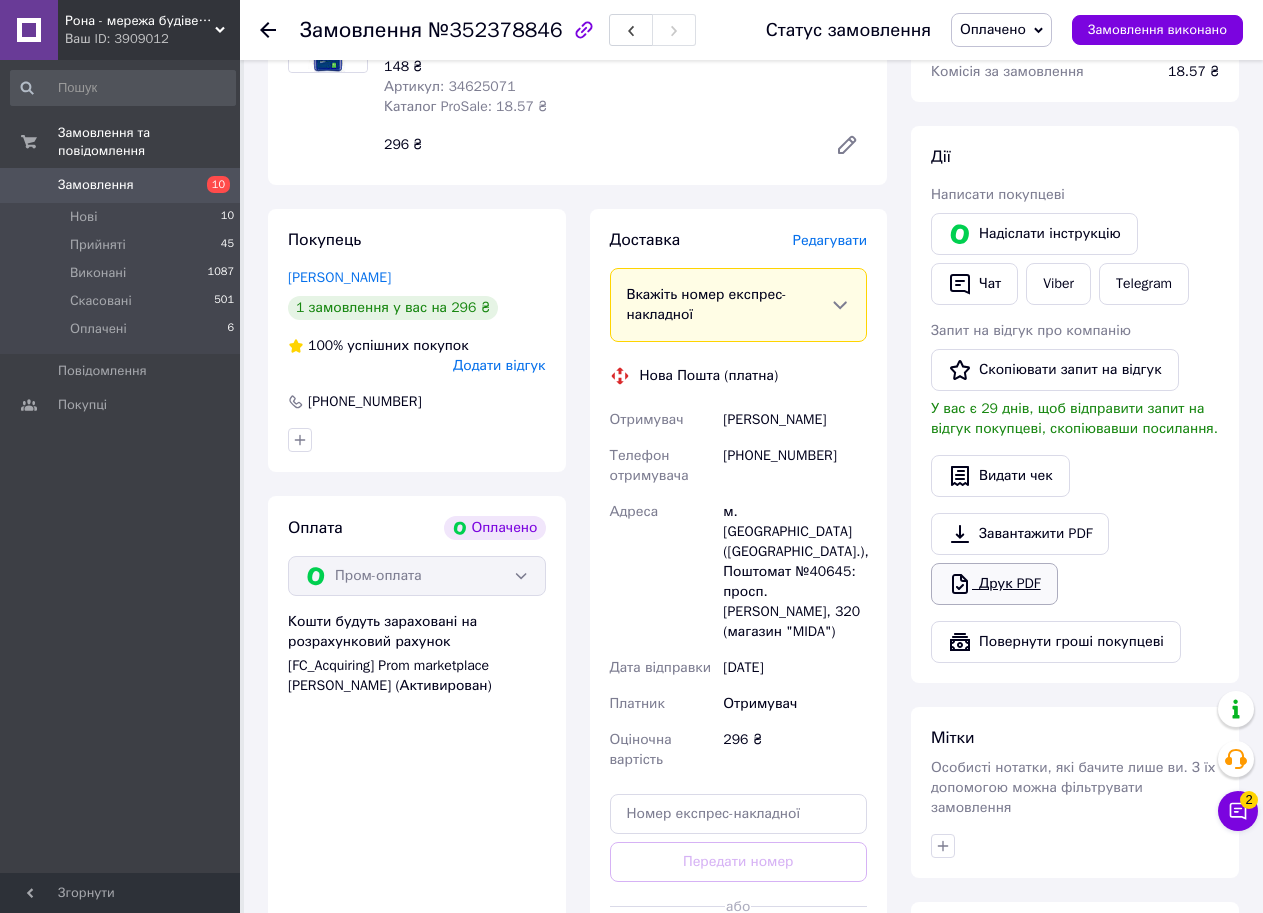 click on "Друк PDF" at bounding box center [994, 584] 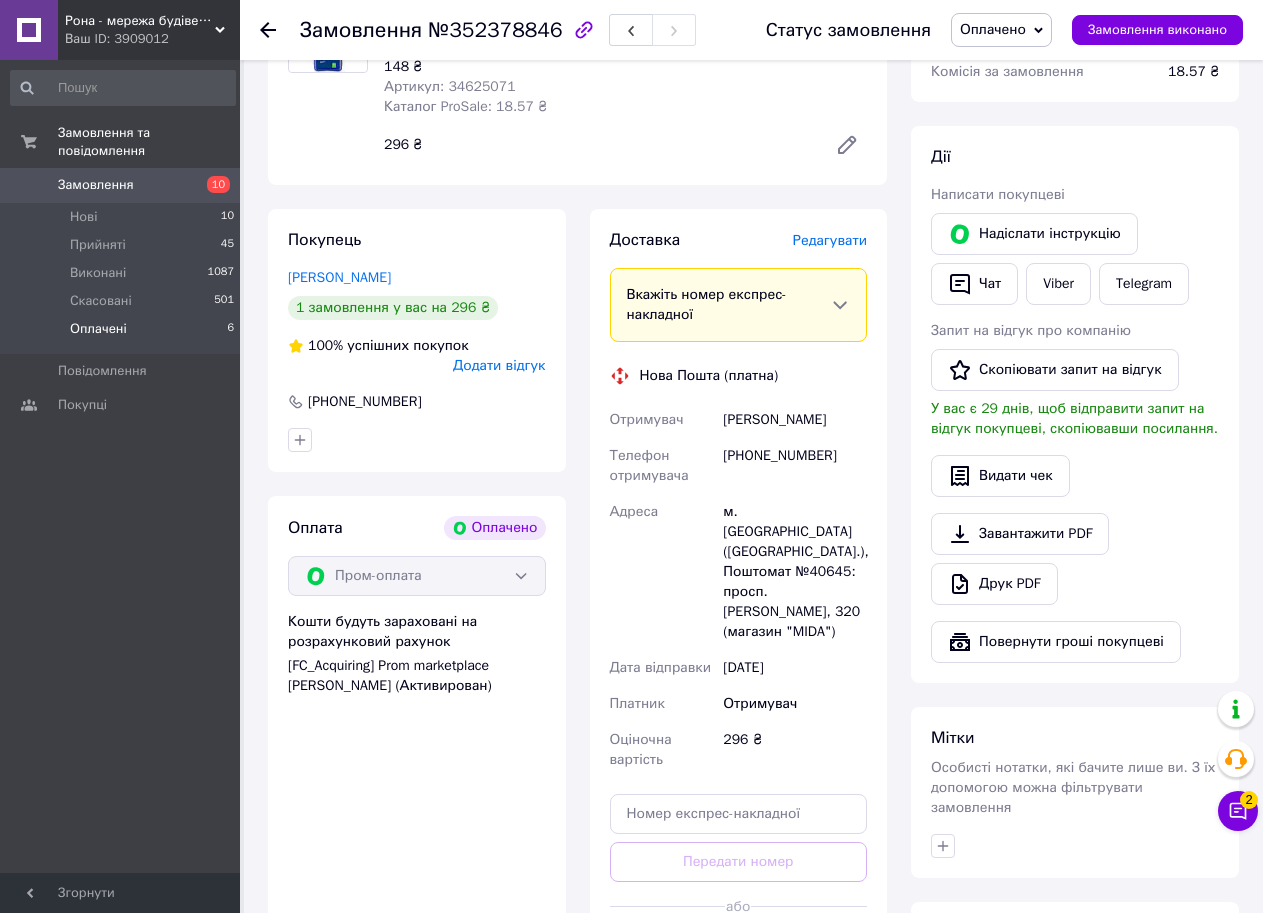click on "Оплачені" at bounding box center [98, 329] 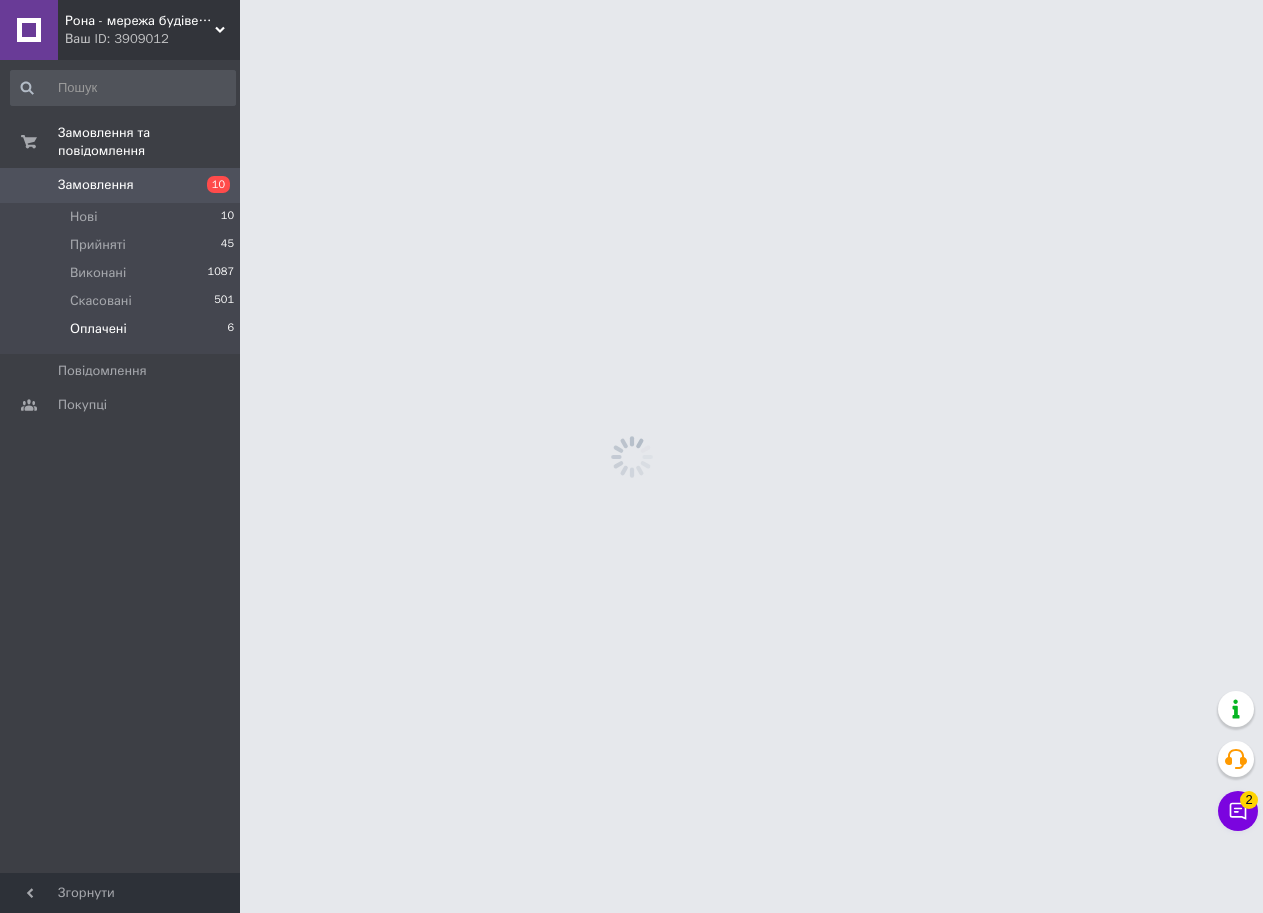 scroll, scrollTop: 0, scrollLeft: 0, axis: both 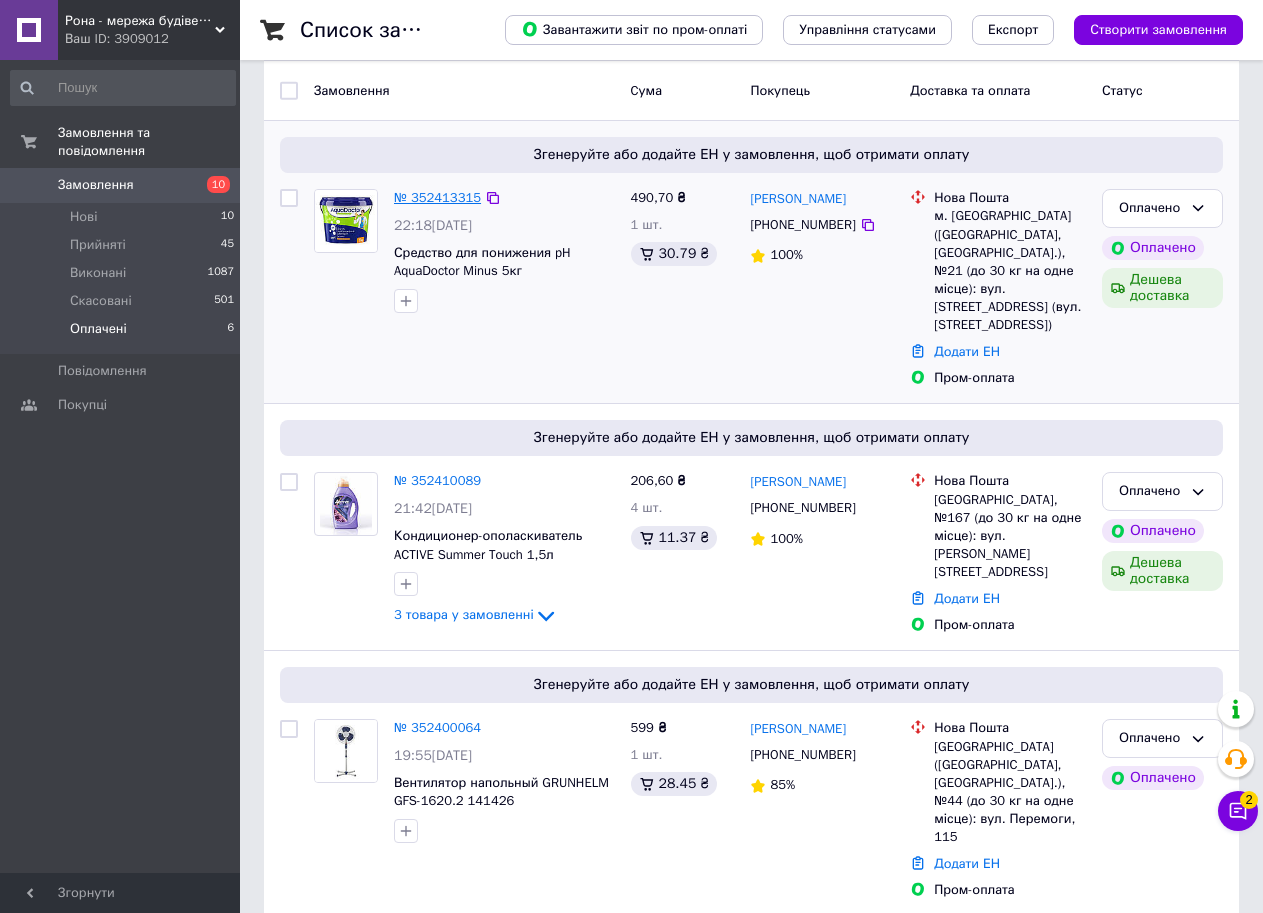 click on "№ 352413315" at bounding box center (437, 197) 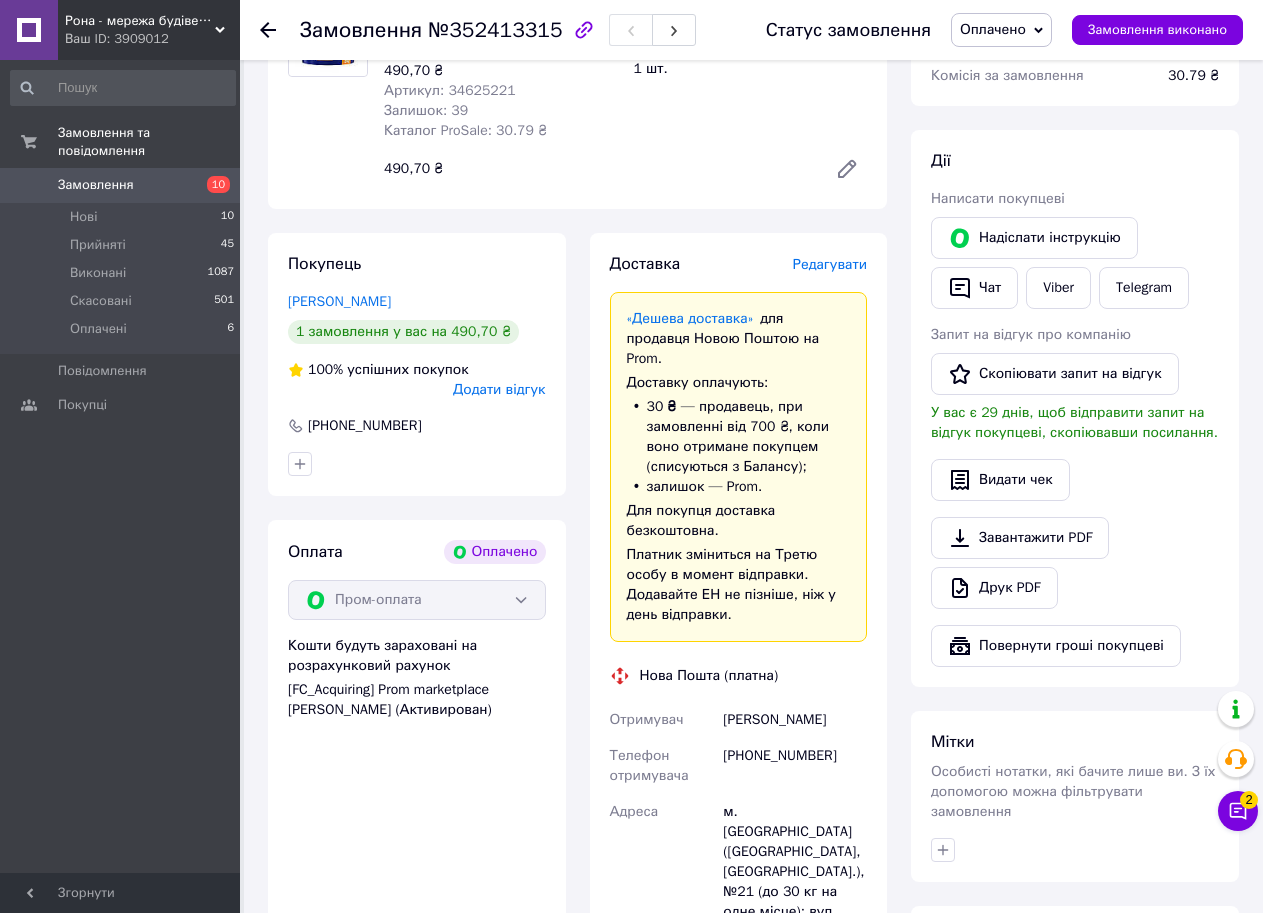 scroll, scrollTop: 366, scrollLeft: 0, axis: vertical 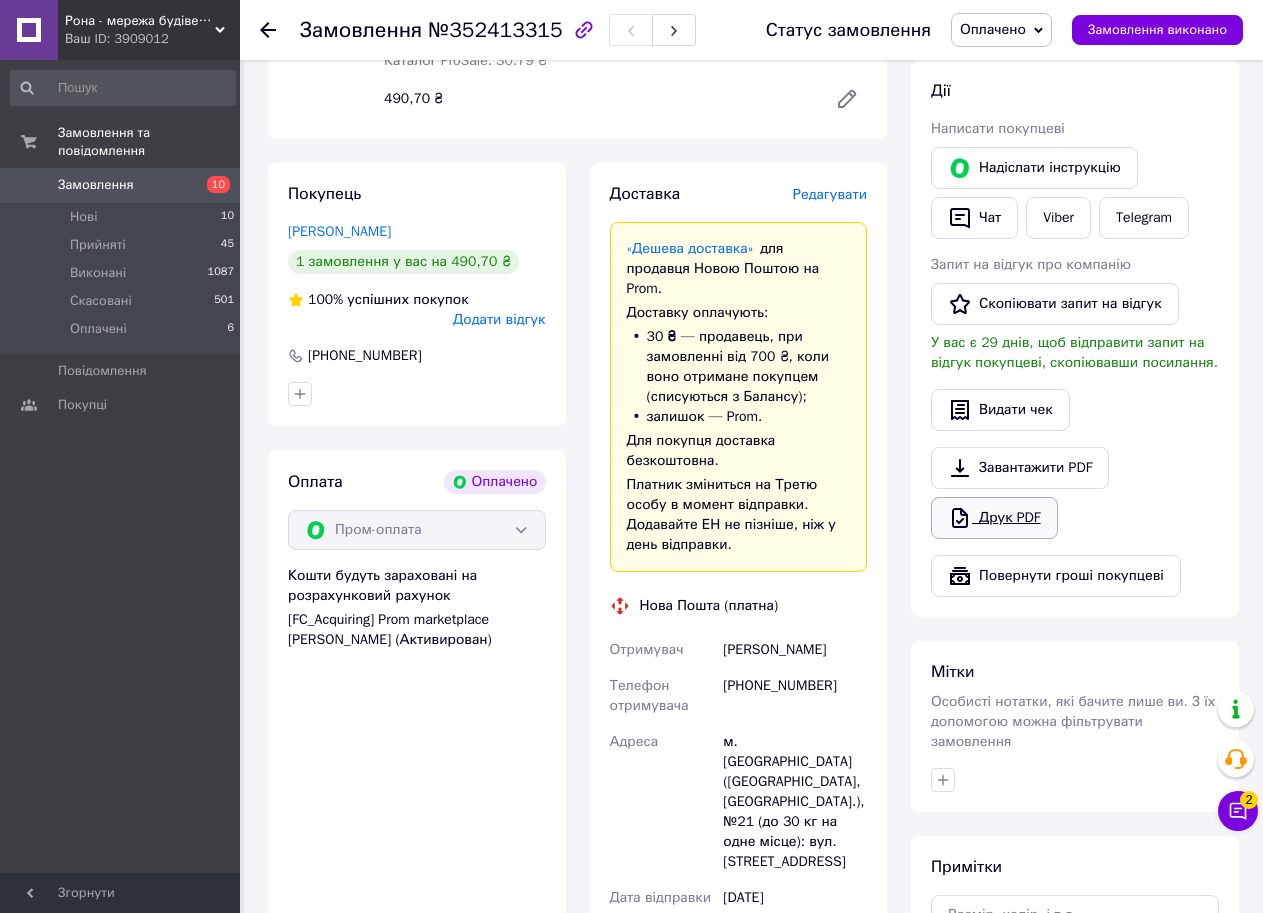 click on "Друк PDF" at bounding box center [994, 518] 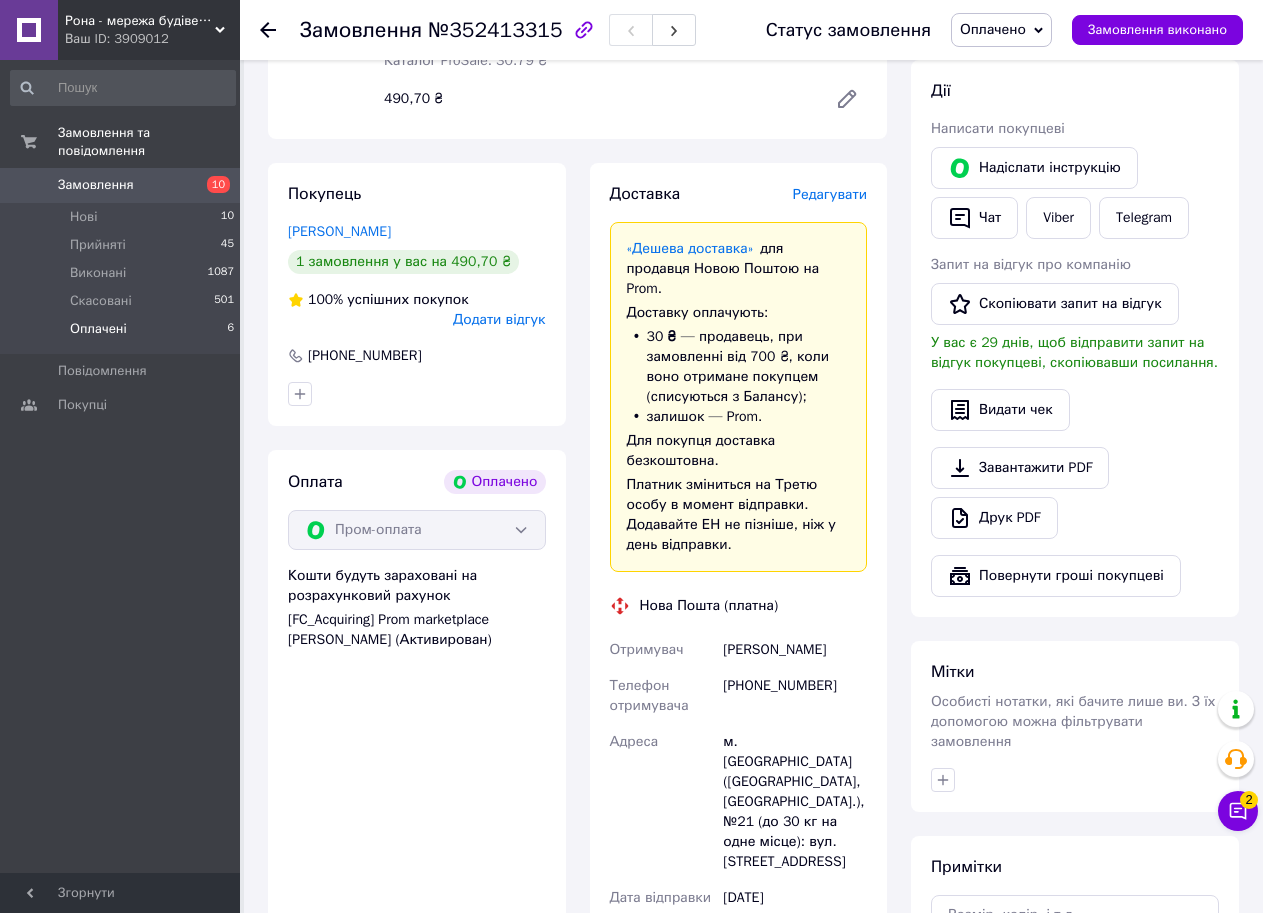 click on "Оплачені" at bounding box center (98, 329) 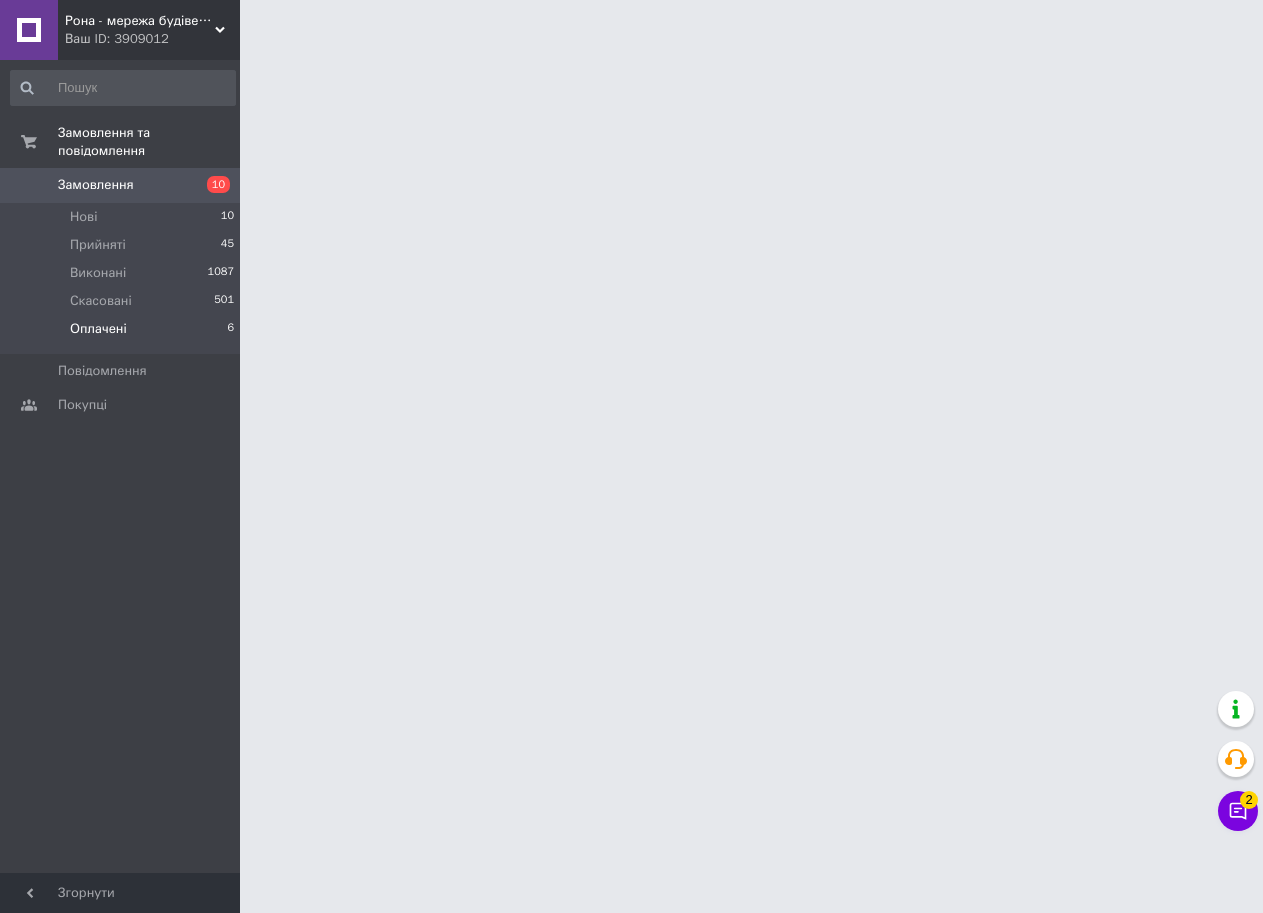 scroll, scrollTop: 0, scrollLeft: 0, axis: both 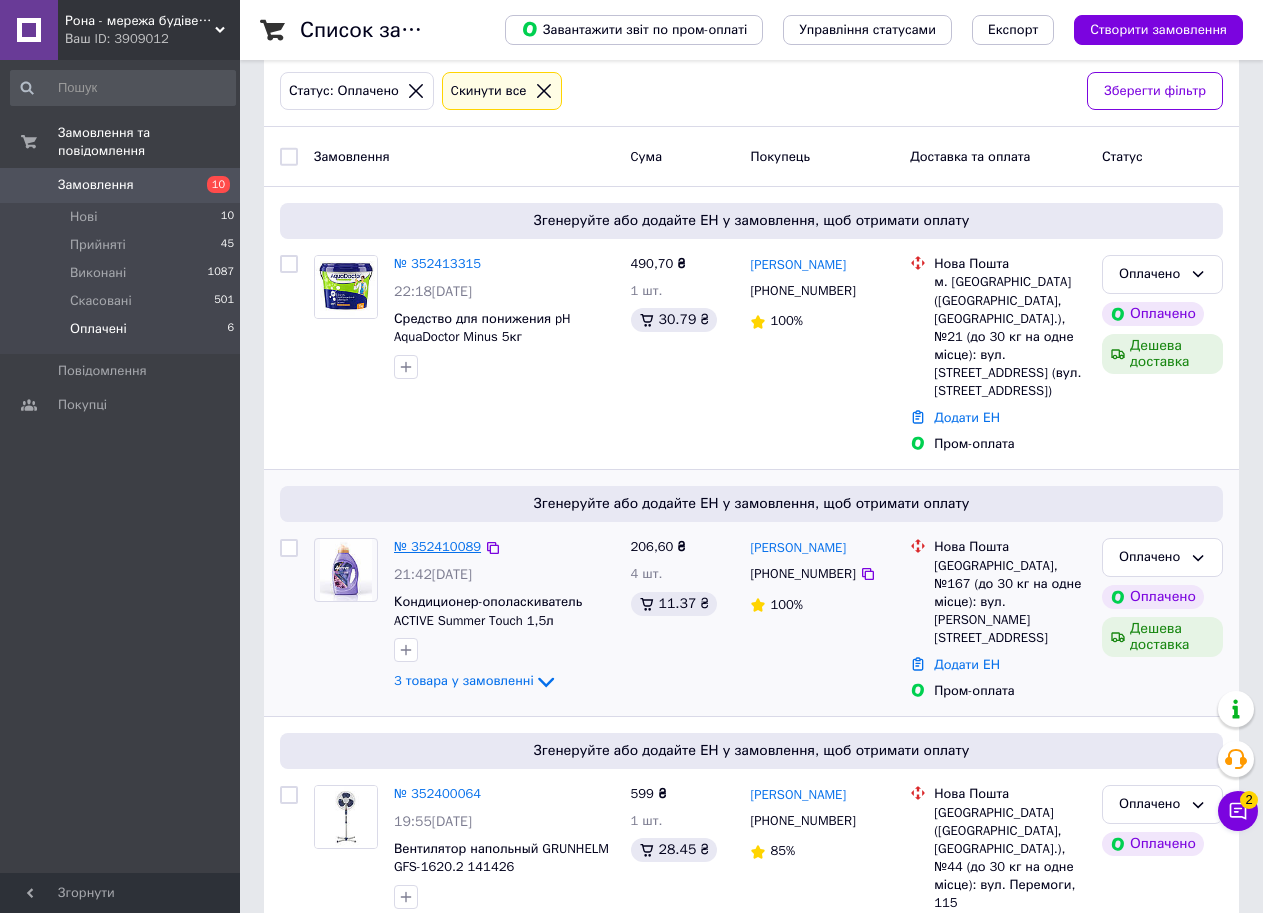 click on "№ 352410089" at bounding box center (437, 546) 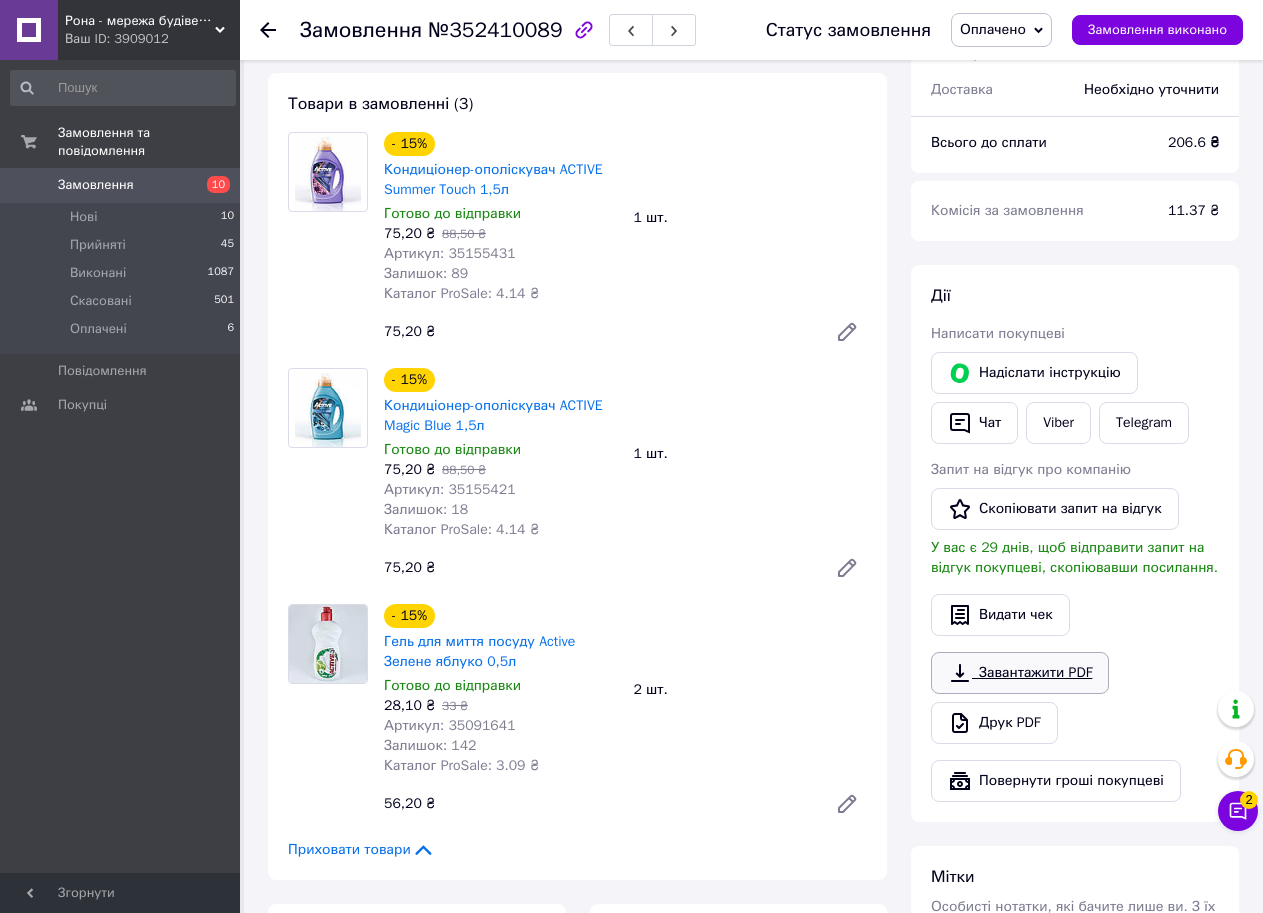 scroll, scrollTop: 200, scrollLeft: 0, axis: vertical 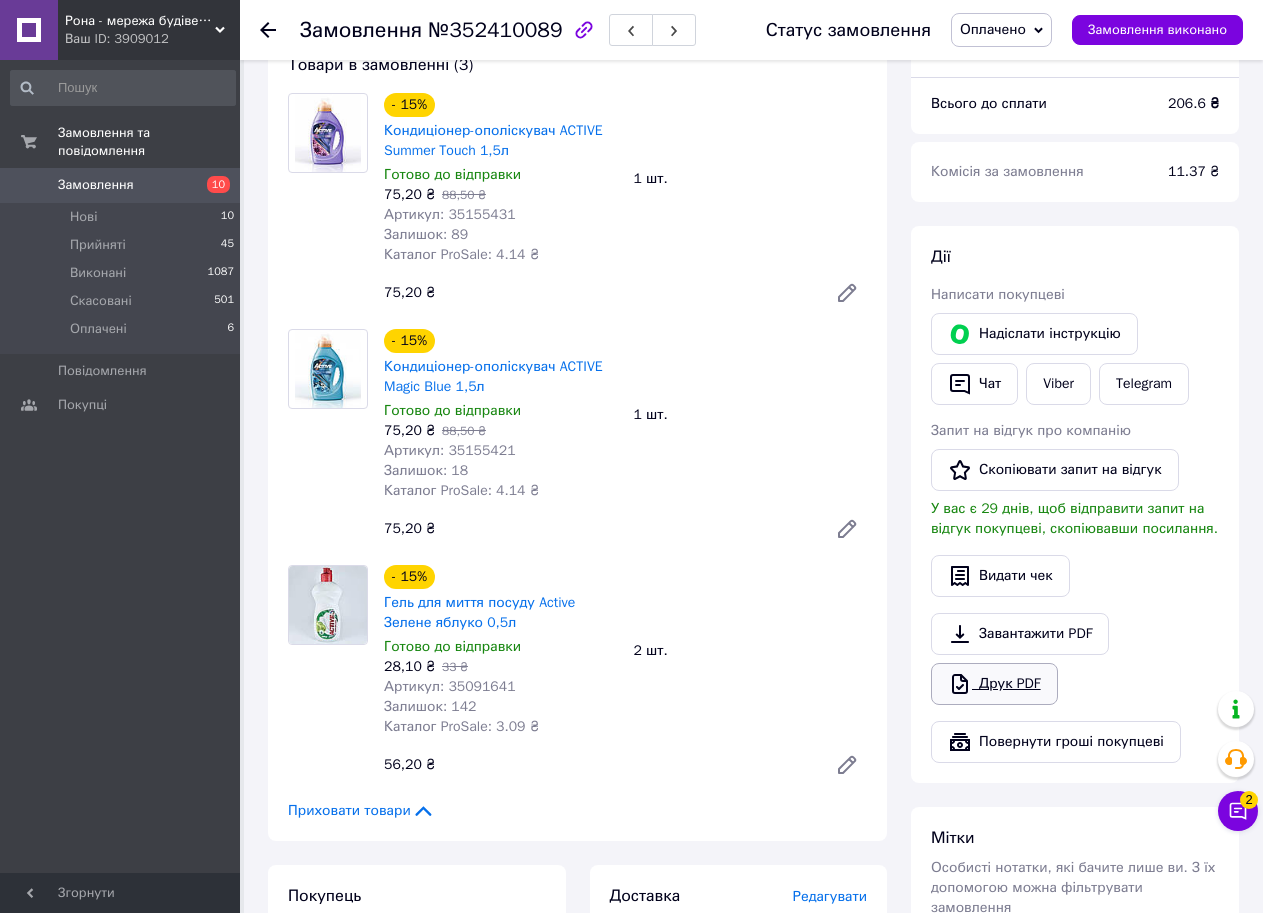 click on "Друк PDF" at bounding box center [994, 684] 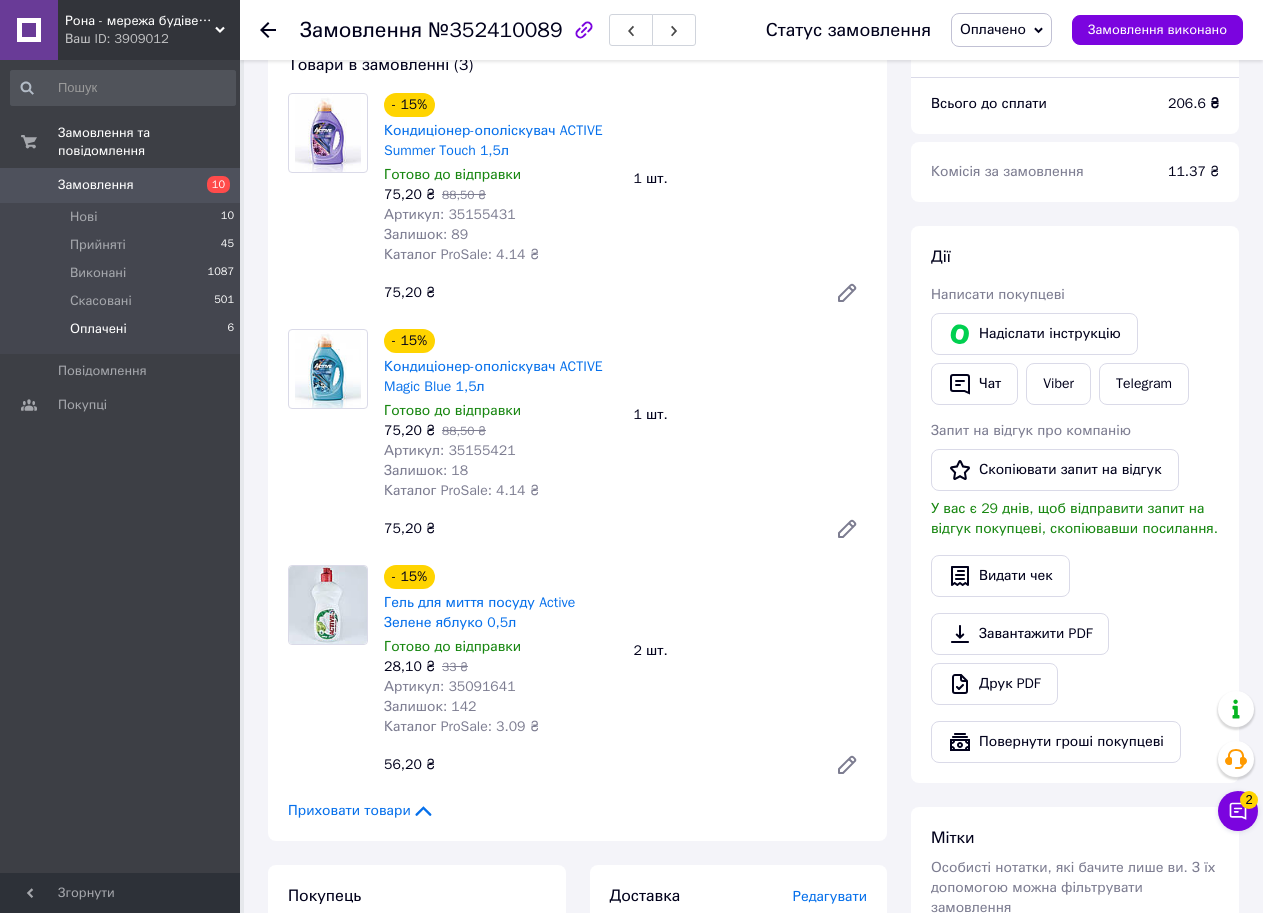 click on "Оплачені" at bounding box center (98, 329) 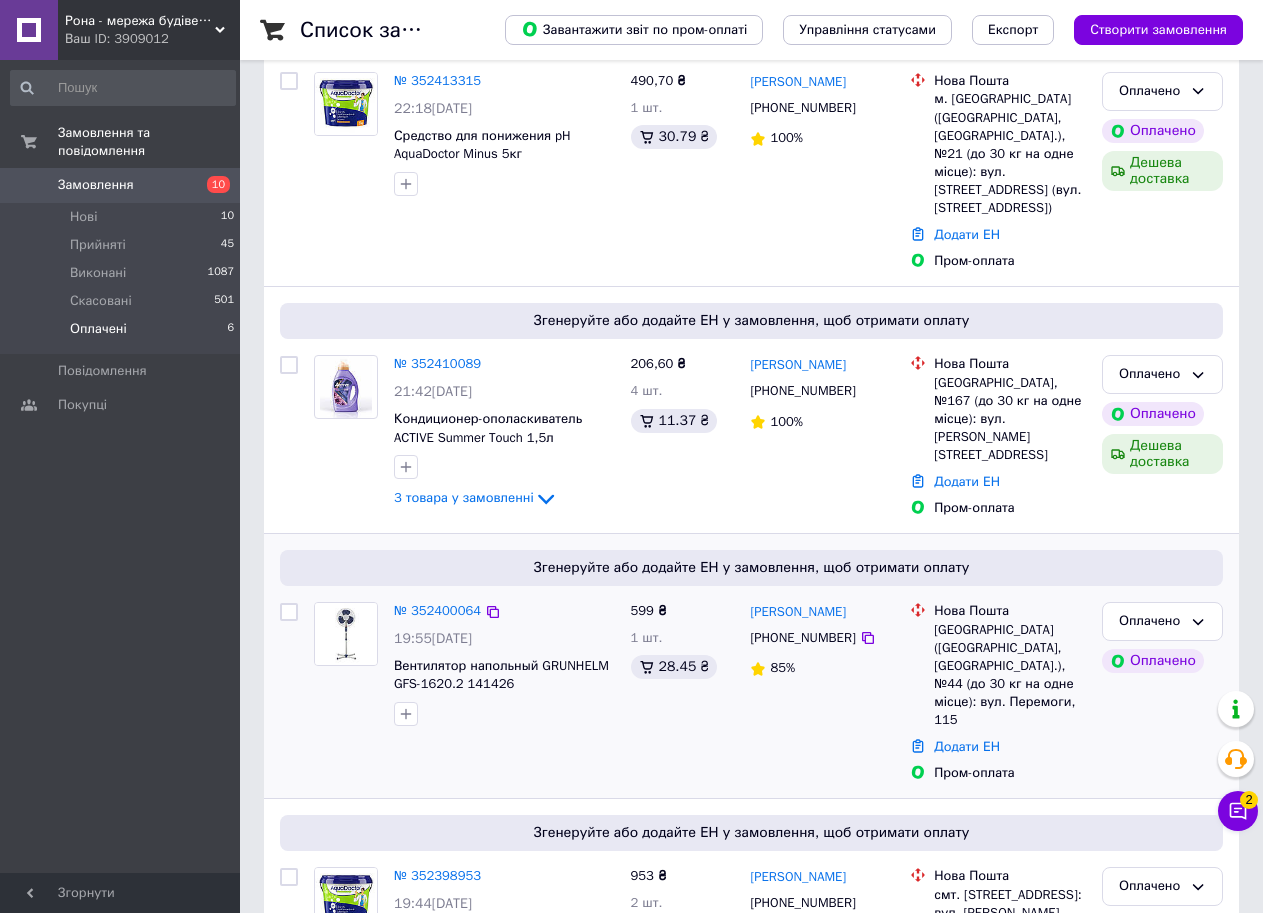 scroll, scrollTop: 400, scrollLeft: 0, axis: vertical 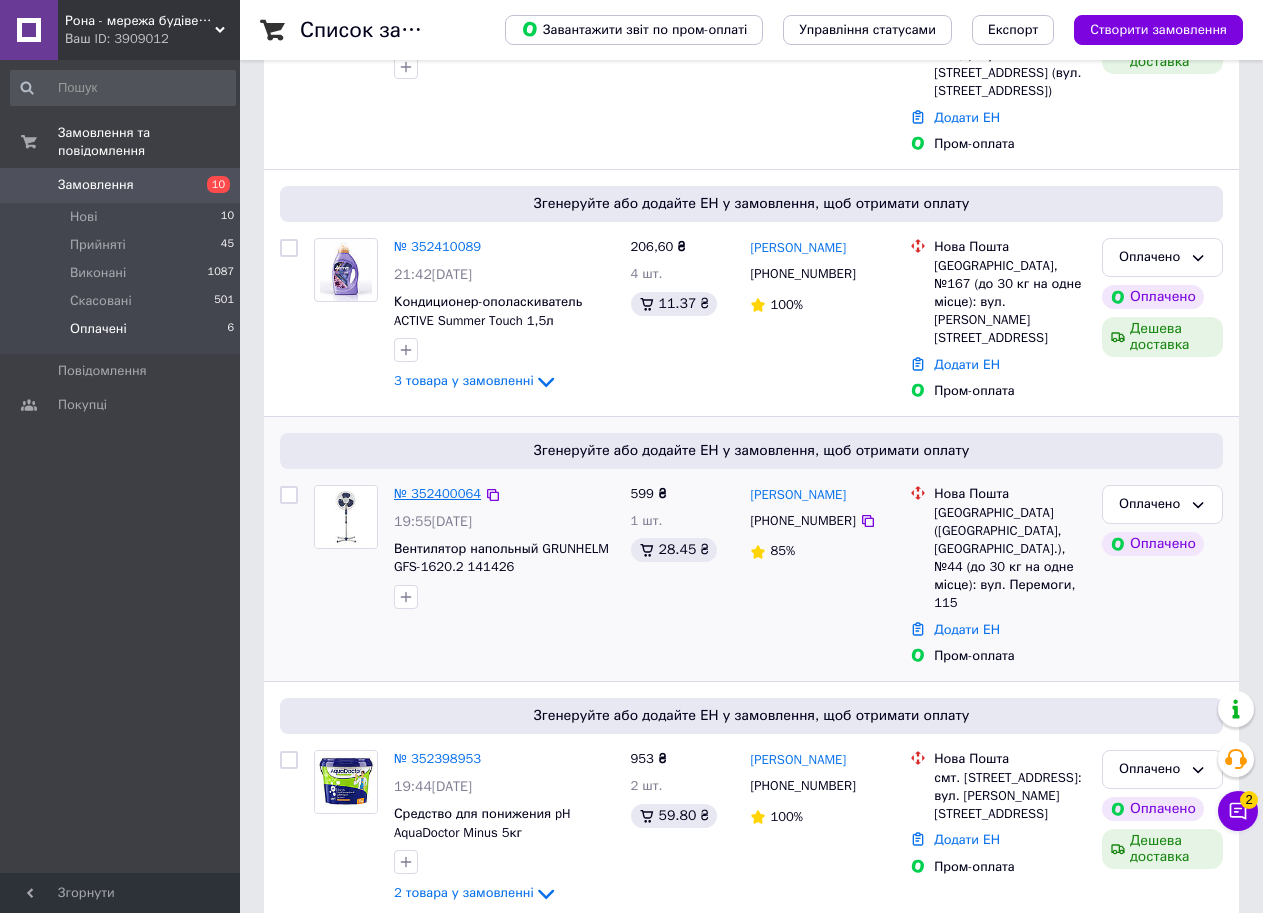 click on "№ 352400064" at bounding box center [437, 493] 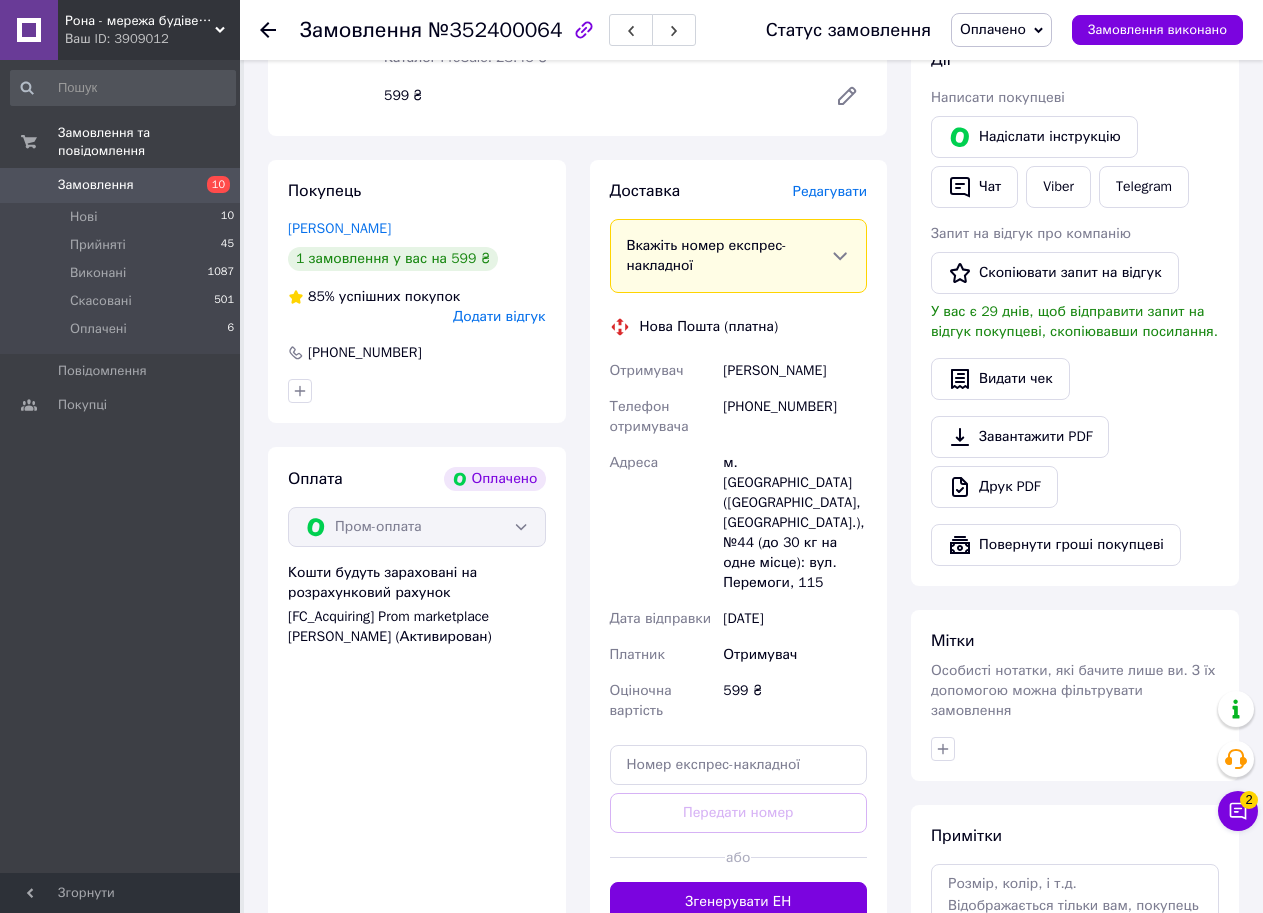 scroll, scrollTop: 400, scrollLeft: 0, axis: vertical 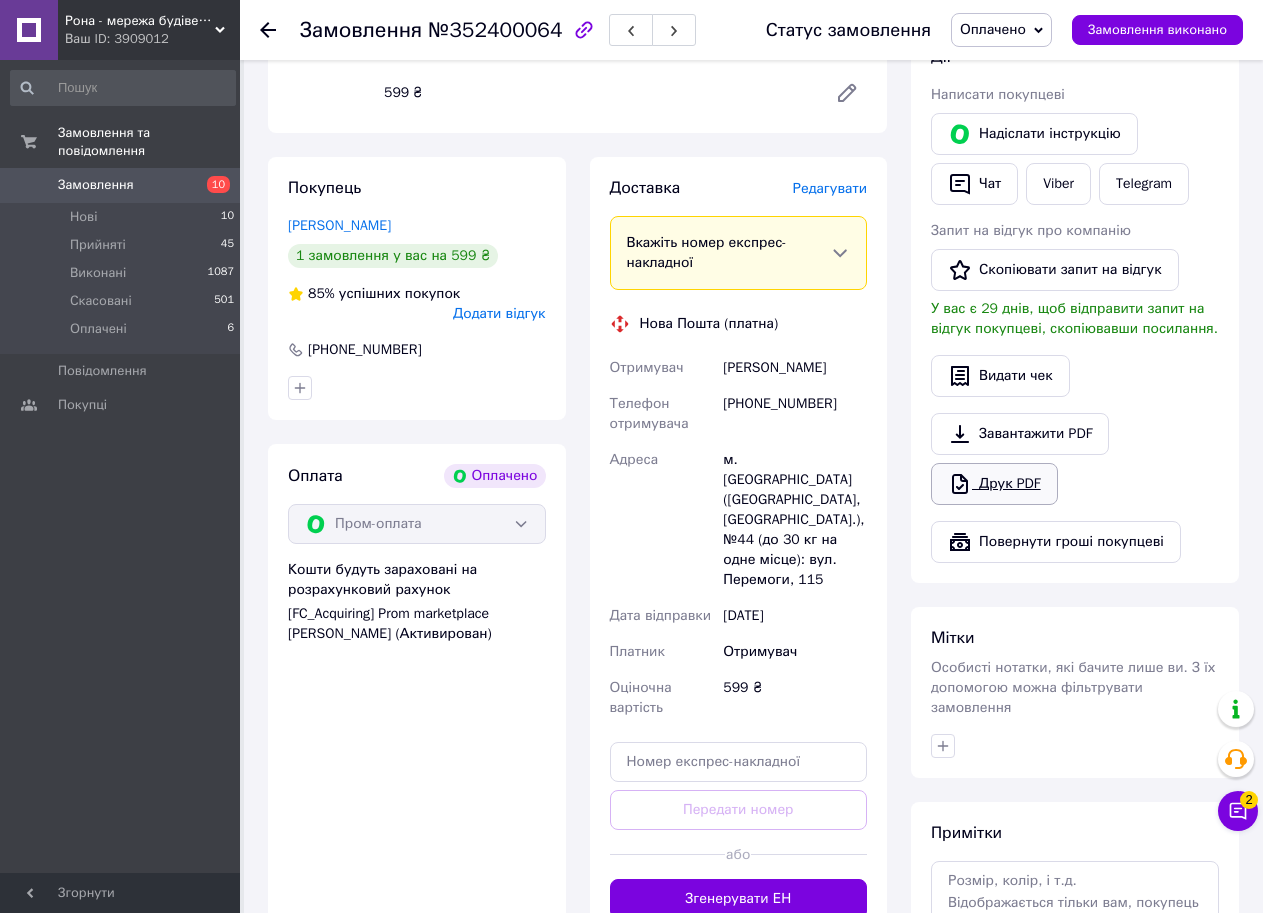 click on "Друк PDF" at bounding box center (994, 484) 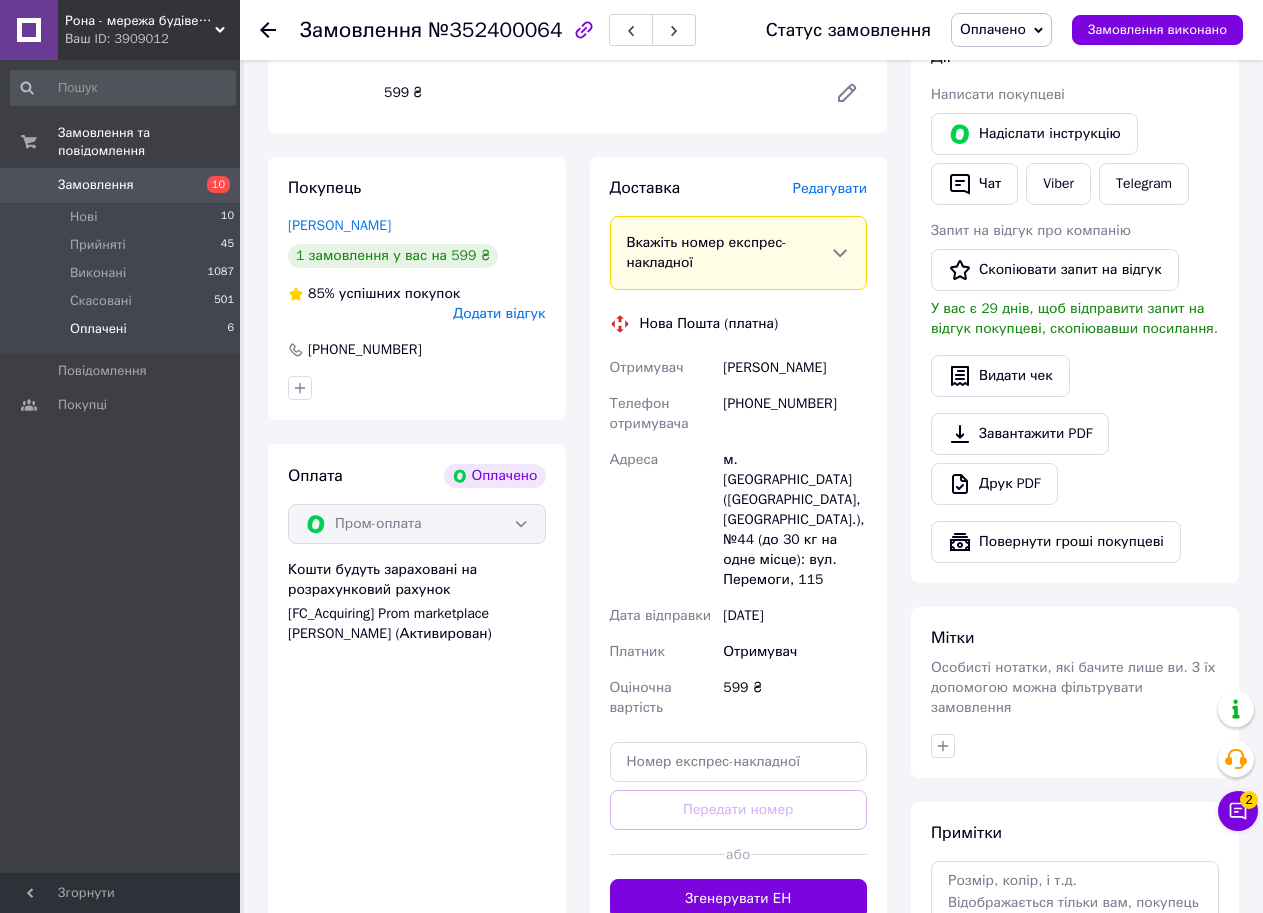 click on "Оплачені" at bounding box center [98, 329] 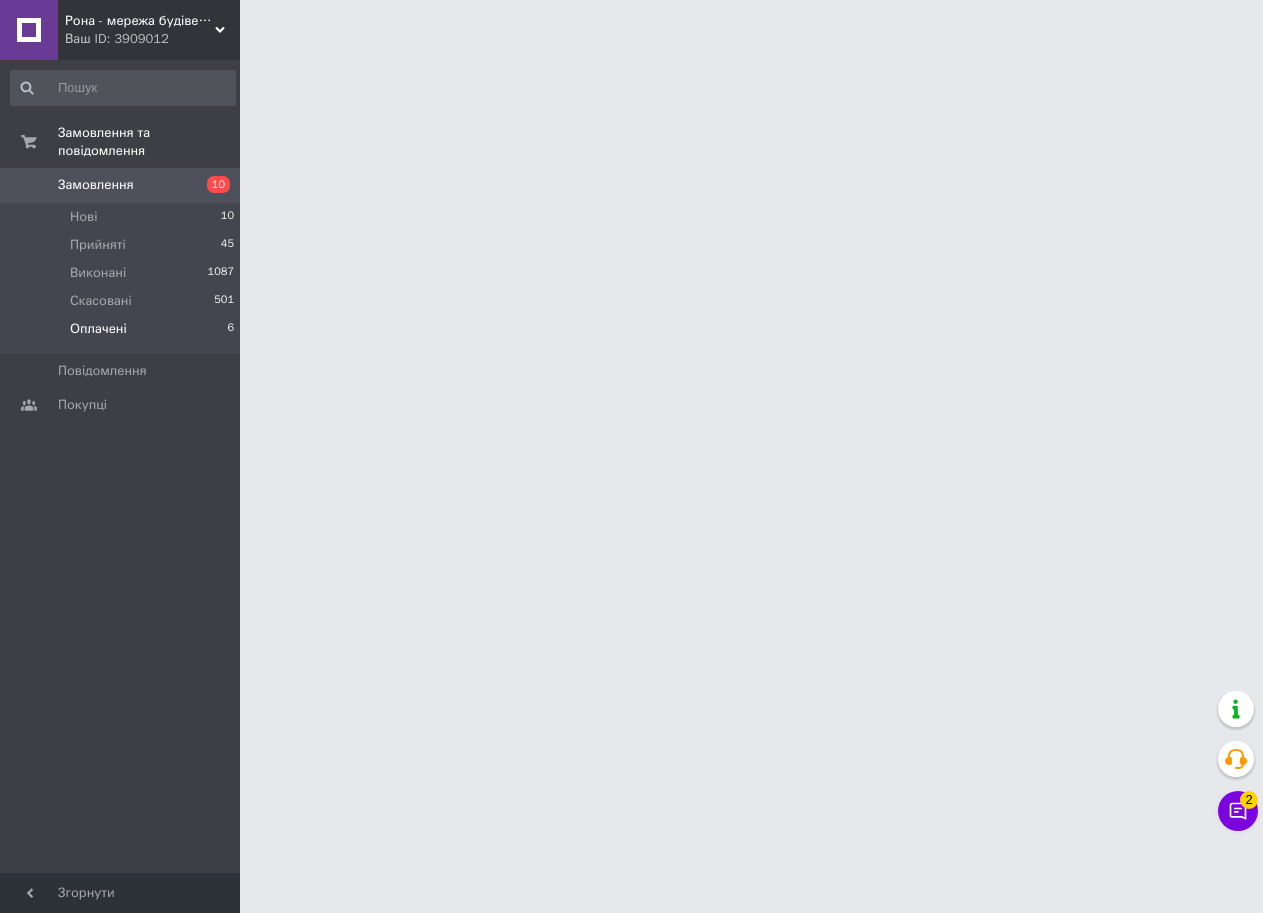 scroll, scrollTop: 0, scrollLeft: 0, axis: both 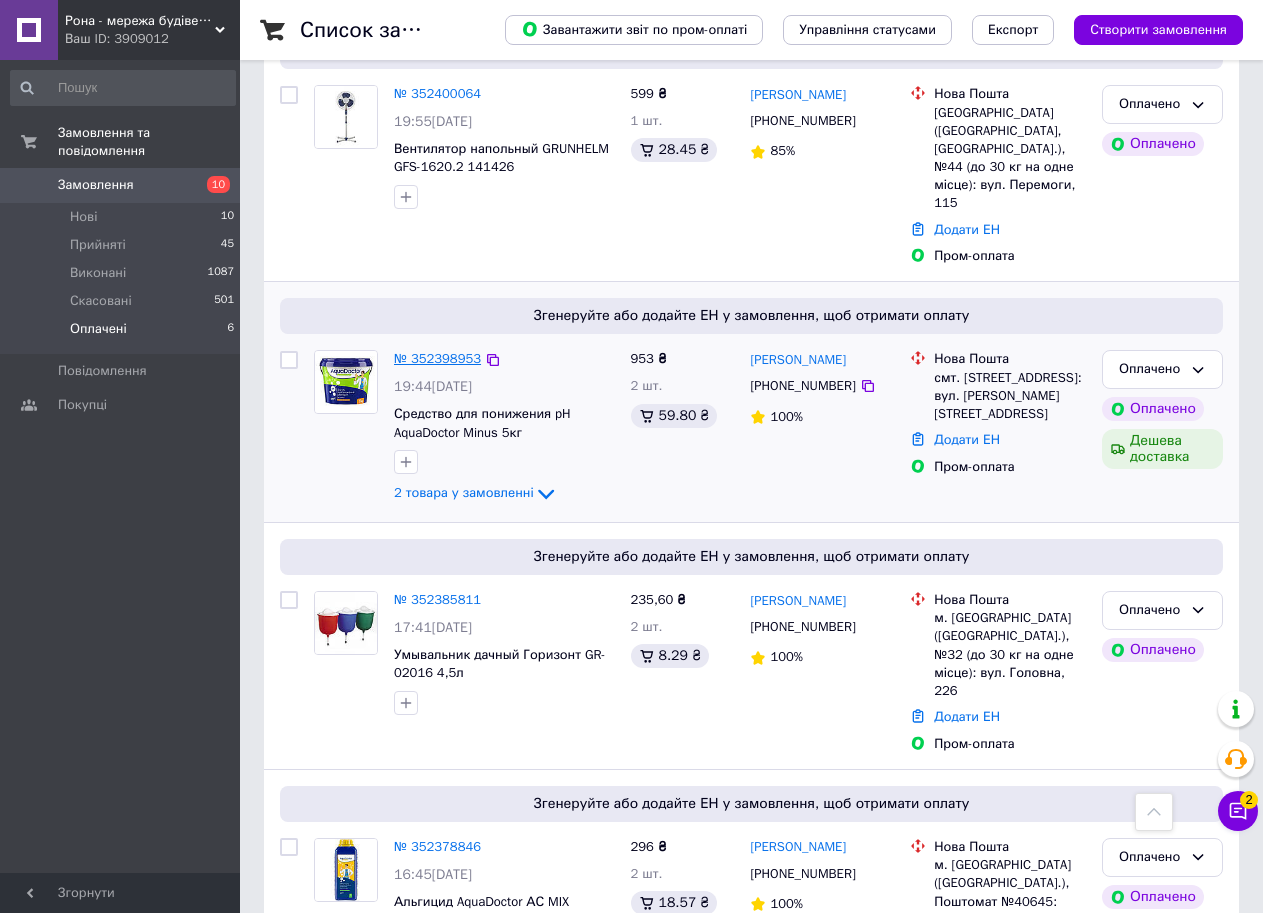 click on "№ 352398953" at bounding box center [437, 358] 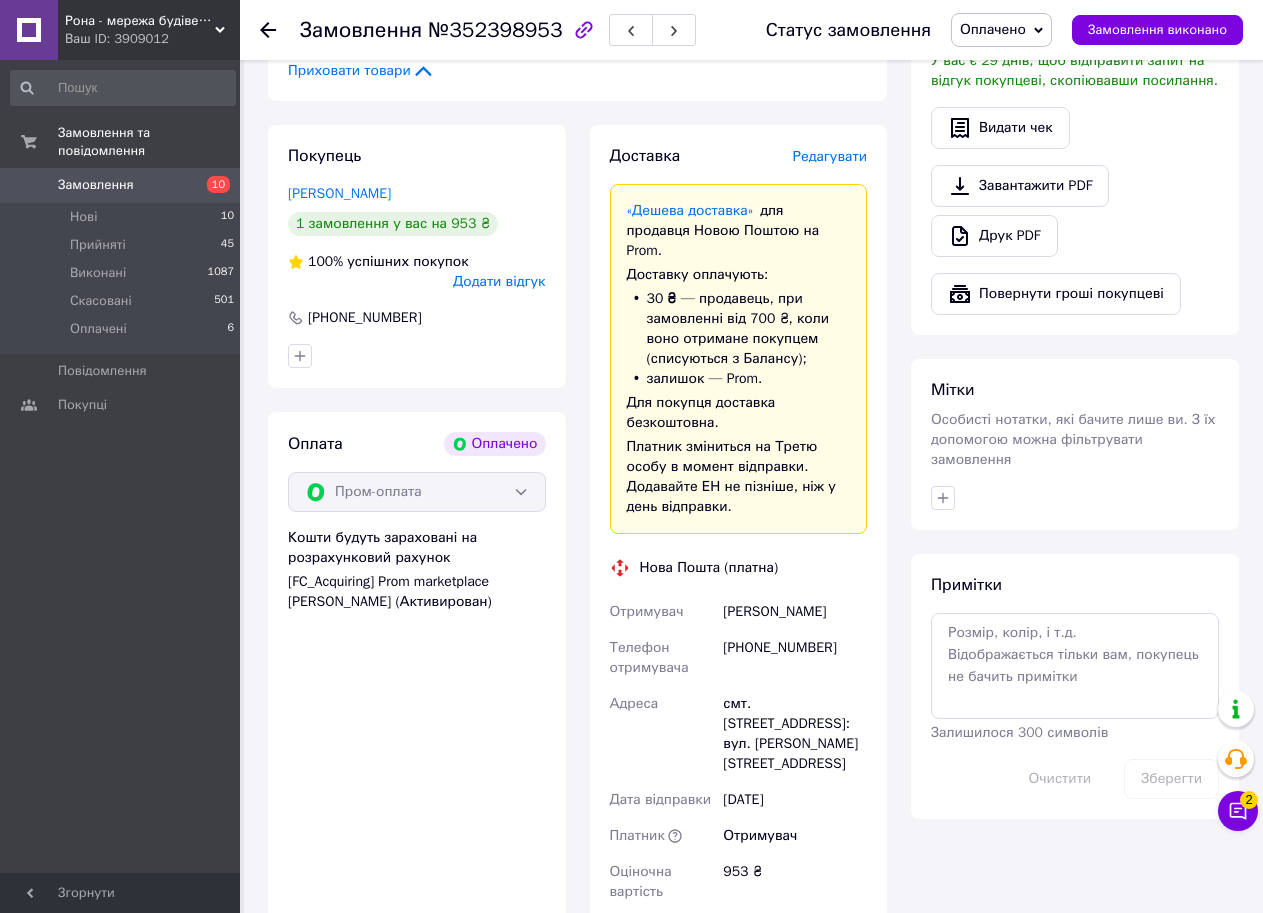 scroll, scrollTop: 500, scrollLeft: 0, axis: vertical 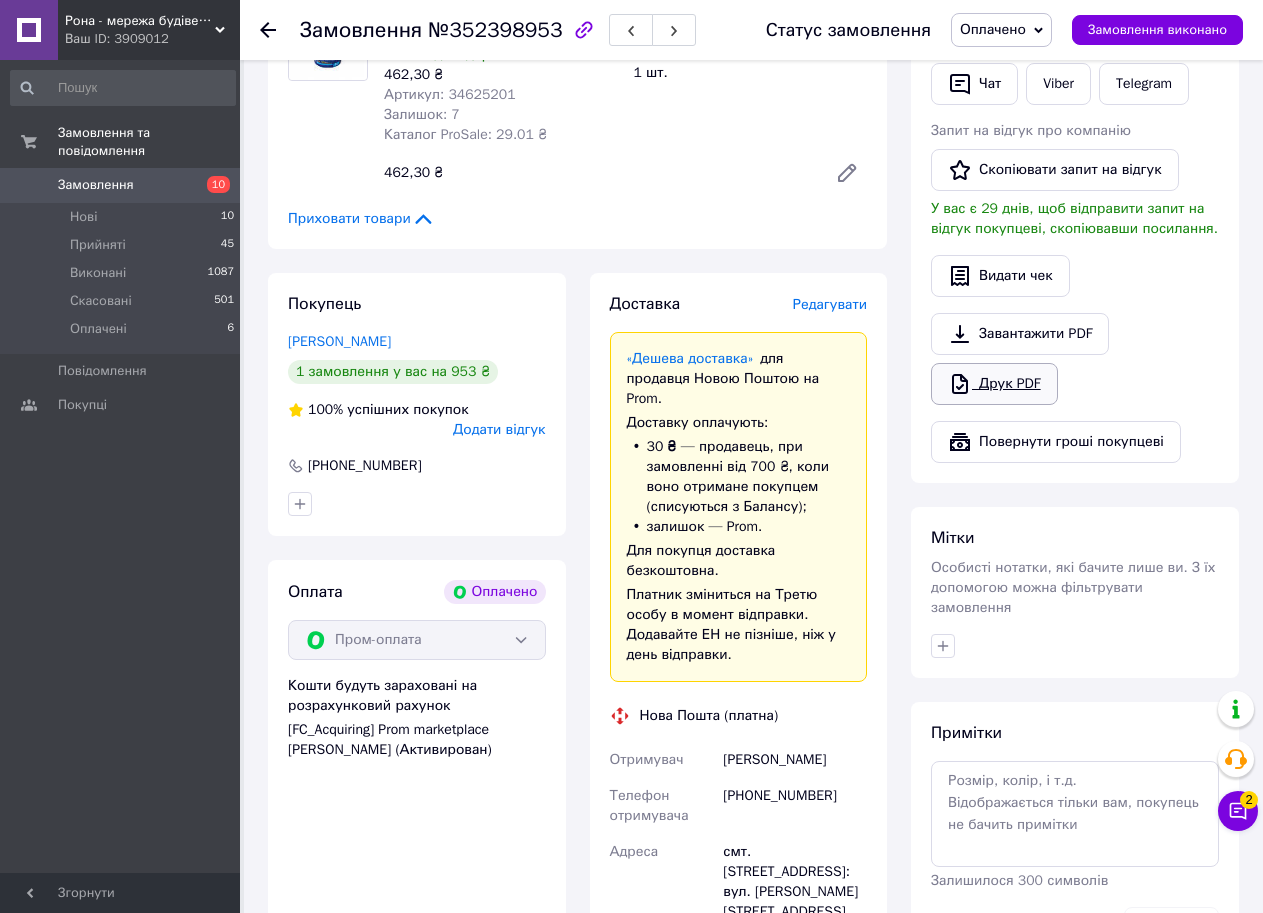 click on "Друк PDF" at bounding box center [994, 384] 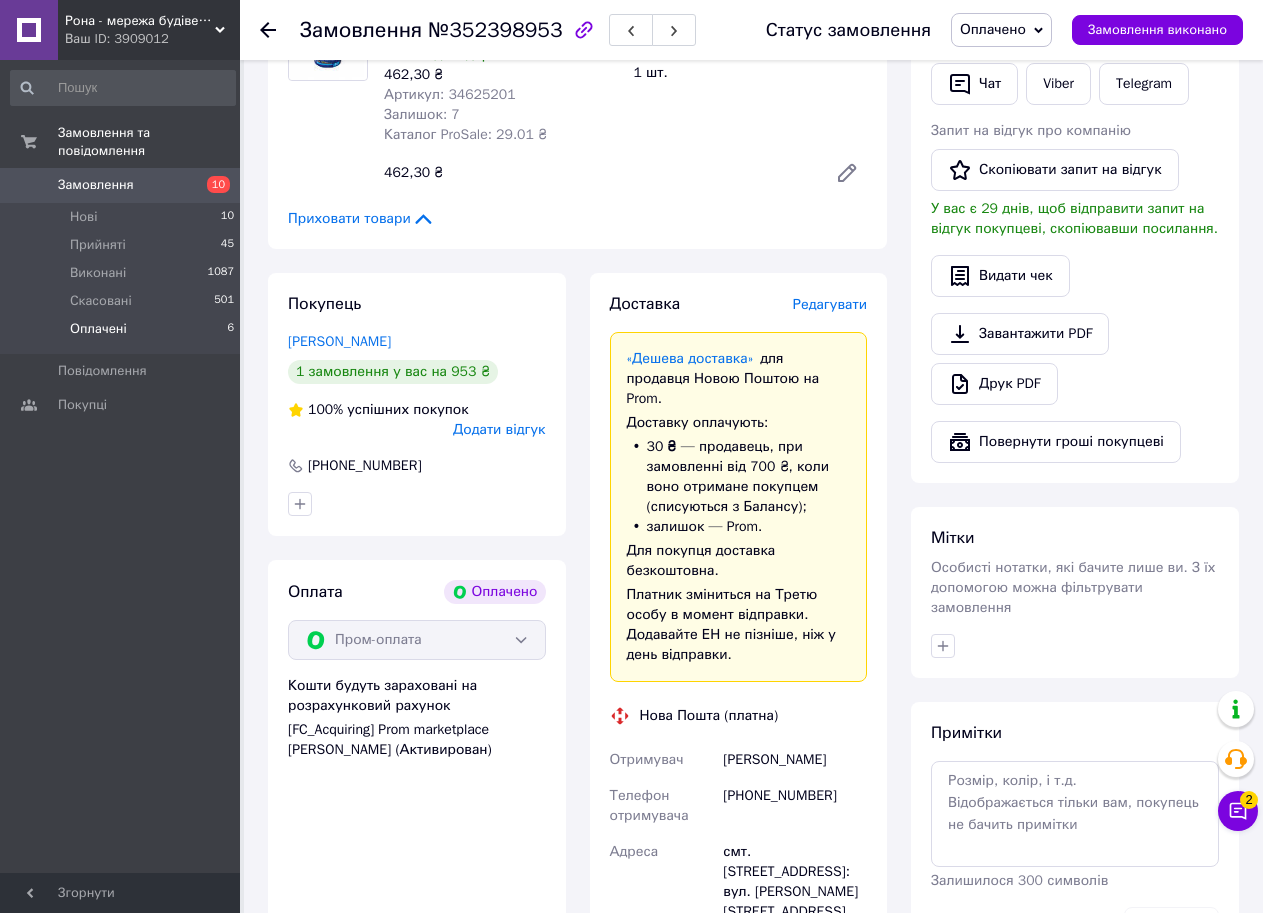 click on "Оплачені 6" at bounding box center (123, 334) 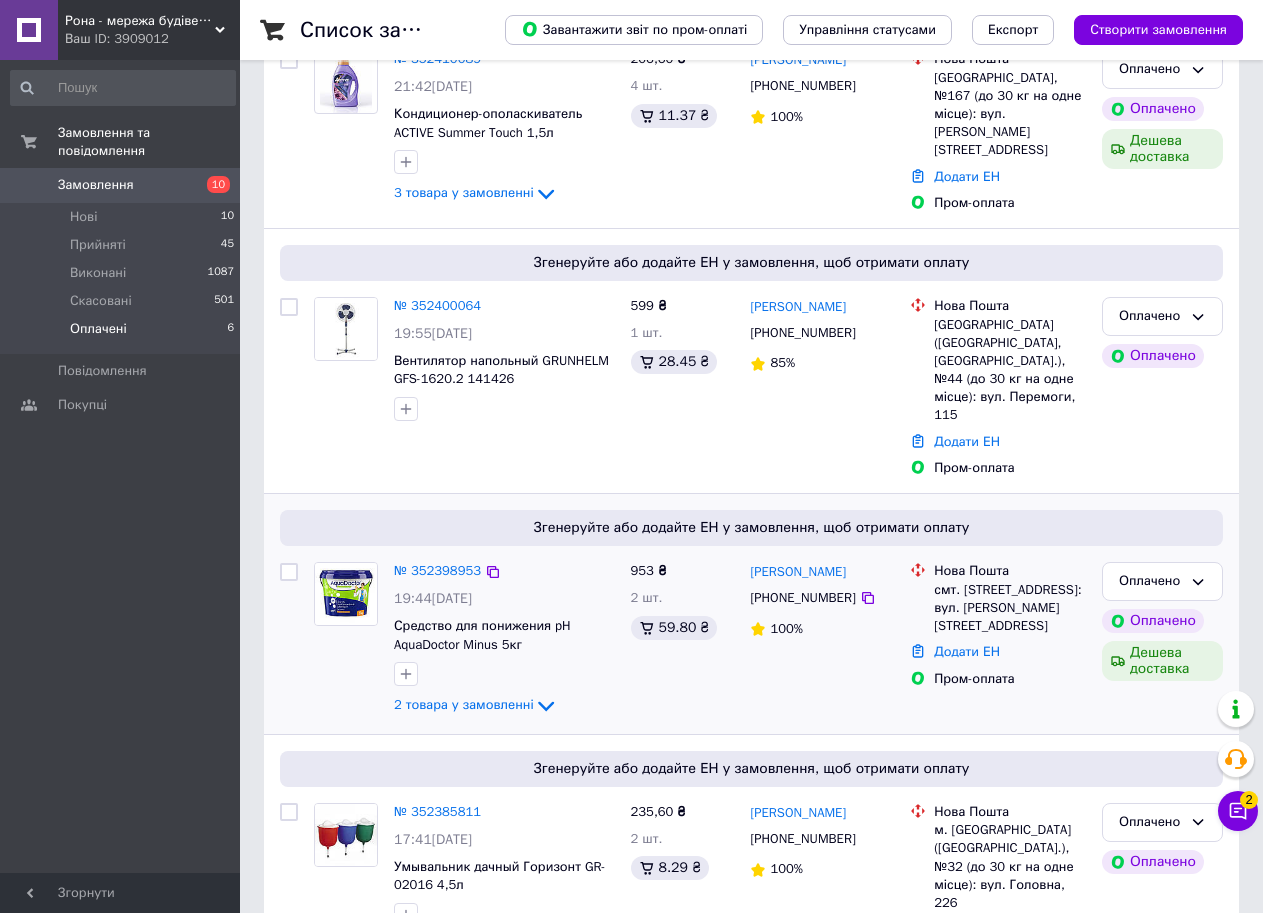 scroll, scrollTop: 600, scrollLeft: 0, axis: vertical 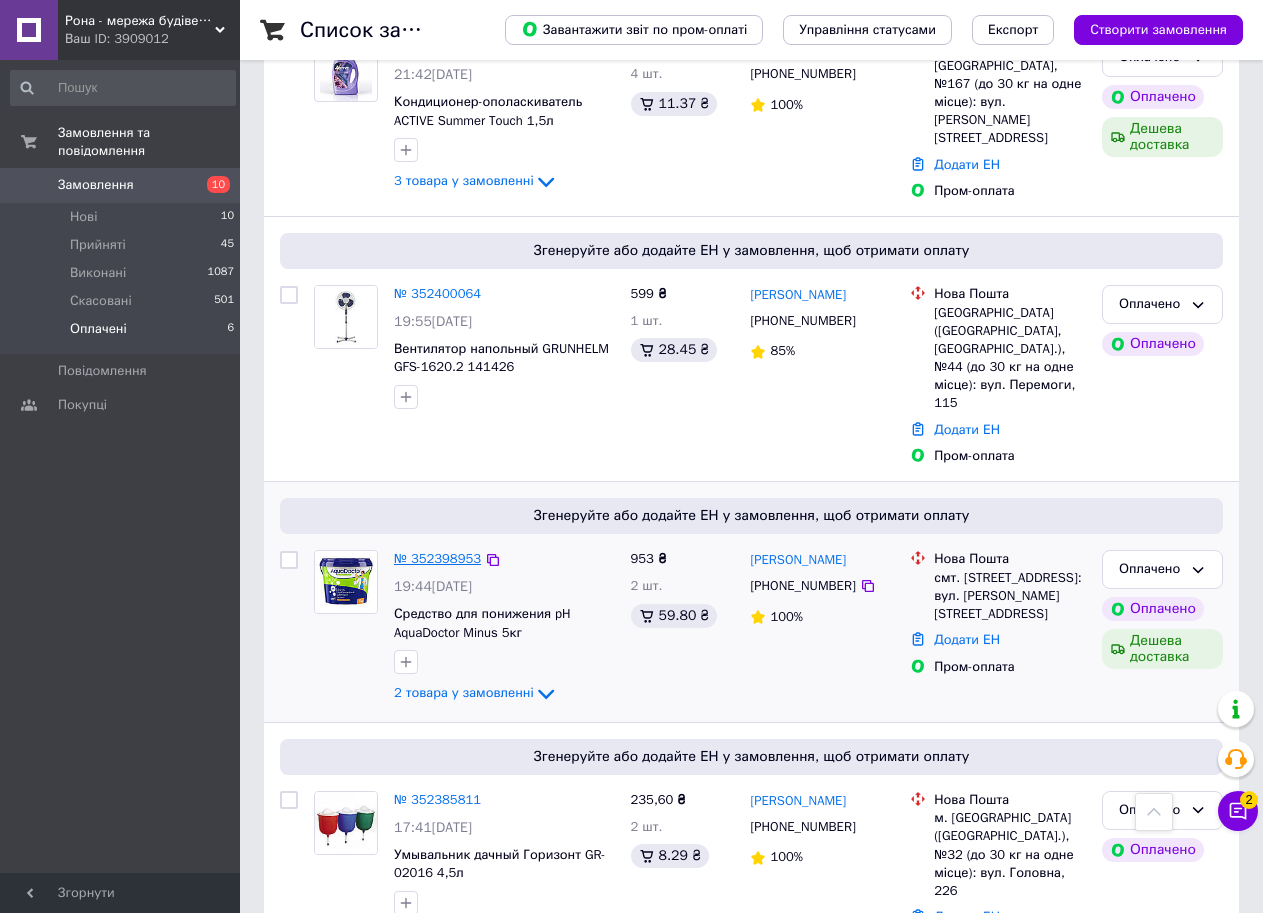 click on "№ 352398953" at bounding box center [437, 558] 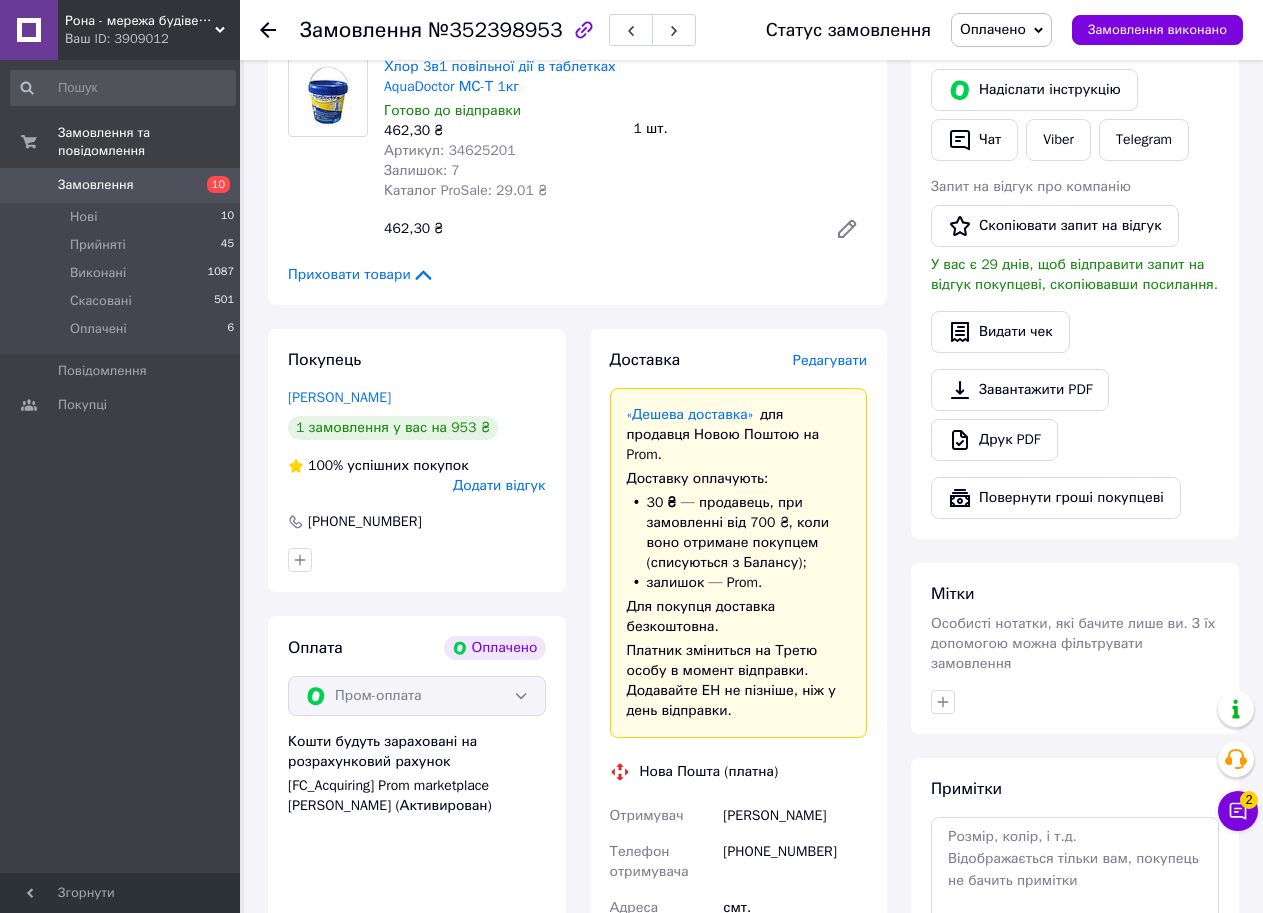 scroll, scrollTop: 500, scrollLeft: 0, axis: vertical 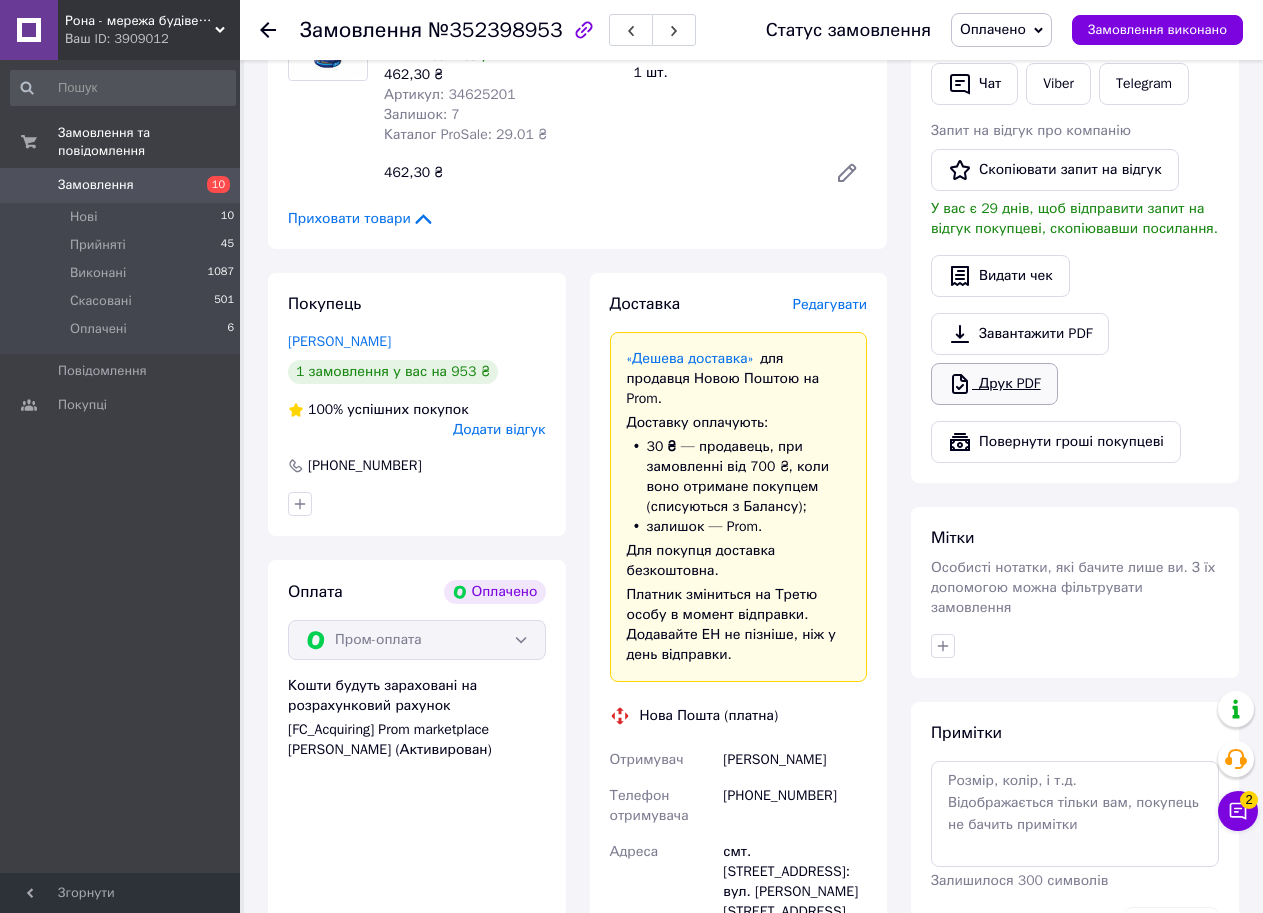 click on "Друк PDF" at bounding box center [994, 384] 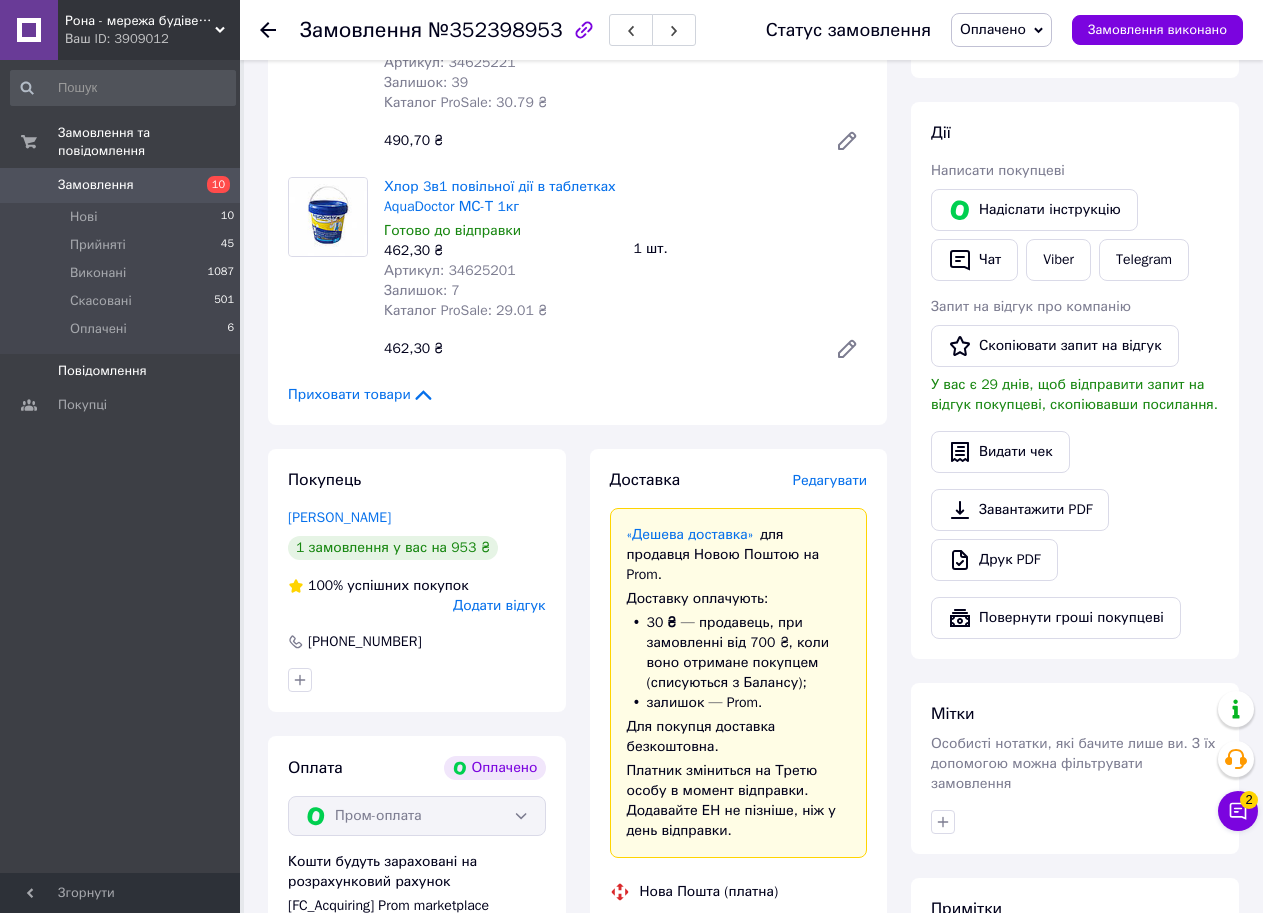 scroll, scrollTop: 300, scrollLeft: 0, axis: vertical 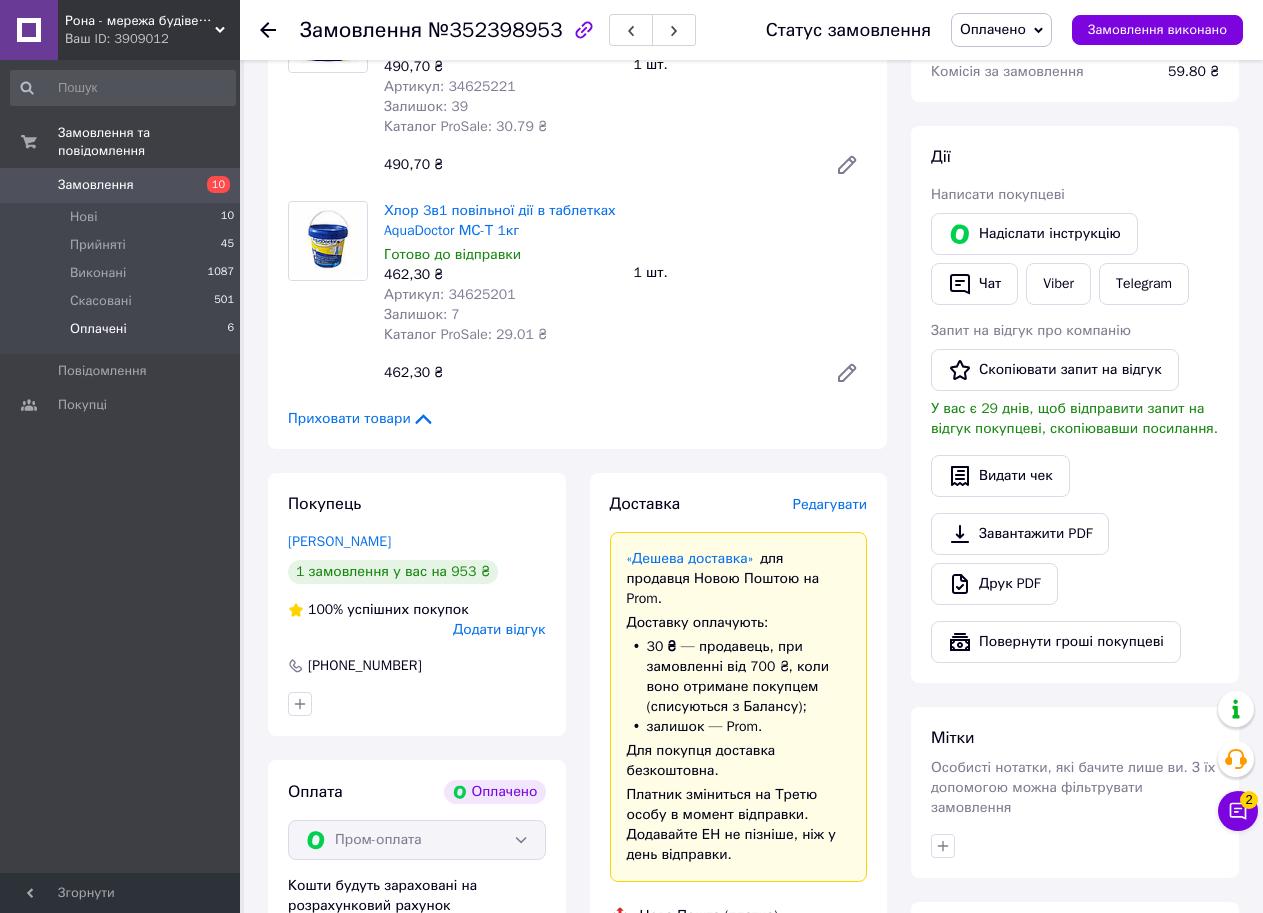 click on "Оплачені 6" at bounding box center (123, 334) 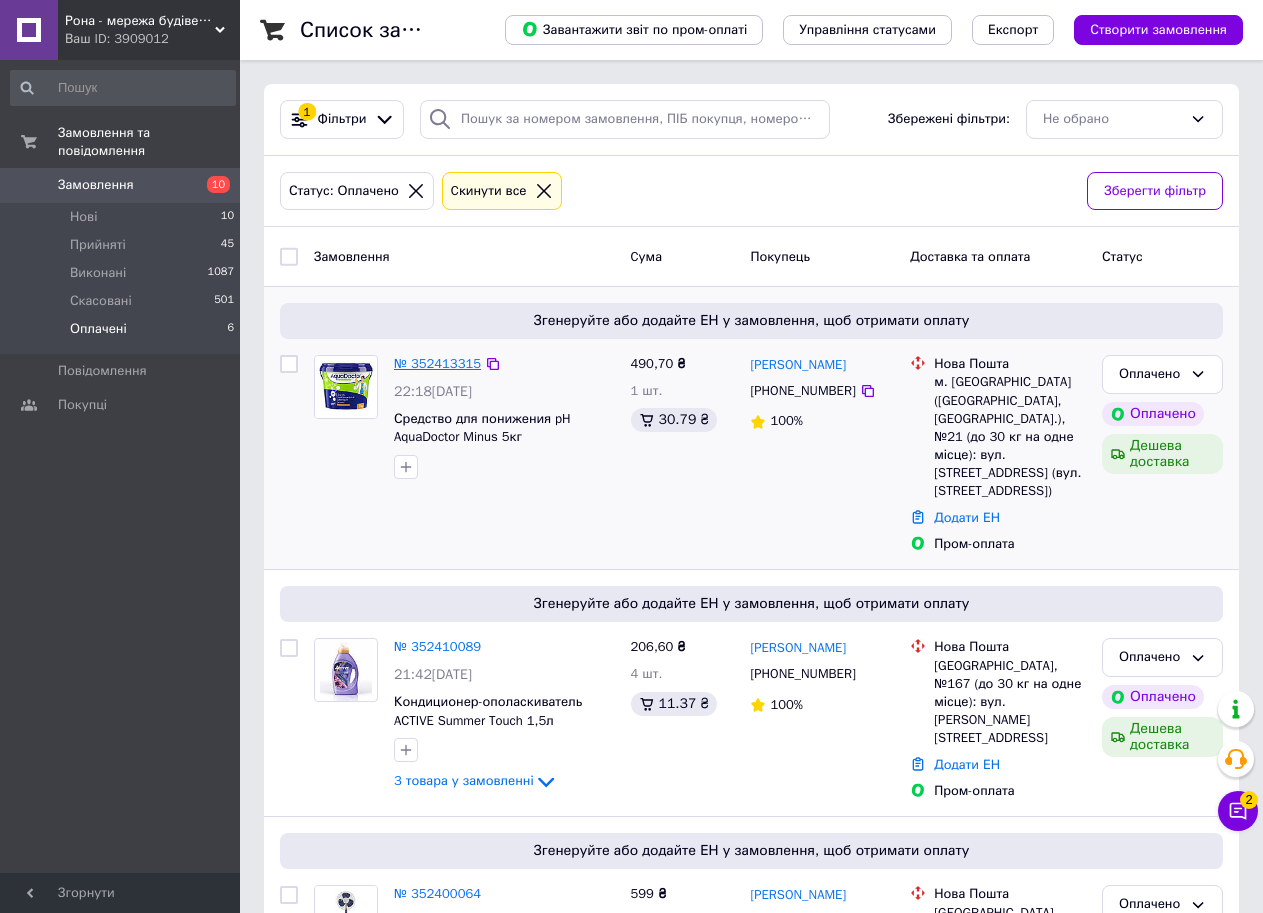 click on "№ 352413315" at bounding box center (437, 363) 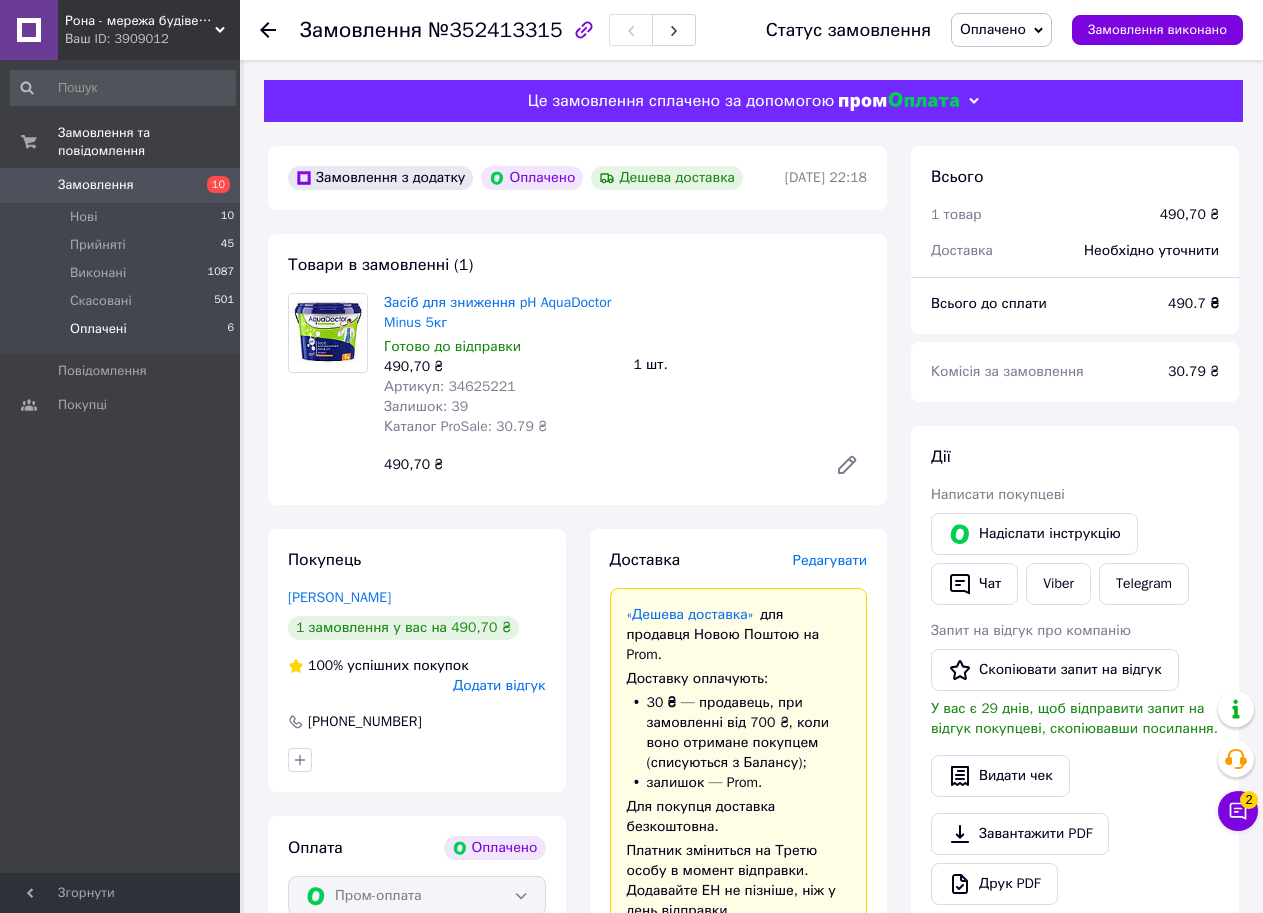 click on "Оплачені 6" at bounding box center [123, 334] 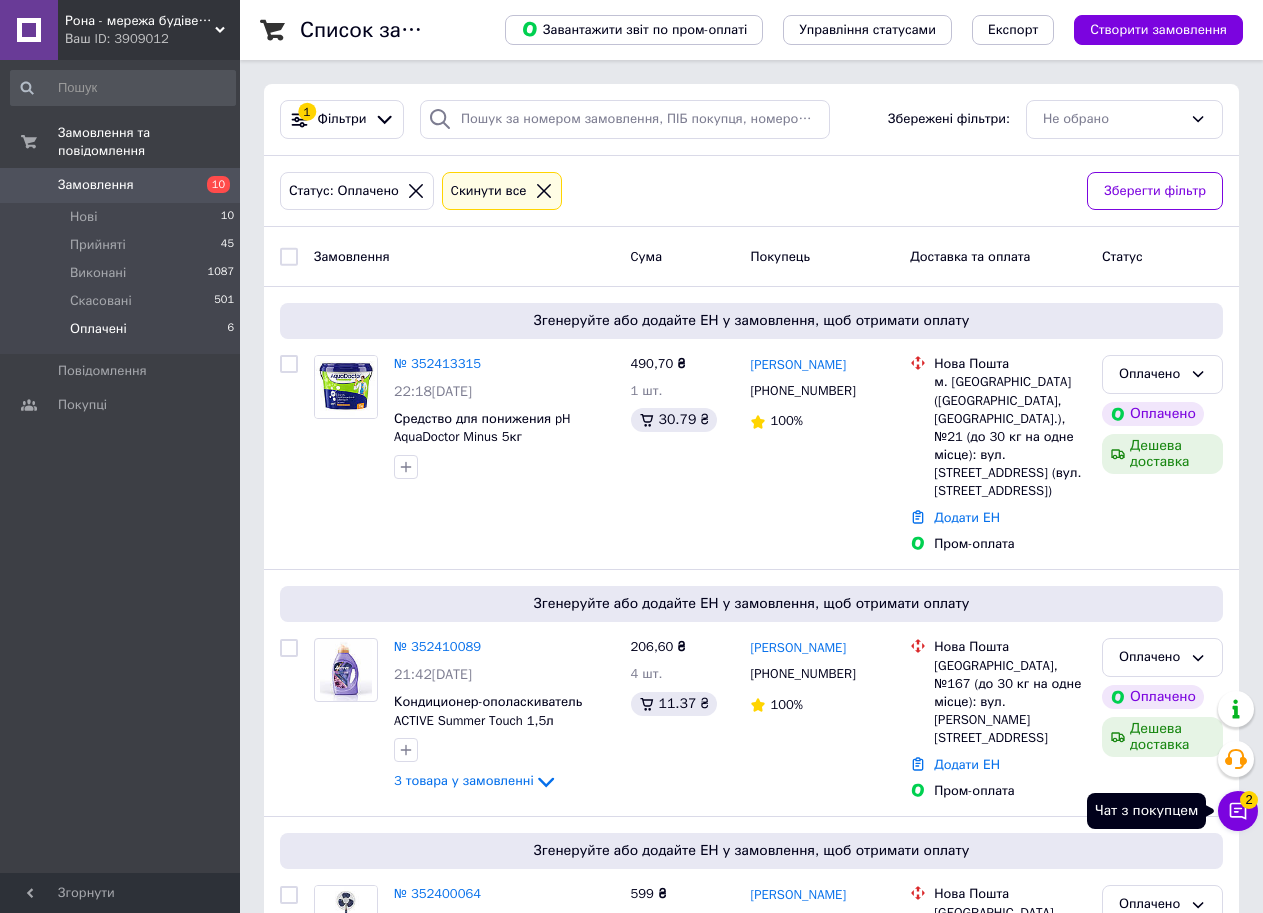click 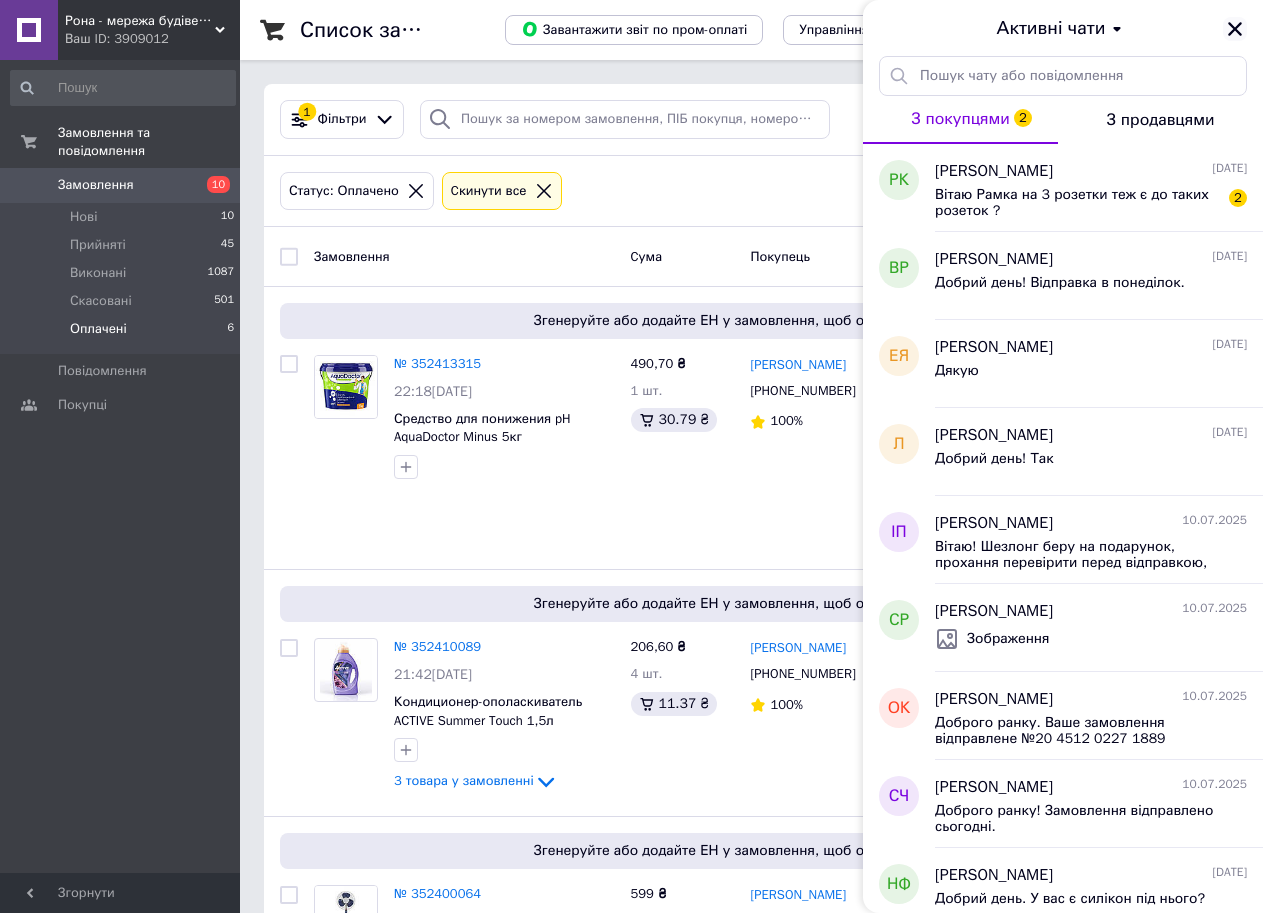 click 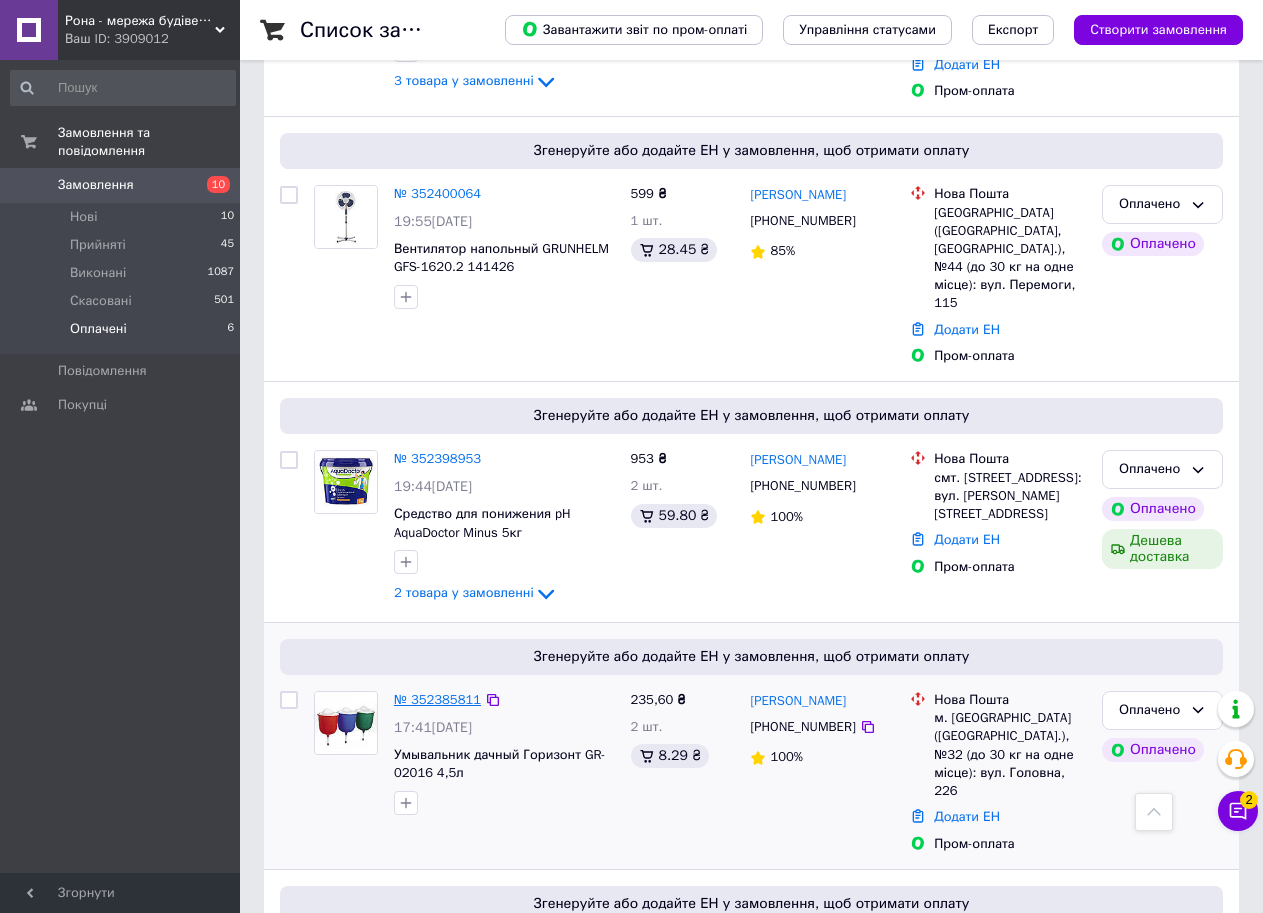 click on "№ 352385811" at bounding box center [437, 699] 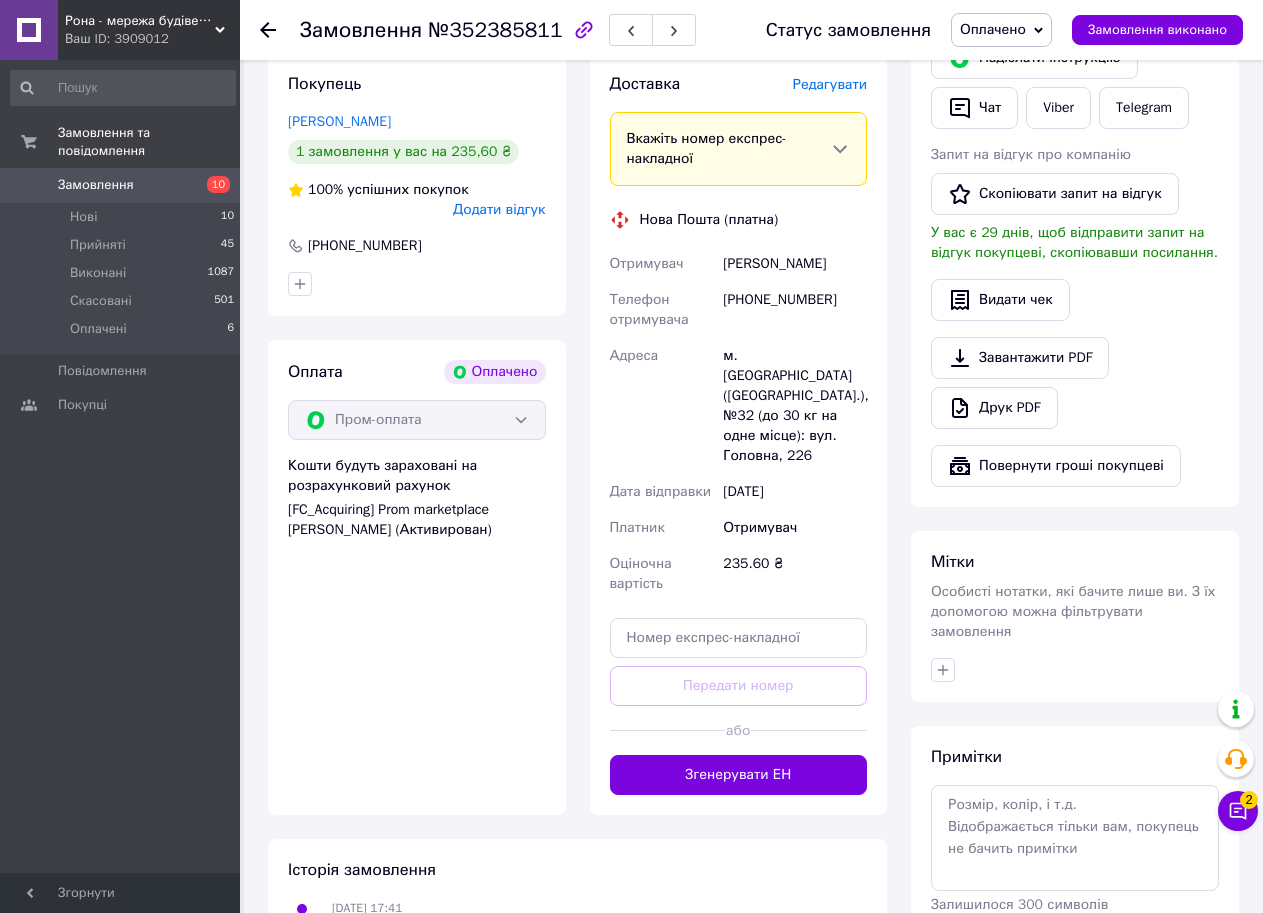 scroll, scrollTop: 500, scrollLeft: 0, axis: vertical 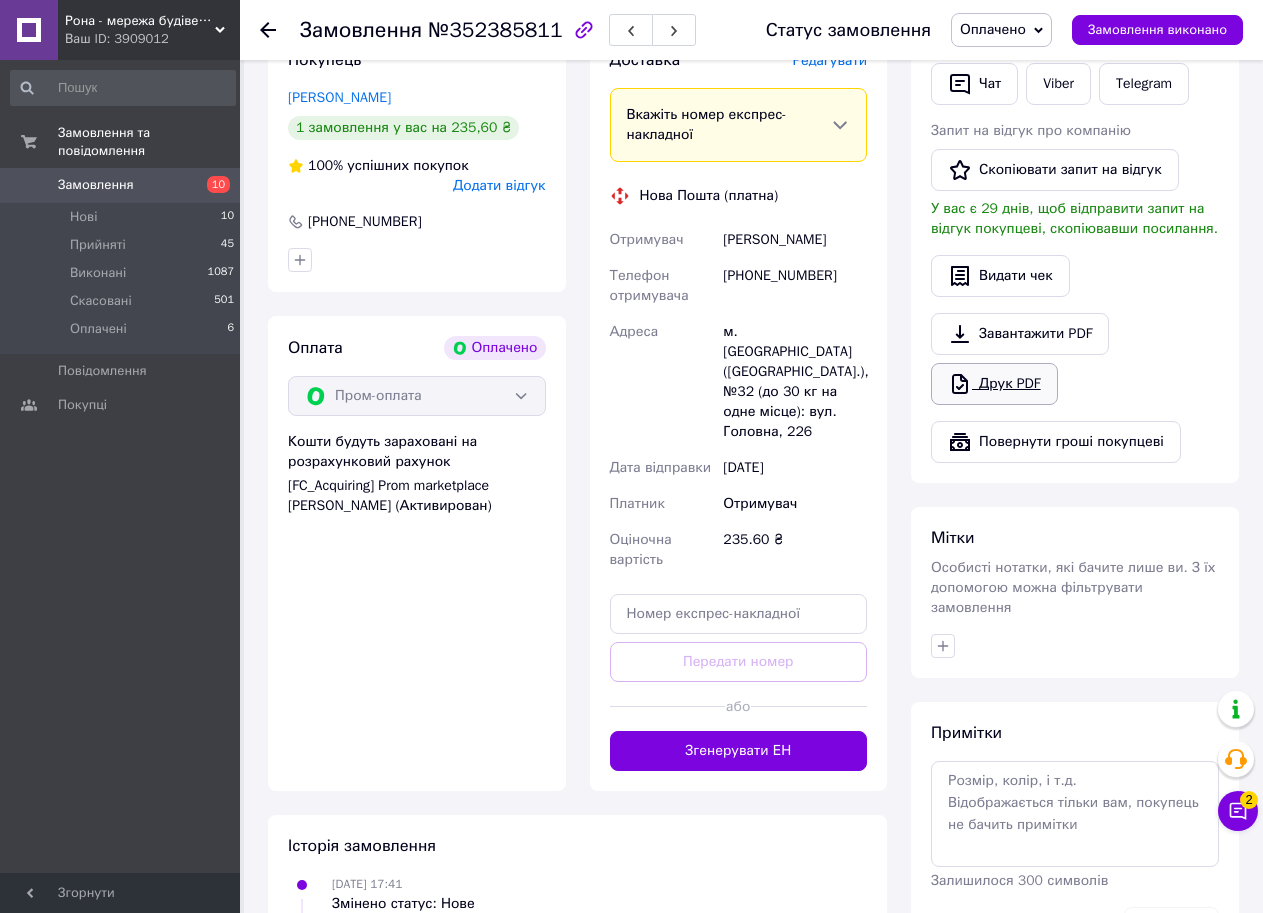 click on "Друк PDF" at bounding box center [994, 384] 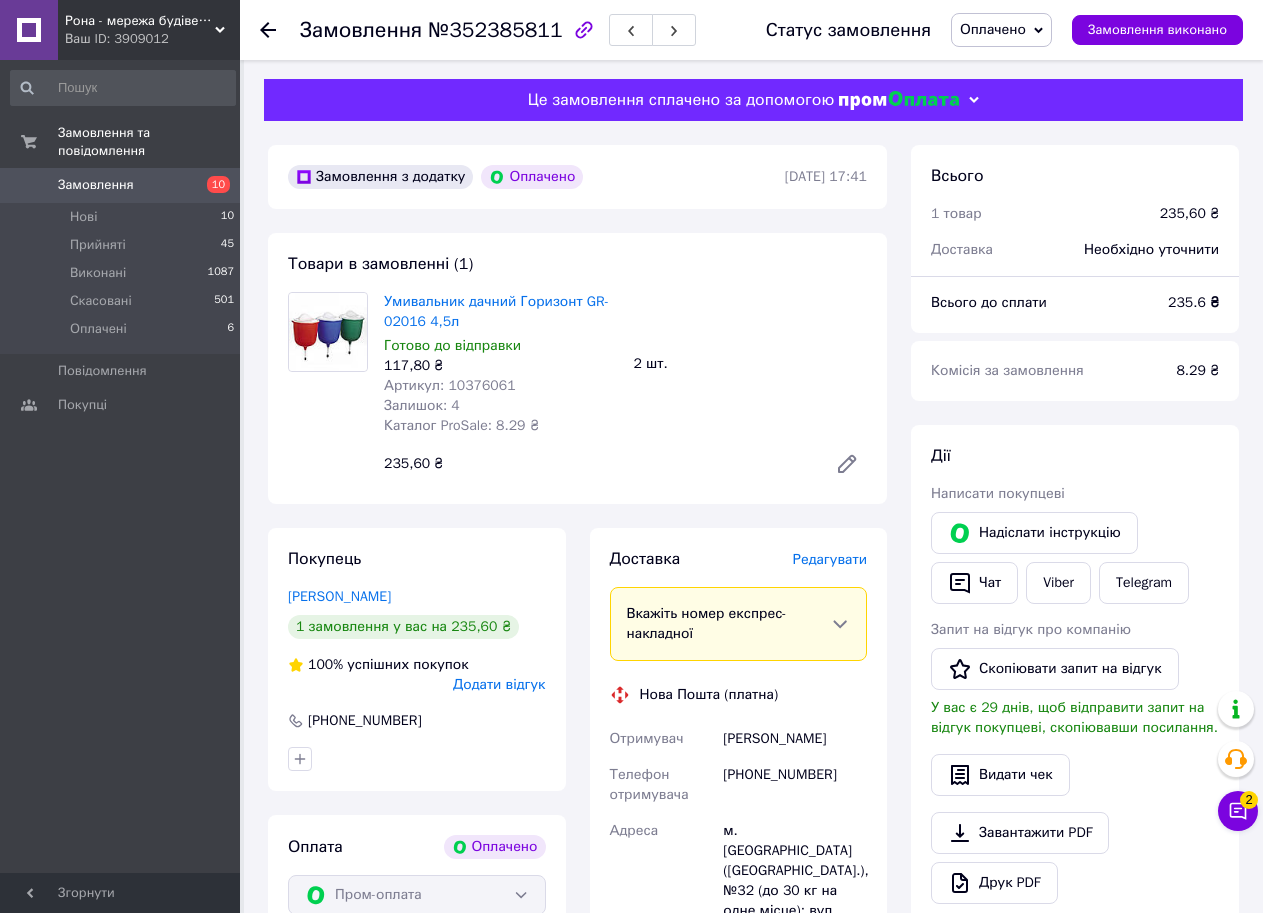 scroll, scrollTop: 0, scrollLeft: 0, axis: both 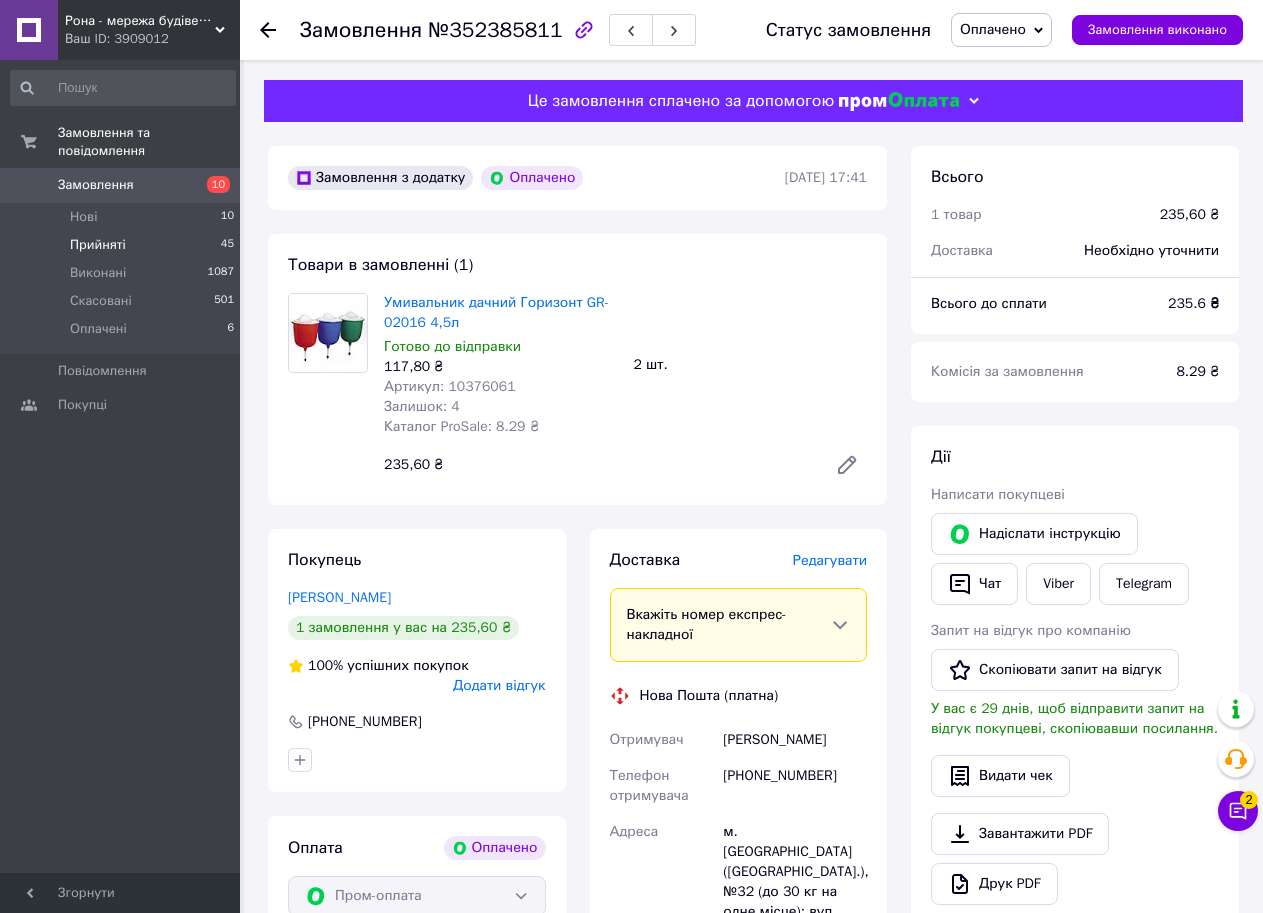 click on "Прийняті 45" at bounding box center (123, 245) 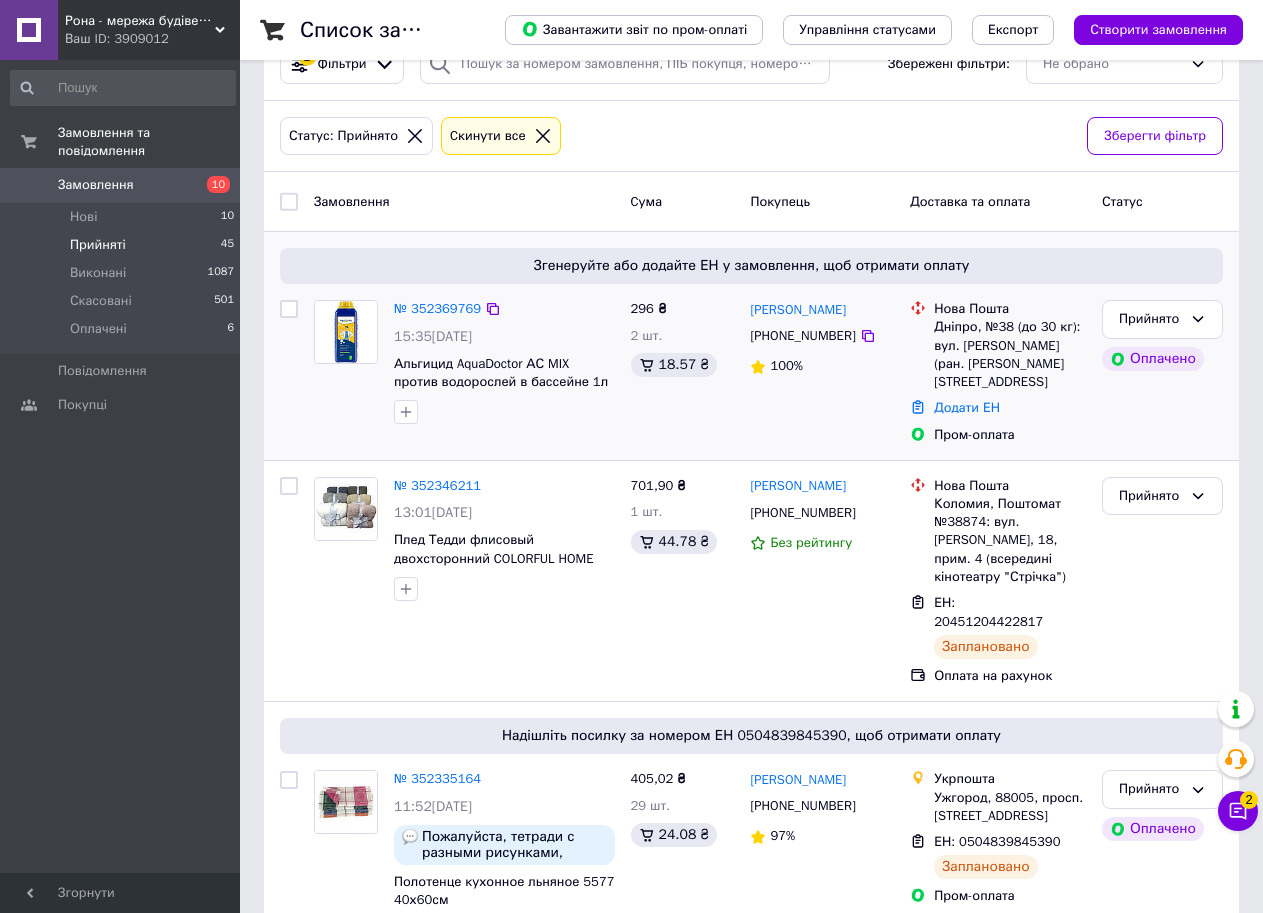 scroll, scrollTop: 0, scrollLeft: 0, axis: both 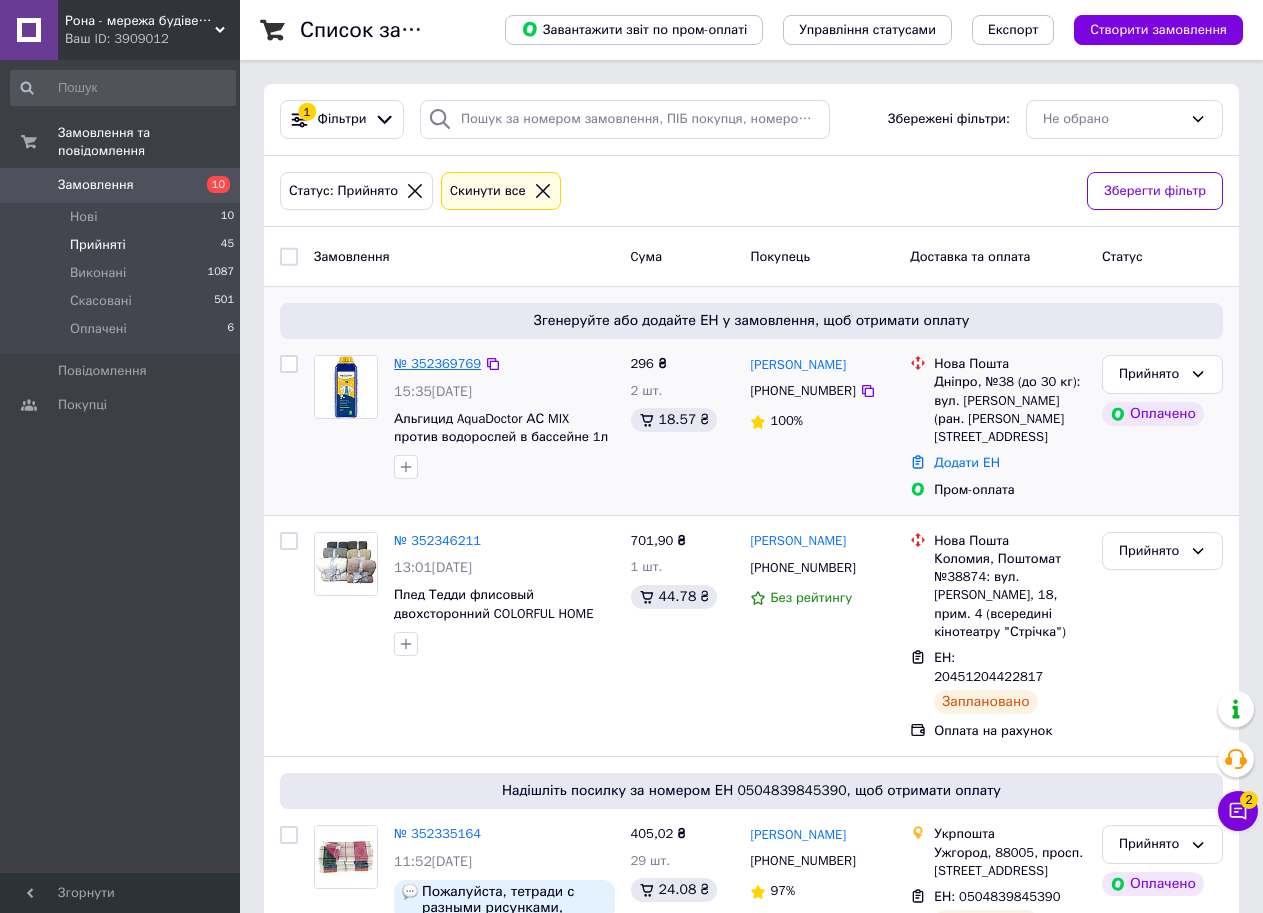 click on "№ 352369769" at bounding box center (437, 363) 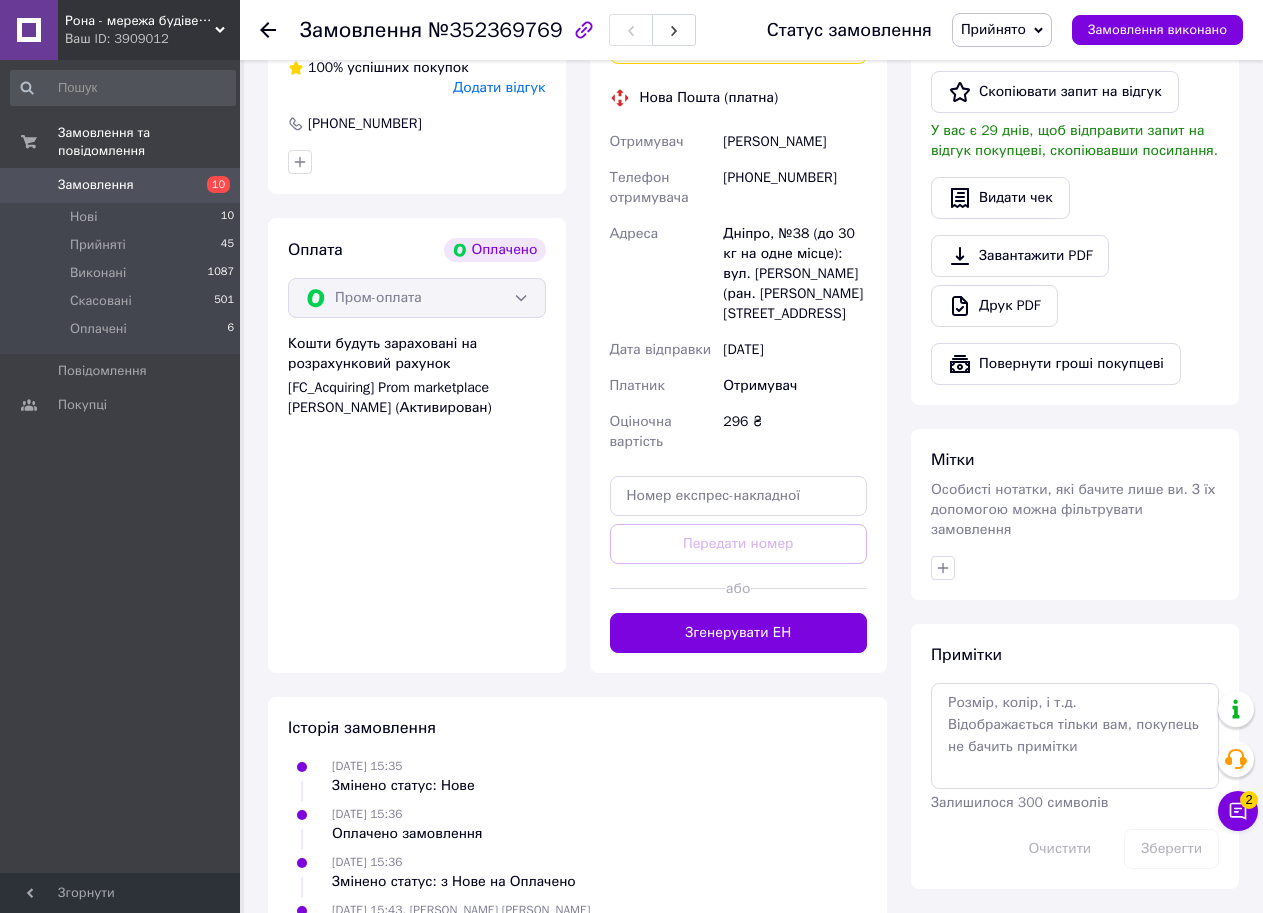 scroll, scrollTop: 600, scrollLeft: 0, axis: vertical 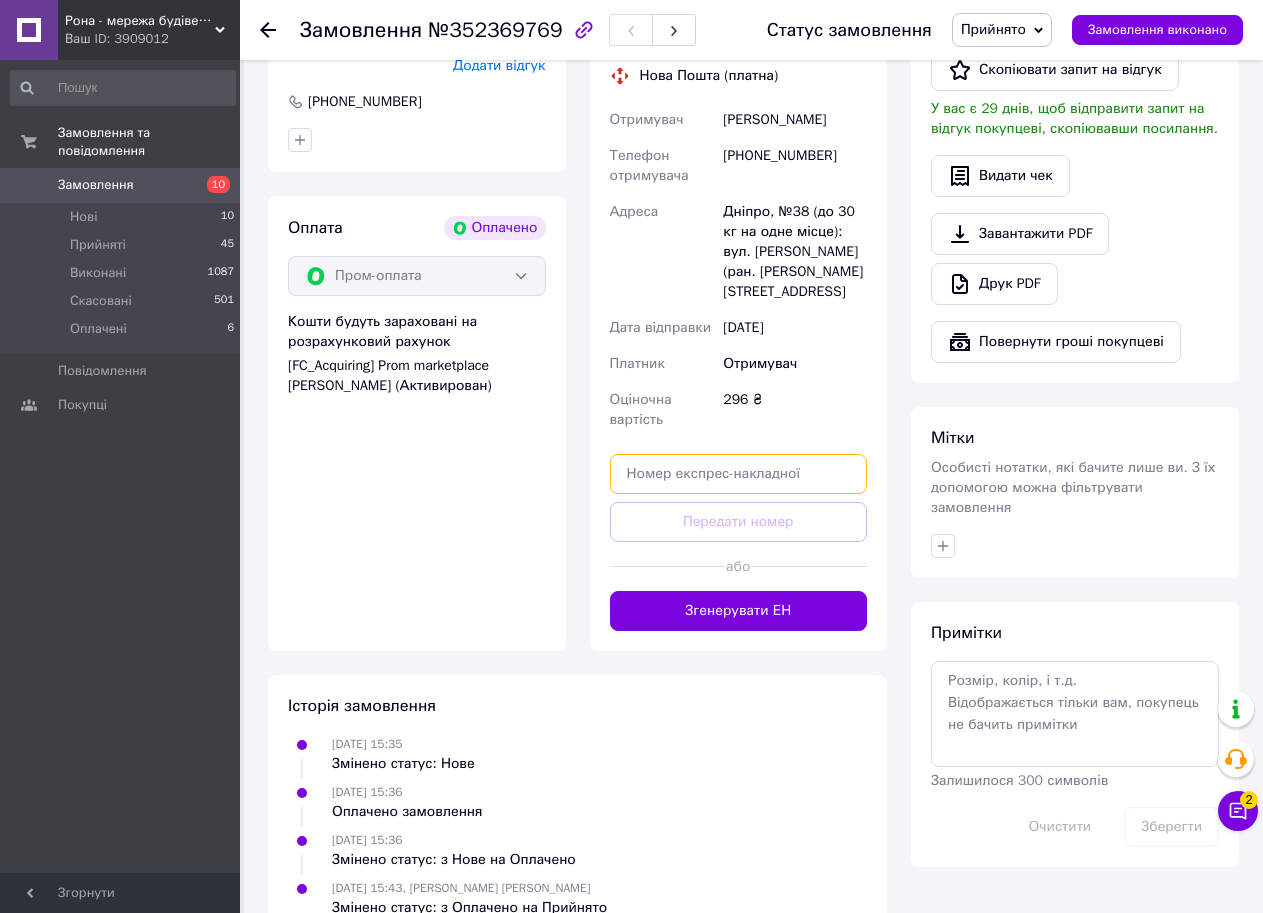 click at bounding box center [739, 474] 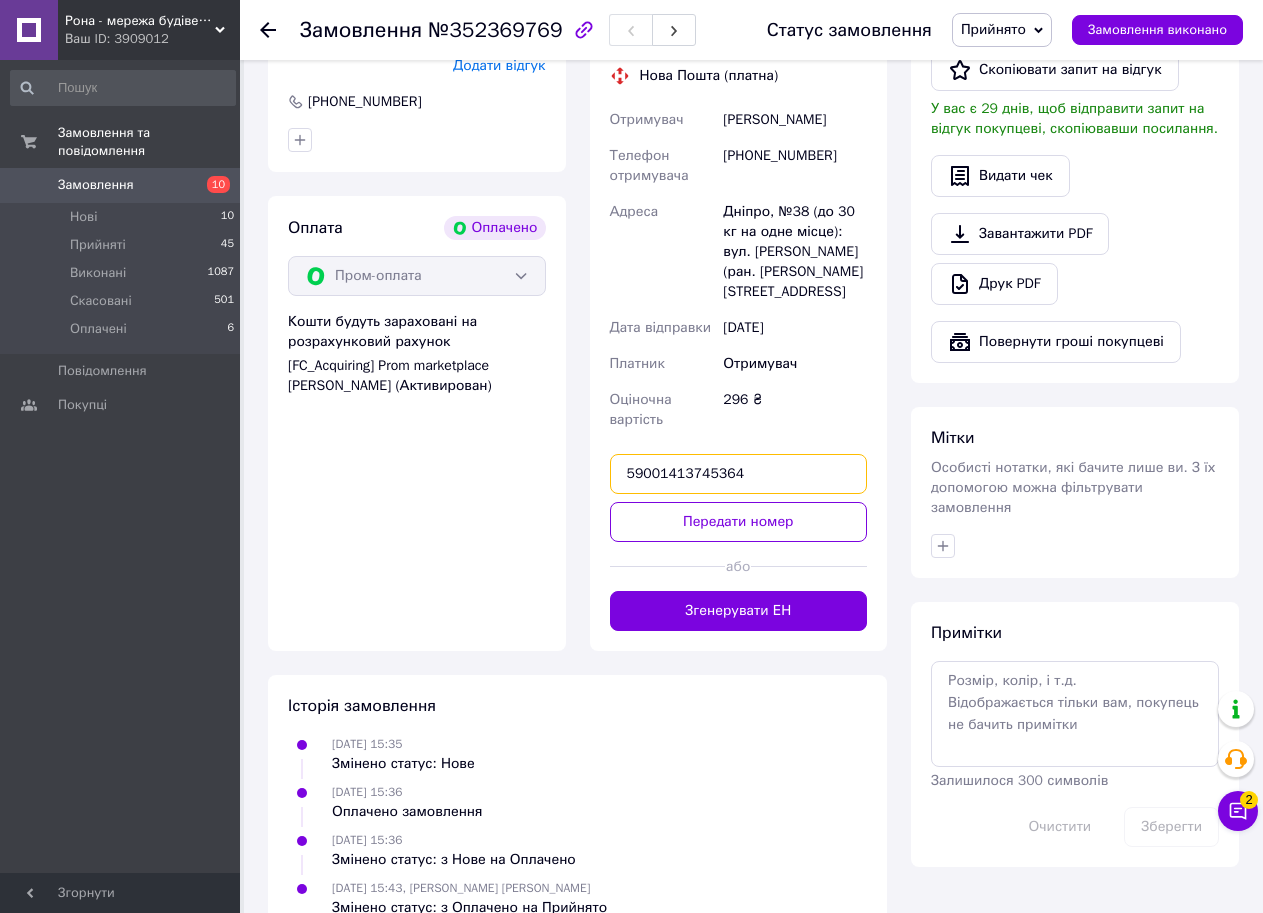 type on "59001413745364" 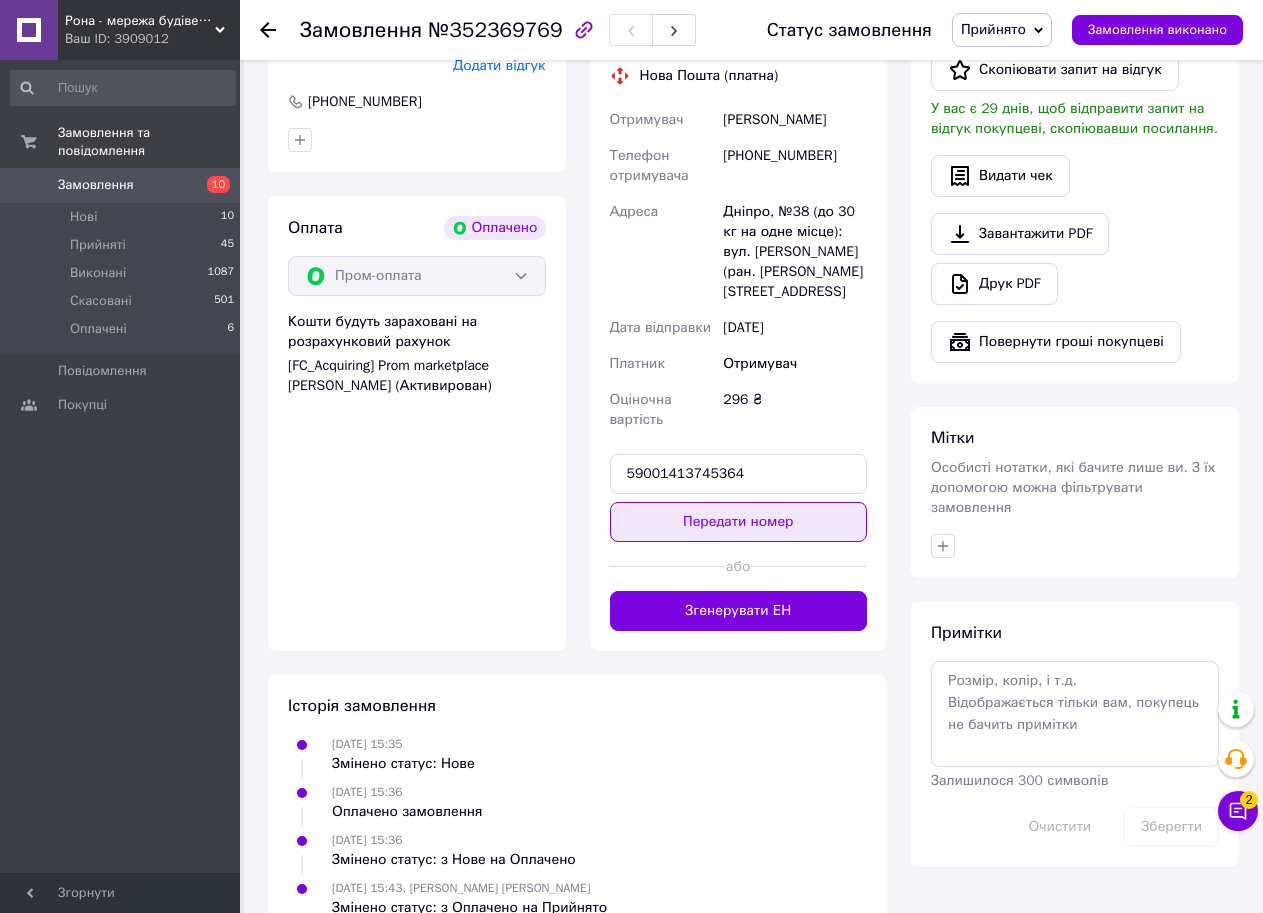 click on "Передати номер" at bounding box center (739, 522) 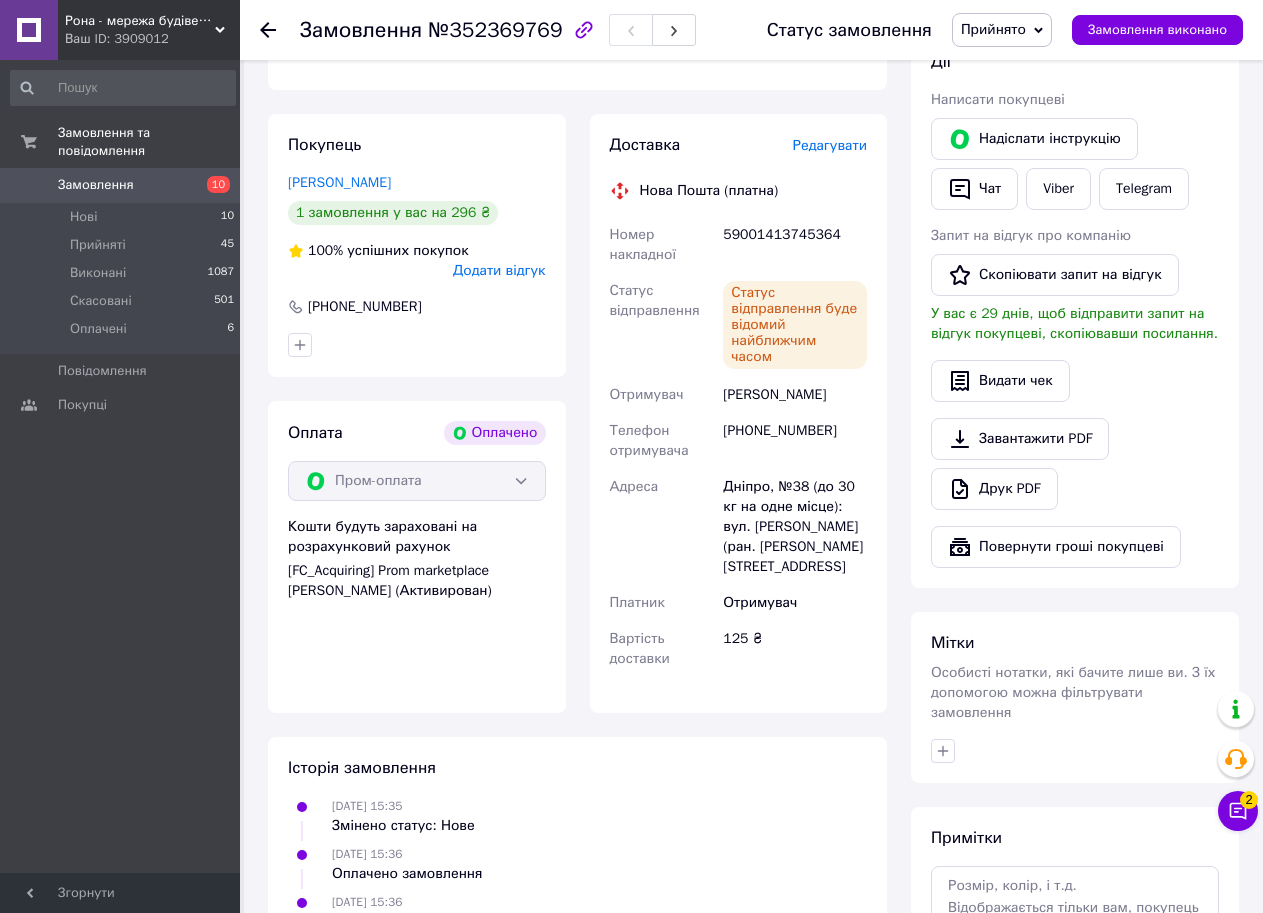 scroll, scrollTop: 58, scrollLeft: 0, axis: vertical 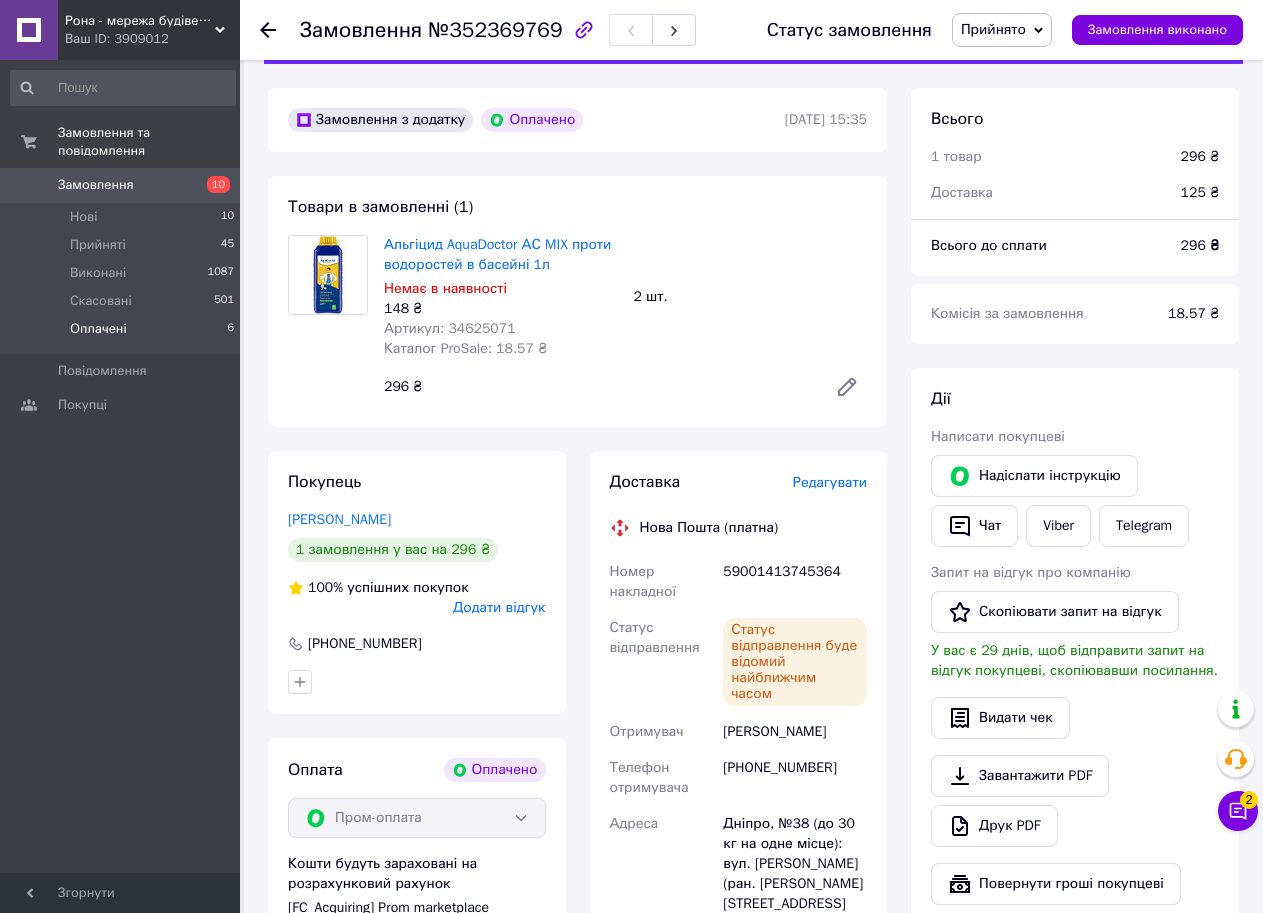click on "Оплачені" at bounding box center [98, 329] 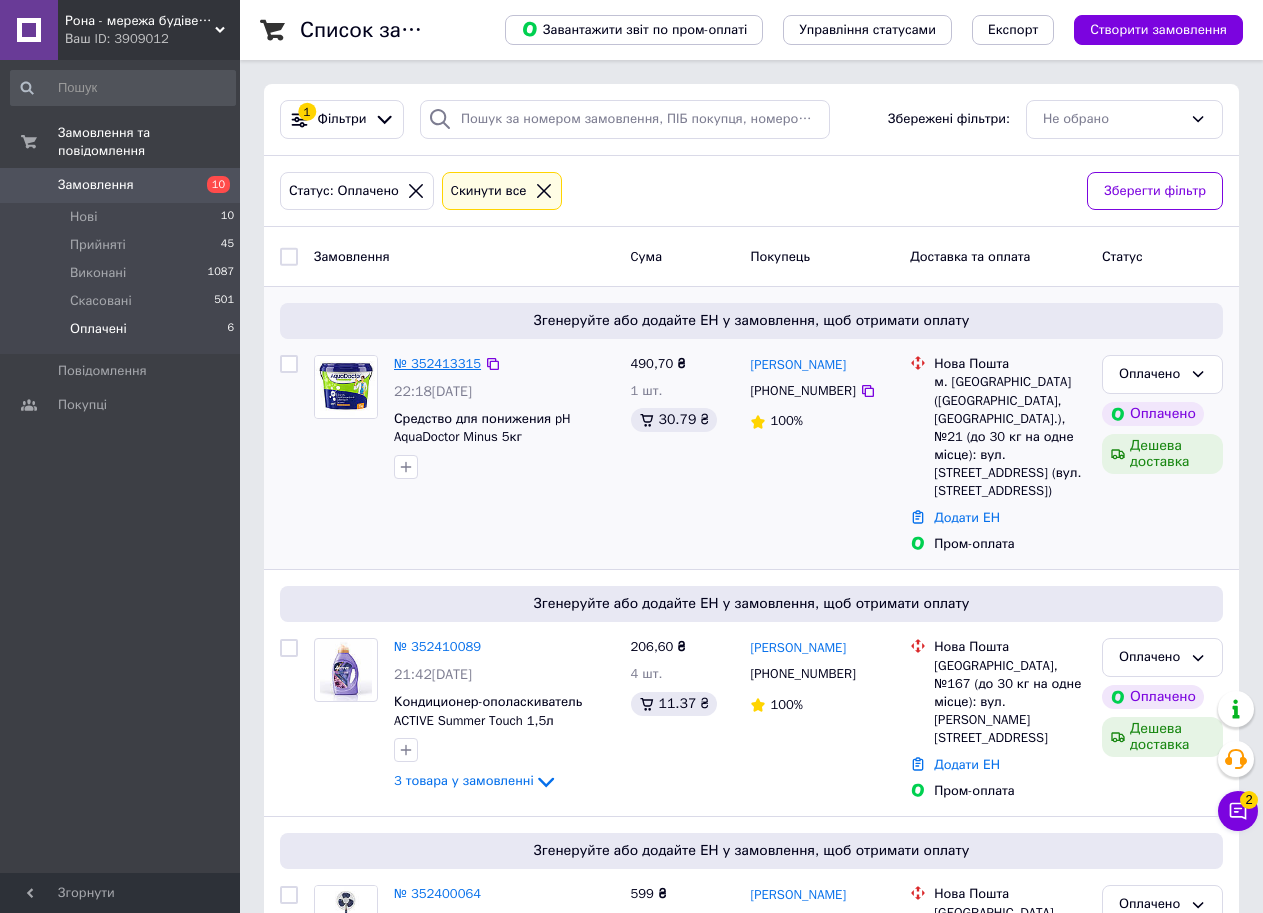 click on "№ 352413315" at bounding box center [437, 363] 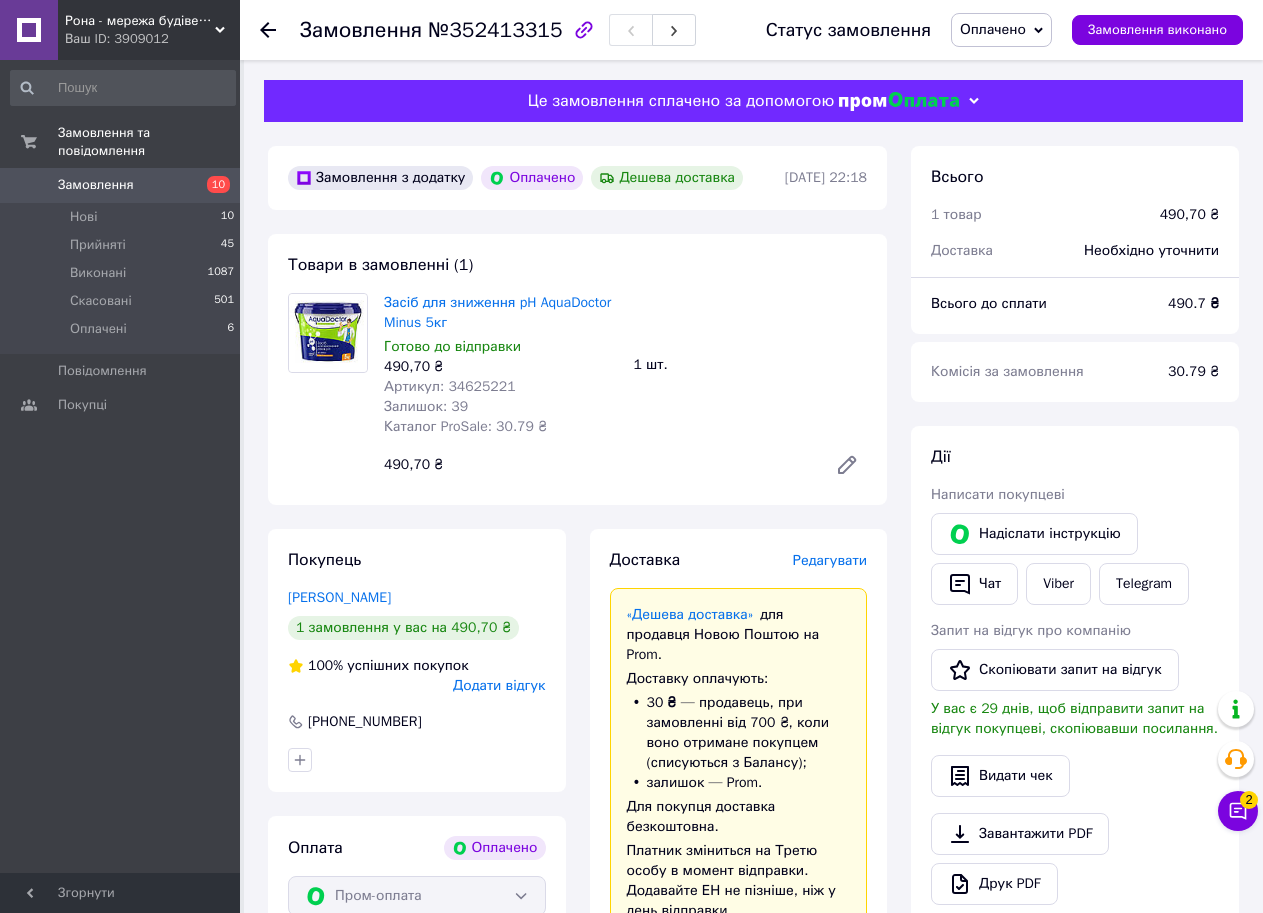 click on "Оплачено" at bounding box center [1001, 30] 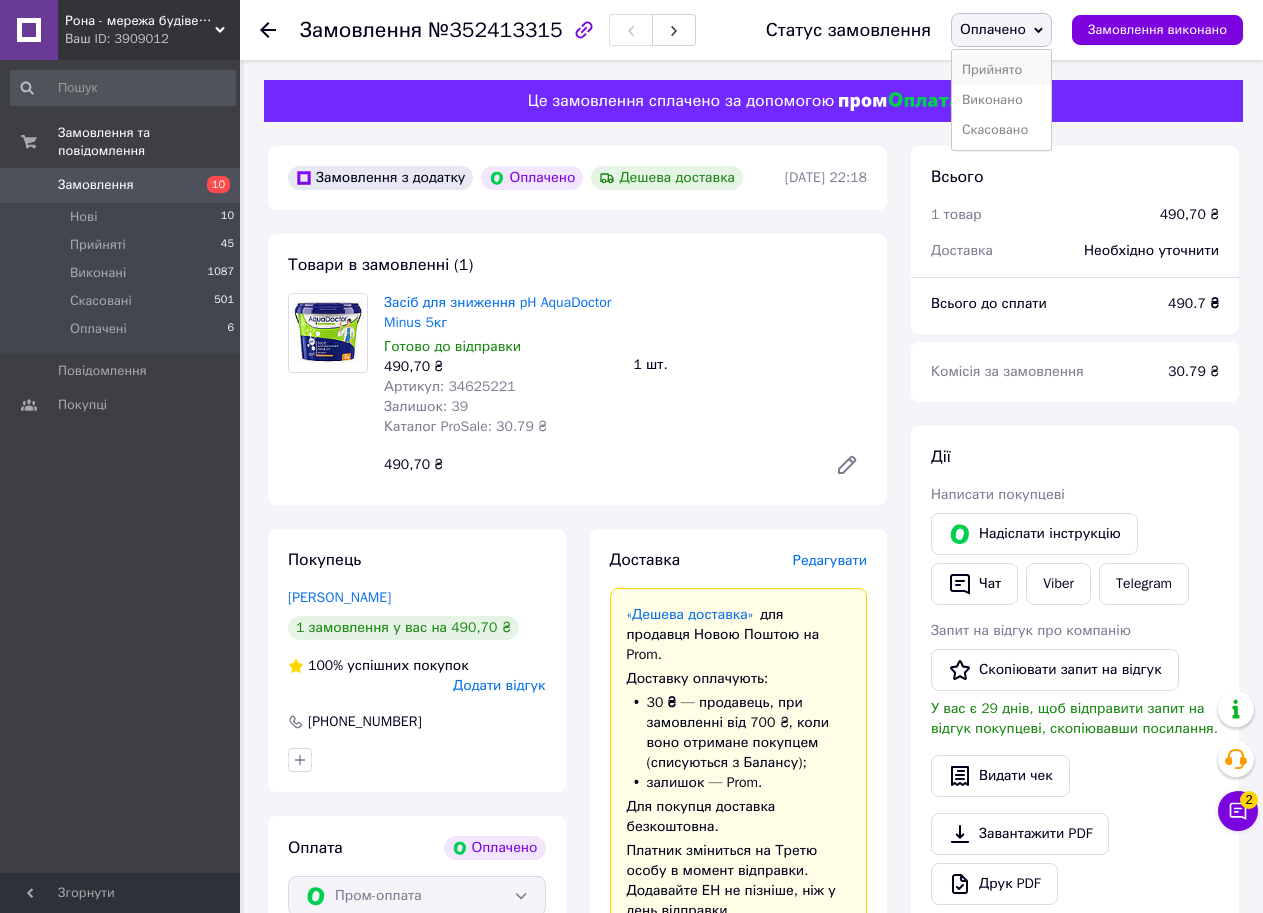 click on "Прийнято" at bounding box center [1001, 70] 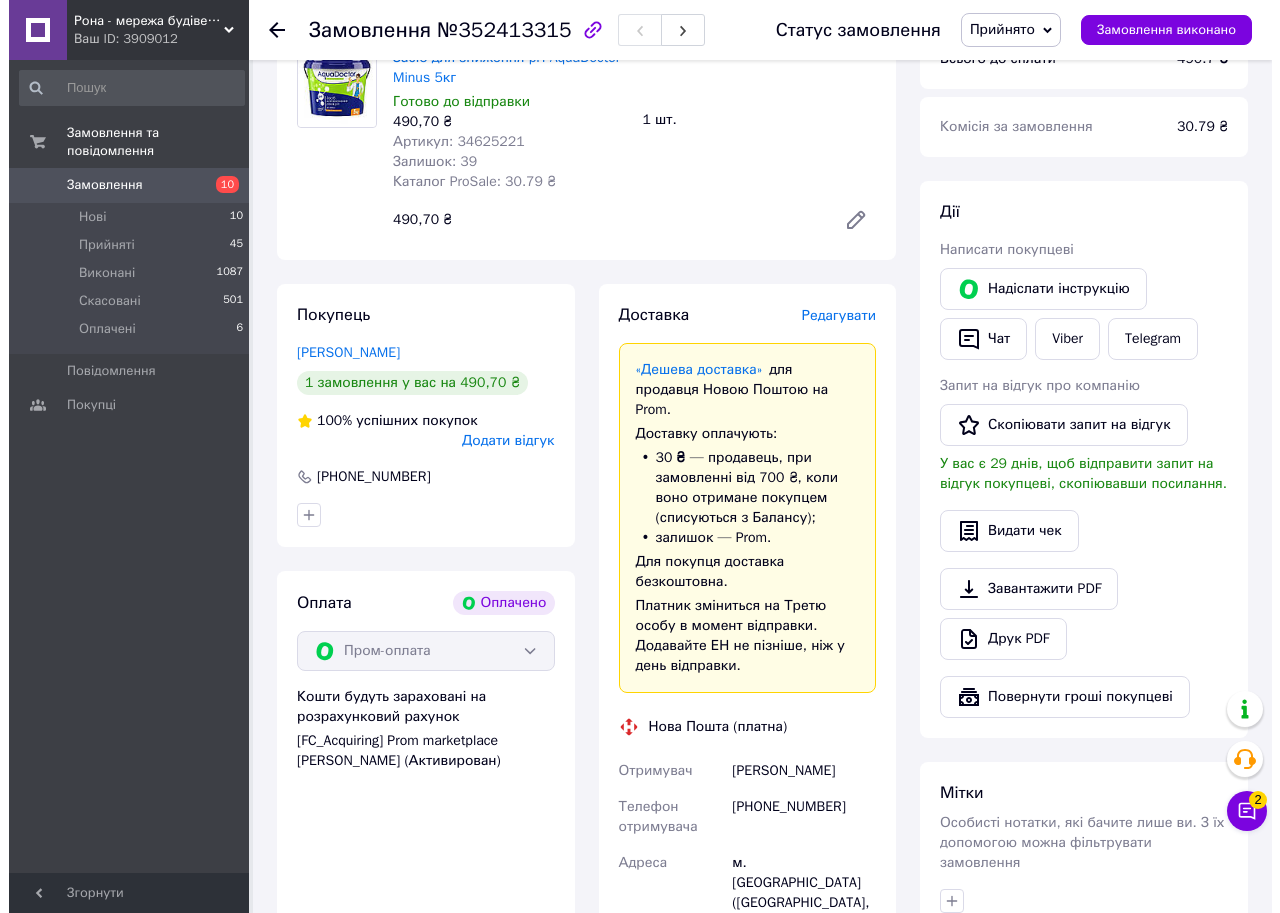 scroll, scrollTop: 200, scrollLeft: 0, axis: vertical 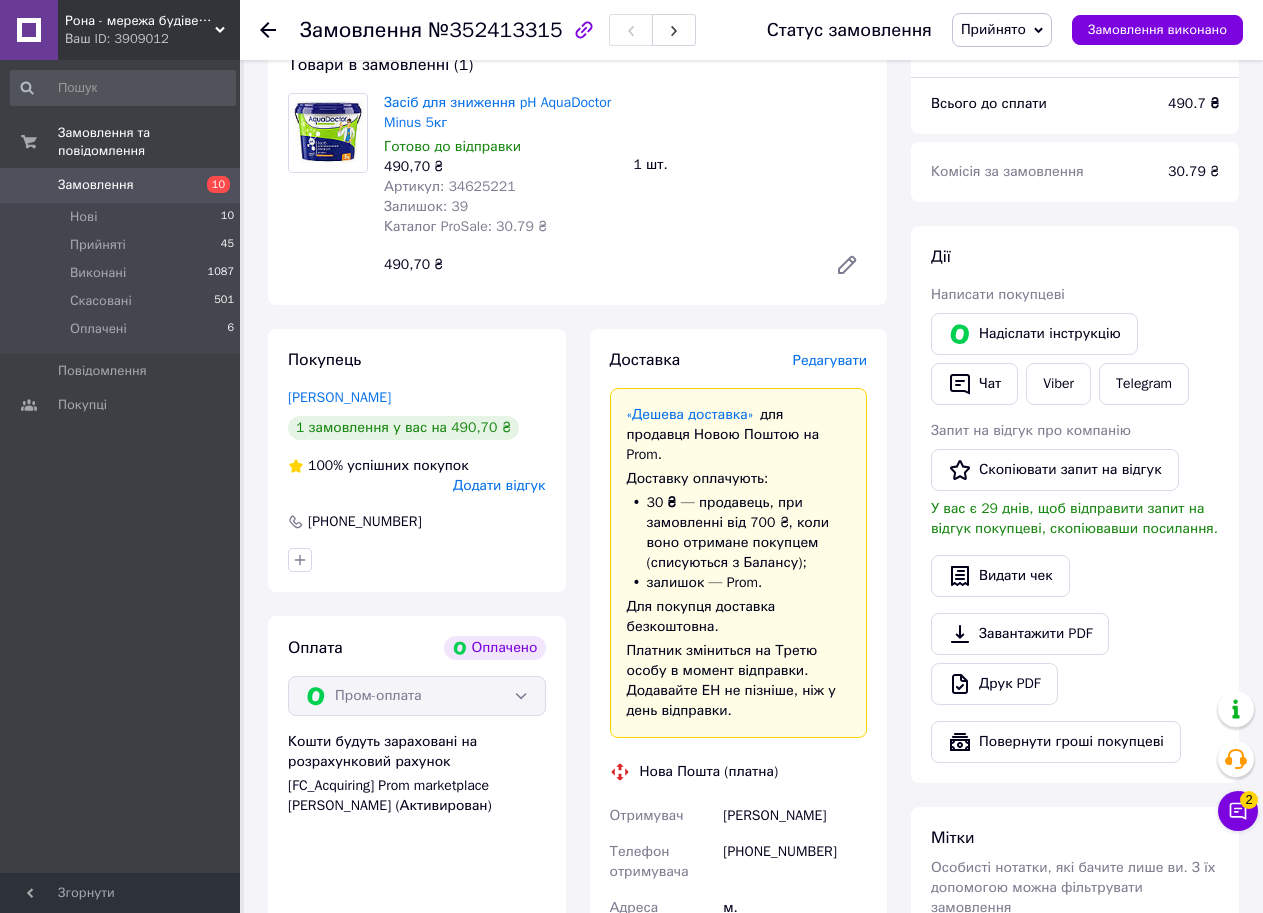 click on "Редагувати" at bounding box center (830, 360) 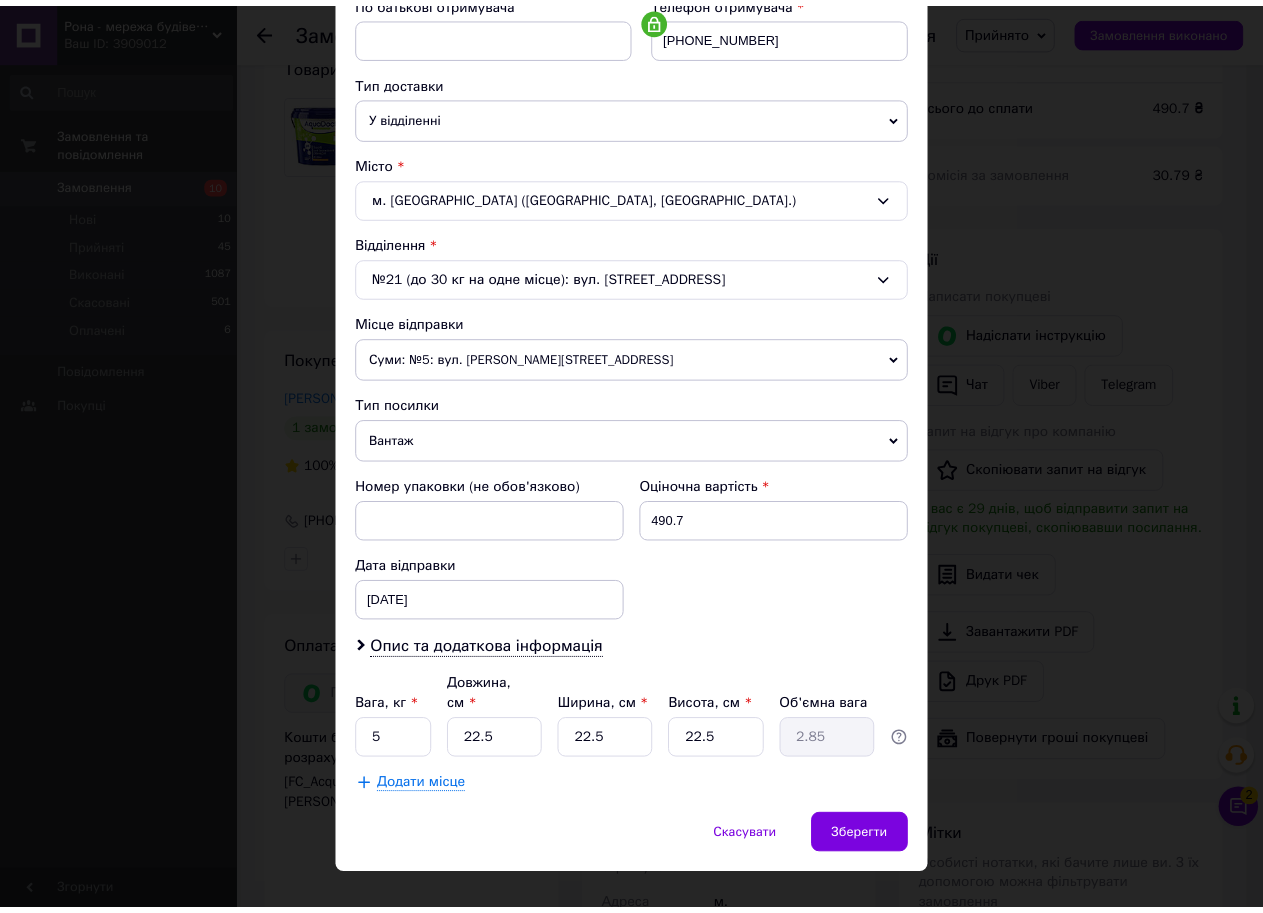 scroll, scrollTop: 415, scrollLeft: 0, axis: vertical 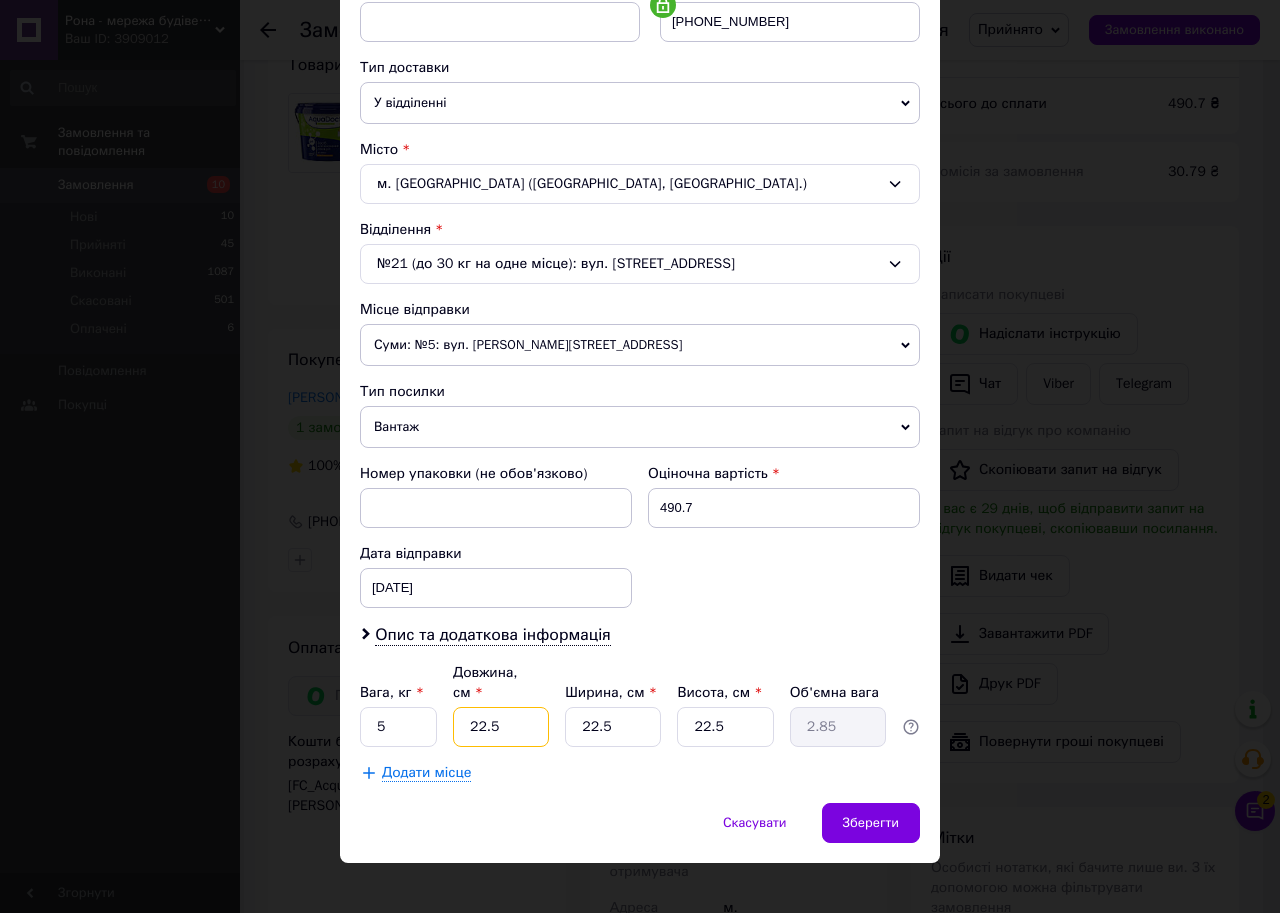 drag, startPoint x: 518, startPoint y: 703, endPoint x: 458, endPoint y: 707, distance: 60.133186 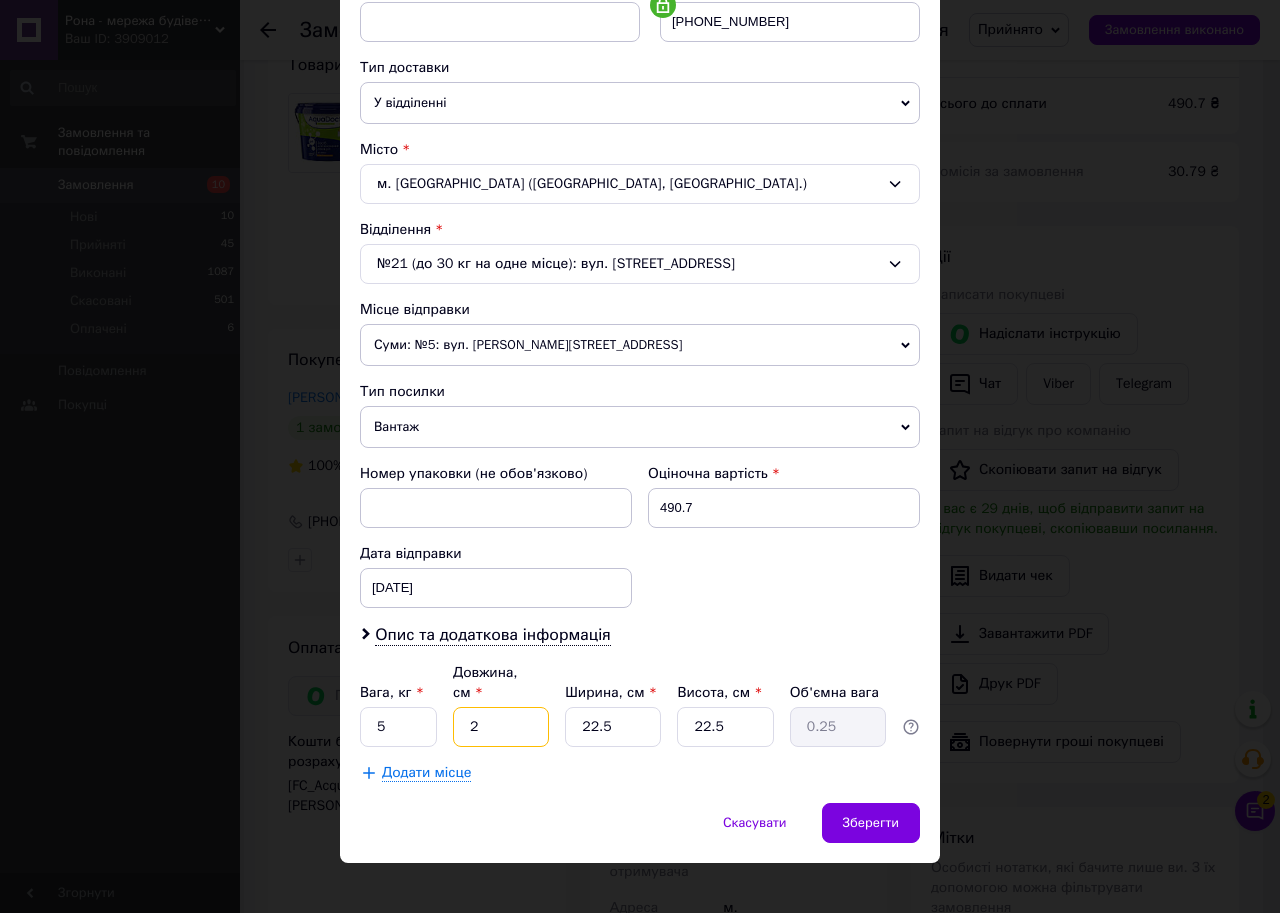 type on "24" 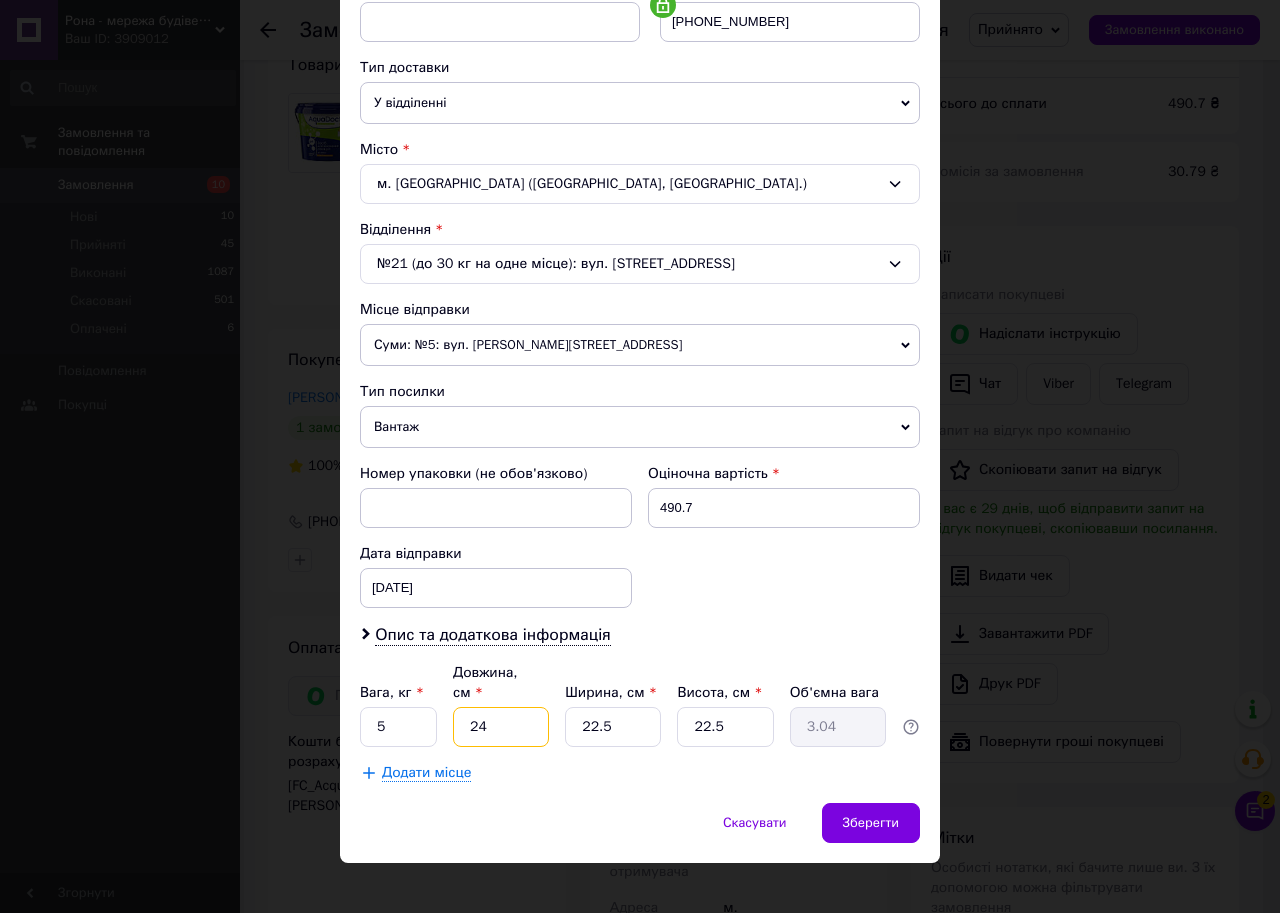 type on "24" 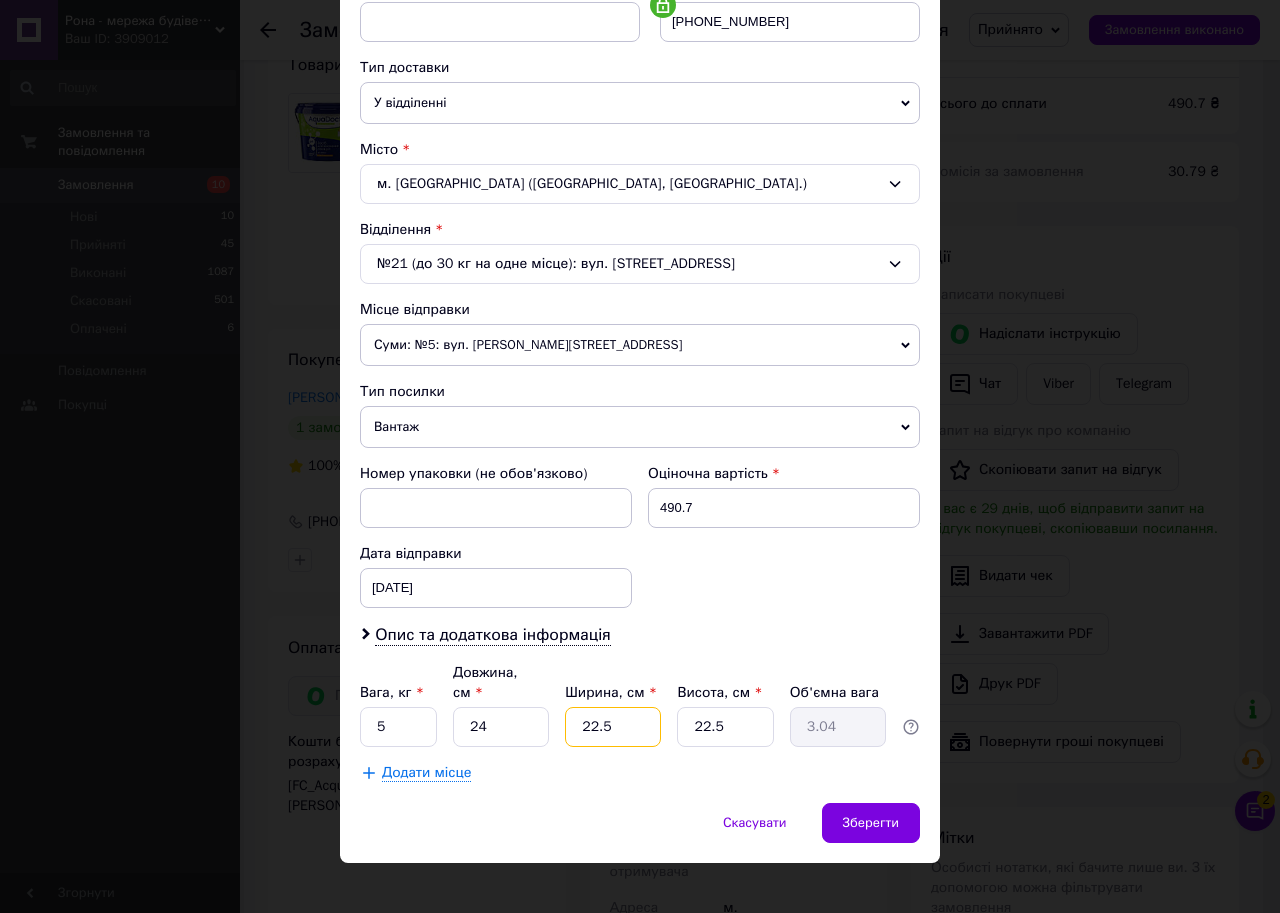 drag, startPoint x: 615, startPoint y: 709, endPoint x: 553, endPoint y: 706, distance: 62.072536 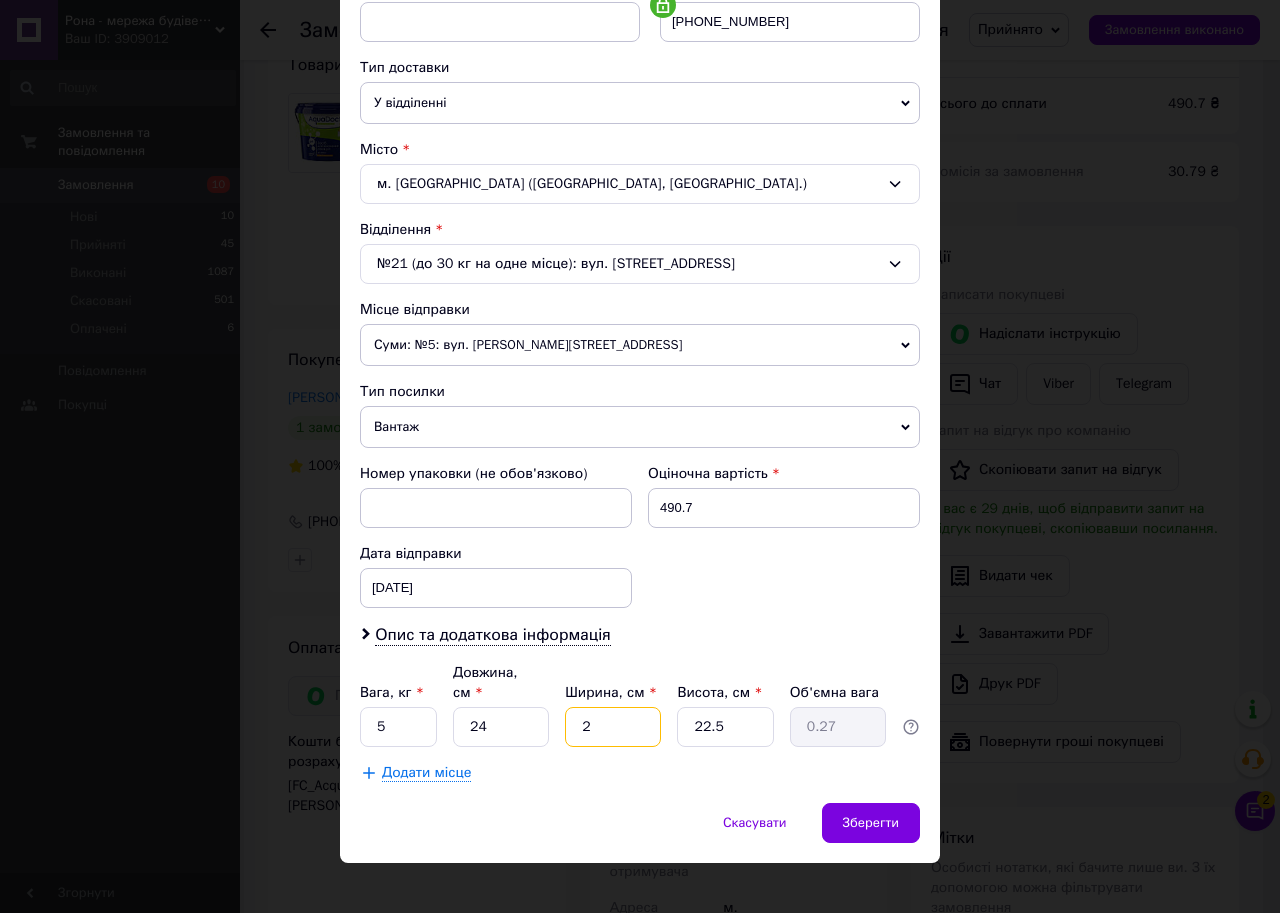 type on "23" 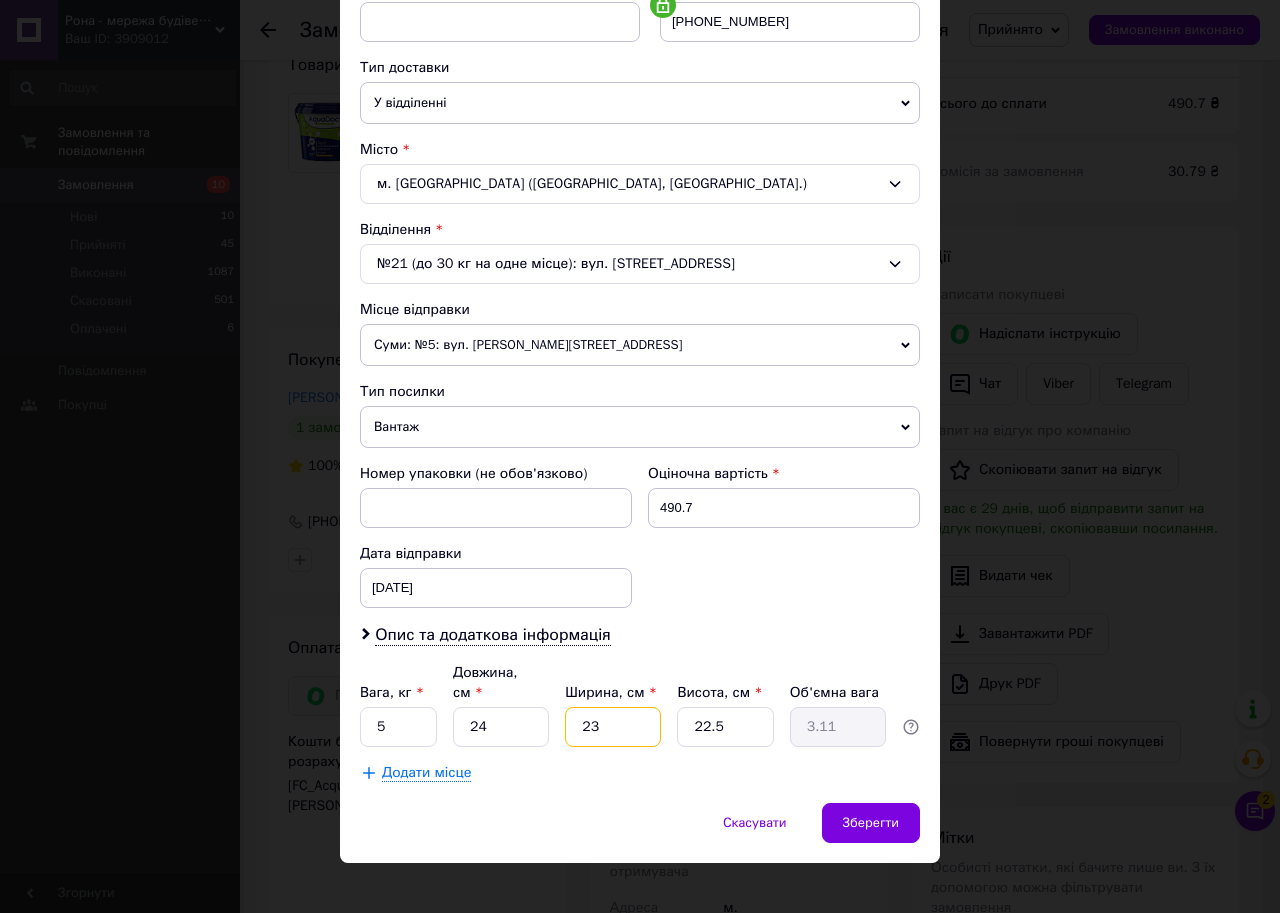 type on "23" 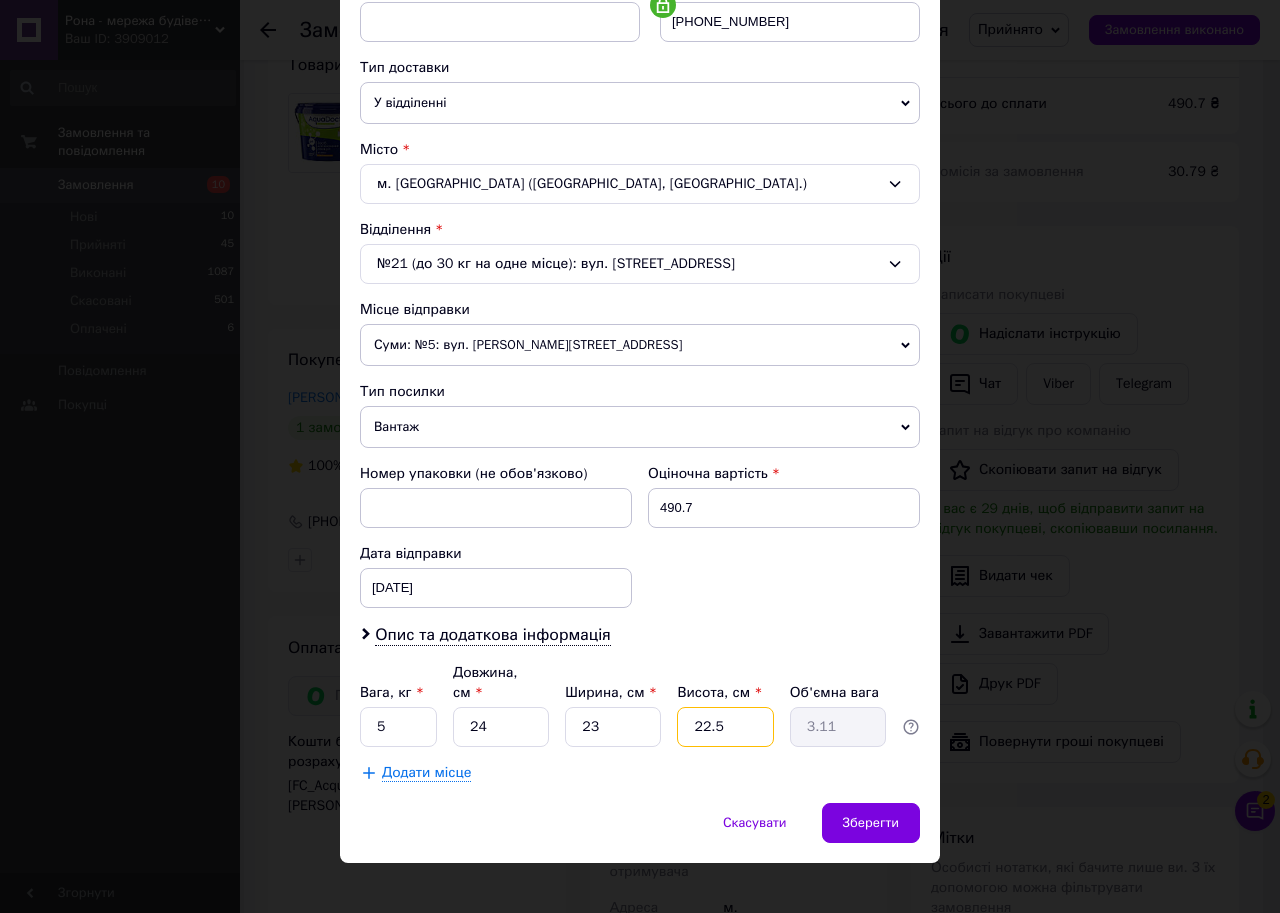 drag, startPoint x: 728, startPoint y: 701, endPoint x: 677, endPoint y: 712, distance: 52.17279 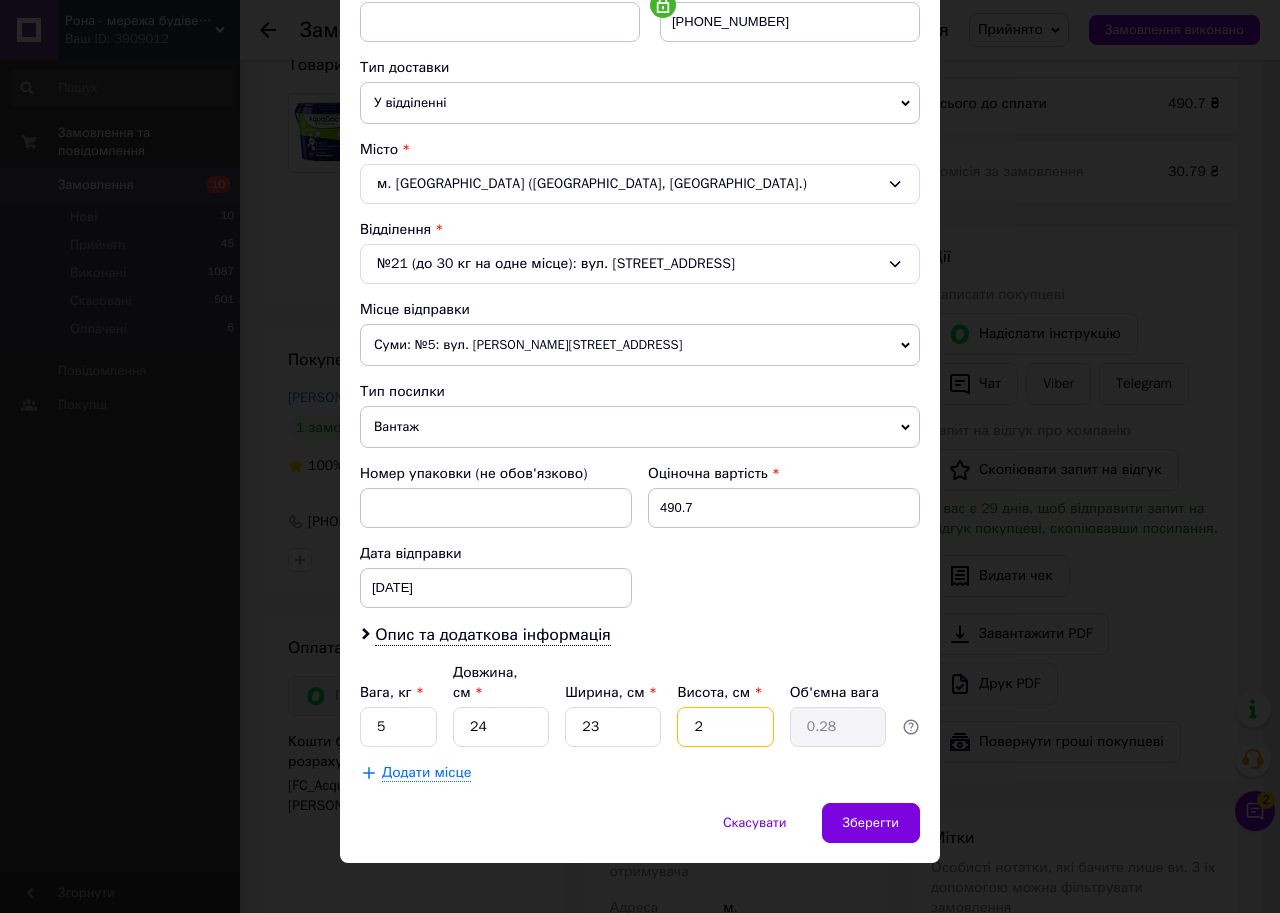 type on "22" 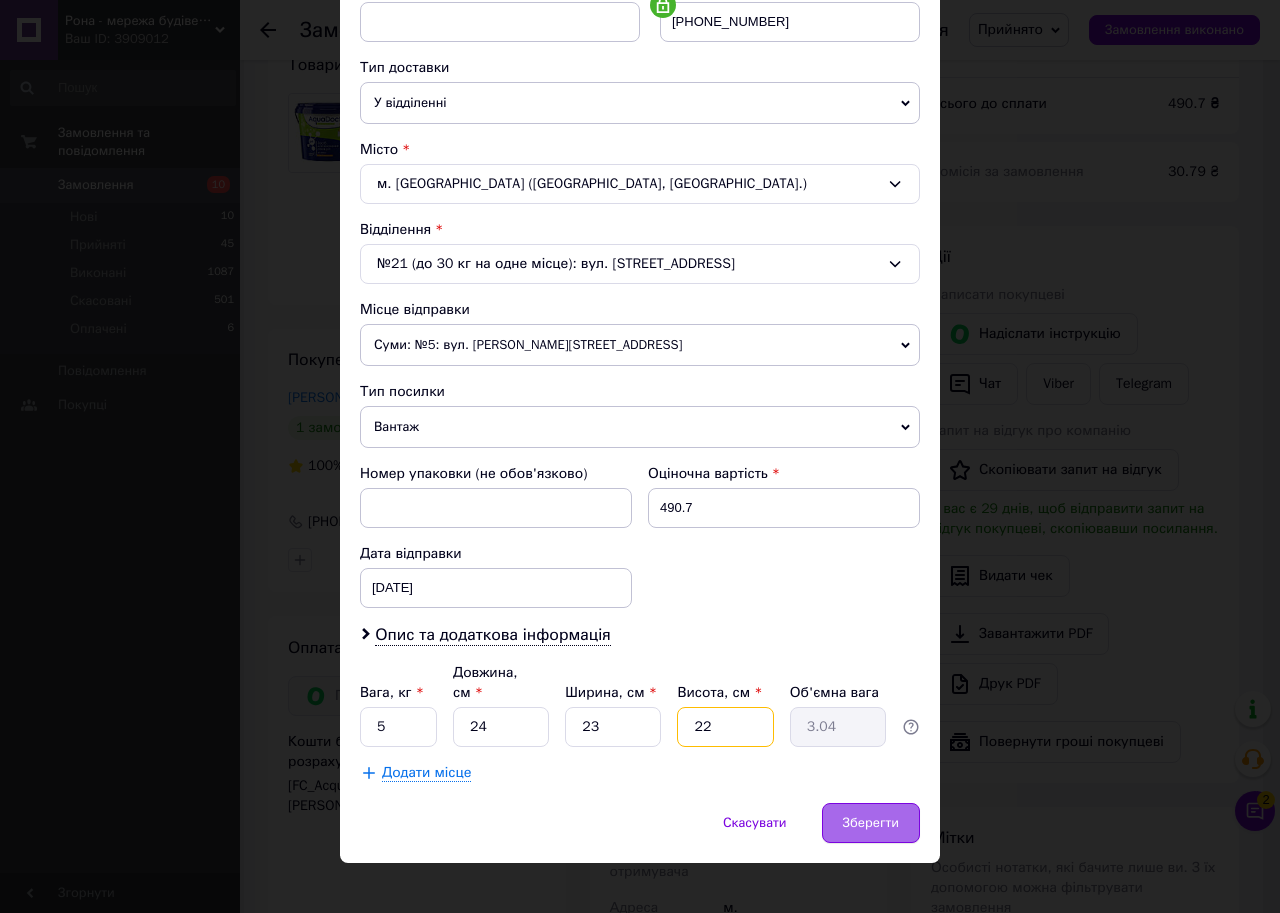 type on "22" 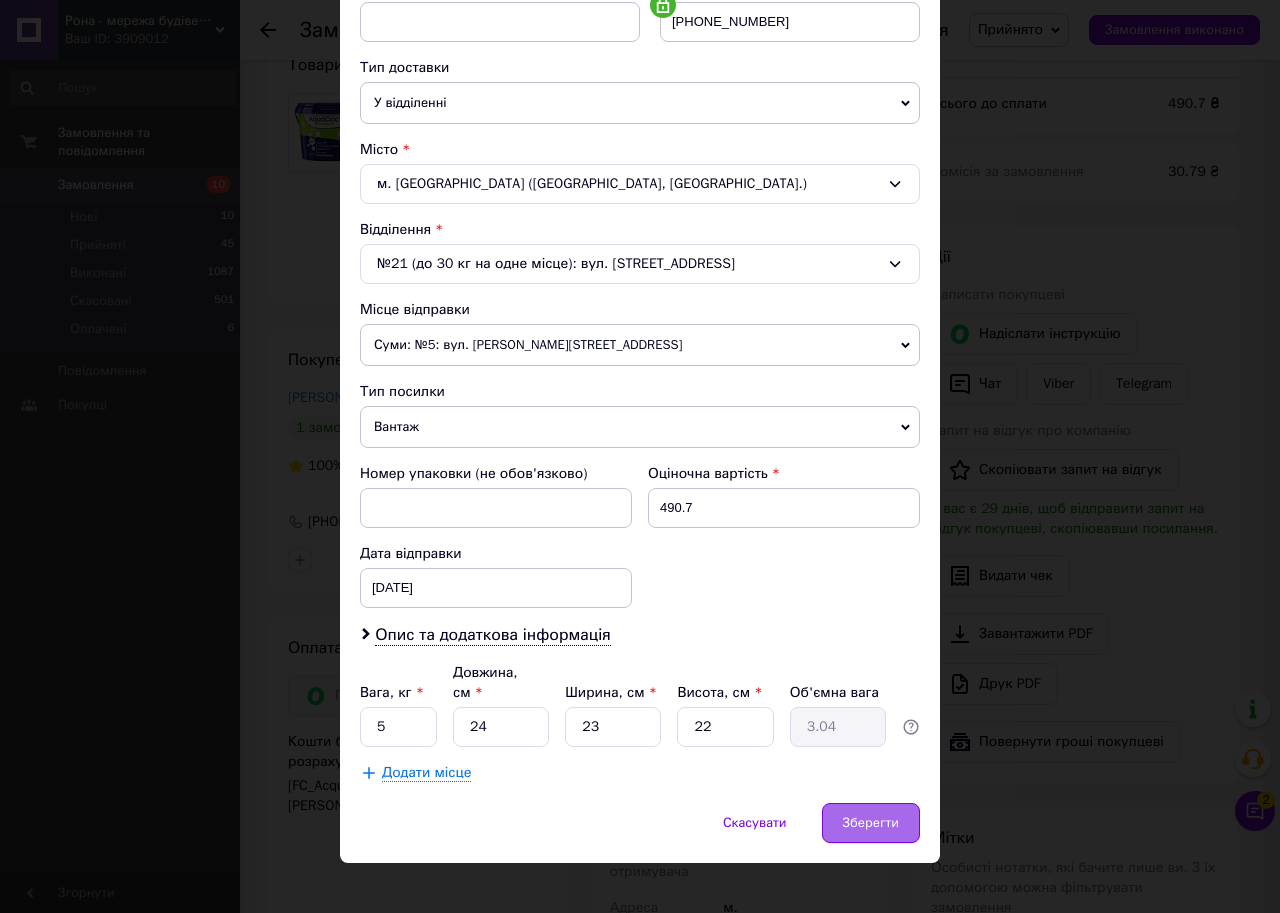 click on "Зберегти" at bounding box center (871, 823) 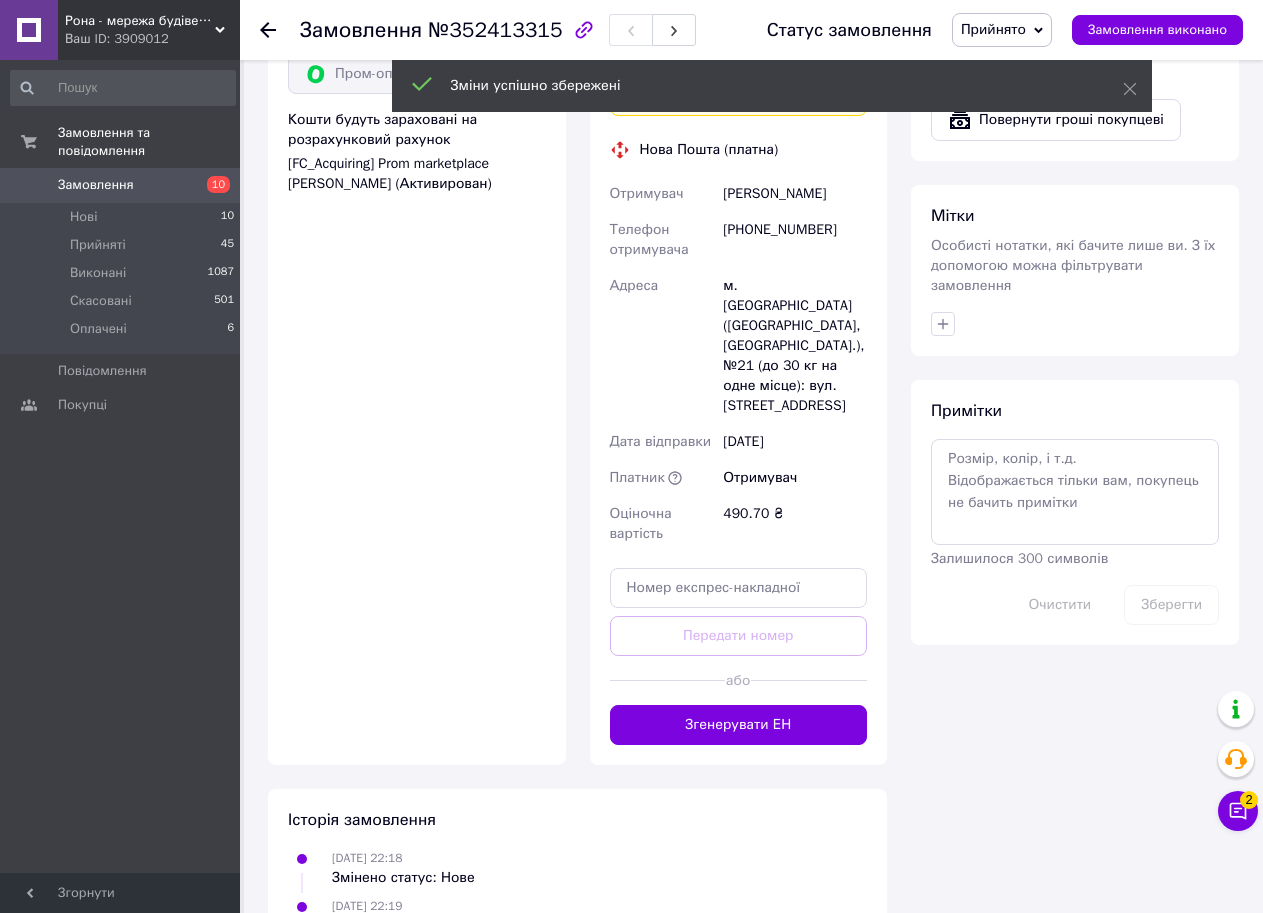 scroll, scrollTop: 900, scrollLeft: 0, axis: vertical 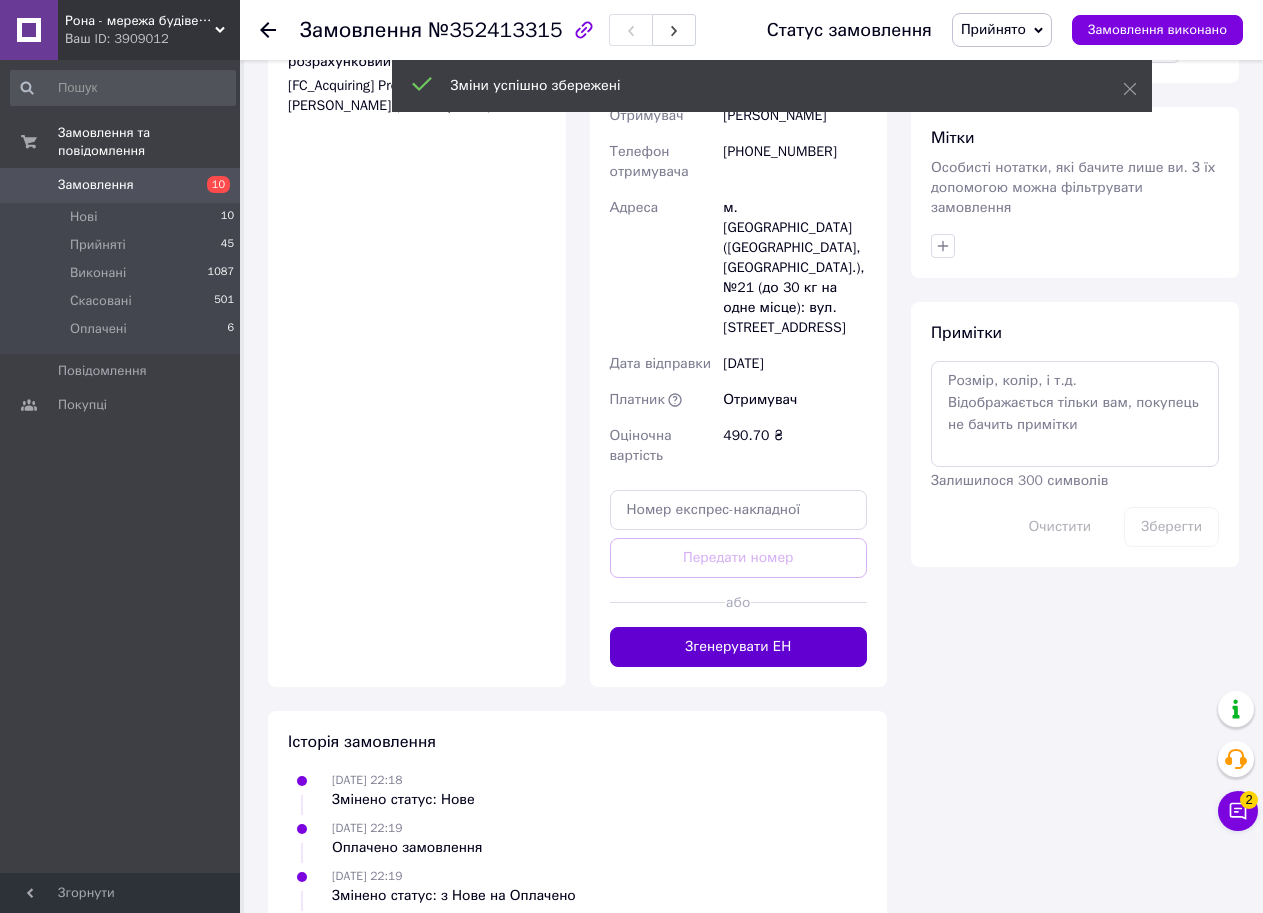 click on "Згенерувати ЕН" at bounding box center [739, 647] 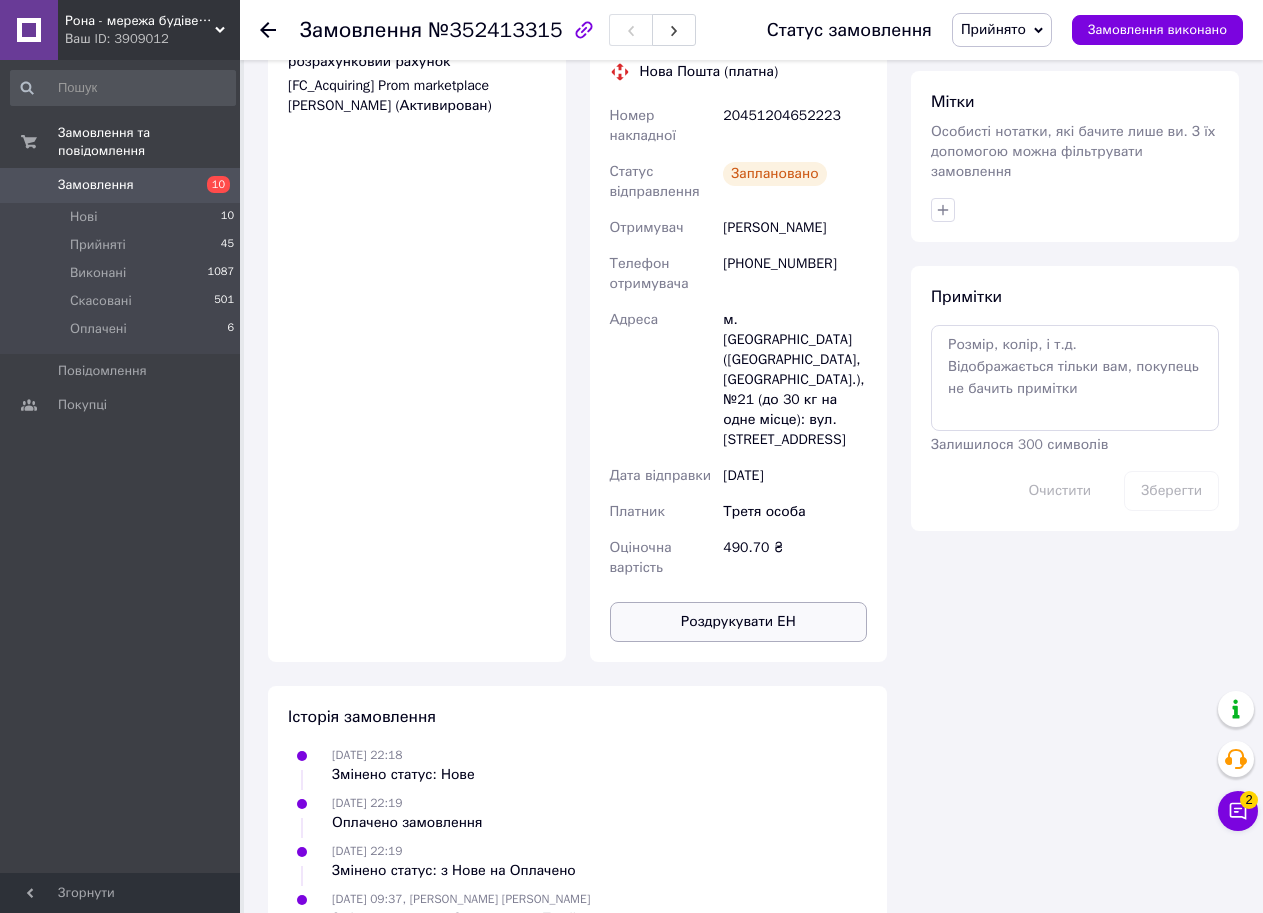 click on "Роздрукувати ЕН" at bounding box center (739, 622) 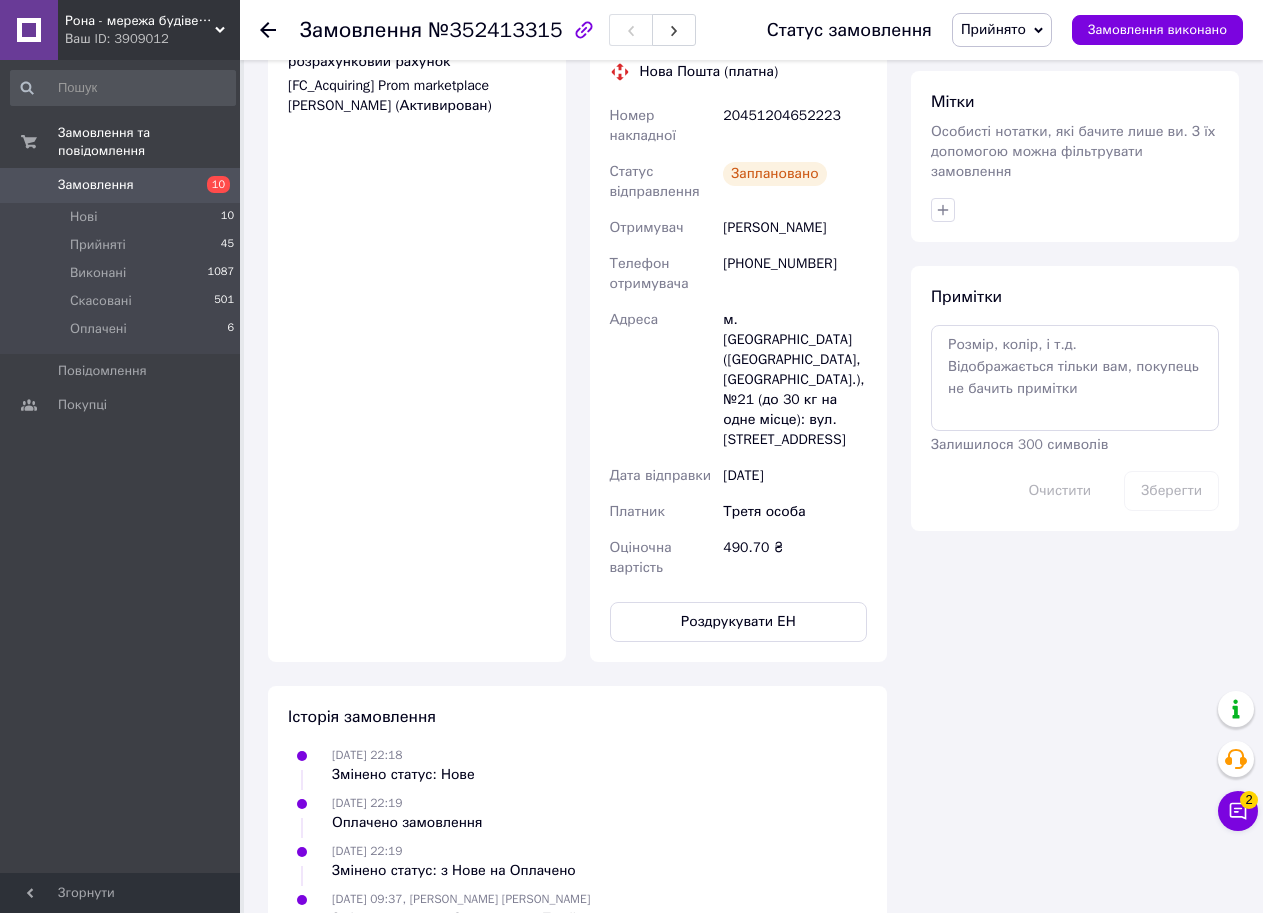 click on "Особисті нотатки, які бачите лише ви. З їх допомогою можна фільтрувати замовлення" at bounding box center [1073, 151] 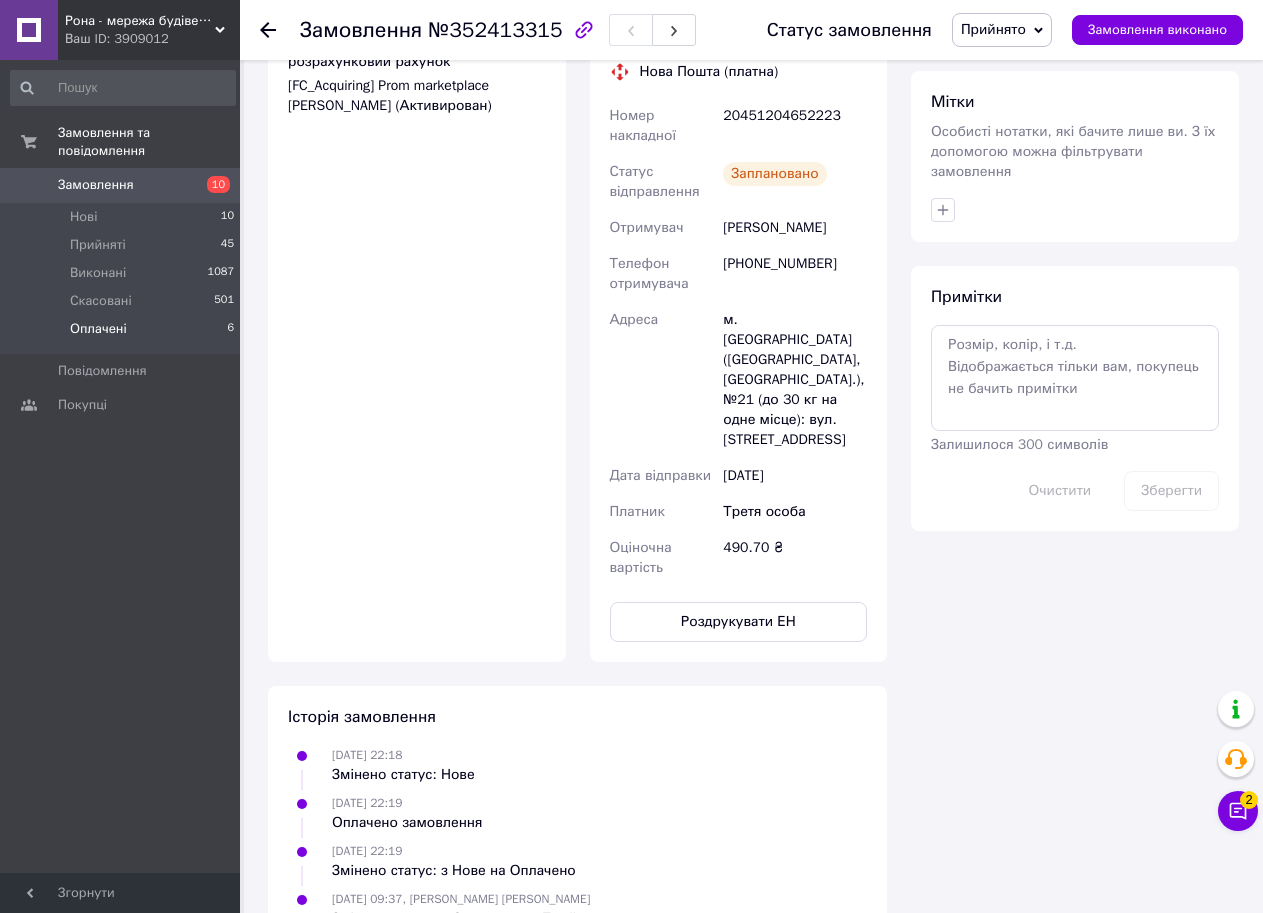 click on "Оплачені" at bounding box center (98, 329) 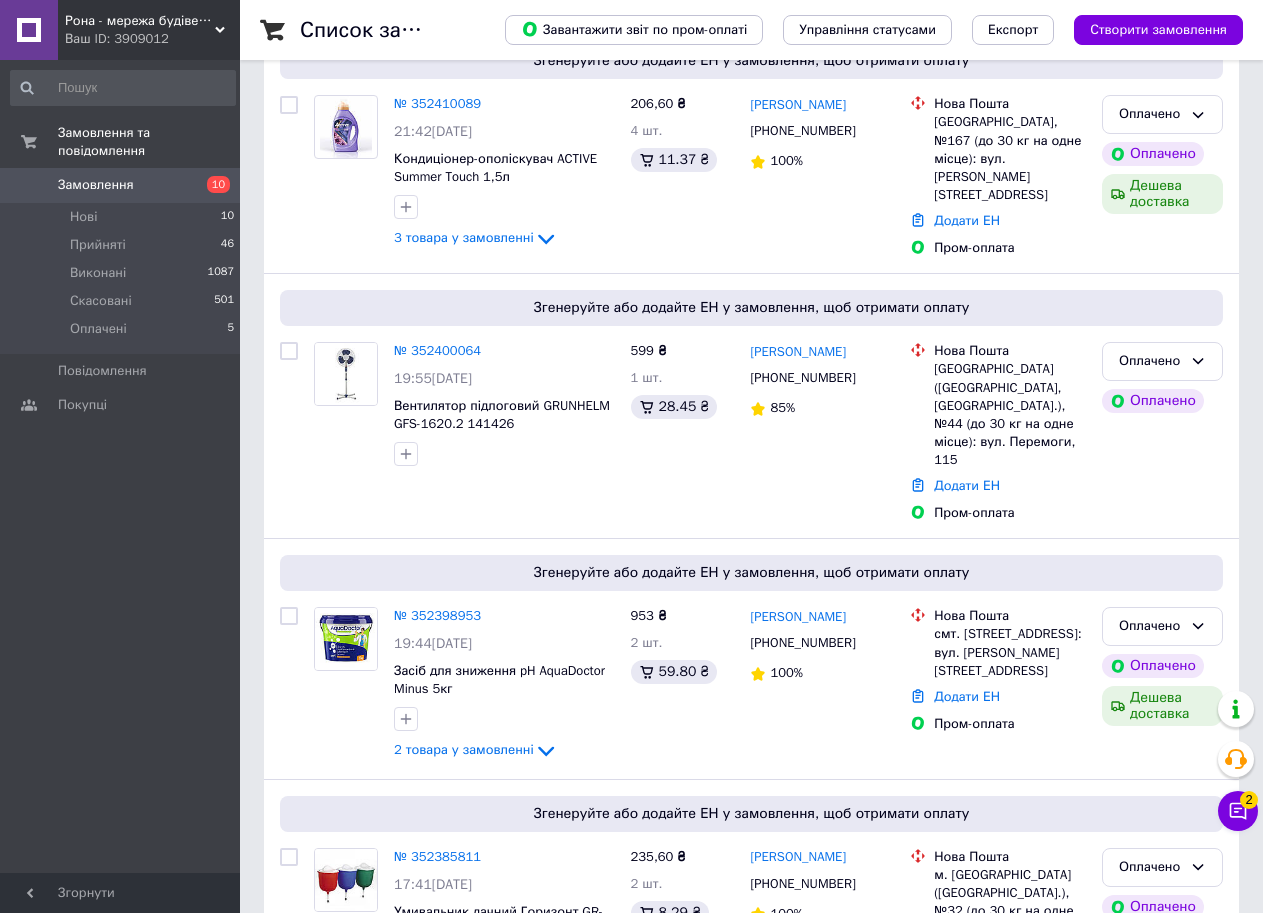 scroll, scrollTop: 700, scrollLeft: 0, axis: vertical 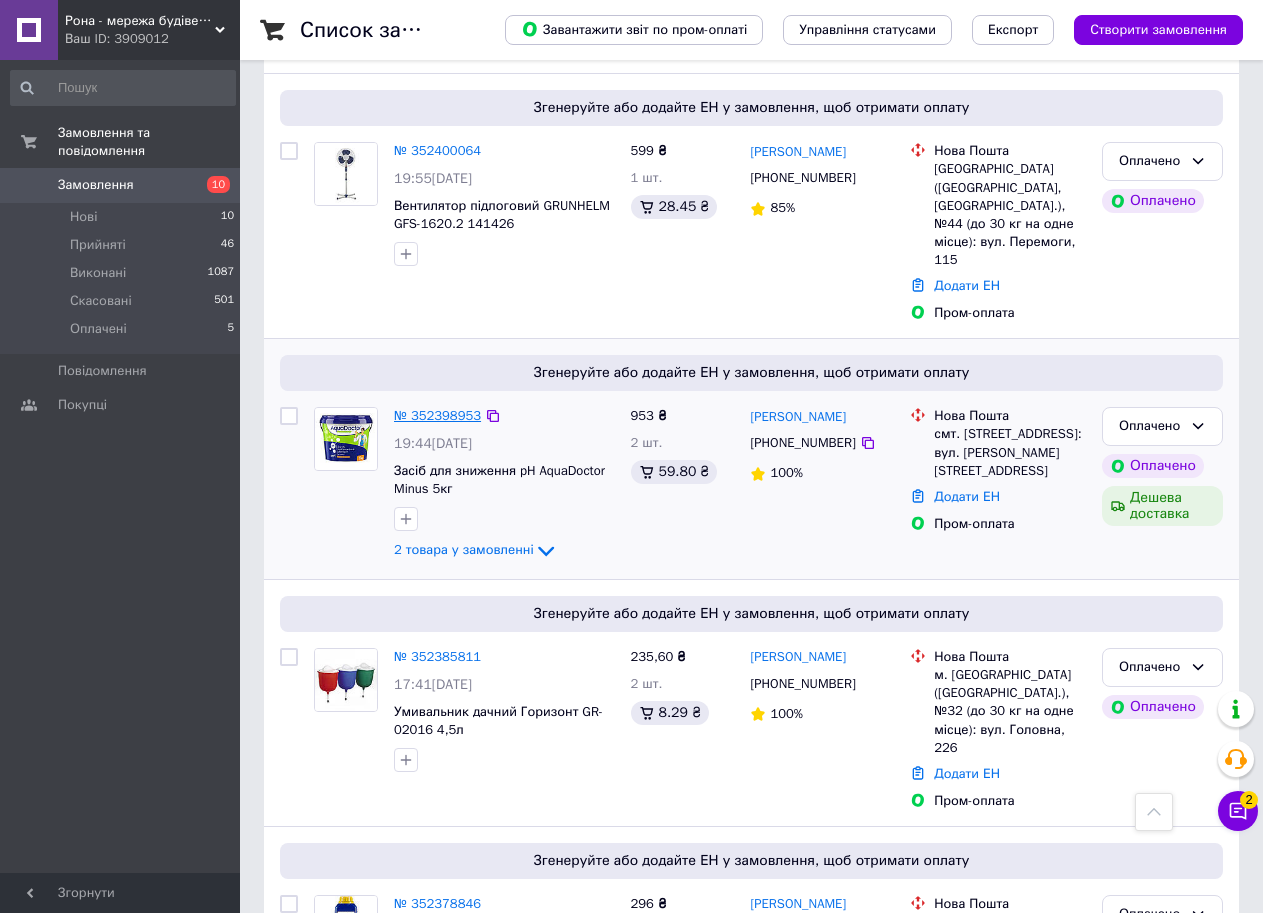 click on "№ 352398953" at bounding box center [437, 415] 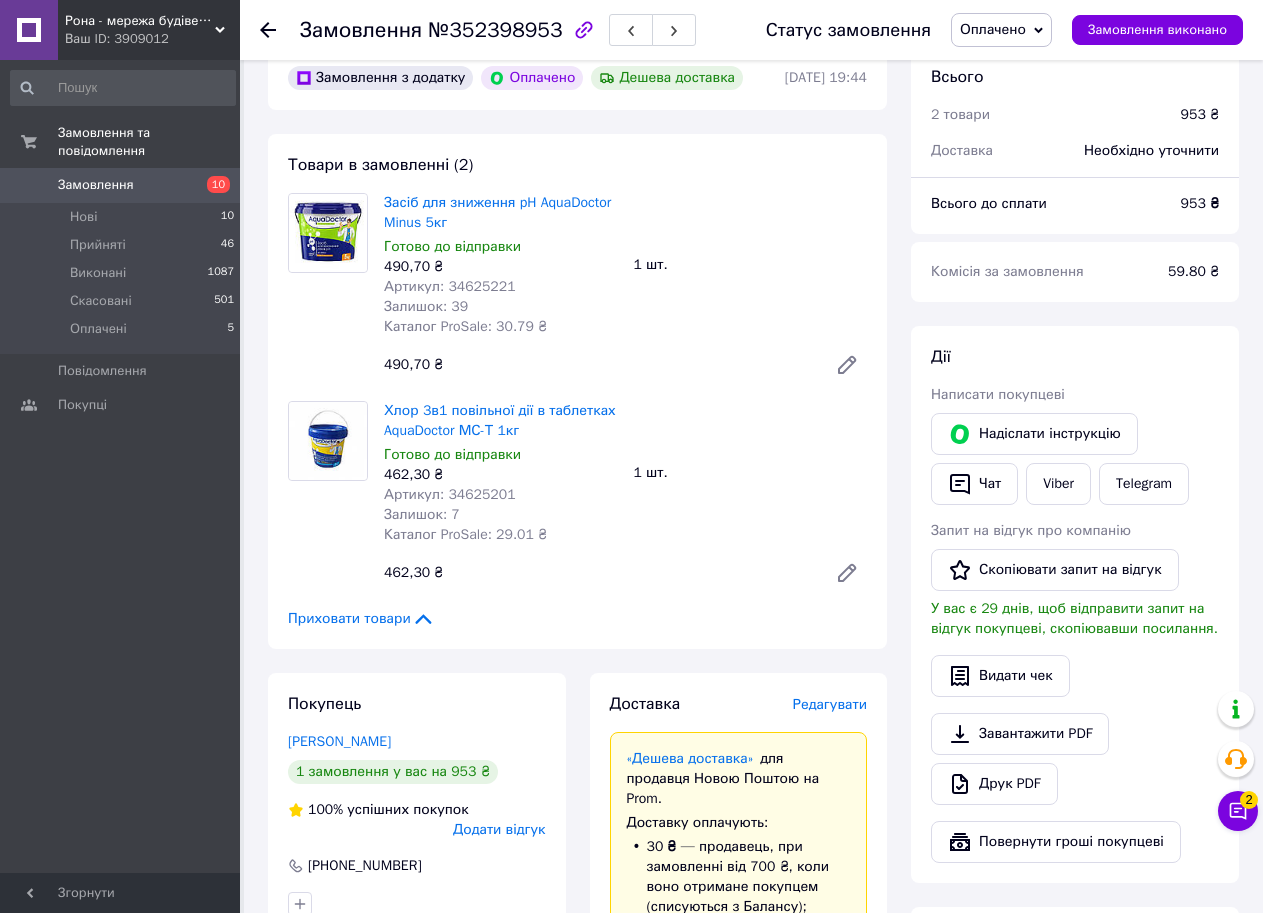 scroll, scrollTop: 0, scrollLeft: 0, axis: both 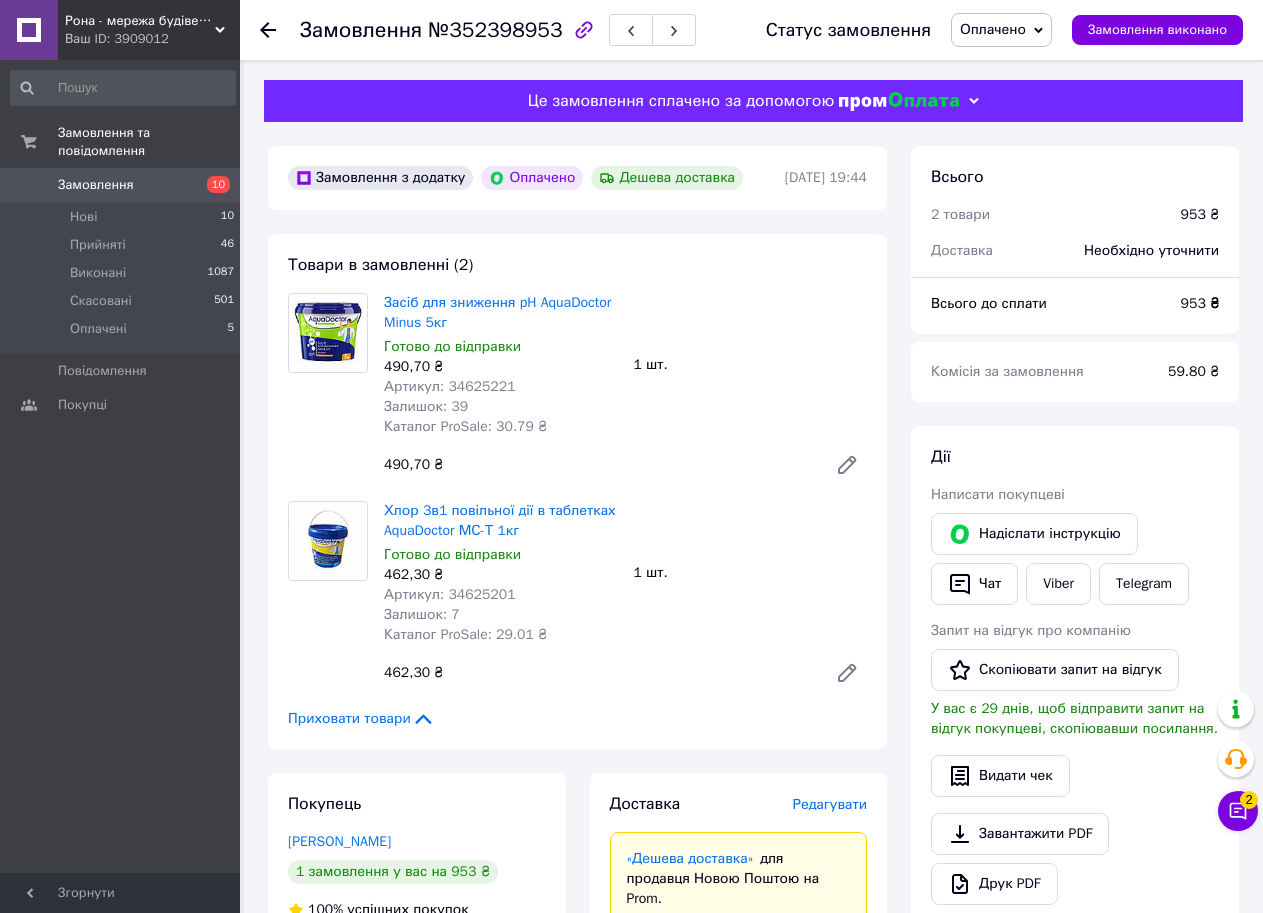 click 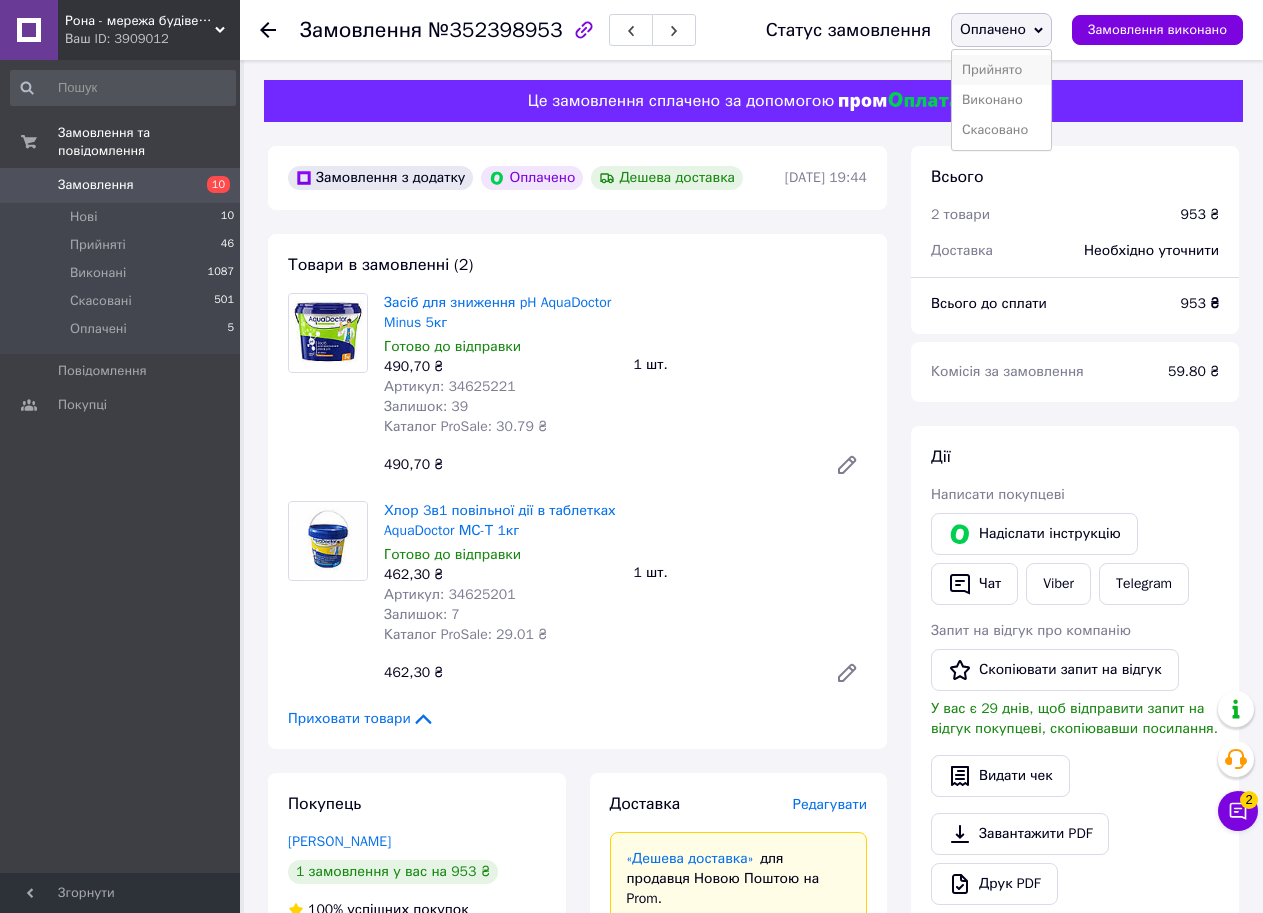 click on "Прийнято" at bounding box center (1001, 70) 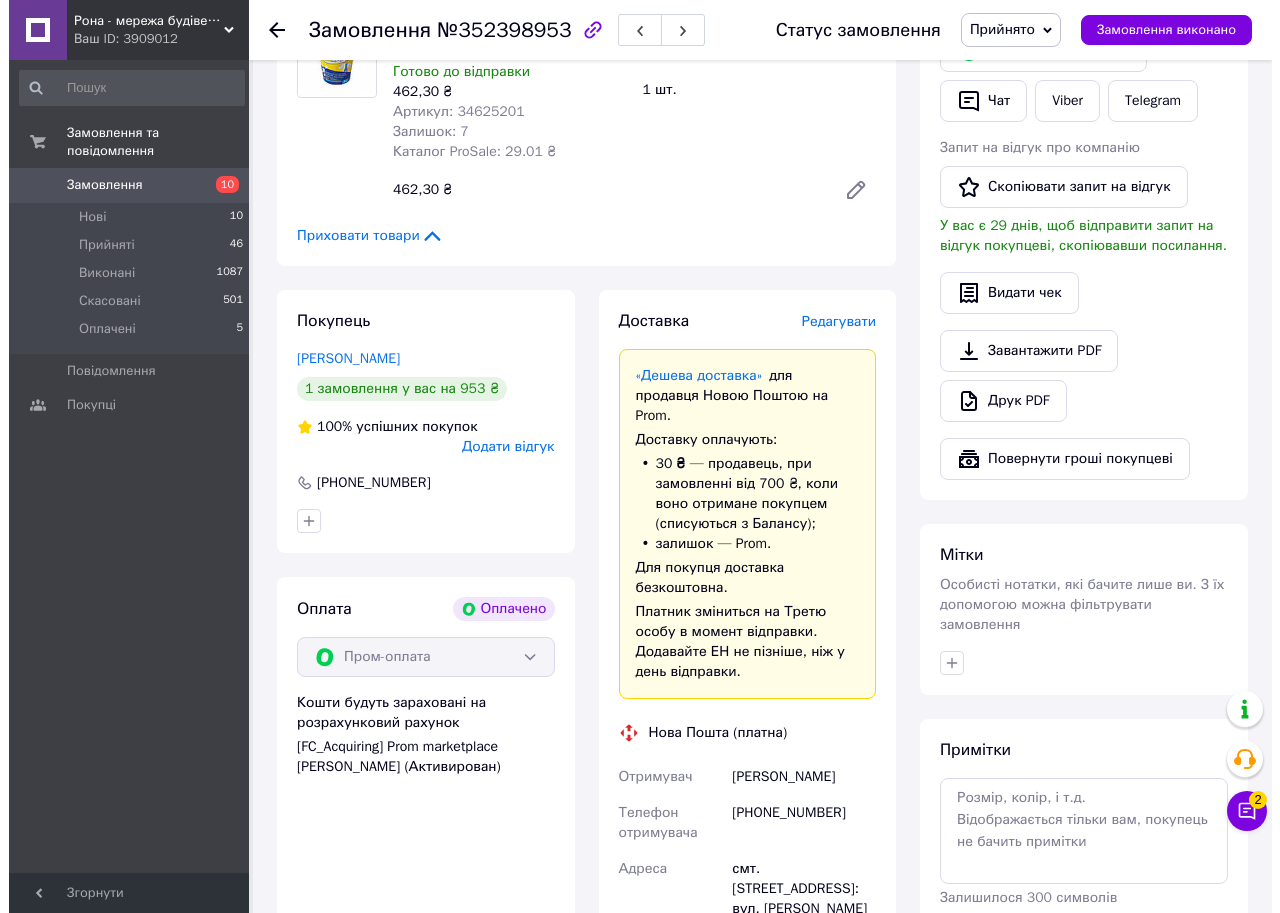 scroll, scrollTop: 500, scrollLeft: 0, axis: vertical 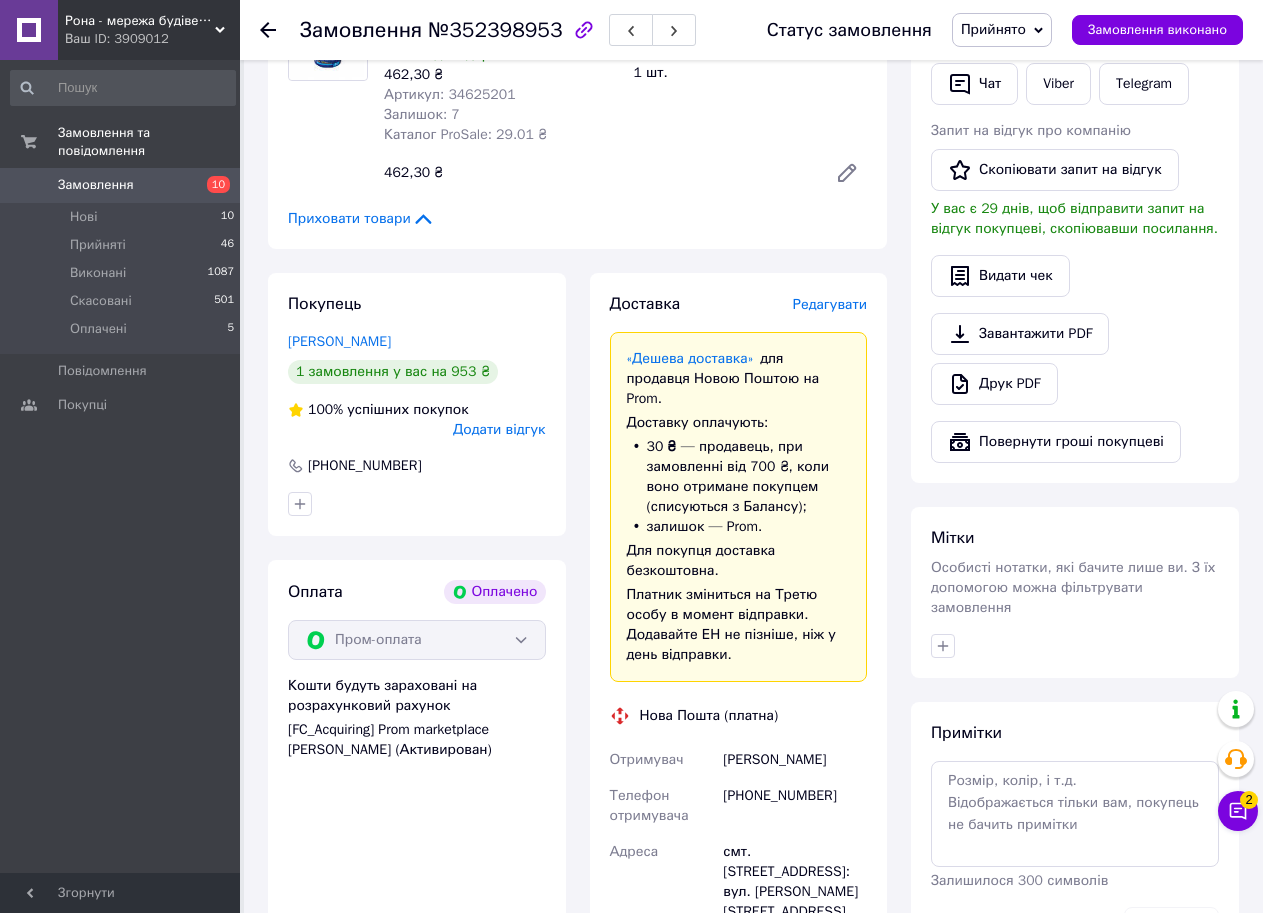 click on "Редагувати" at bounding box center (830, 304) 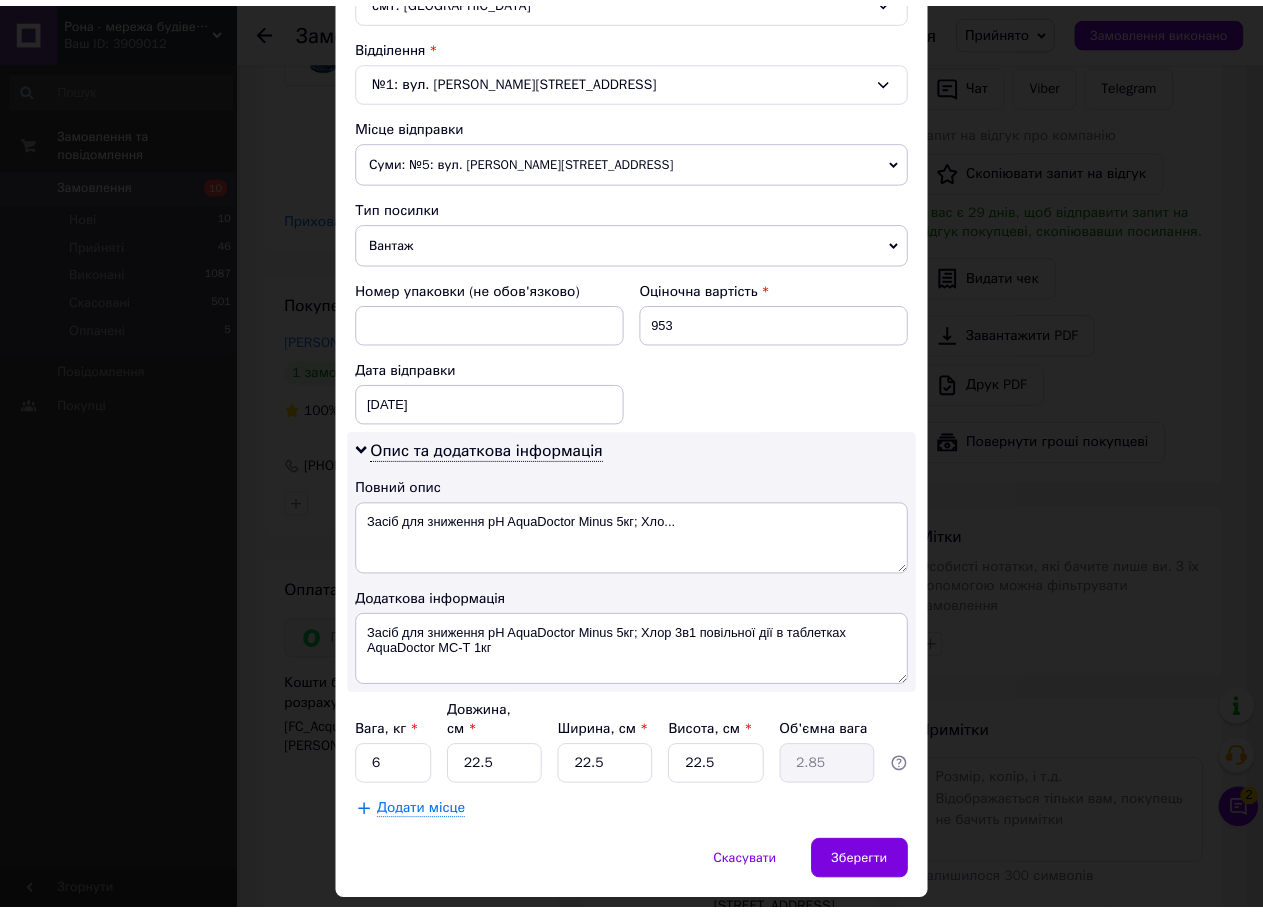 scroll, scrollTop: 600, scrollLeft: 0, axis: vertical 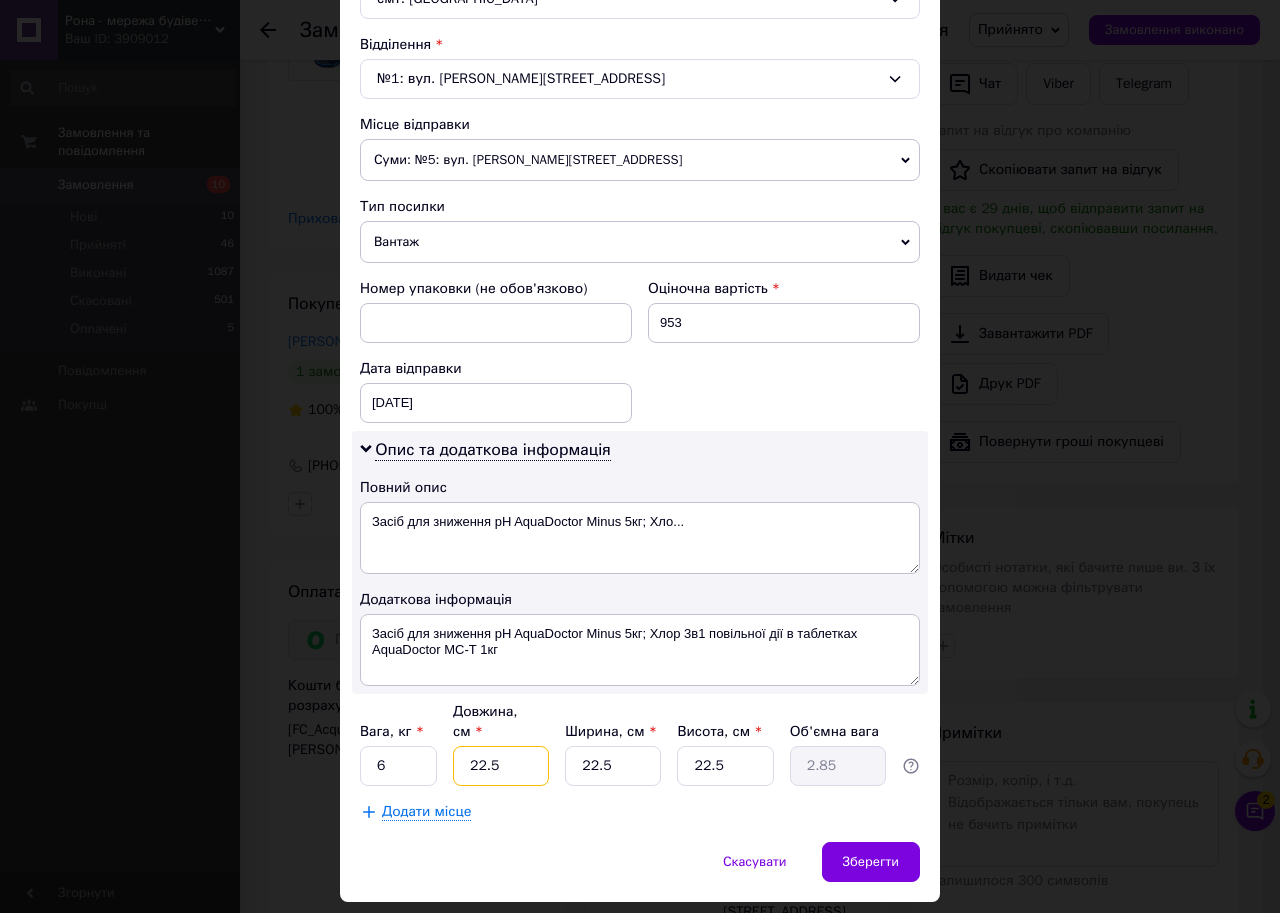 drag, startPoint x: 517, startPoint y: 750, endPoint x: 459, endPoint y: 751, distance: 58.00862 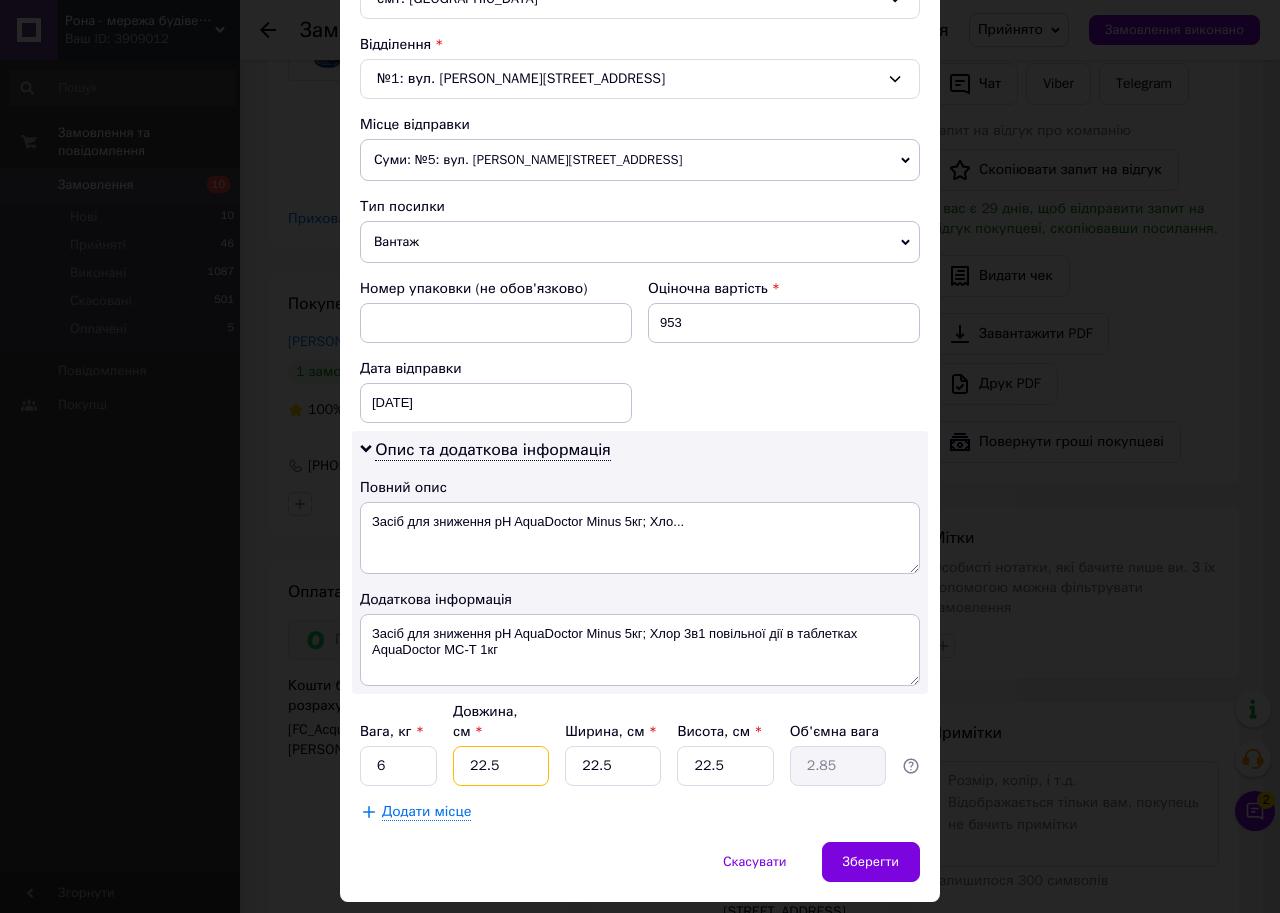 type on "3" 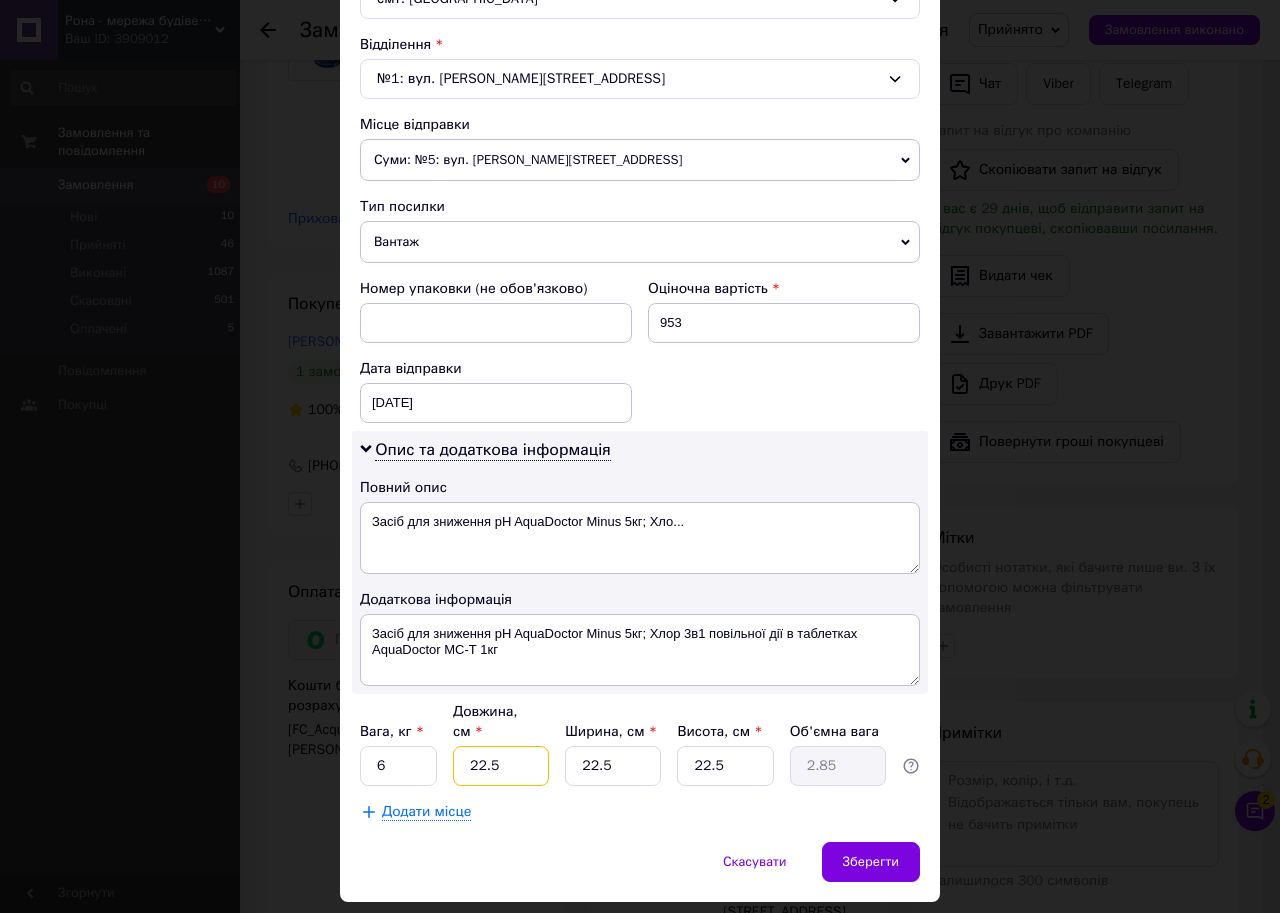 type on "0.38" 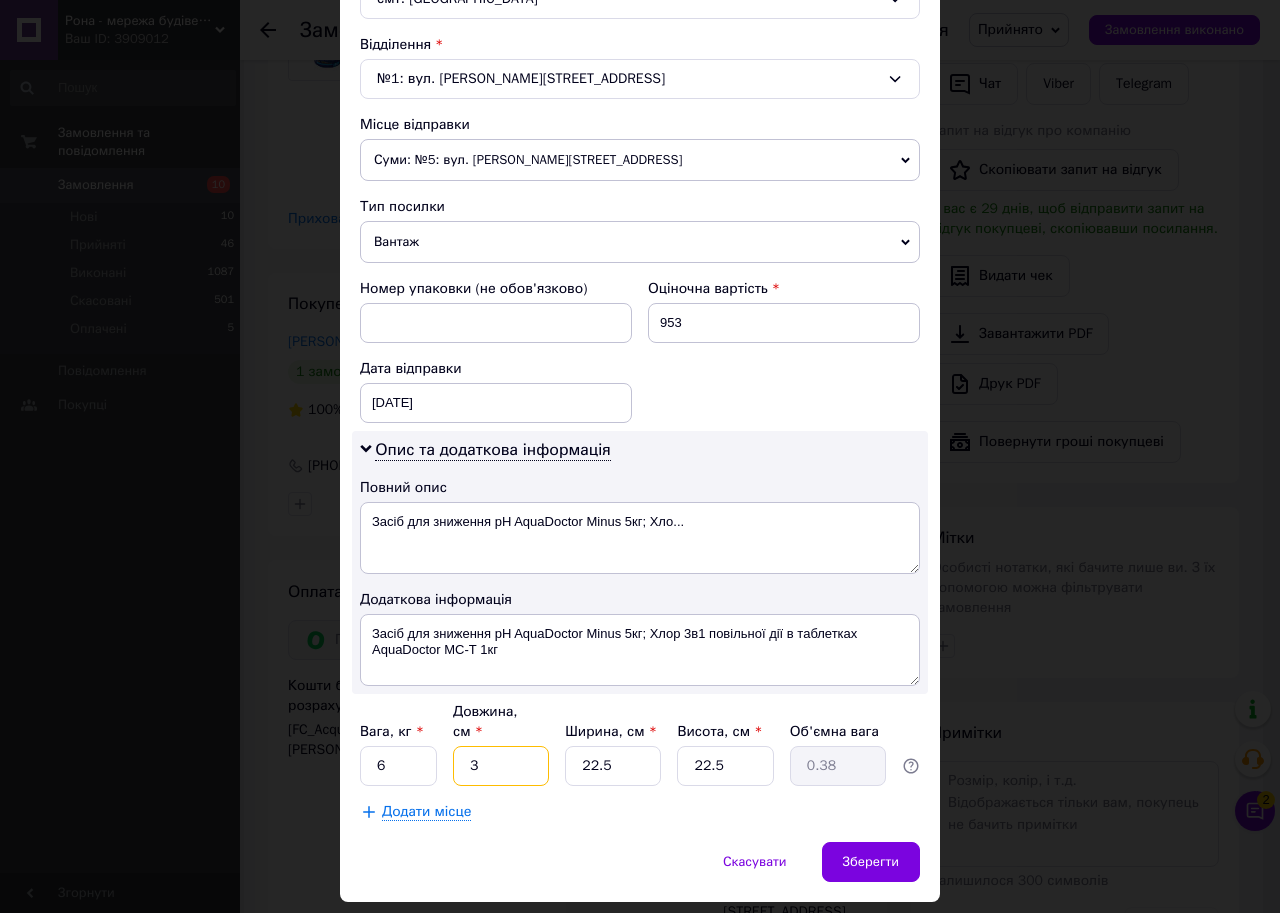 type on "35" 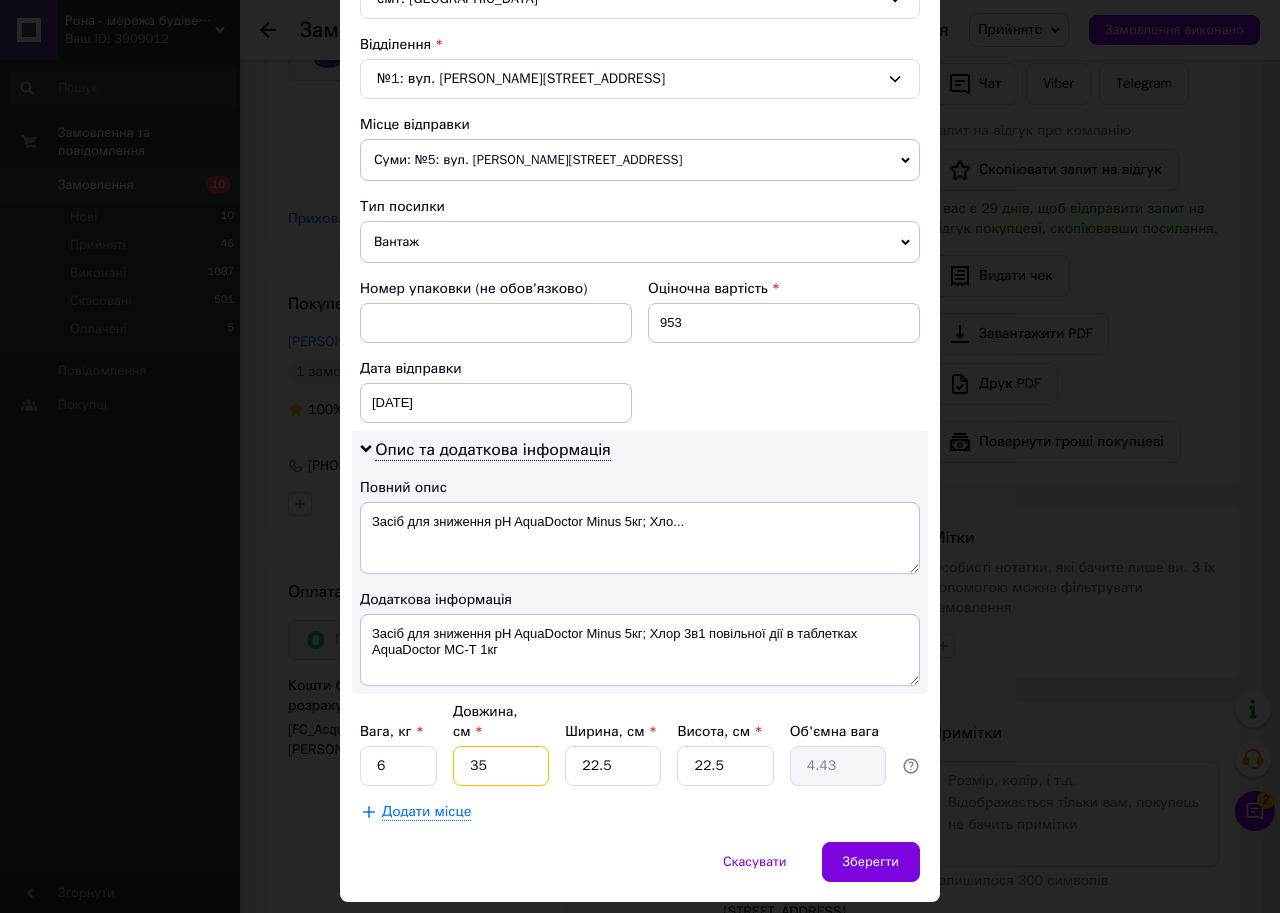 type on "35" 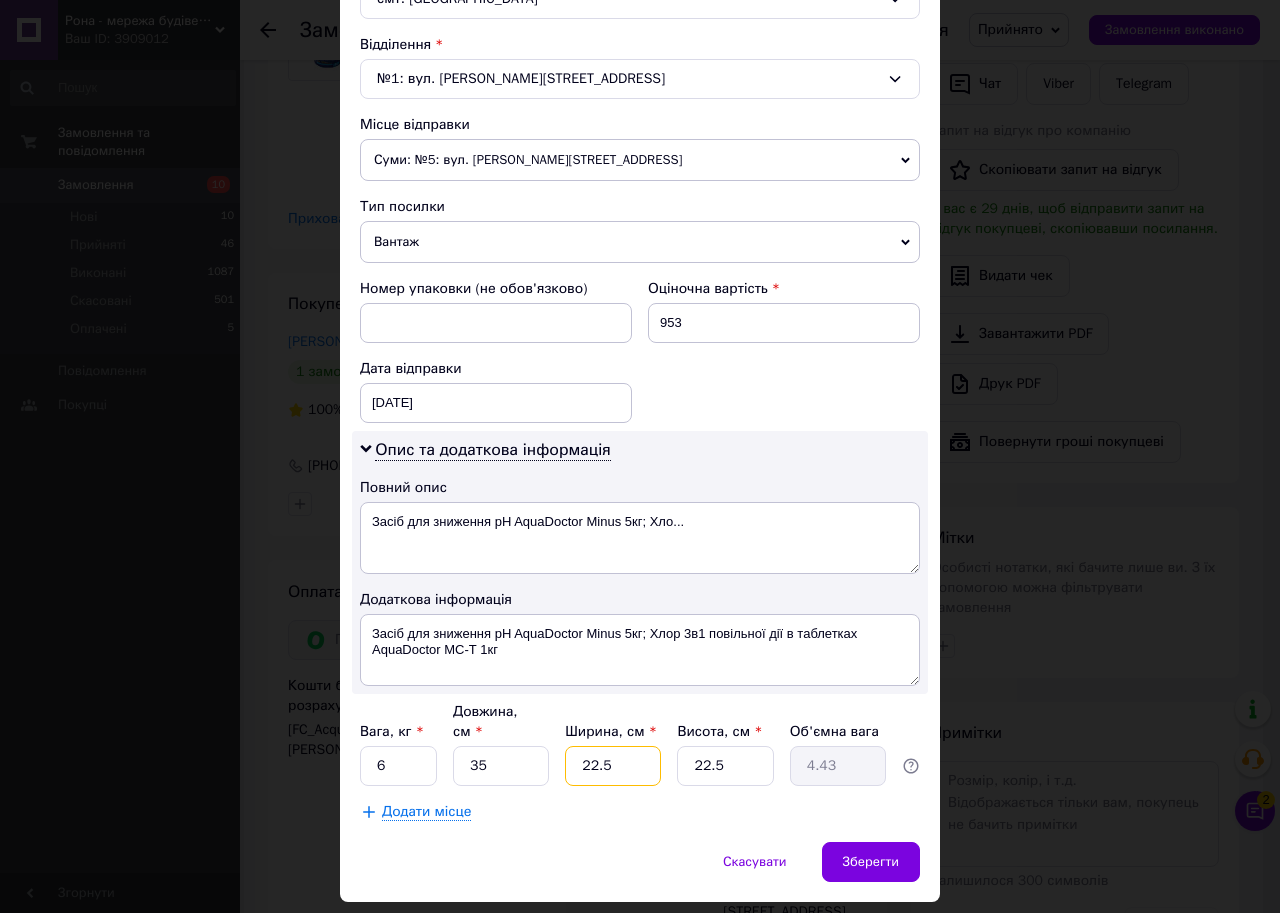 drag, startPoint x: 611, startPoint y: 742, endPoint x: 563, endPoint y: 740, distance: 48.04165 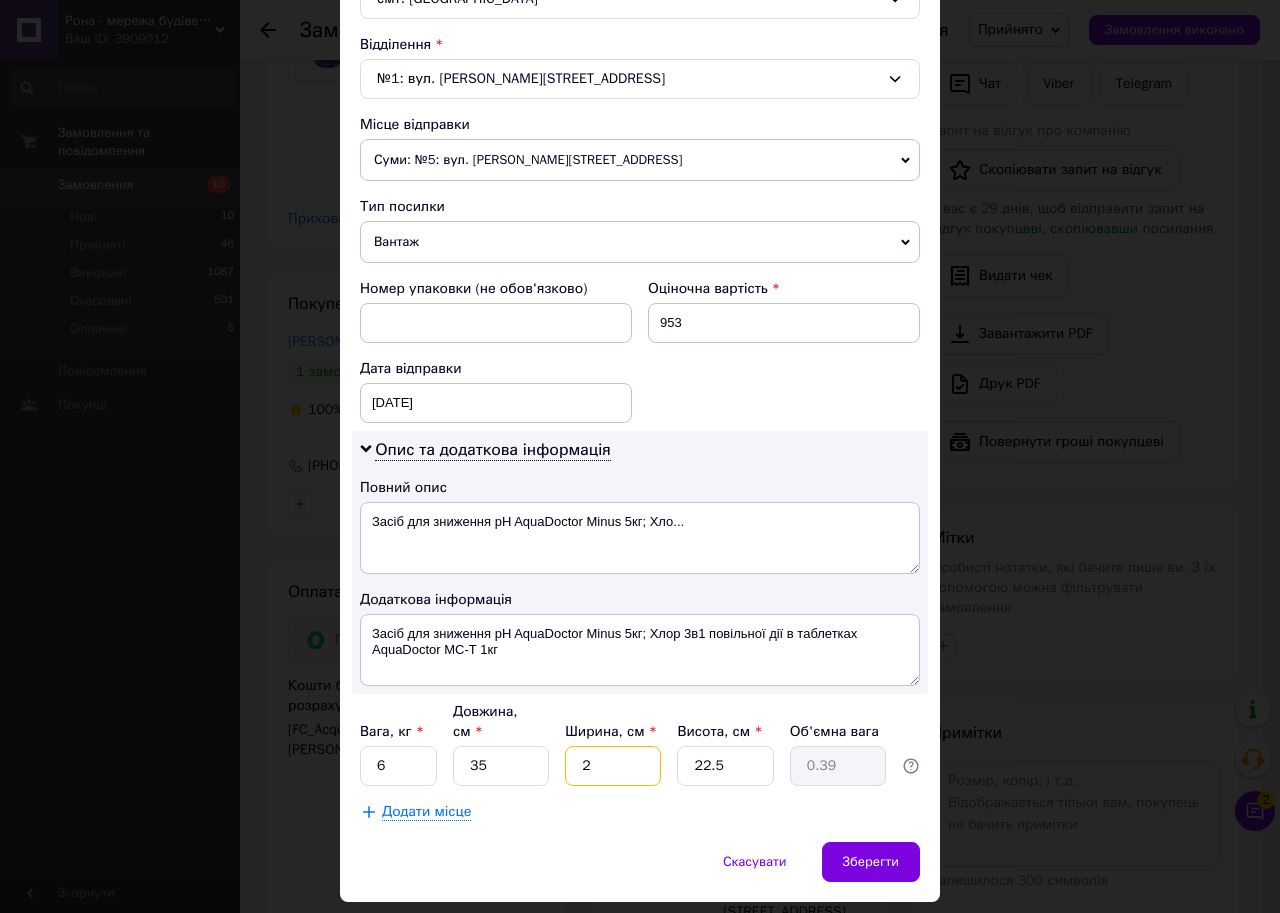 type on "24" 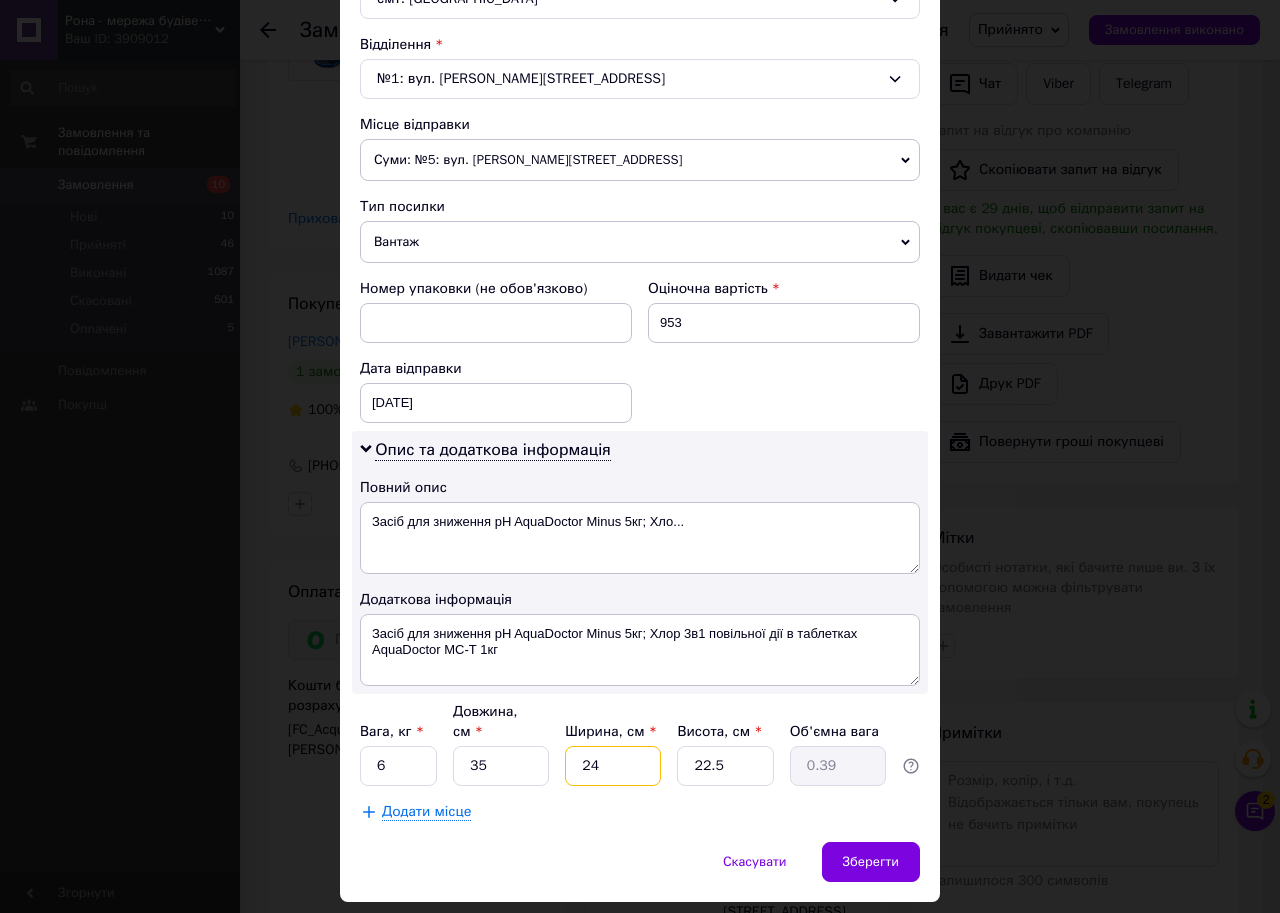 type on "4.72" 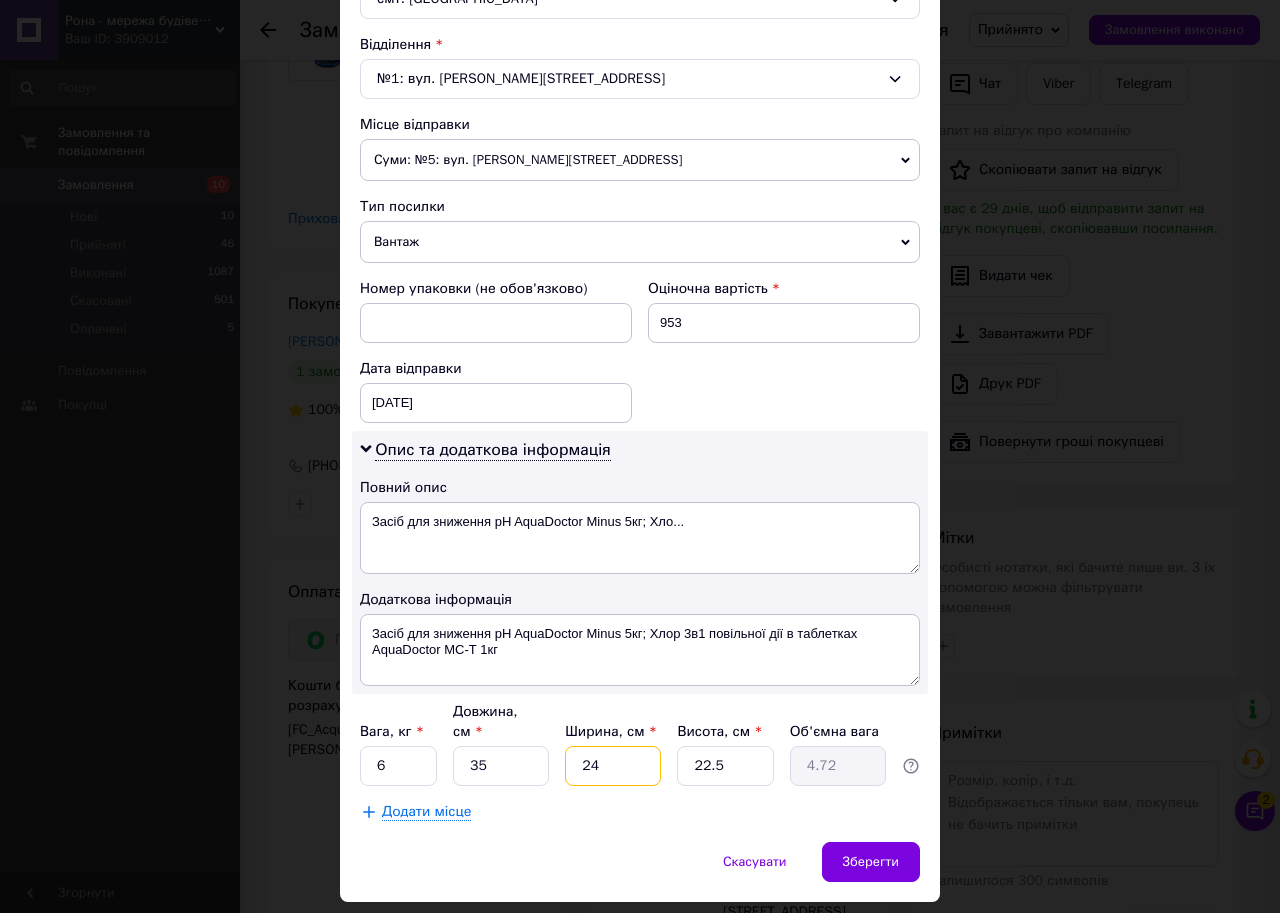 type on "24" 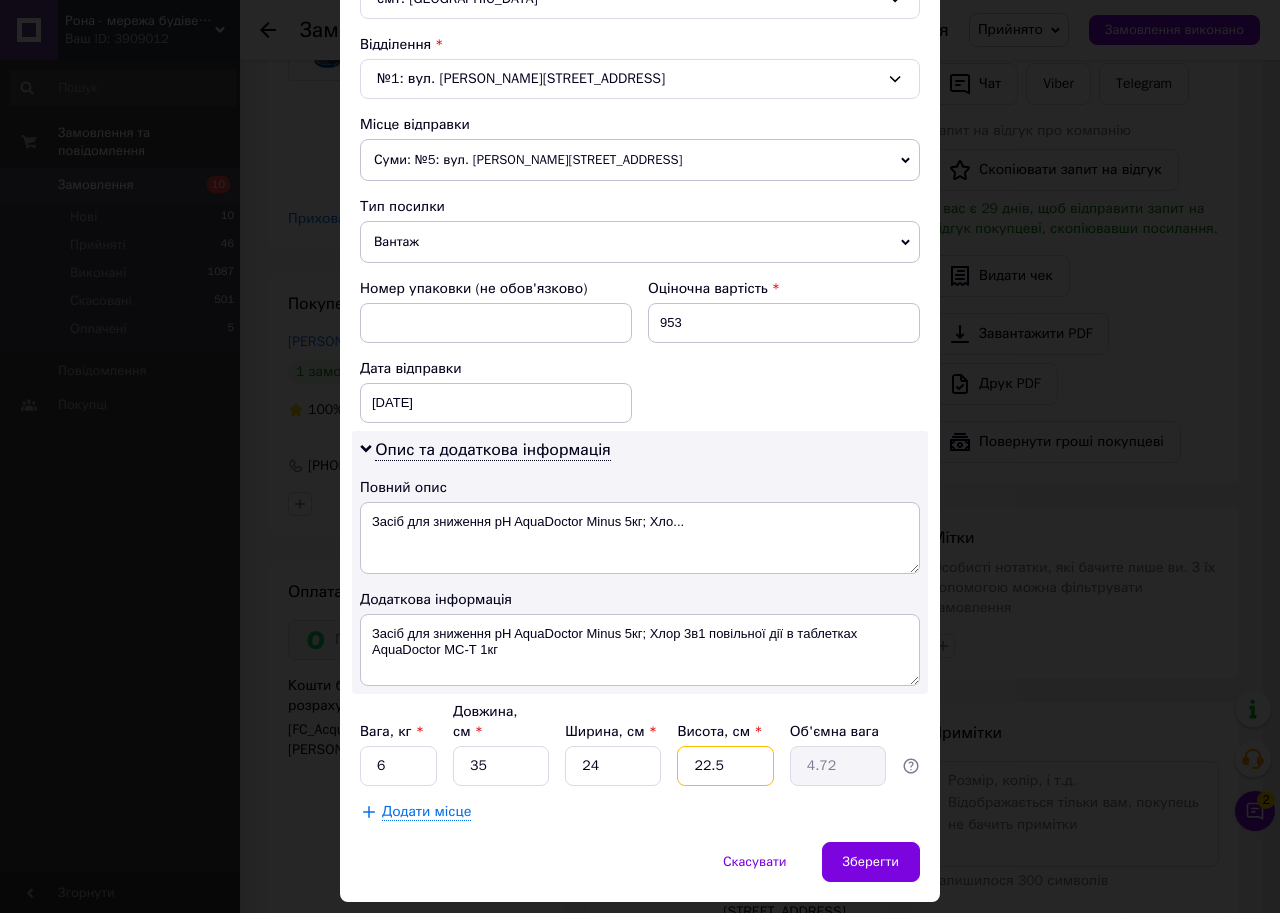 drag, startPoint x: 722, startPoint y: 743, endPoint x: 647, endPoint y: 741, distance: 75.026665 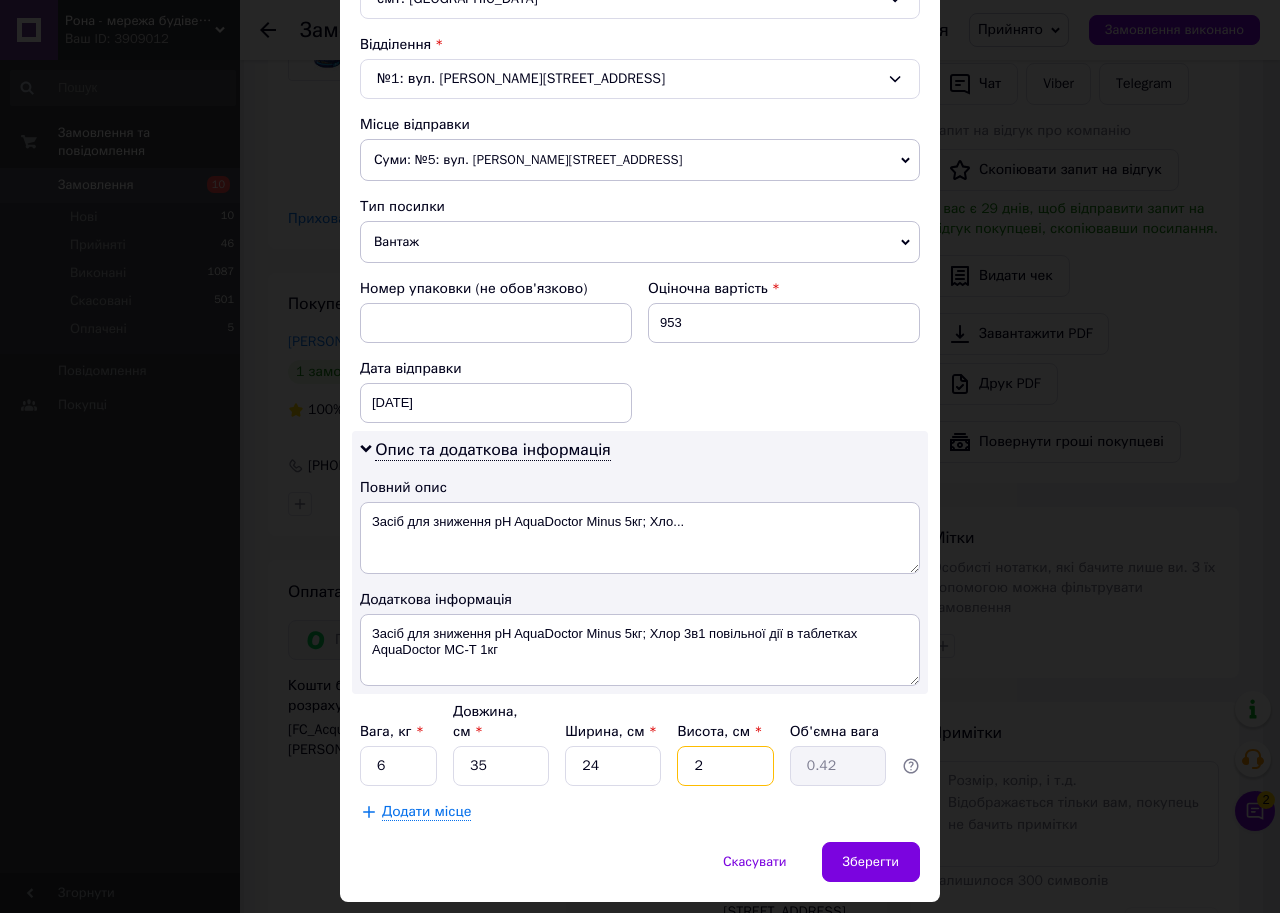 type on "21" 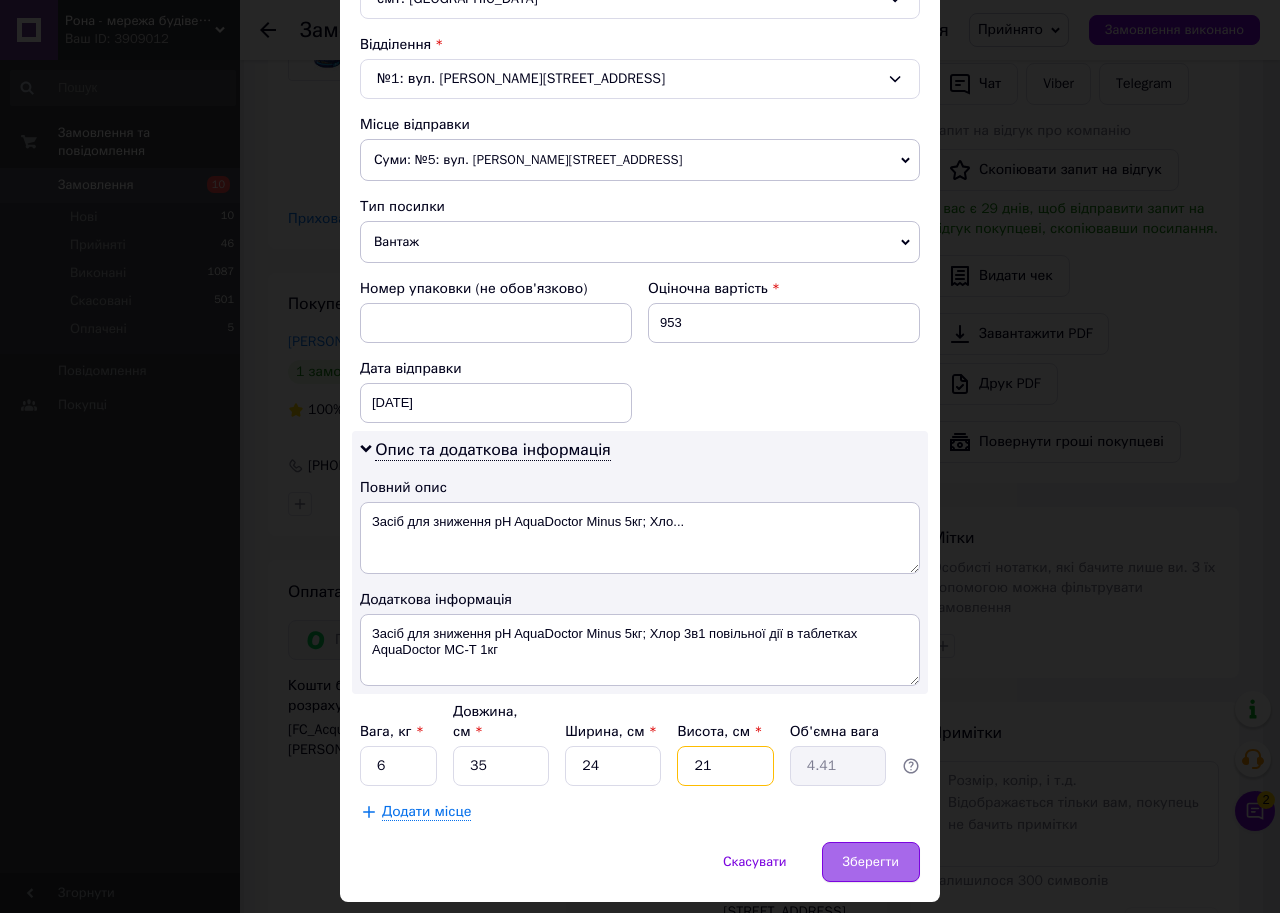 type on "21" 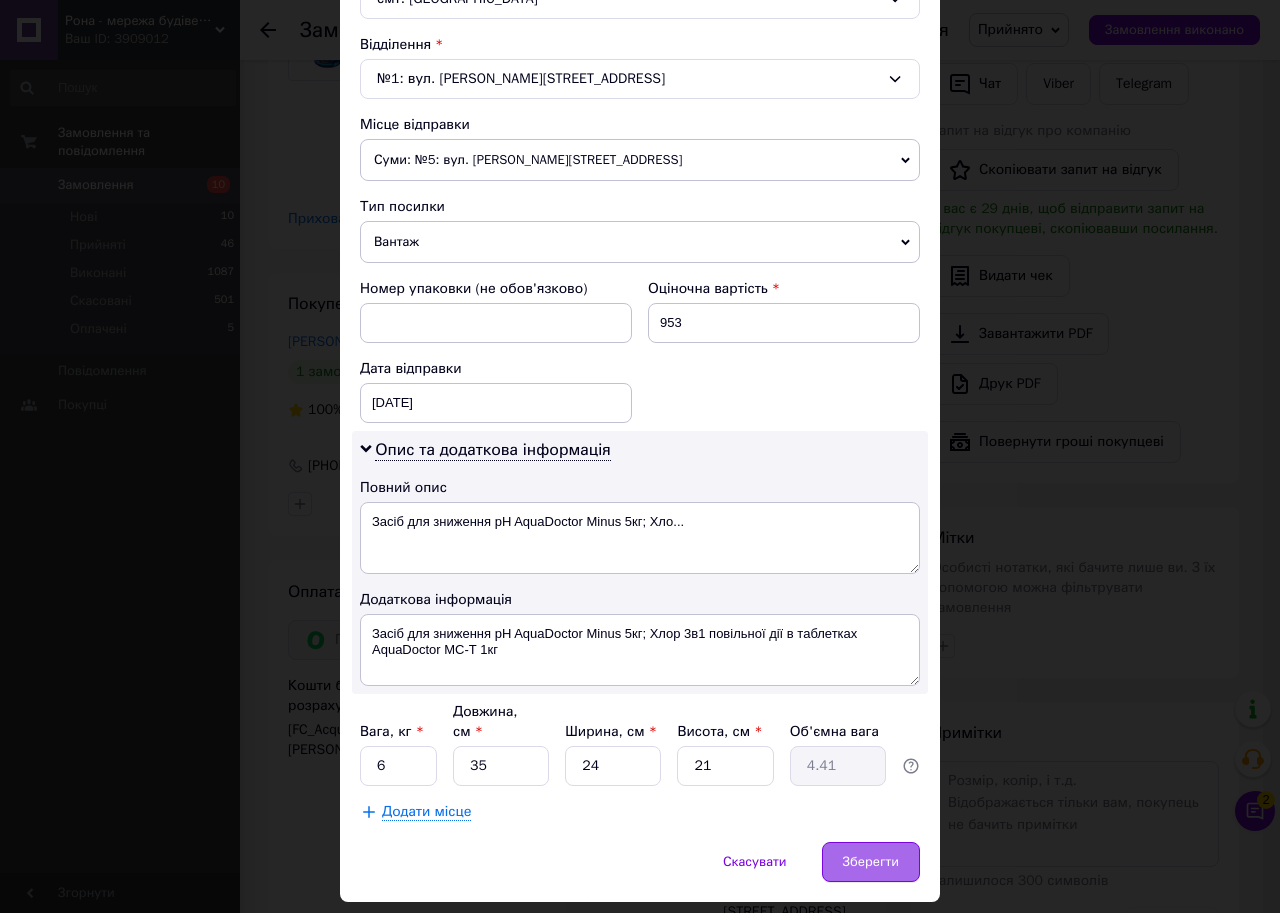 click on "Зберегти" at bounding box center (871, 862) 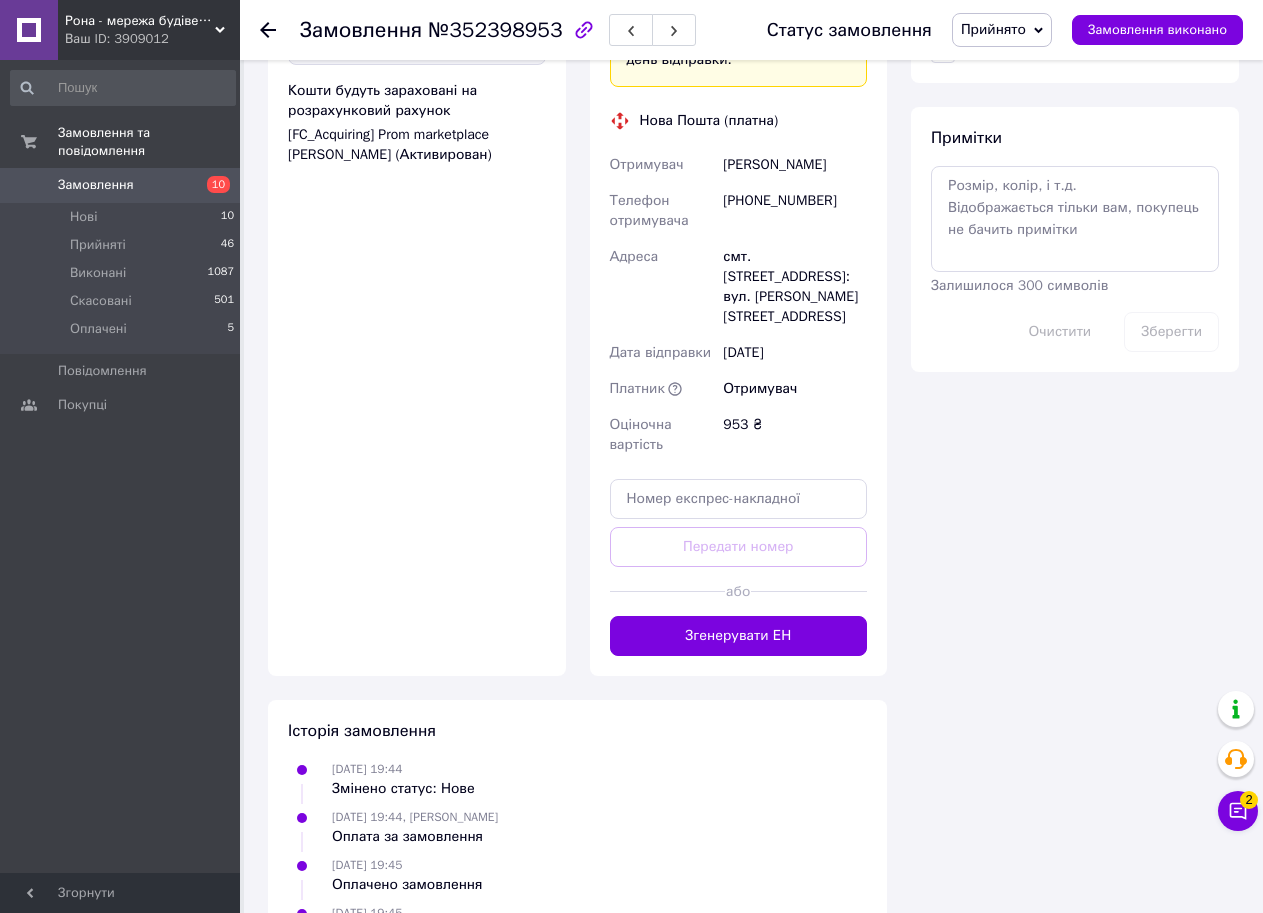 scroll, scrollTop: 1100, scrollLeft: 0, axis: vertical 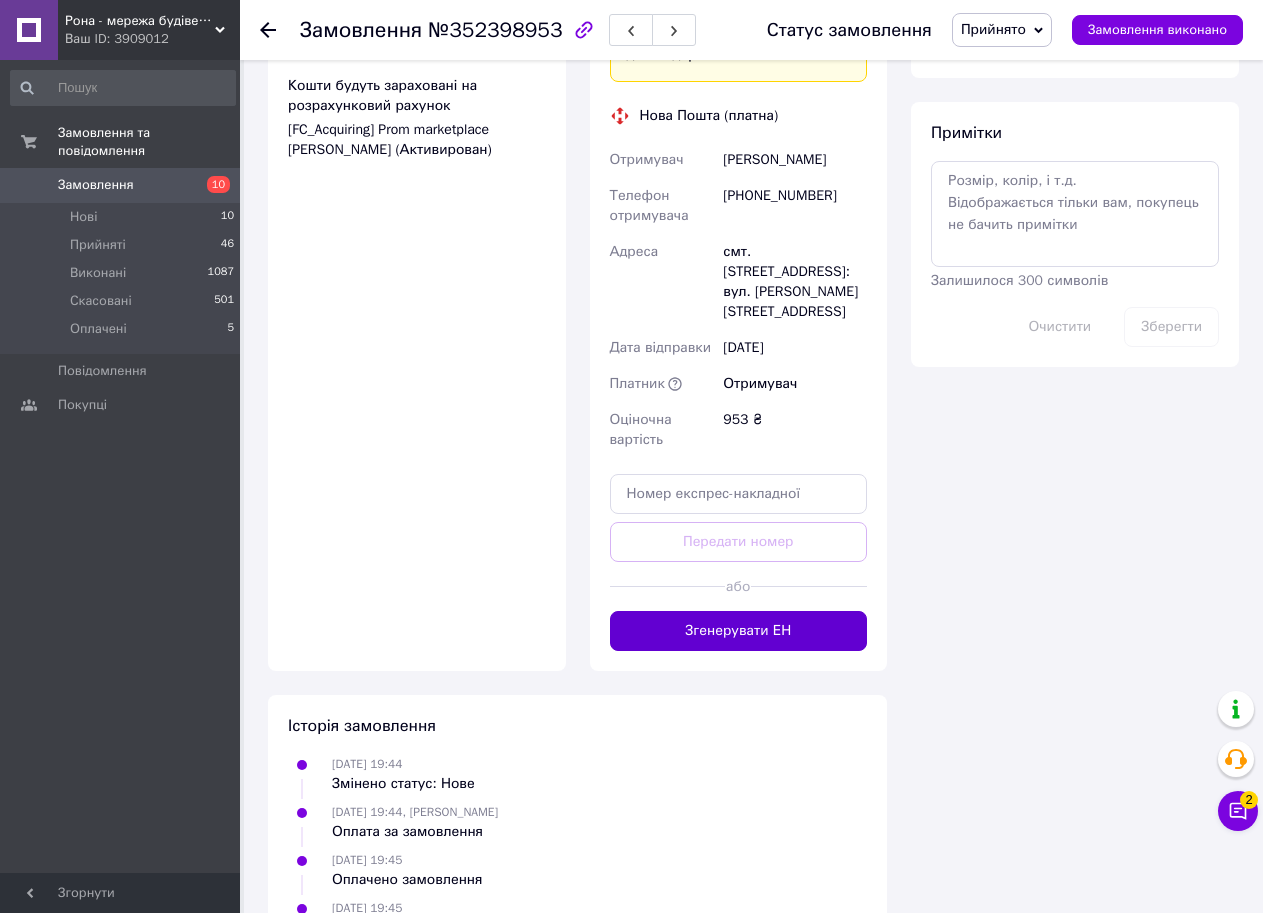 click on "Згенерувати ЕН" at bounding box center (739, 631) 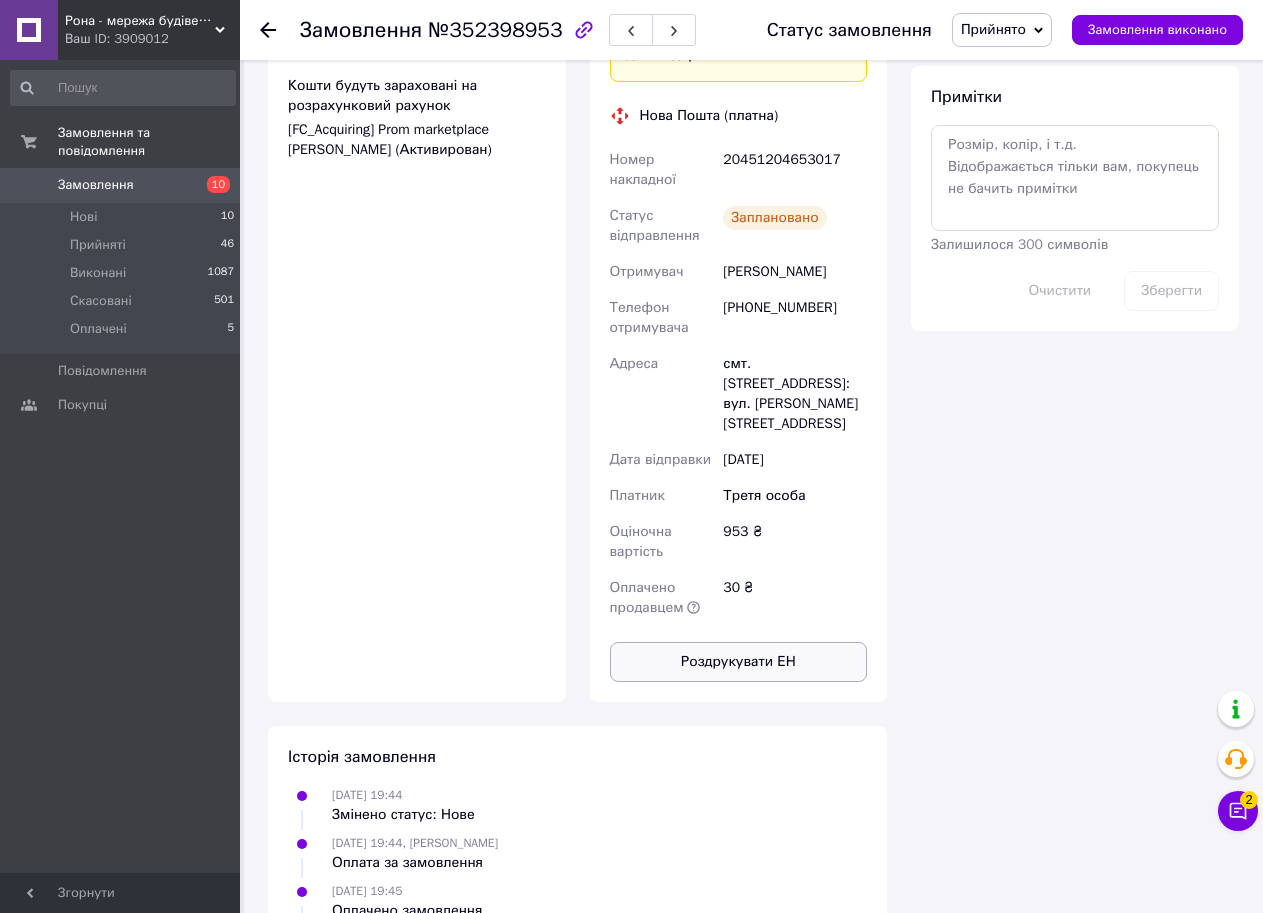 click on "Роздрукувати ЕН" at bounding box center (739, 662) 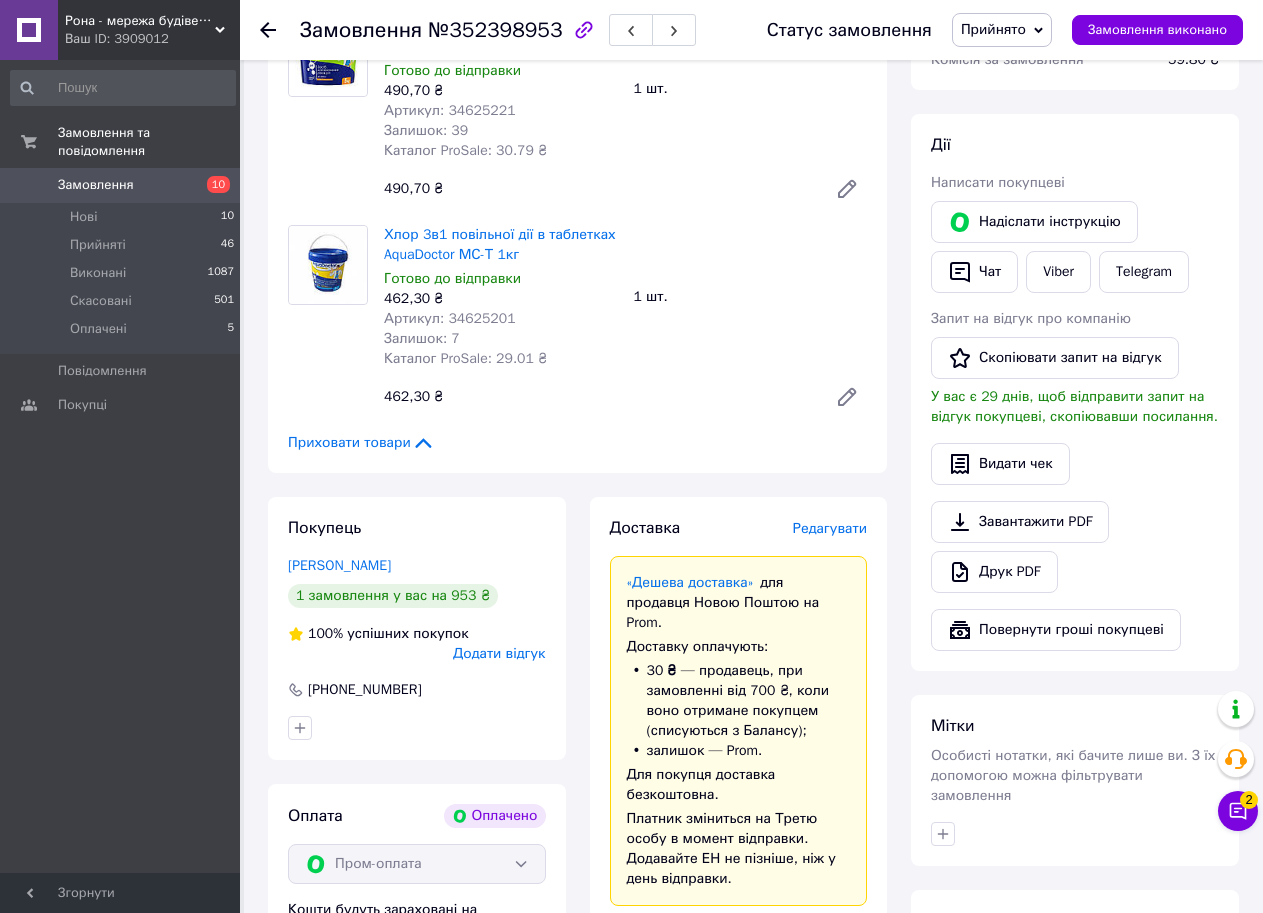 scroll, scrollTop: 300, scrollLeft: 0, axis: vertical 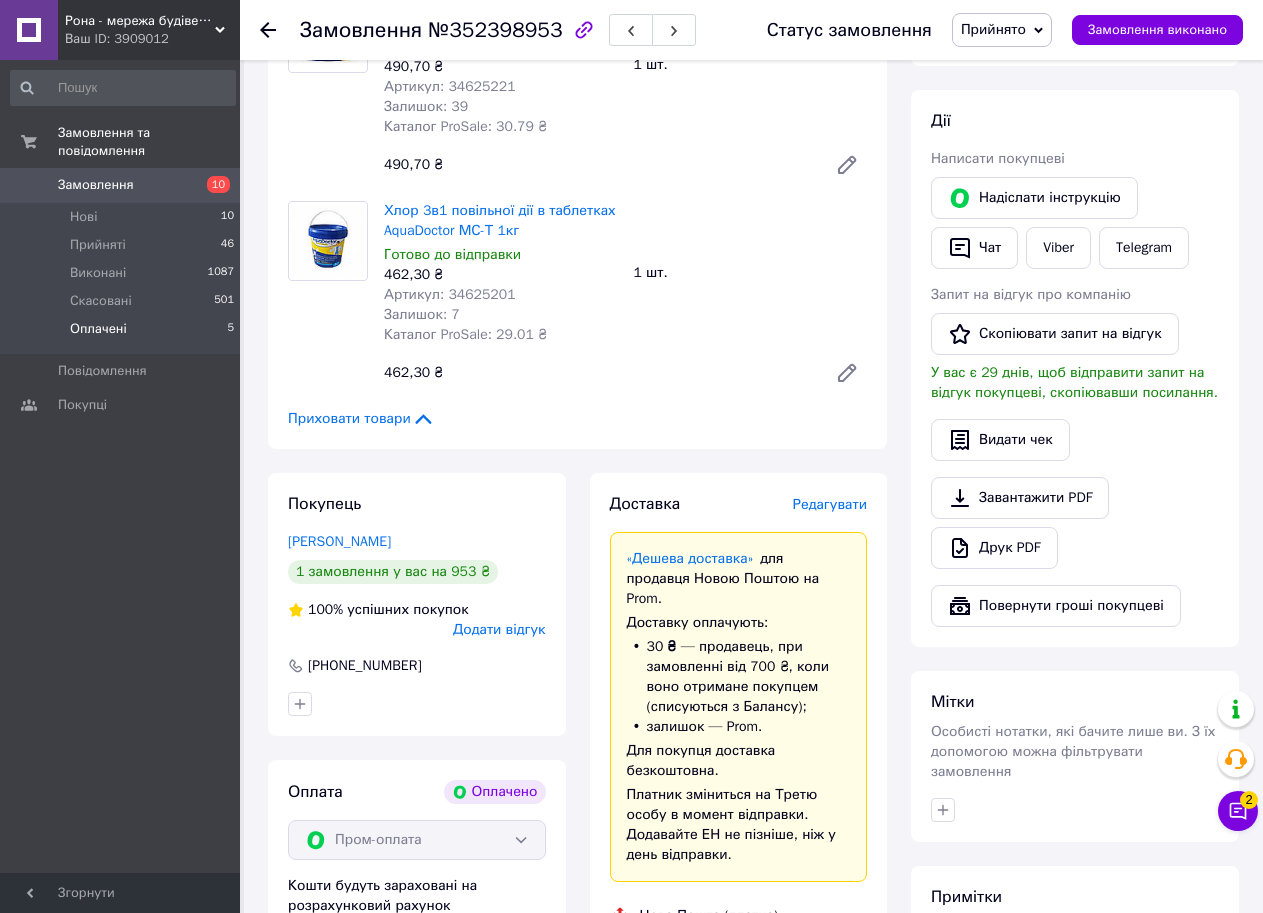 click on "Оплачені 5" at bounding box center (123, 334) 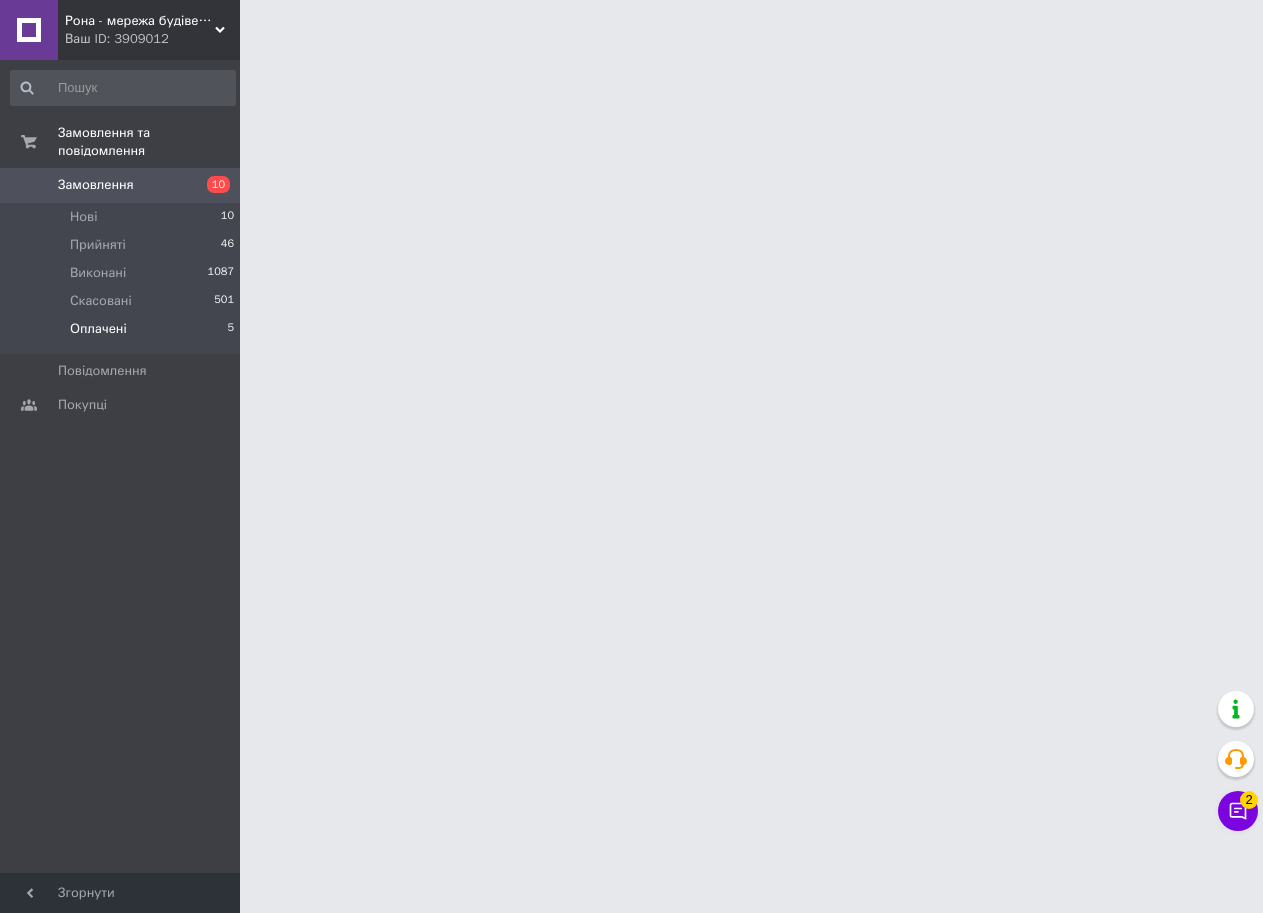 scroll, scrollTop: 0, scrollLeft: 0, axis: both 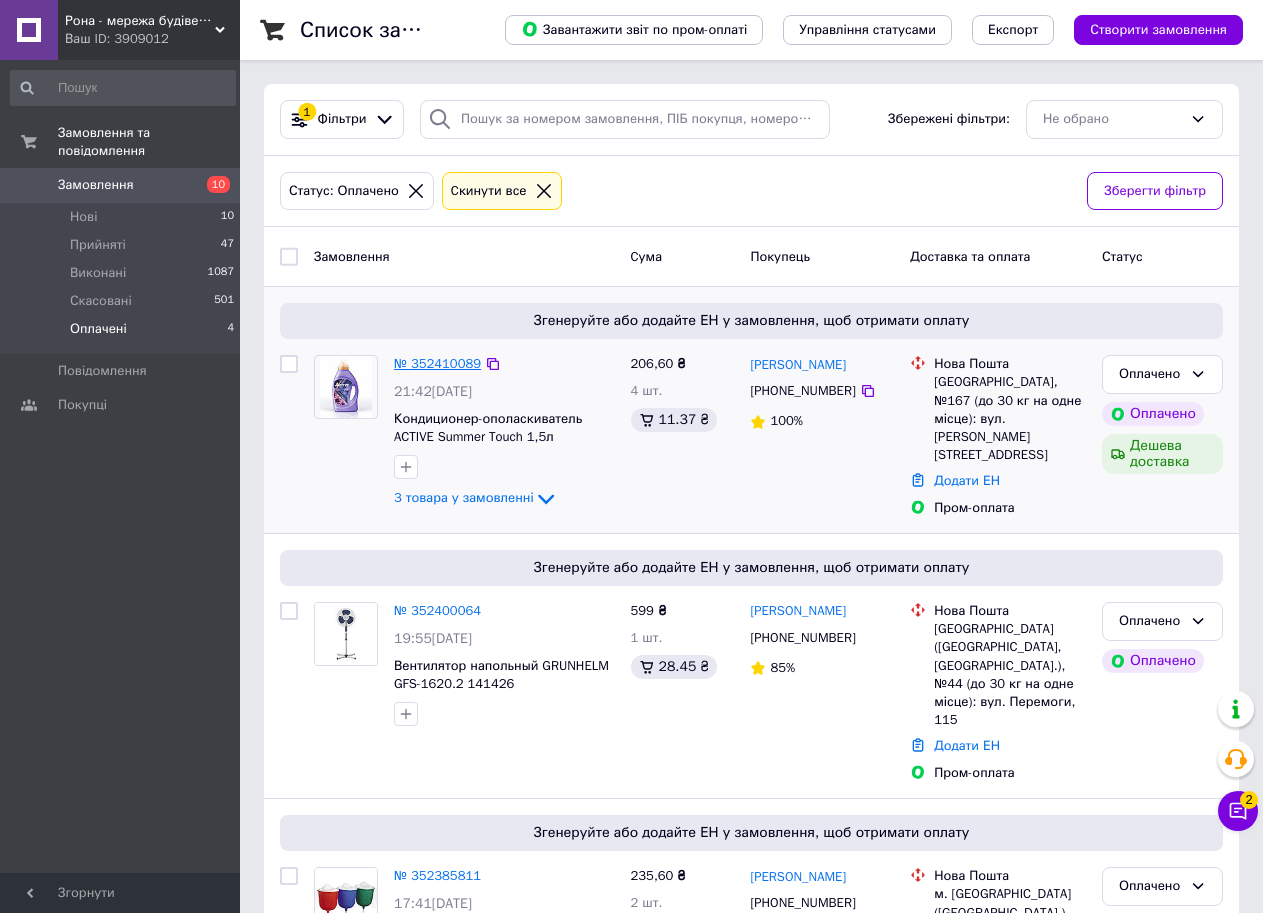 click on "№ 352410089" at bounding box center (437, 363) 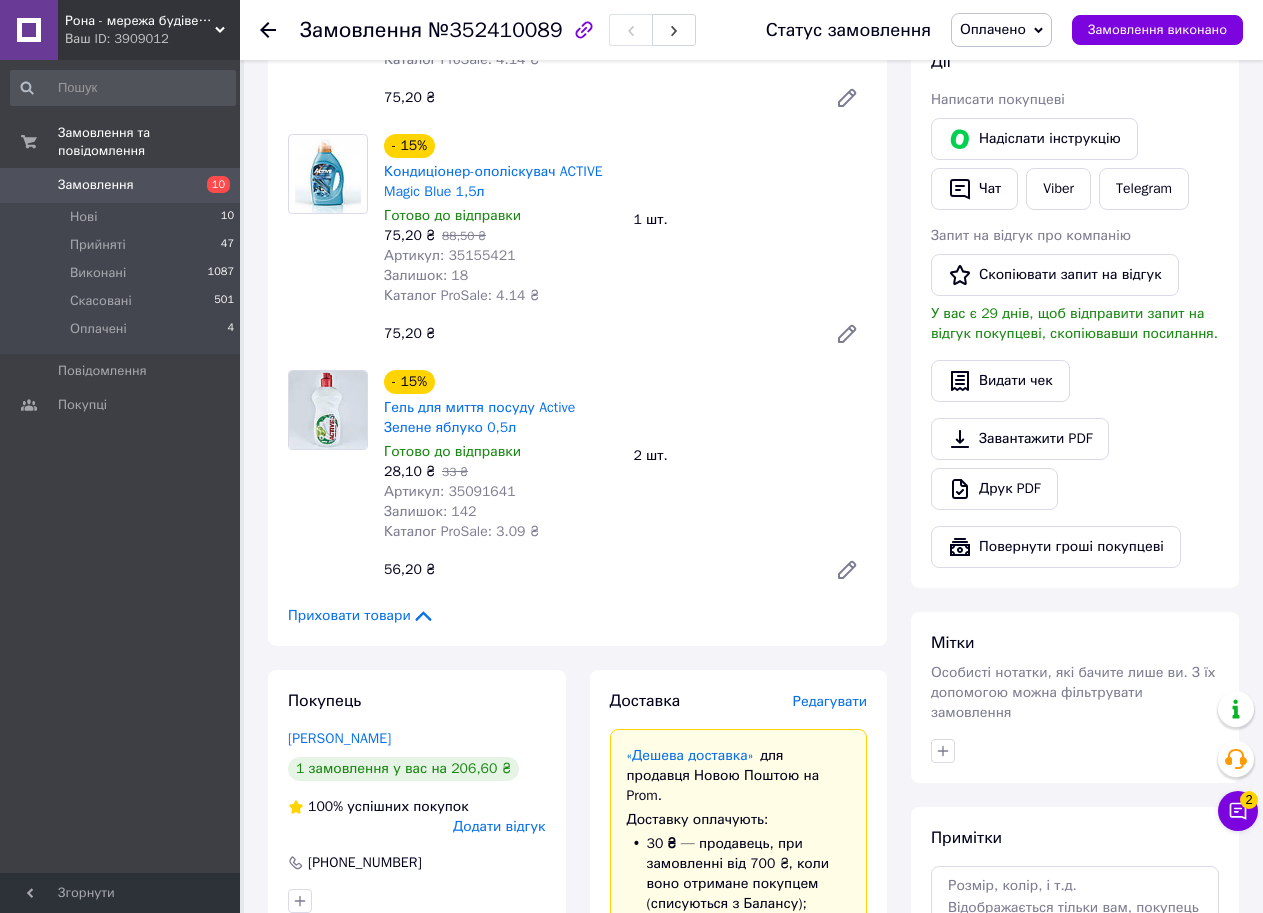 scroll, scrollTop: 400, scrollLeft: 0, axis: vertical 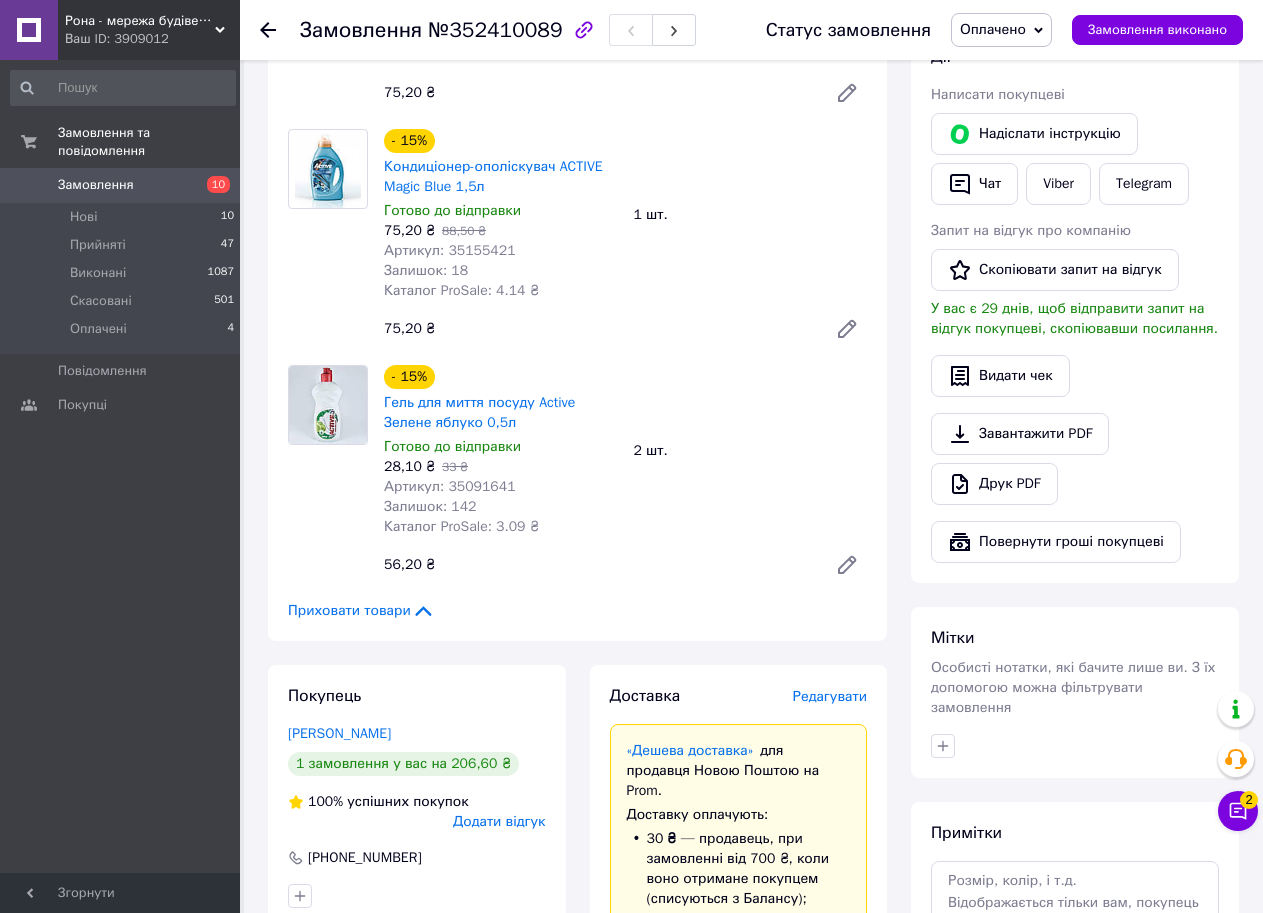 click on "Оплачено" at bounding box center (993, 29) 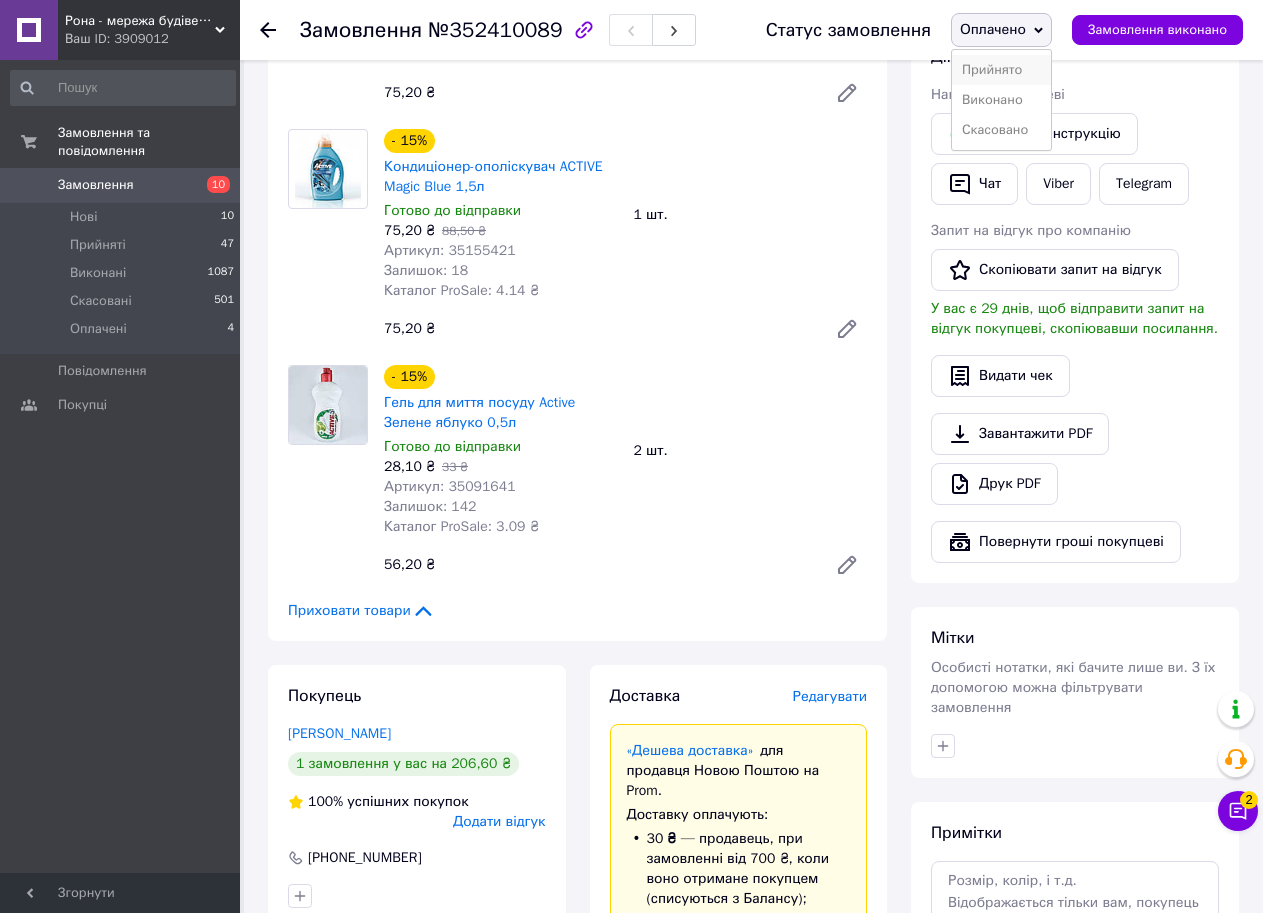 click on "Прийнято" at bounding box center (1001, 70) 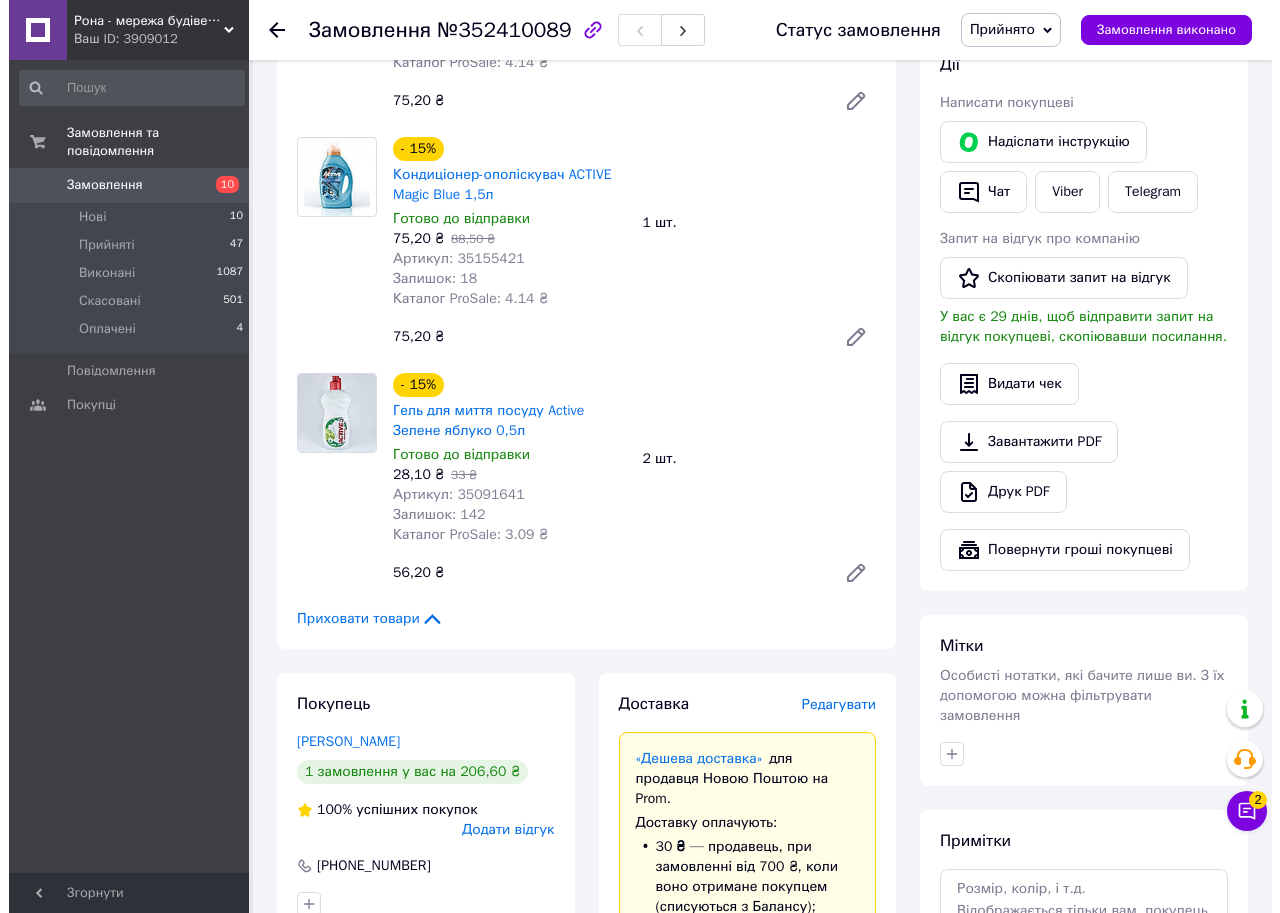scroll, scrollTop: 500, scrollLeft: 0, axis: vertical 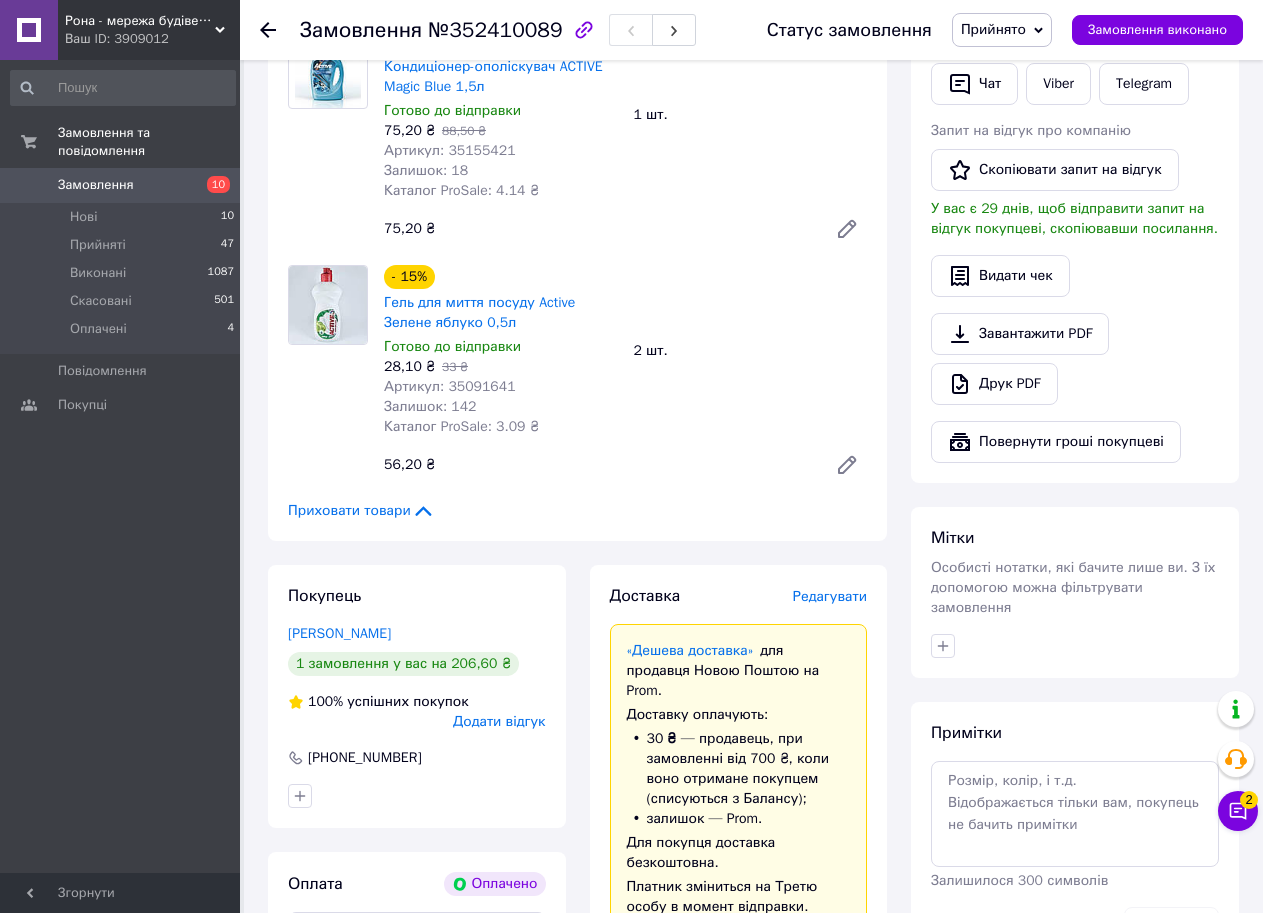 click on "Редагувати" at bounding box center [830, 596] 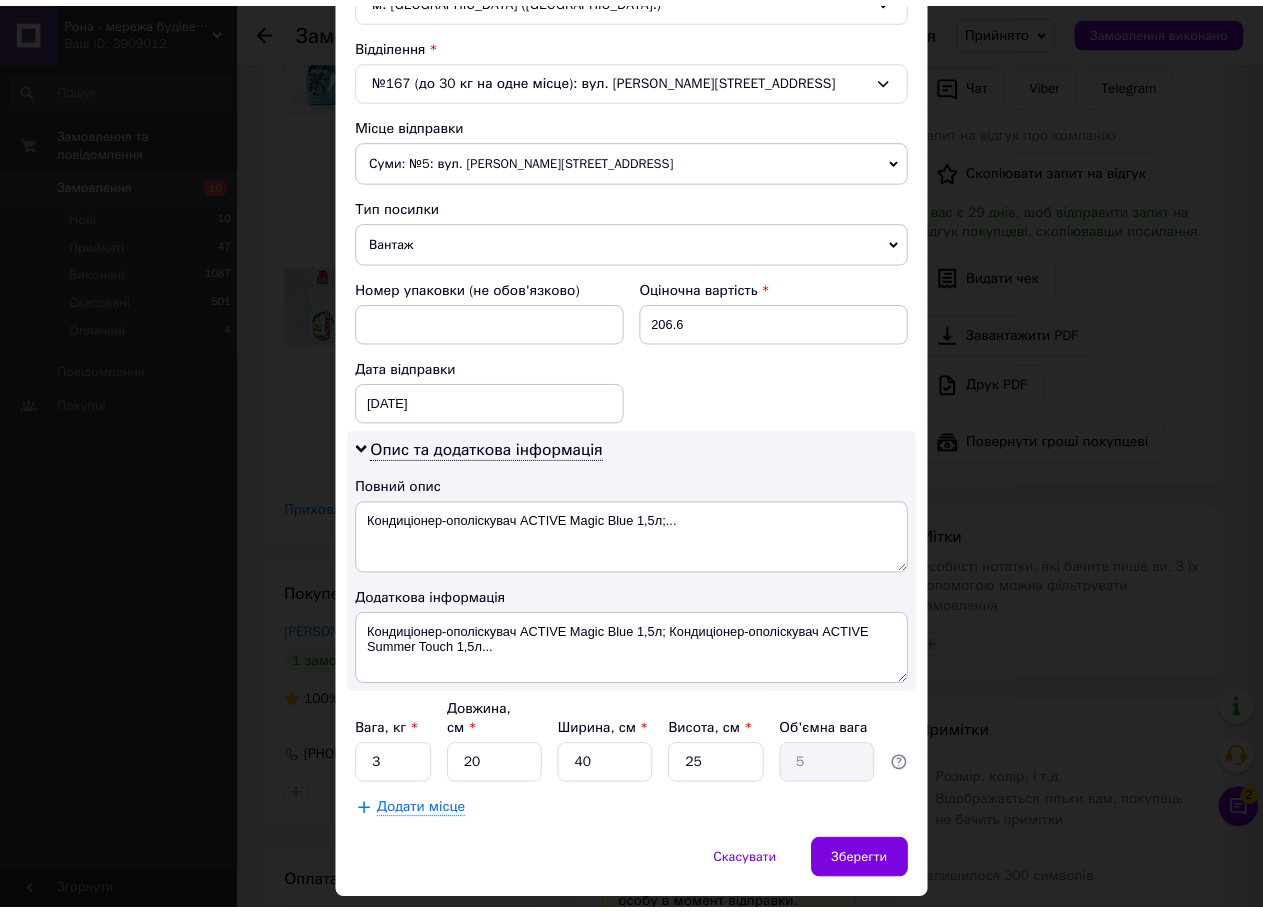 scroll, scrollTop: 639, scrollLeft: 0, axis: vertical 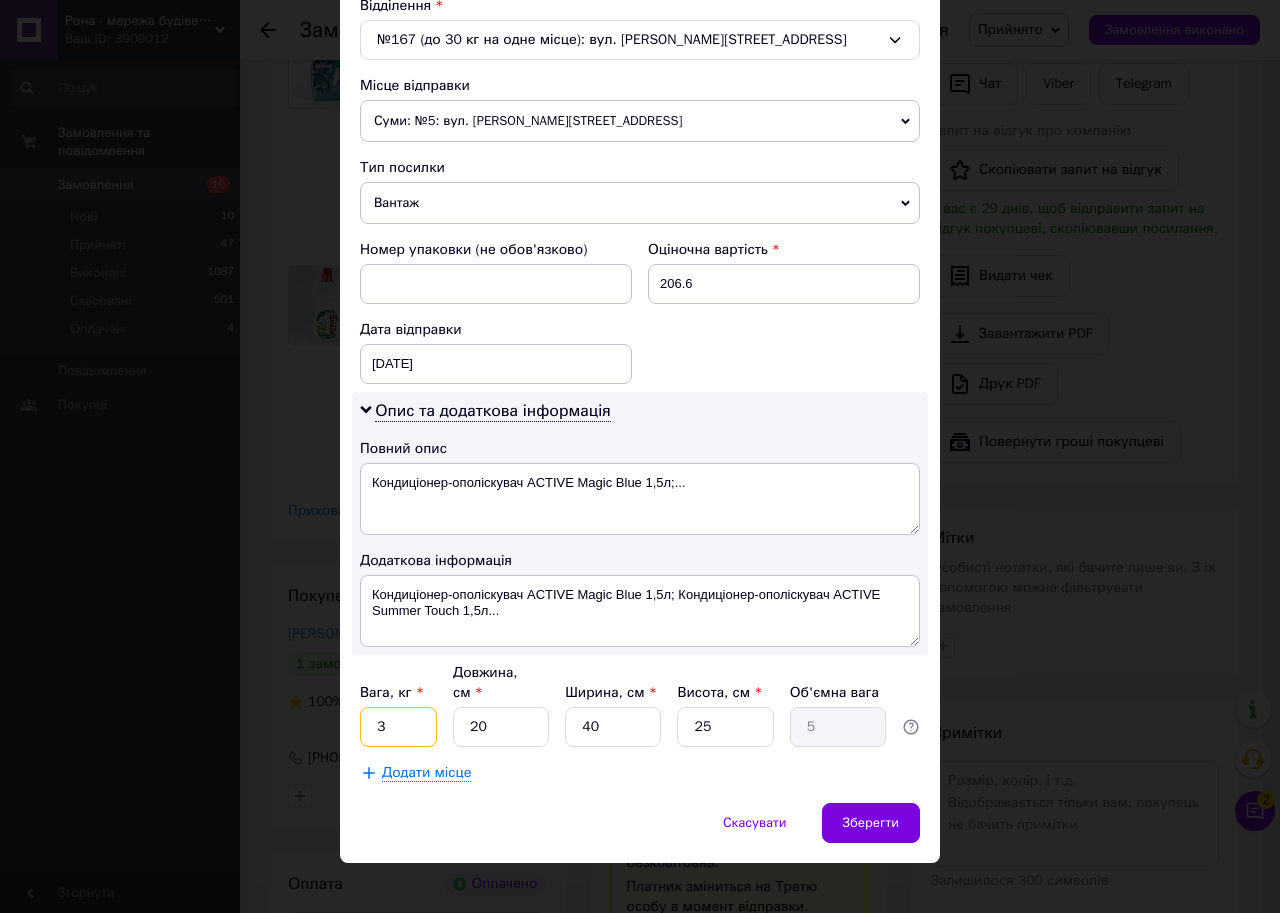 click on "3" at bounding box center [398, 727] 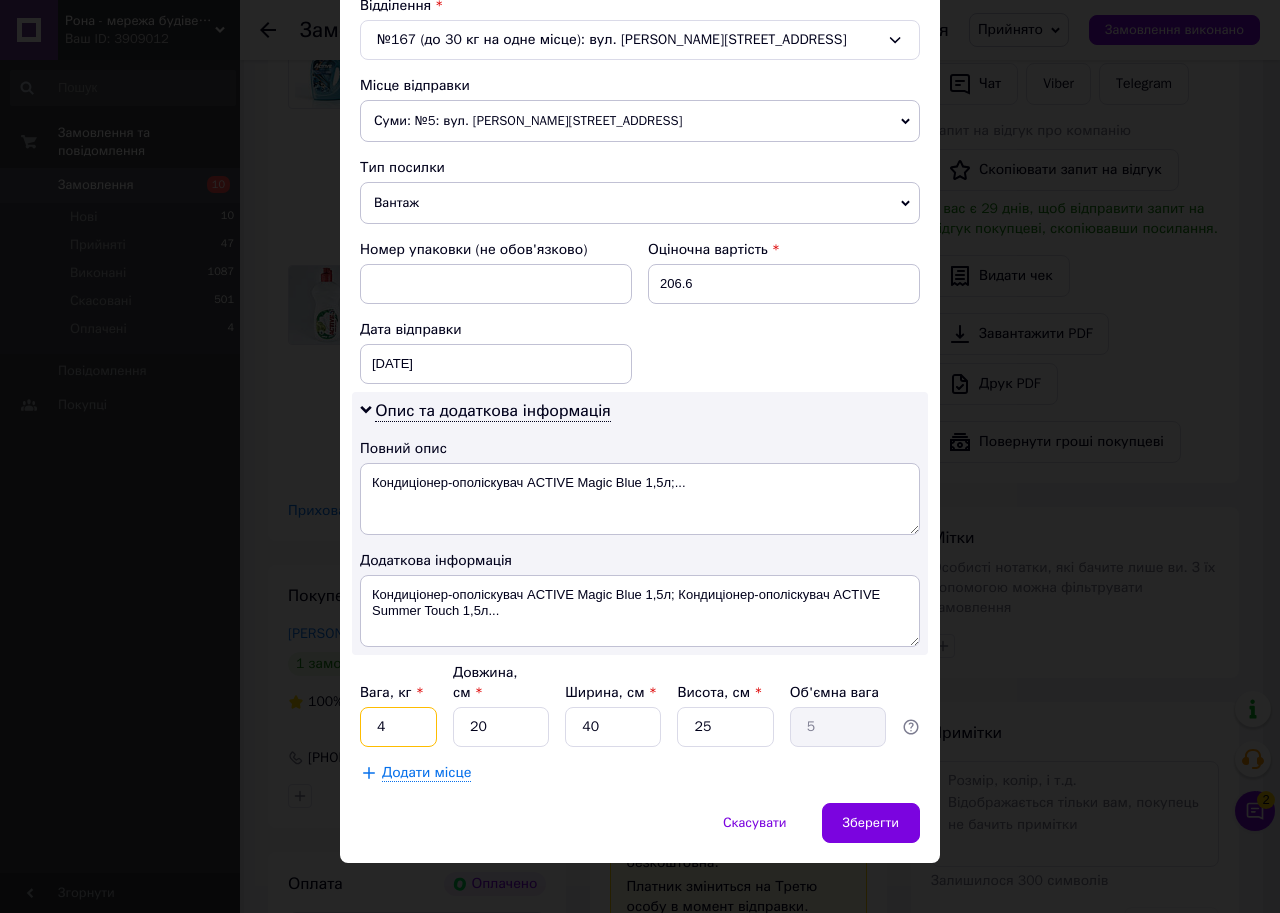 type on "4" 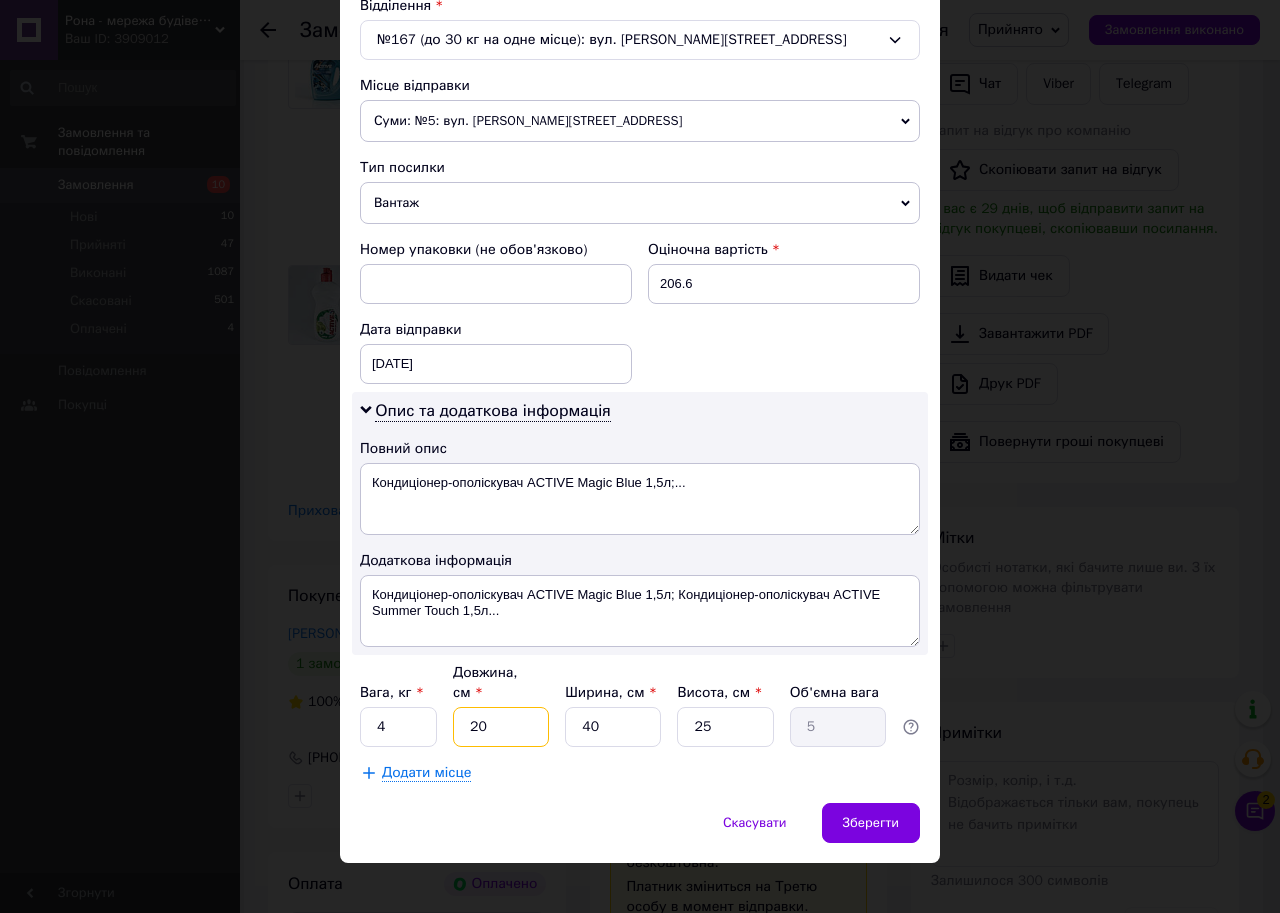 click on "20" at bounding box center [501, 727] 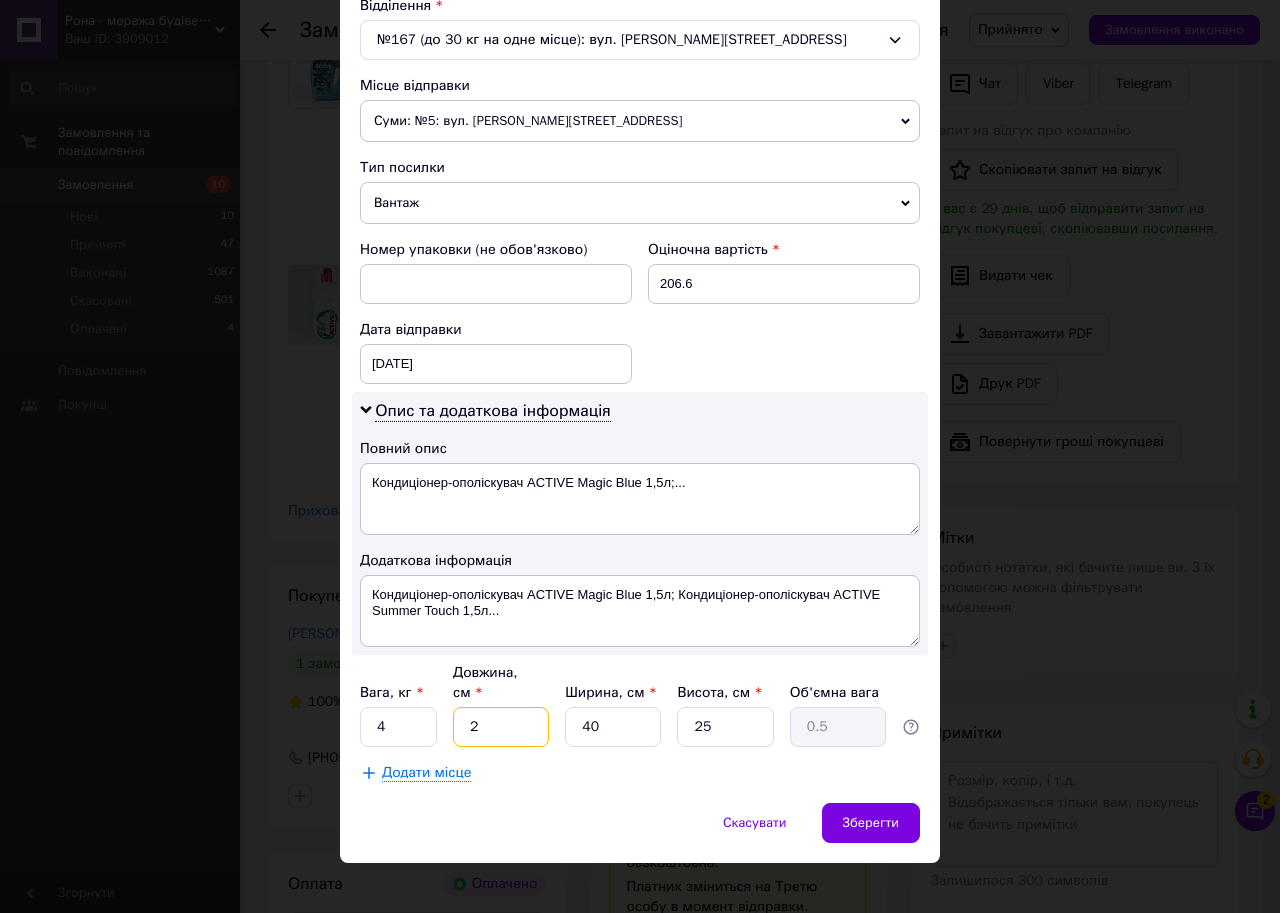 type 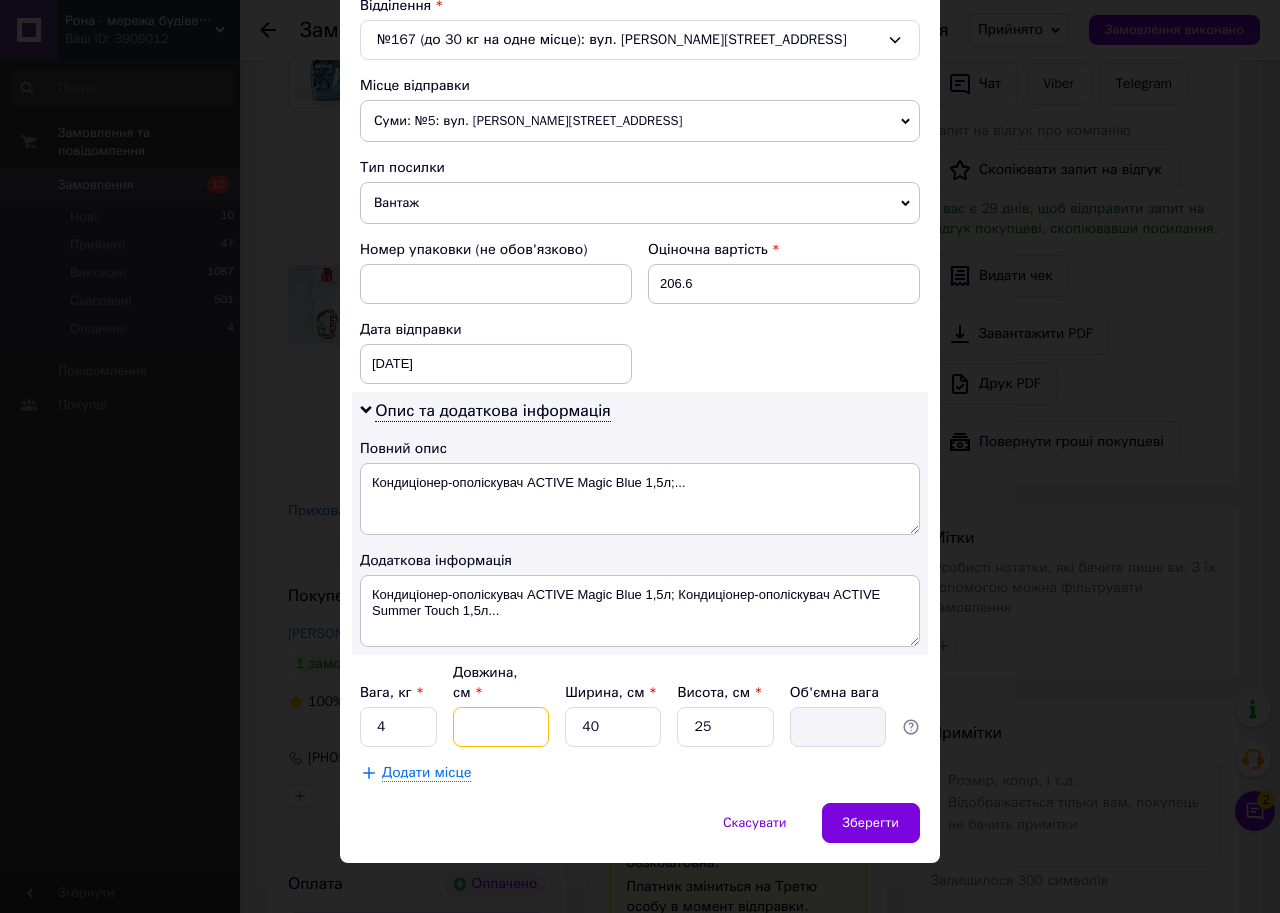 type on "2" 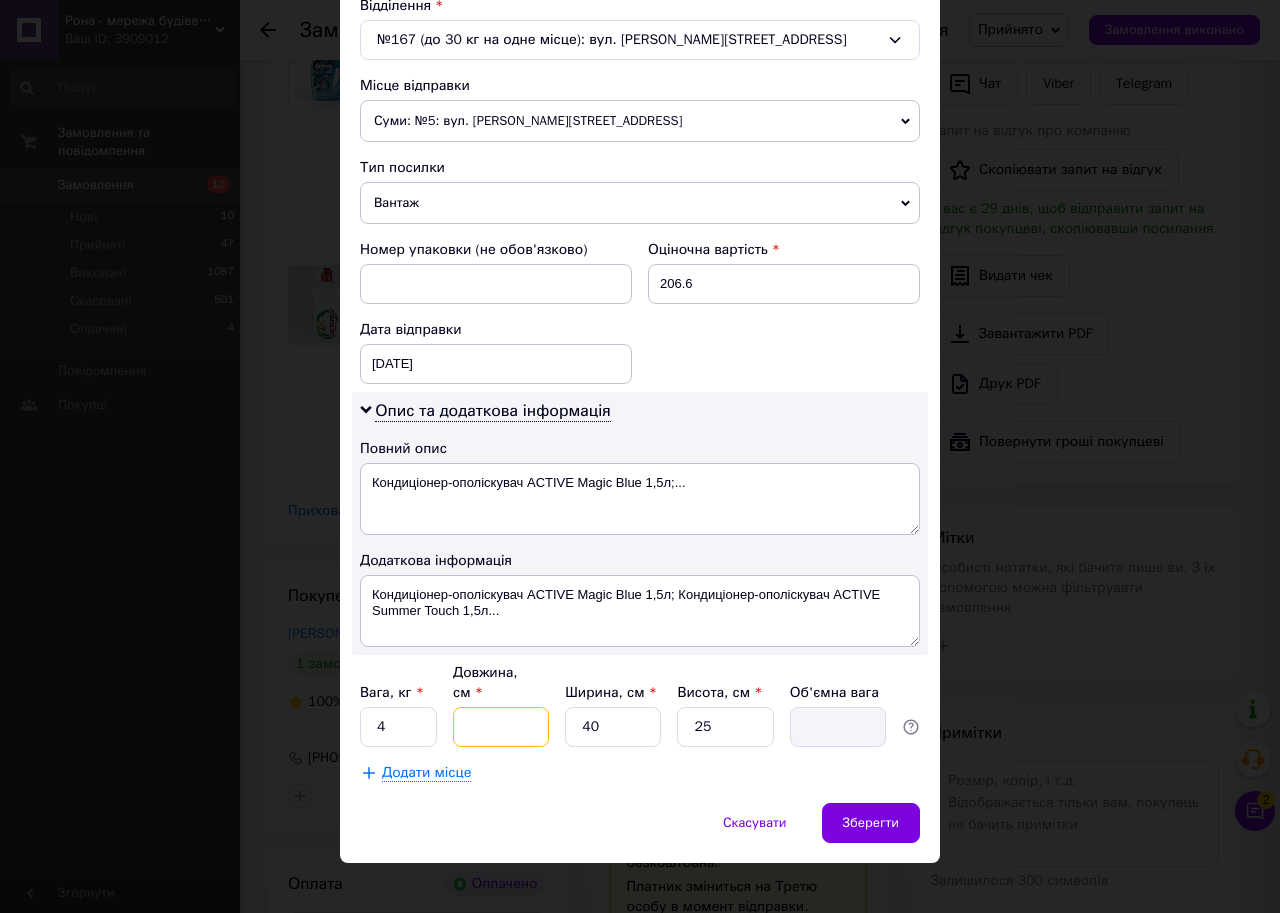 type on "0.5" 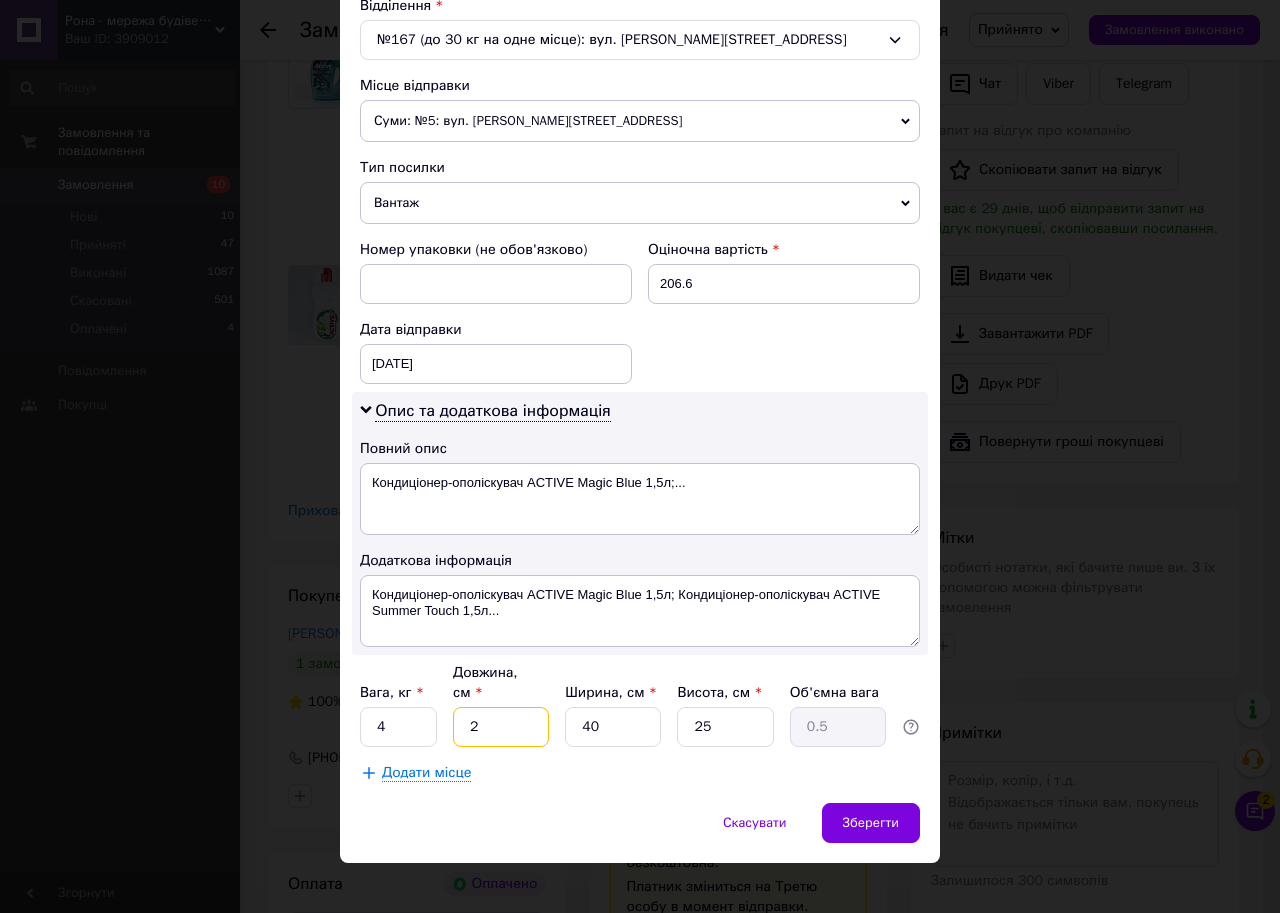 type on "21" 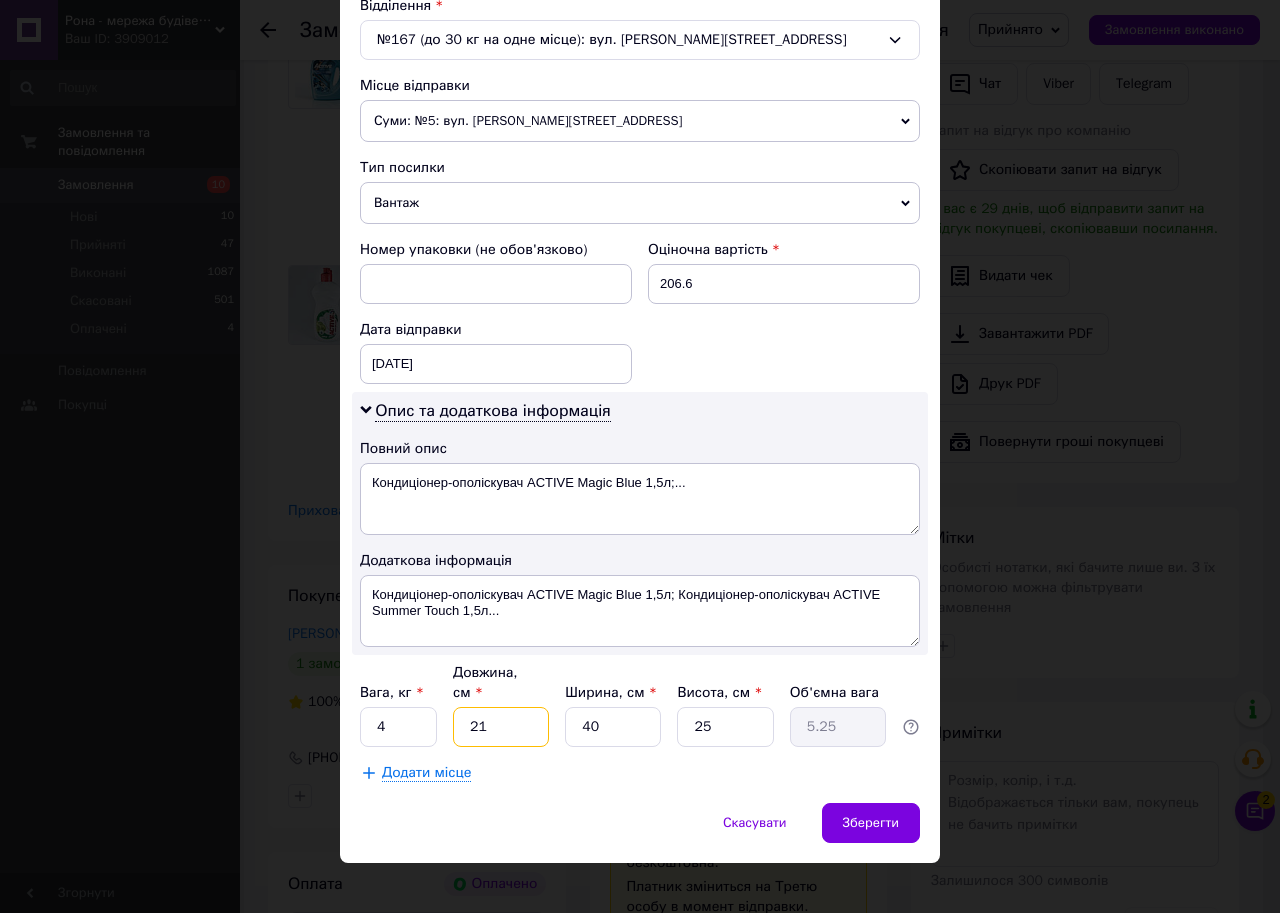 type on "21" 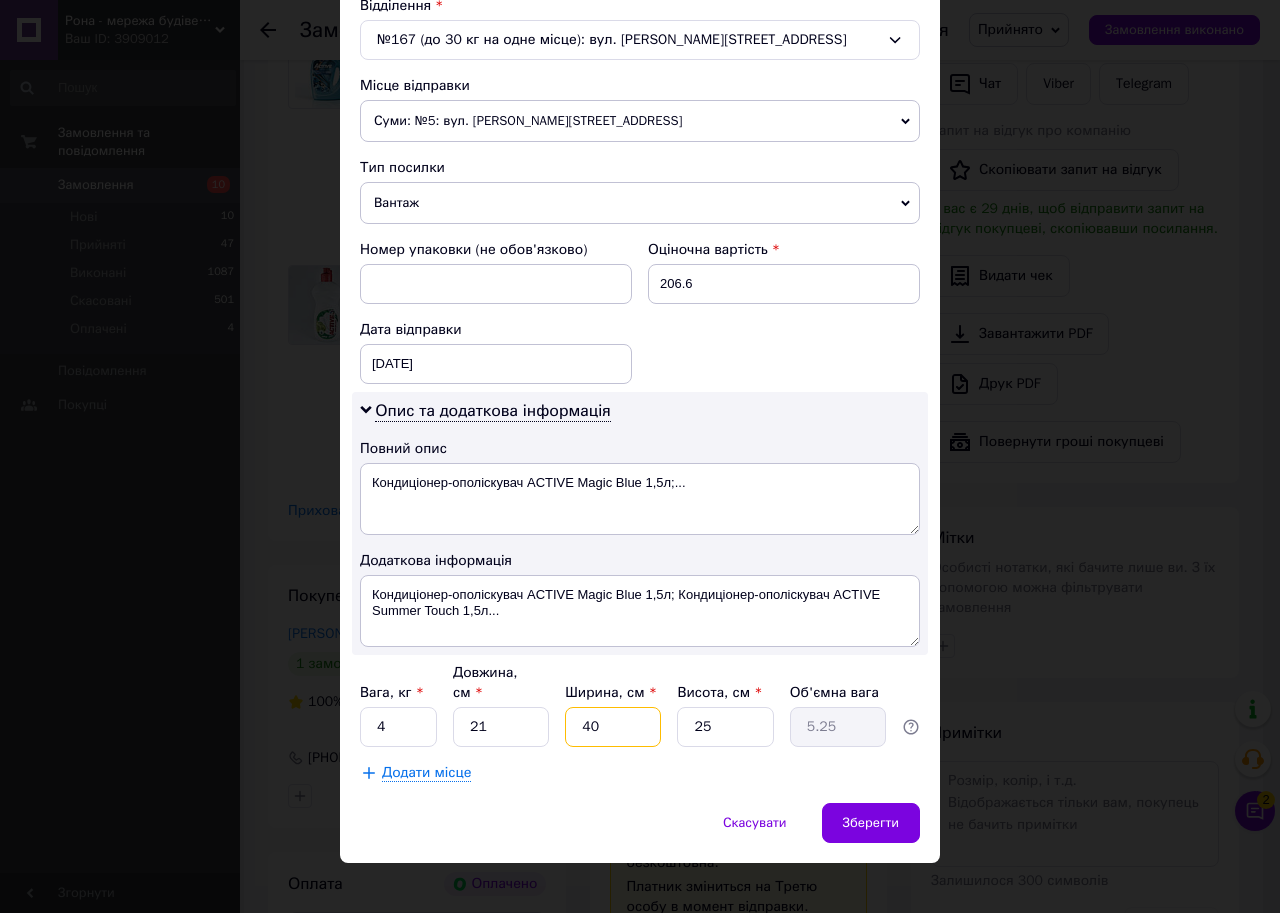 click on "40" at bounding box center (613, 727) 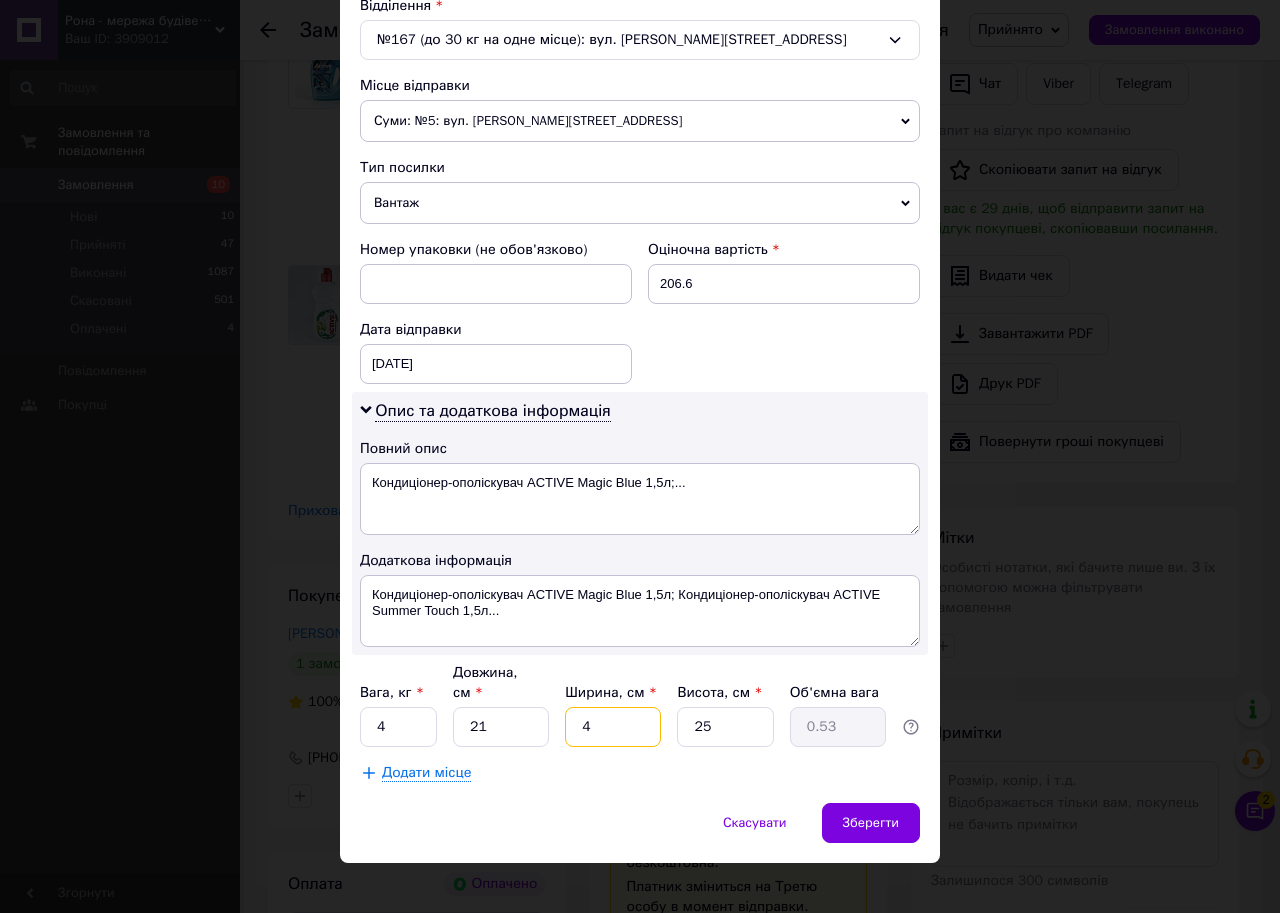 type 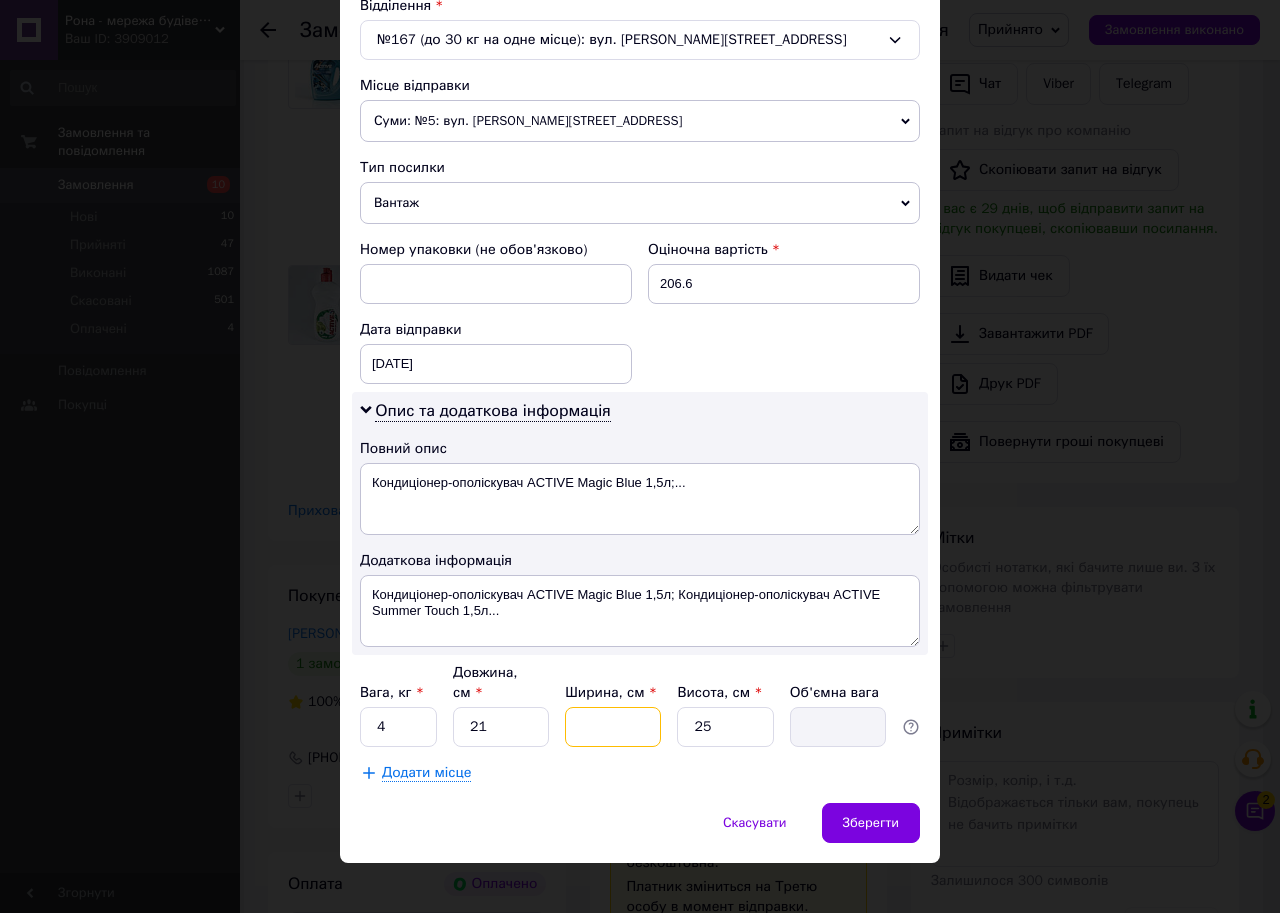 type on "1" 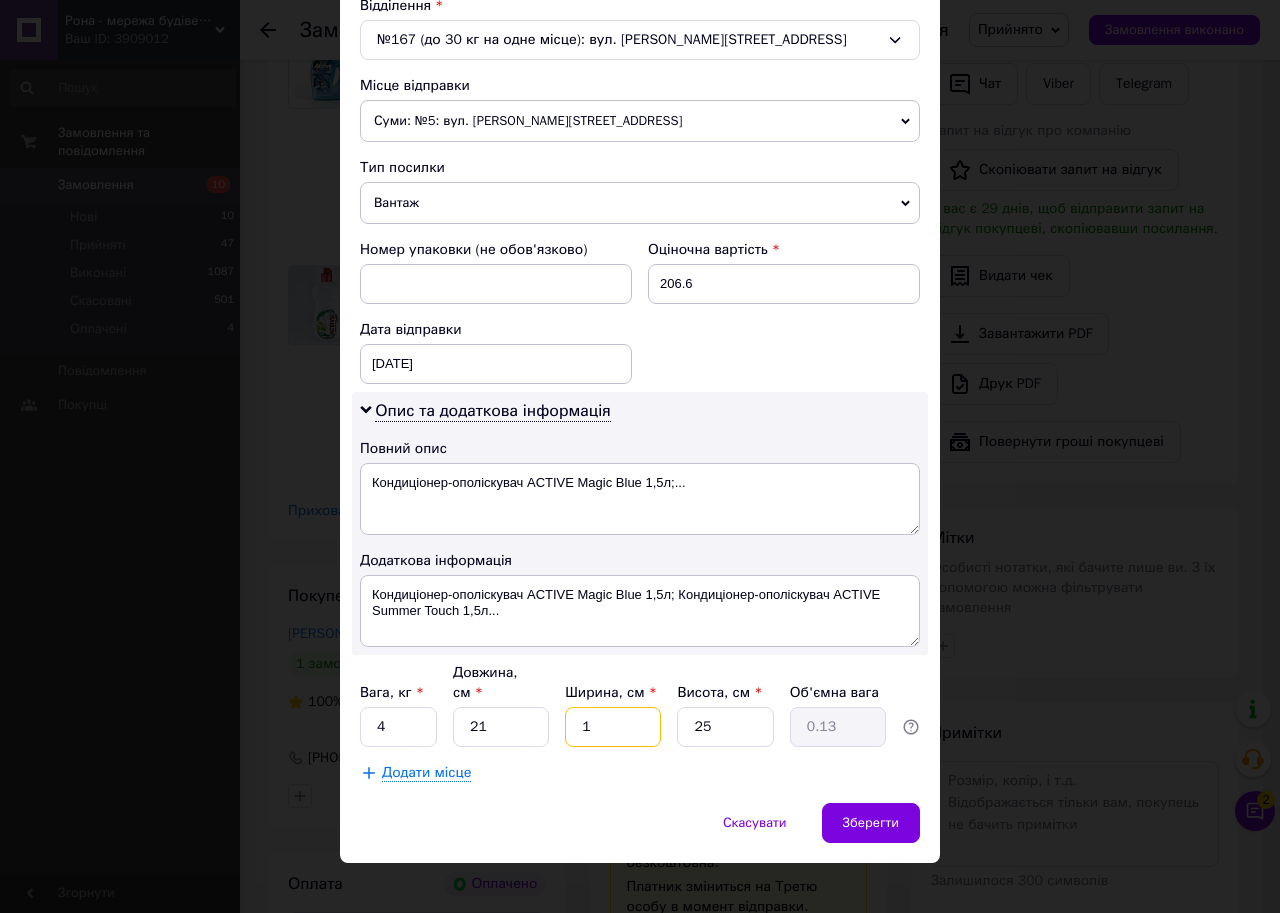 type 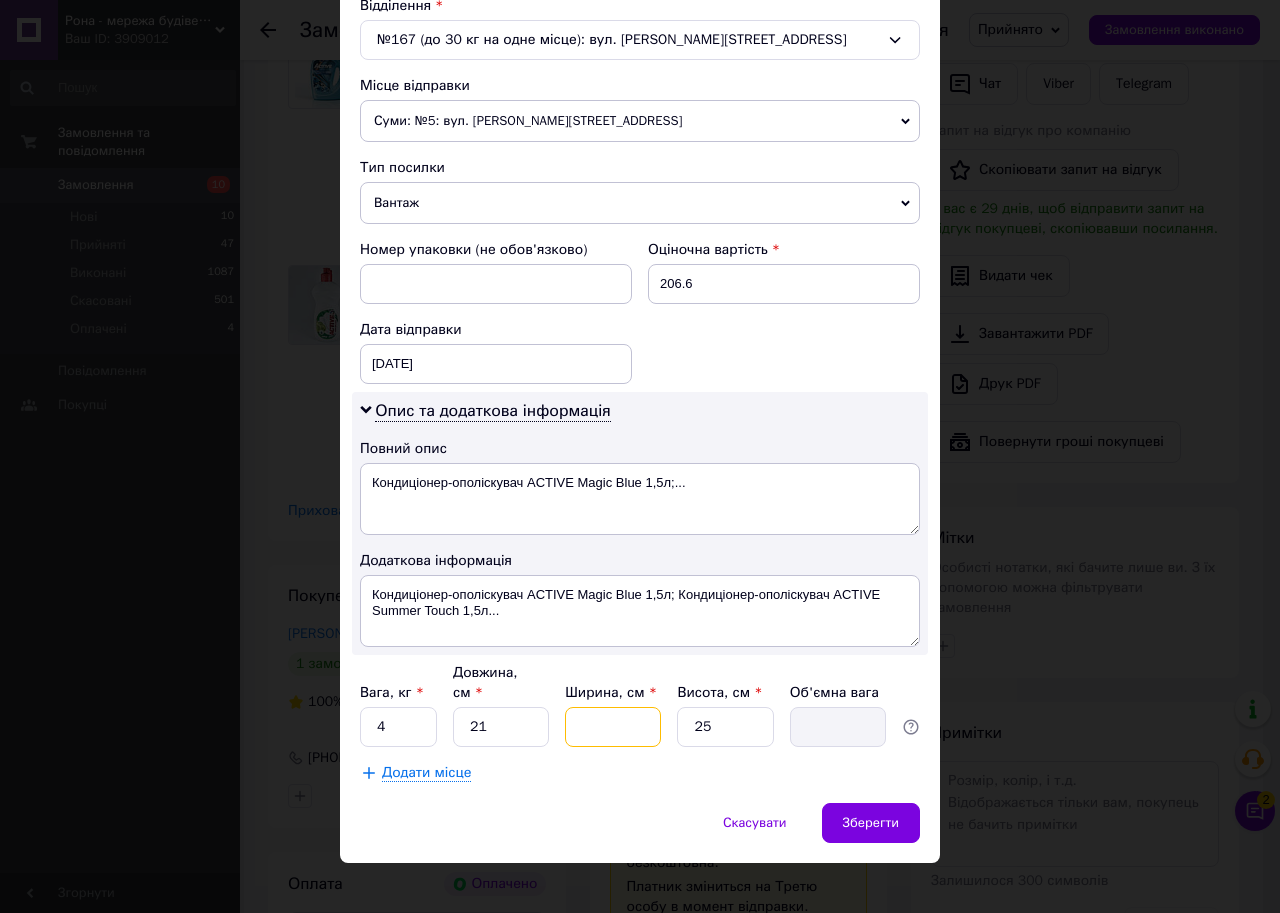 type on "2" 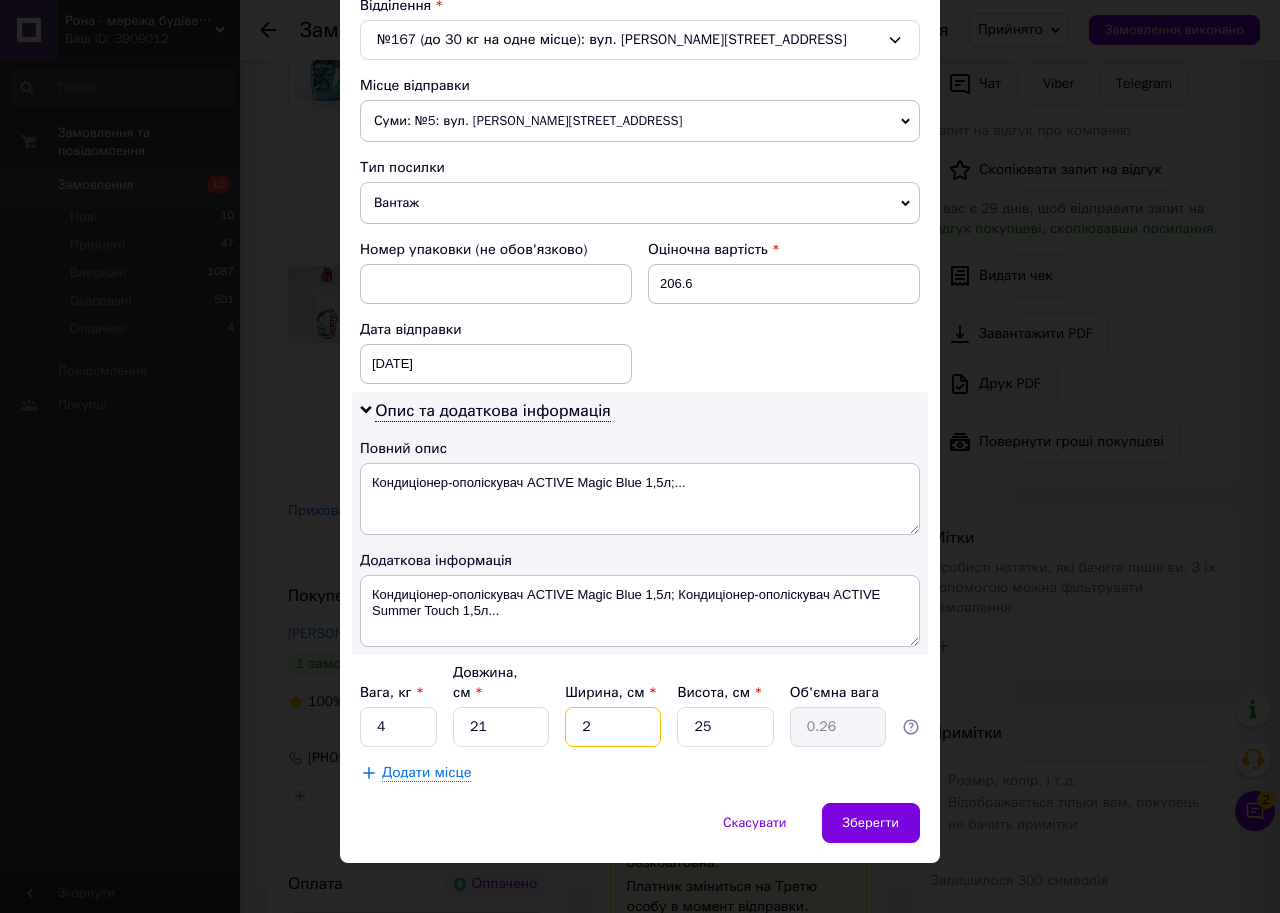 type on "20" 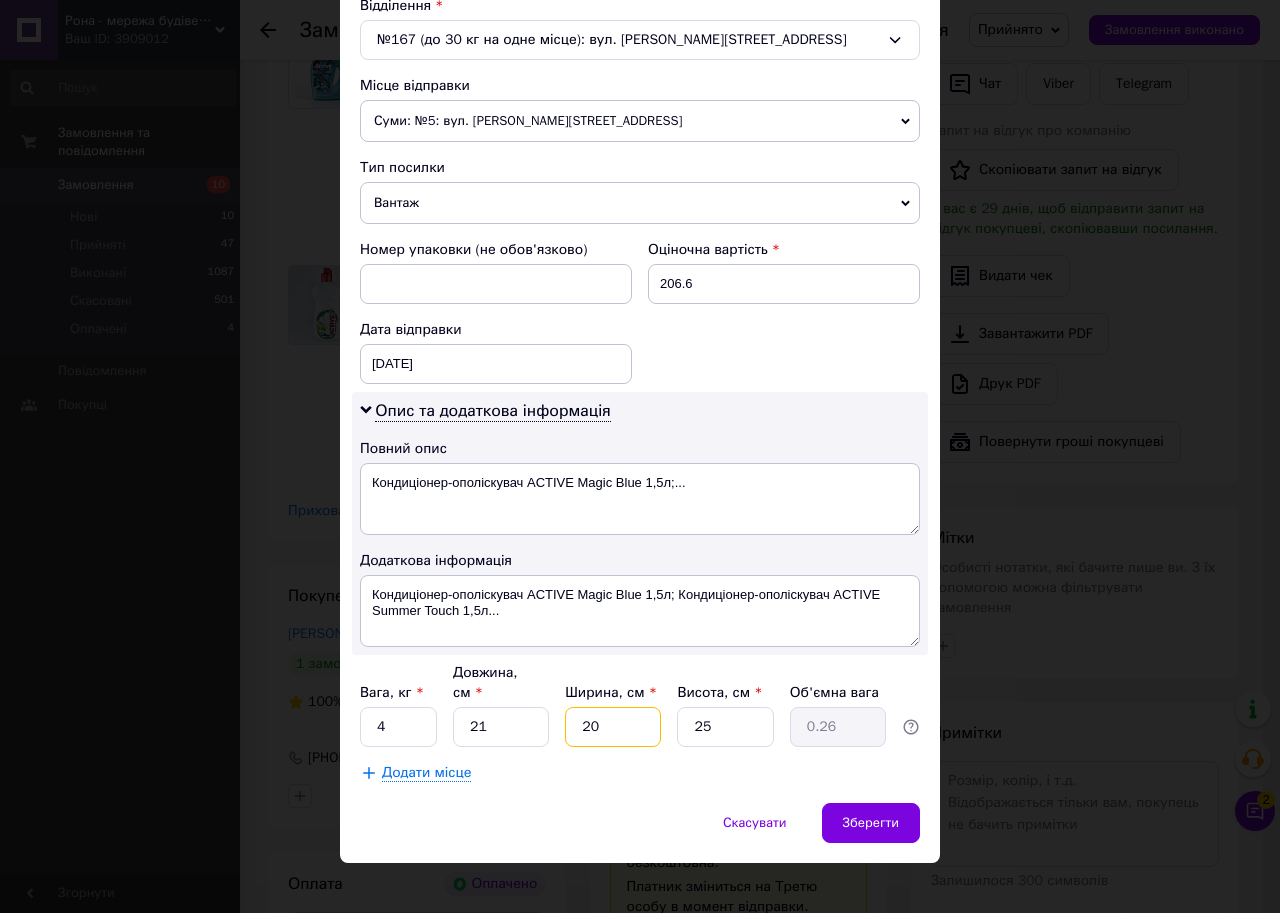 type on "2.63" 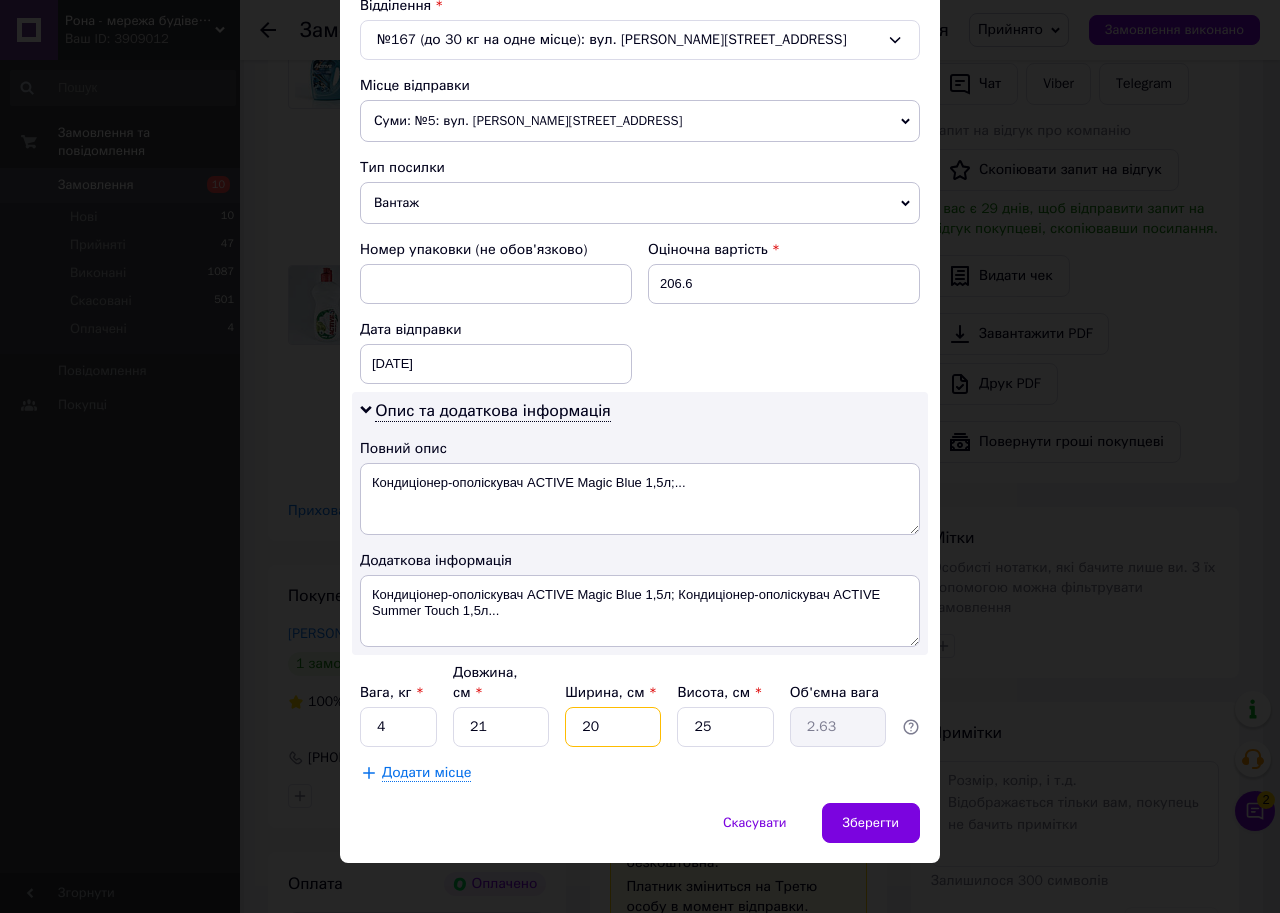 type on "20" 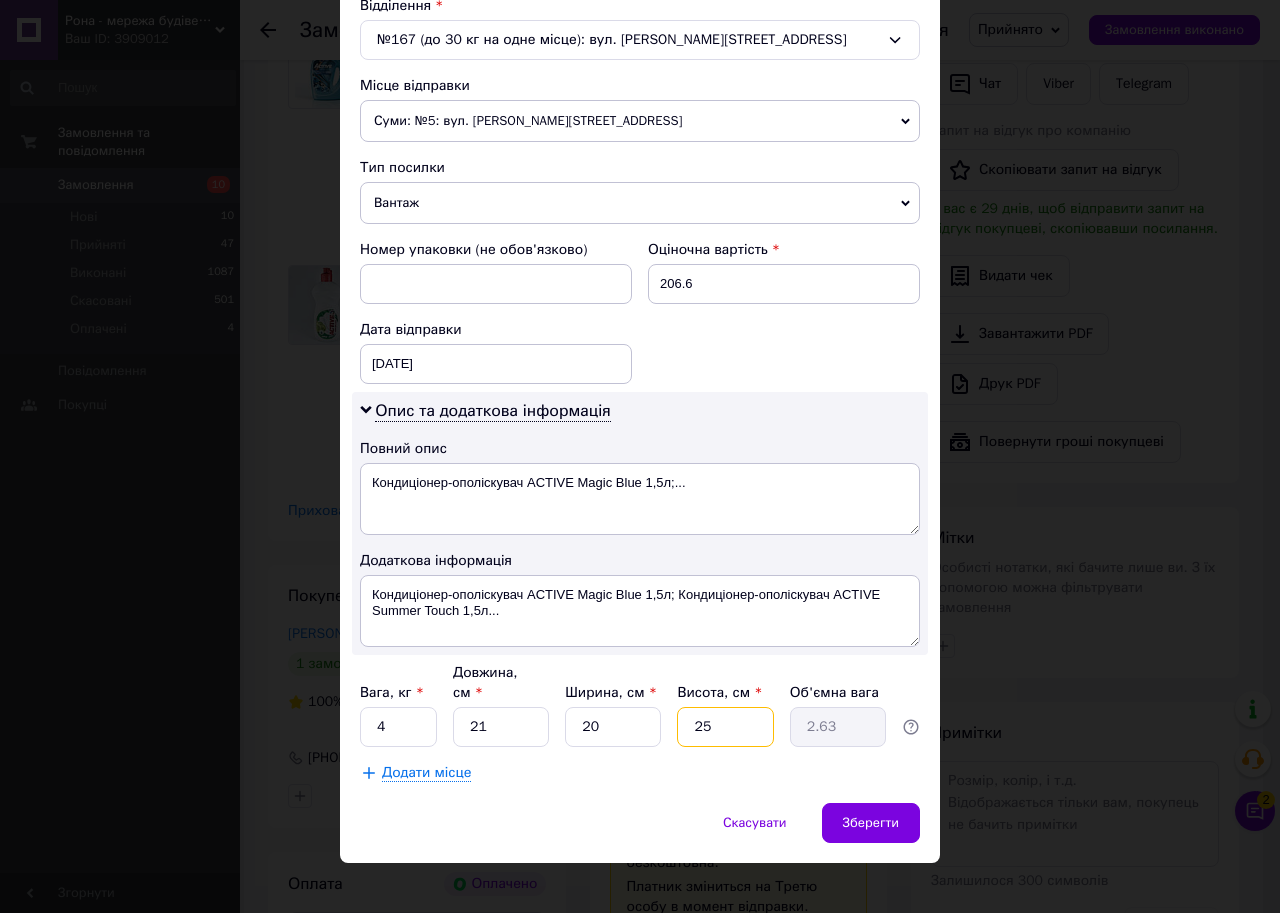 click on "25" at bounding box center (725, 727) 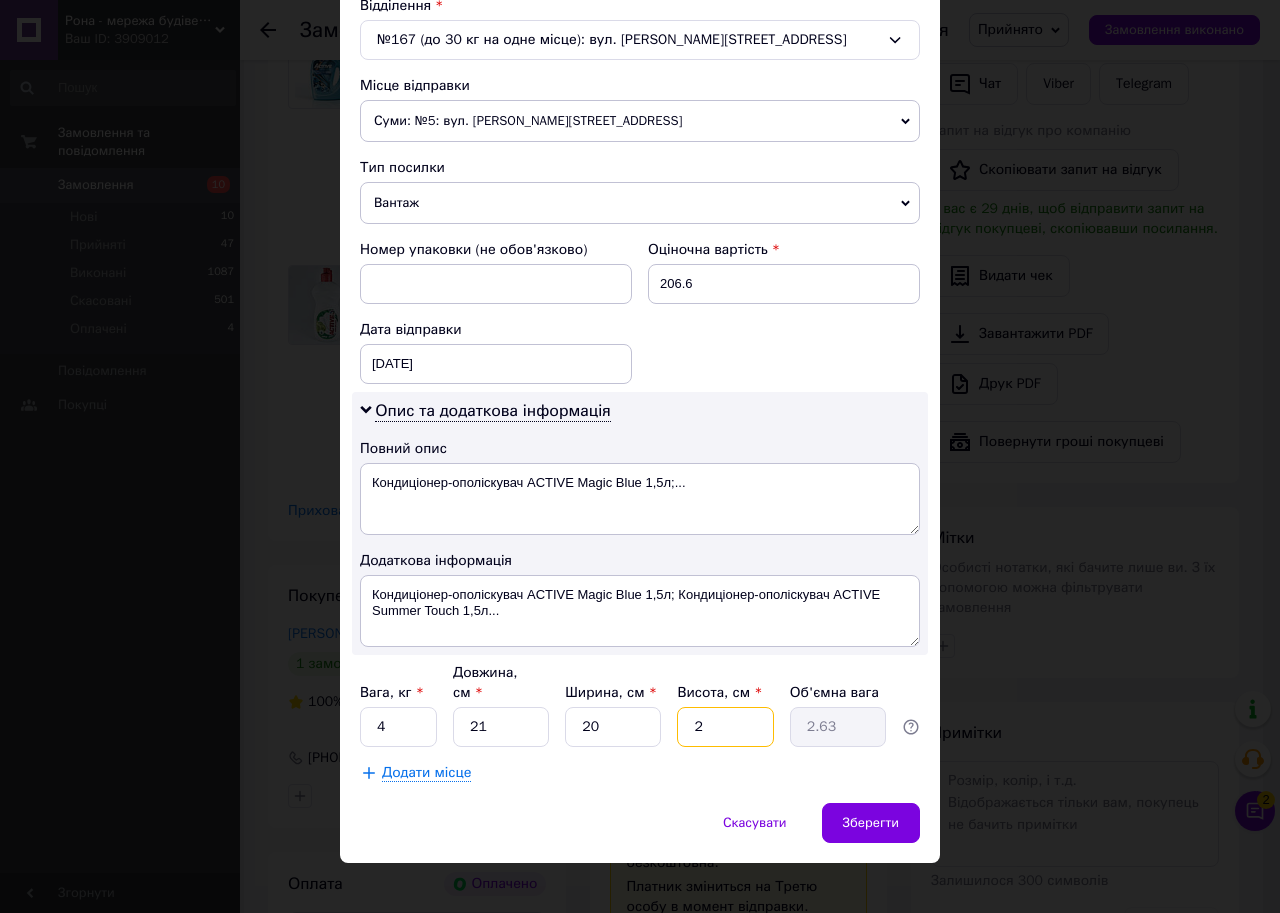 type on "0.21" 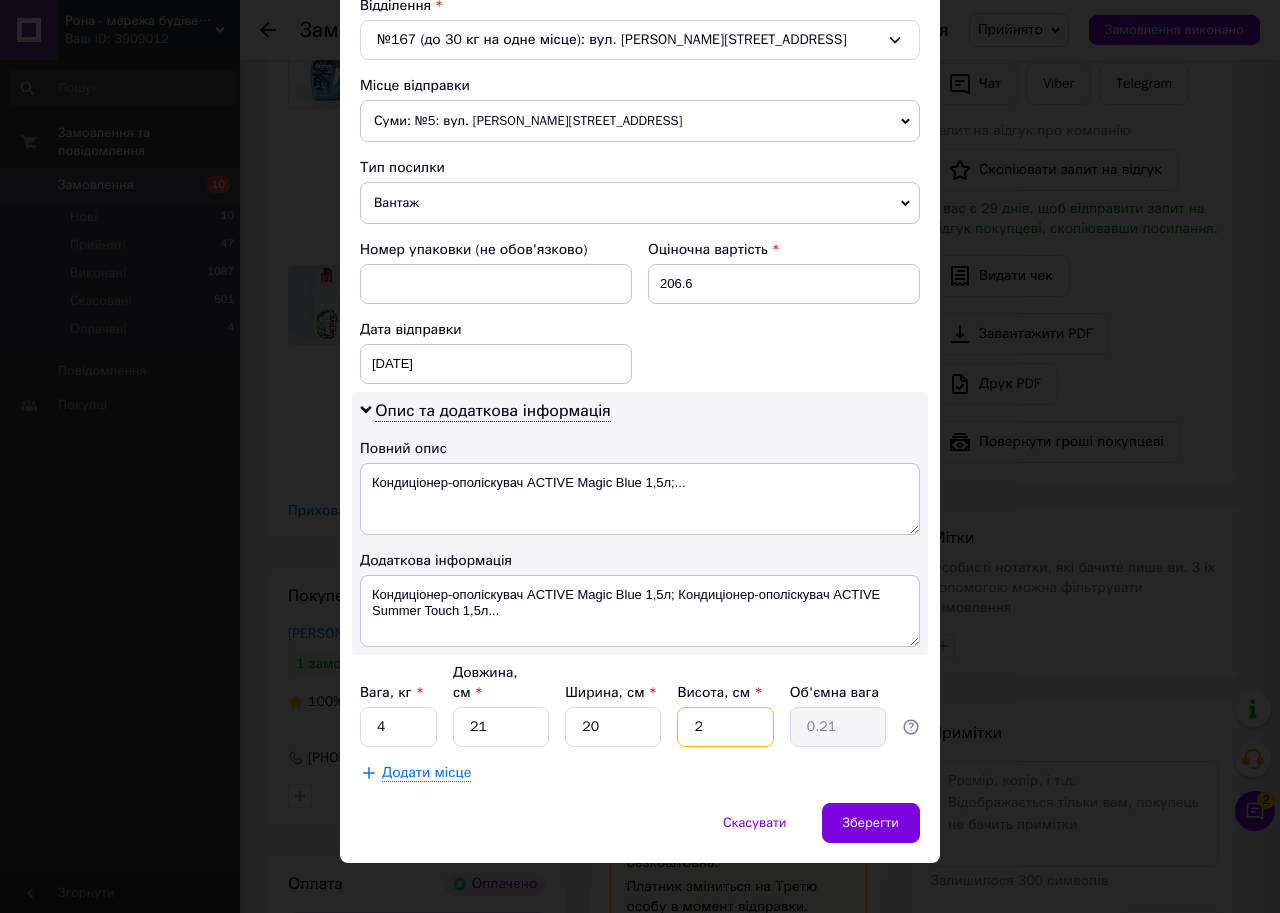 type 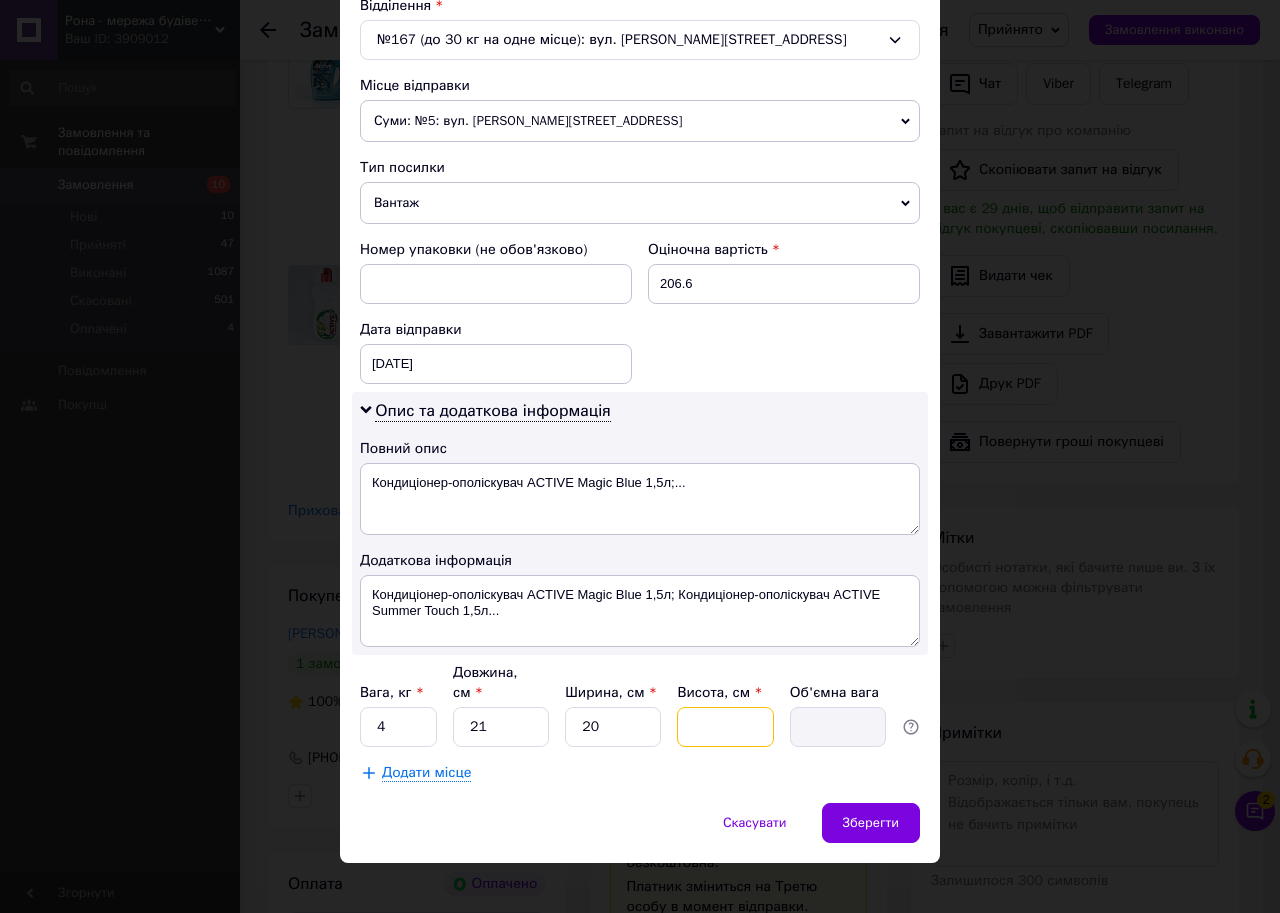type on "3" 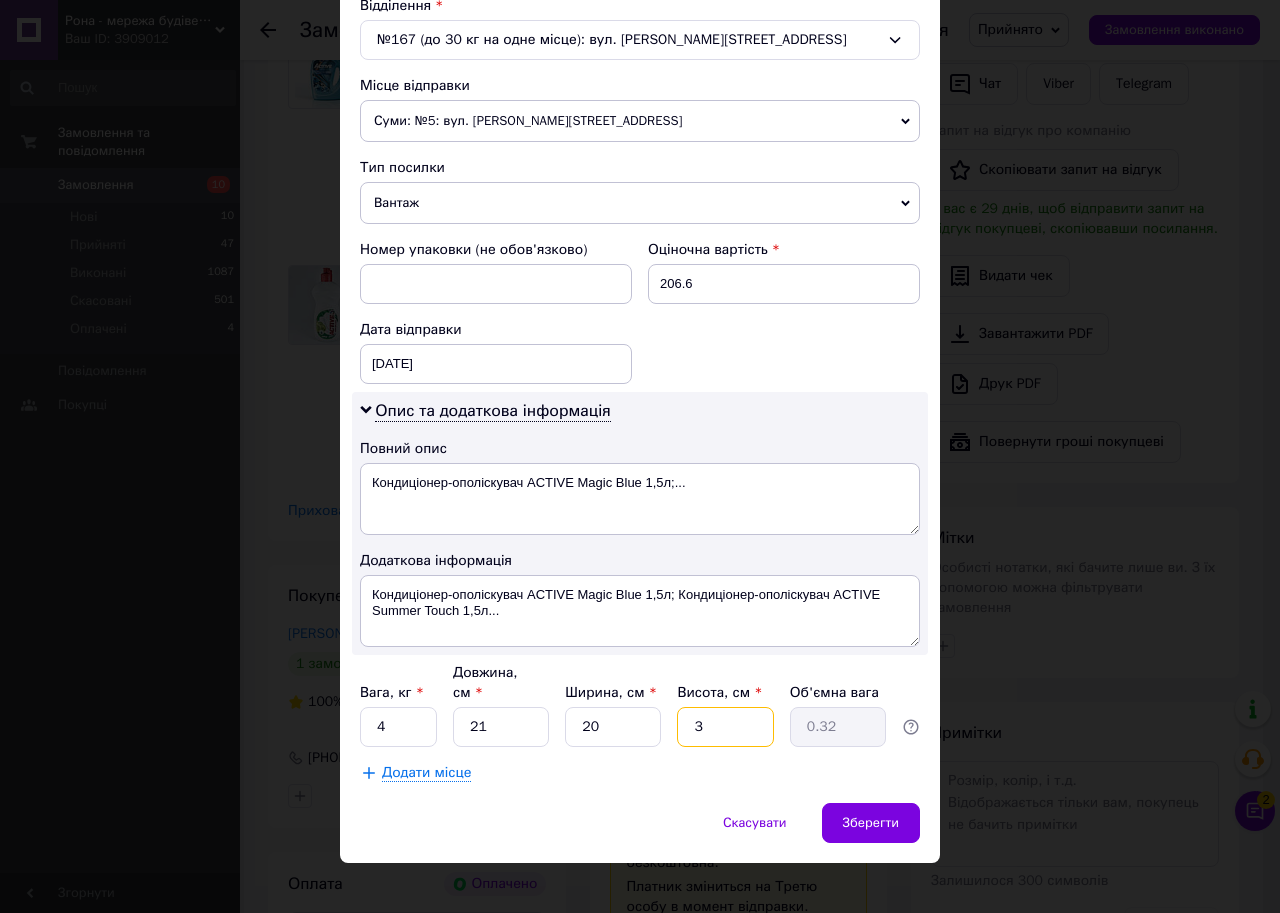 type on "30" 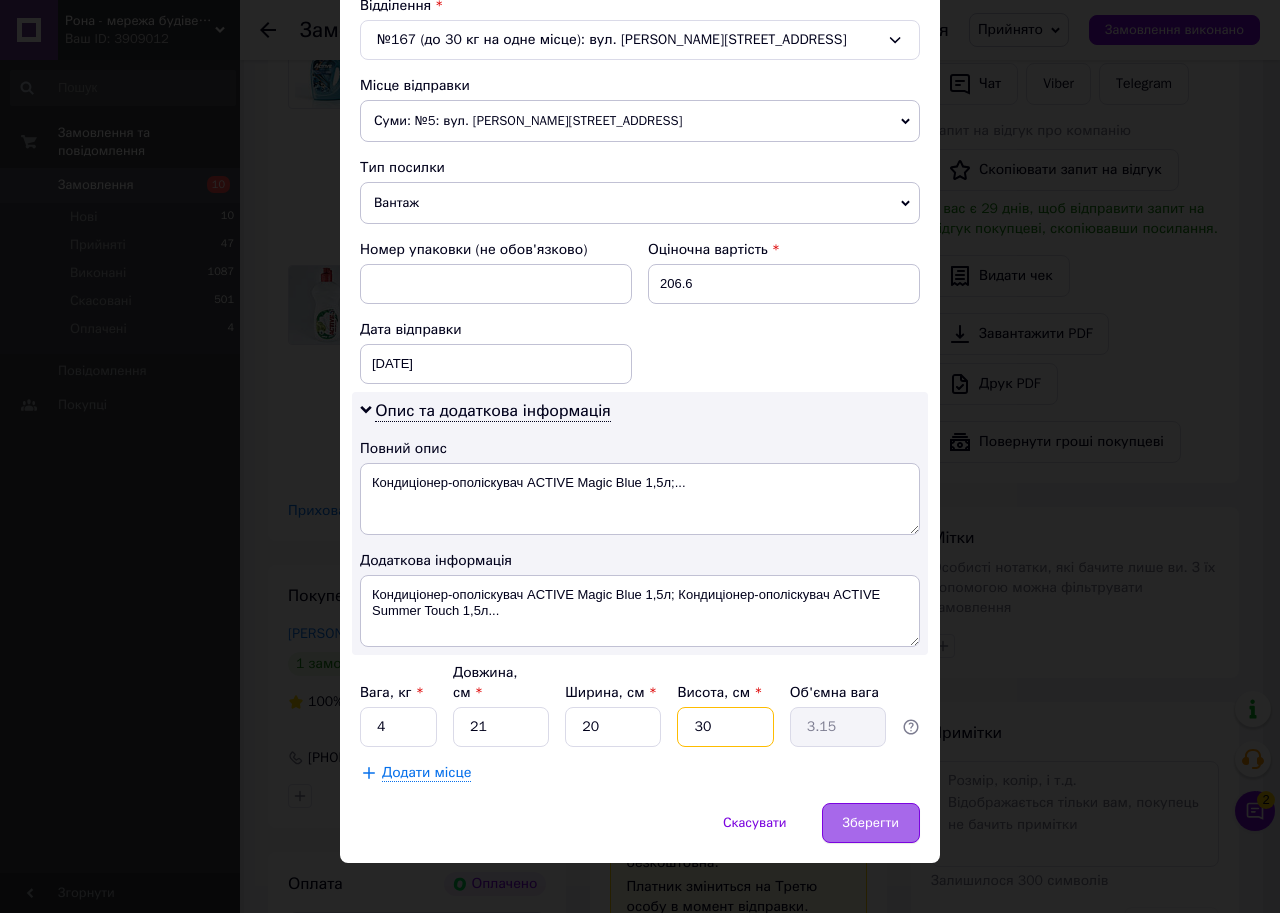 type on "30" 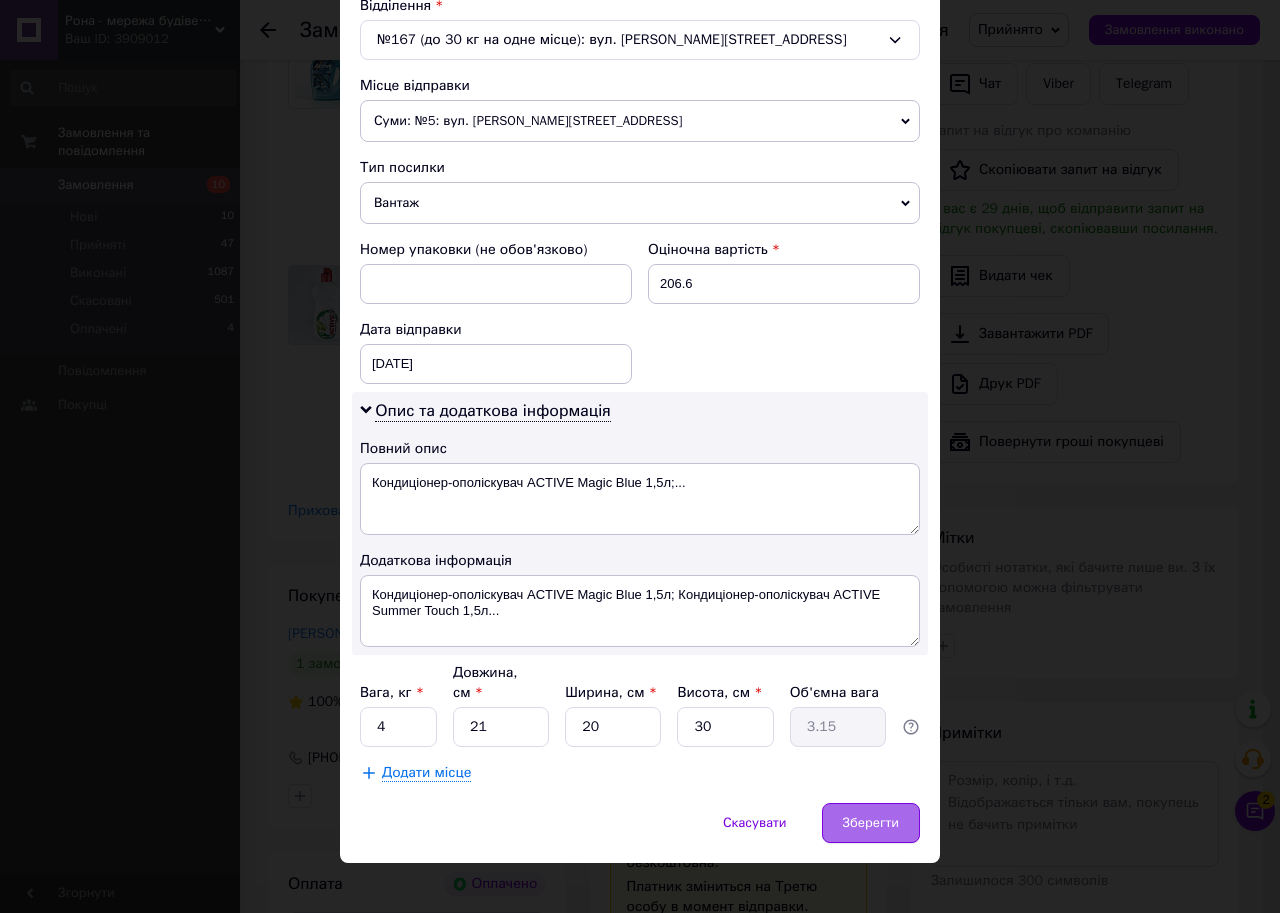 click on "Зберегти" at bounding box center (871, 823) 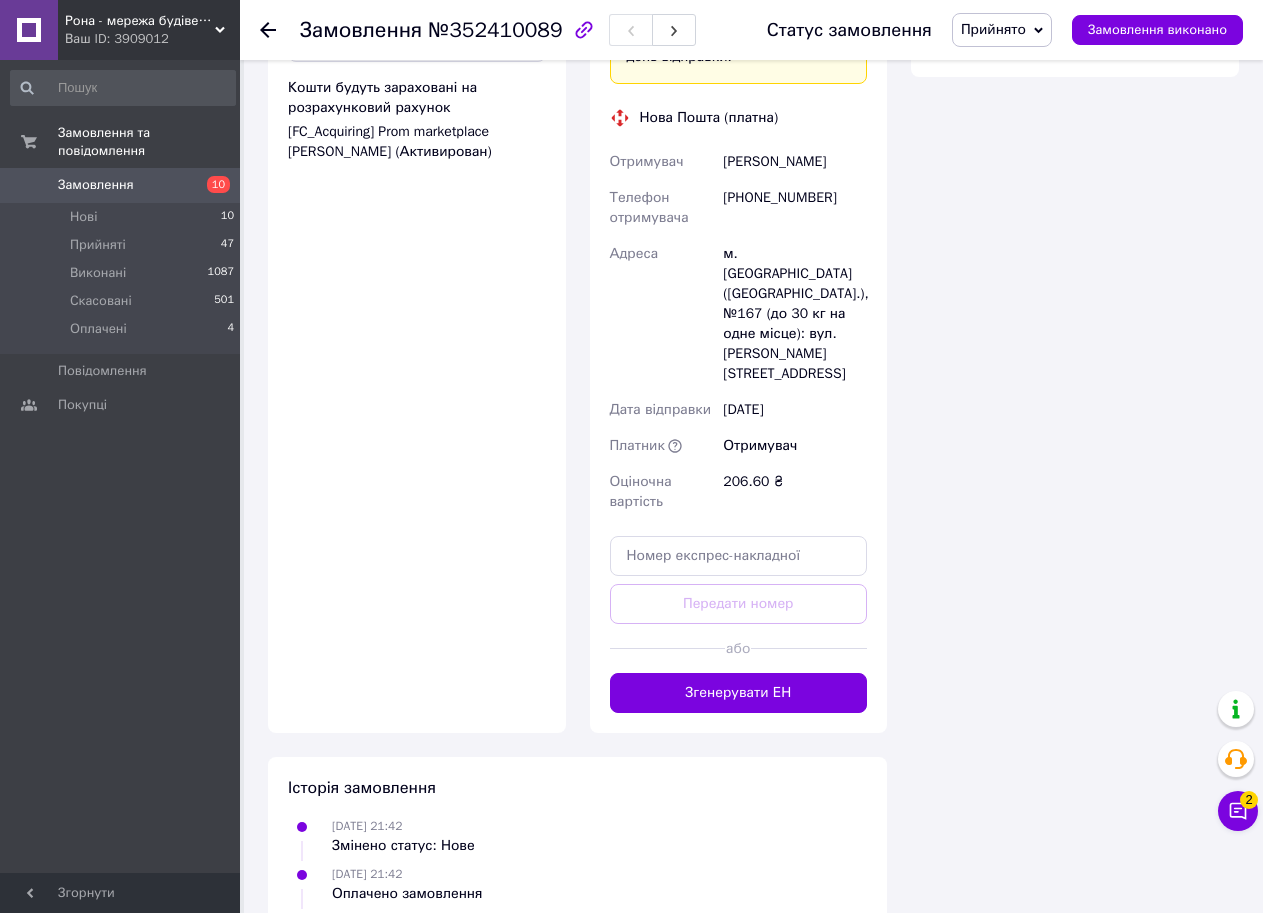 scroll, scrollTop: 1400, scrollLeft: 0, axis: vertical 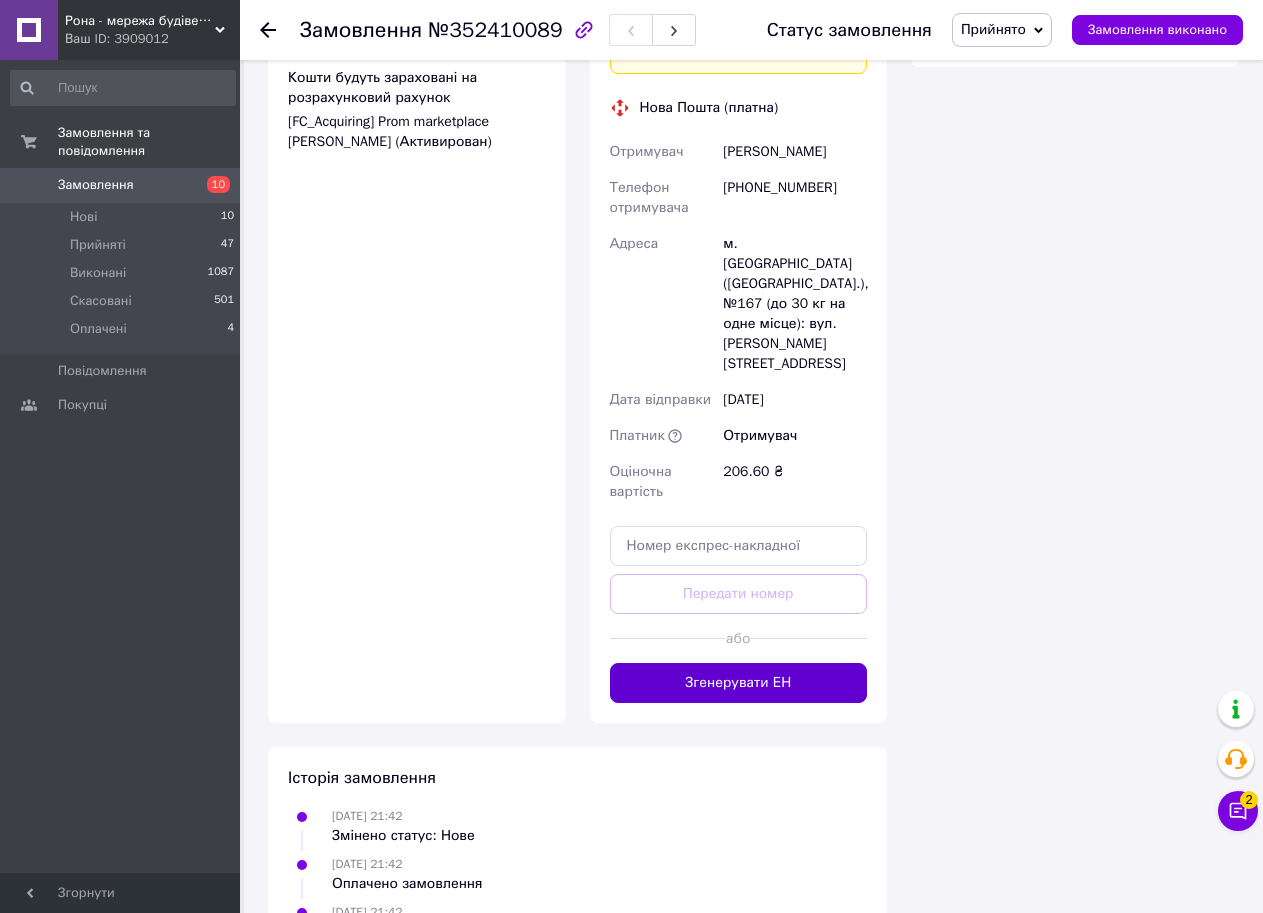click on "Згенерувати ЕН" at bounding box center (739, 683) 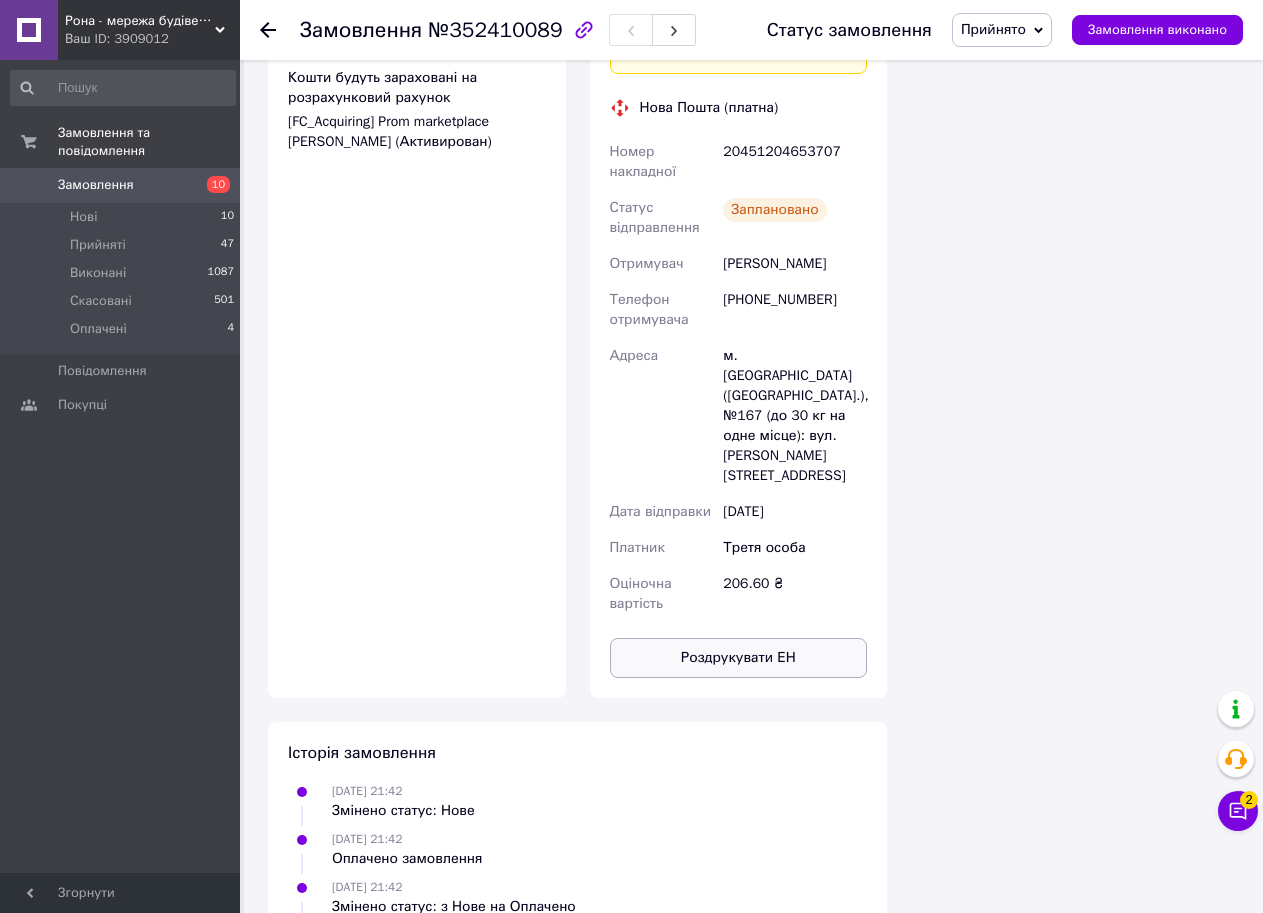 click on "Роздрукувати ЕН" at bounding box center [739, 658] 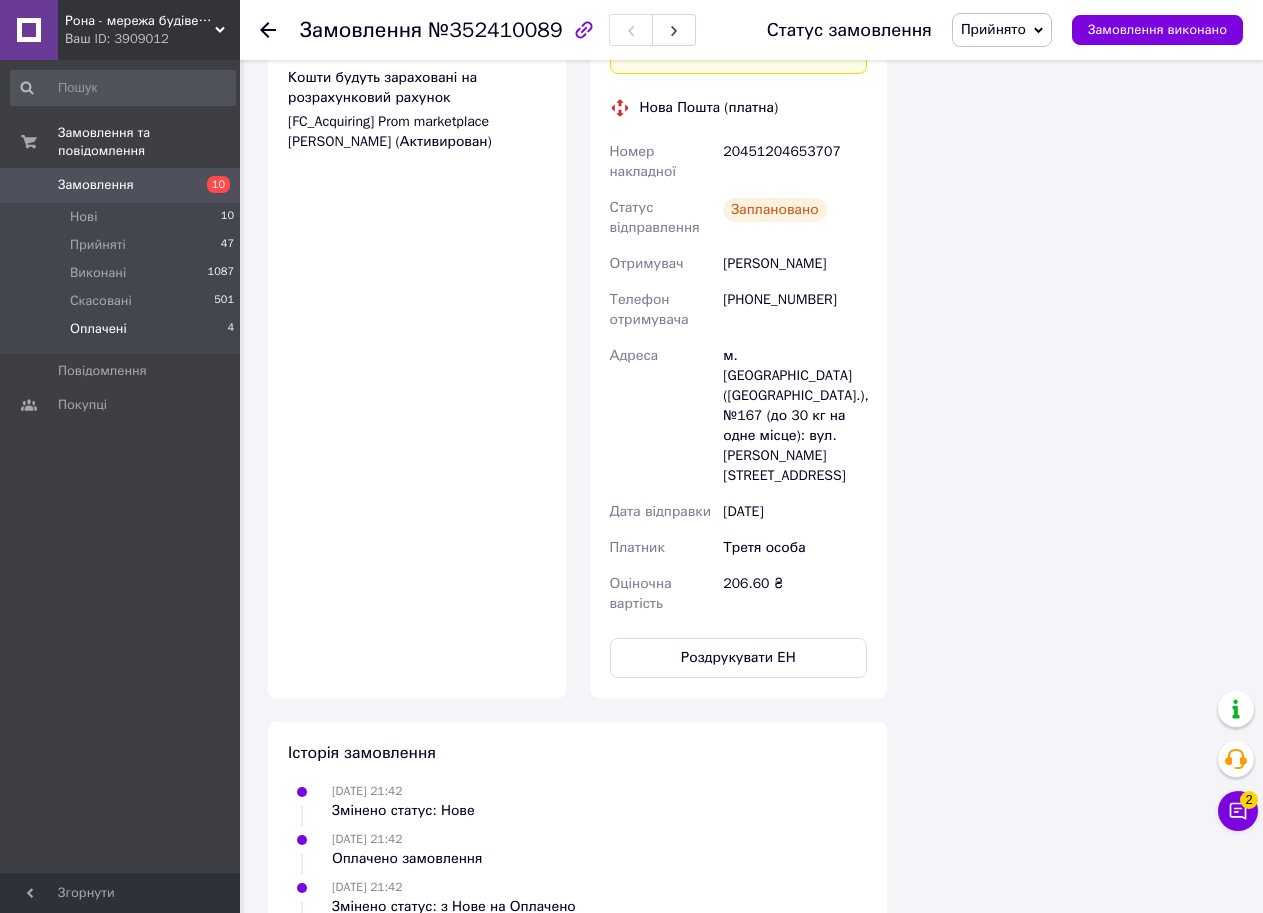 click on "Оплачені" at bounding box center [98, 329] 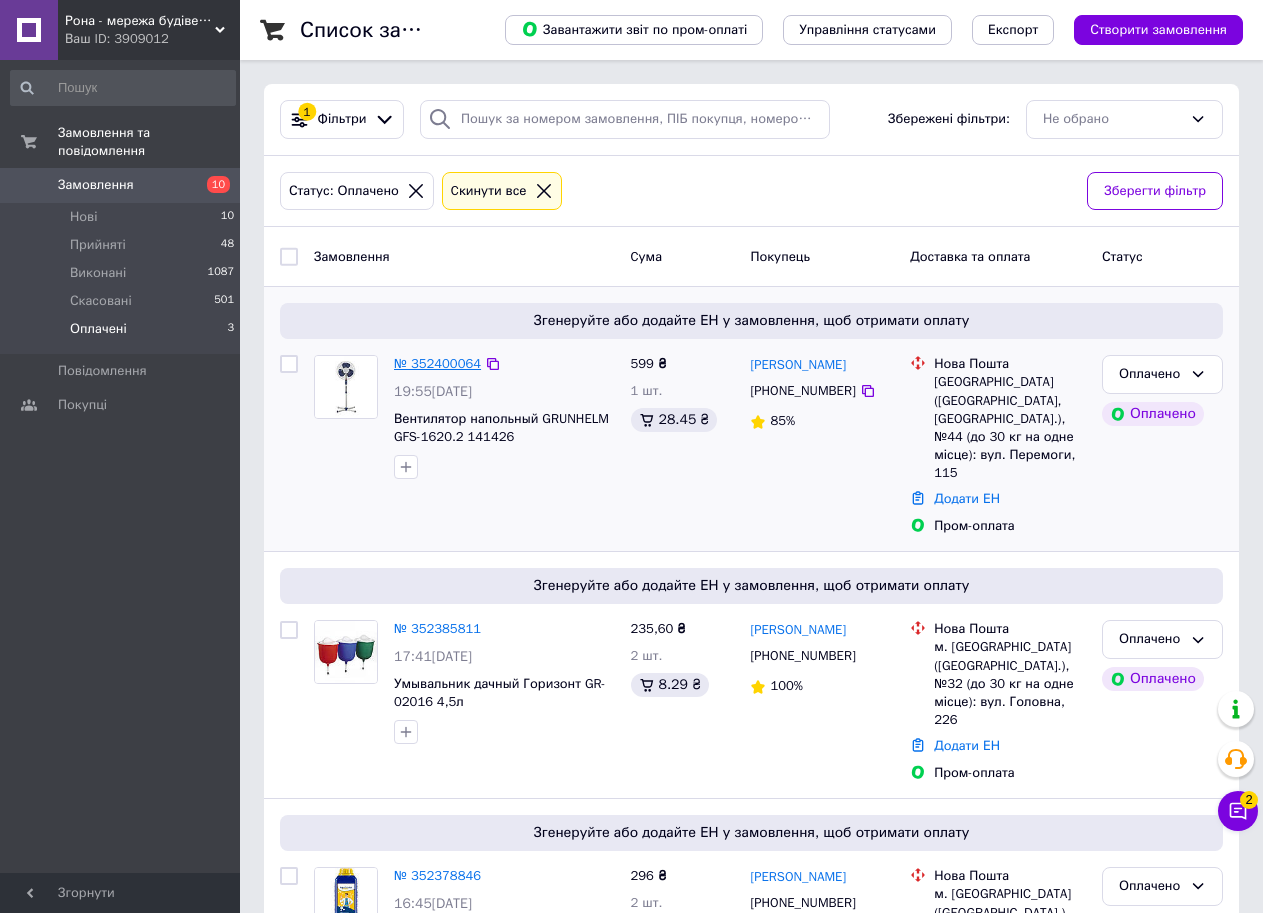 click on "№ 352400064" at bounding box center [437, 363] 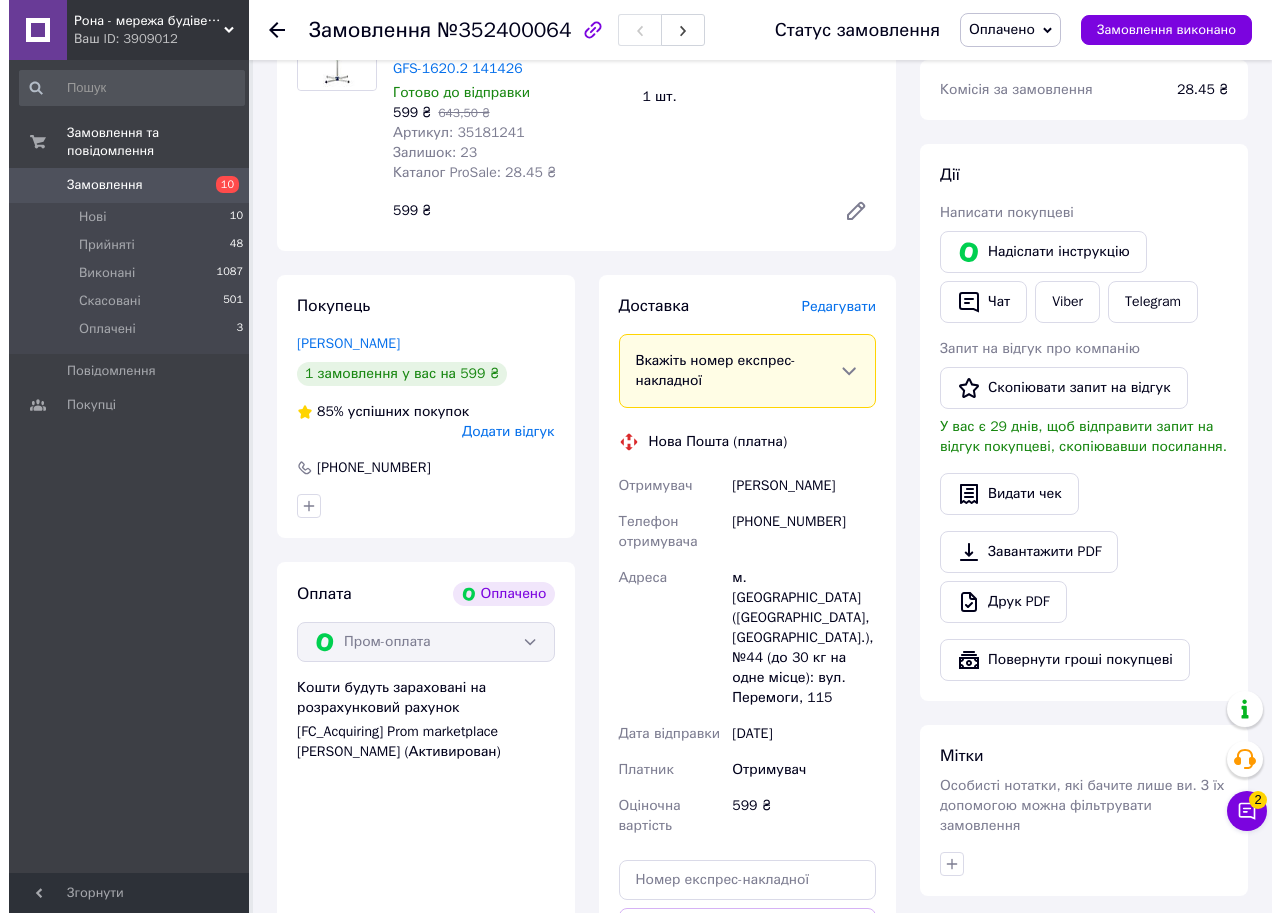 scroll, scrollTop: 300, scrollLeft: 0, axis: vertical 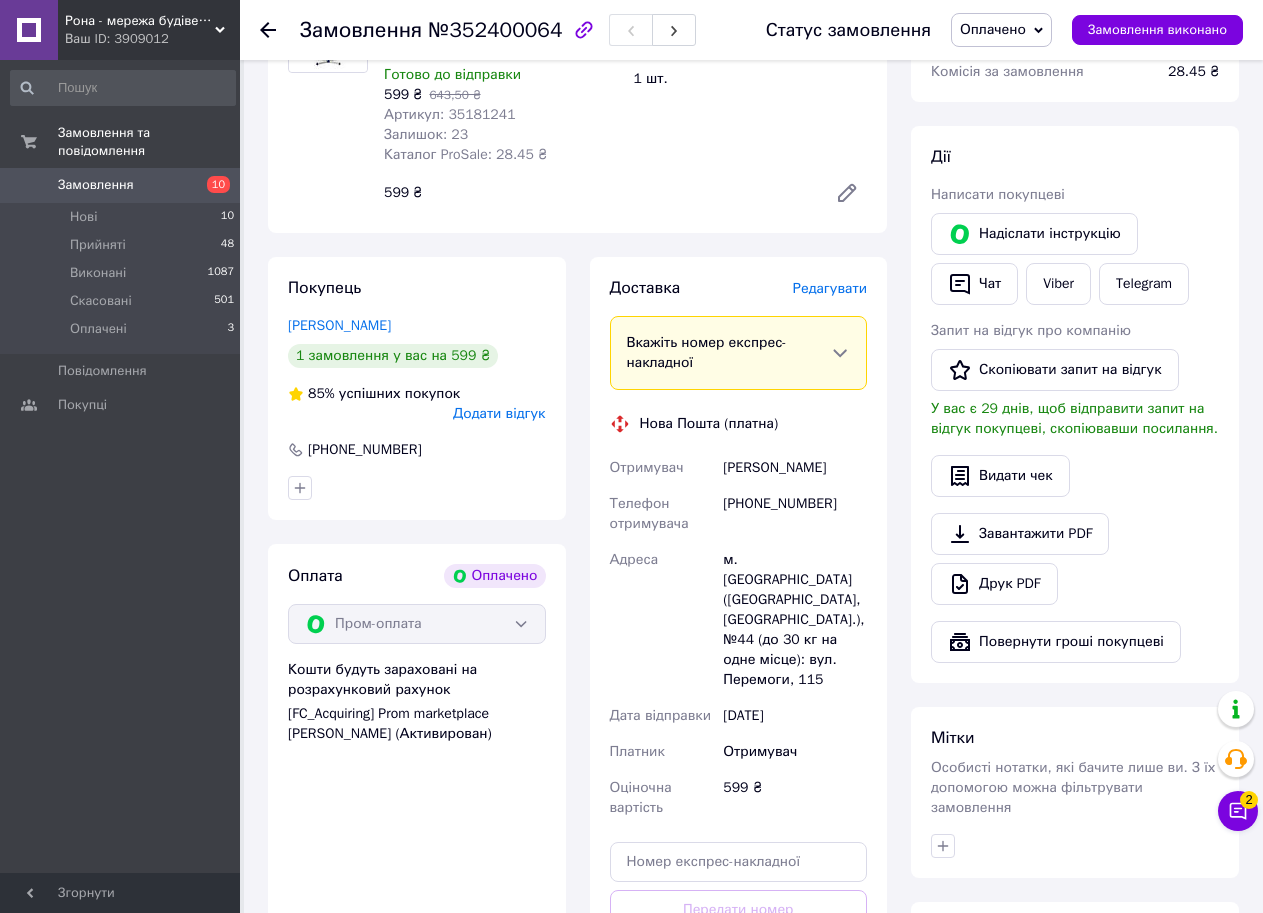 click on "Оплачено" at bounding box center (993, 29) 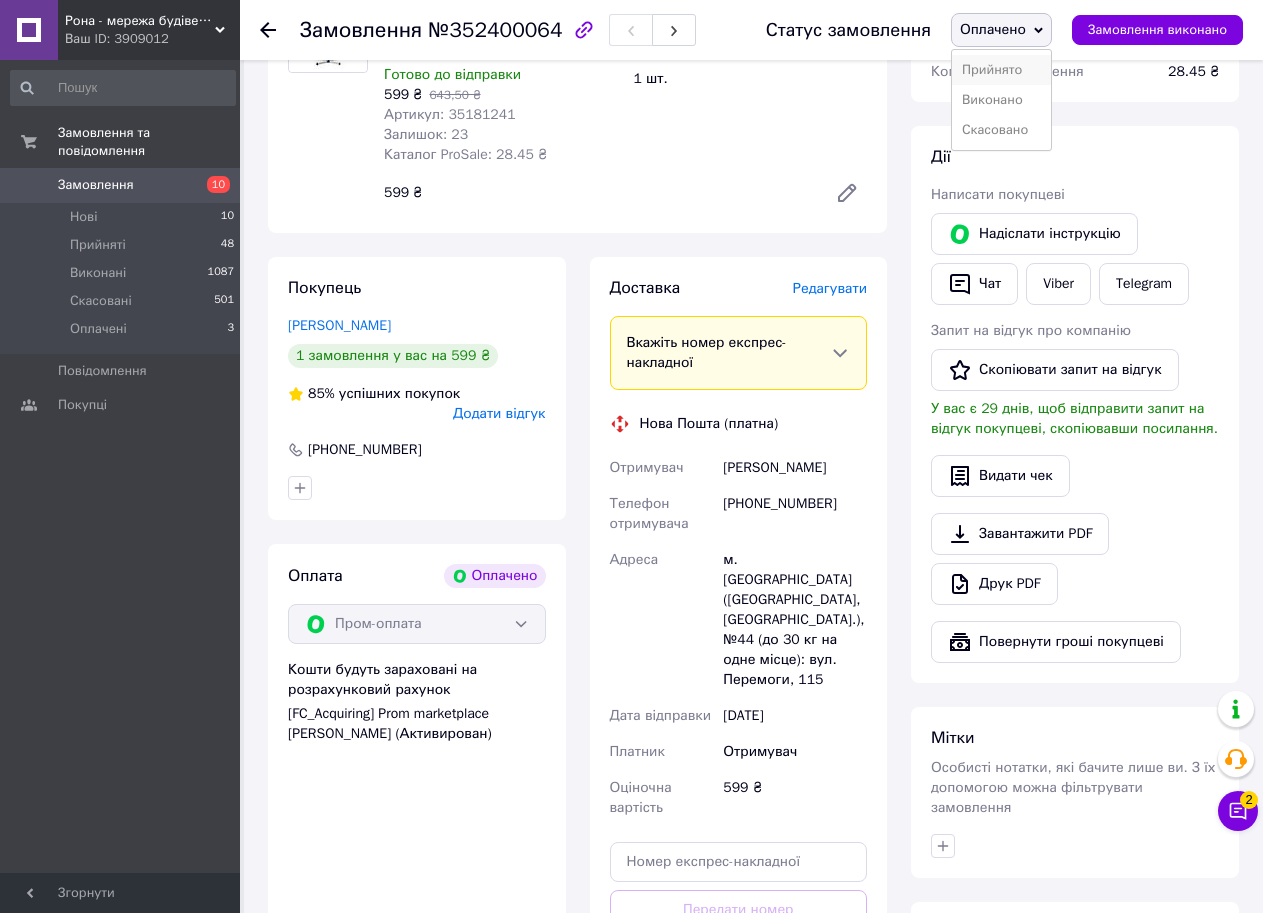 click on "Прийнято" at bounding box center [1001, 70] 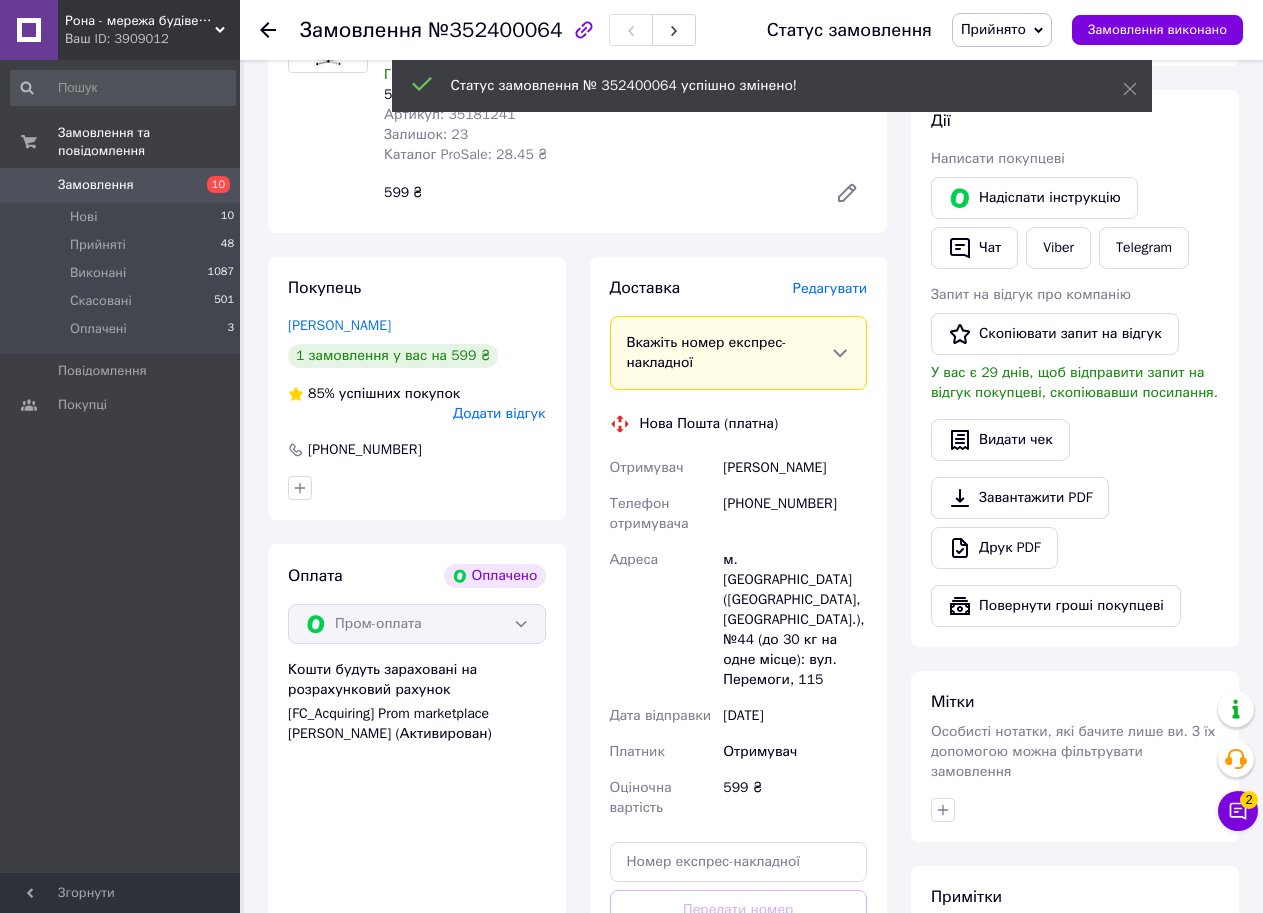 click on "Редагувати" at bounding box center [830, 288] 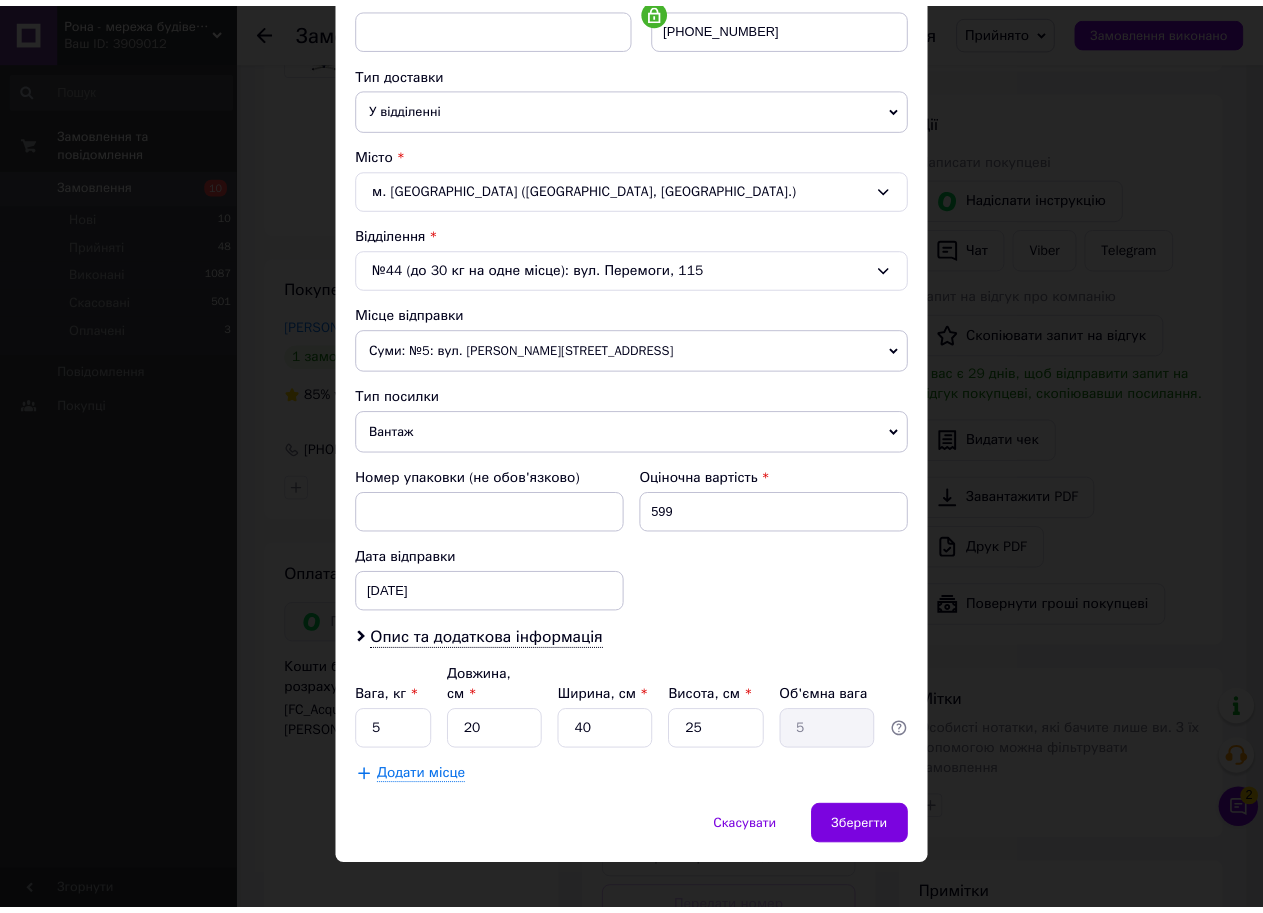 scroll, scrollTop: 415, scrollLeft: 0, axis: vertical 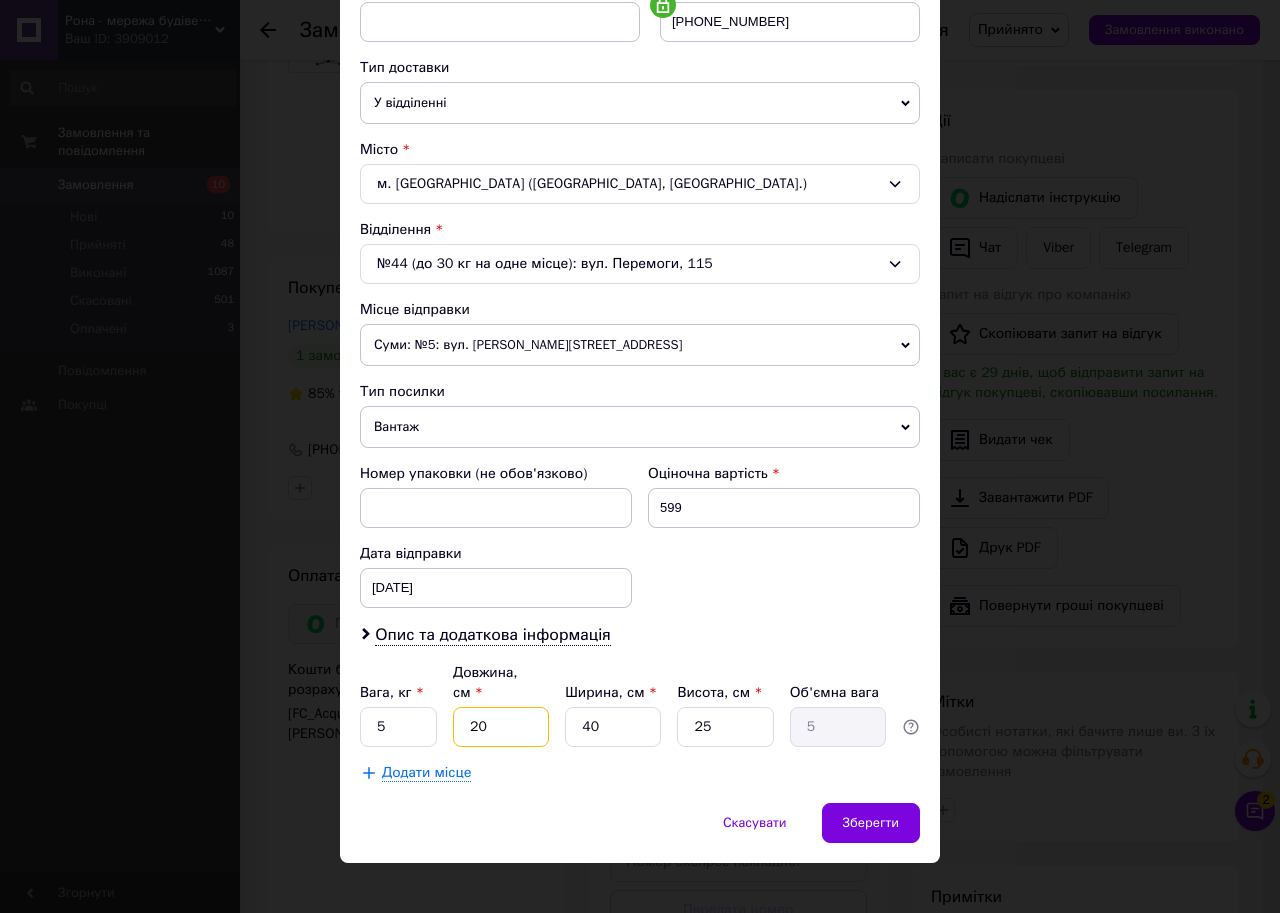 click on "20" at bounding box center (501, 727) 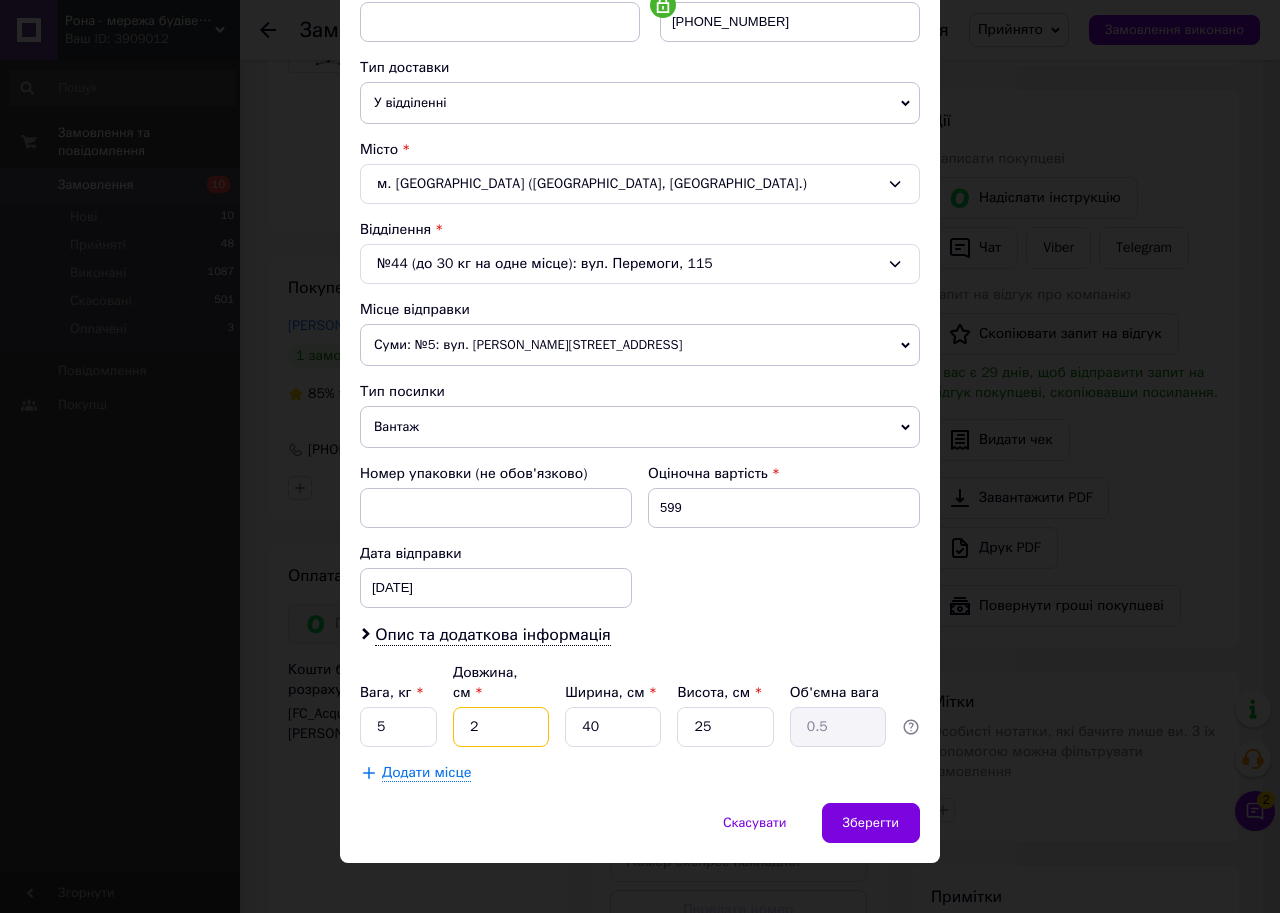 type 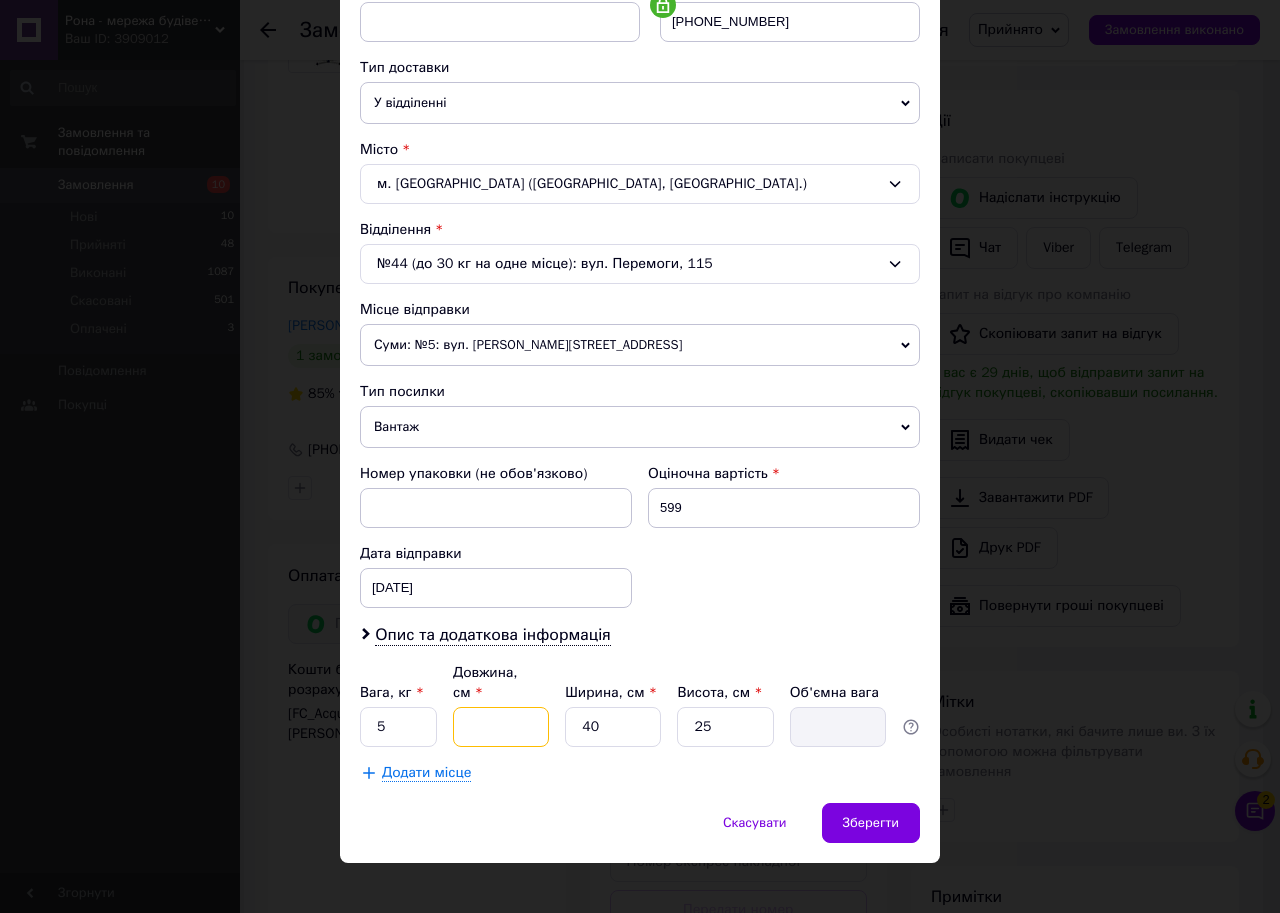 type on "4" 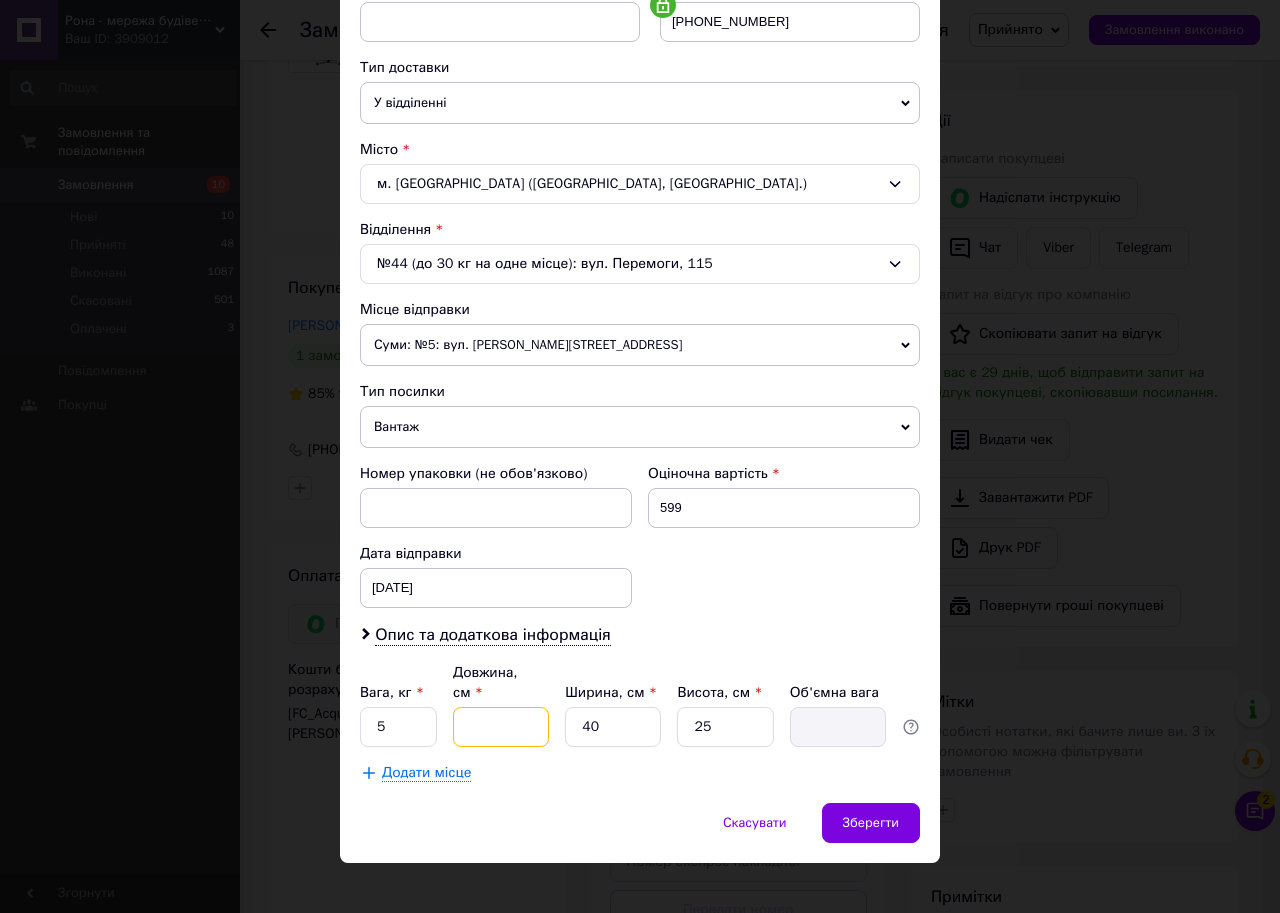 type on "1" 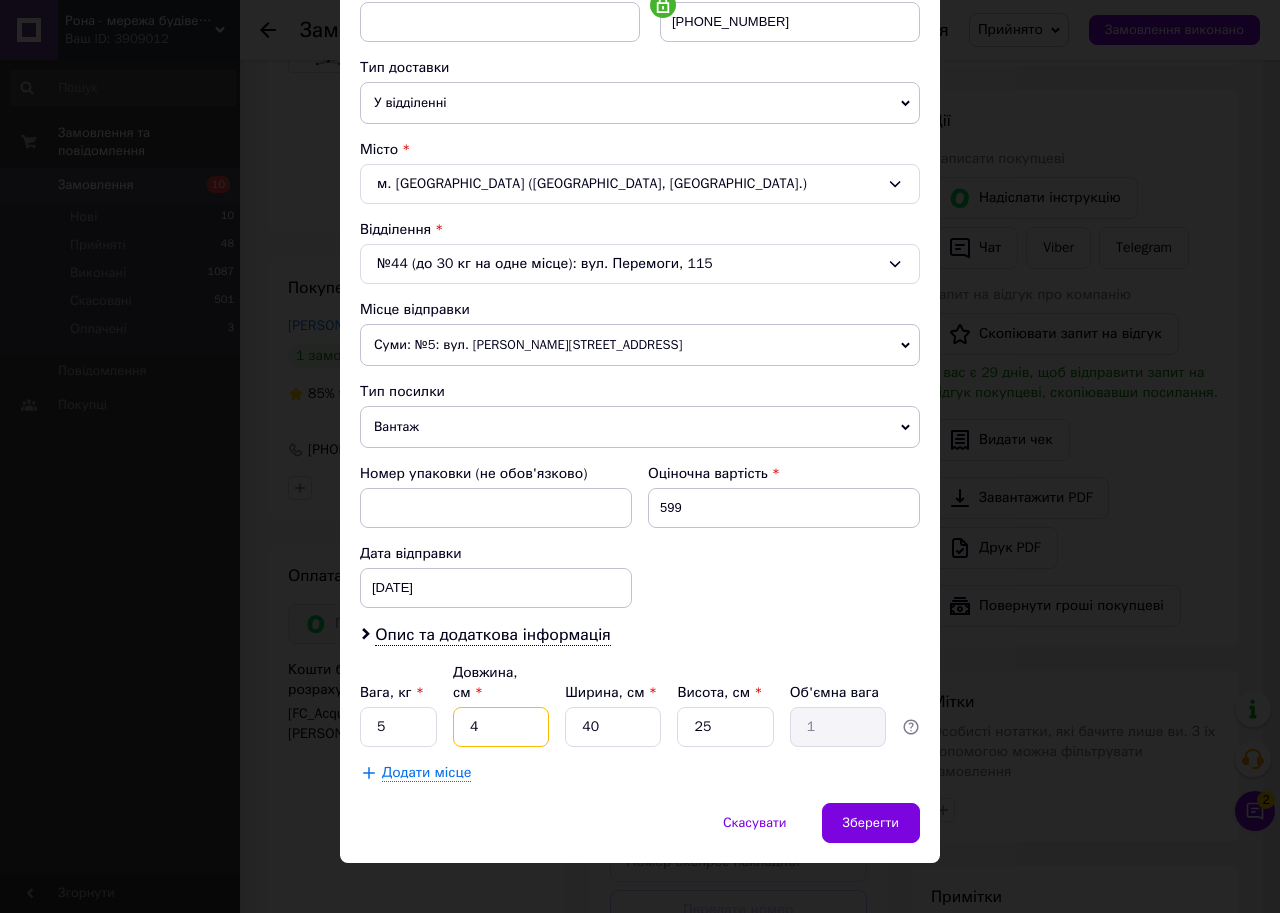 type on "43" 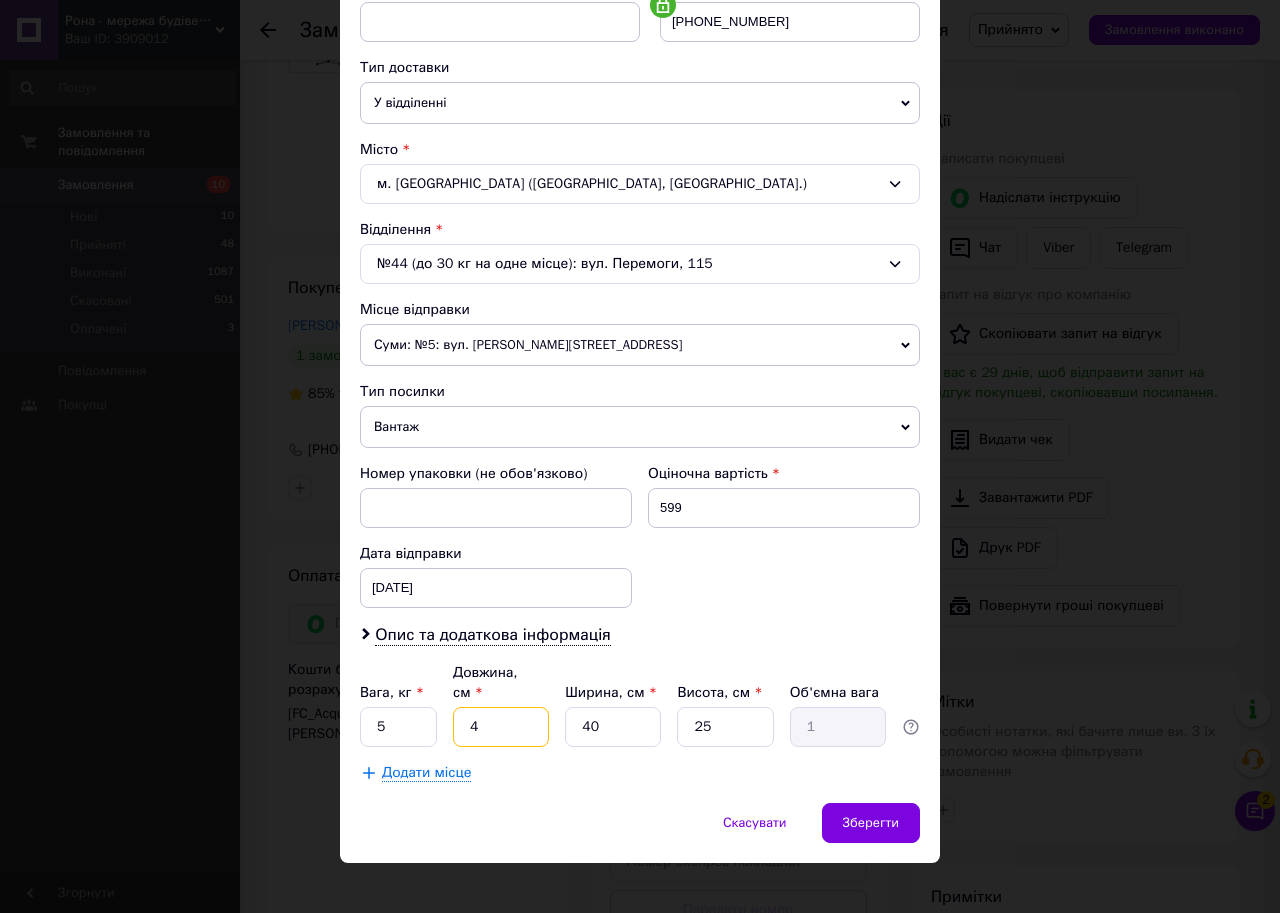 type on "10.75" 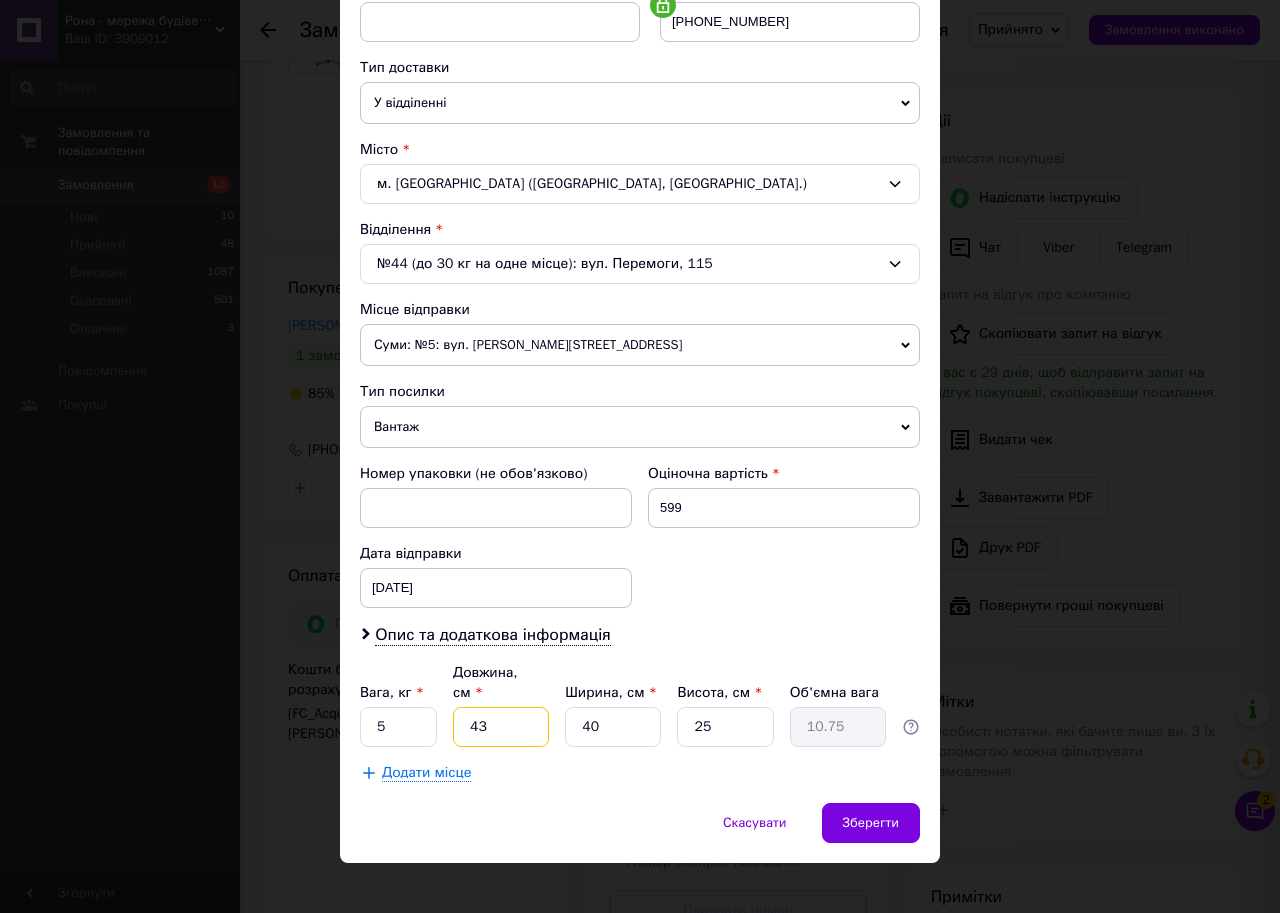type on "43" 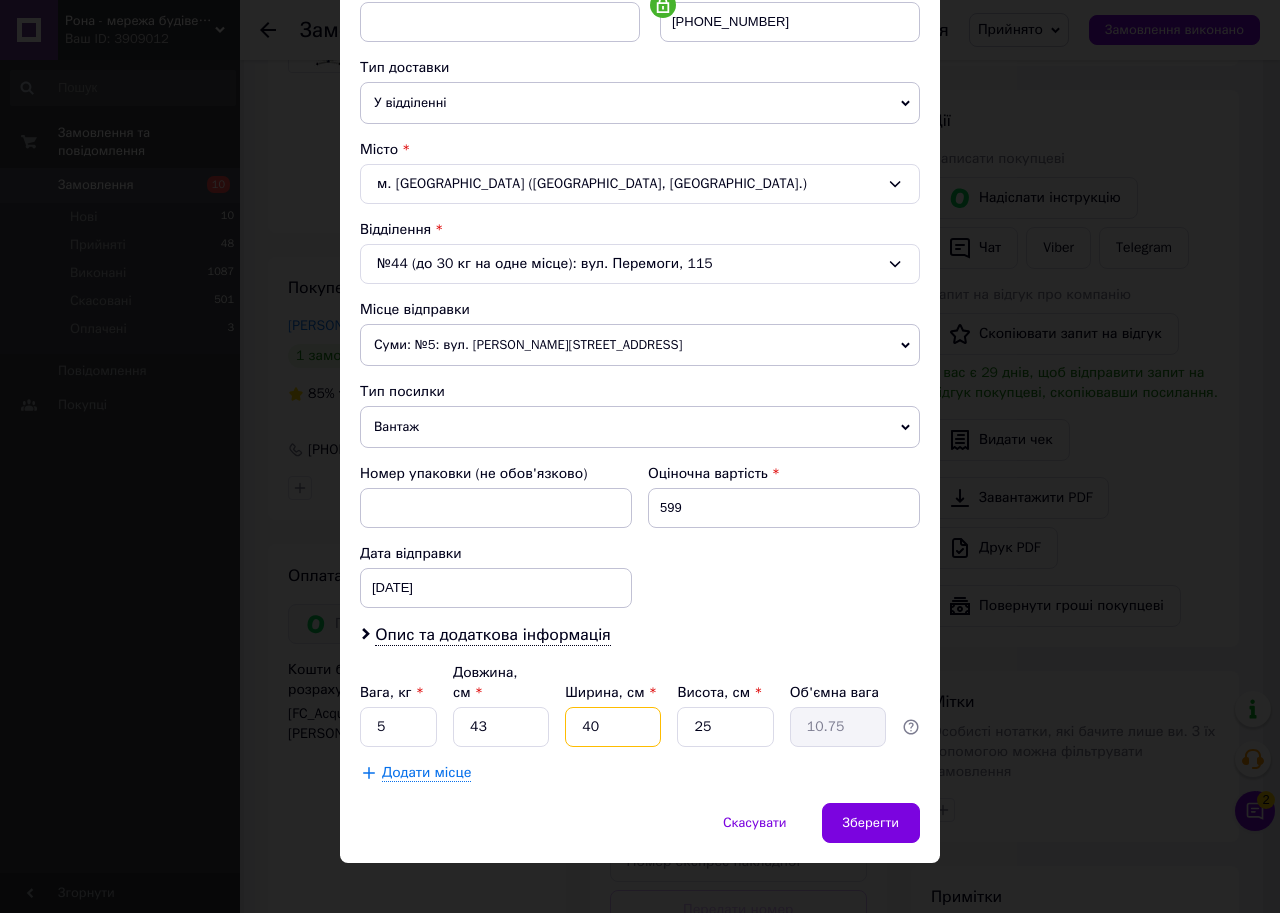 click on "40" at bounding box center [613, 727] 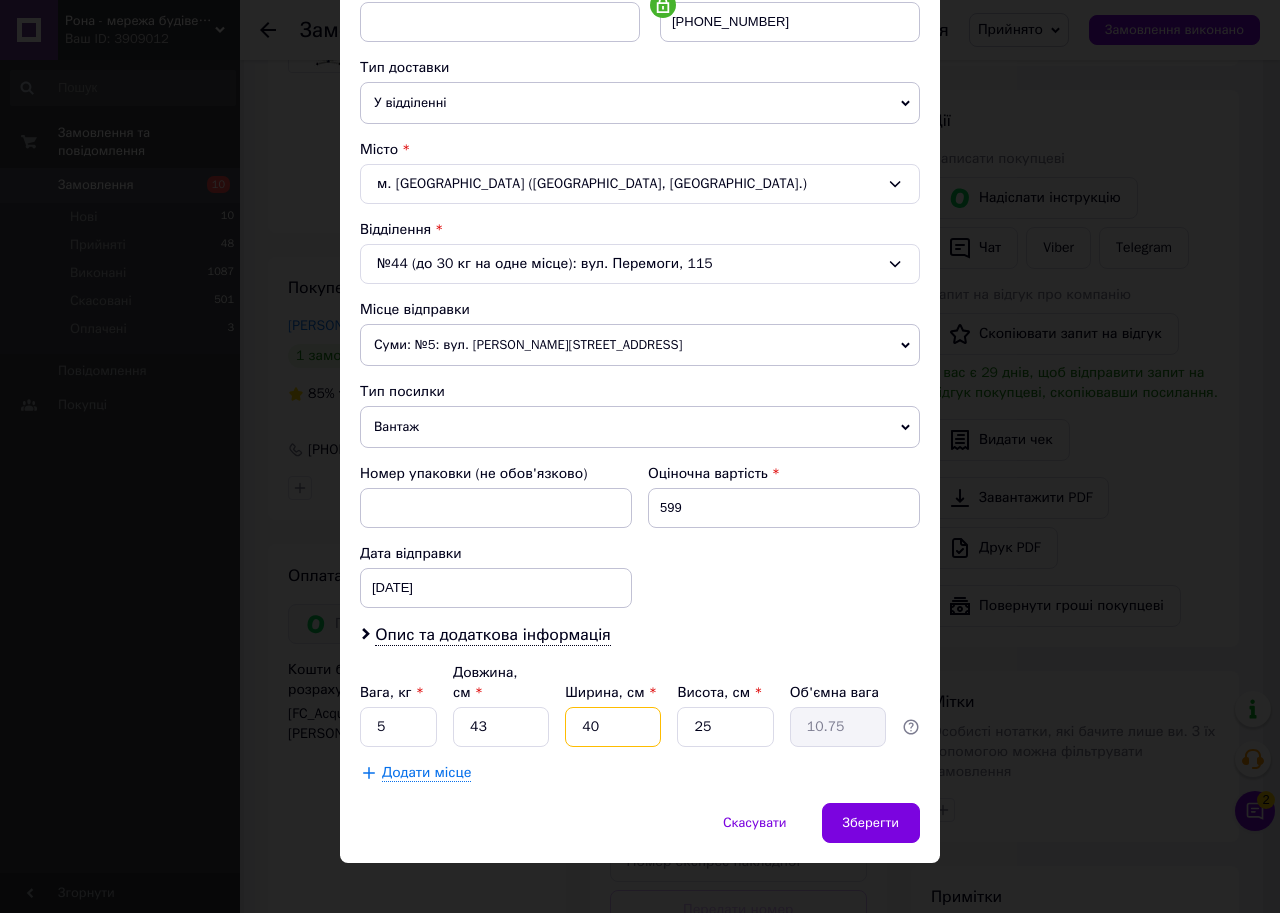 type on "4" 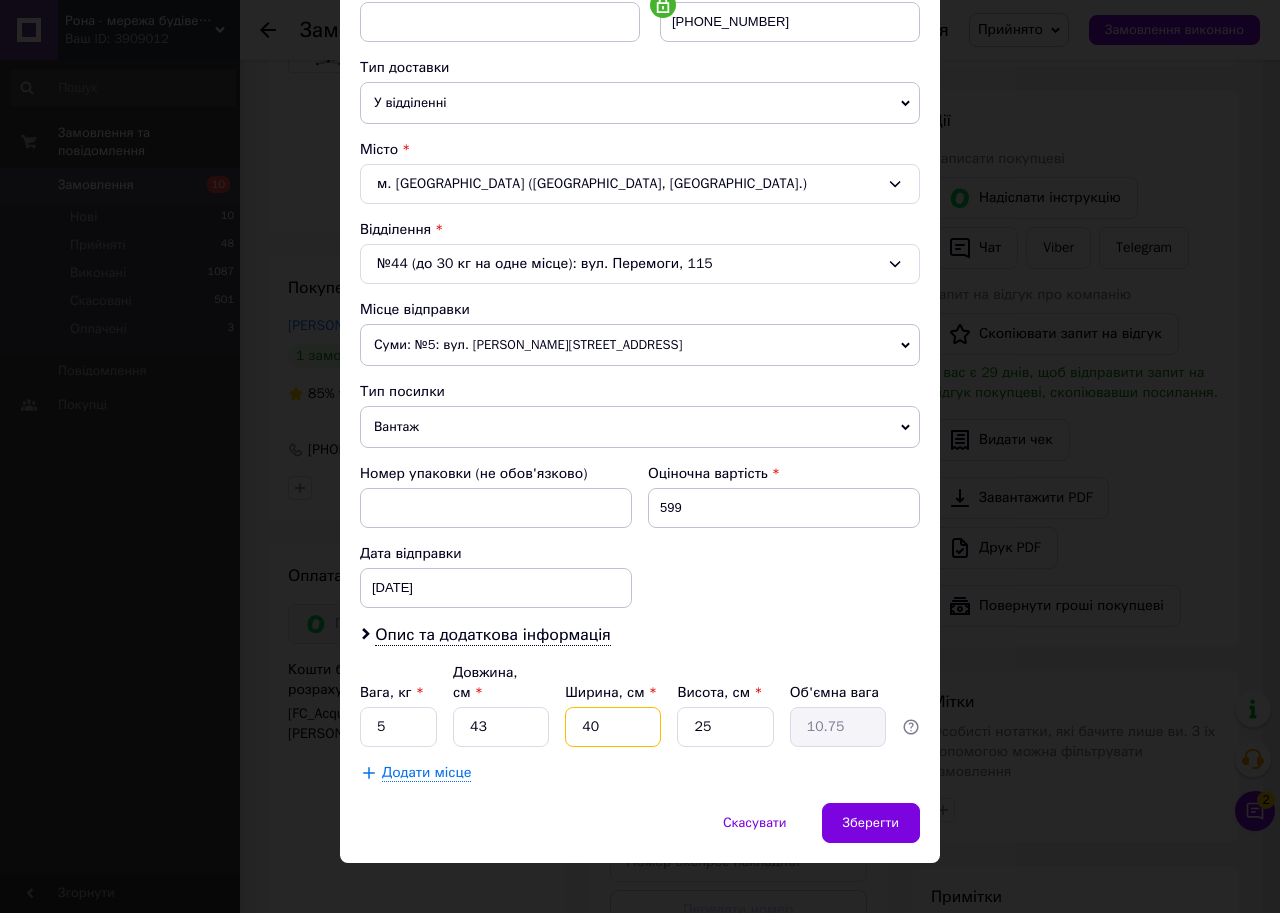 type on "1.08" 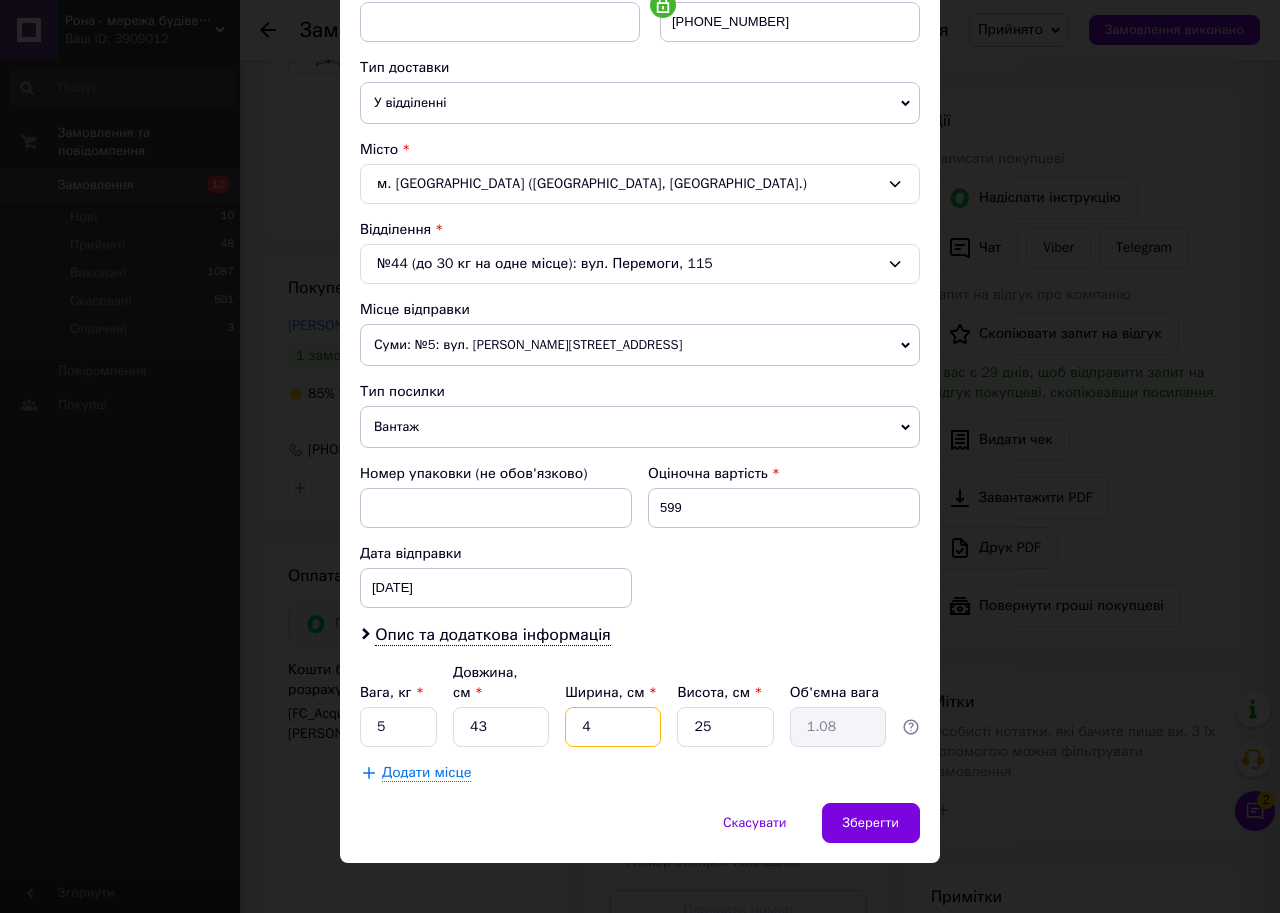 type 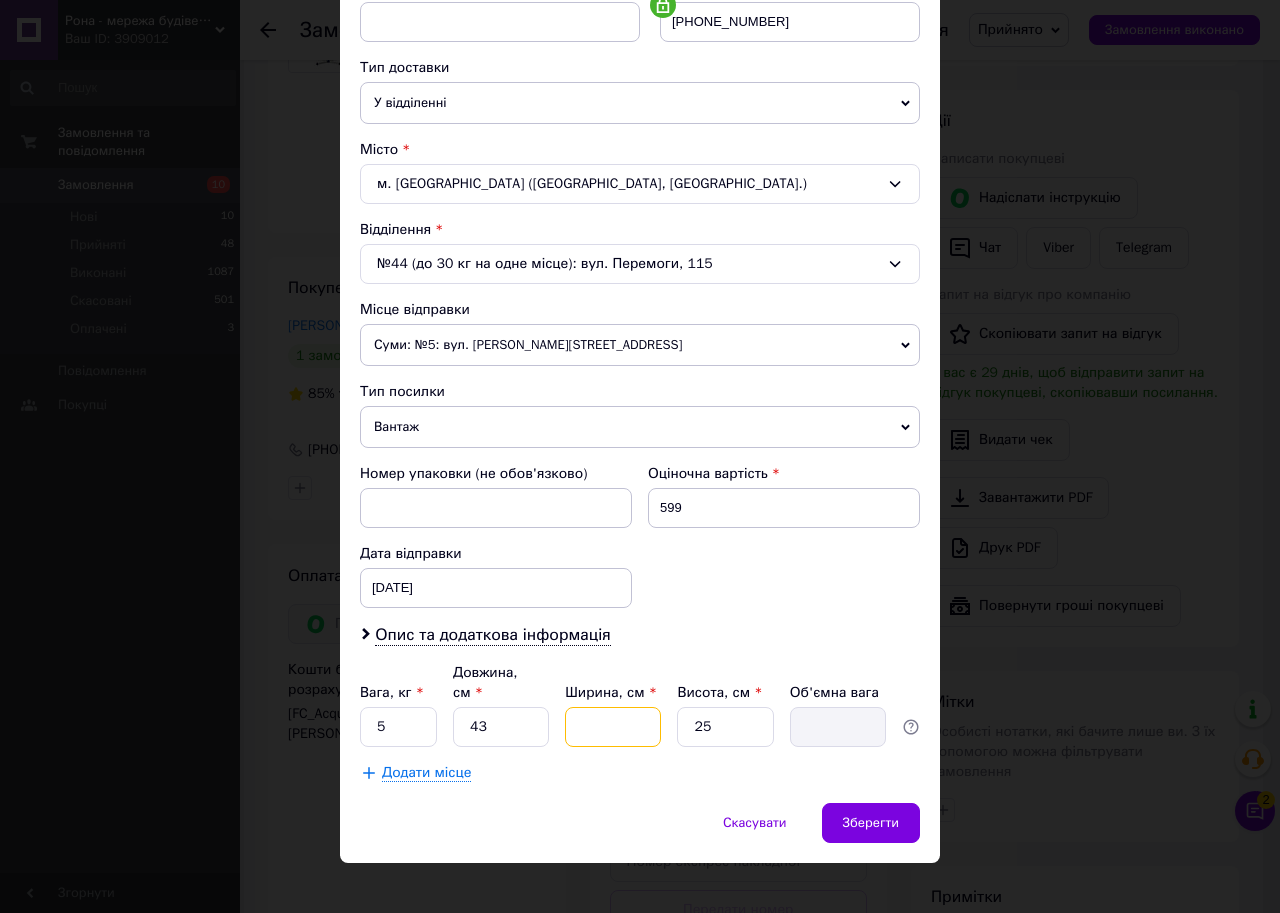 type on "1" 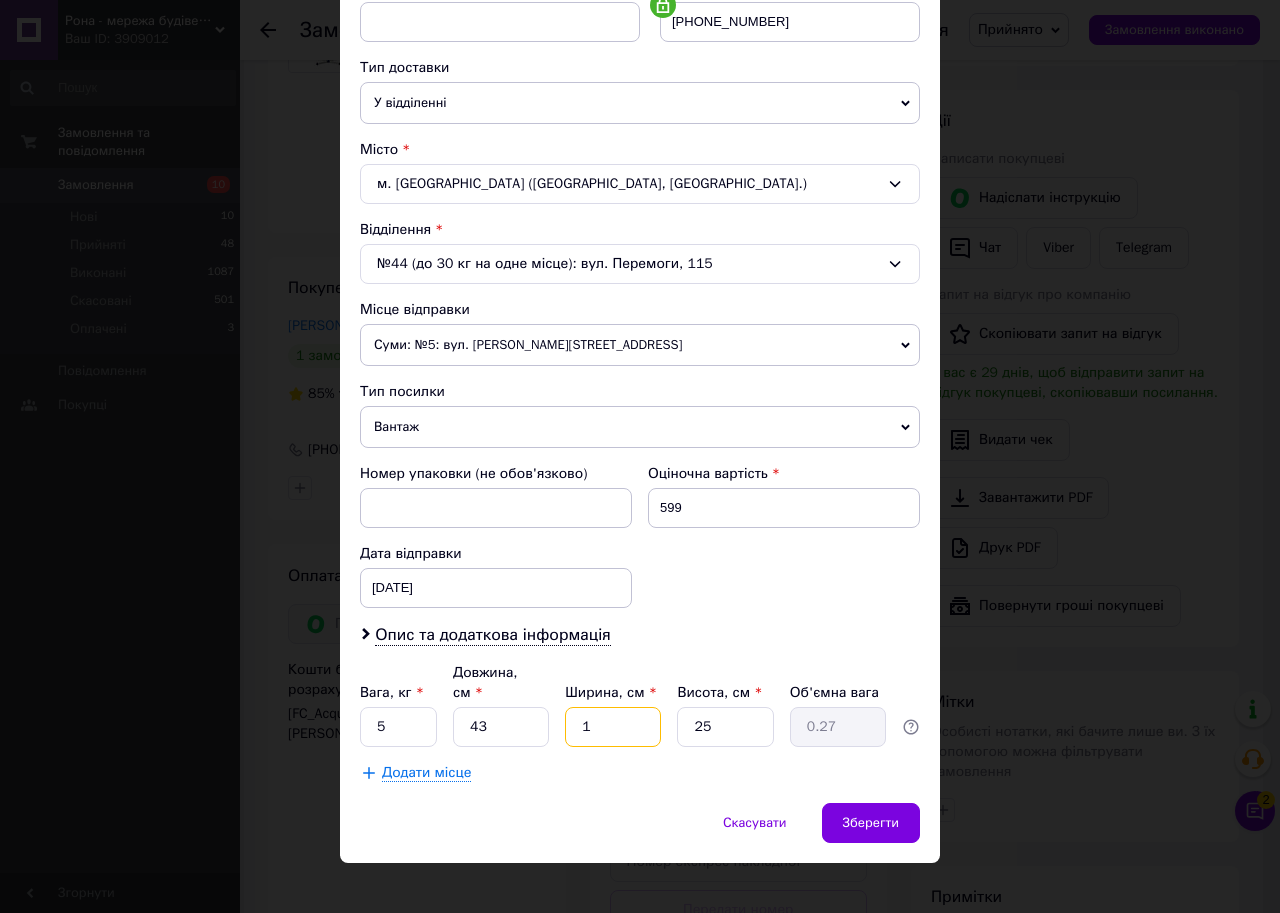 type on "18" 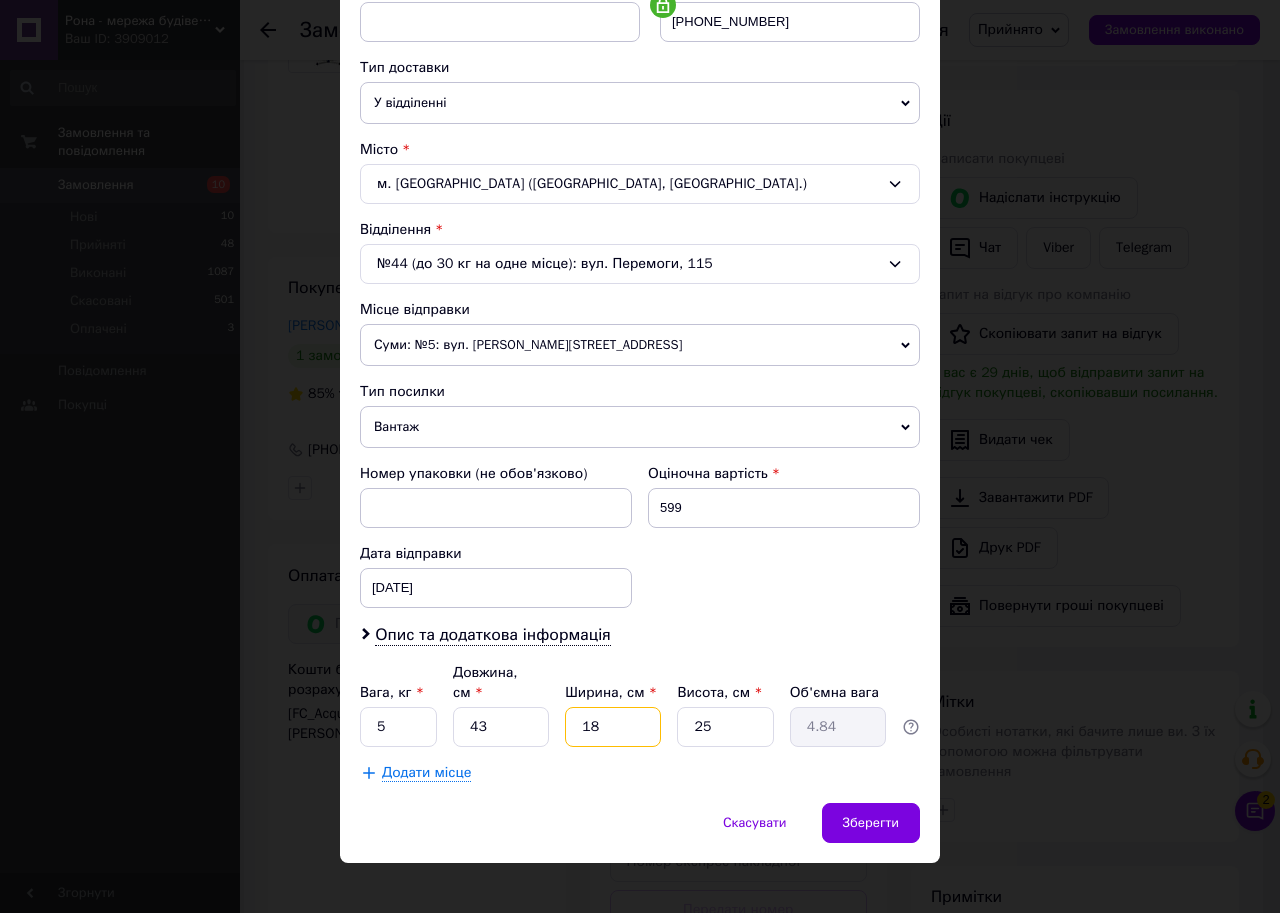 type on "18" 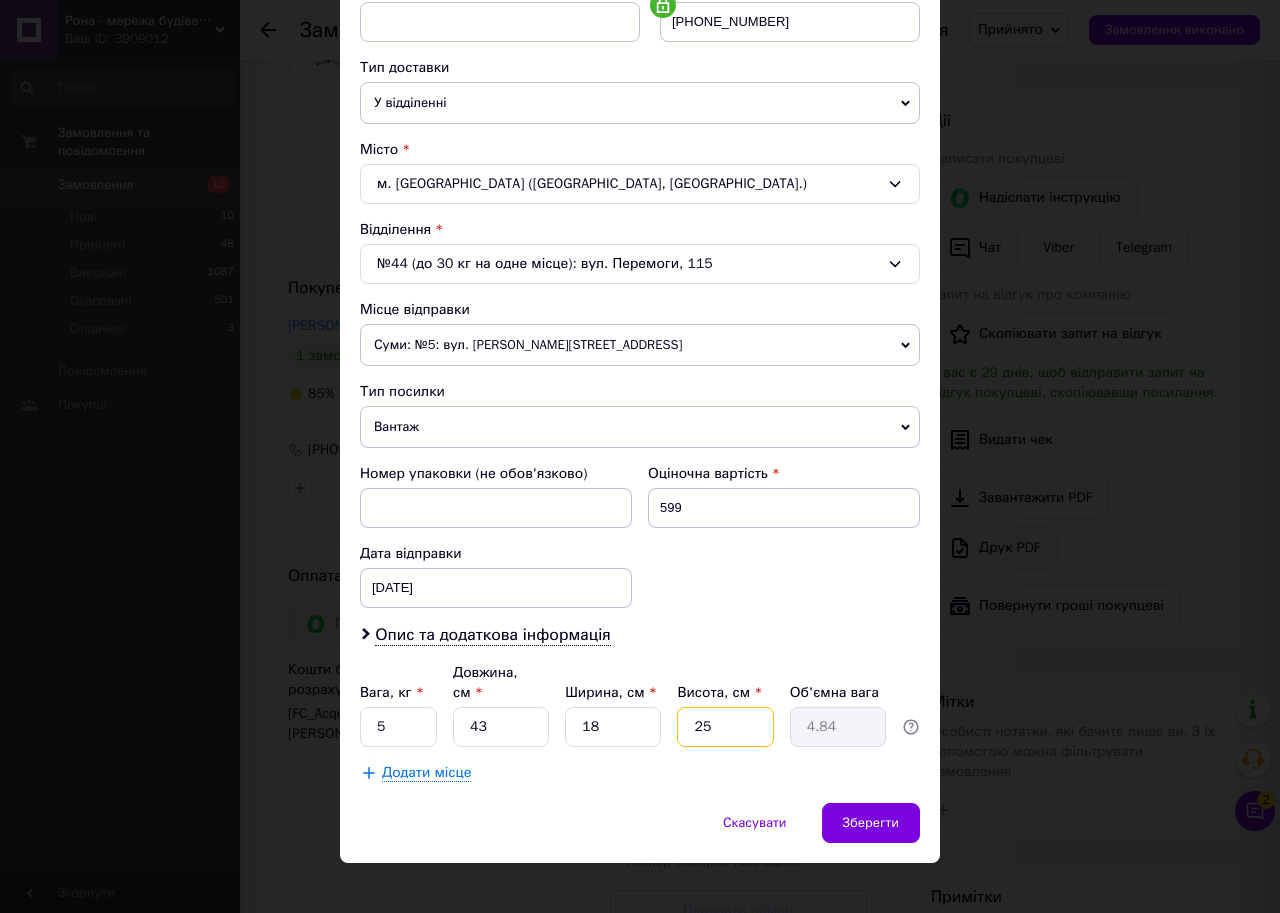 click on "25" at bounding box center [725, 727] 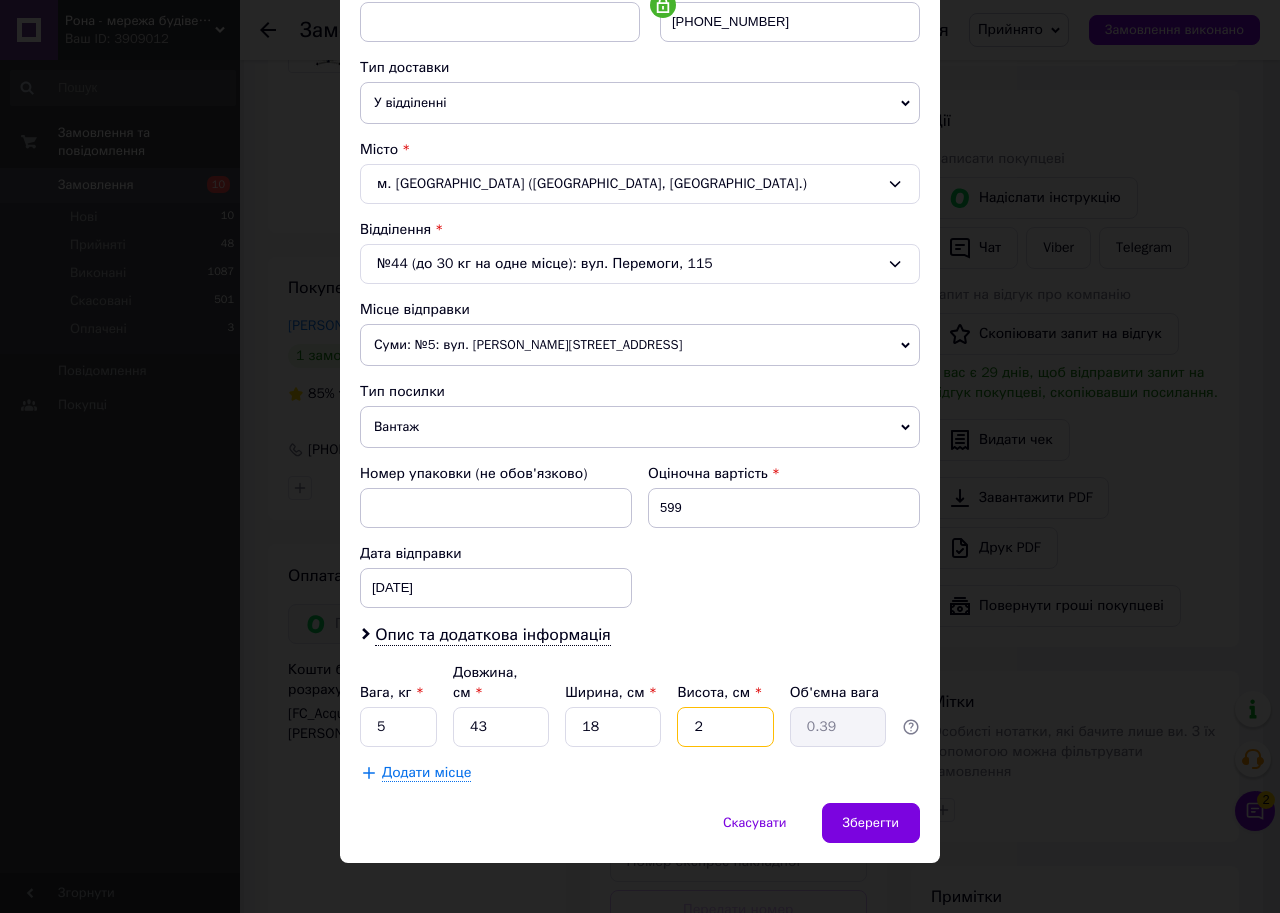 type 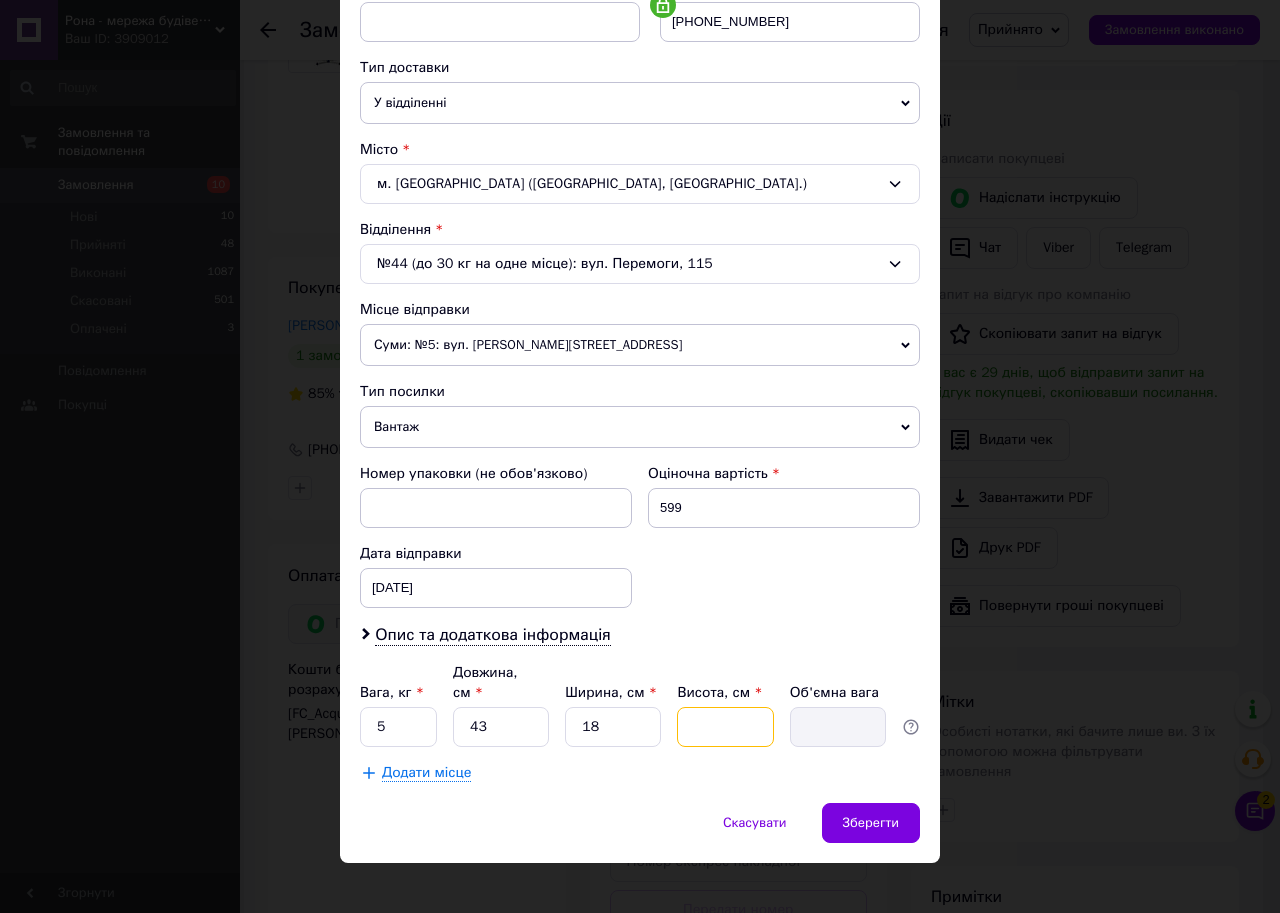 type on "4" 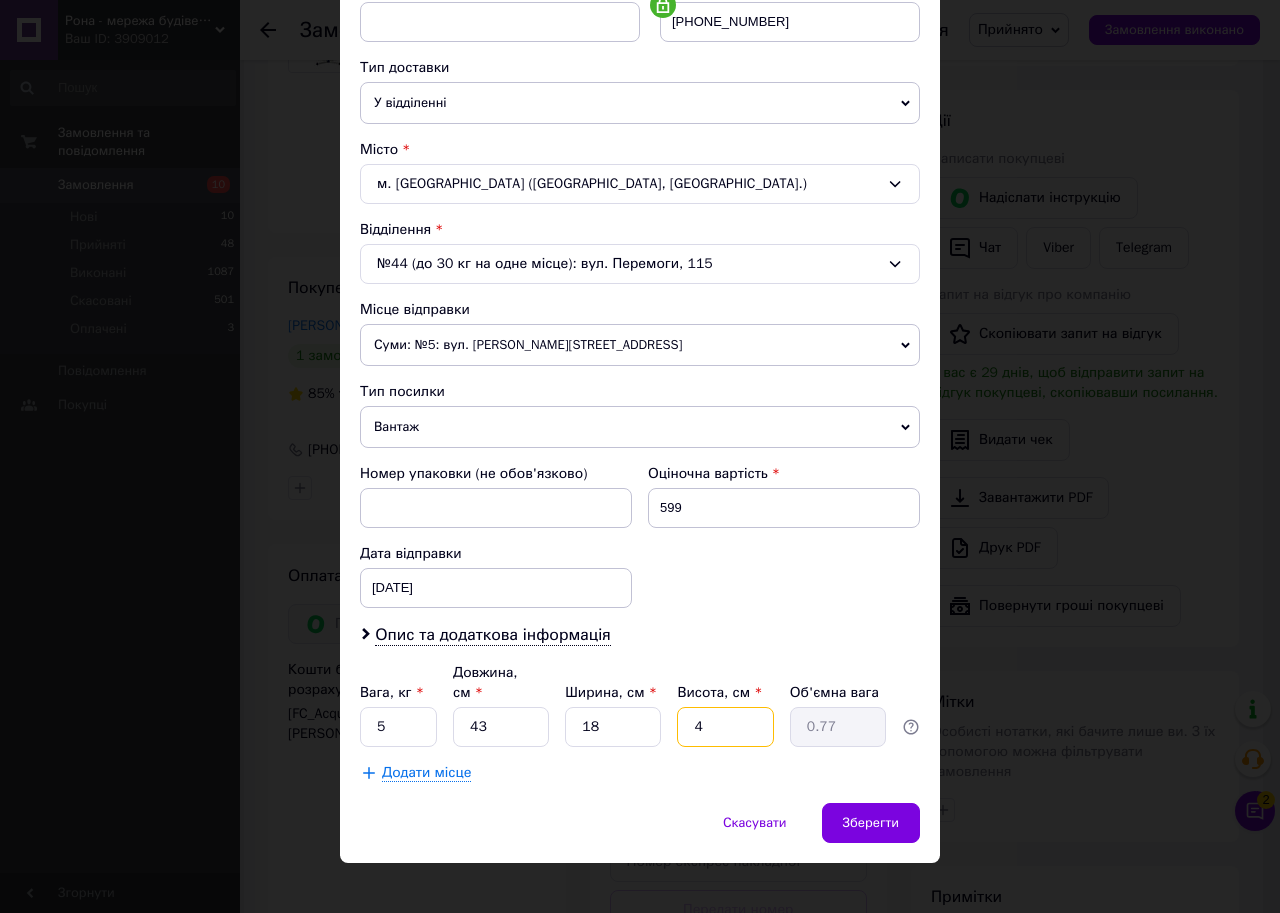 type on "40" 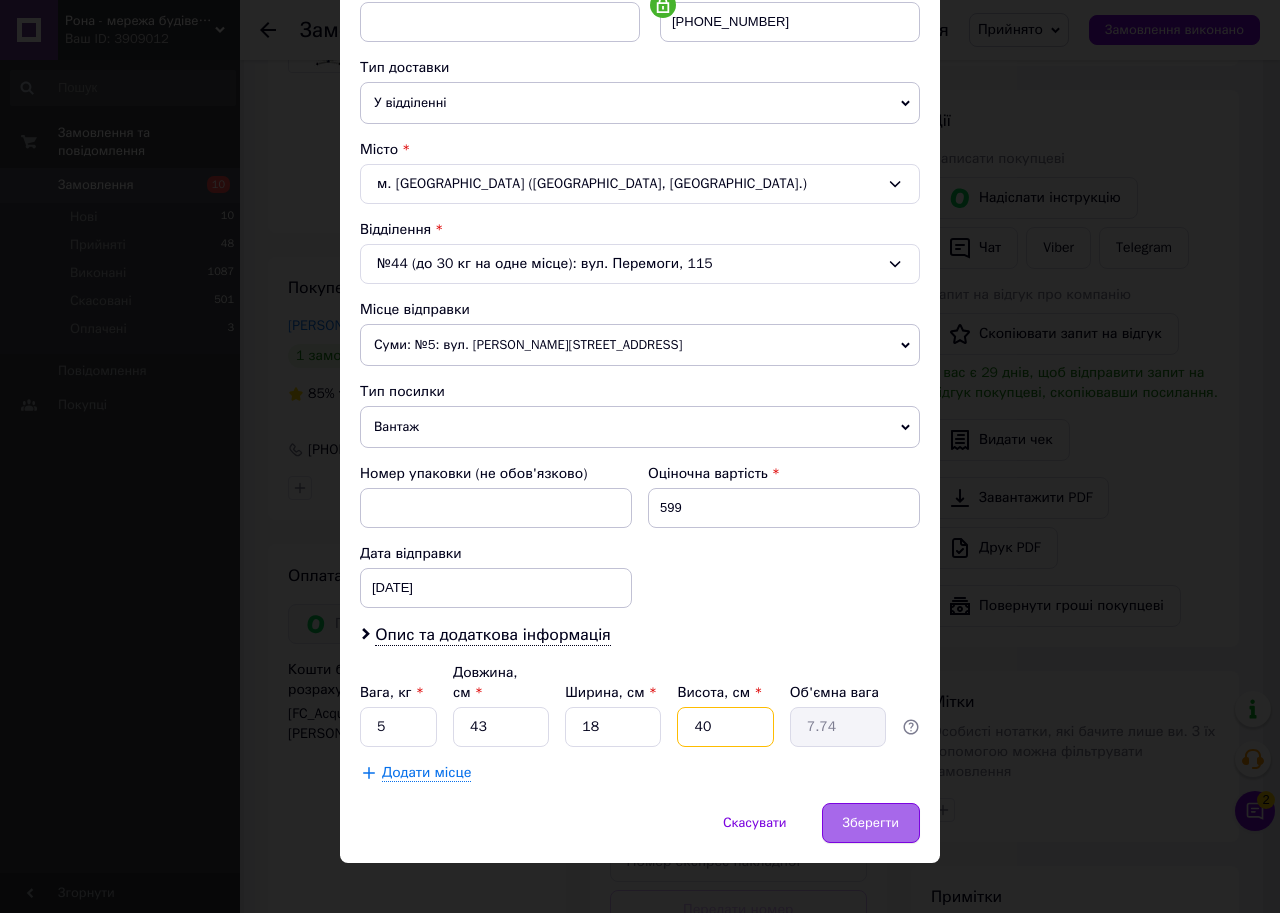 type on "4" 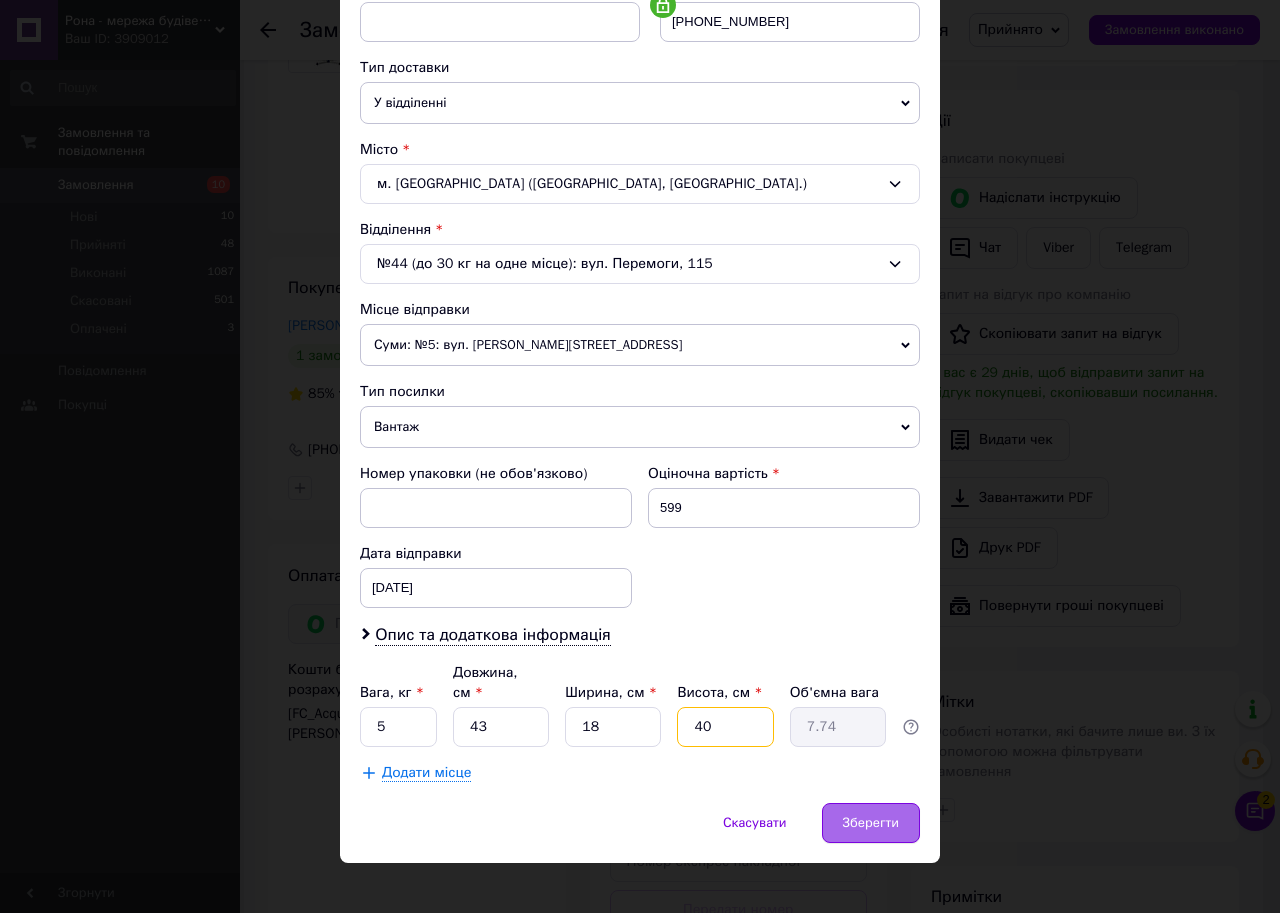 type on "0.77" 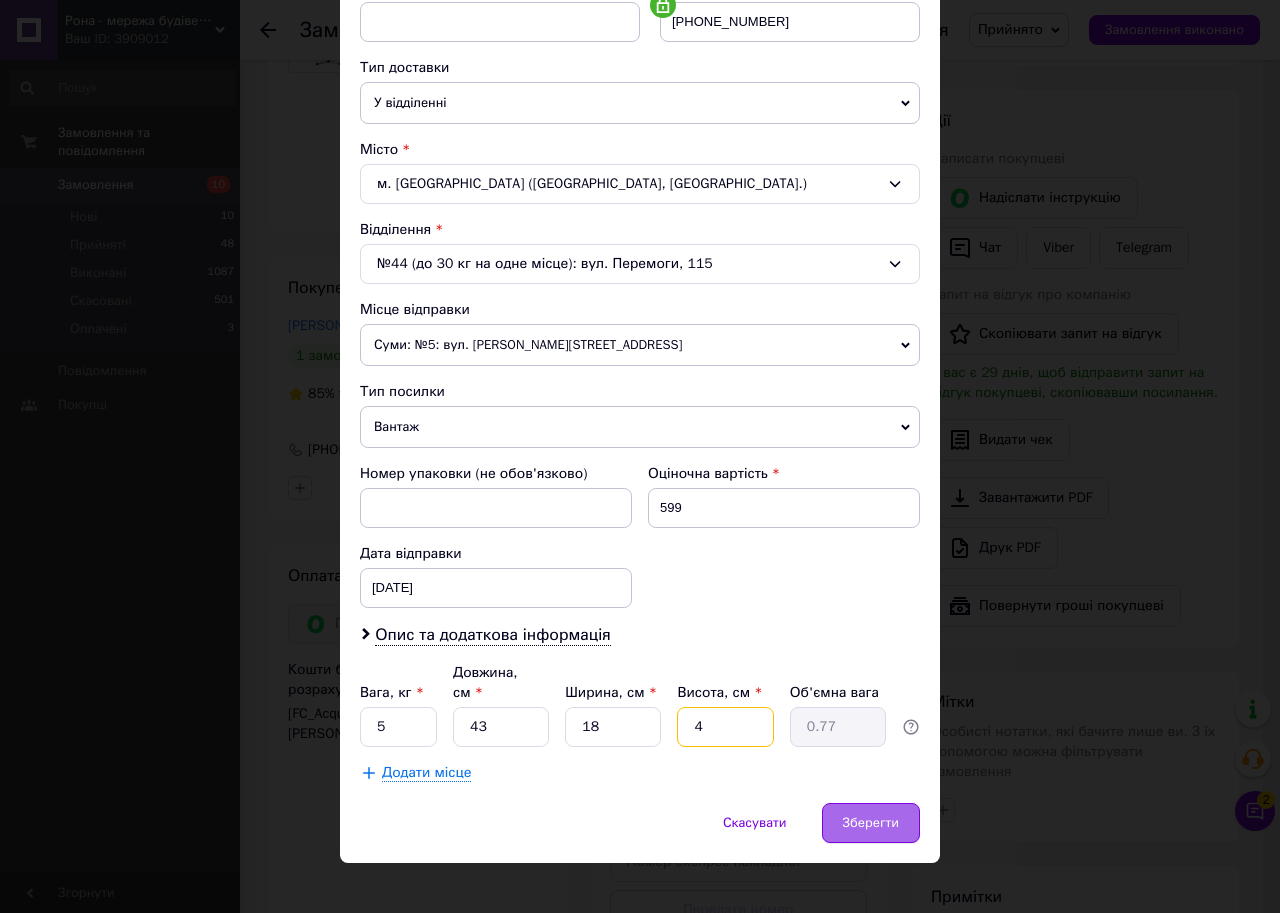 type on "44" 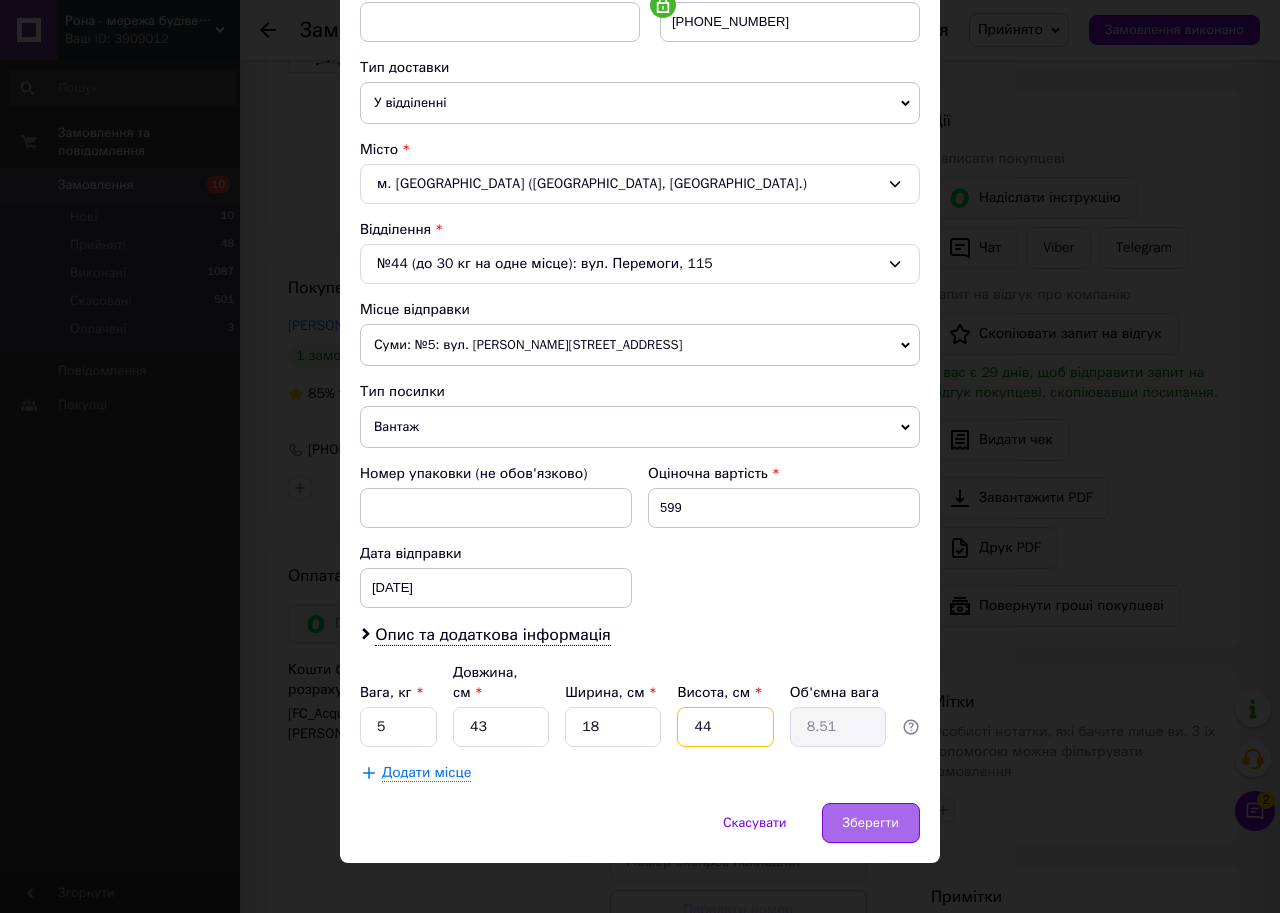 type on "44" 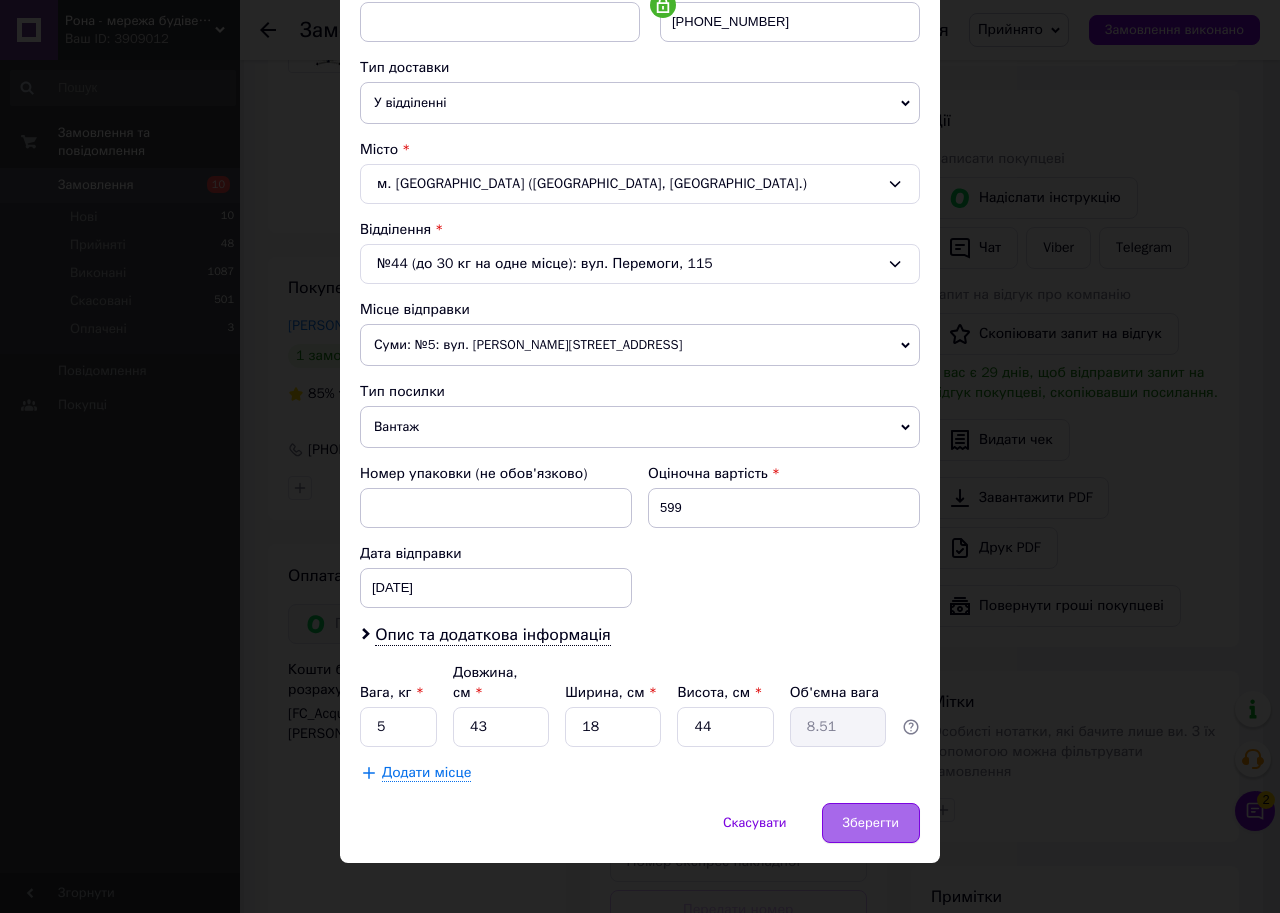 click on "Зберегти" at bounding box center [871, 823] 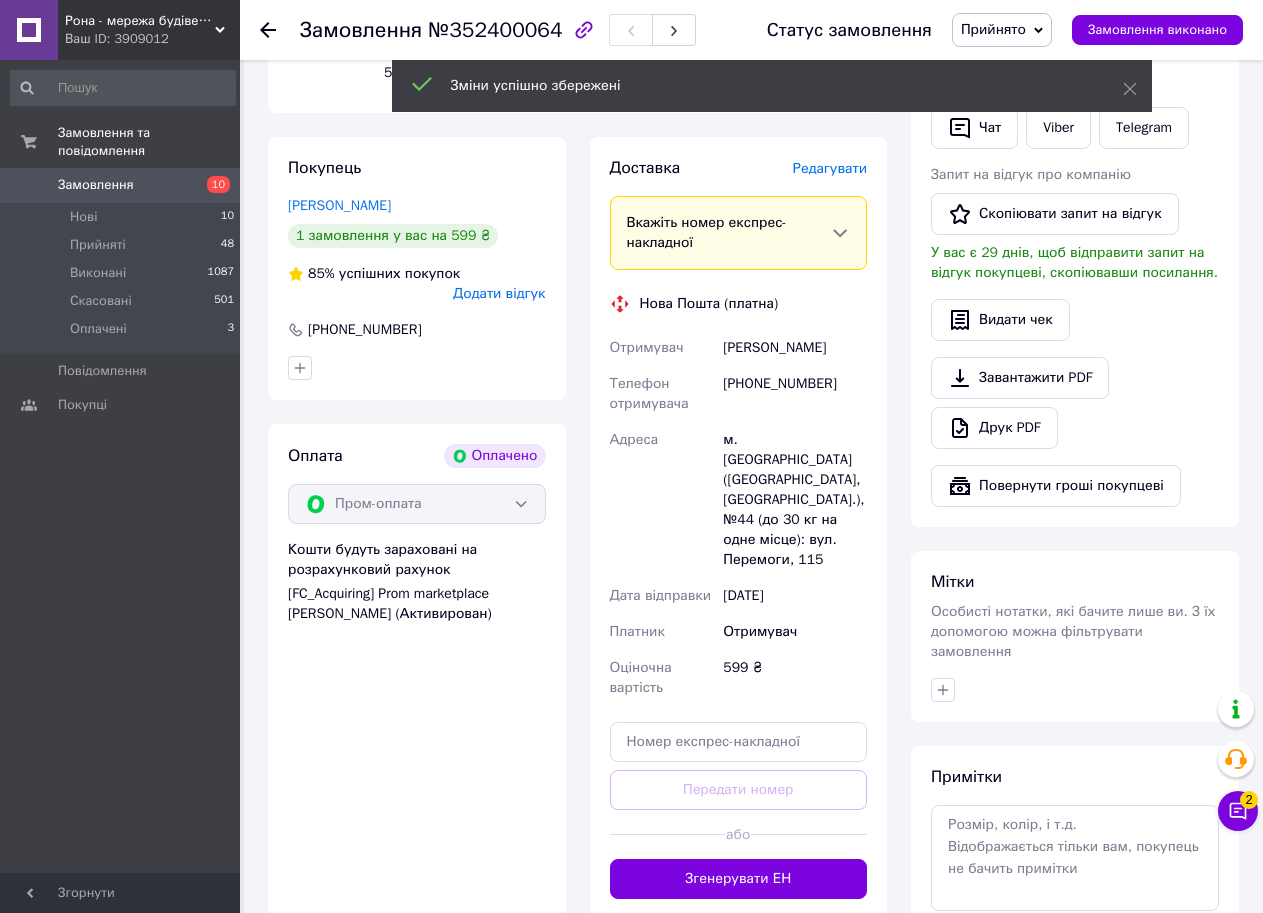 scroll, scrollTop: 700, scrollLeft: 0, axis: vertical 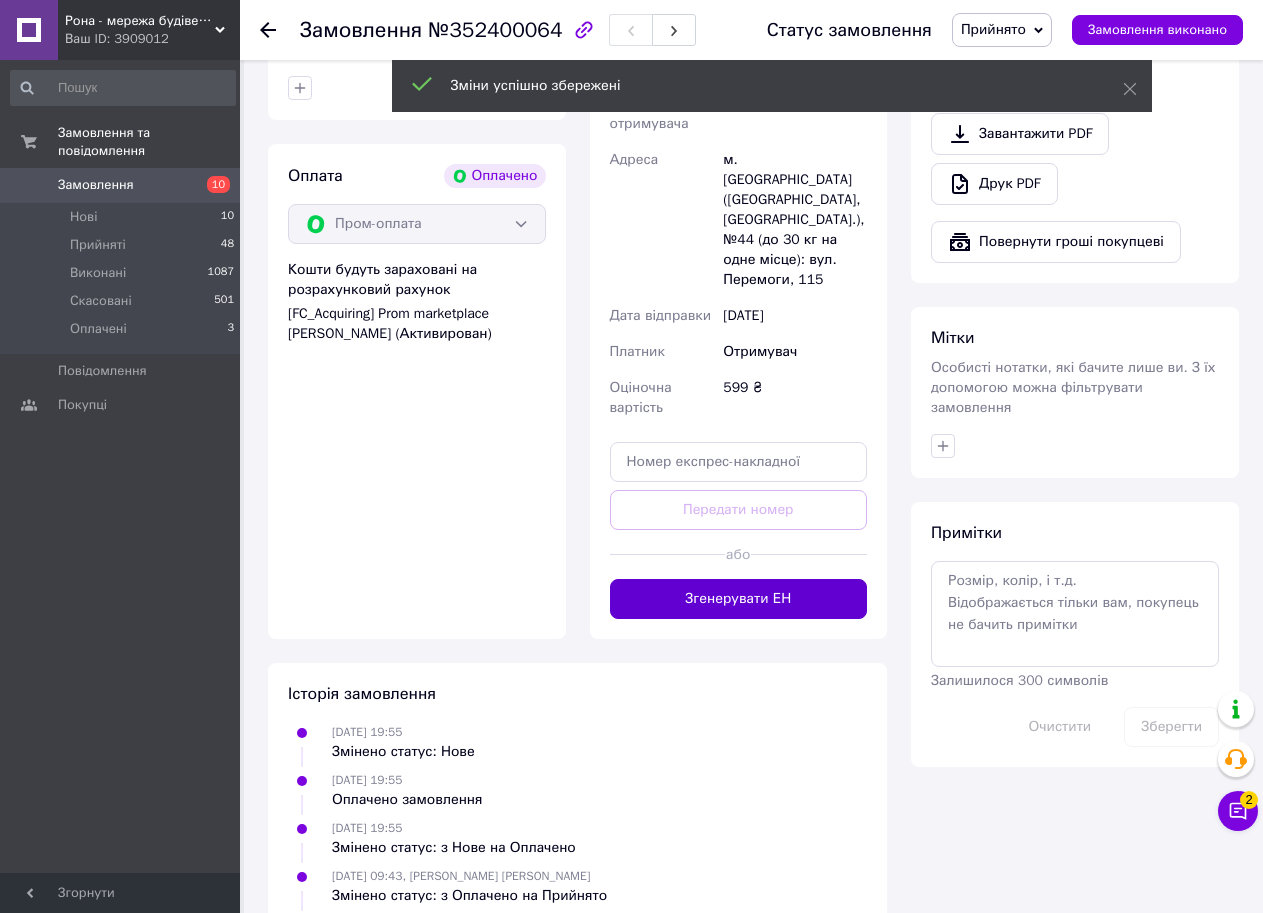 click on "Згенерувати ЕН" at bounding box center [739, 599] 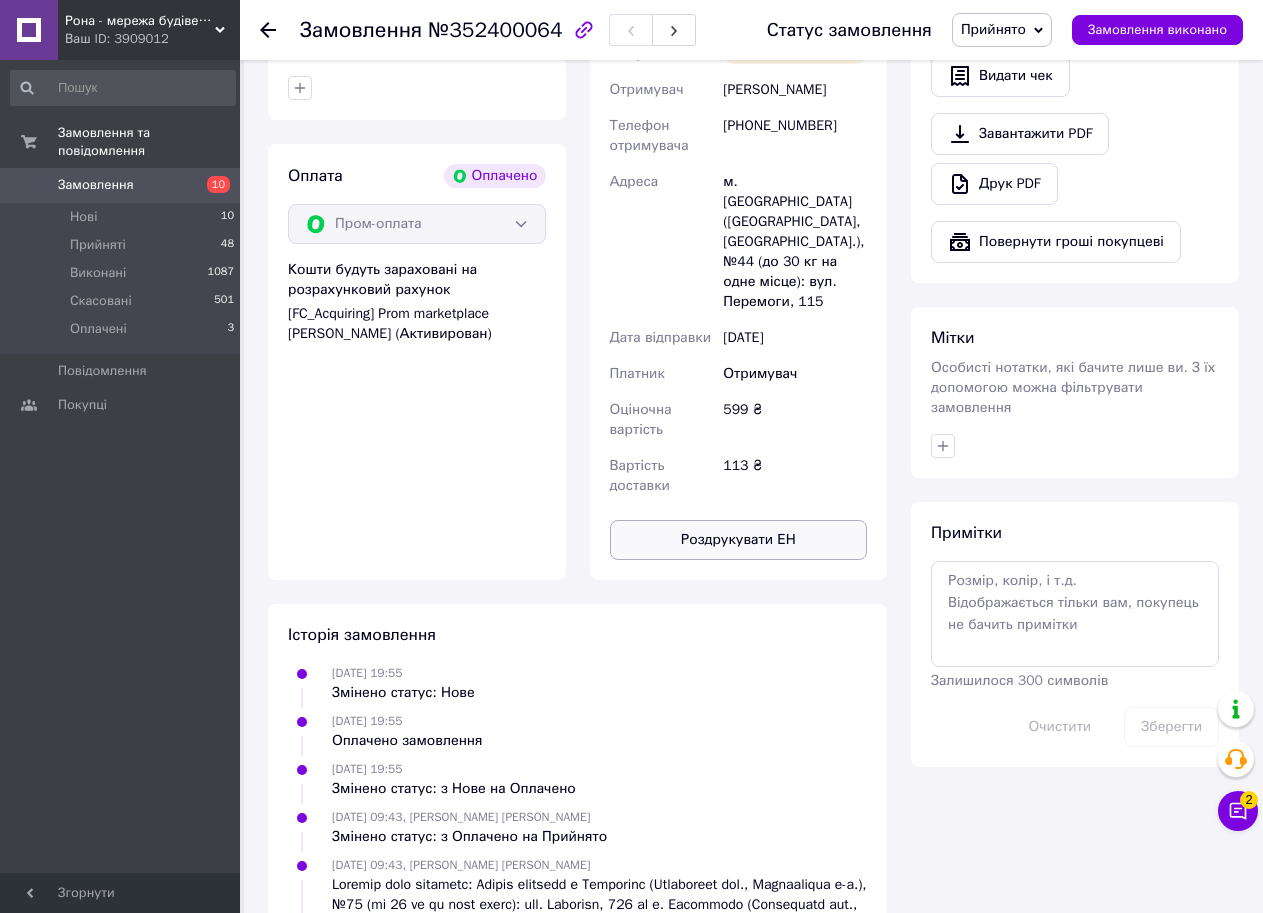 click on "Роздрукувати ЕН" at bounding box center [739, 540] 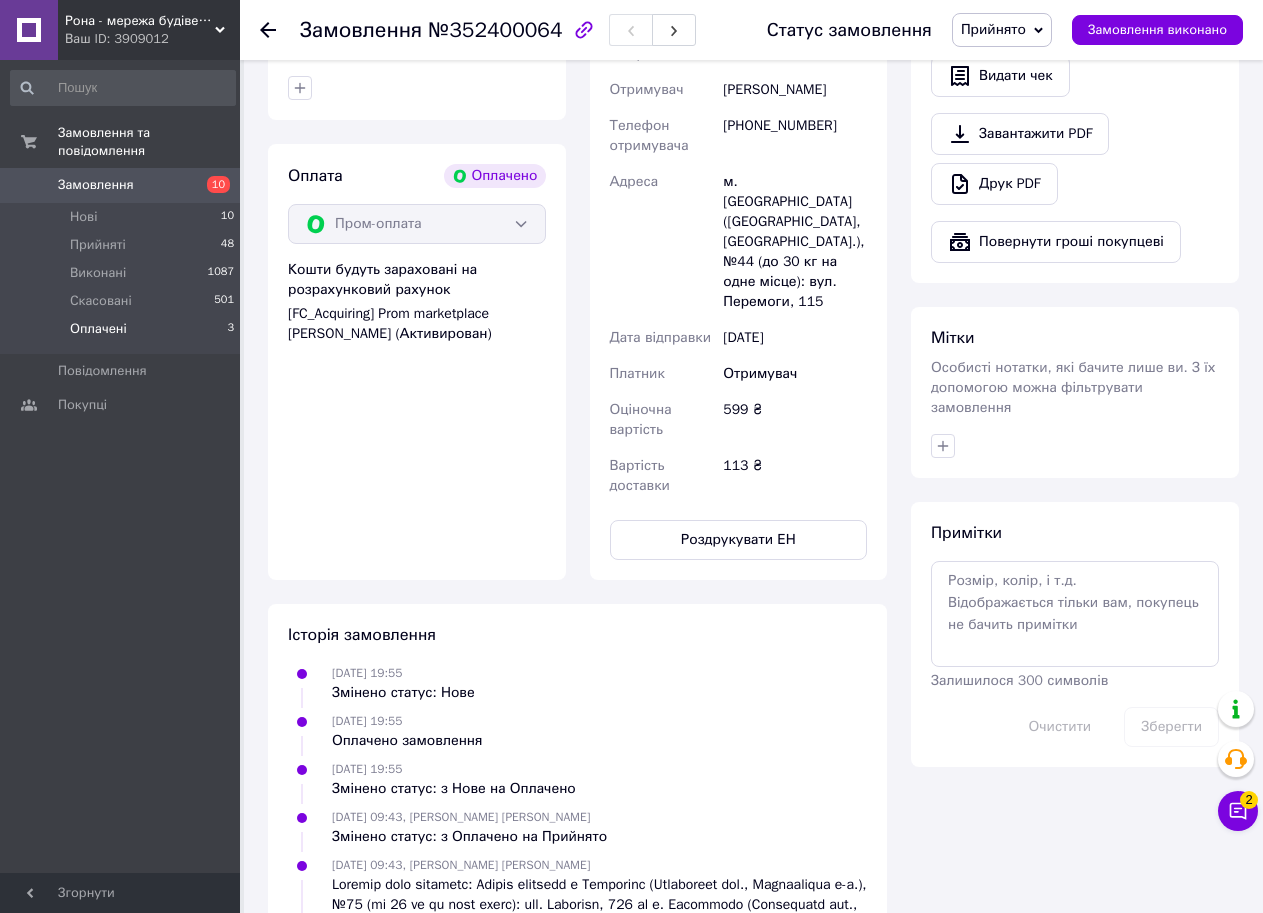 click on "Оплачені 3" at bounding box center [123, 334] 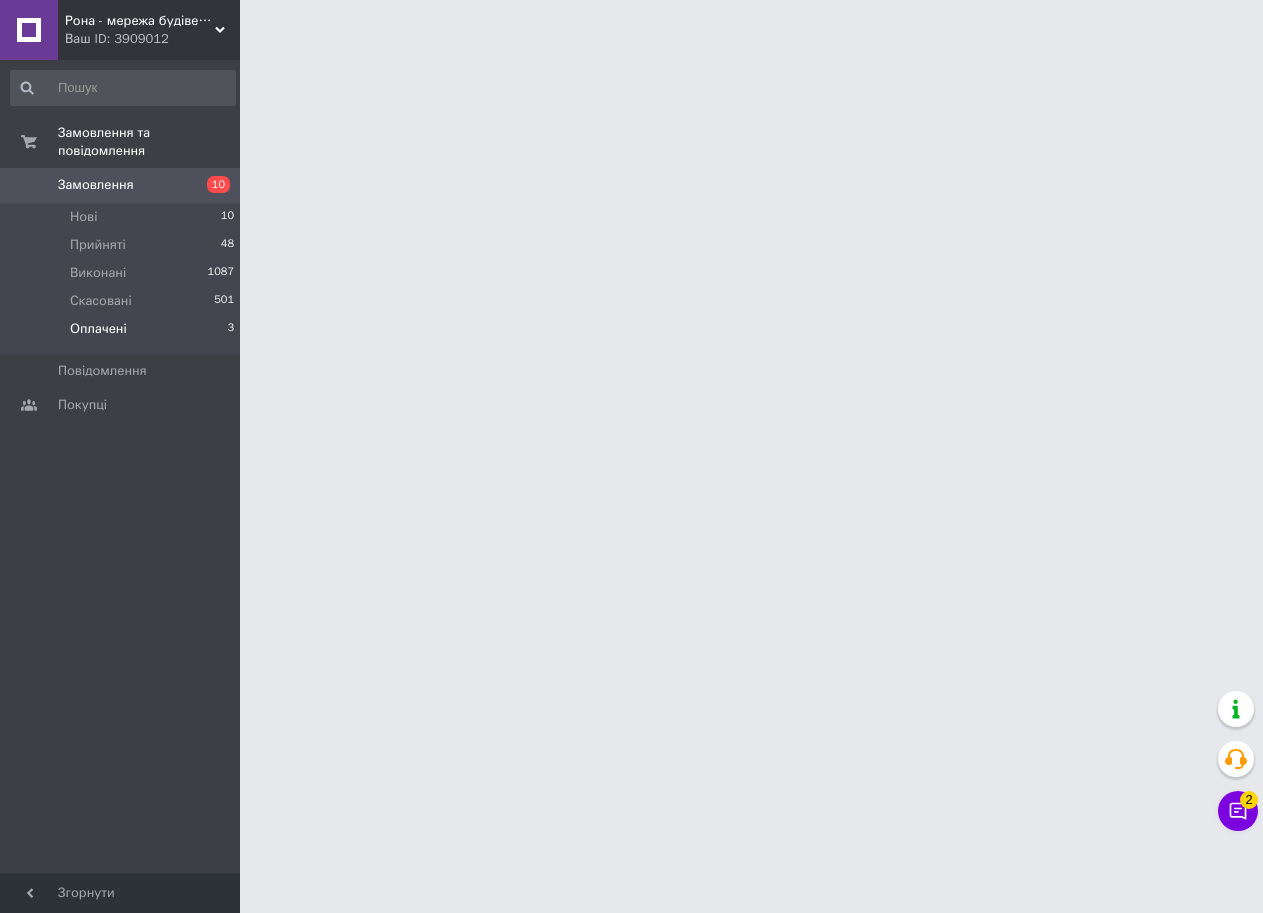 scroll, scrollTop: 0, scrollLeft: 0, axis: both 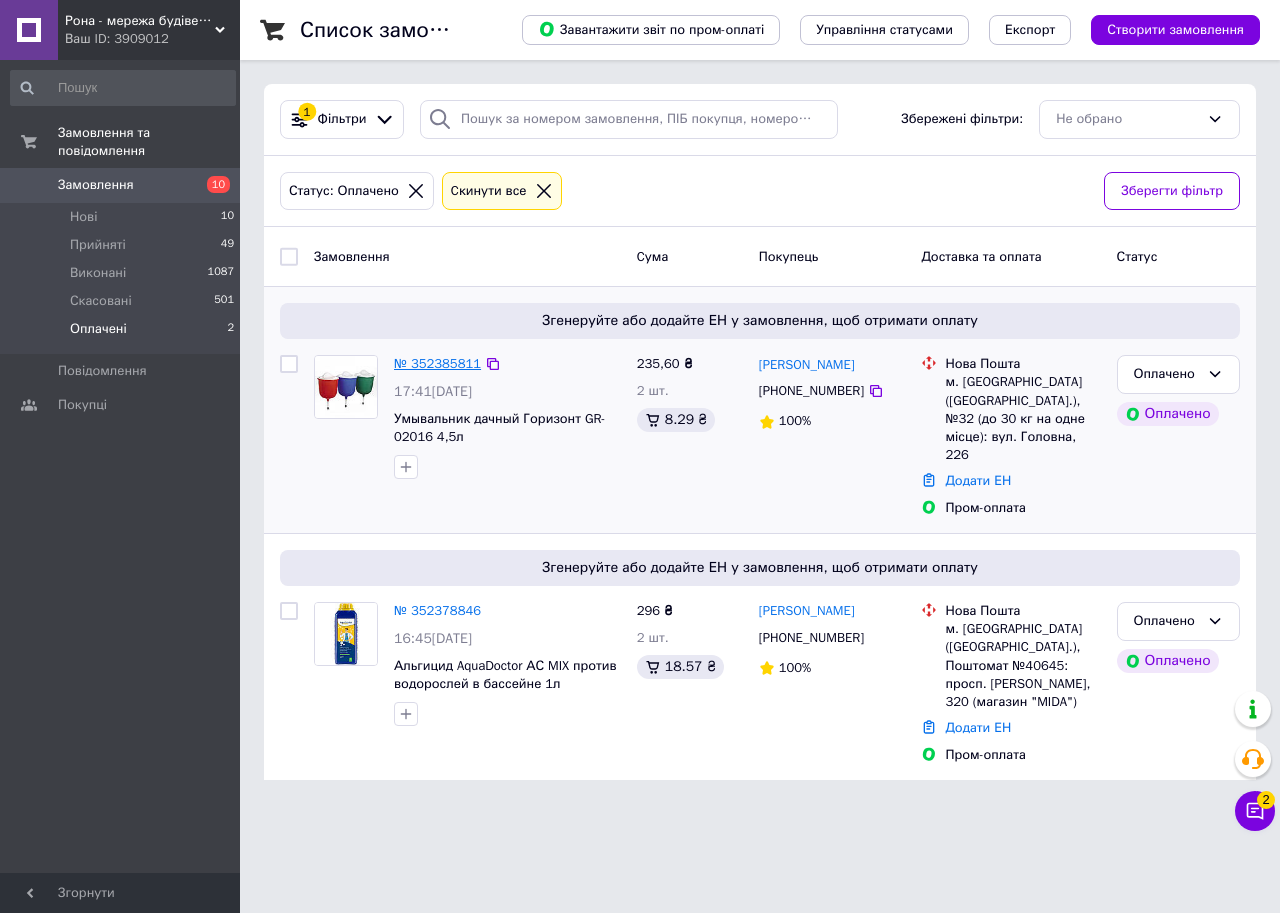 click on "№ 352385811" at bounding box center (437, 363) 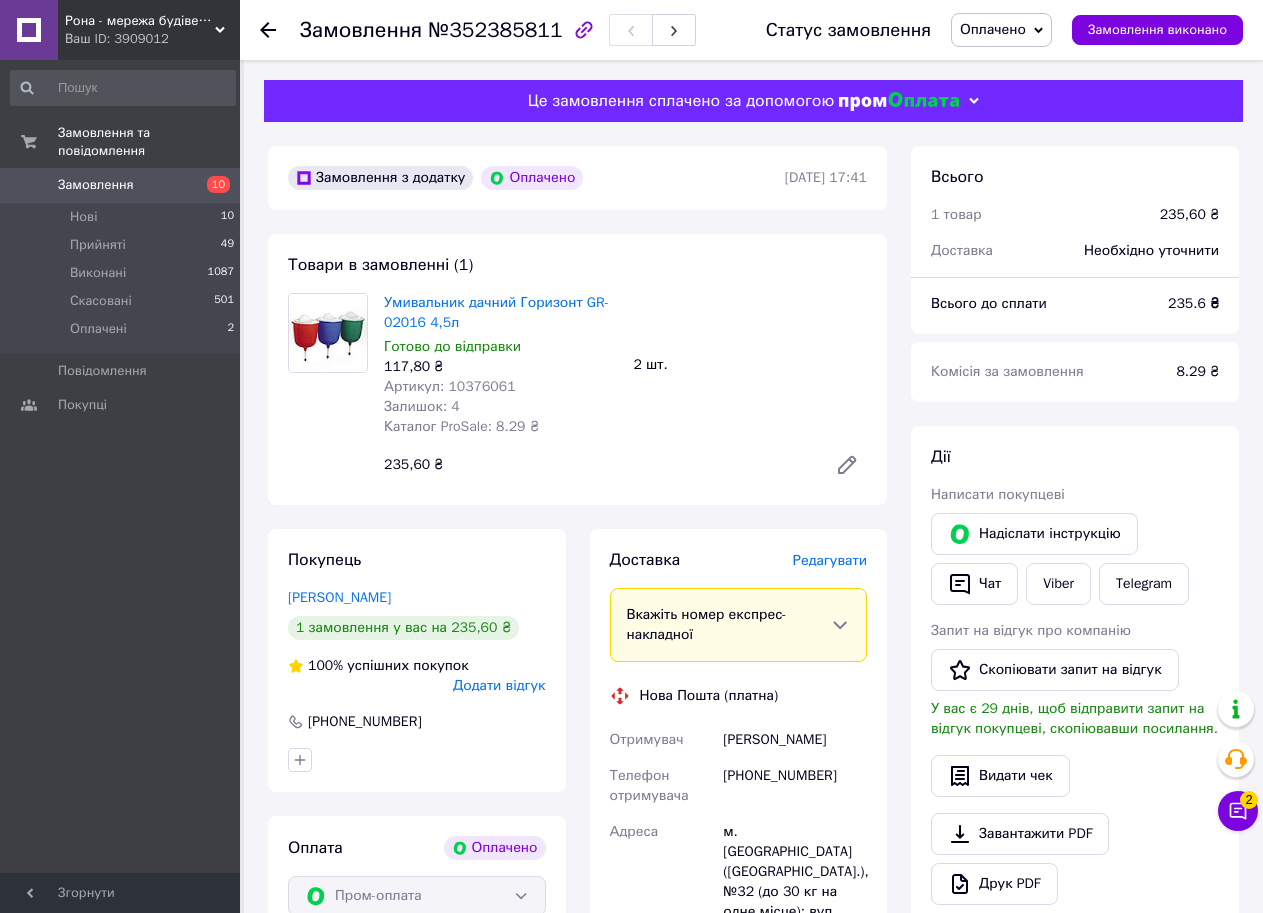 click on "Оплачено" at bounding box center [993, 29] 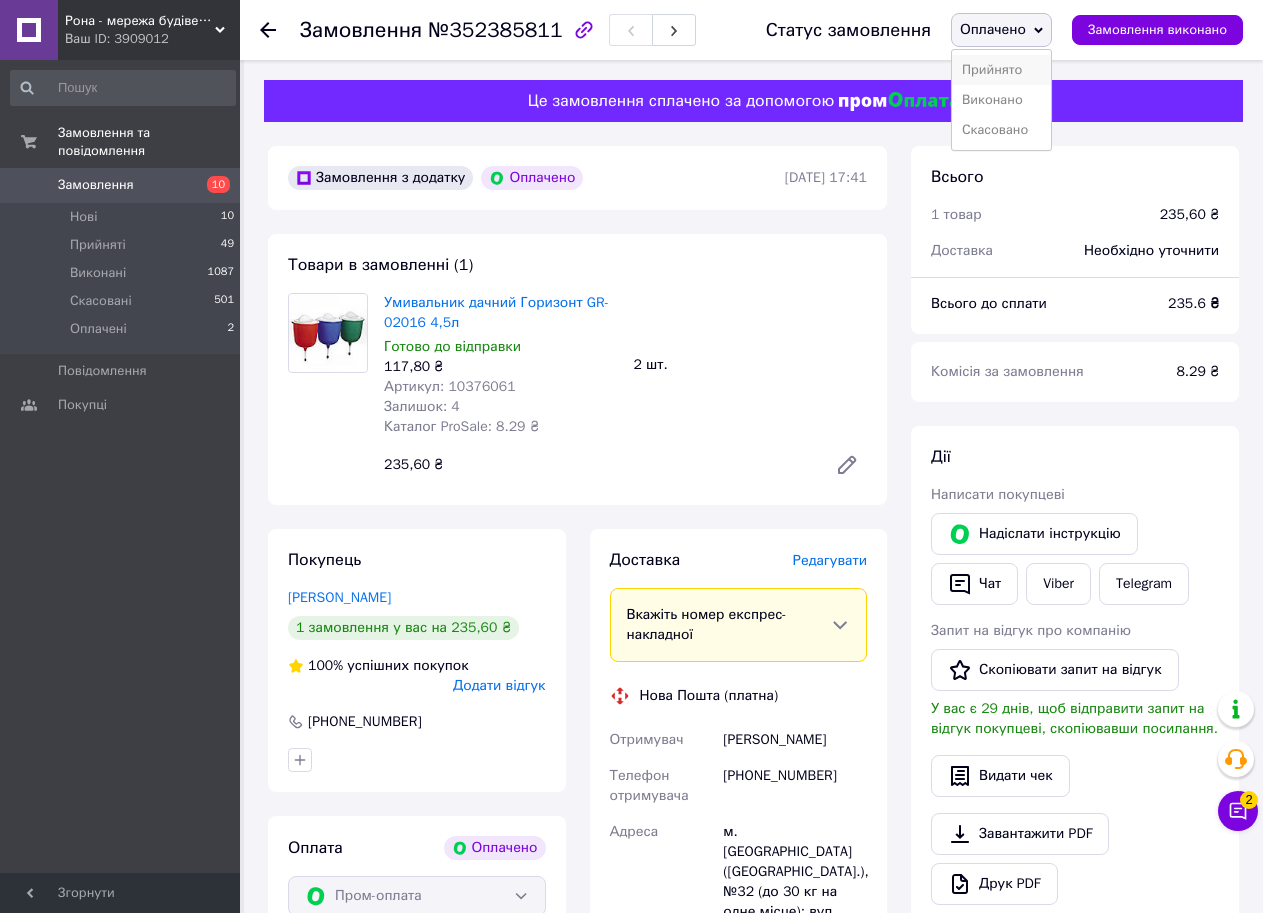 click on "Прийнято" at bounding box center (1001, 70) 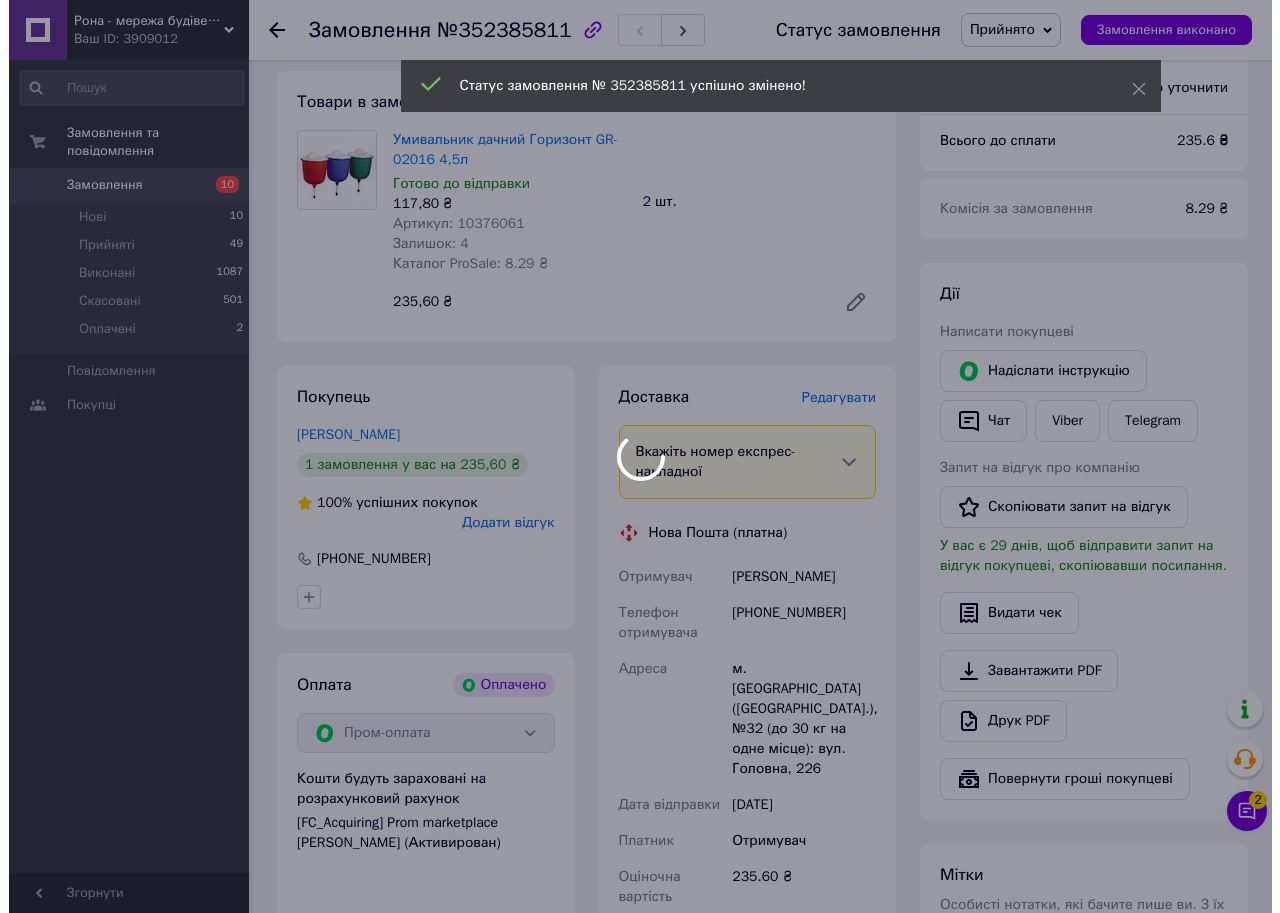 scroll, scrollTop: 200, scrollLeft: 0, axis: vertical 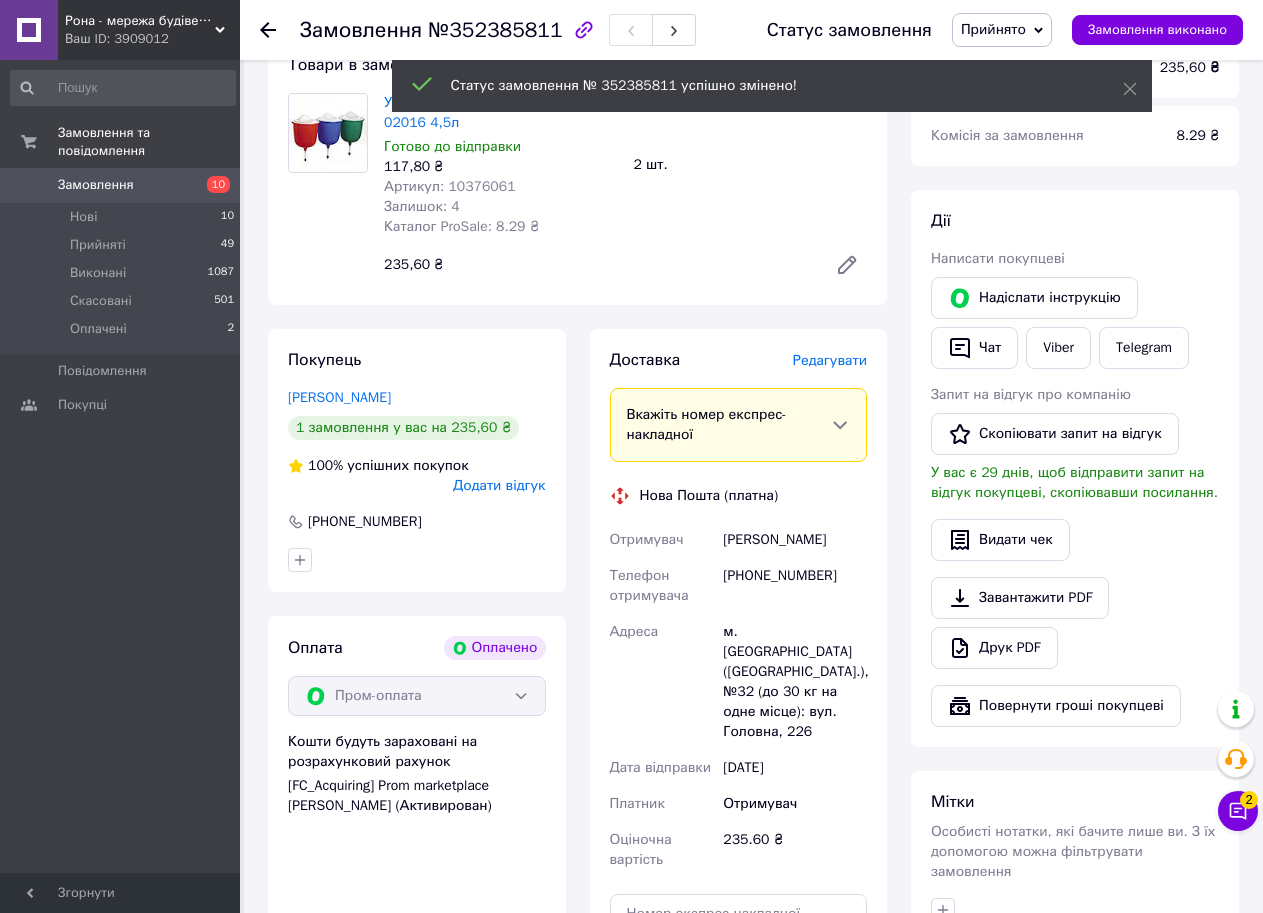 click on "Редагувати" at bounding box center (830, 360) 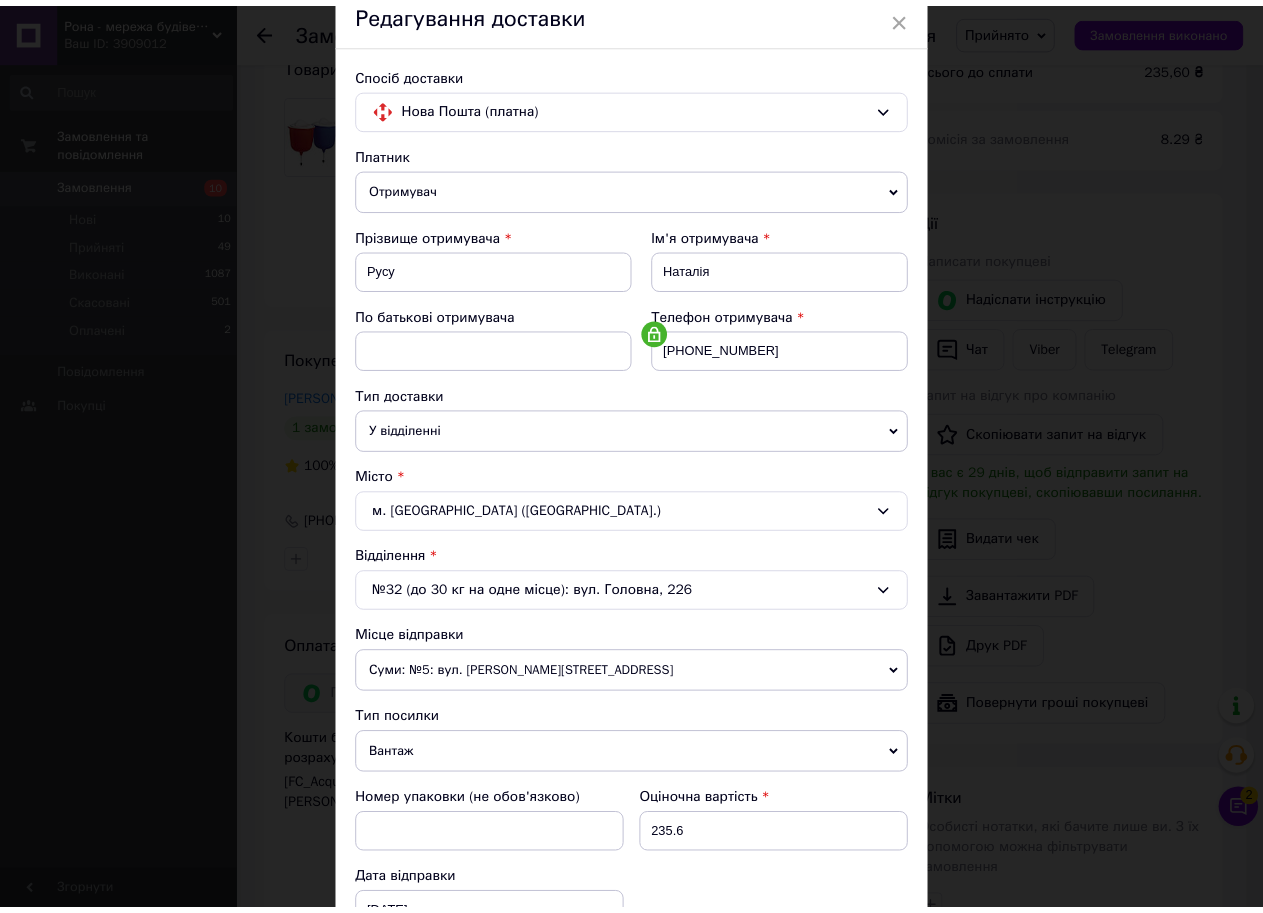 scroll, scrollTop: 415, scrollLeft: 0, axis: vertical 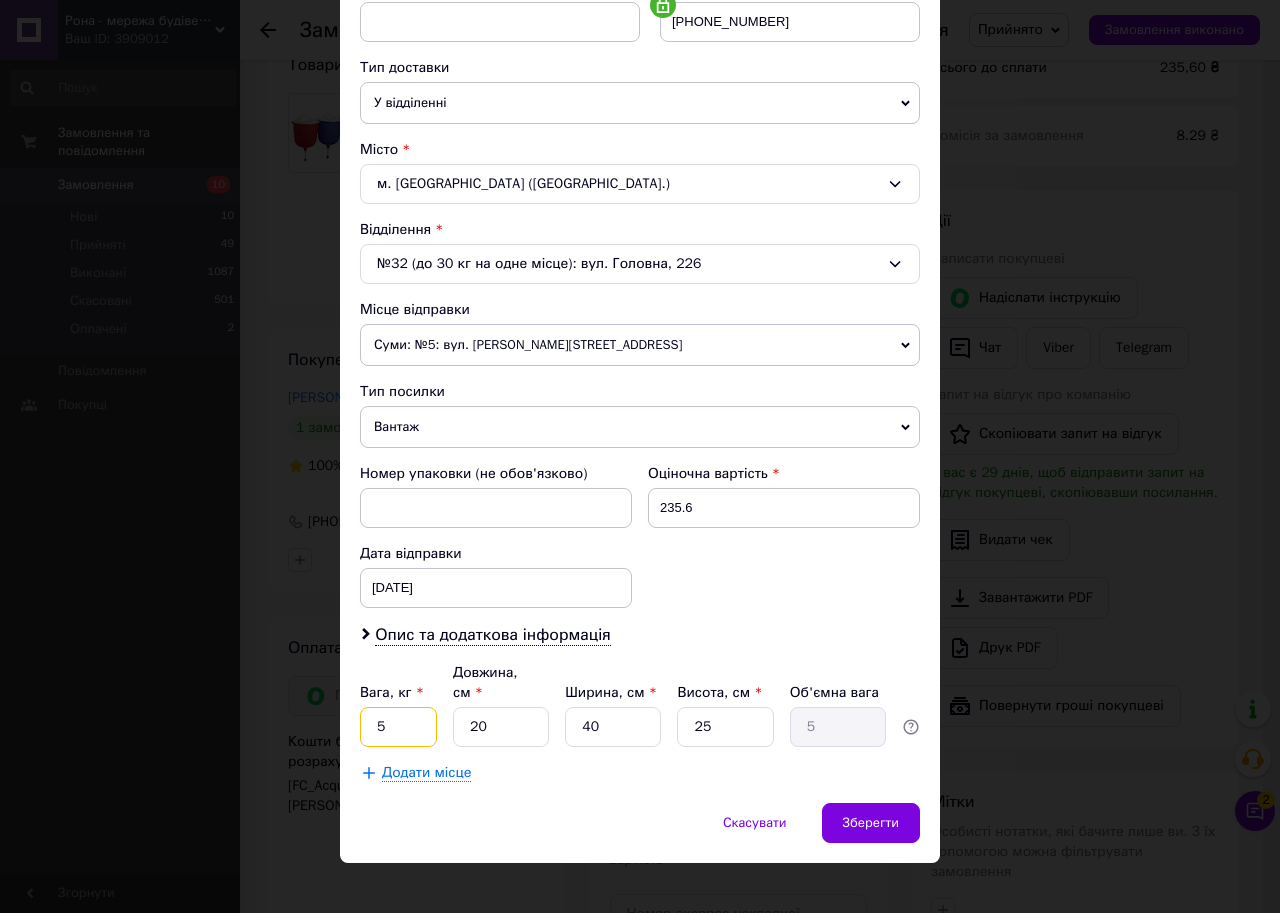 click on "5" at bounding box center (398, 727) 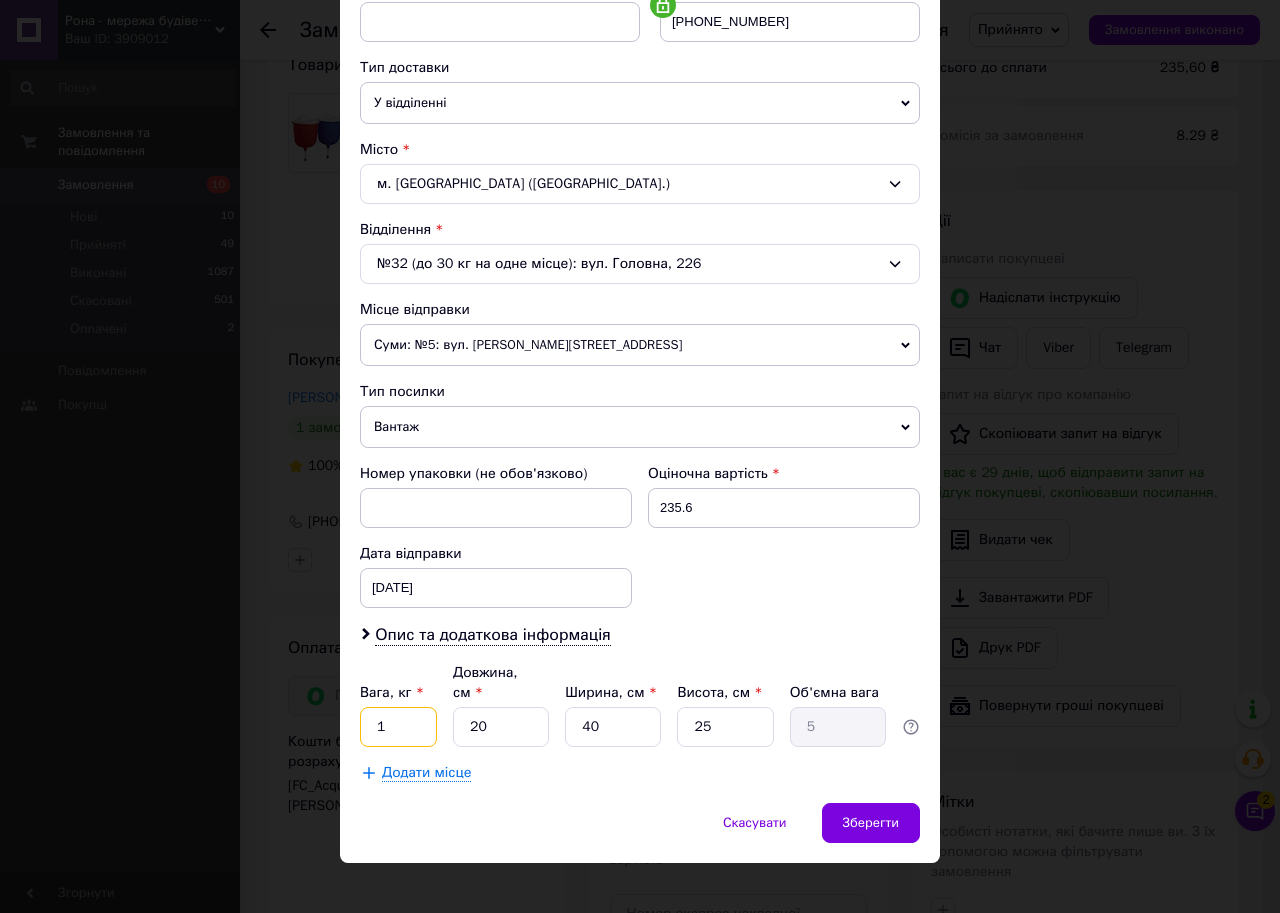 type on "1" 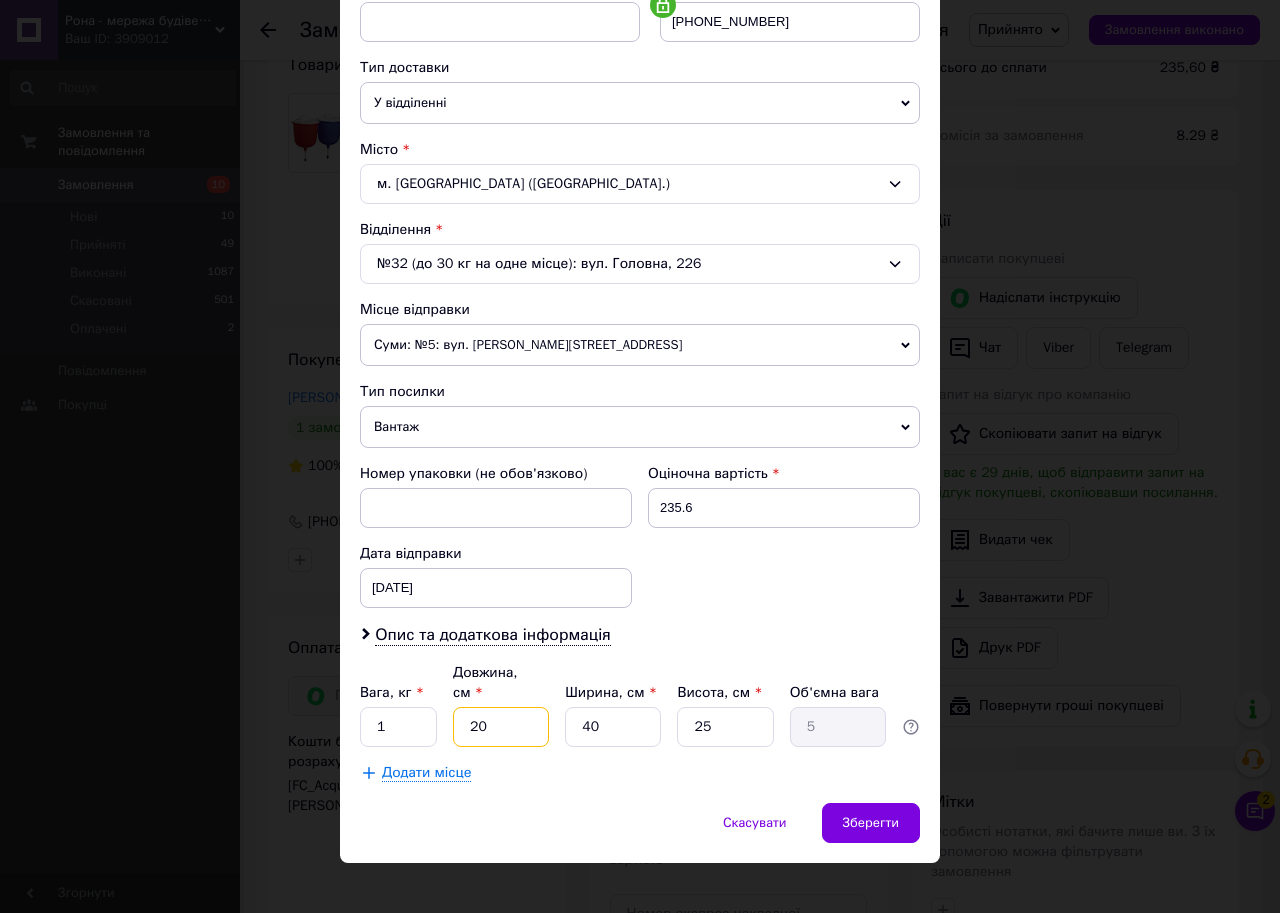 click on "20" at bounding box center (501, 727) 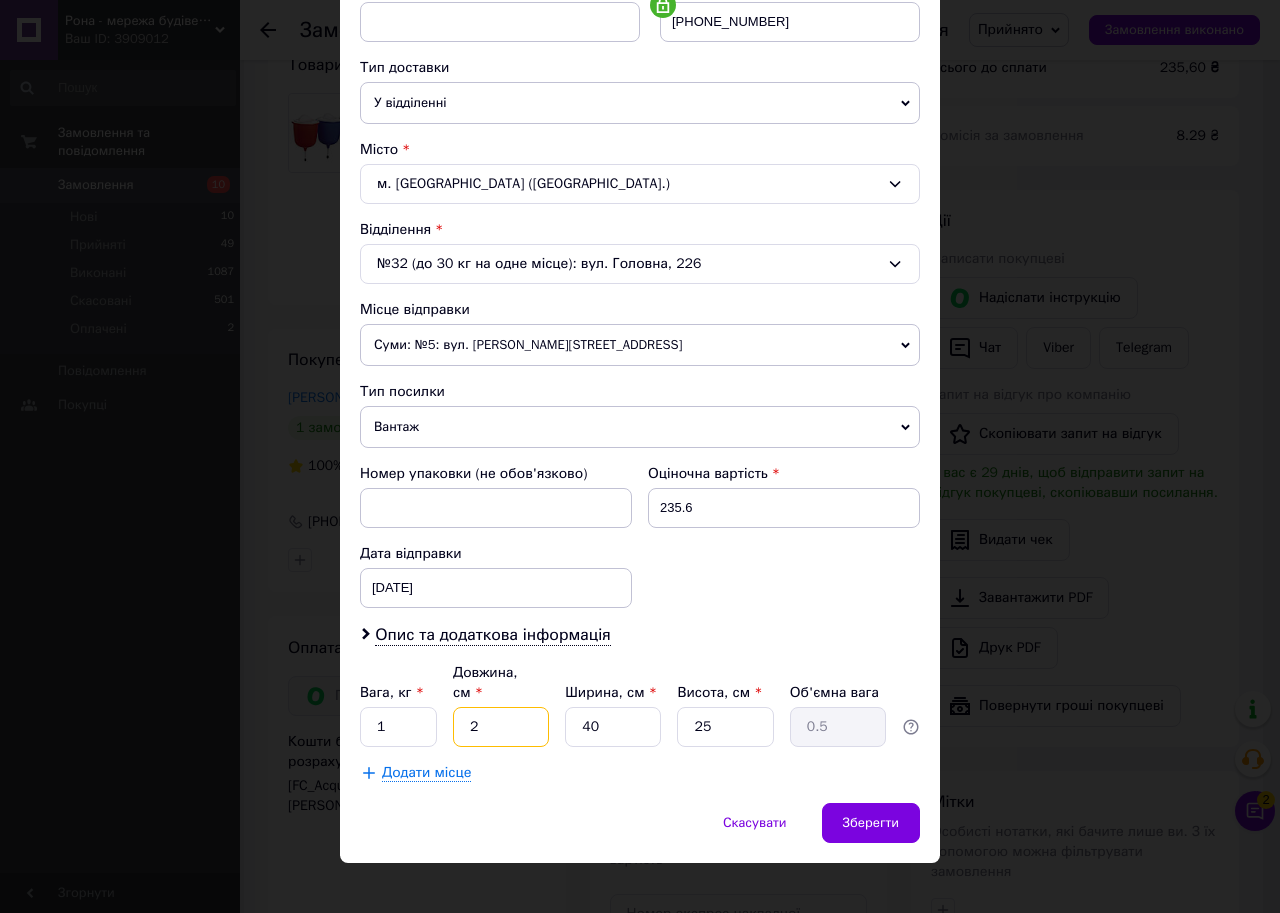 type 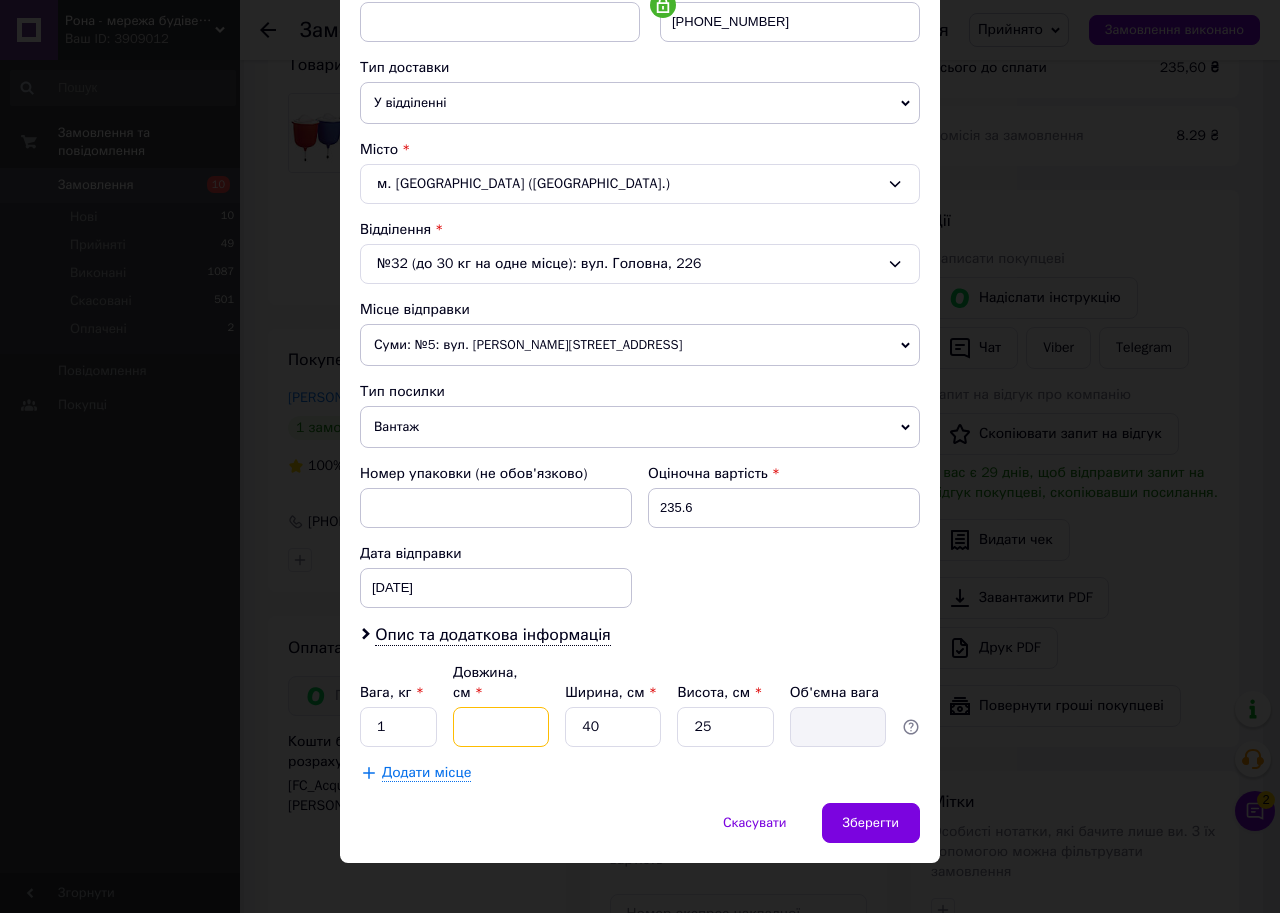 type on "3" 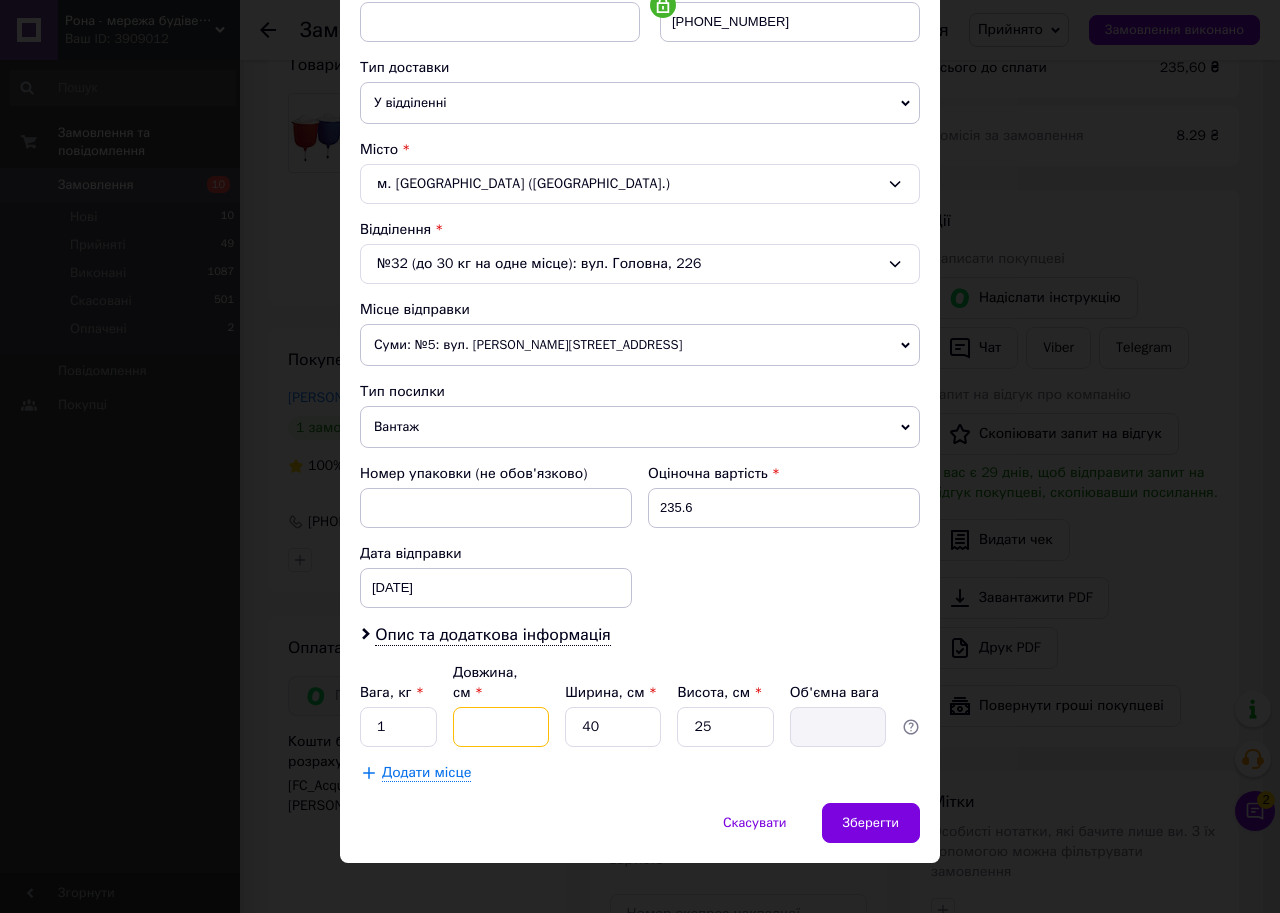 type on "0.75" 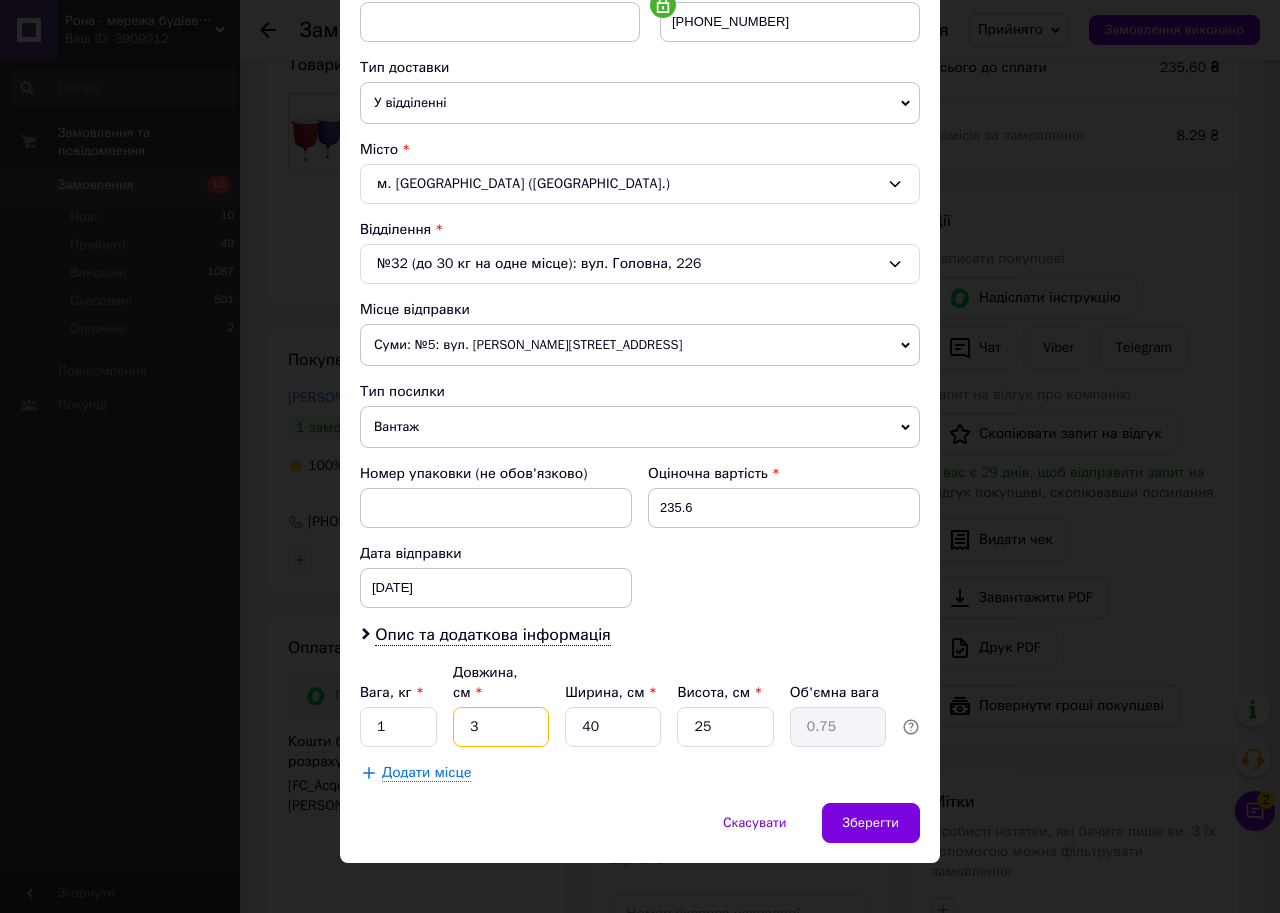 type on "36" 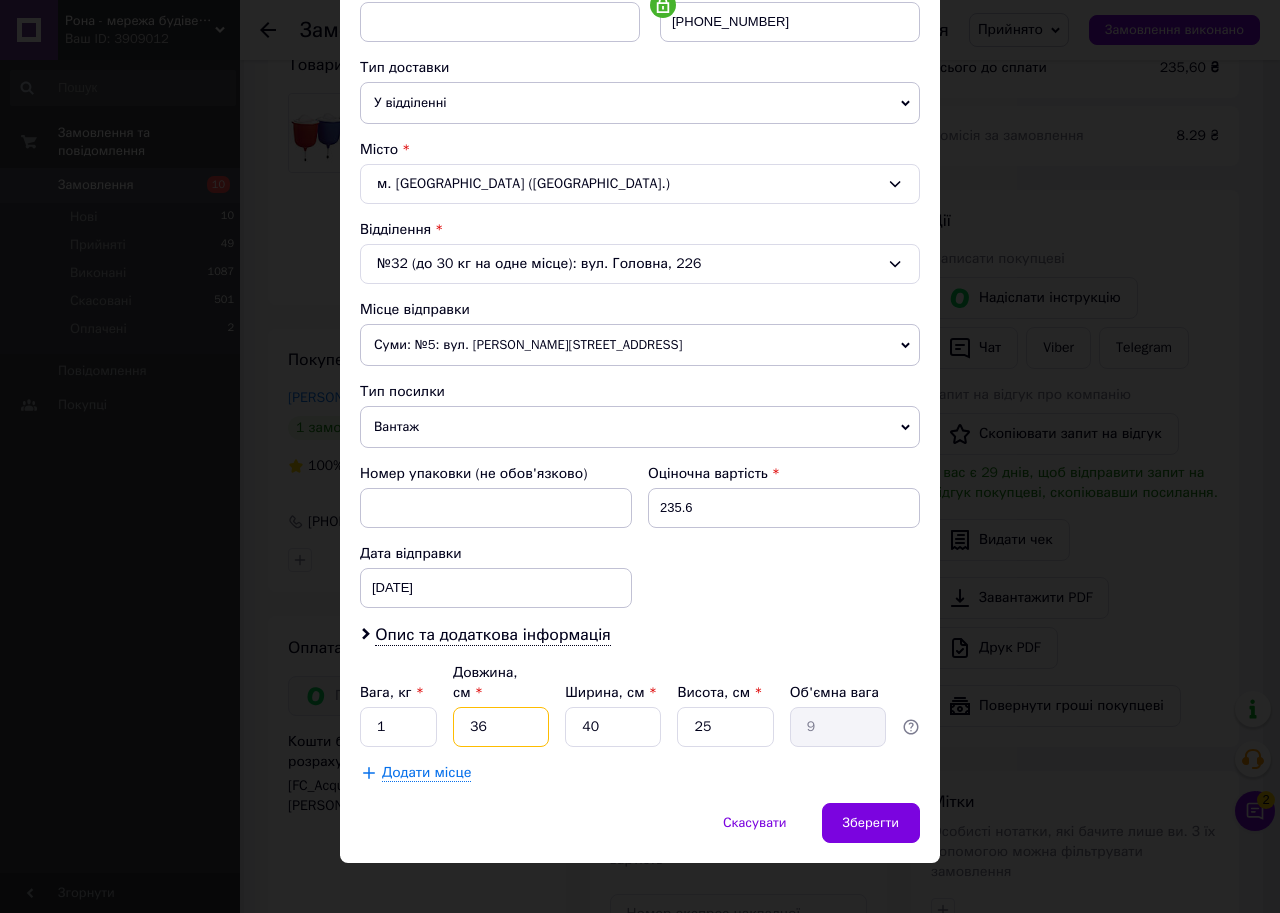 type on "36" 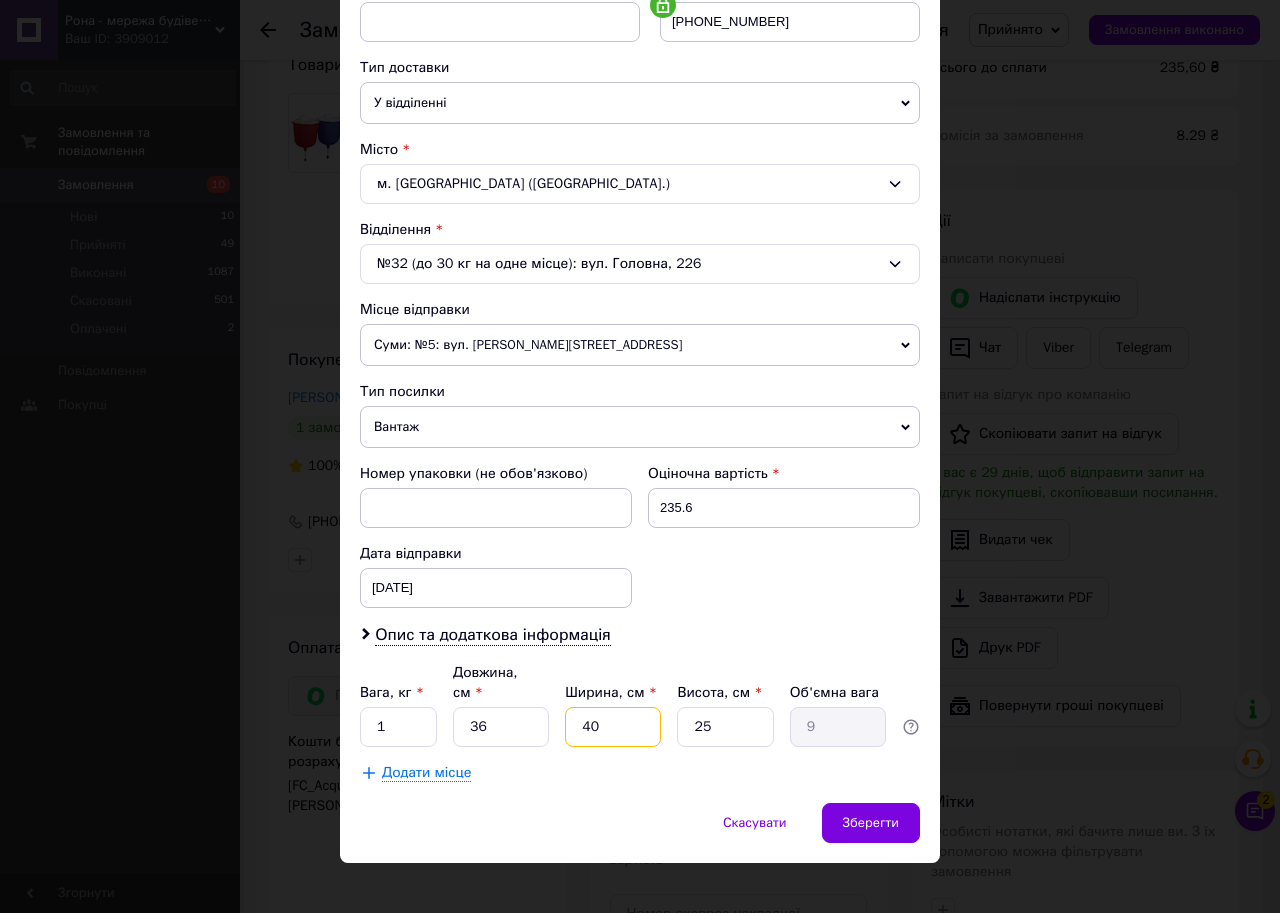 click on "40" at bounding box center (613, 727) 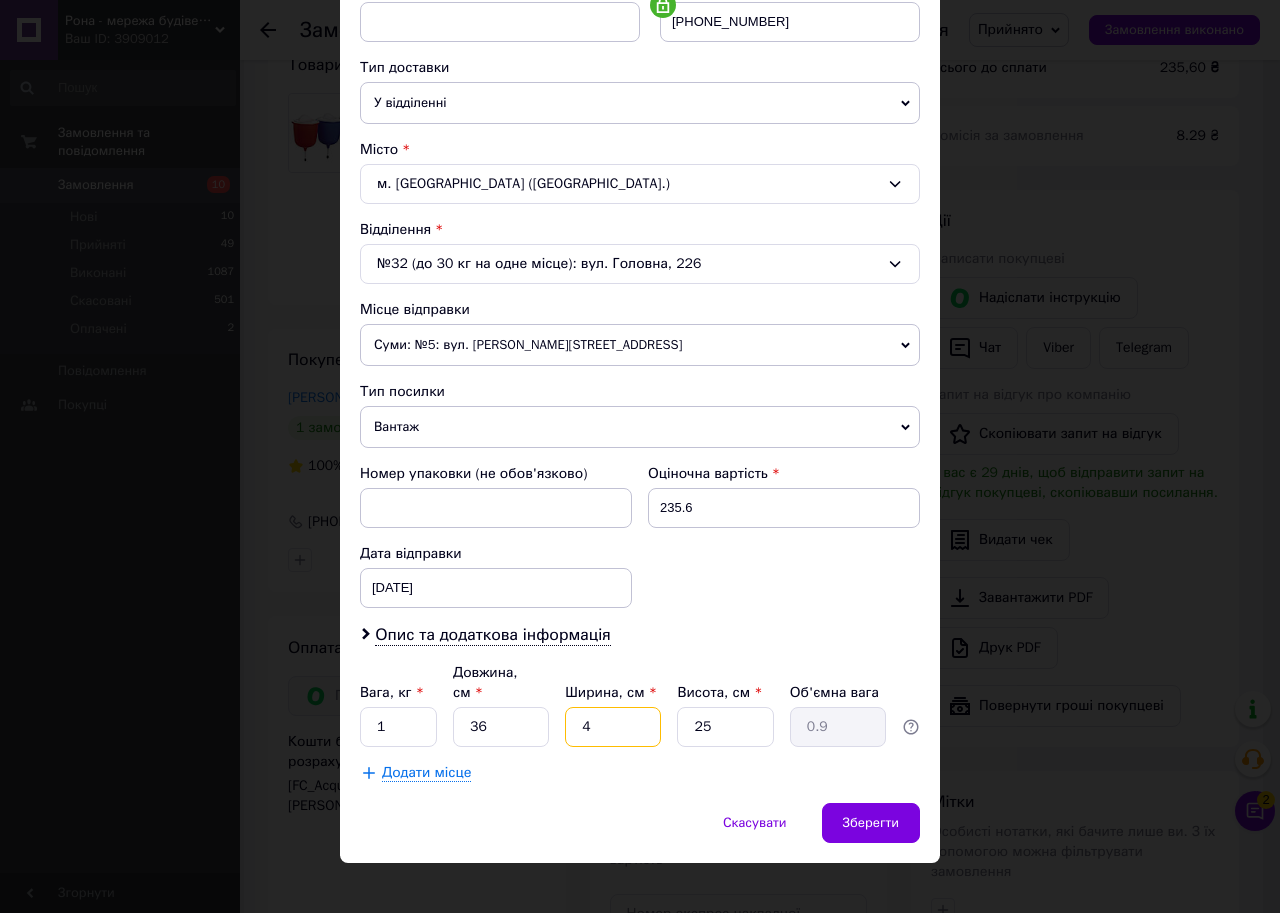 type 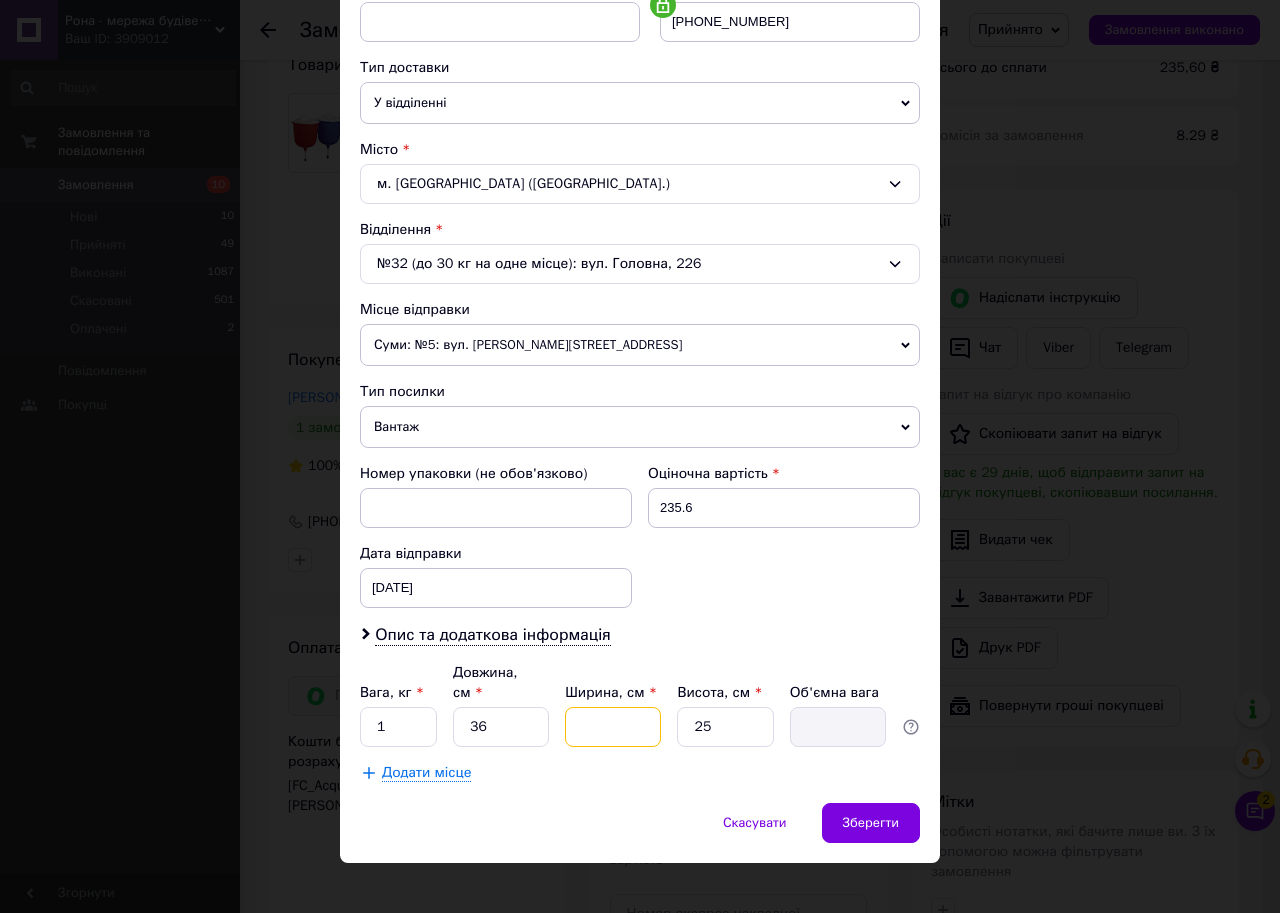 type on "2" 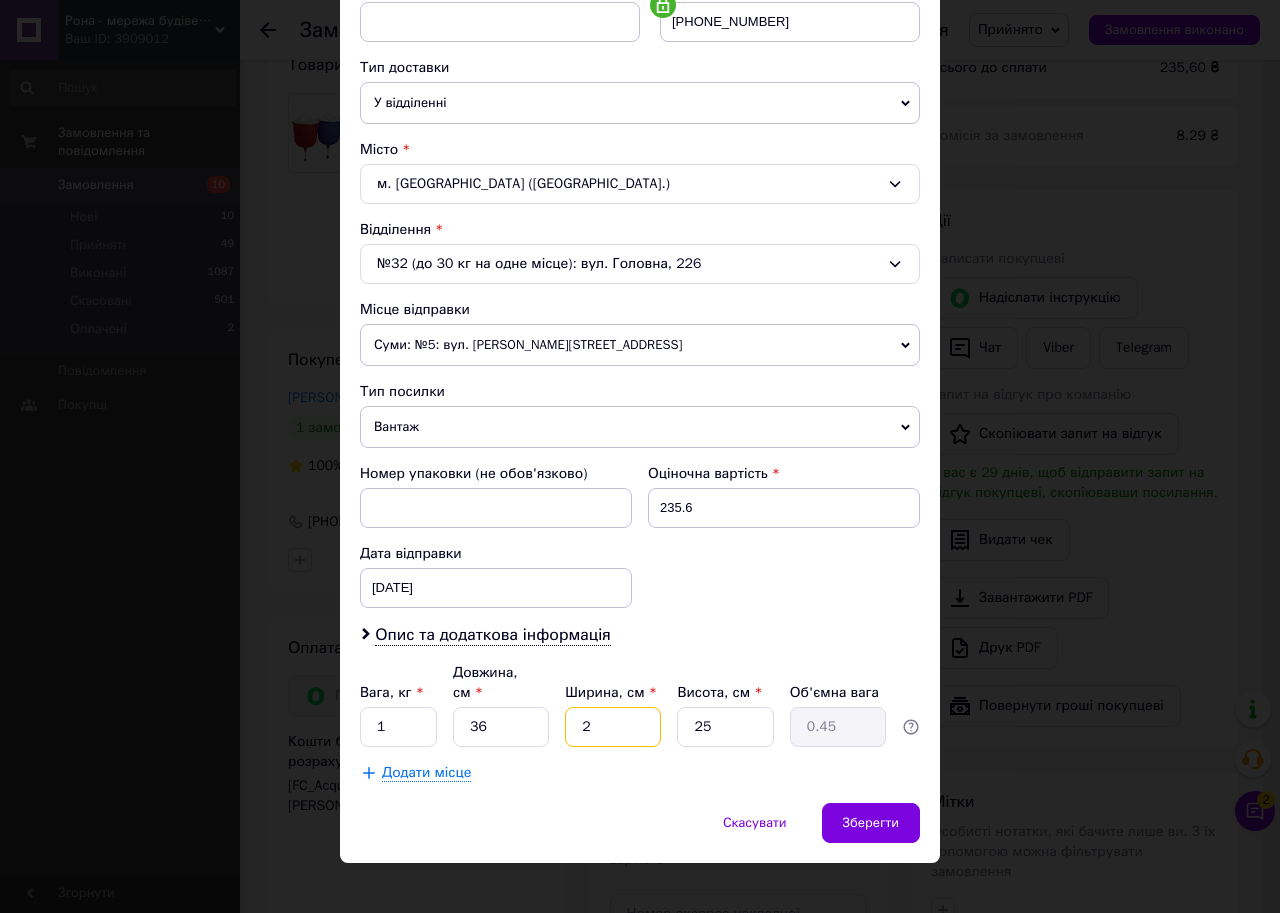 type on "23" 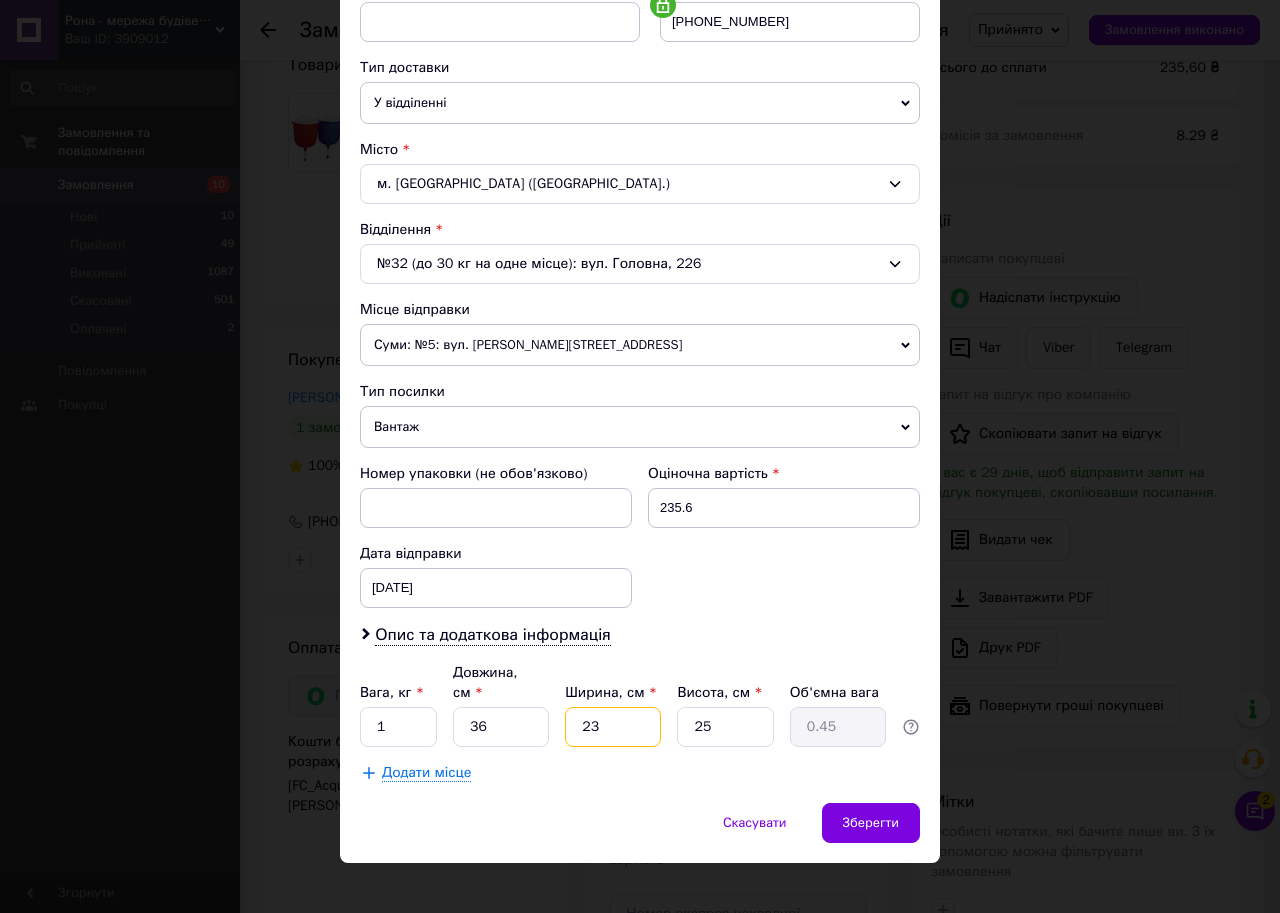 type on "5.18" 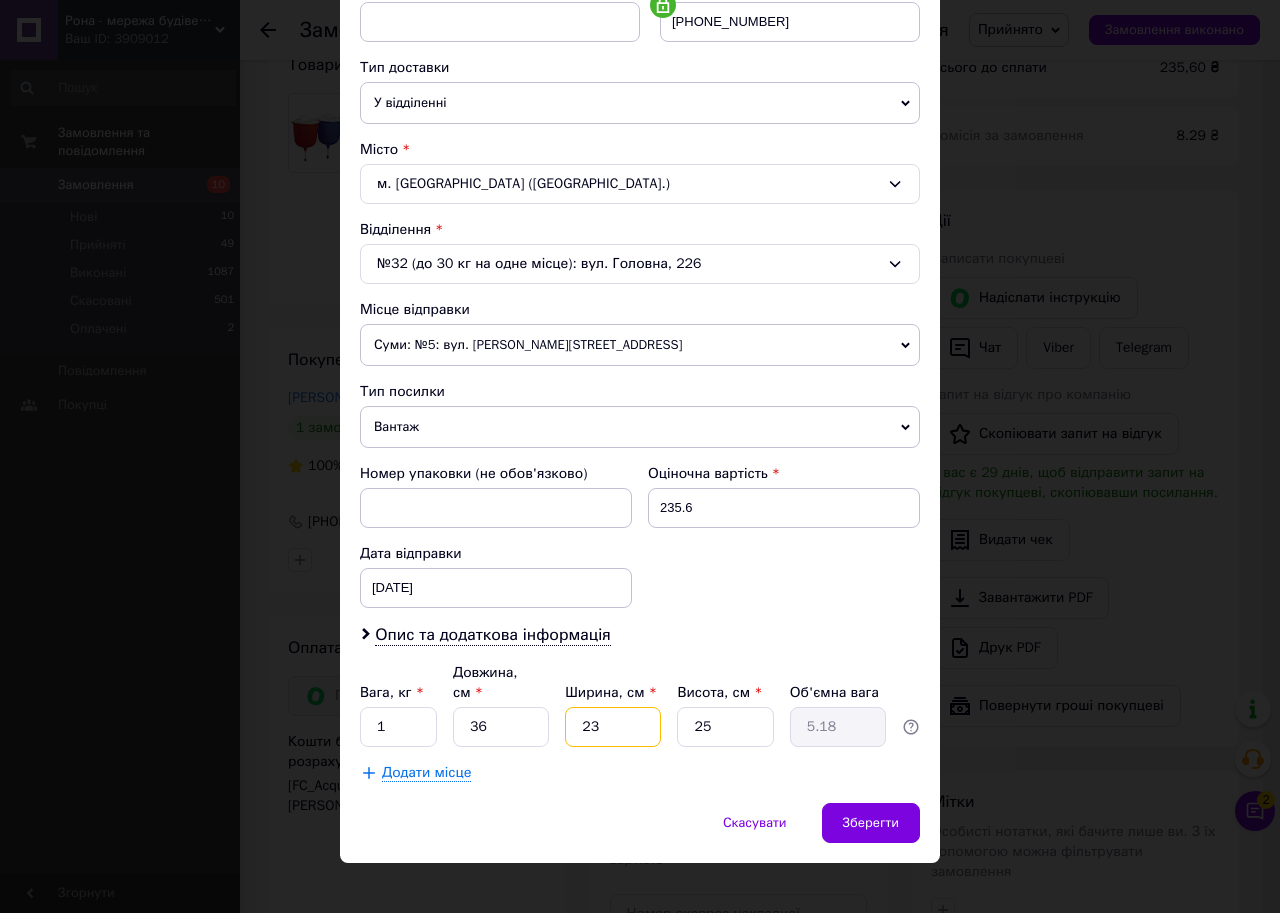 type on "23" 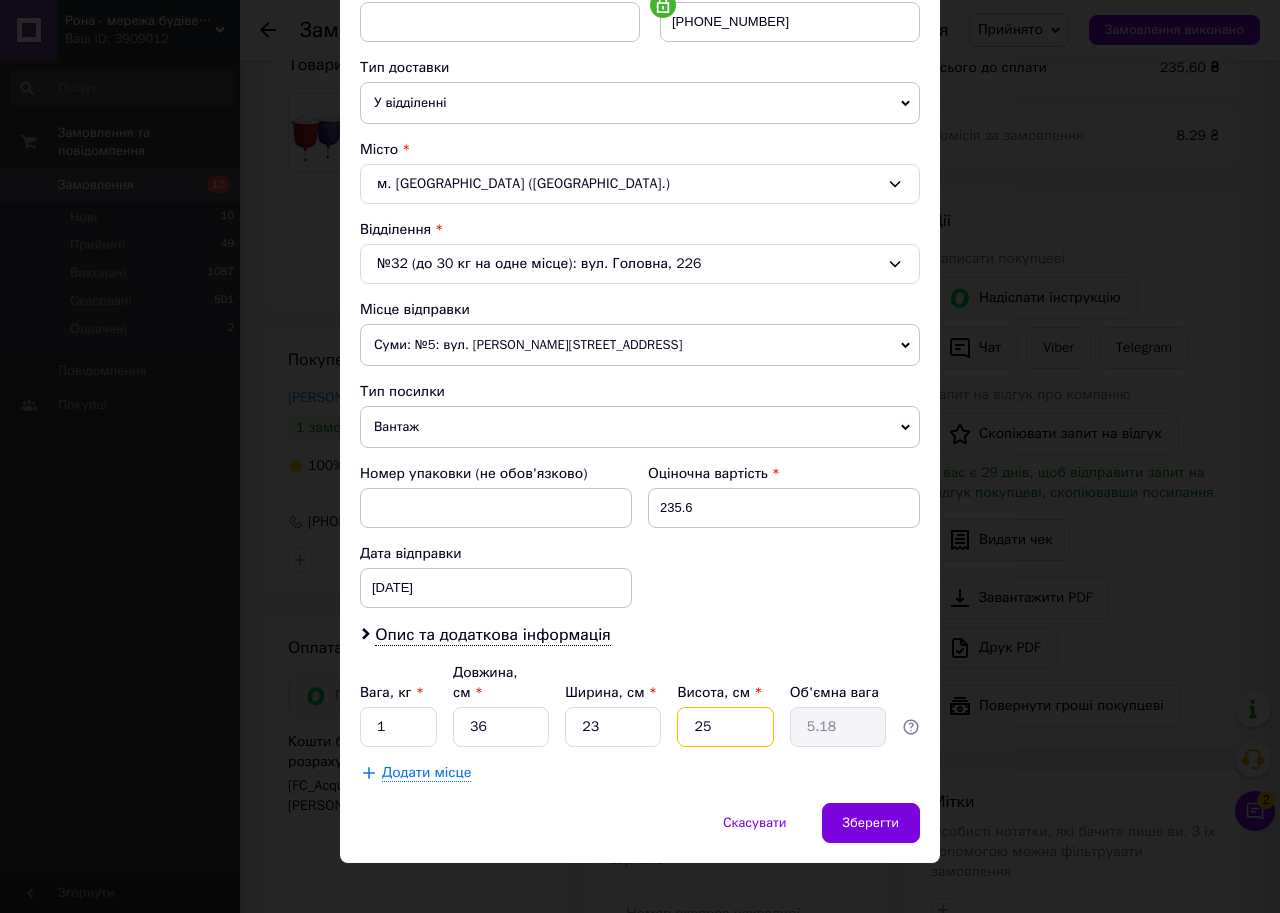 click on "25" at bounding box center [725, 727] 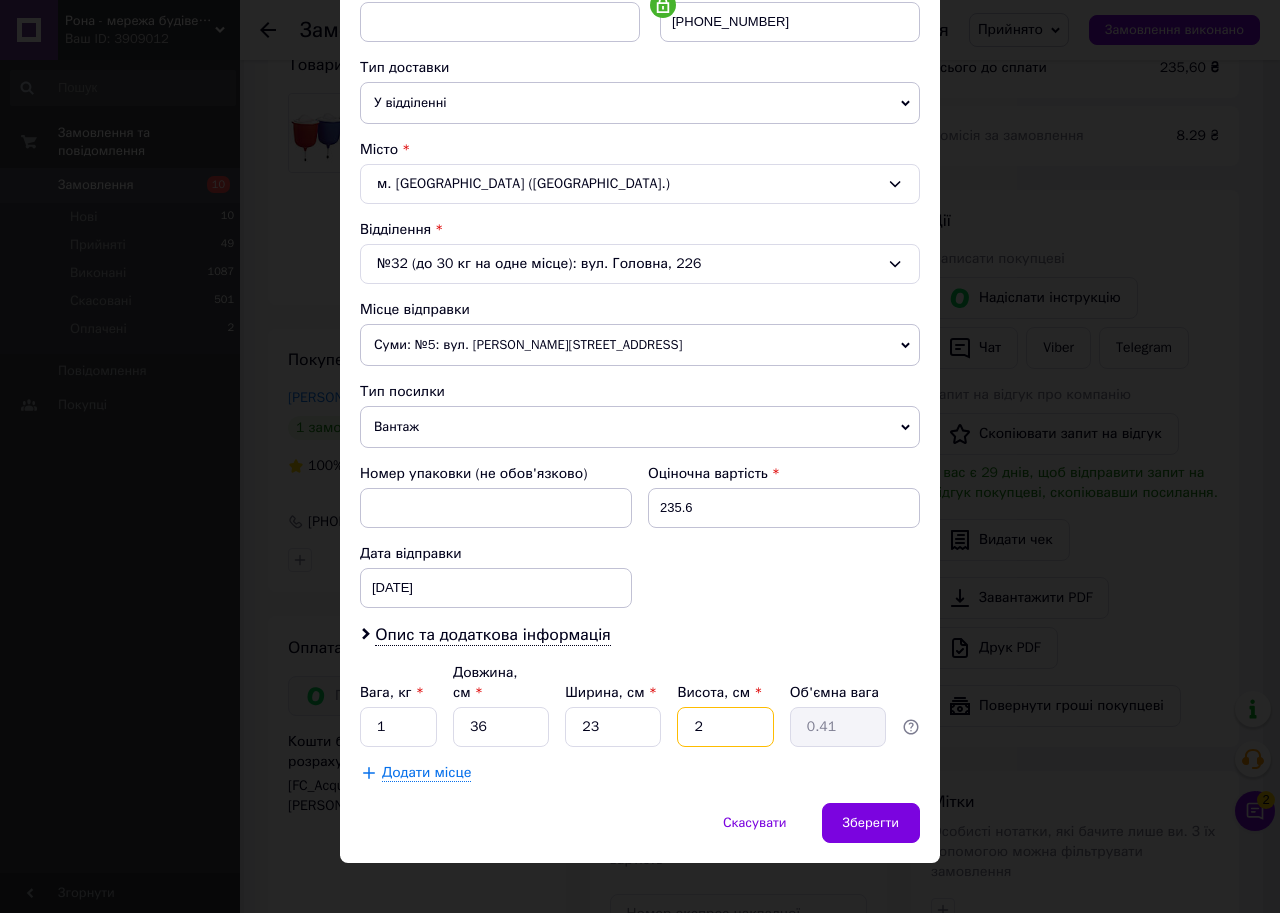 type on "22" 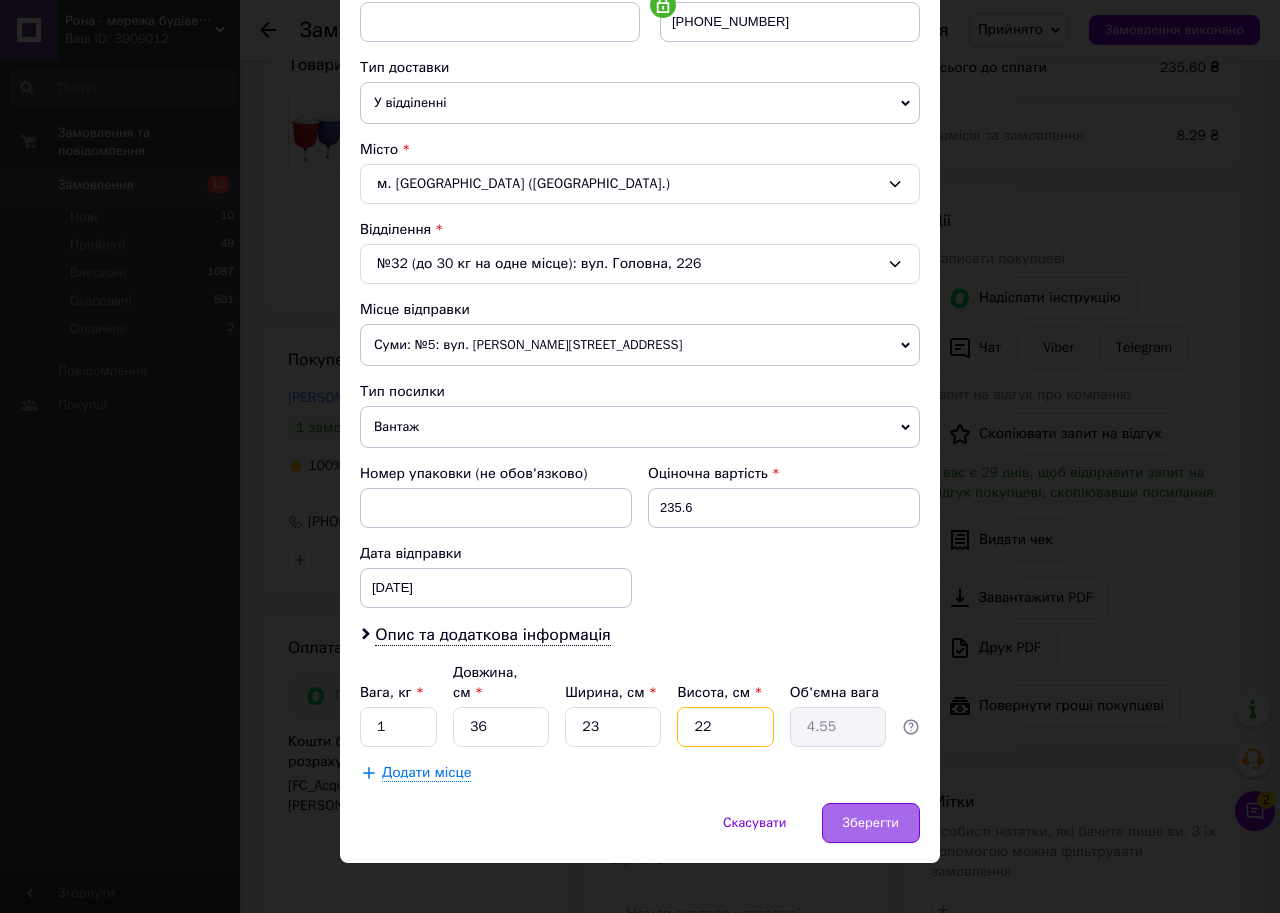 type on "22" 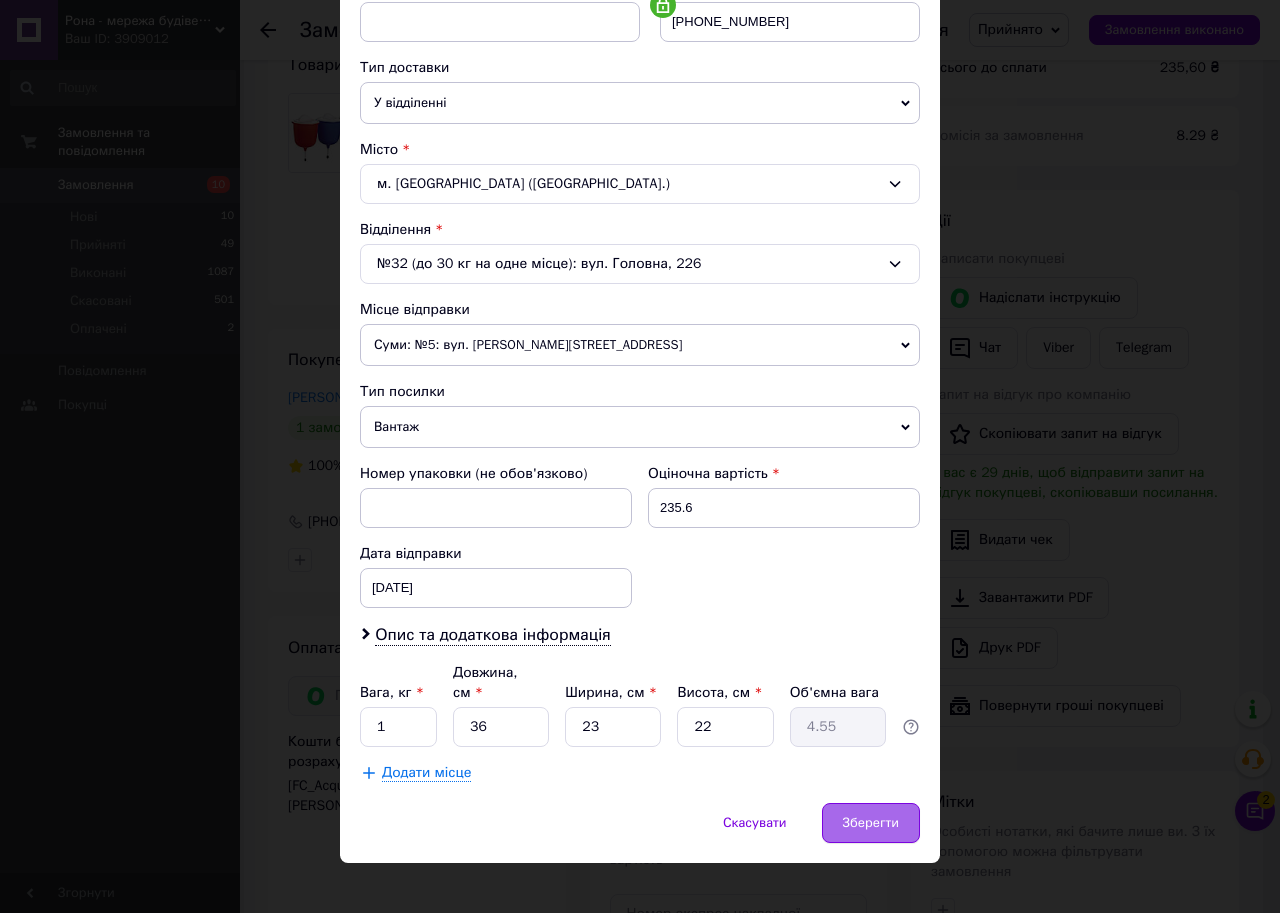 click on "Зберегти" at bounding box center (871, 823) 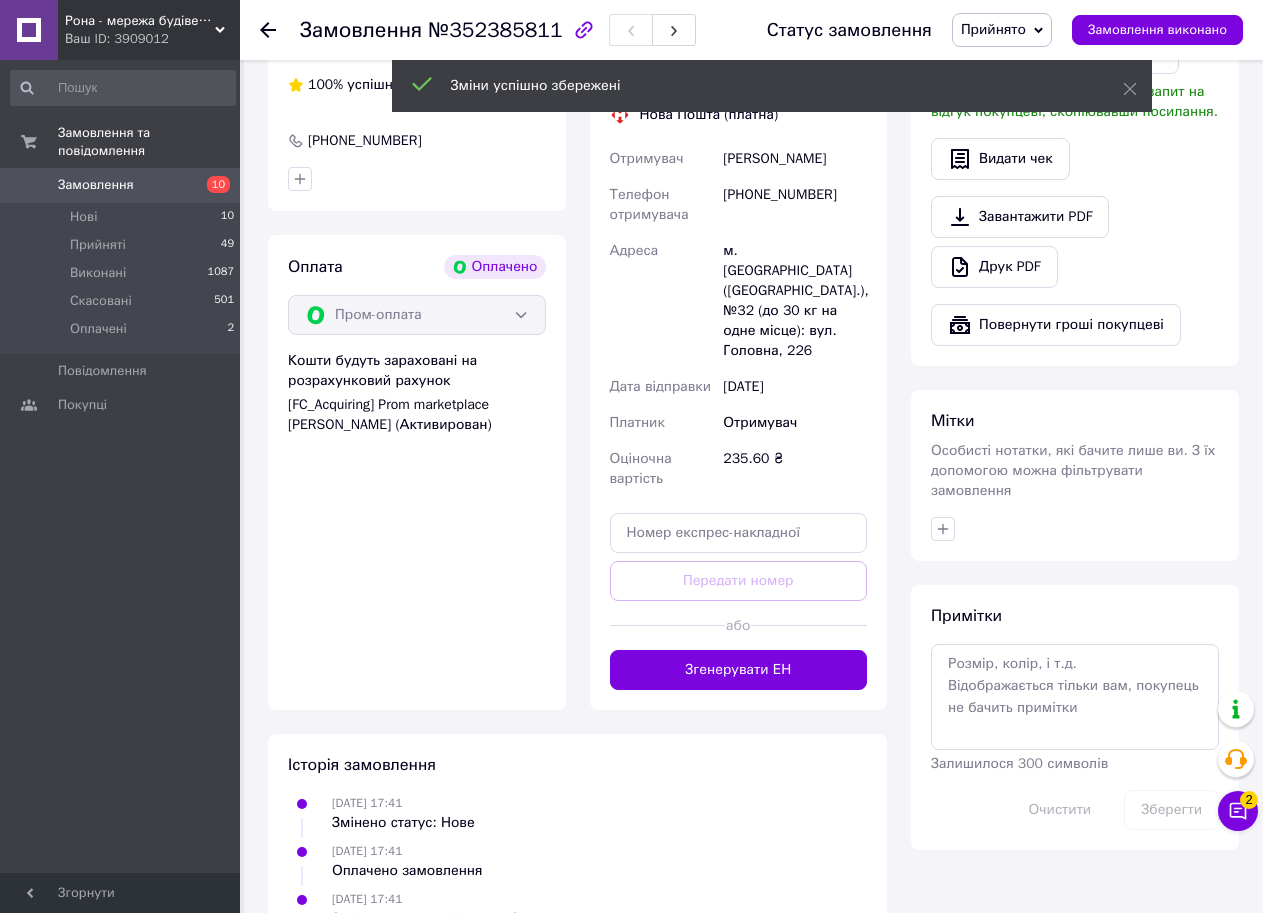 scroll, scrollTop: 600, scrollLeft: 0, axis: vertical 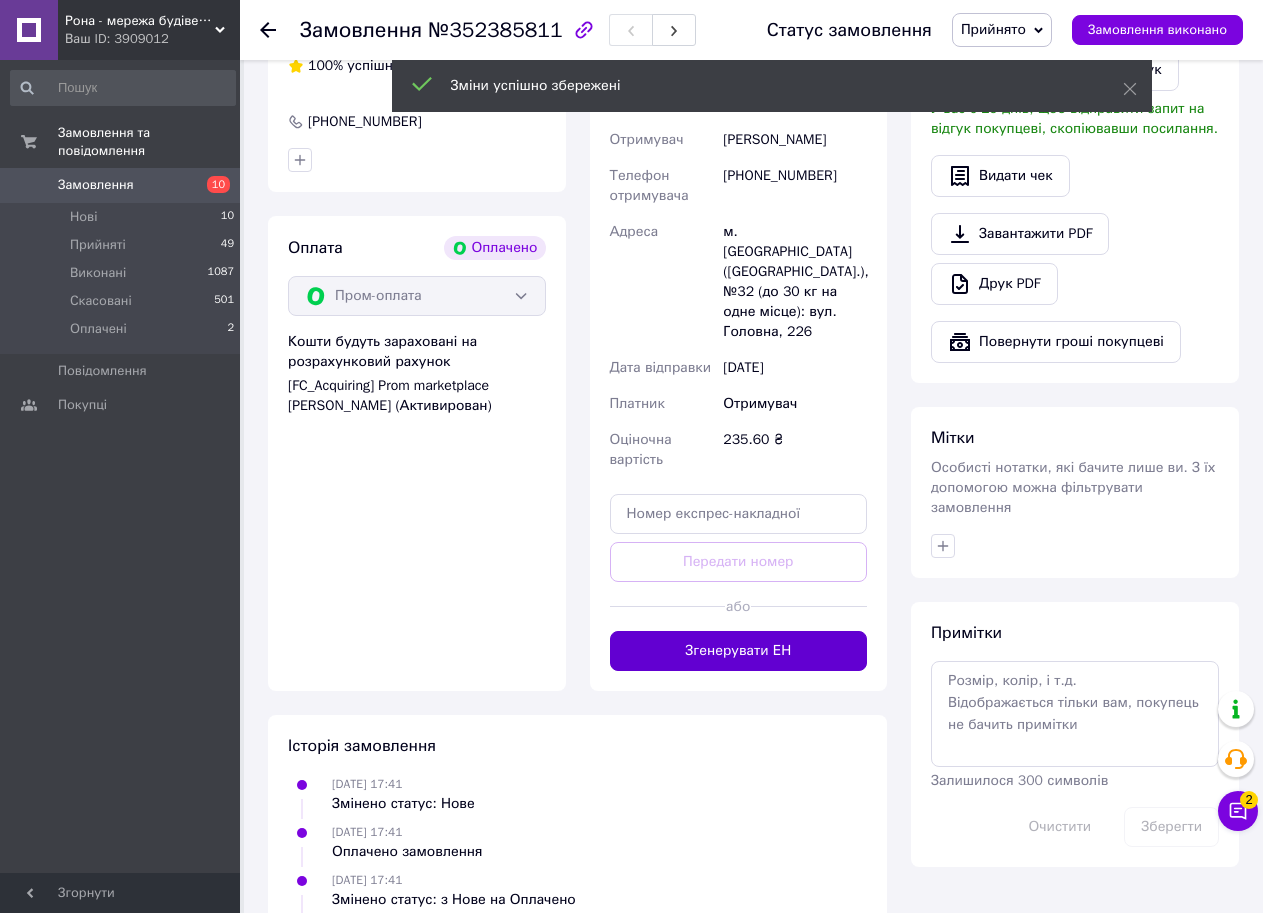 click on "Згенерувати ЕН" at bounding box center (739, 651) 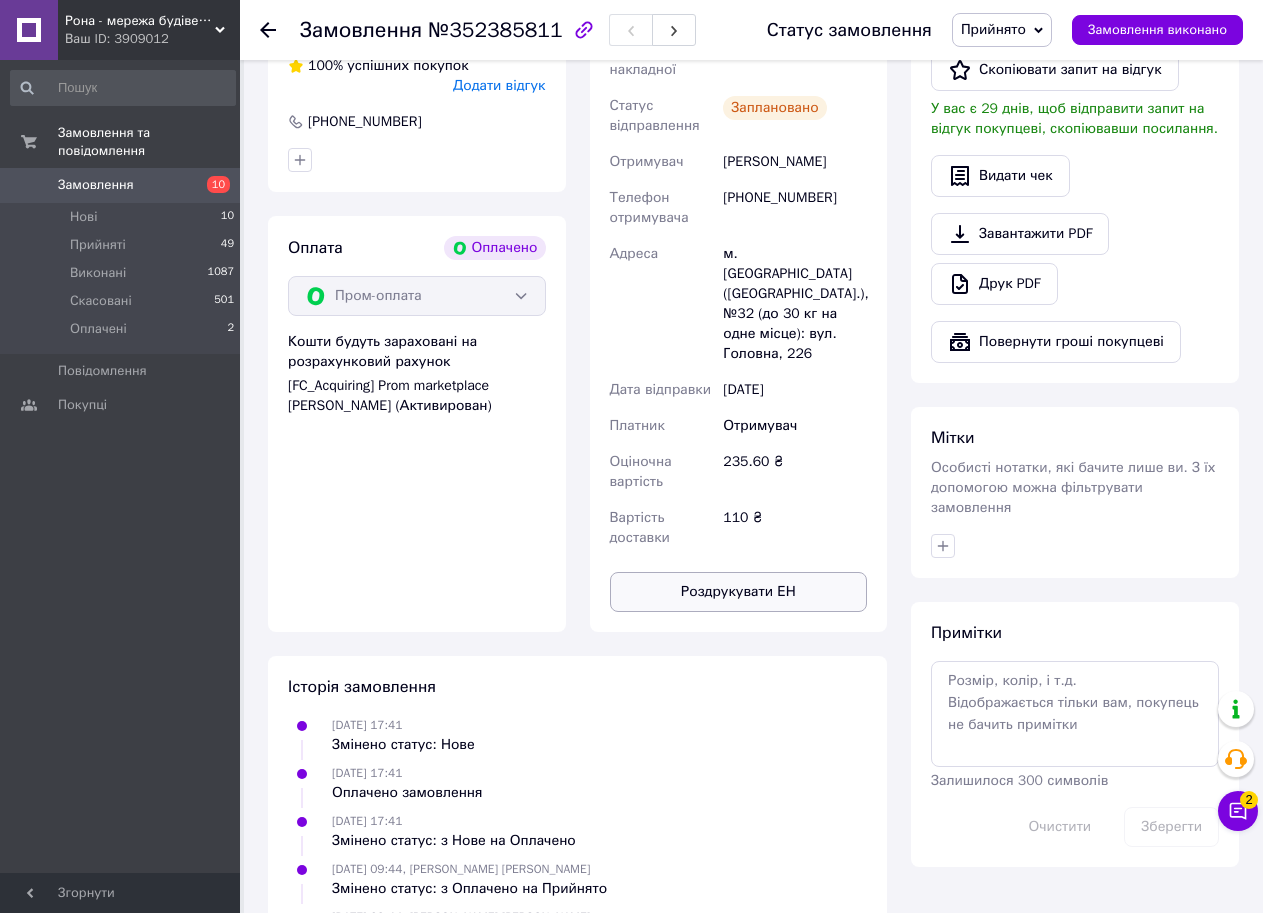click on "Роздрукувати ЕН" at bounding box center [739, 592] 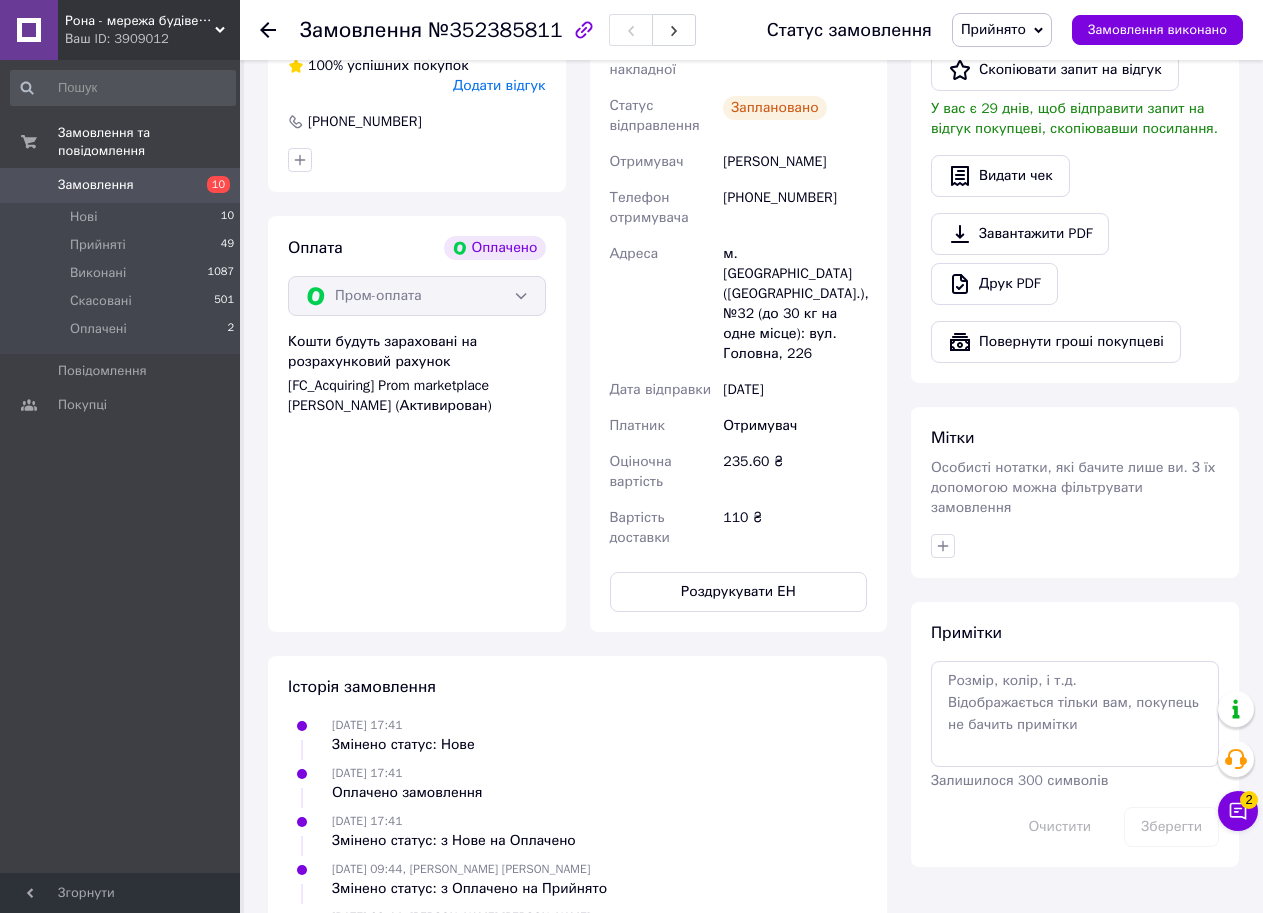 click on "Замовлення" at bounding box center (96, 185) 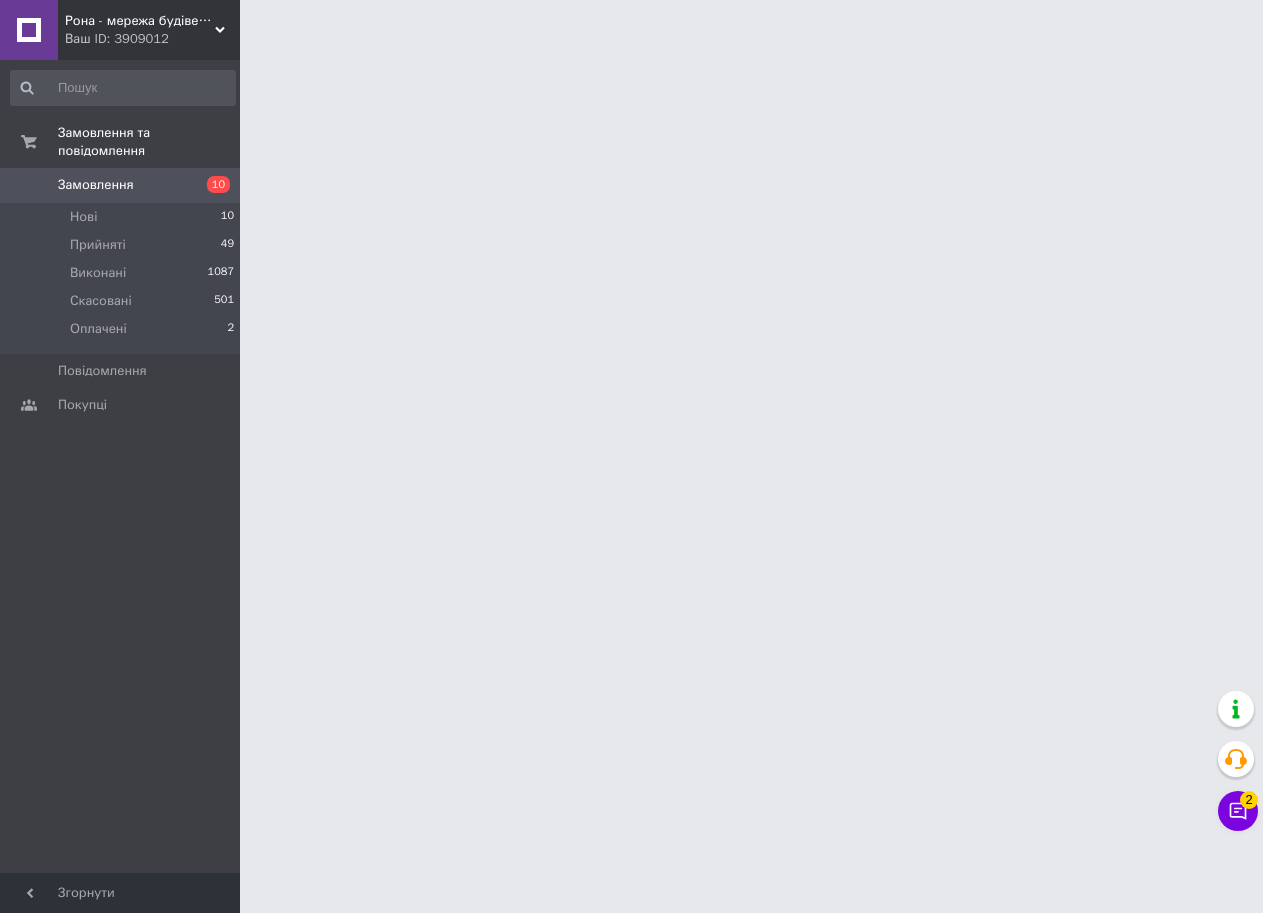 scroll, scrollTop: 0, scrollLeft: 0, axis: both 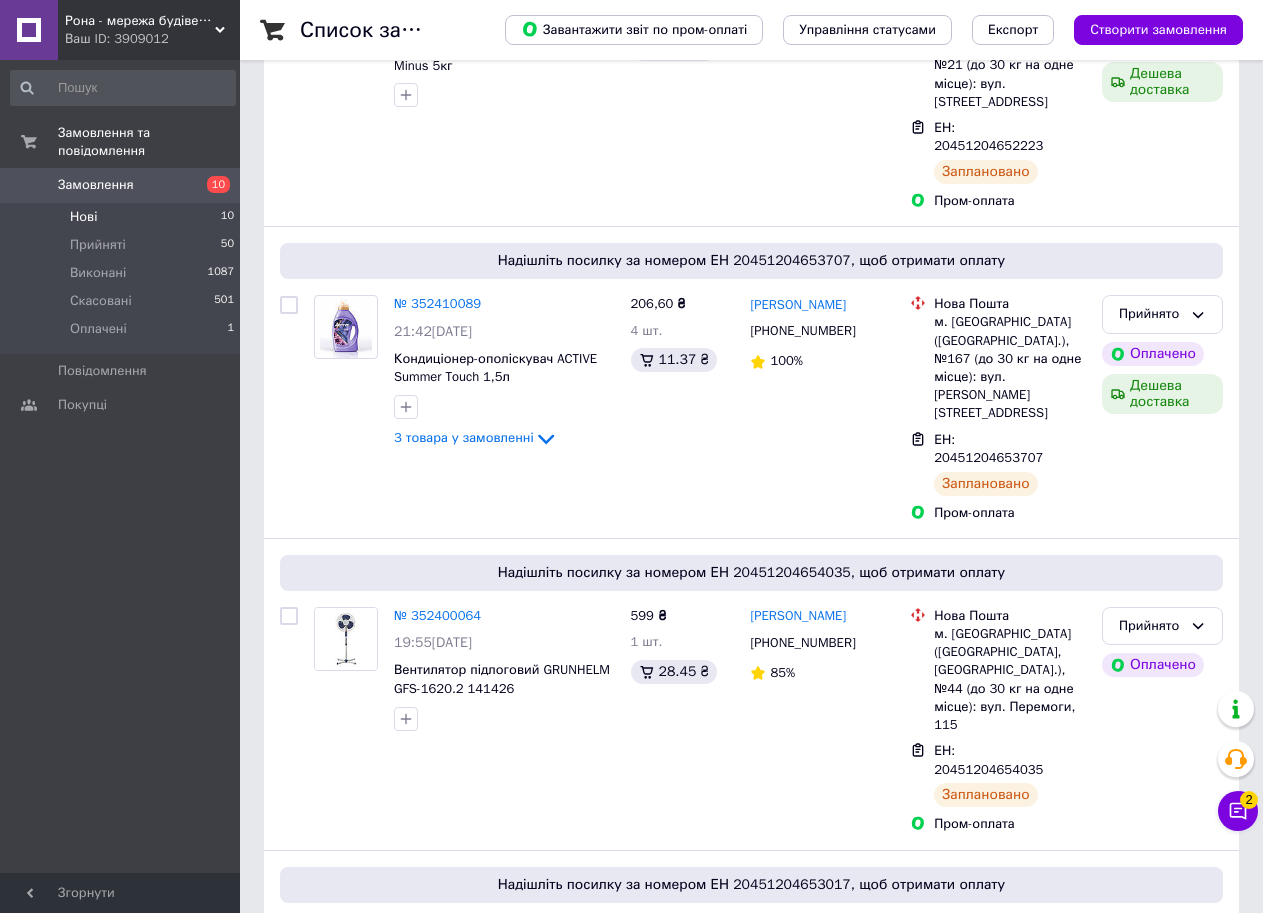 click on "Нові 10" at bounding box center (123, 217) 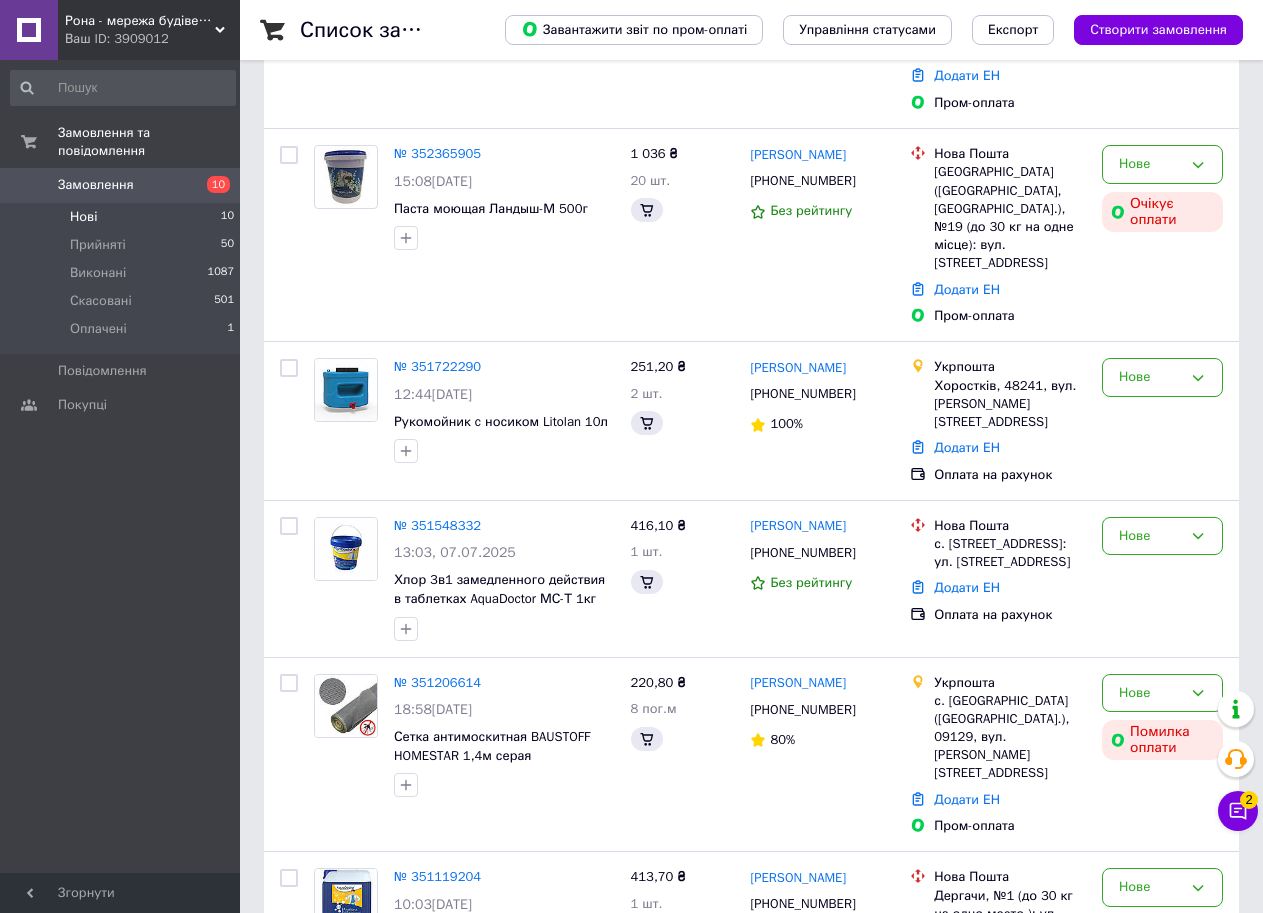 scroll, scrollTop: 0, scrollLeft: 0, axis: both 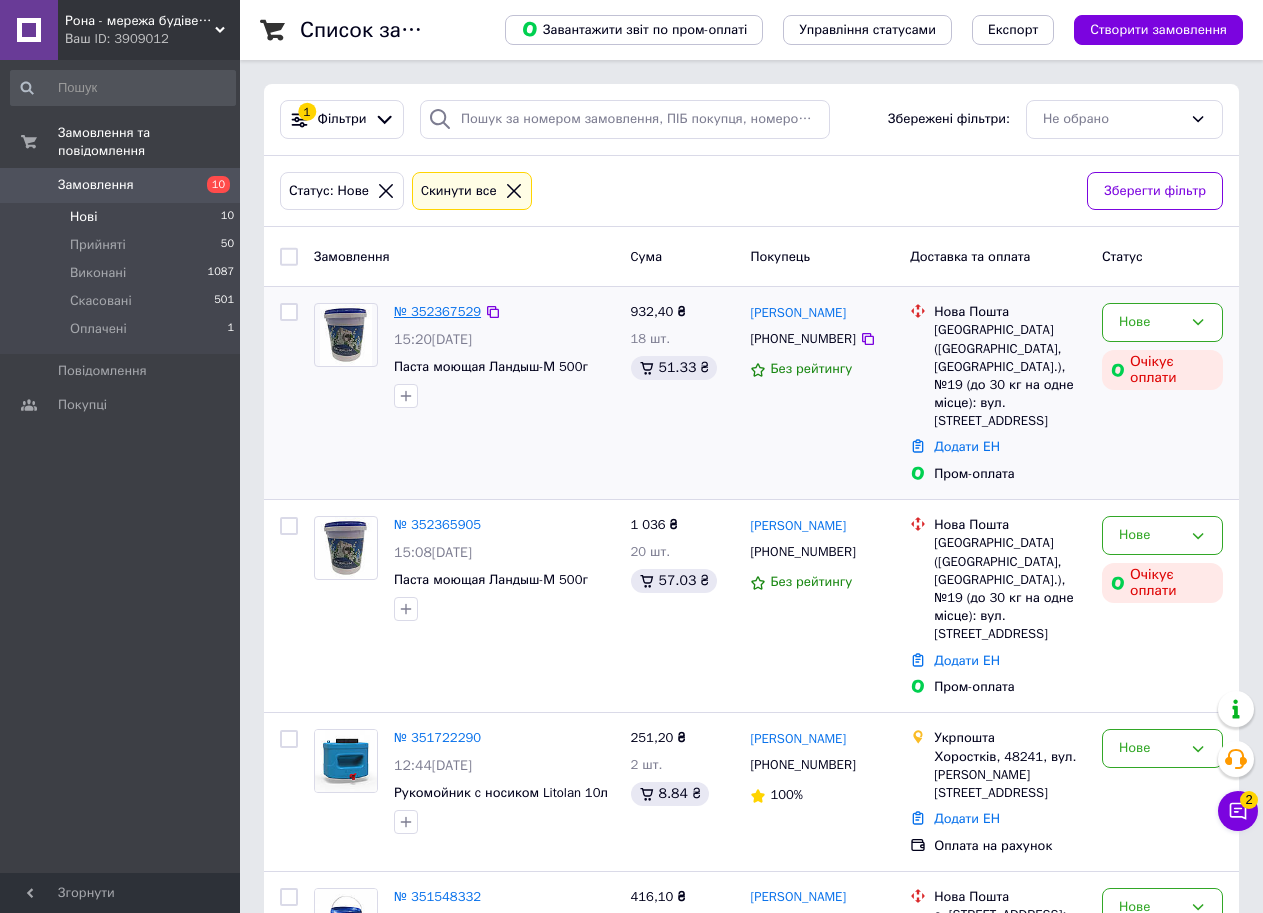 click on "№ 352367529" at bounding box center [437, 311] 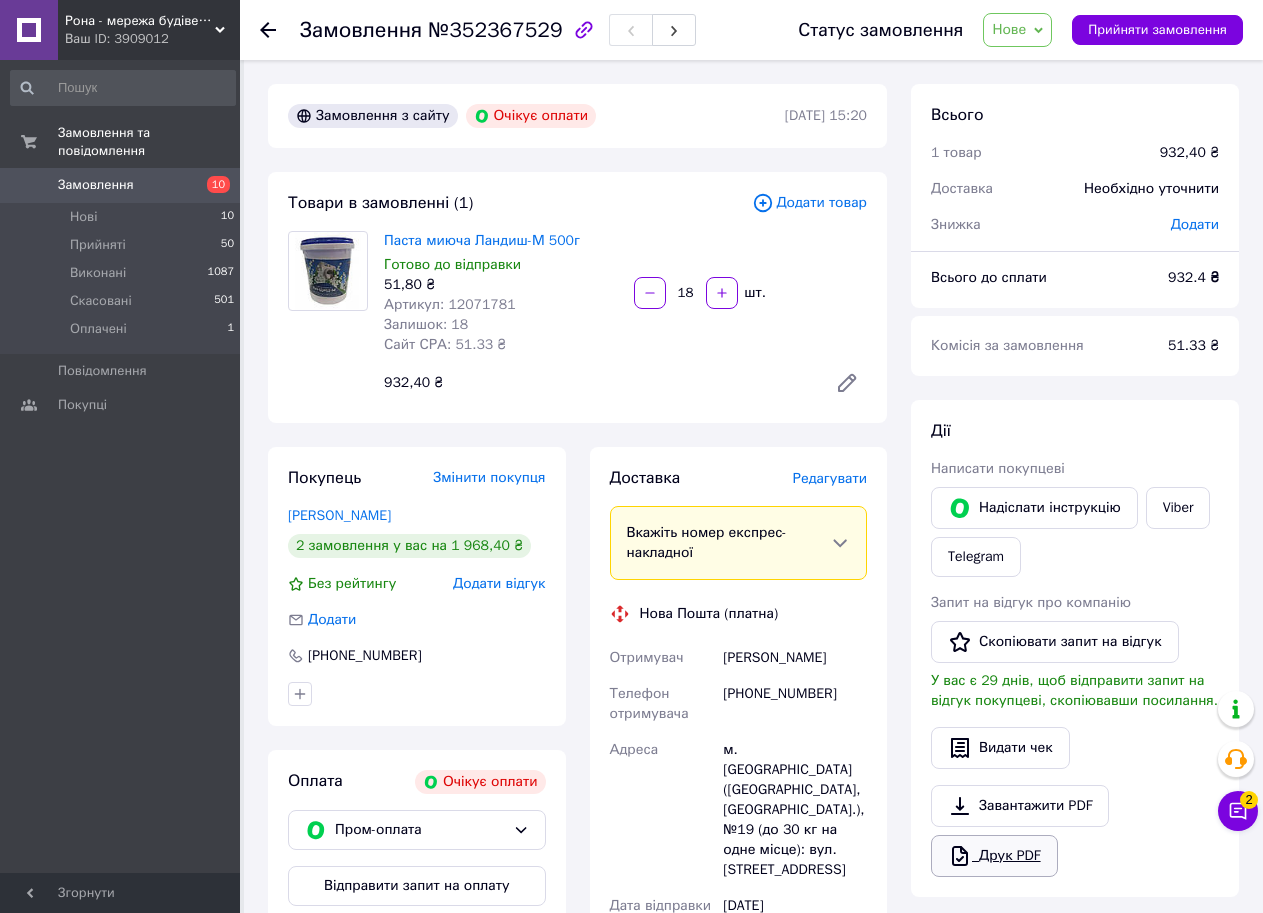 click on "Друк PDF" at bounding box center [994, 856] 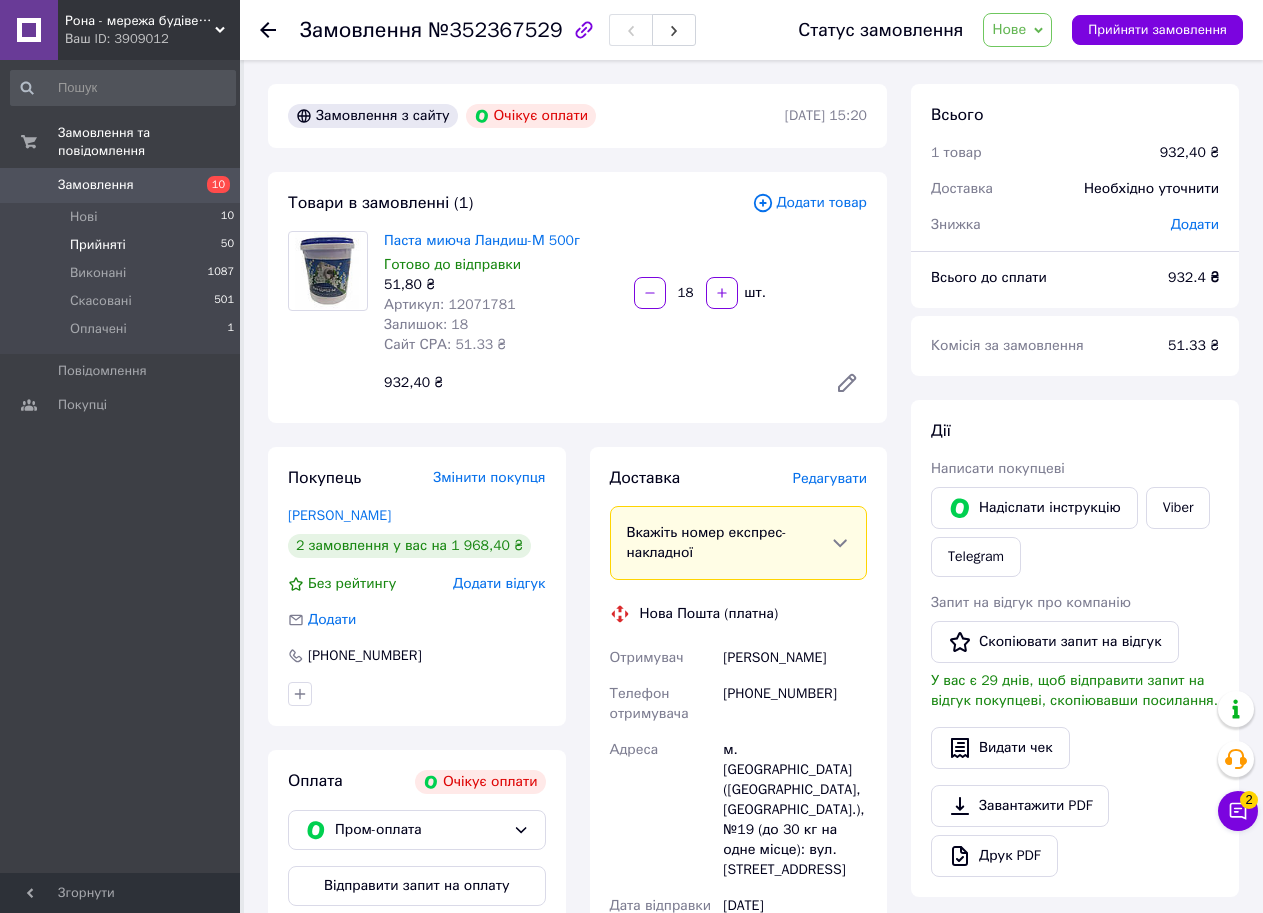 click on "Прийняті" at bounding box center [98, 245] 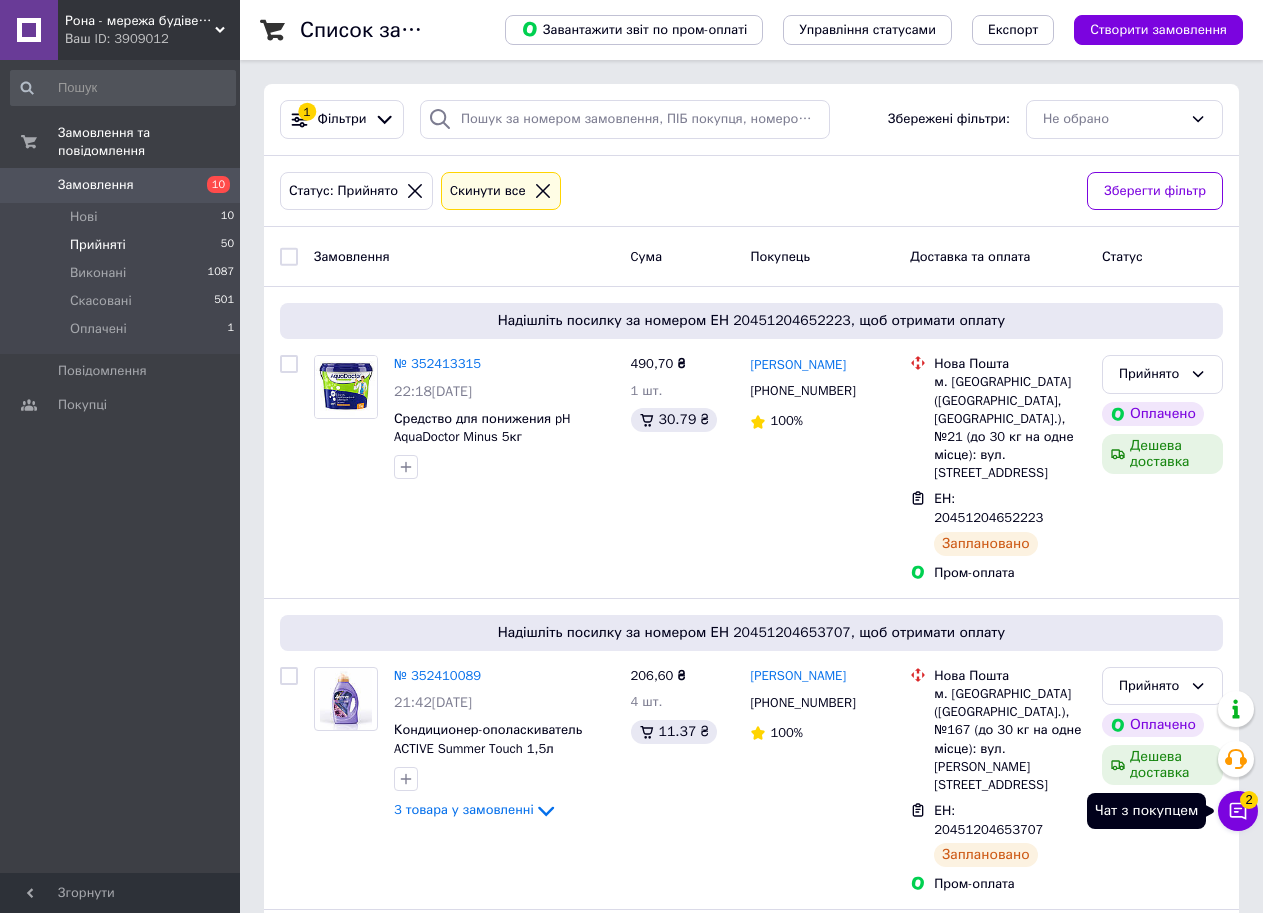 click 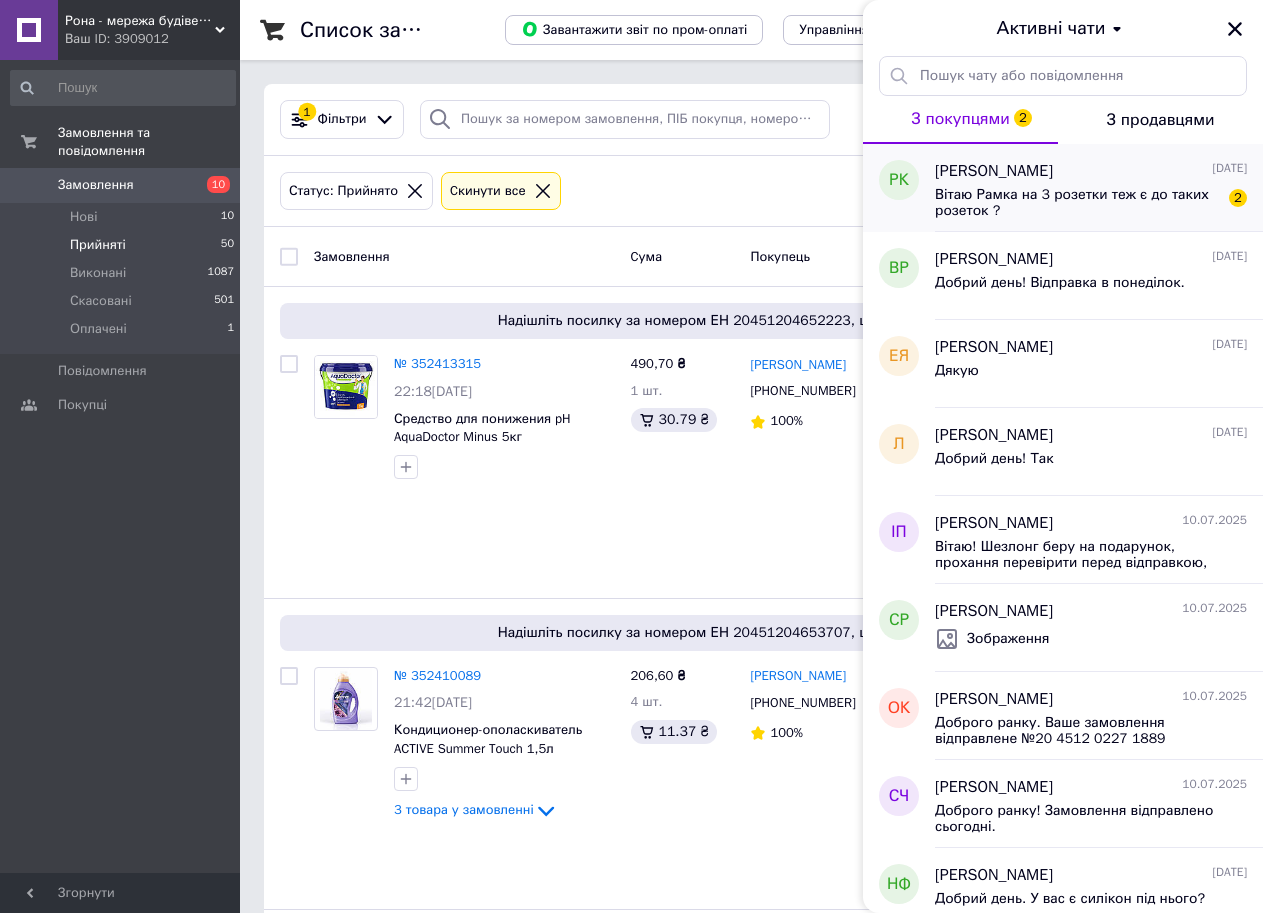click on "Вітаю
Рамка на 3 розетки теж є до таких розеток ?" at bounding box center [1077, 203] 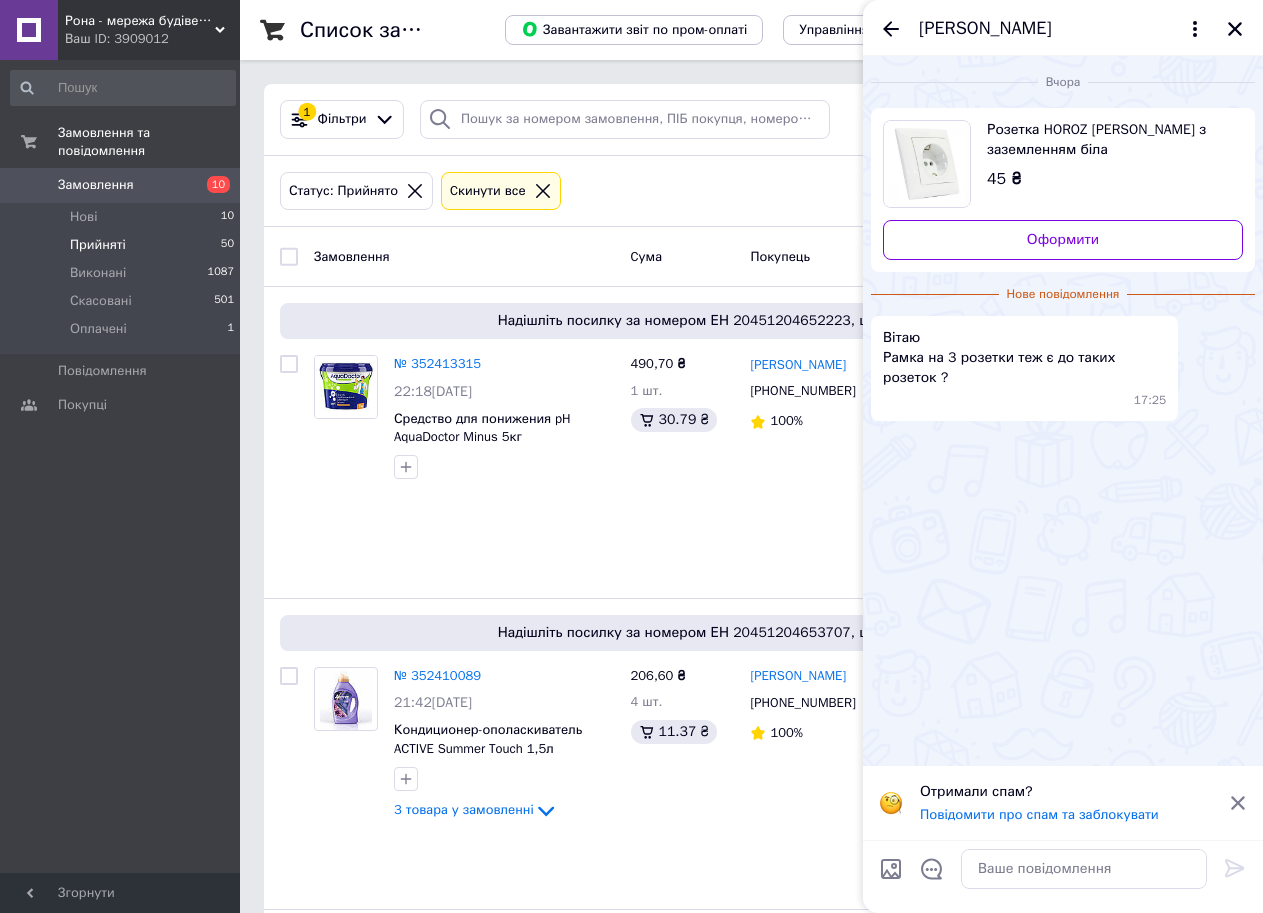 click on "Розетка HOROZ [PERSON_NAME] з заземленням біла" at bounding box center (1107, 140) 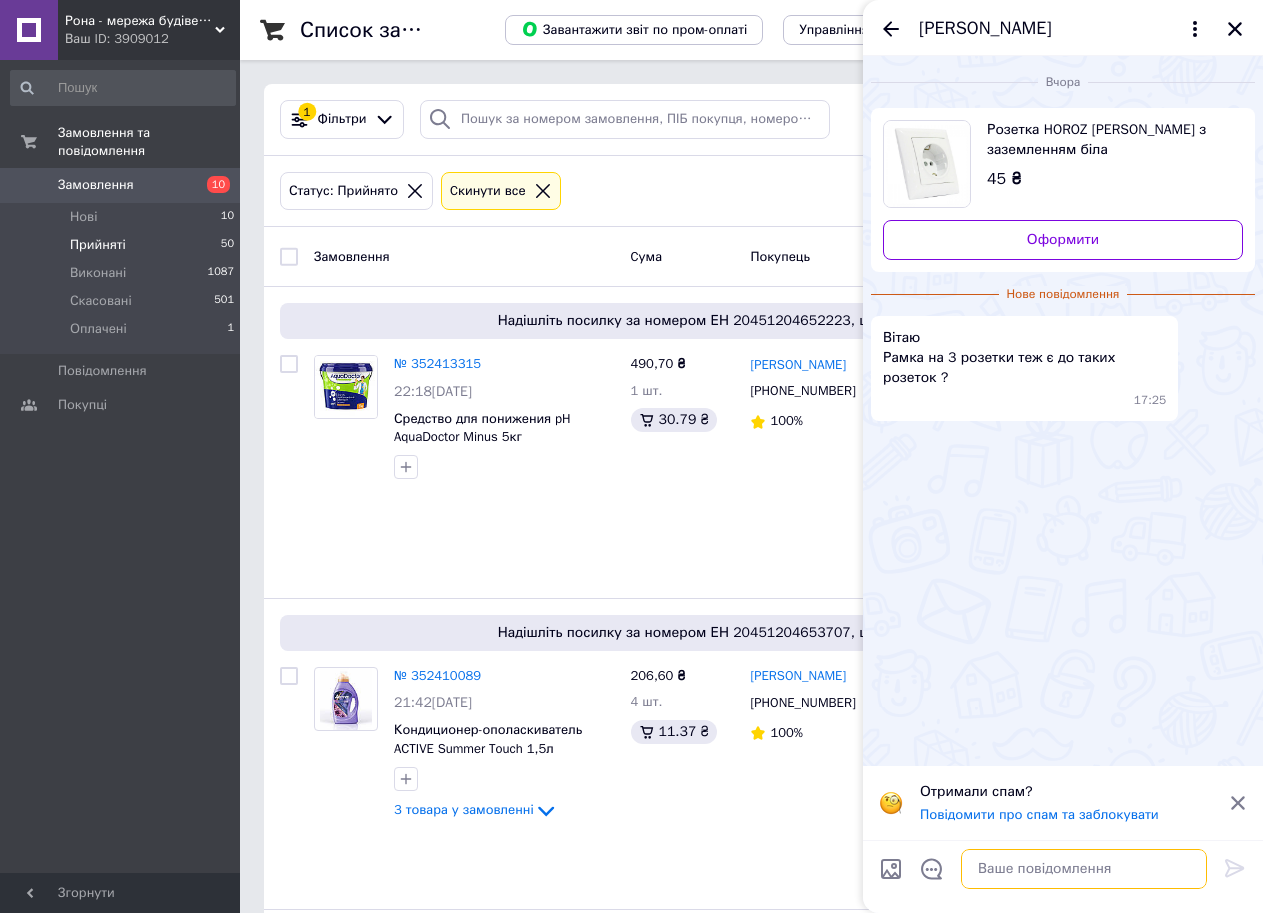 click at bounding box center (1084, 869) 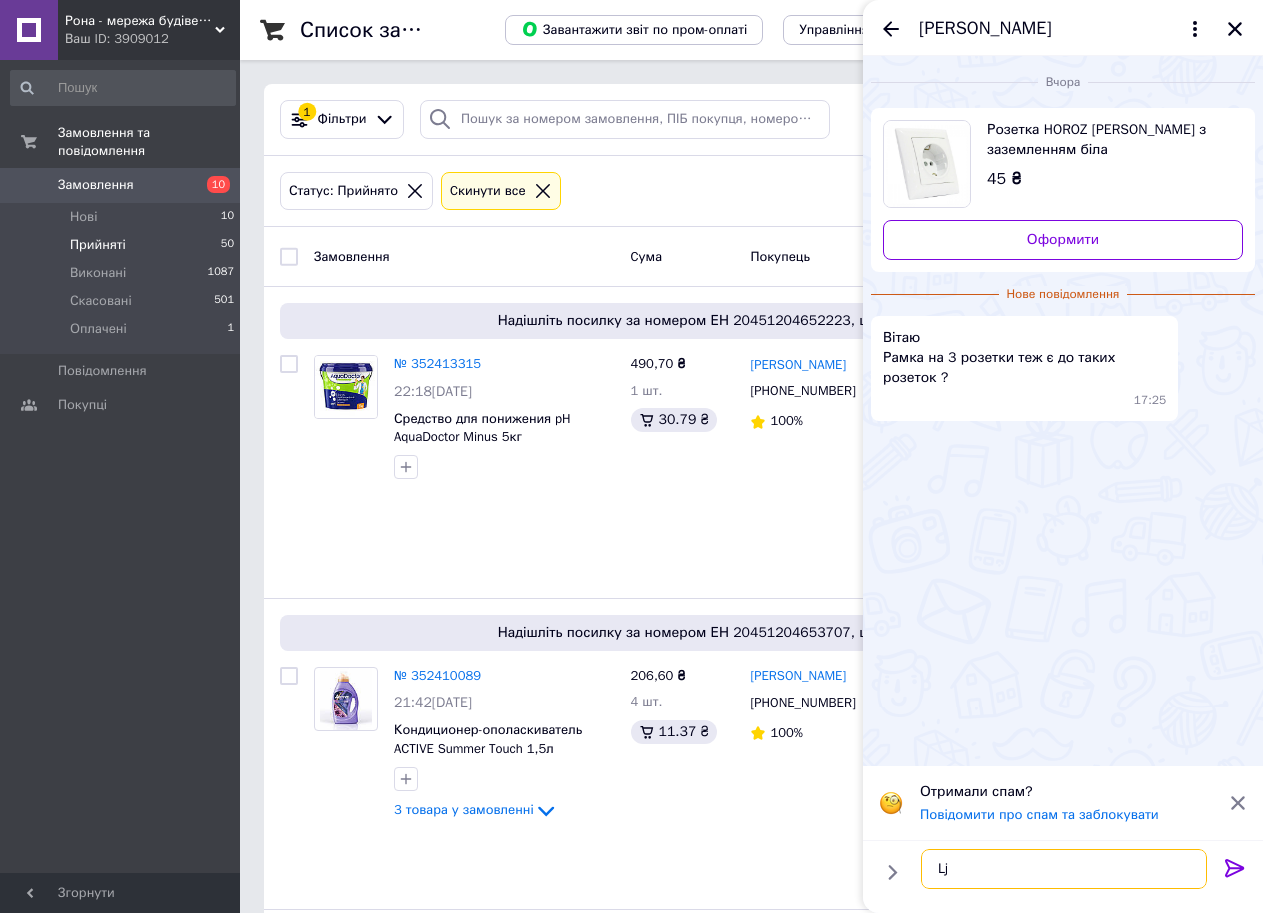 type on "L" 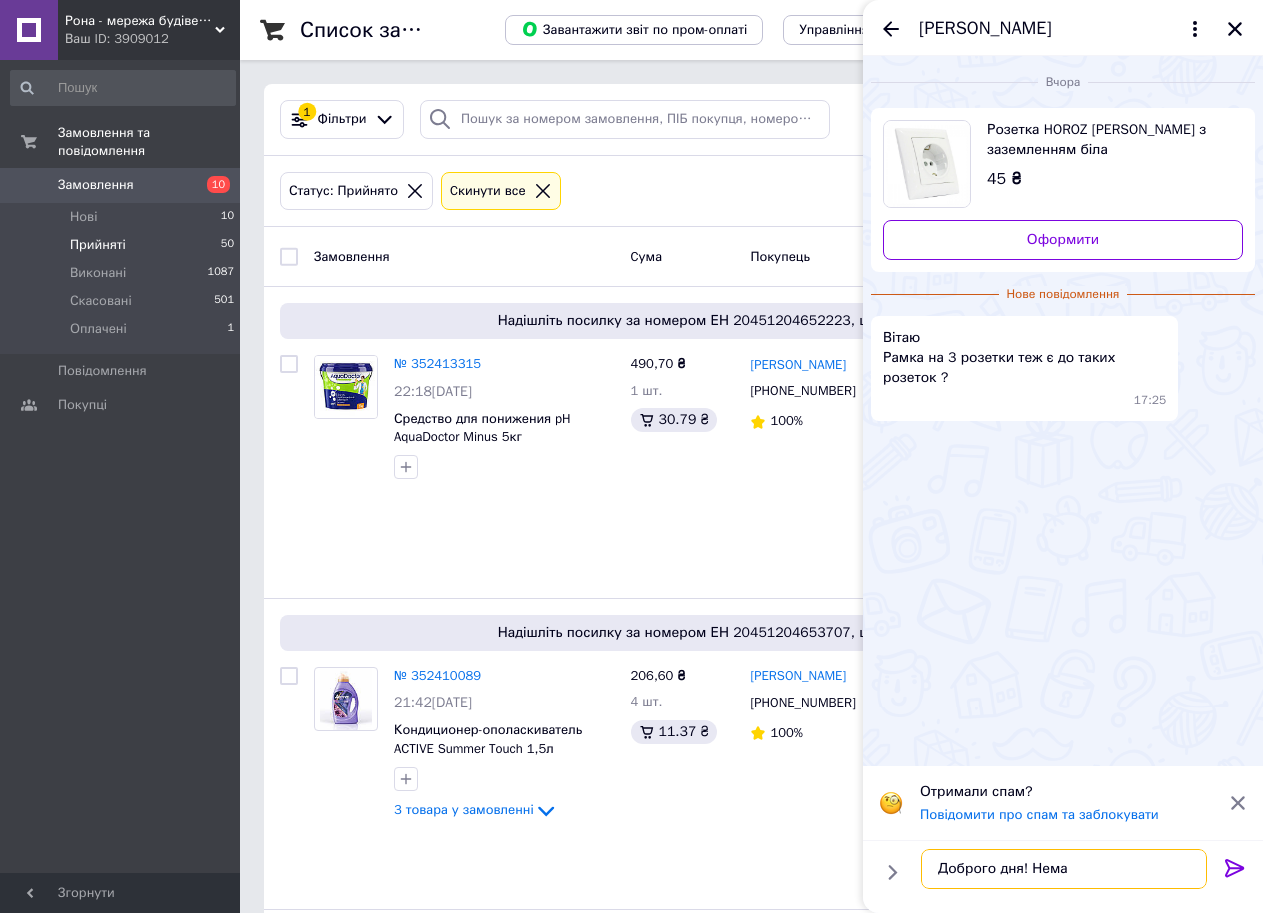 type on "Доброго дня! Немає" 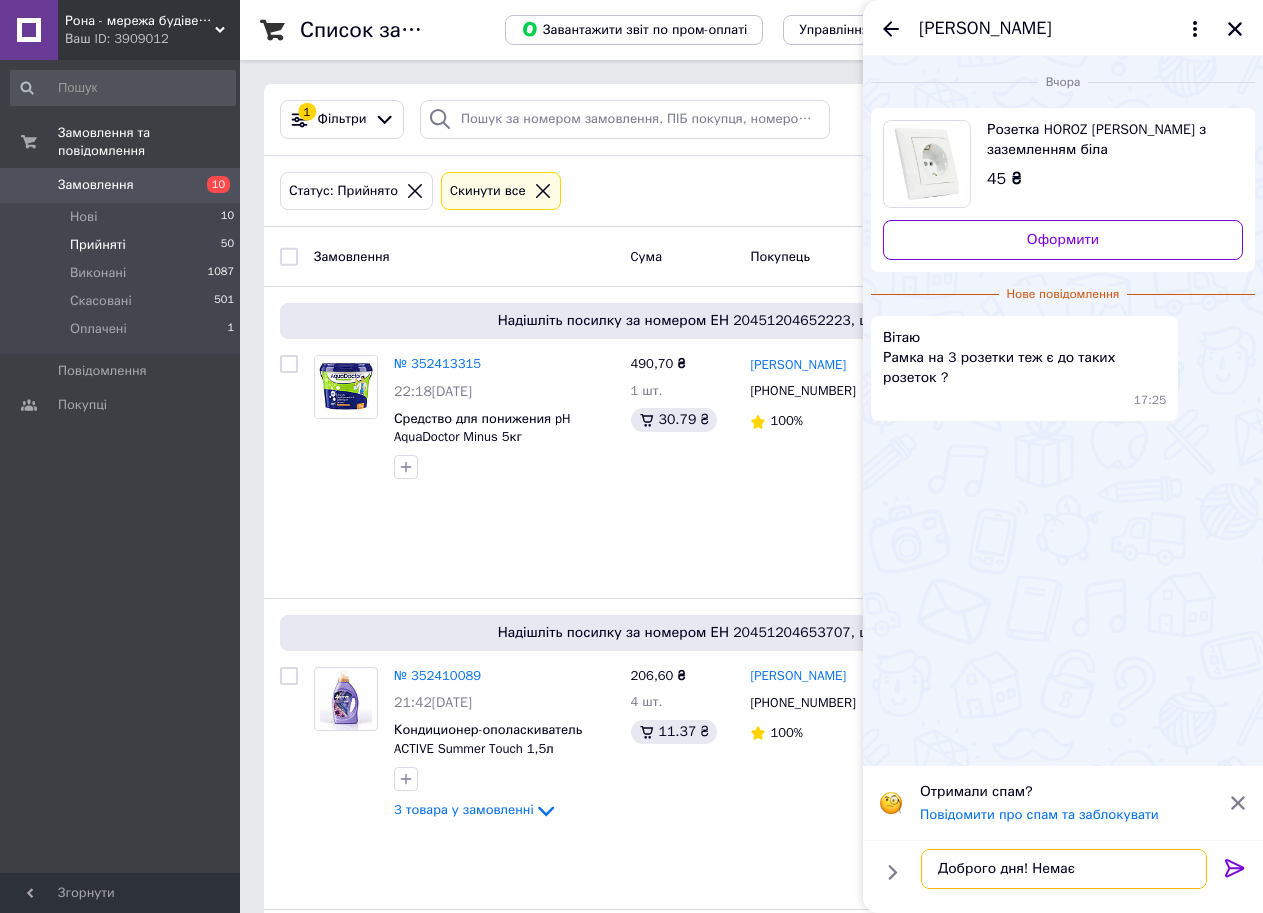 type 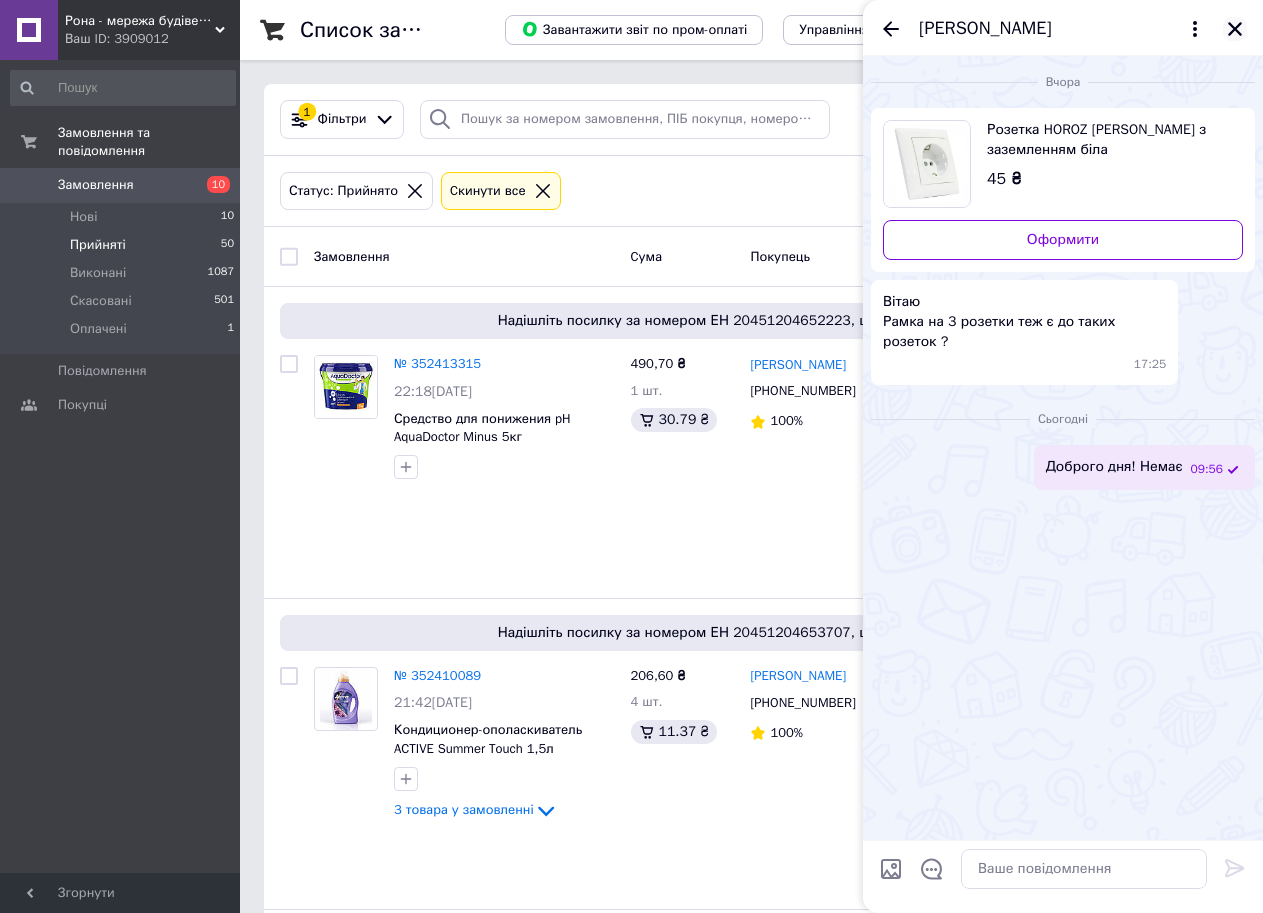 click 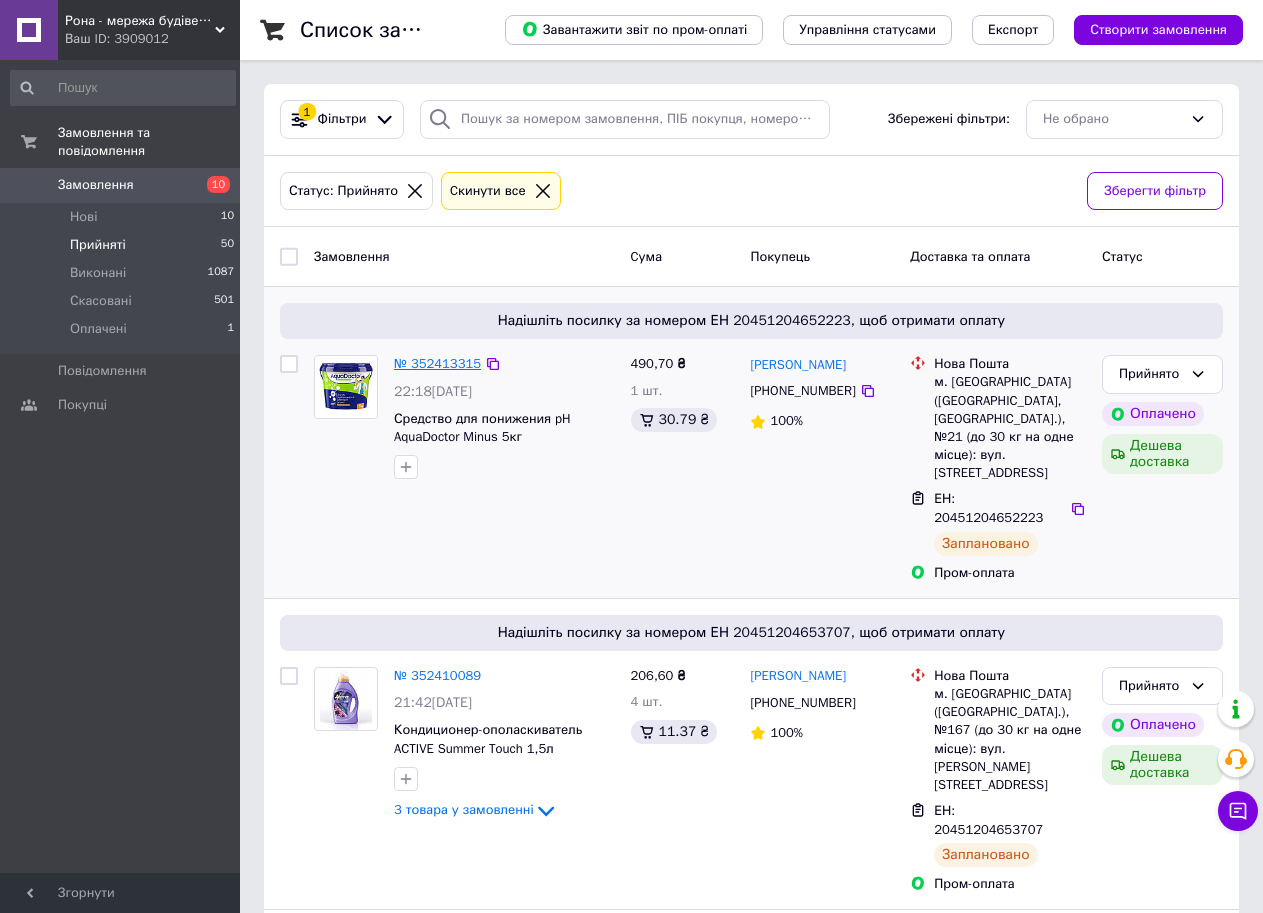click on "№ 352413315" at bounding box center (437, 363) 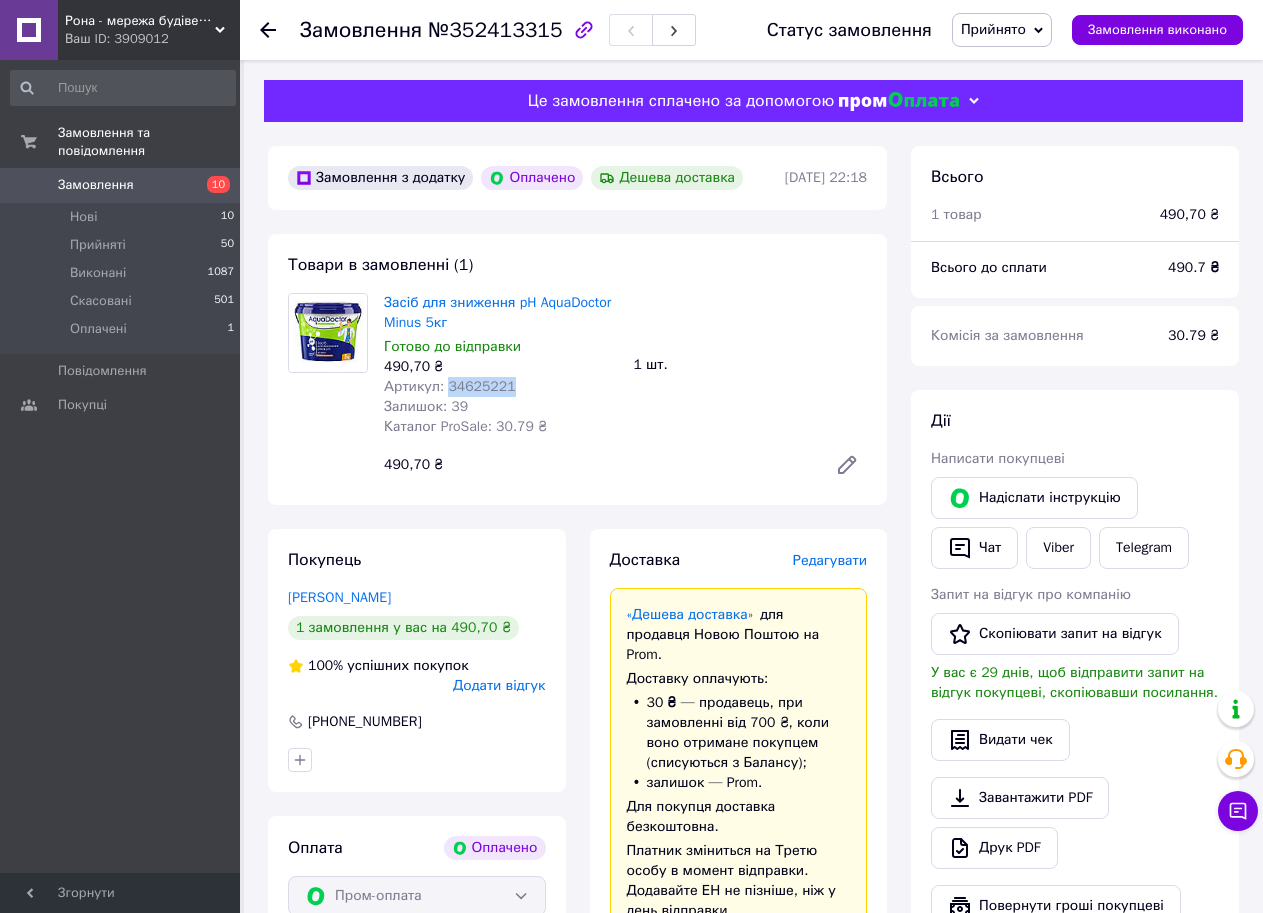 drag, startPoint x: 505, startPoint y: 391, endPoint x: 442, endPoint y: 386, distance: 63.1981 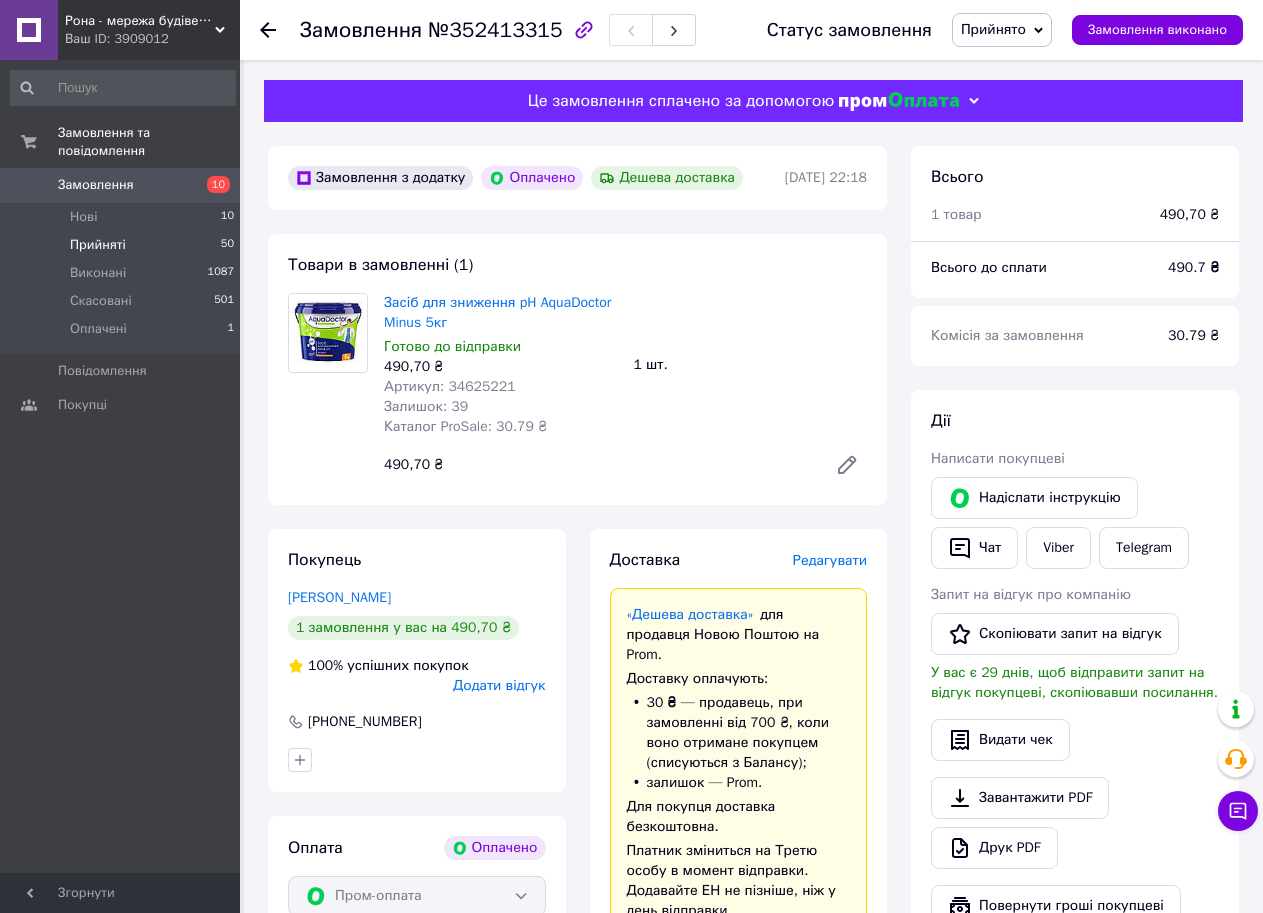 click on "Прийняті 50" at bounding box center [123, 245] 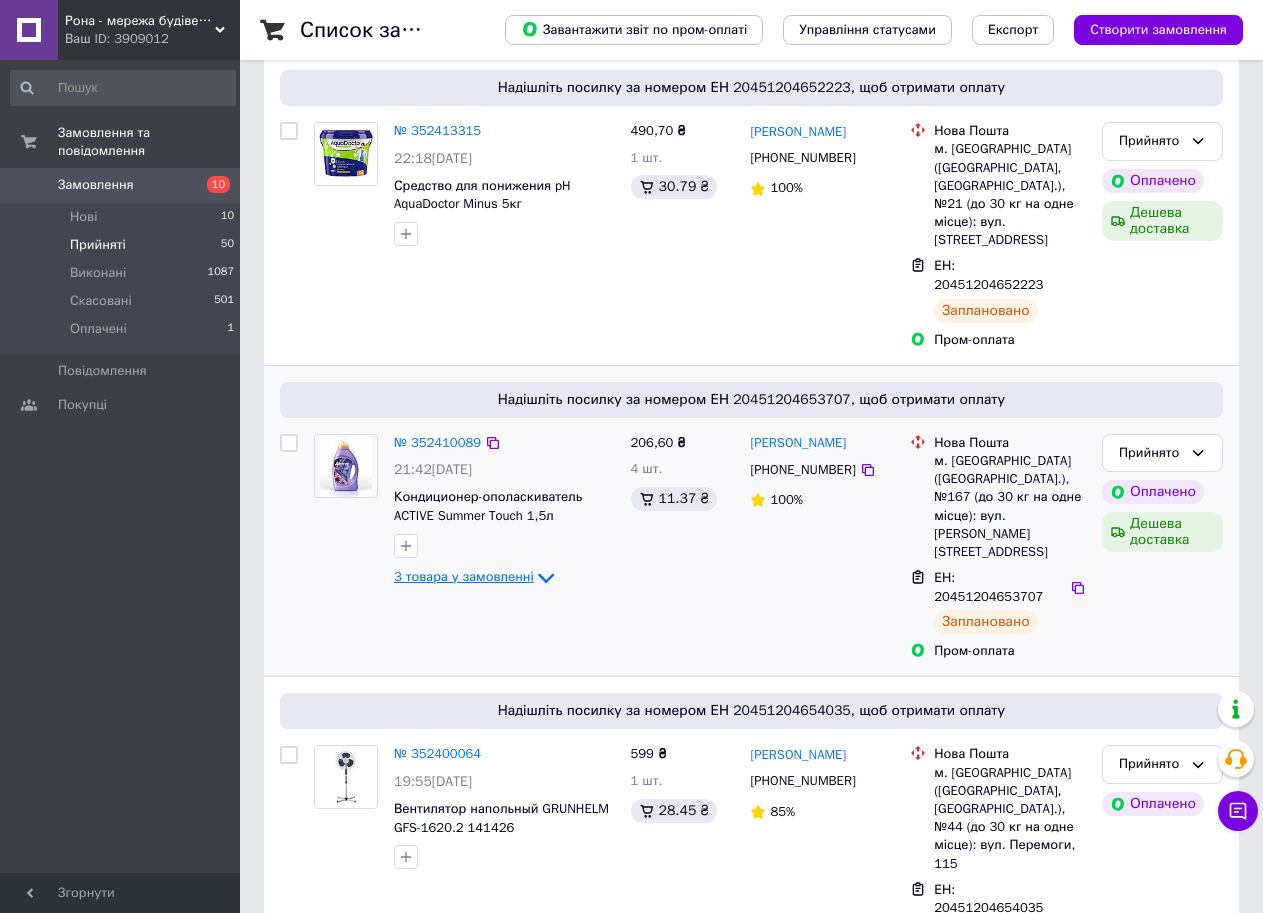 scroll, scrollTop: 300, scrollLeft: 0, axis: vertical 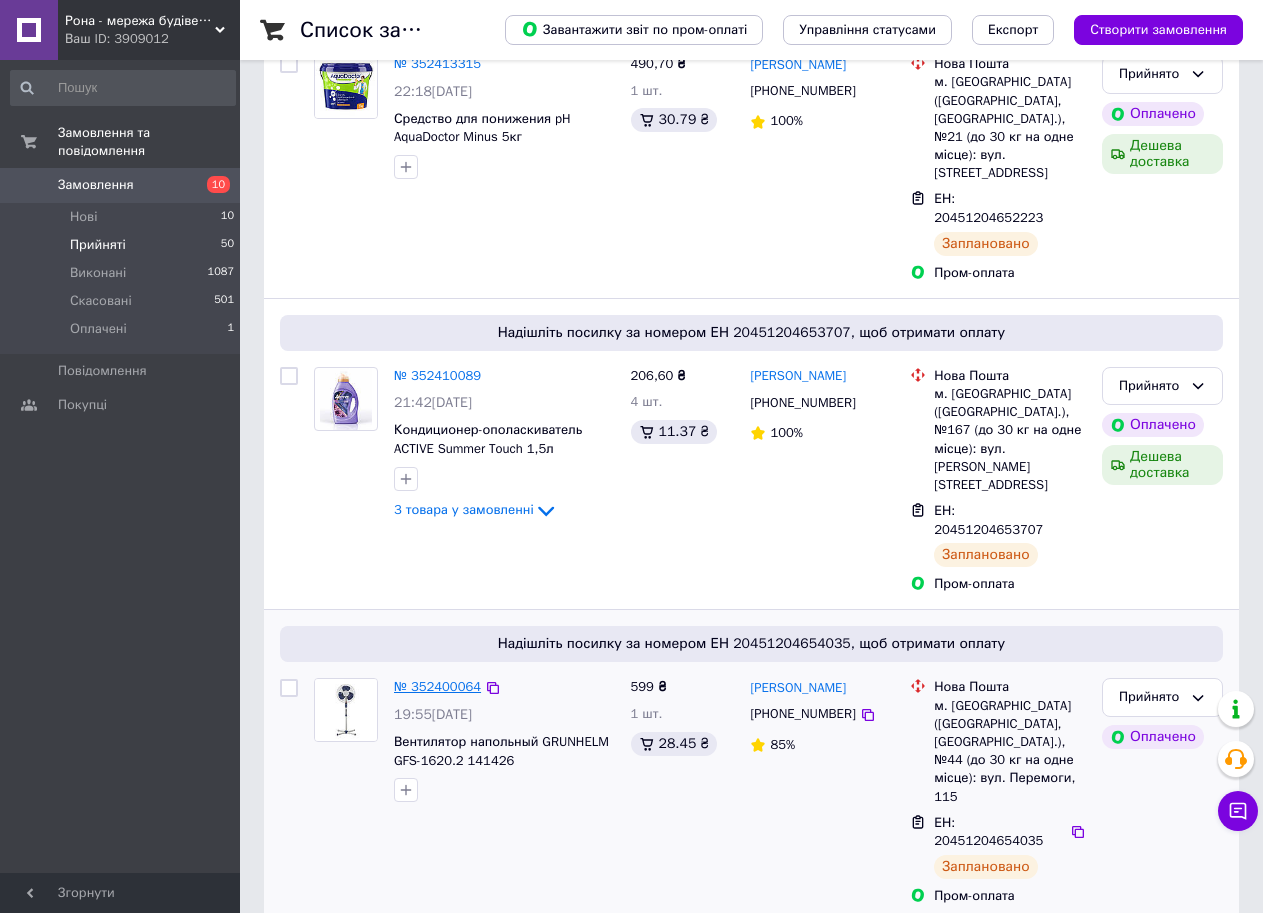click on "№ 352400064" at bounding box center (437, 686) 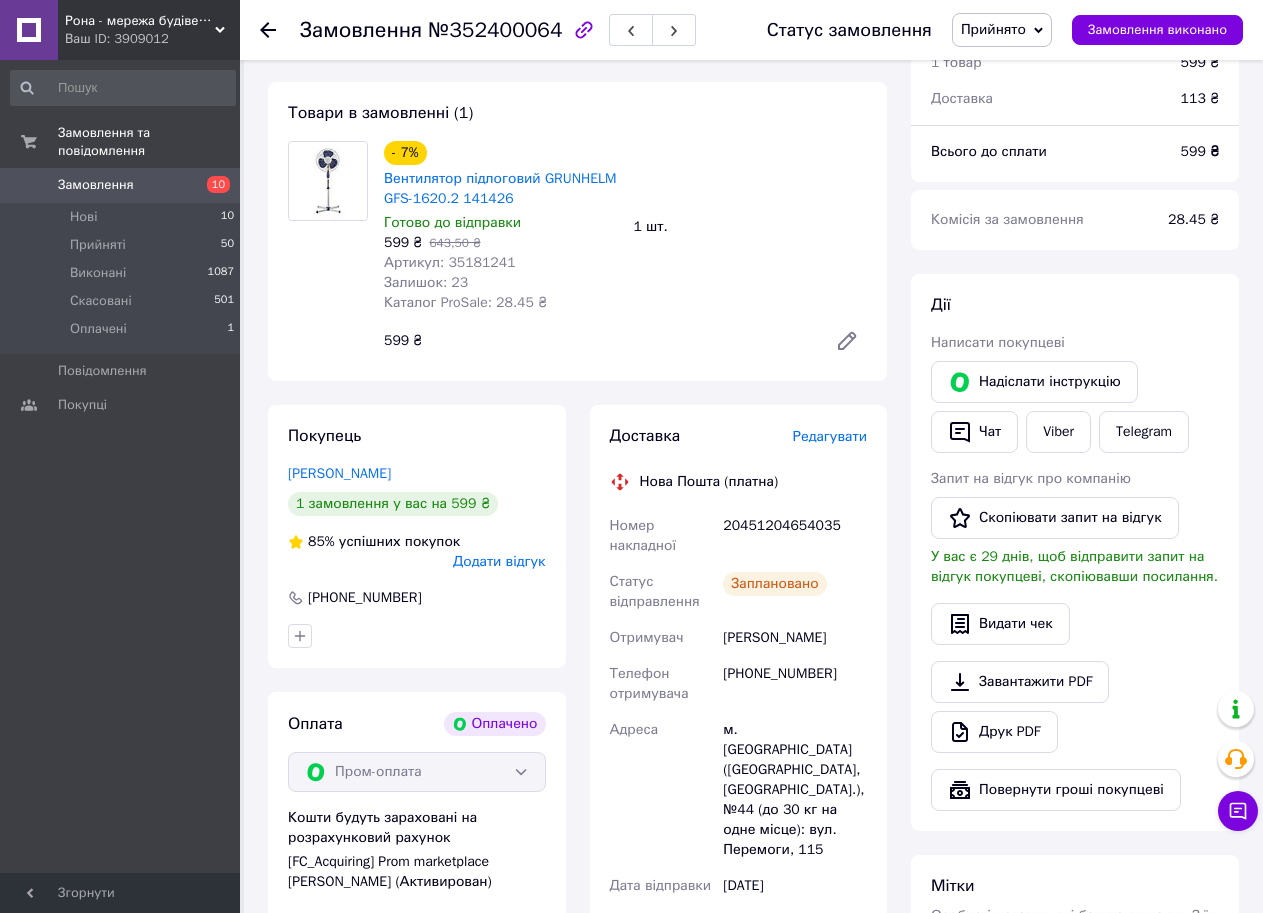 scroll, scrollTop: 0, scrollLeft: 0, axis: both 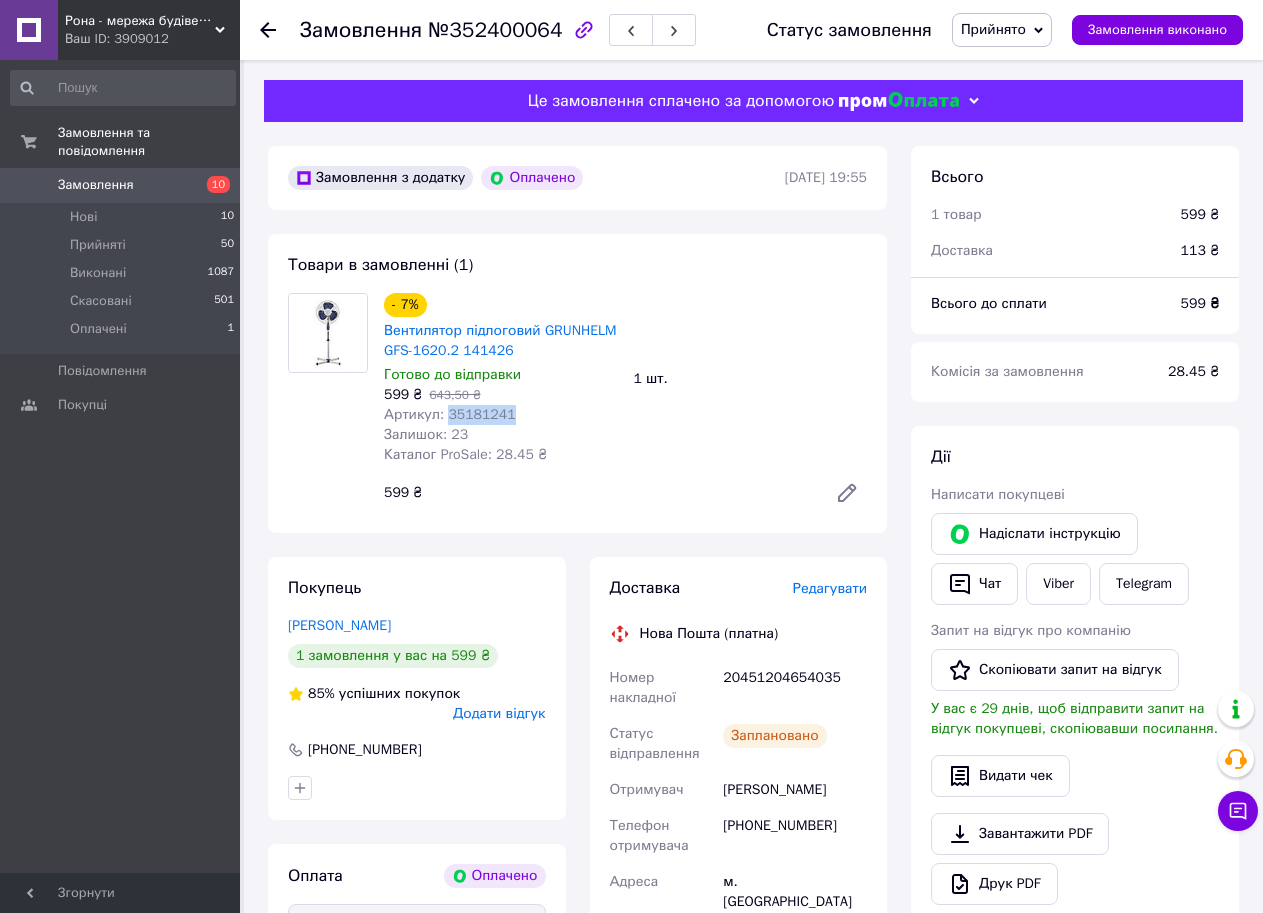 drag, startPoint x: 506, startPoint y: 408, endPoint x: 444, endPoint y: 413, distance: 62.201286 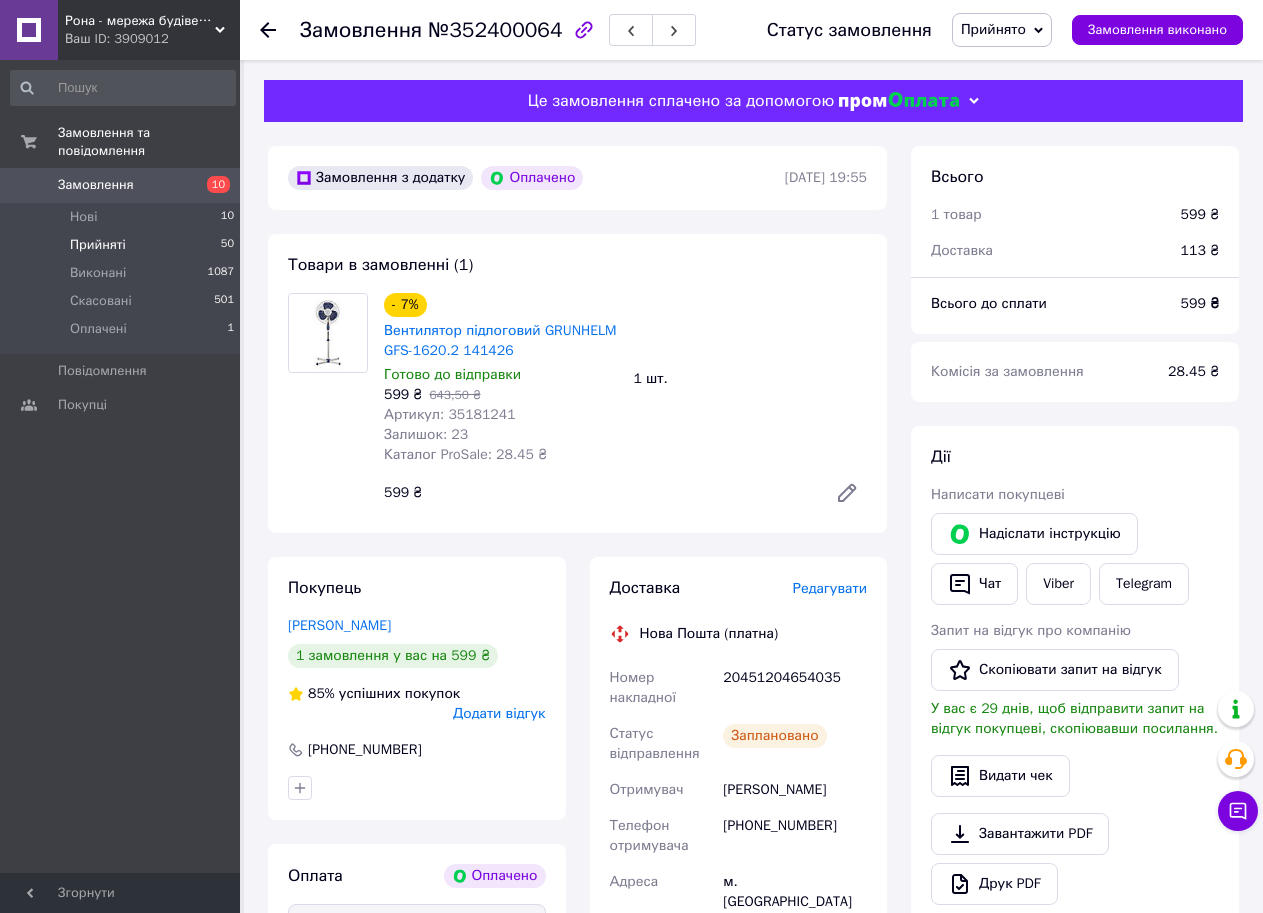 click on "Прийняті" at bounding box center [98, 245] 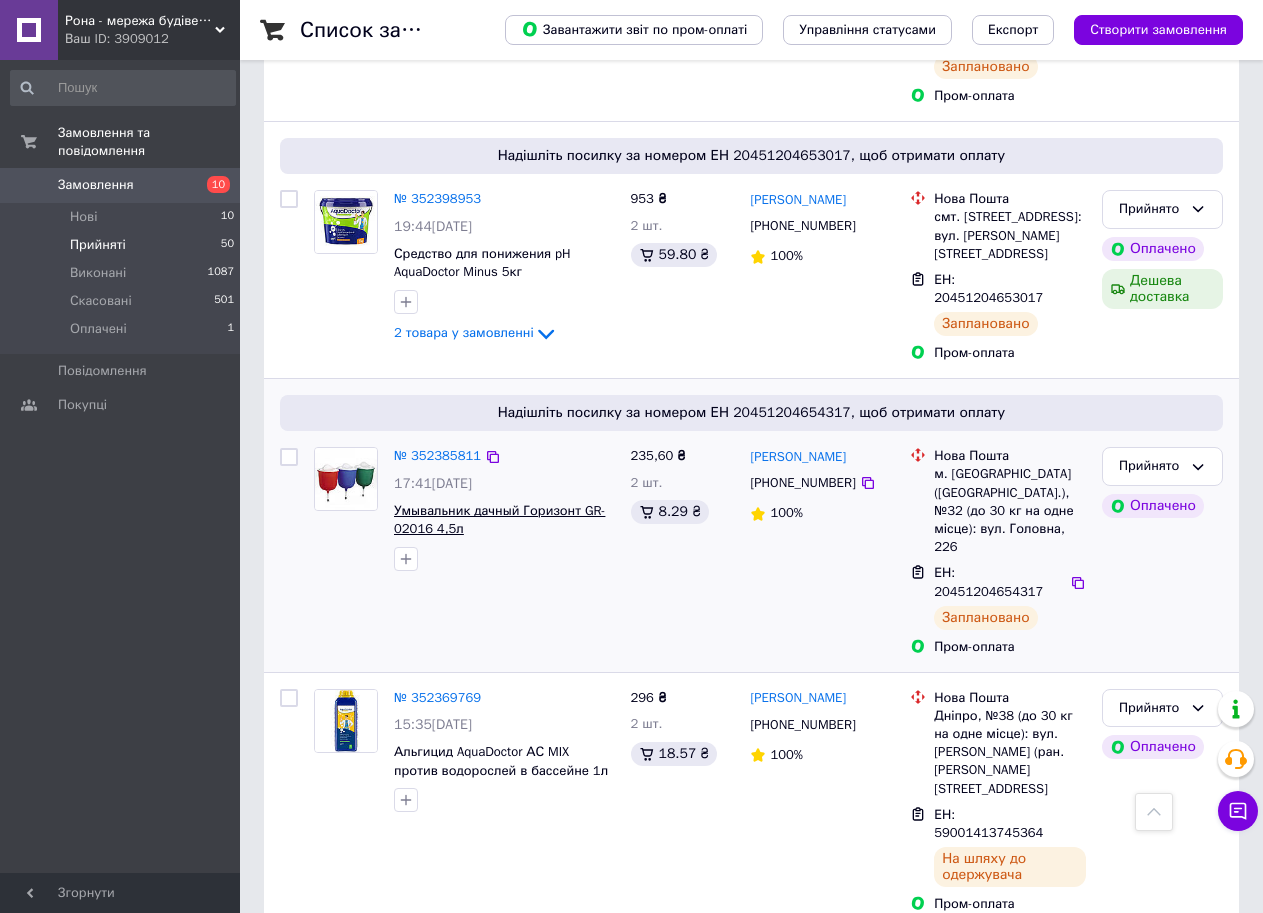 scroll, scrollTop: 1200, scrollLeft: 0, axis: vertical 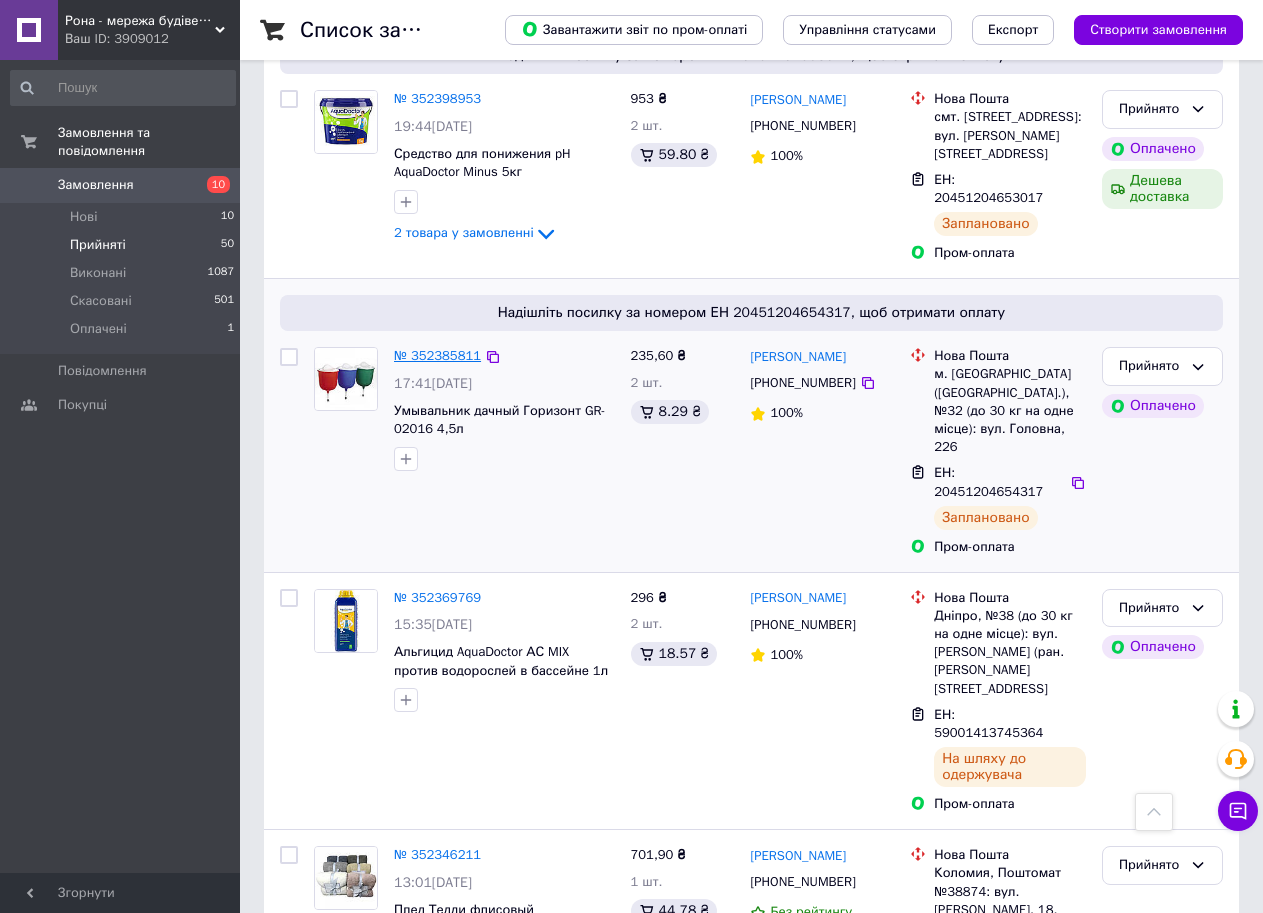 click on "№ 352385811" at bounding box center (437, 355) 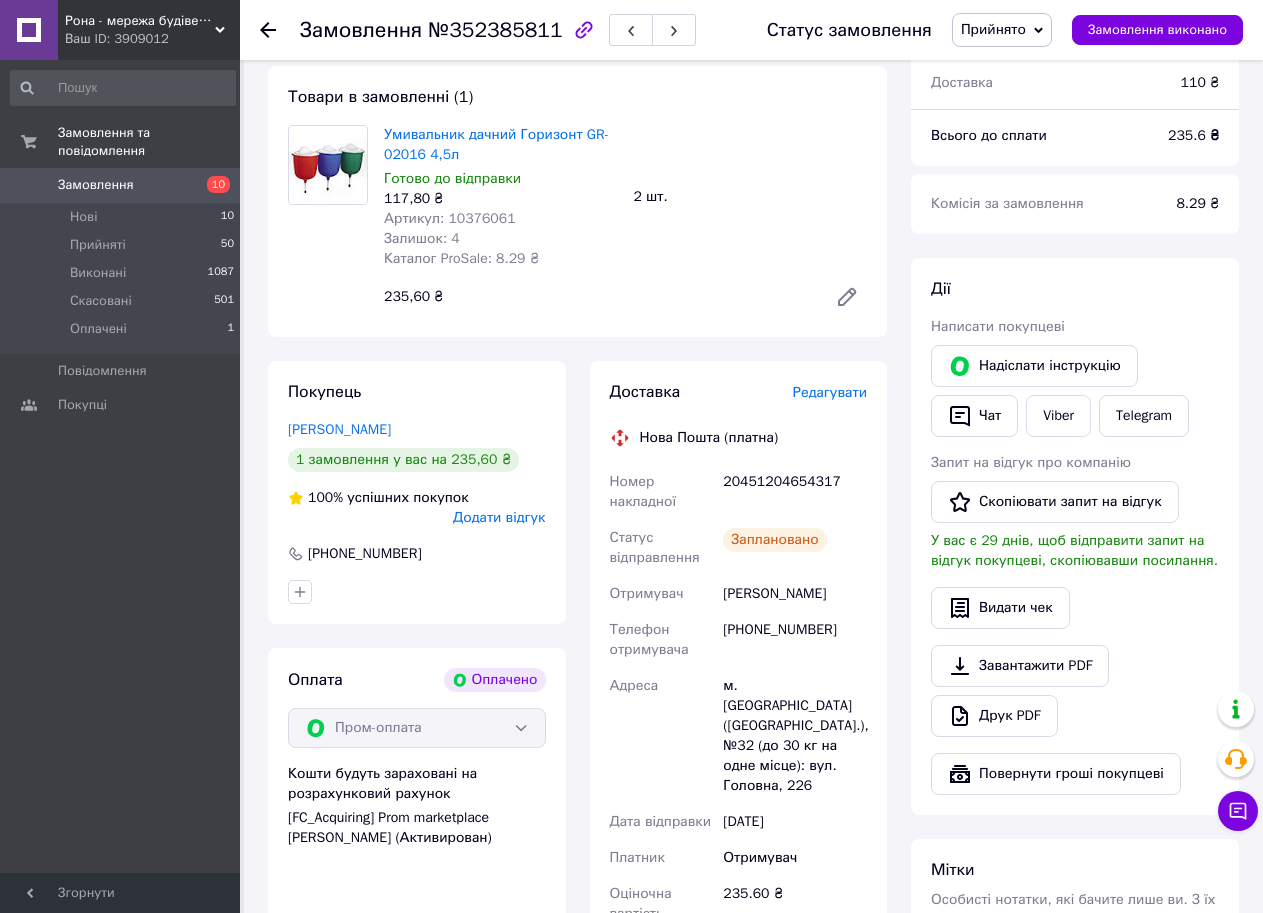 scroll, scrollTop: 146, scrollLeft: 0, axis: vertical 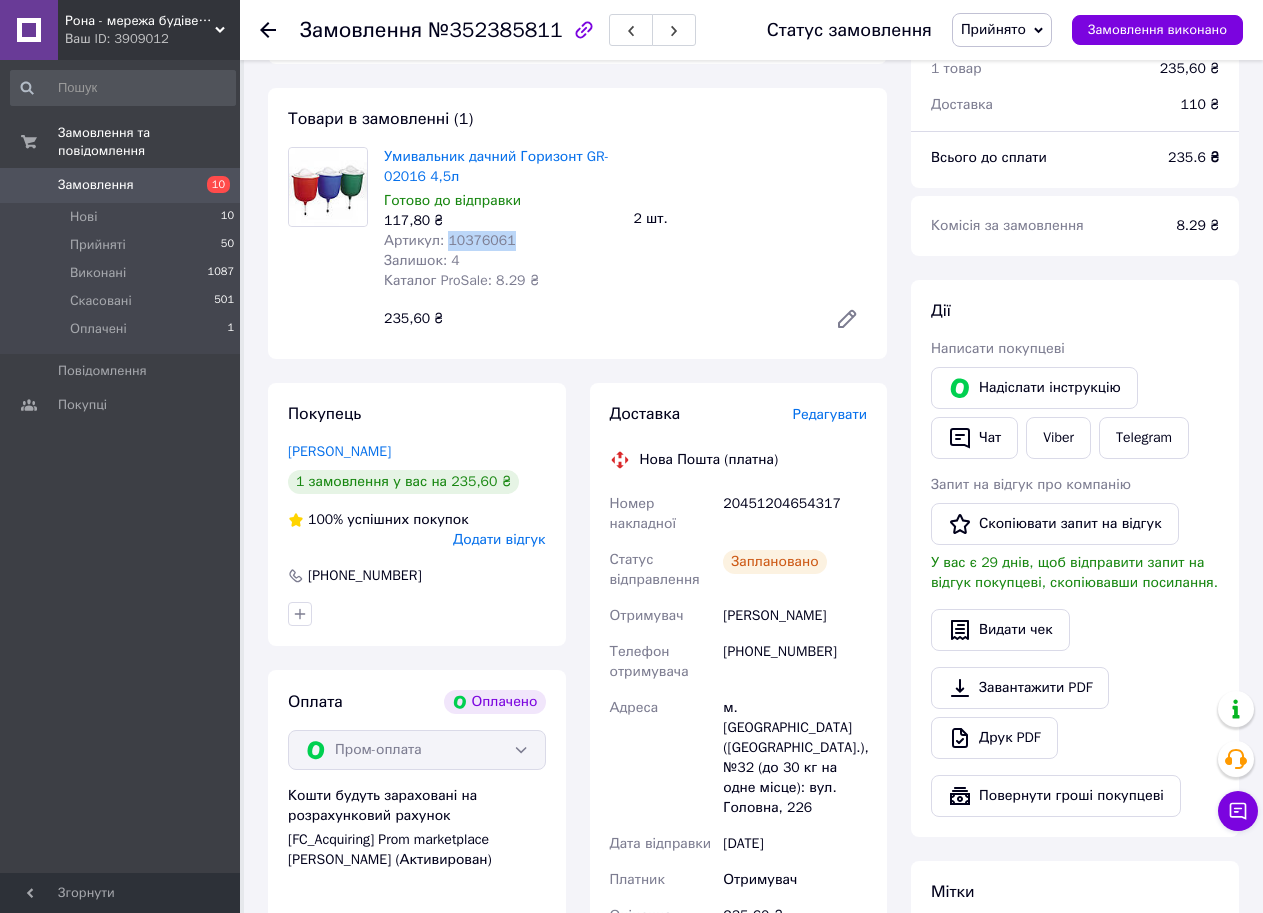 drag, startPoint x: 509, startPoint y: 237, endPoint x: 443, endPoint y: 243, distance: 66.27216 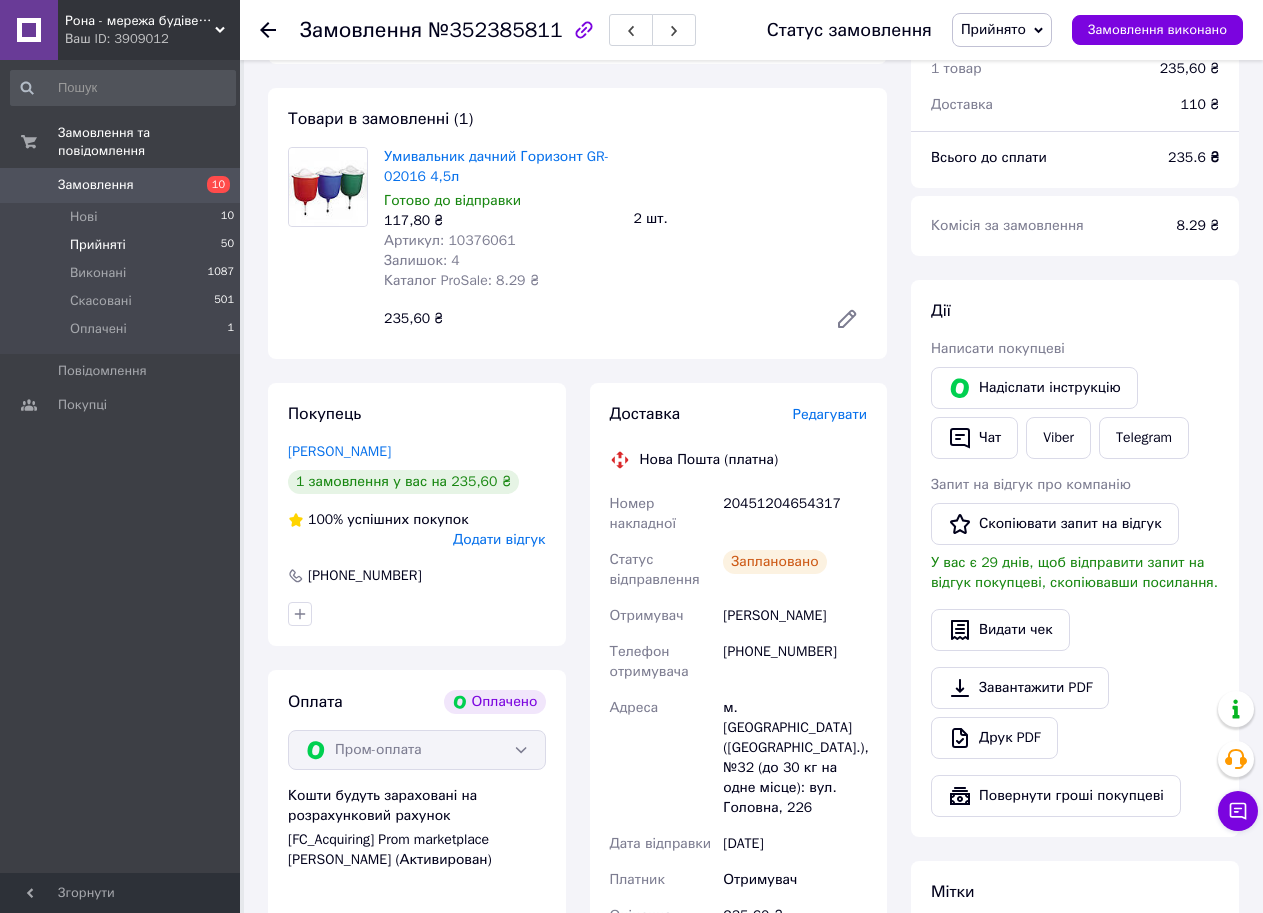 click on "Прийняті 50" at bounding box center [123, 245] 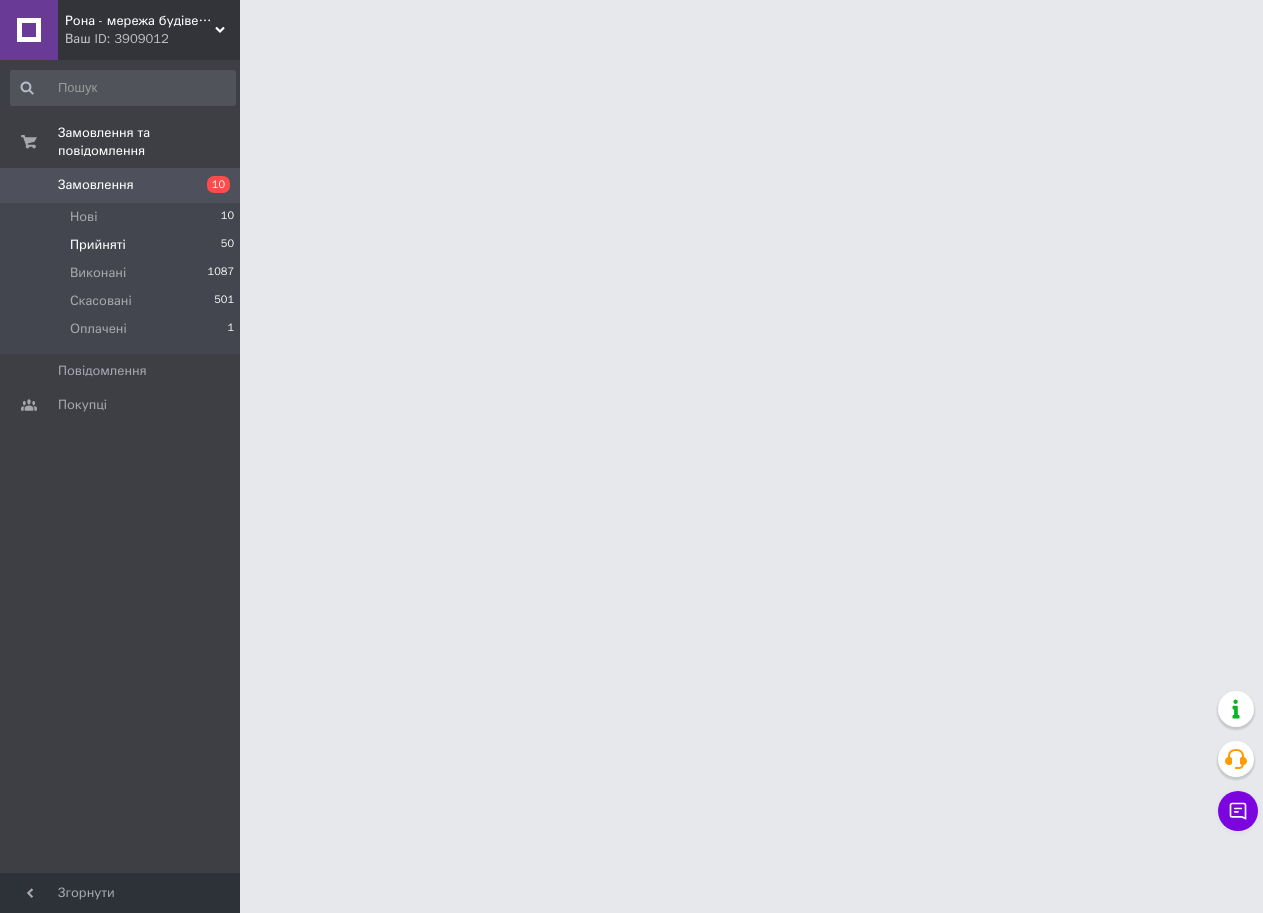 scroll, scrollTop: 0, scrollLeft: 0, axis: both 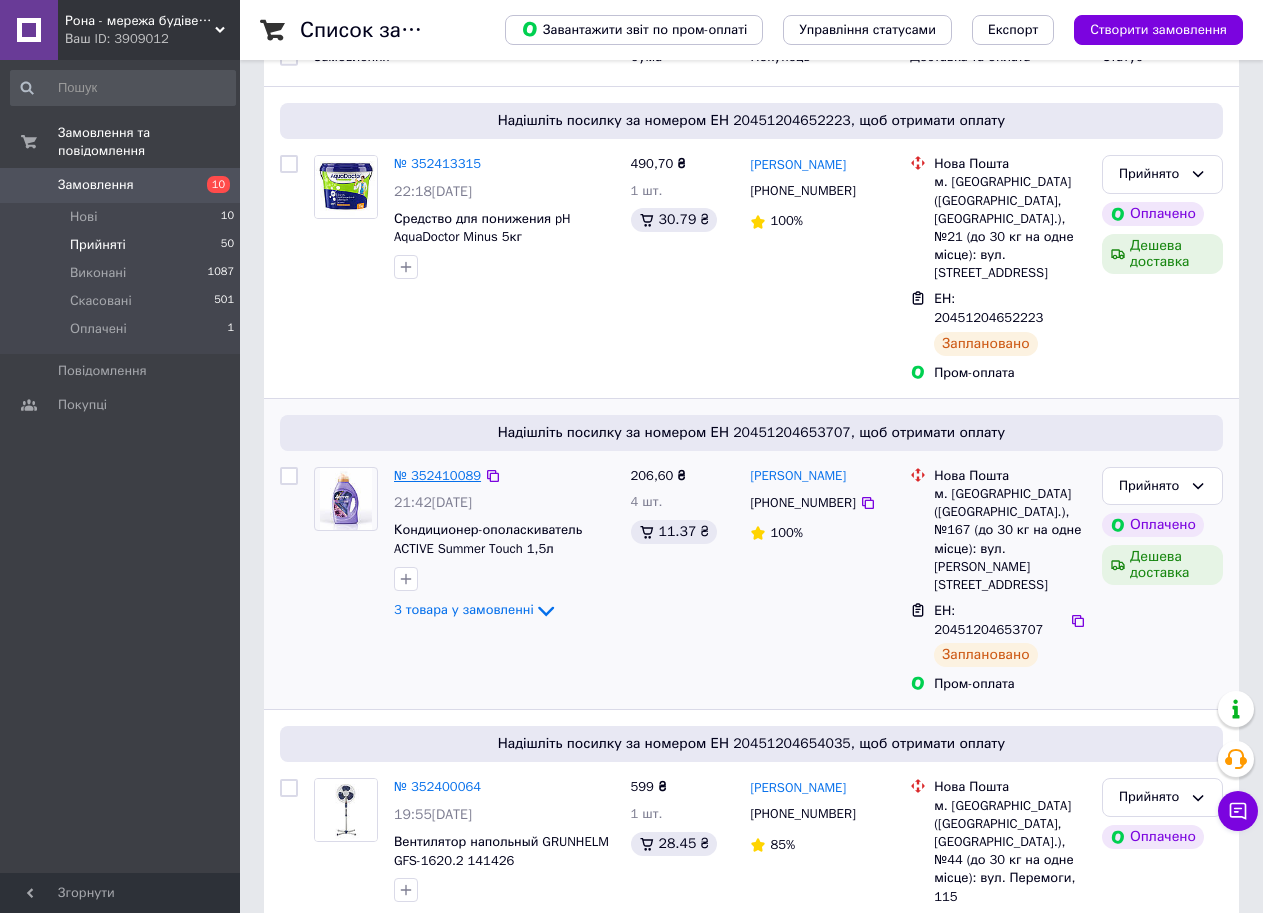 click on "№ 352410089" at bounding box center (437, 475) 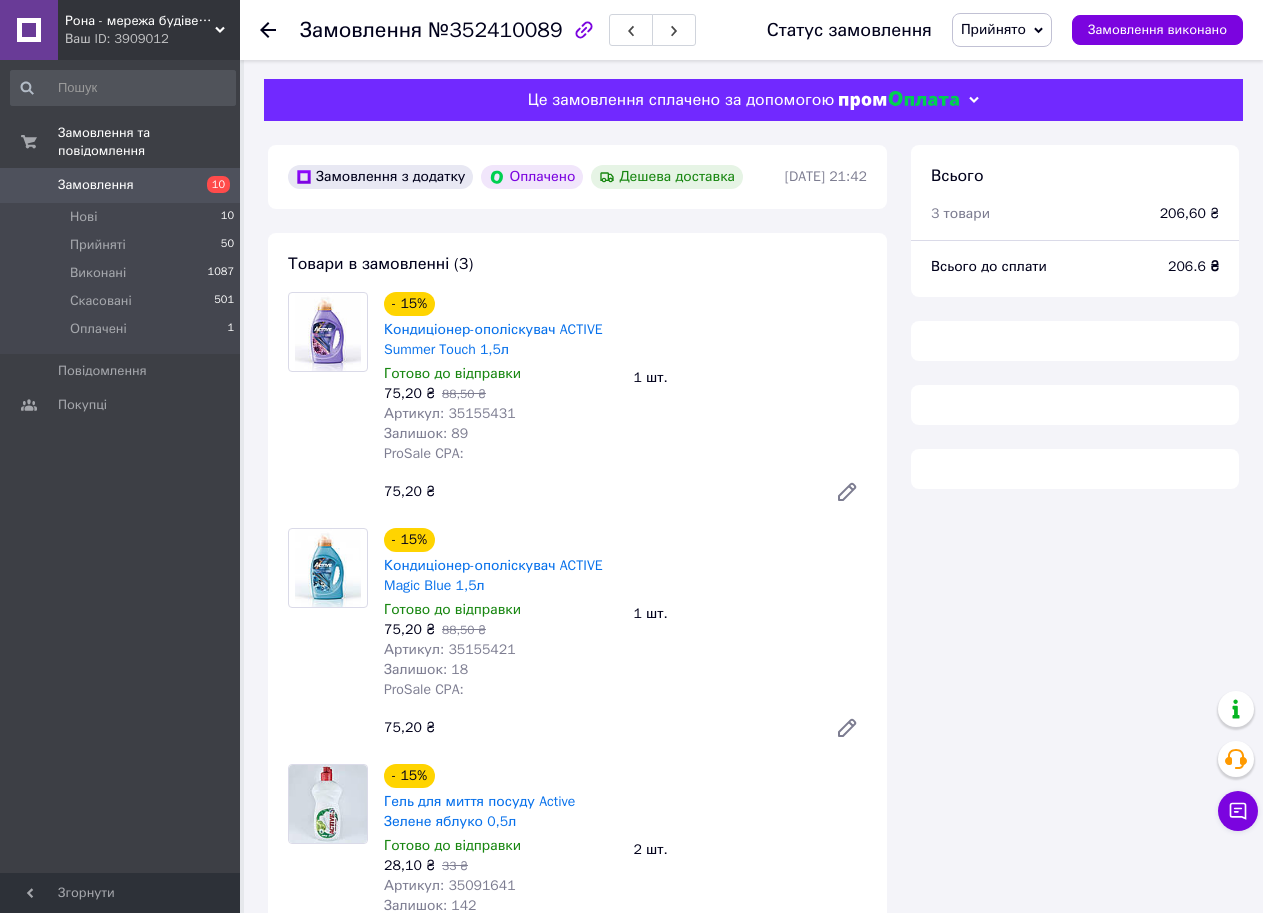 scroll, scrollTop: 200, scrollLeft: 0, axis: vertical 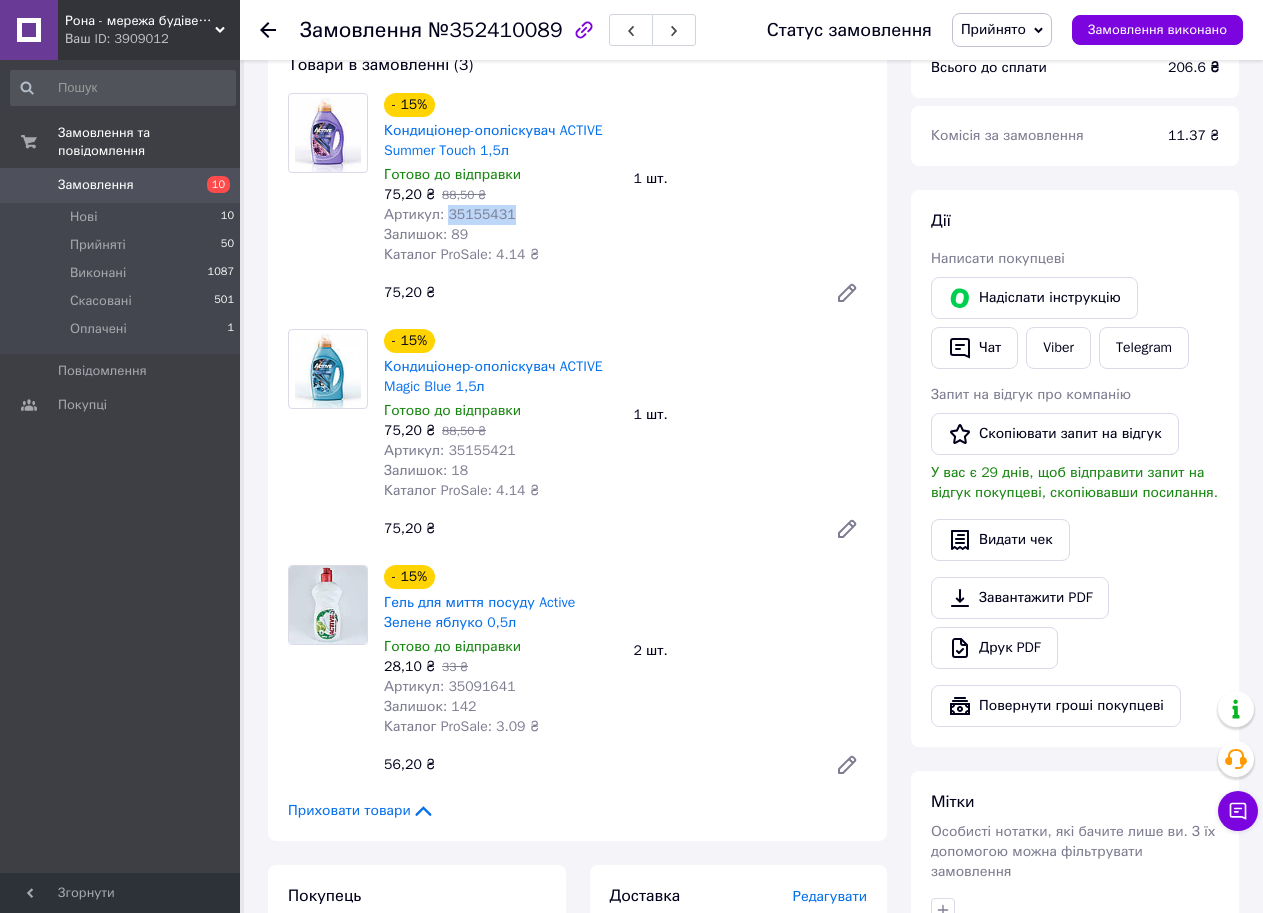 drag, startPoint x: 513, startPoint y: 213, endPoint x: 441, endPoint y: 217, distance: 72.11102 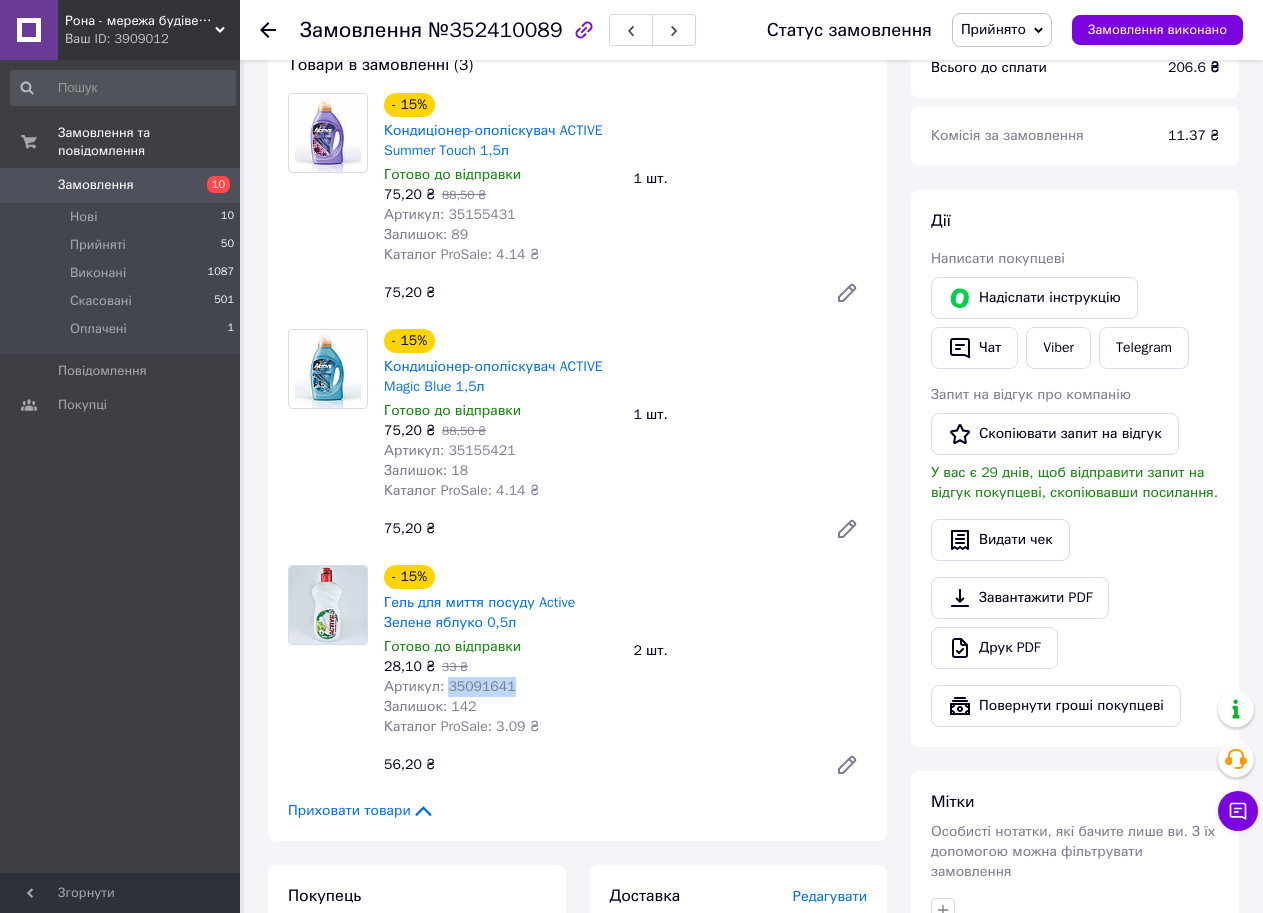 drag, startPoint x: 503, startPoint y: 684, endPoint x: 444, endPoint y: 686, distance: 59.03389 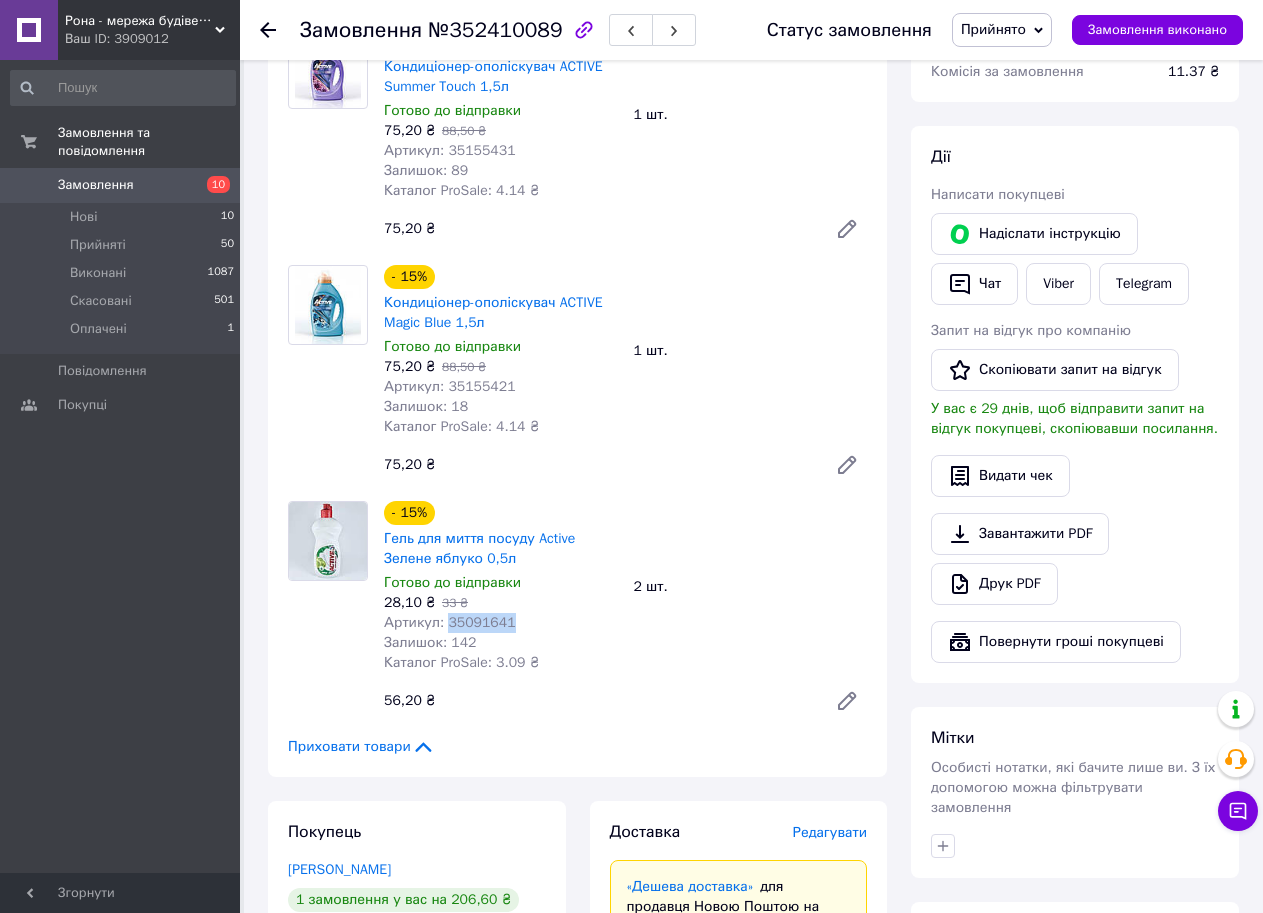 scroll, scrollTop: 200, scrollLeft: 0, axis: vertical 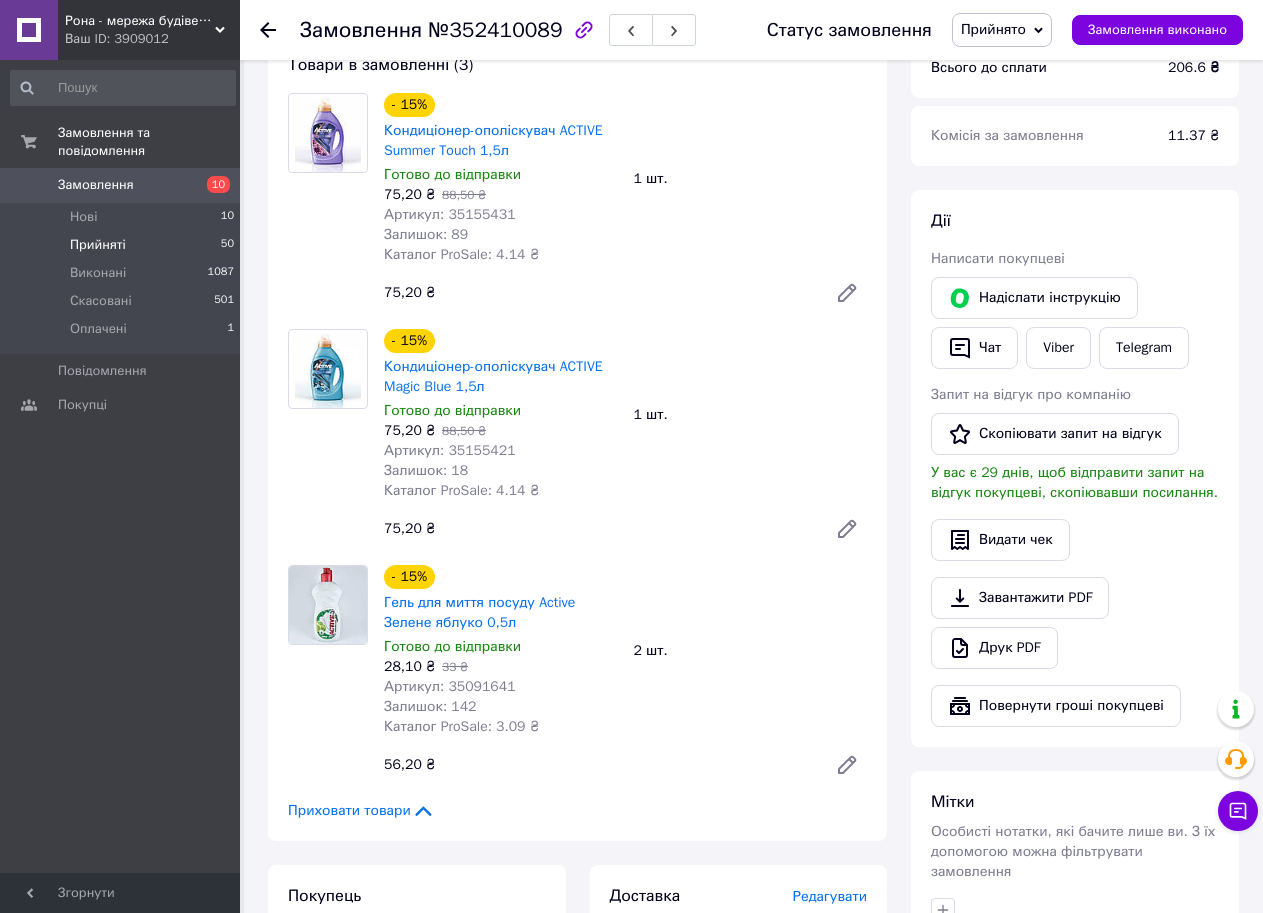 click on "Прийняті 50" at bounding box center (123, 245) 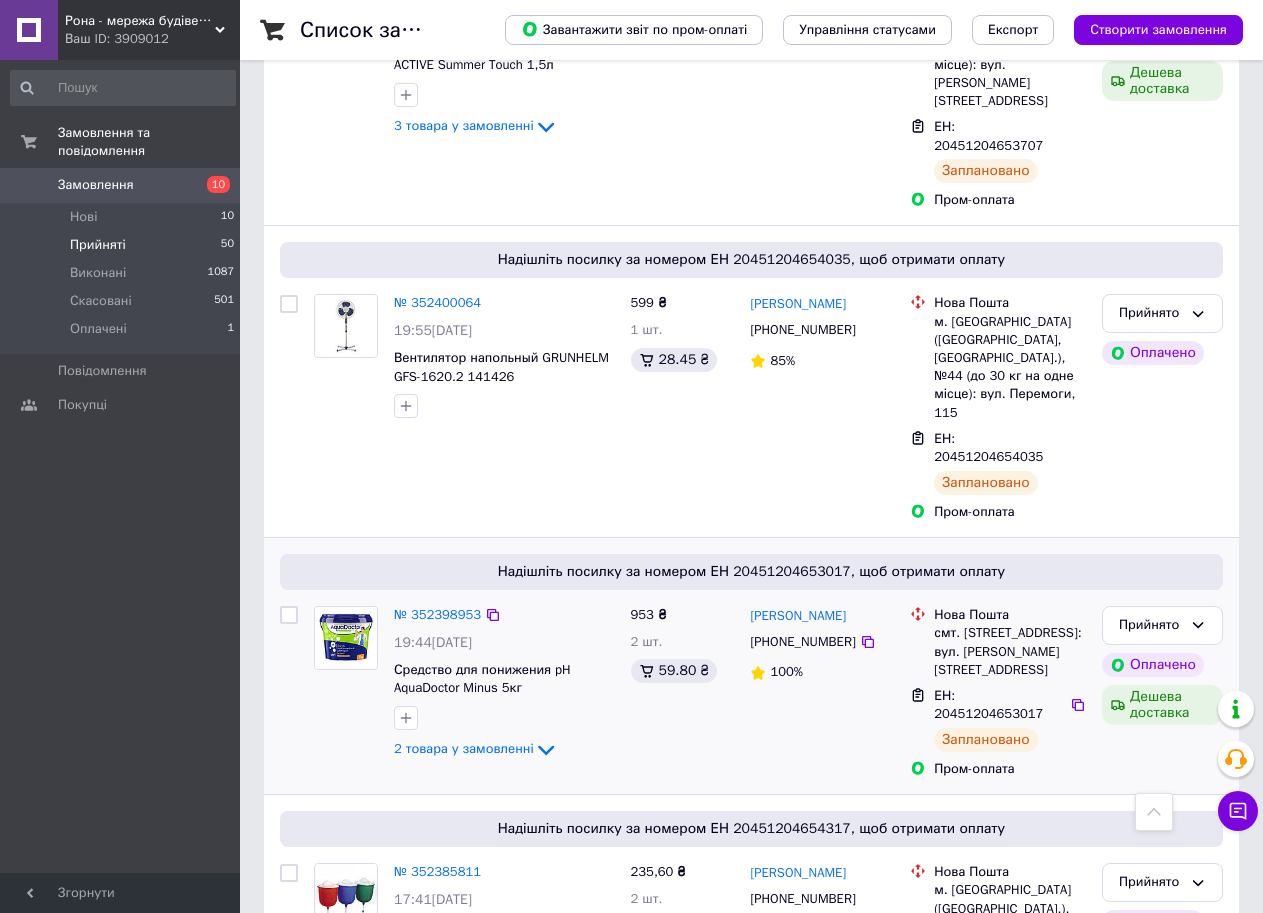 scroll, scrollTop: 700, scrollLeft: 0, axis: vertical 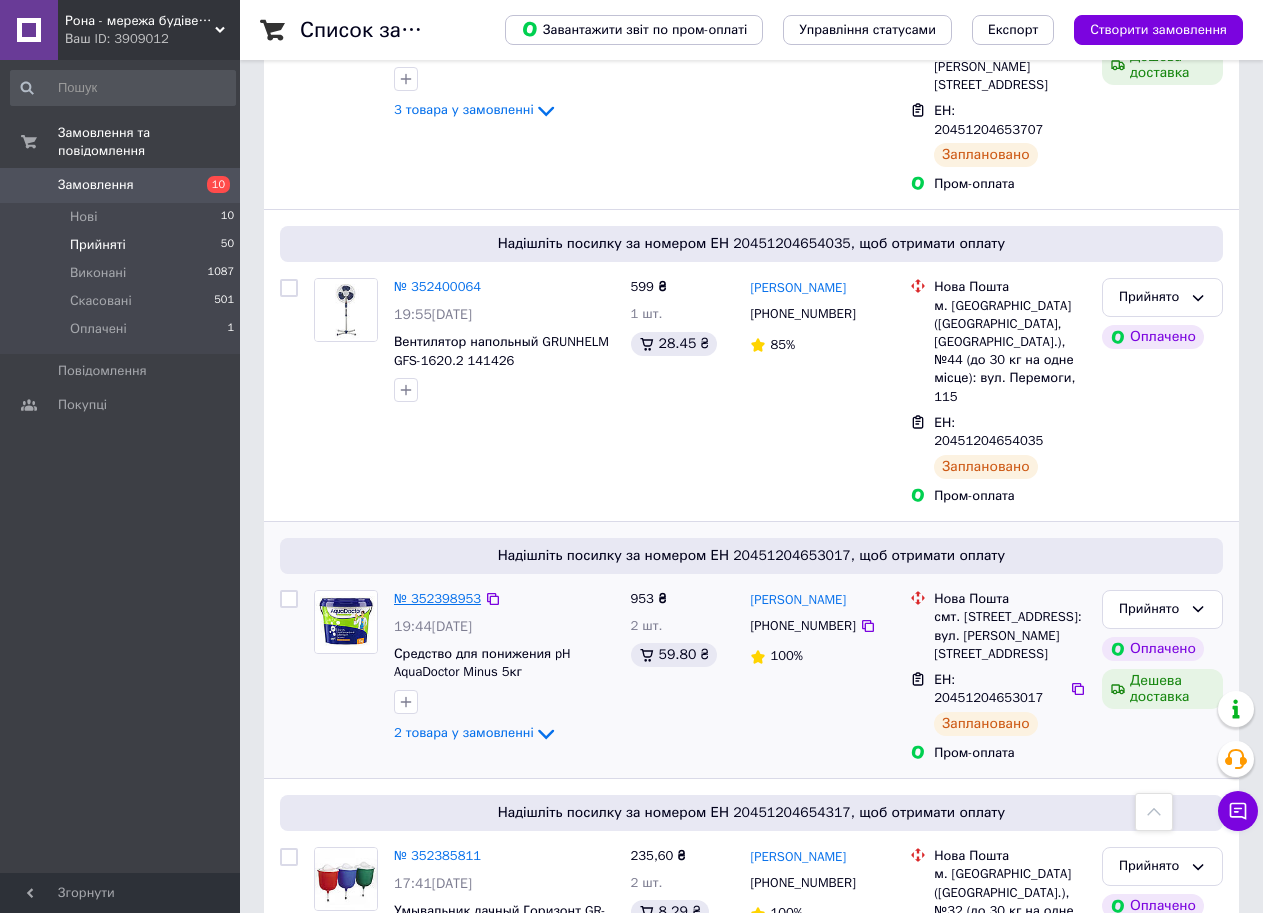 click on "№ 352398953" at bounding box center [437, 598] 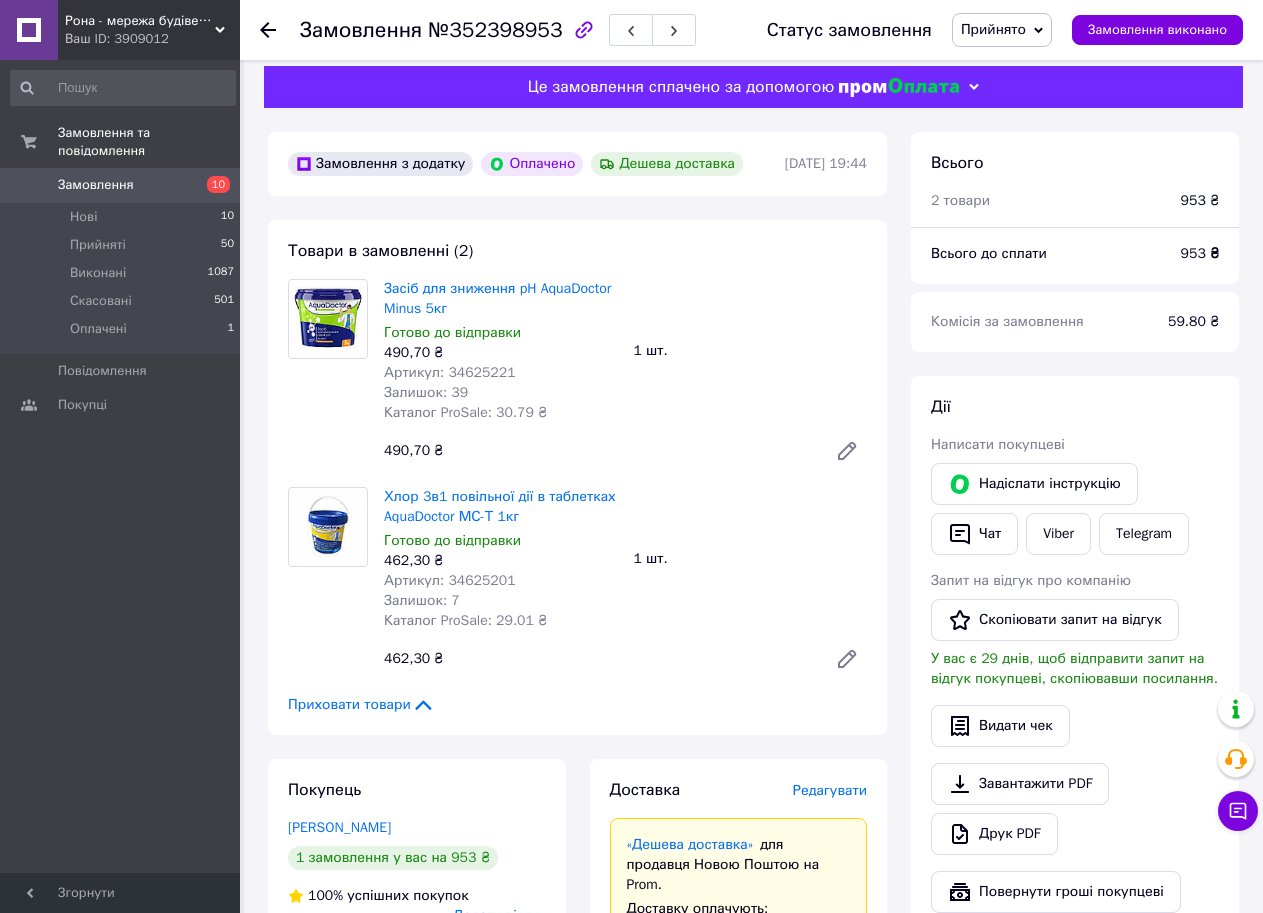 scroll, scrollTop: 100, scrollLeft: 0, axis: vertical 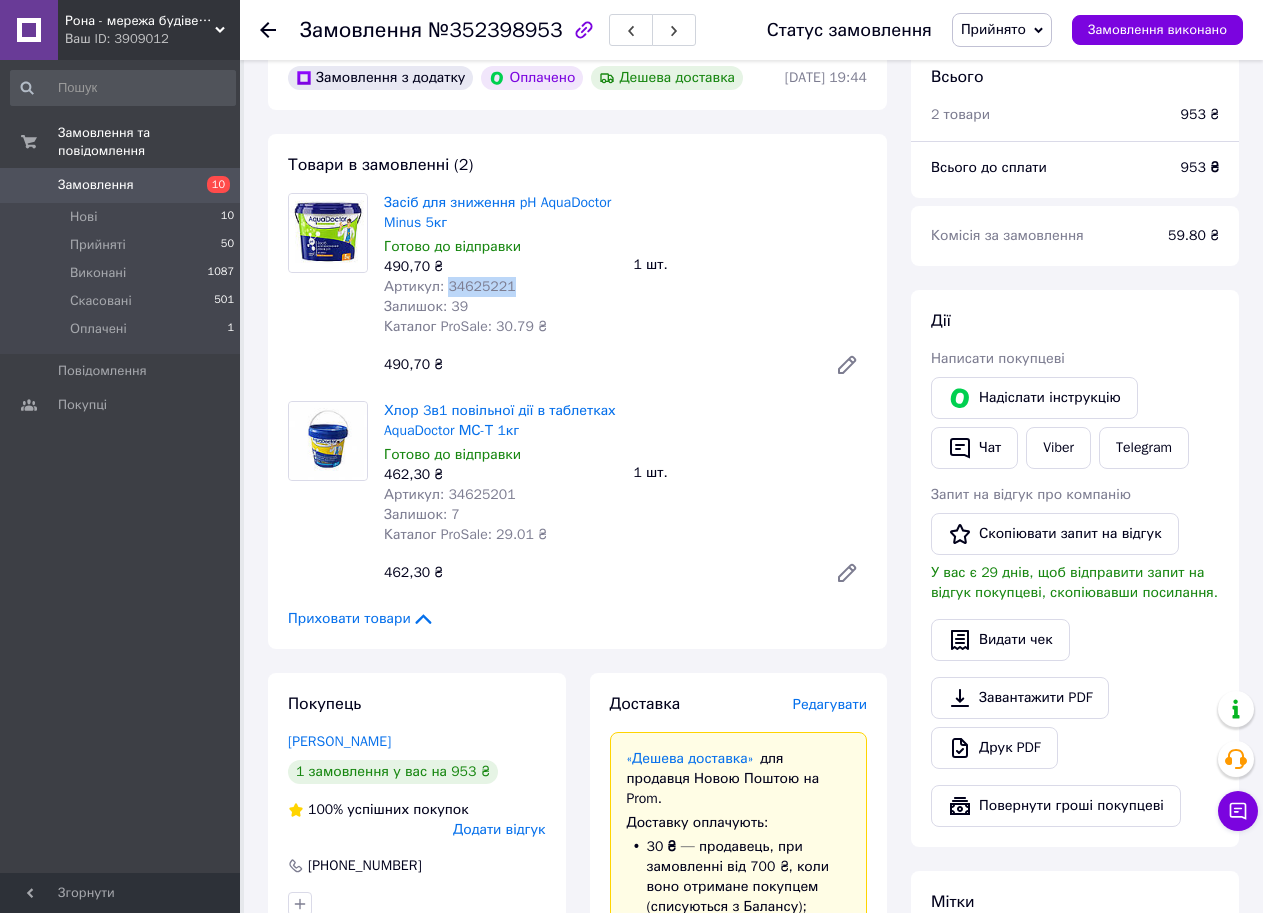 drag, startPoint x: 509, startPoint y: 289, endPoint x: 441, endPoint y: 288, distance: 68.007355 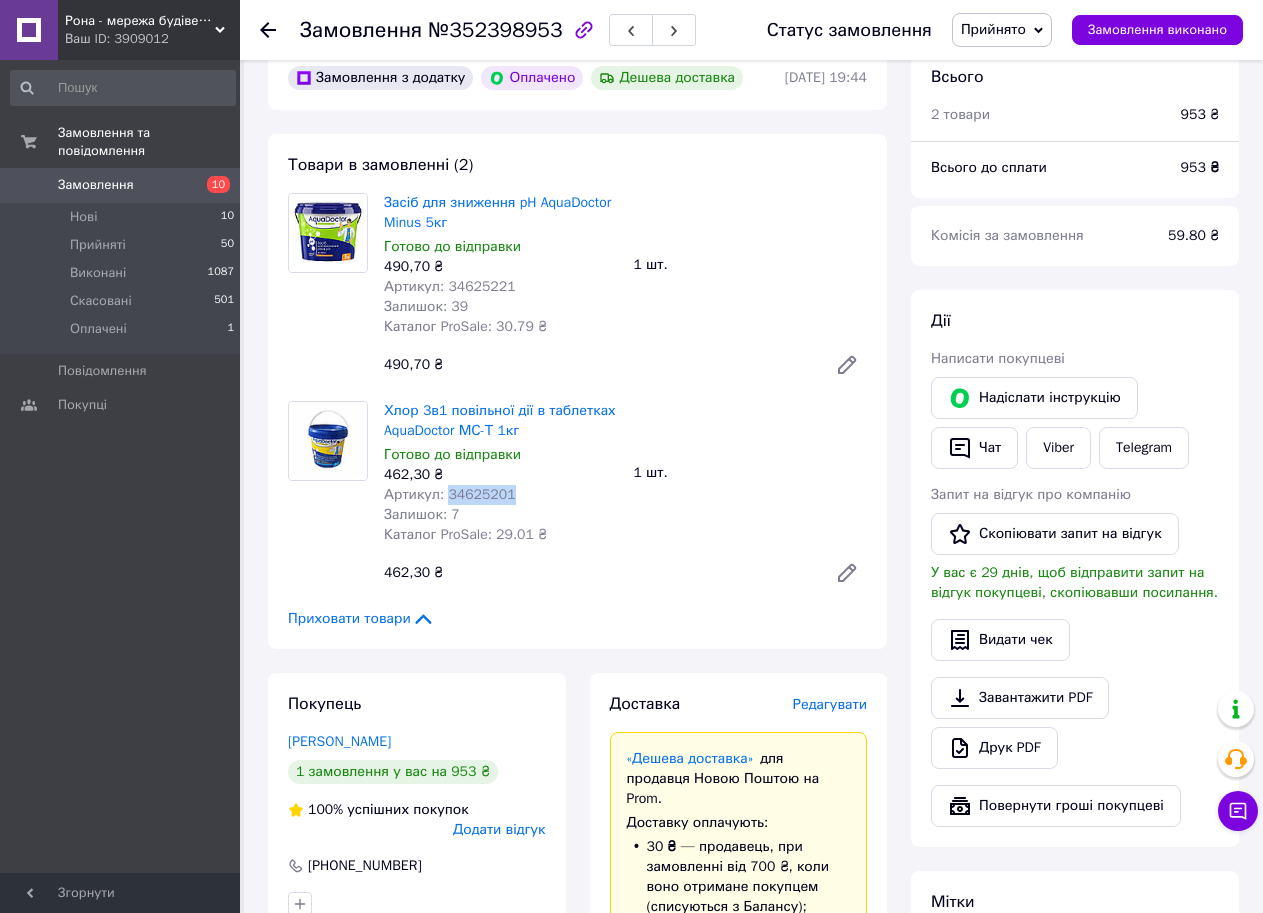 drag, startPoint x: 510, startPoint y: 497, endPoint x: 442, endPoint y: 499, distance: 68.0294 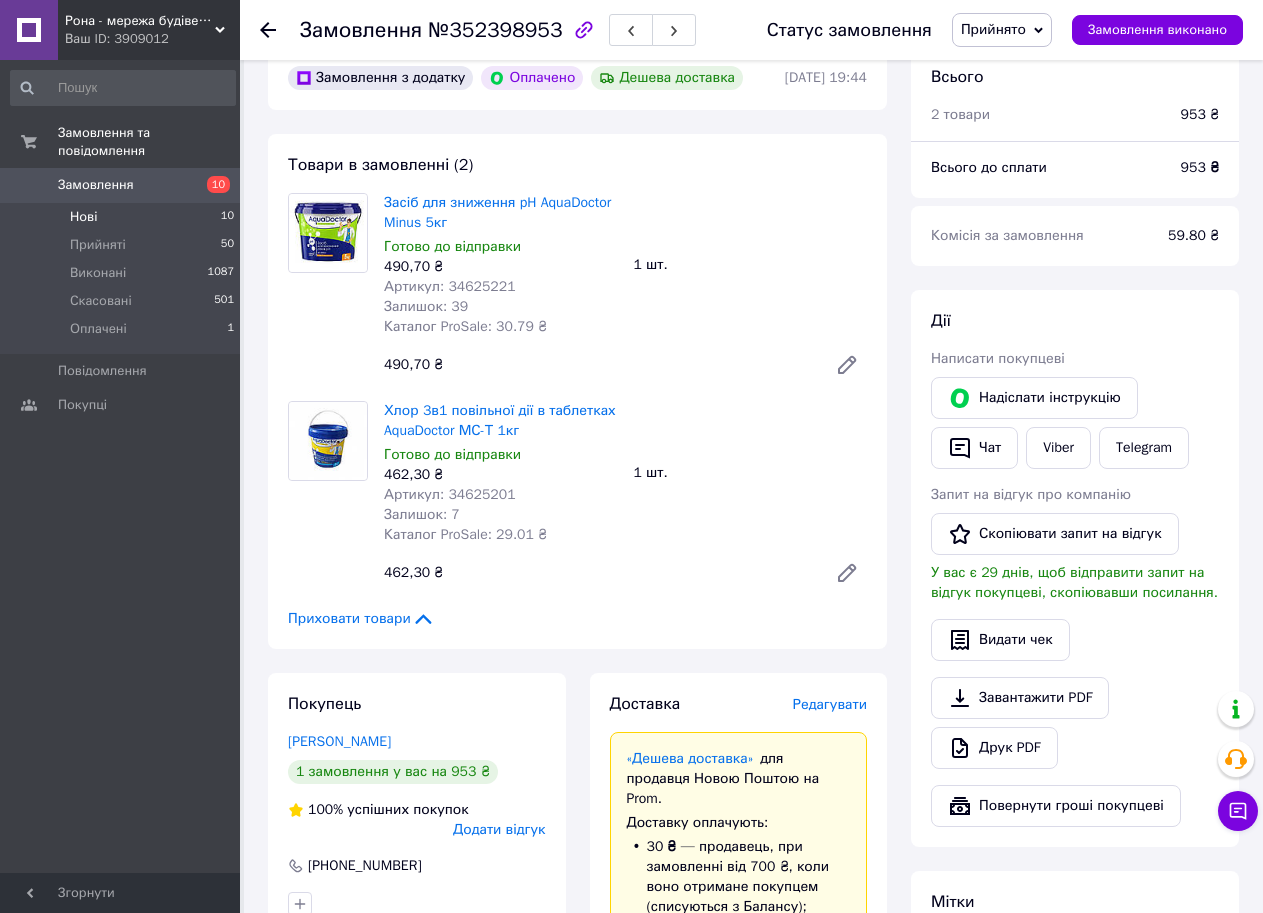 click on "Нові 10" at bounding box center [123, 217] 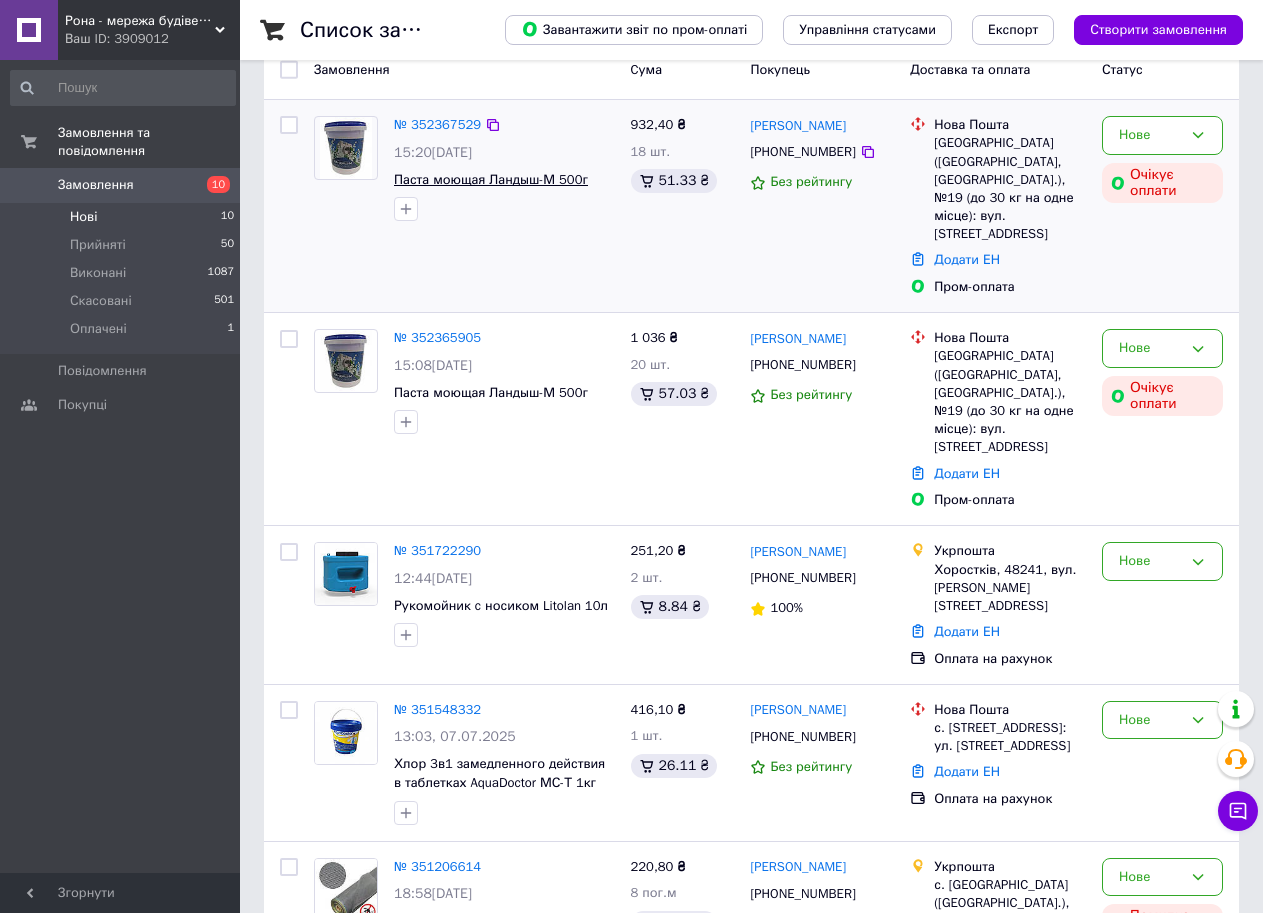 scroll, scrollTop: 500, scrollLeft: 0, axis: vertical 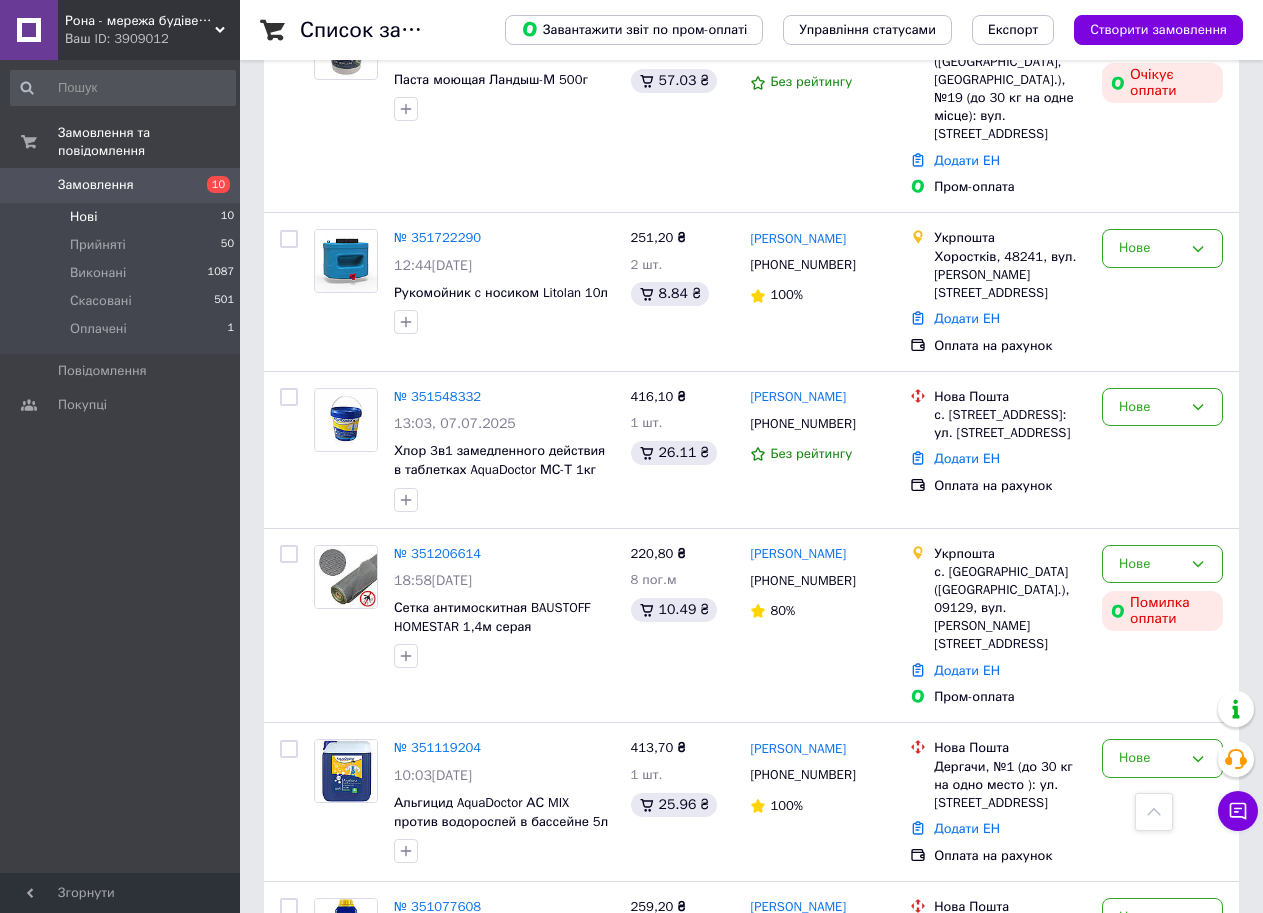 click on "Замовлення" at bounding box center [96, 185] 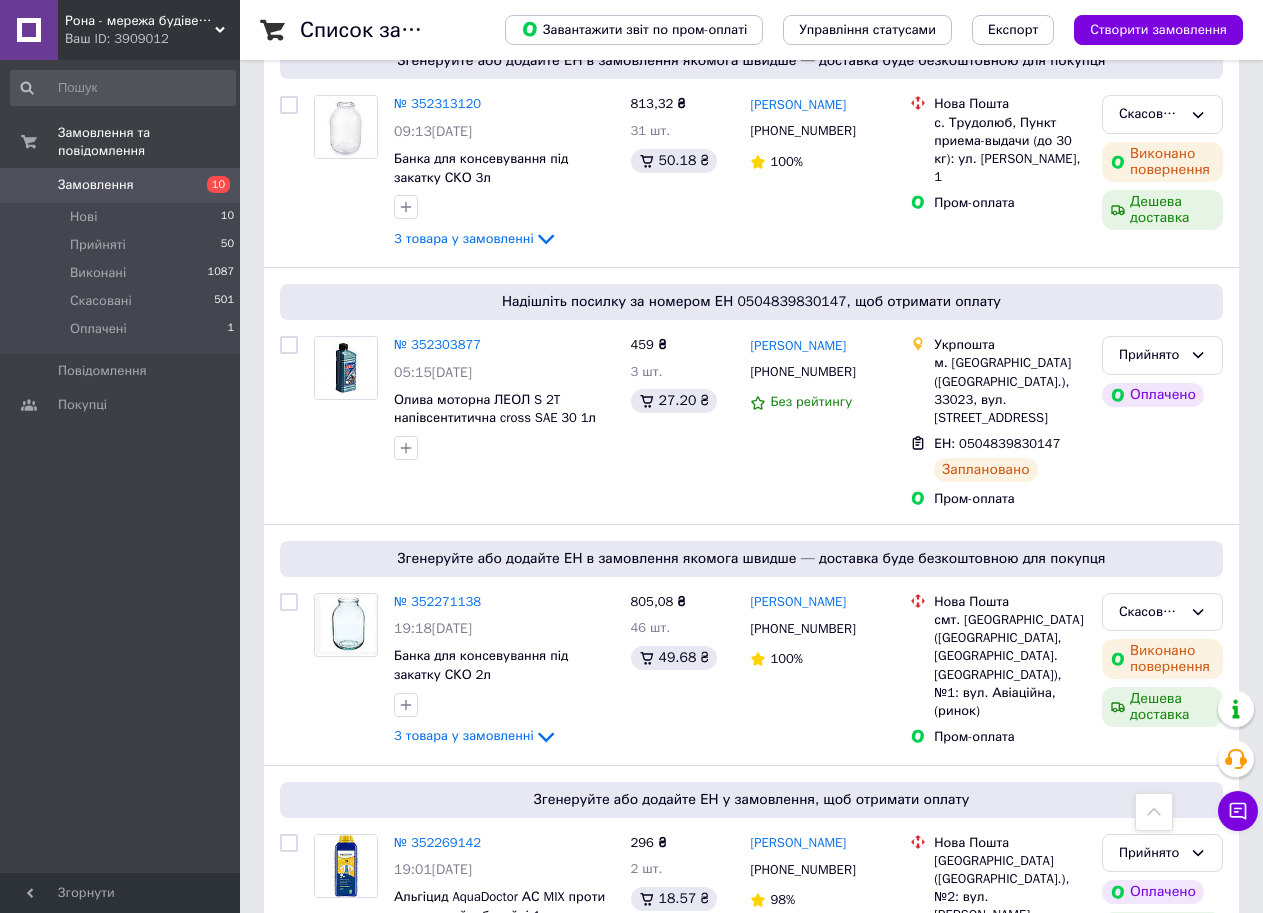 scroll, scrollTop: 4000, scrollLeft: 0, axis: vertical 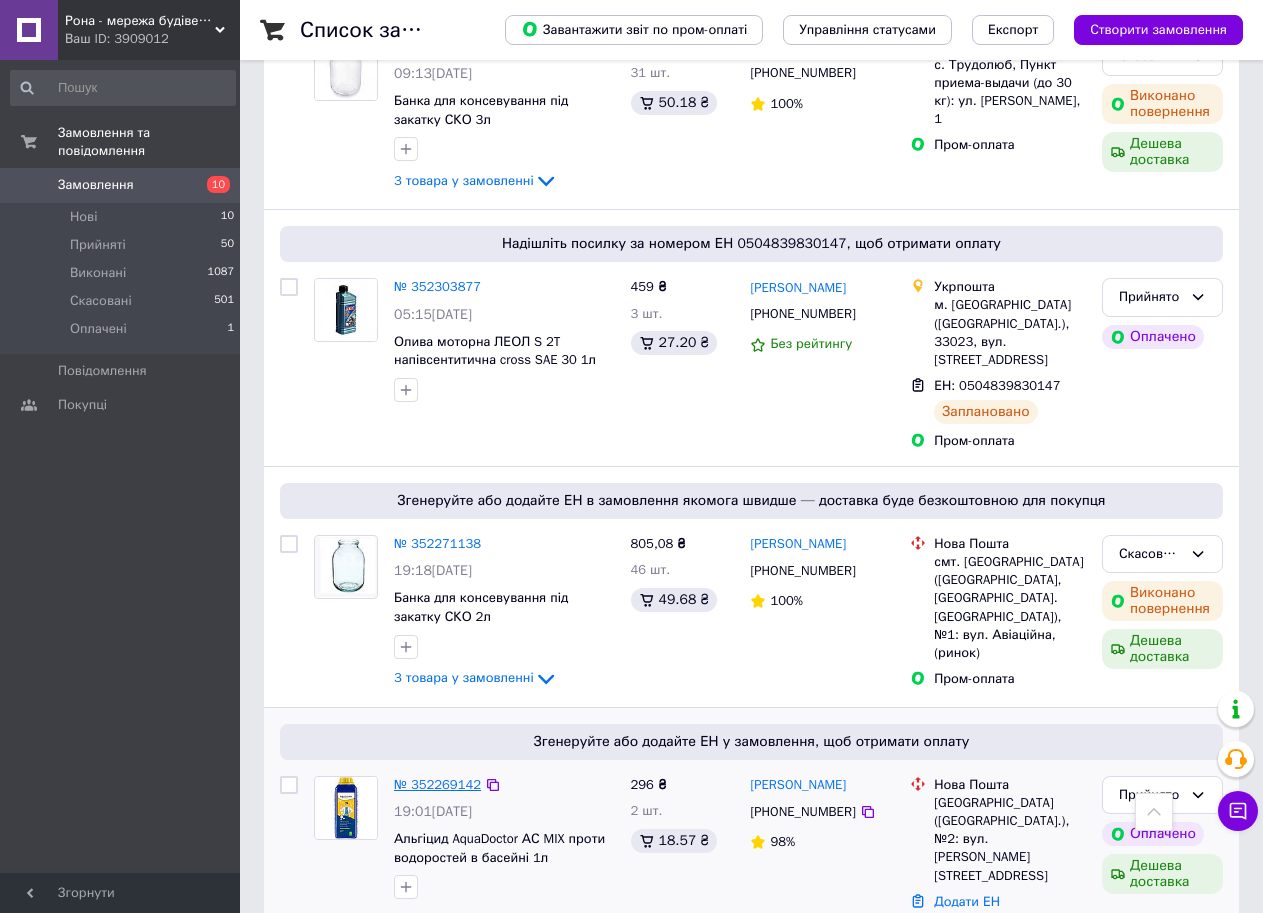 click on "№ 352269142" at bounding box center (437, 784) 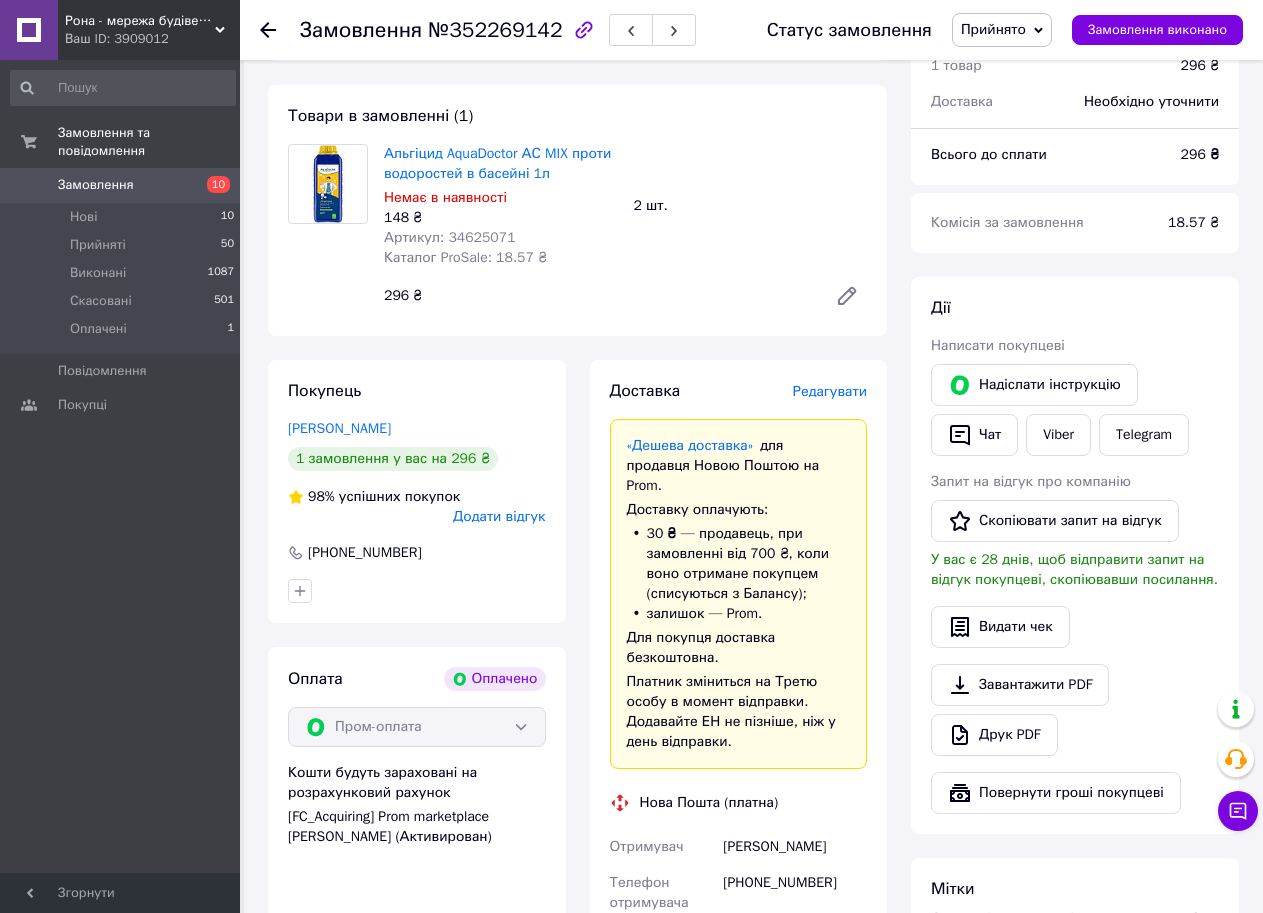 scroll, scrollTop: 13, scrollLeft: 0, axis: vertical 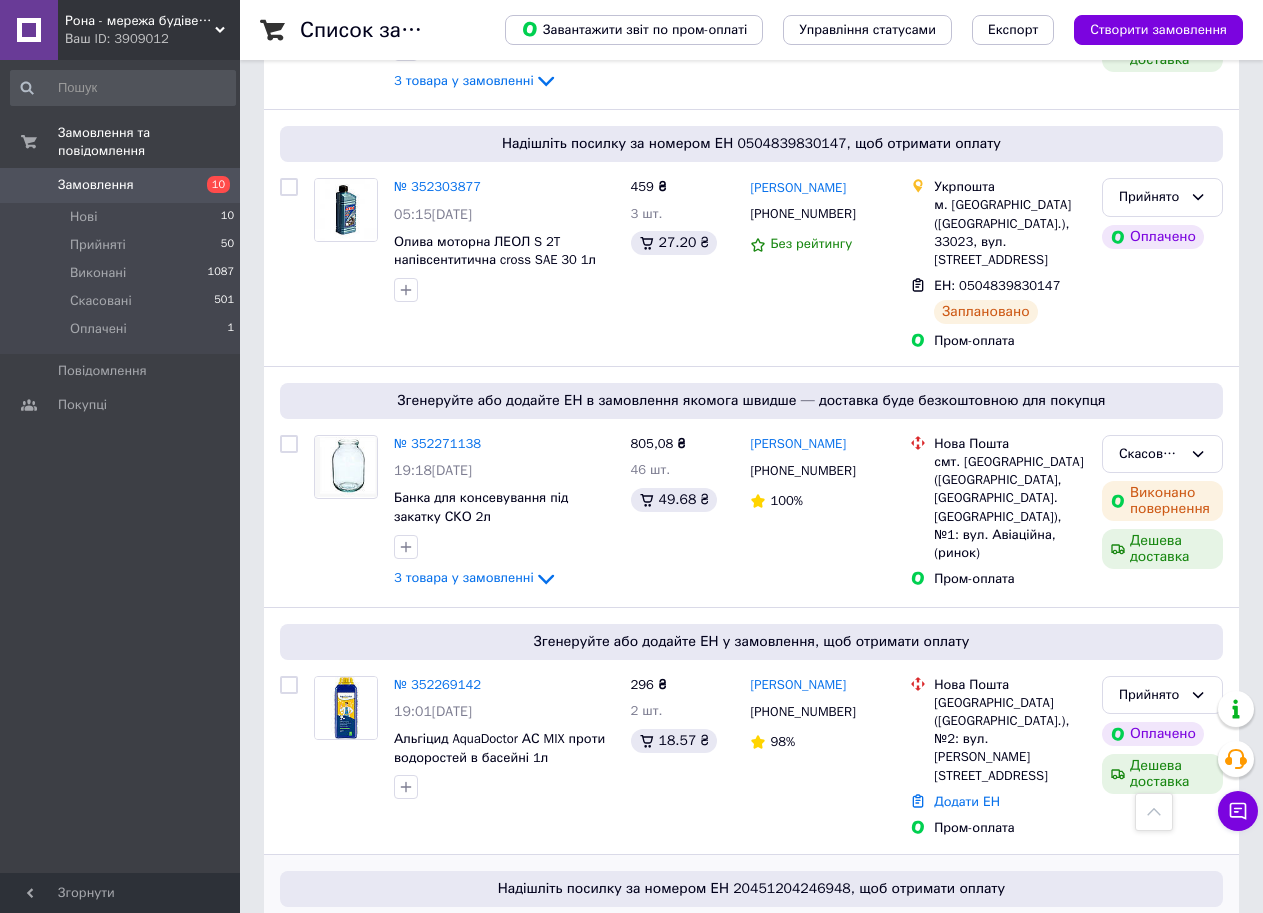 click on "№ 352267356" at bounding box center (437, 931) 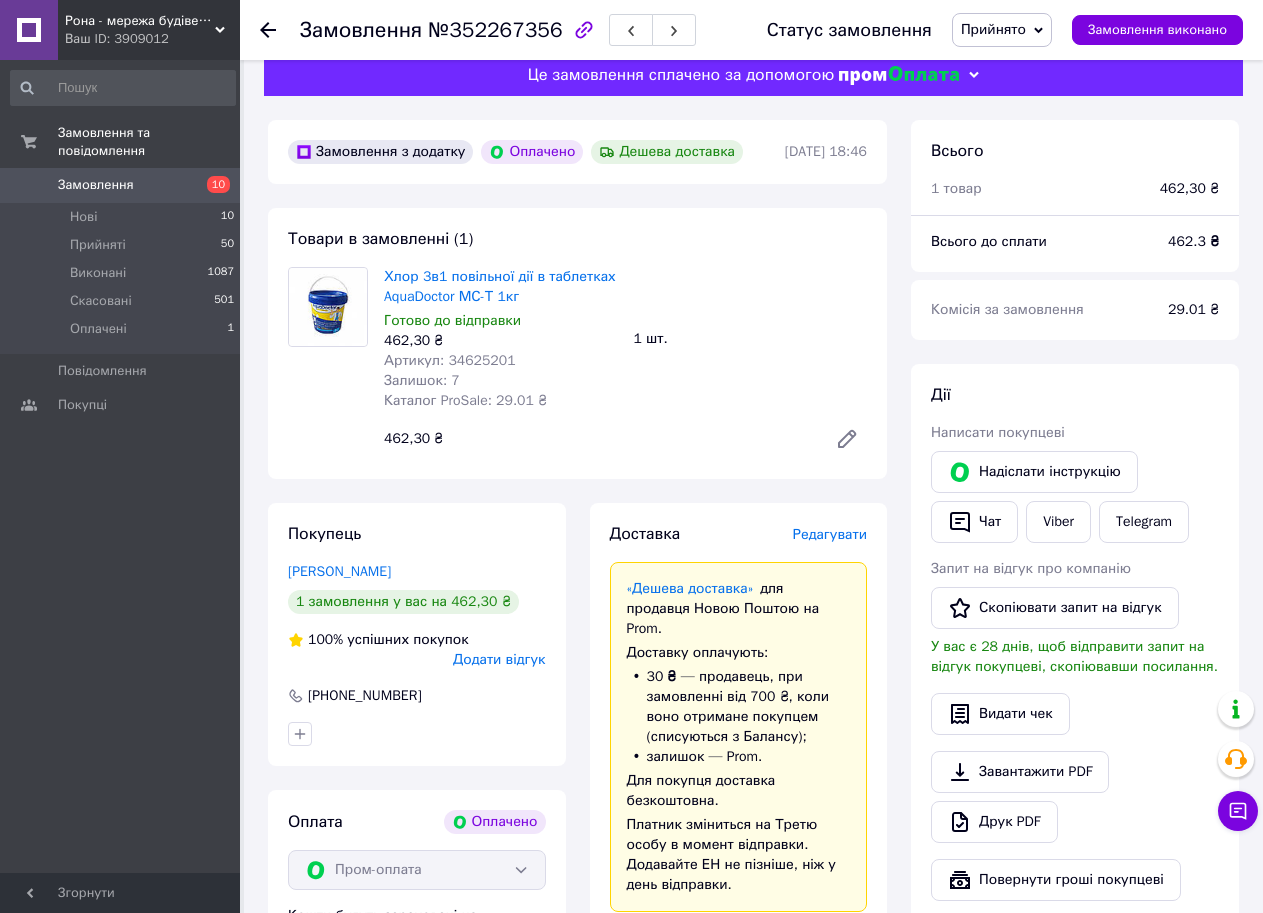 scroll, scrollTop: 0, scrollLeft: 0, axis: both 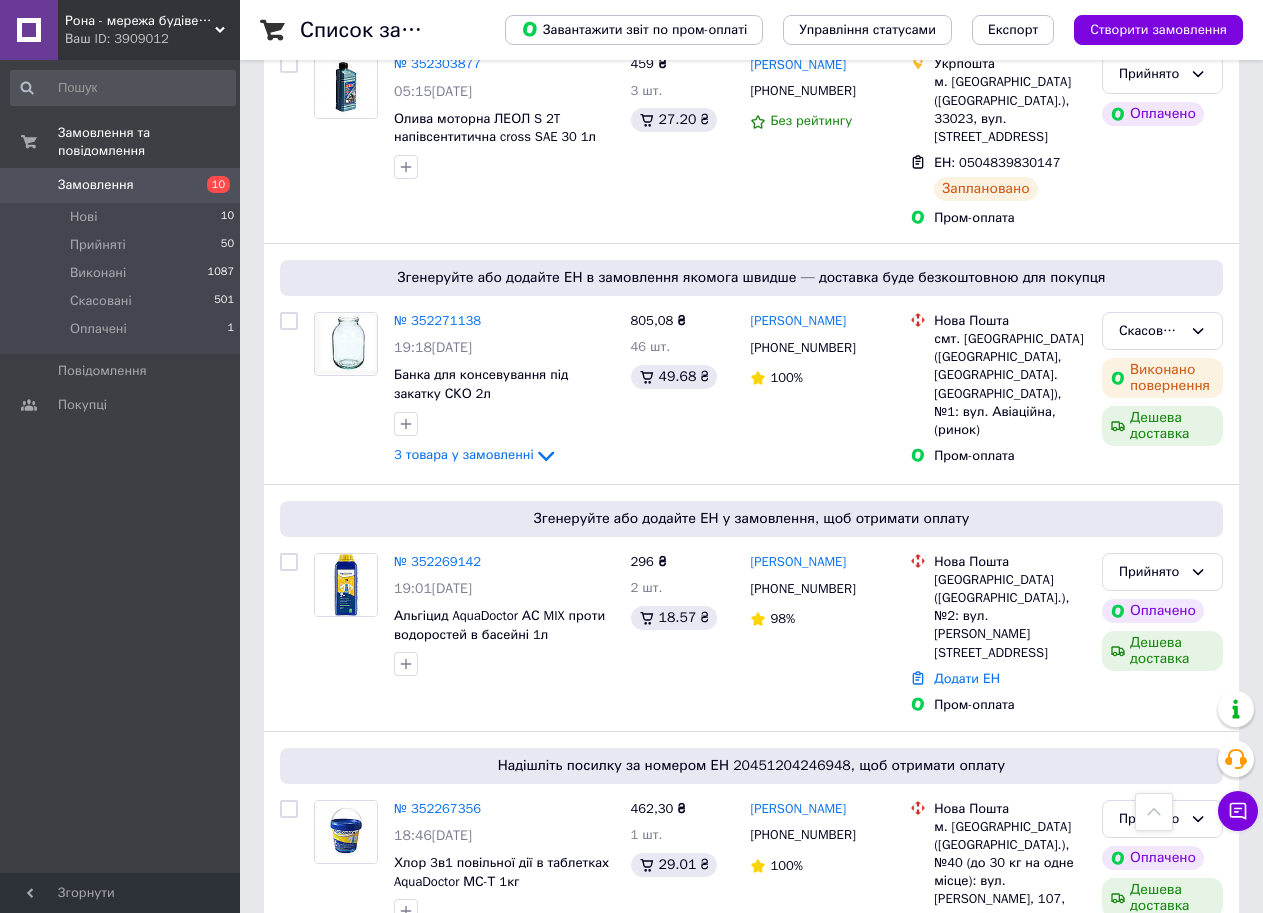 click on "№ 352240905" at bounding box center (437, 1119) 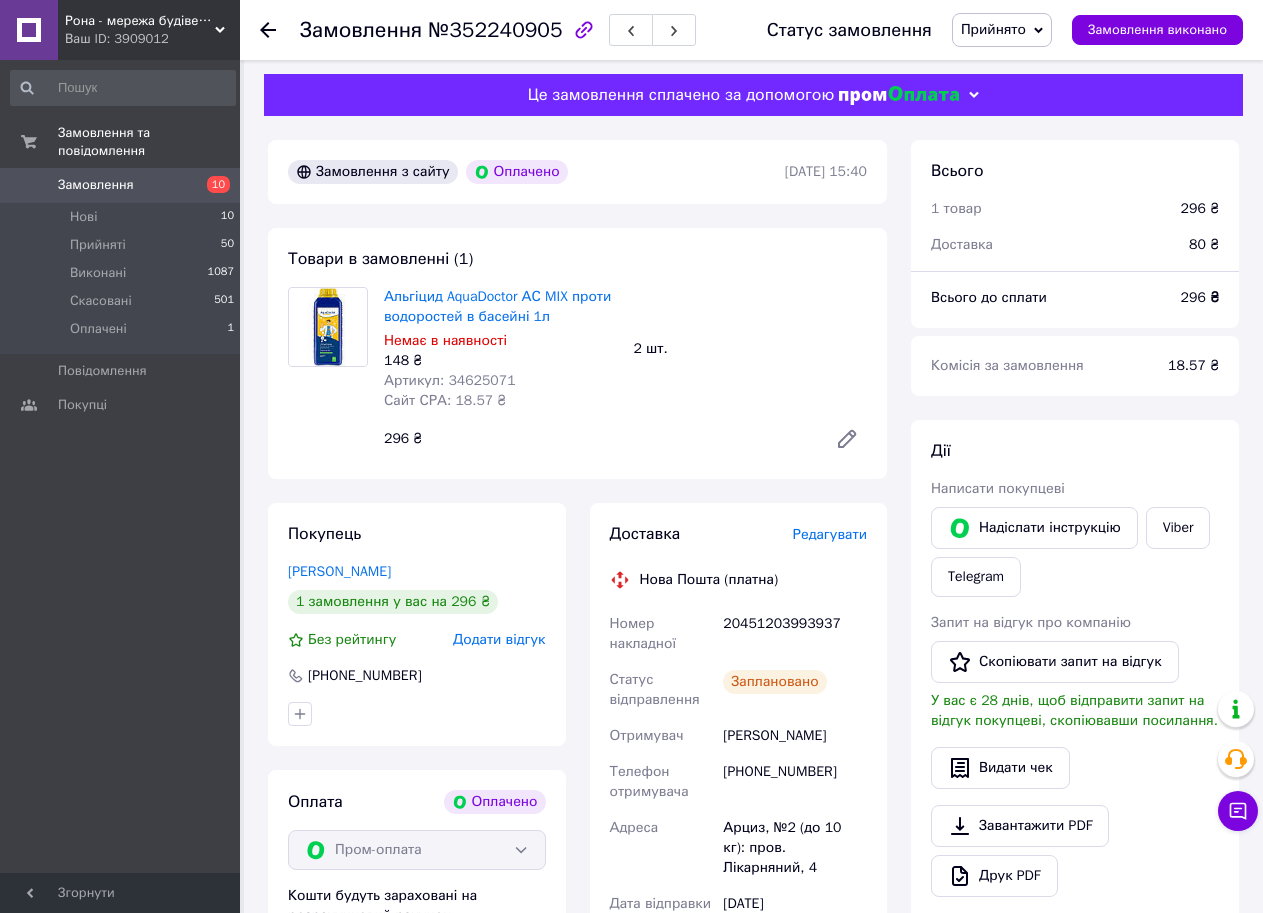 scroll, scrollTop: 0, scrollLeft: 0, axis: both 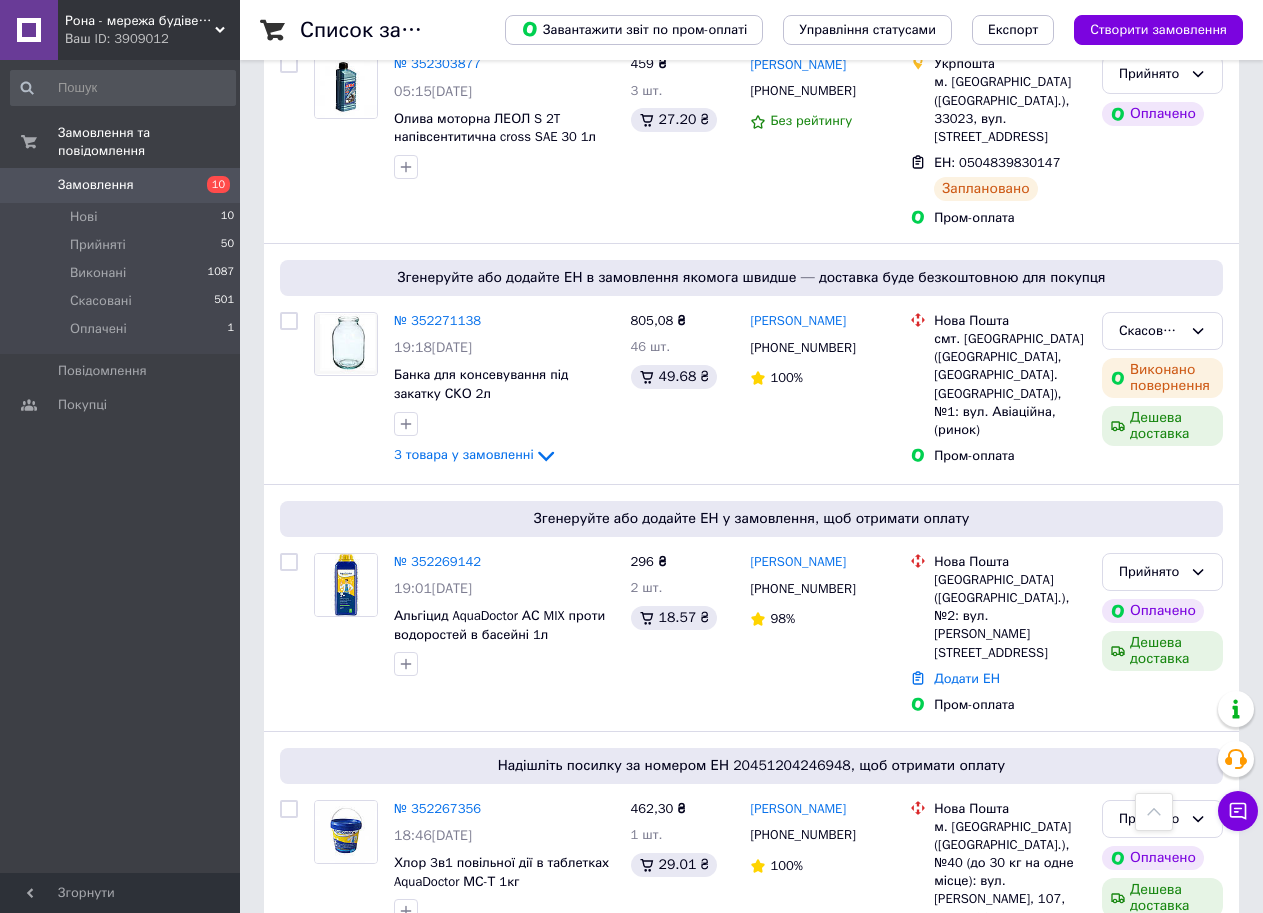 click on "2" at bounding box center (327, 1326) 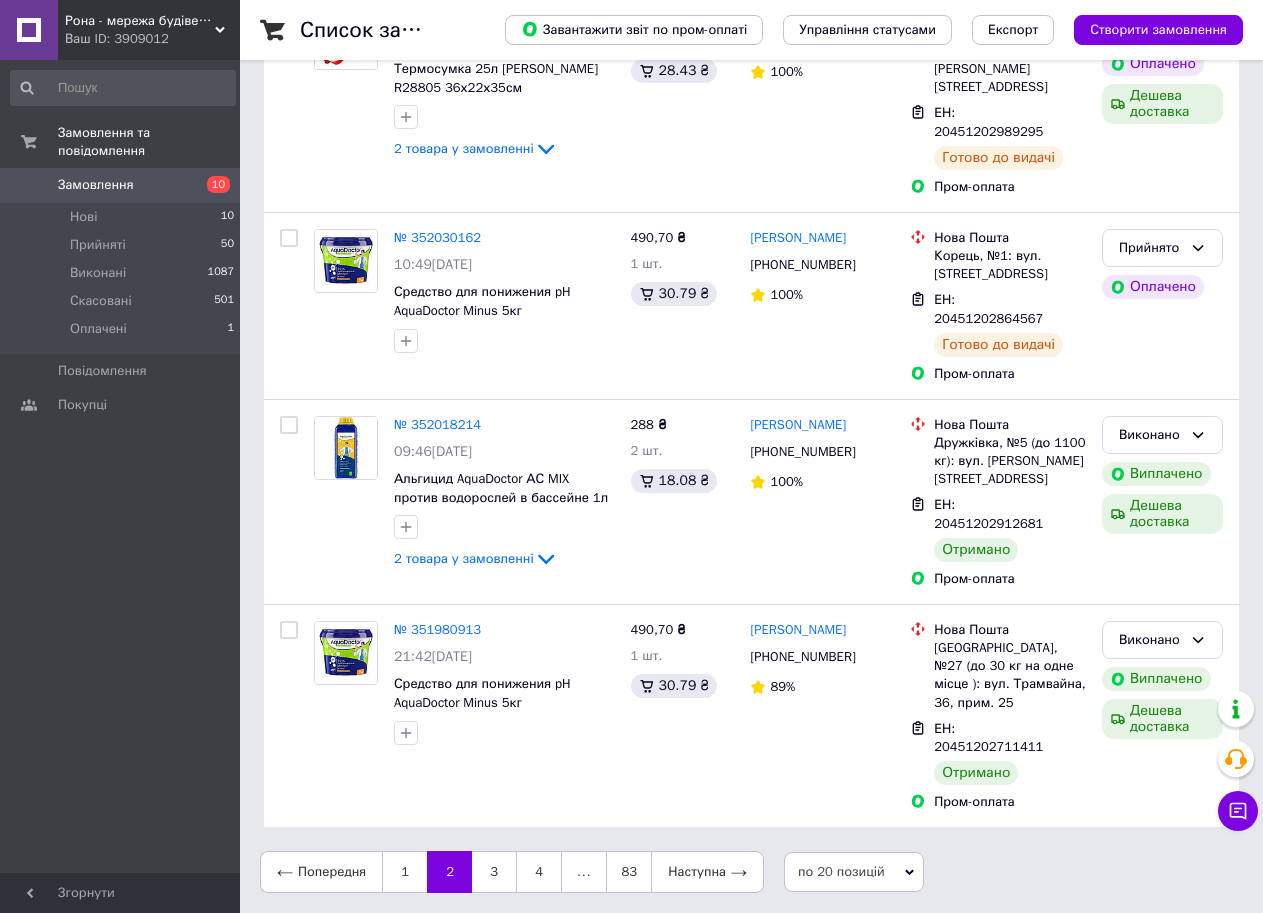 scroll, scrollTop: 0, scrollLeft: 0, axis: both 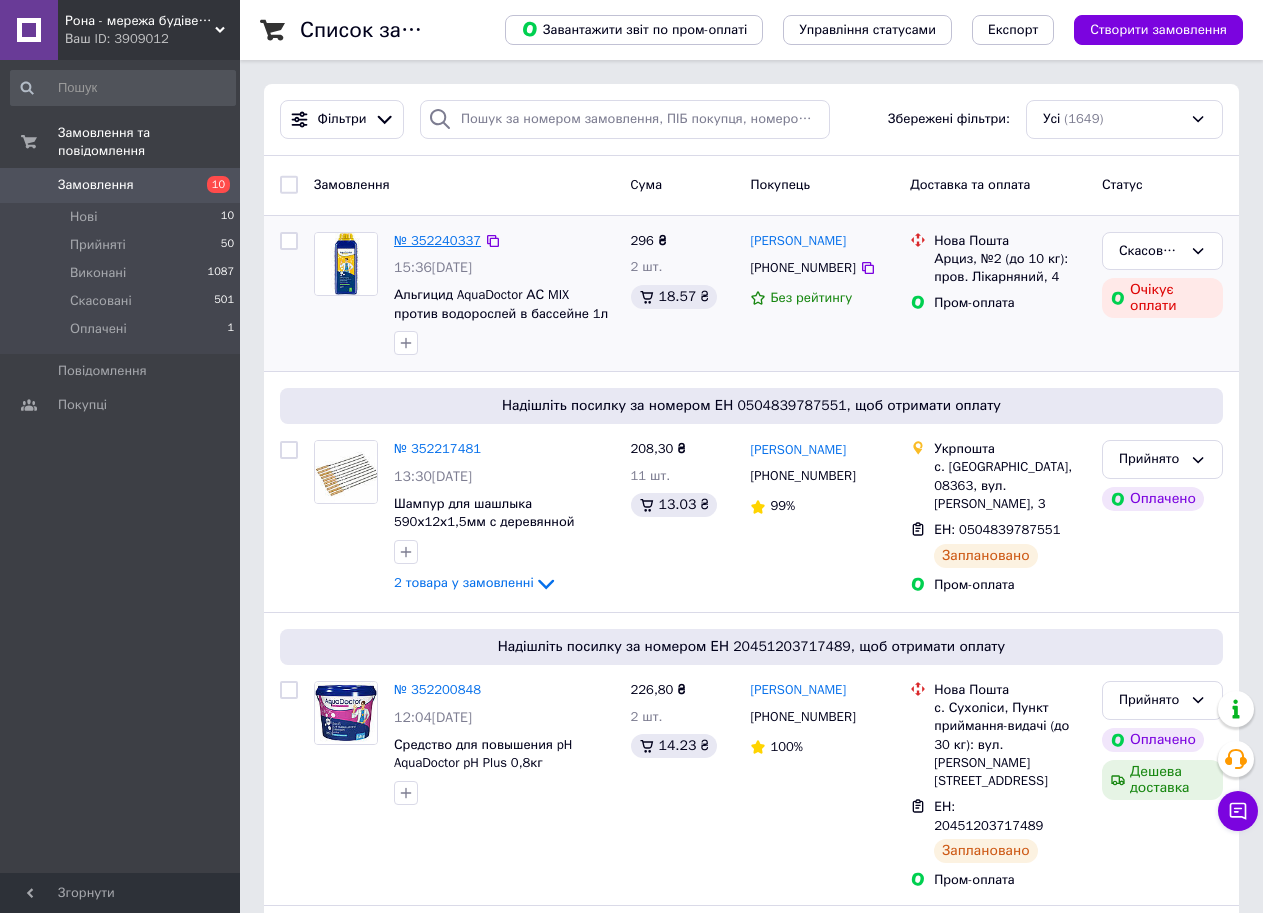 click on "№ 352240337" at bounding box center [437, 240] 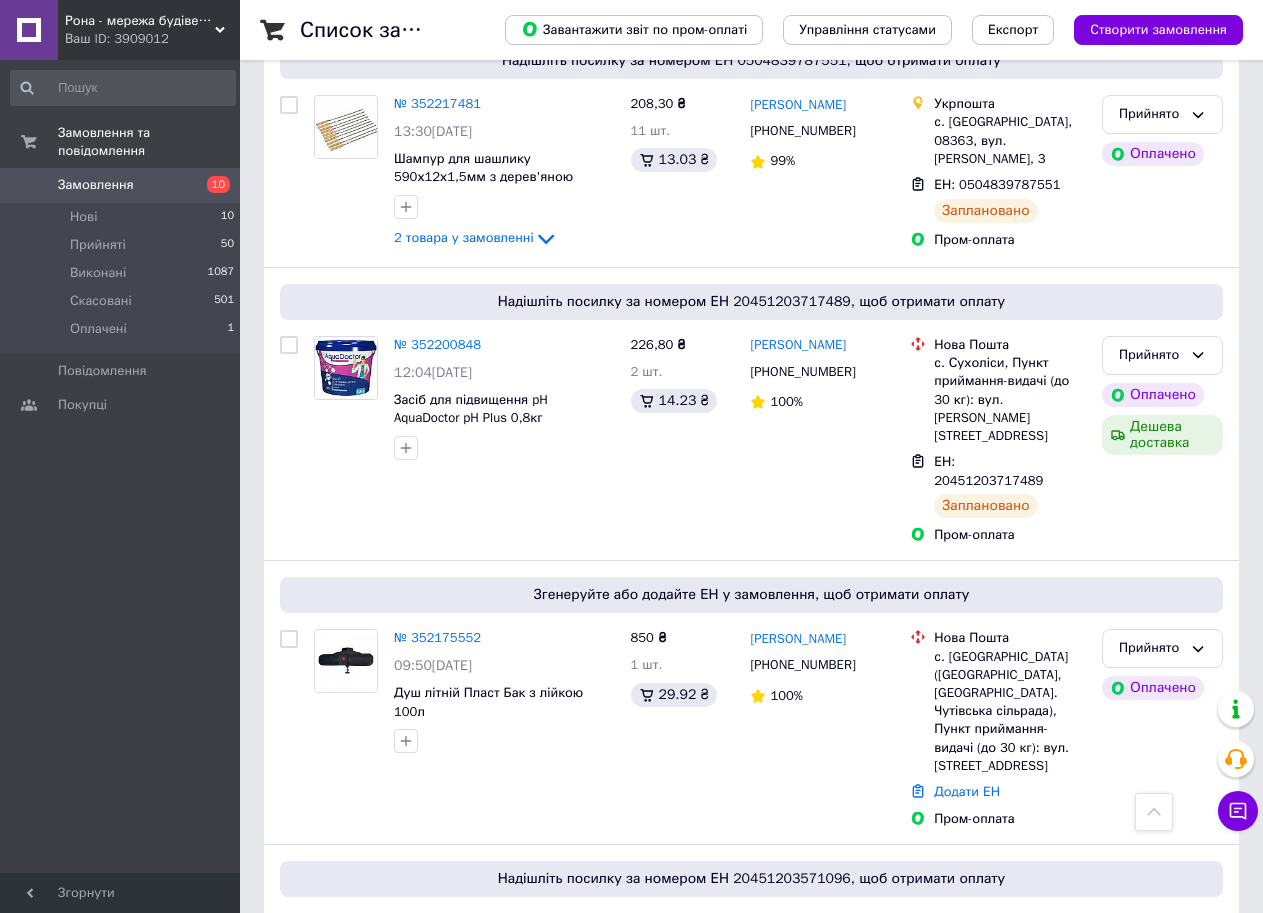 scroll, scrollTop: 0, scrollLeft: 0, axis: both 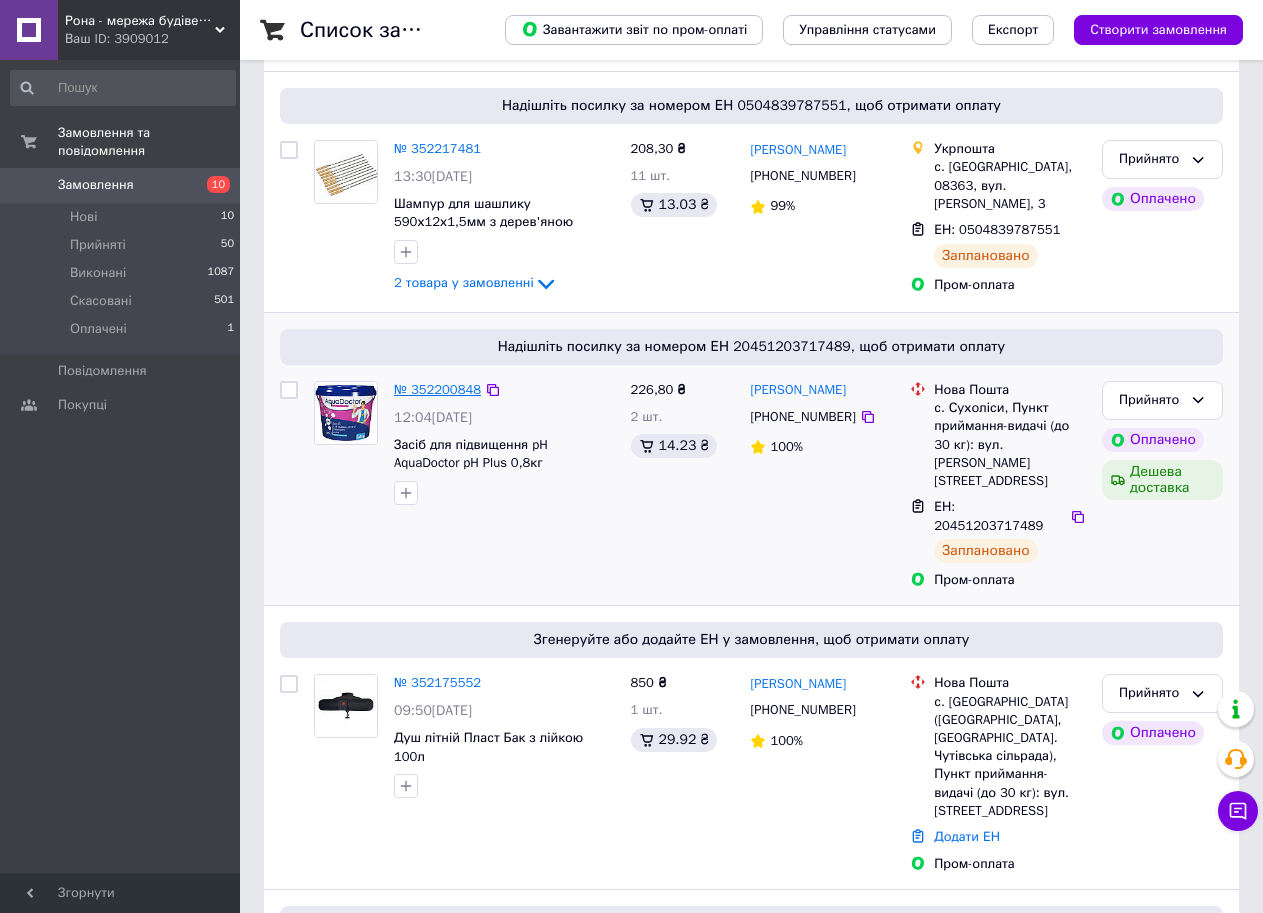 click on "№ 352200848" at bounding box center (437, 389) 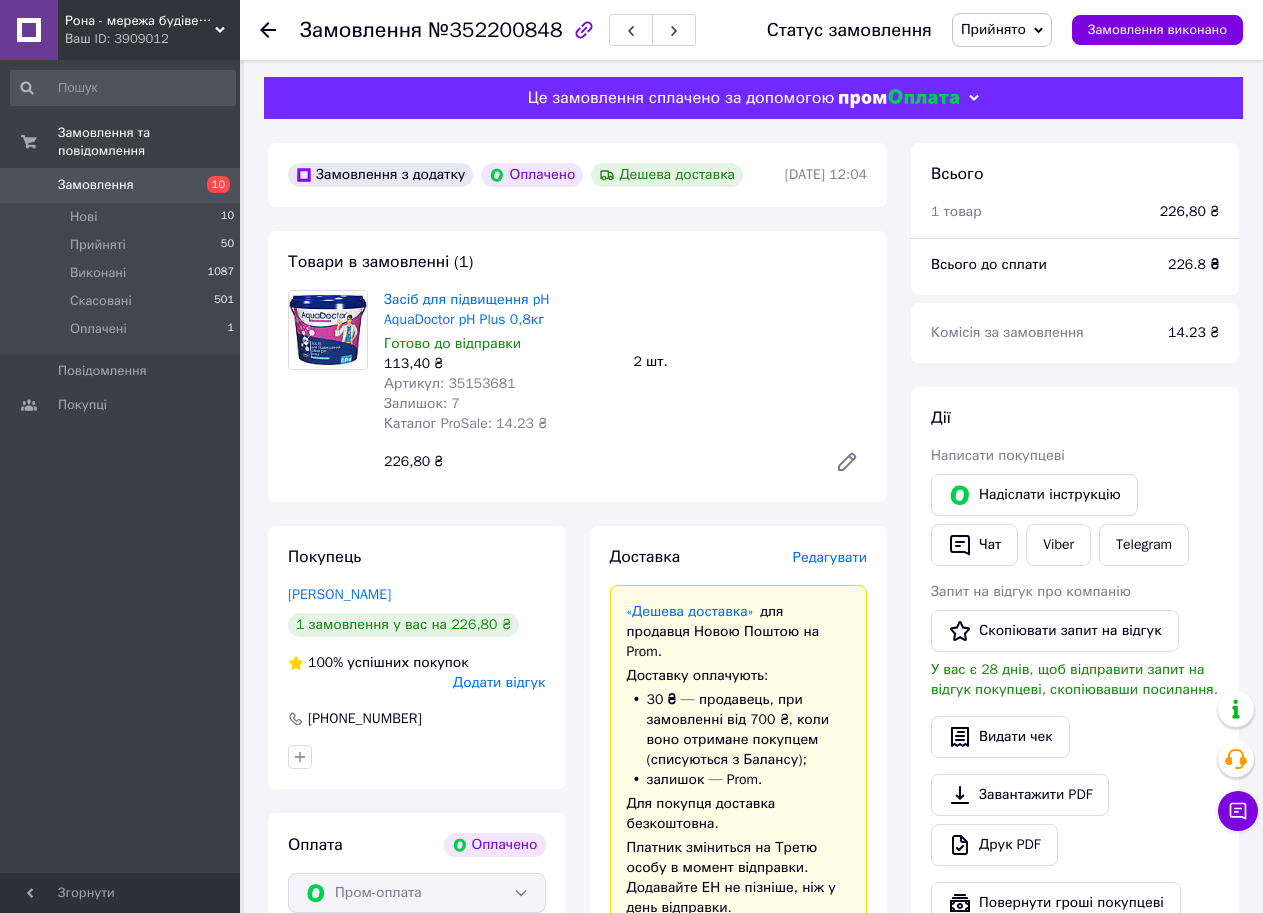 scroll, scrollTop: 0, scrollLeft: 0, axis: both 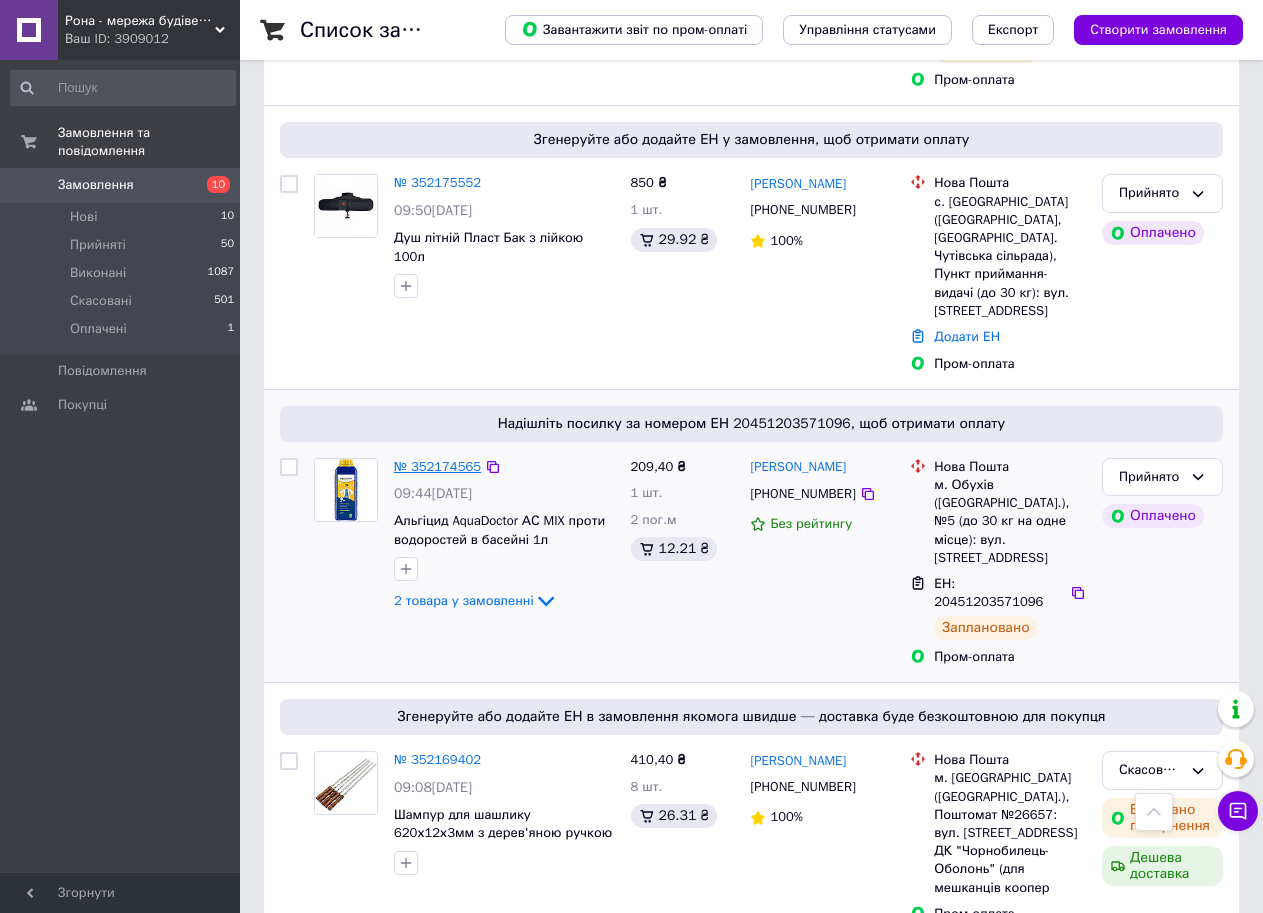 click on "№ 352174565" at bounding box center (437, 466) 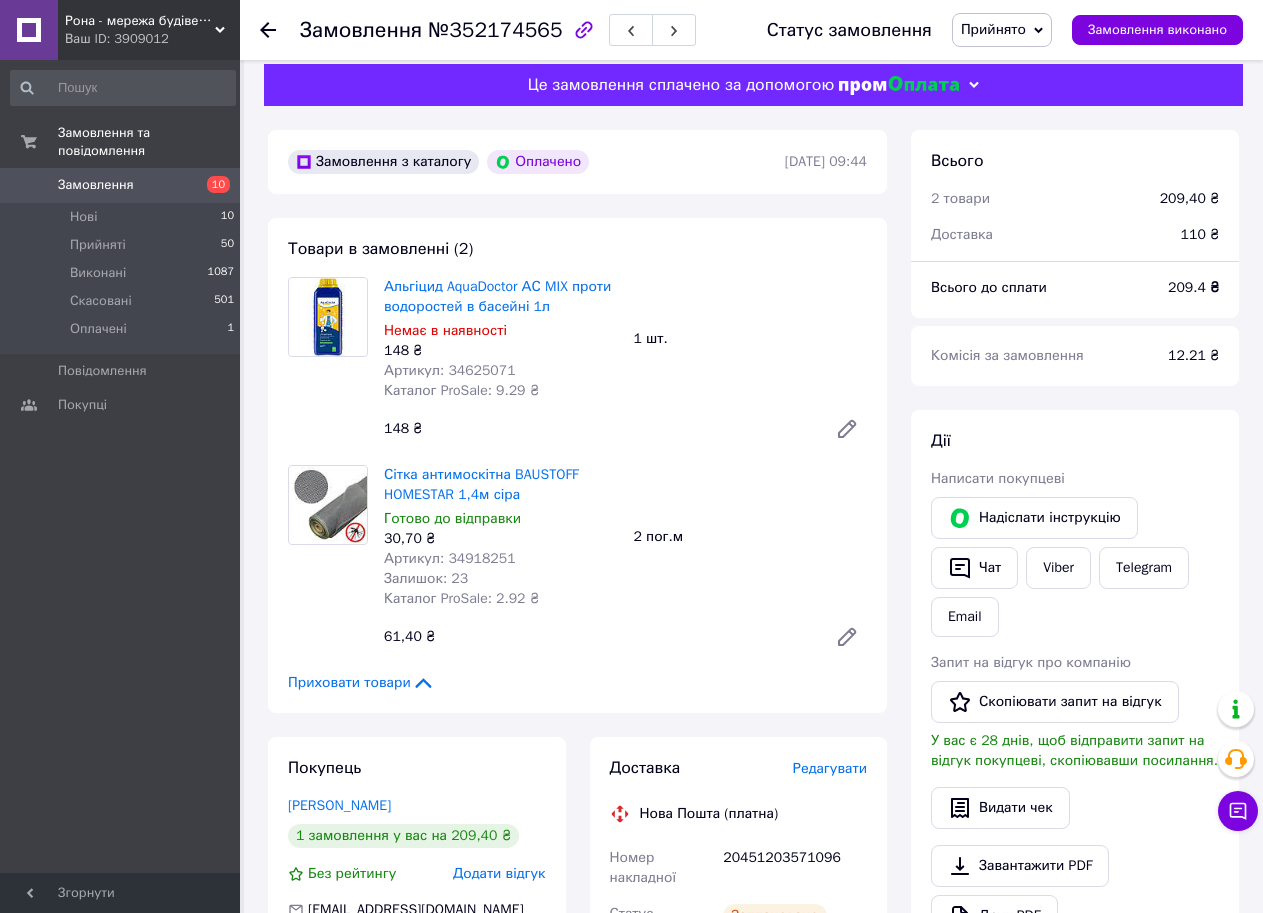 scroll, scrollTop: 0, scrollLeft: 0, axis: both 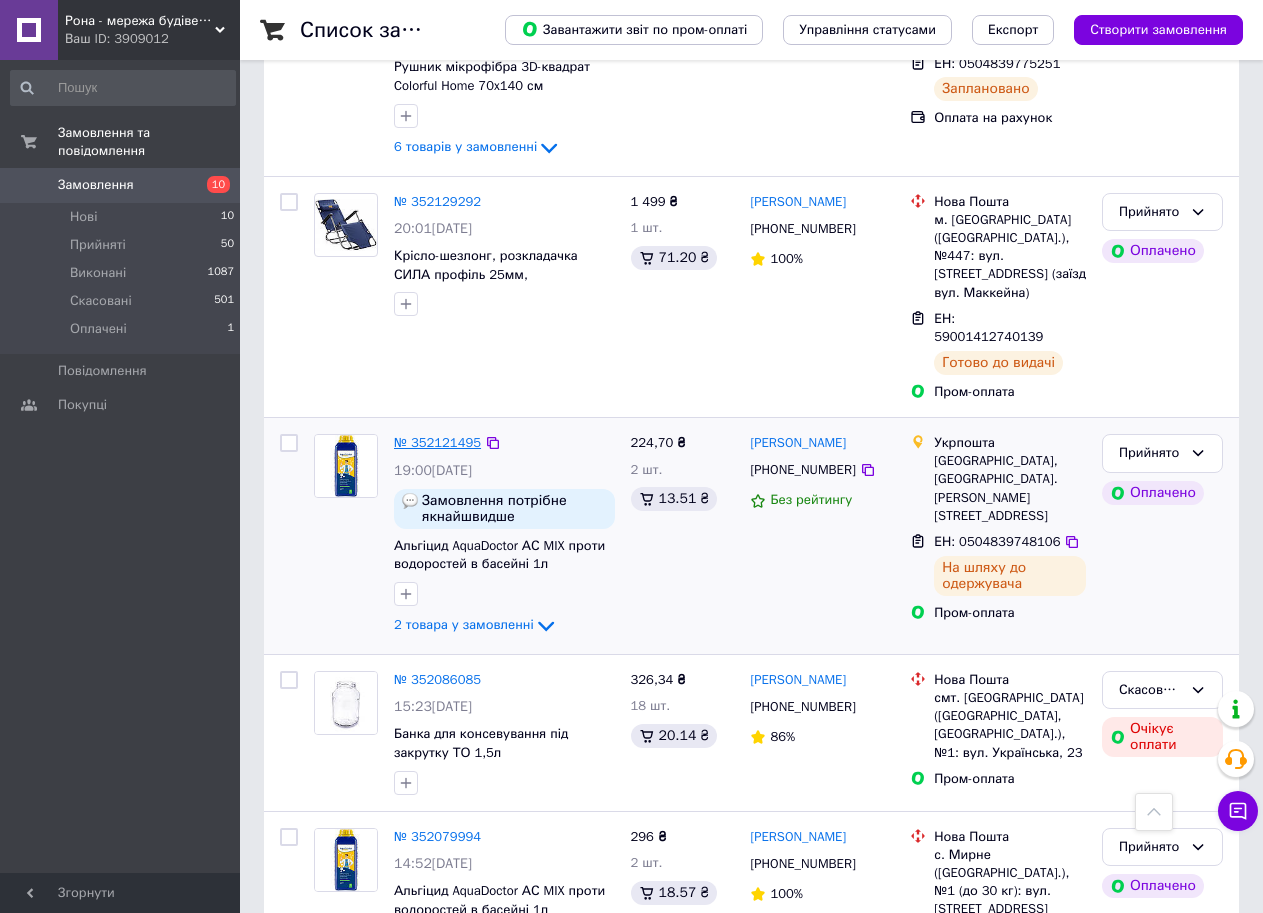 click on "№ 352121495" at bounding box center [437, 442] 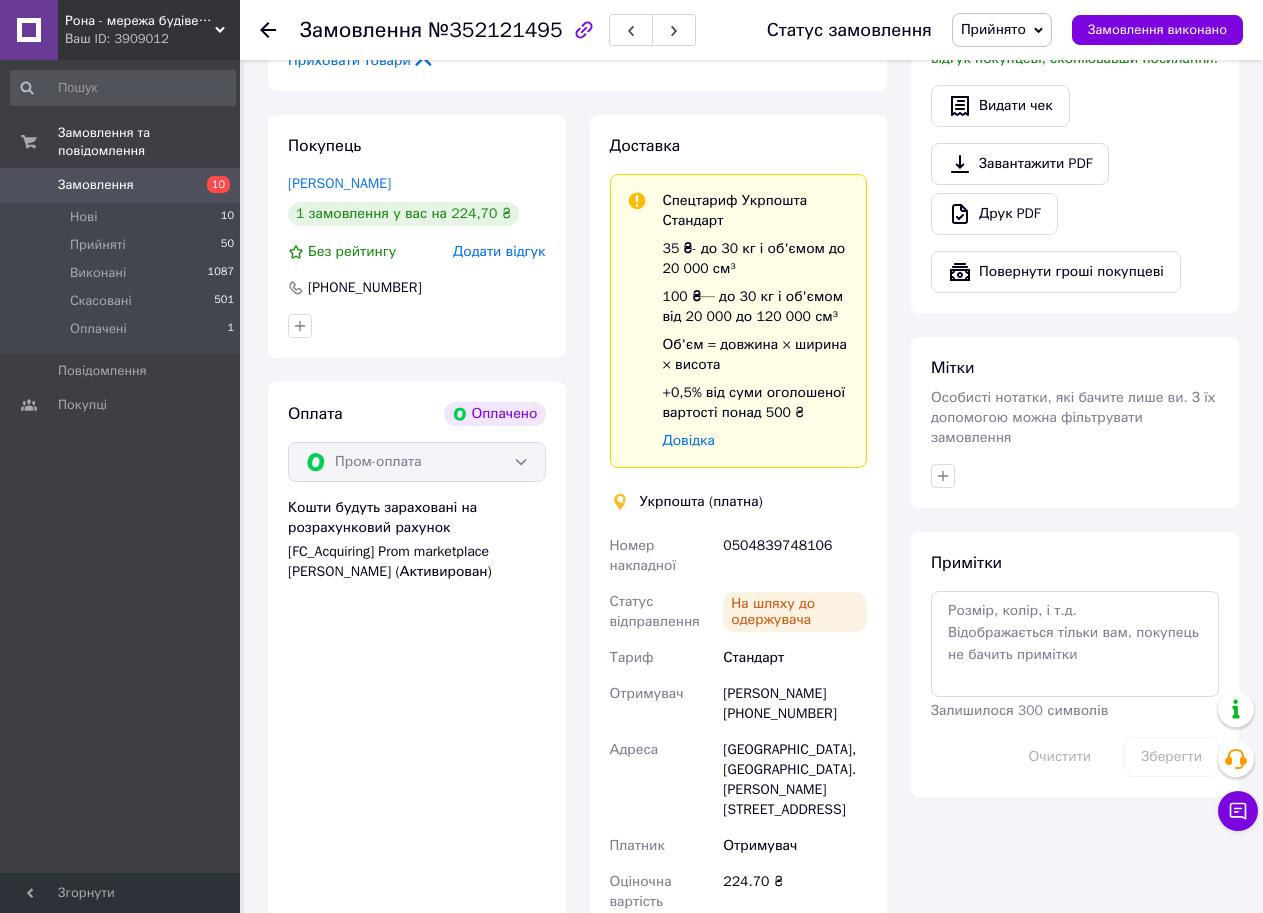 scroll, scrollTop: 700, scrollLeft: 0, axis: vertical 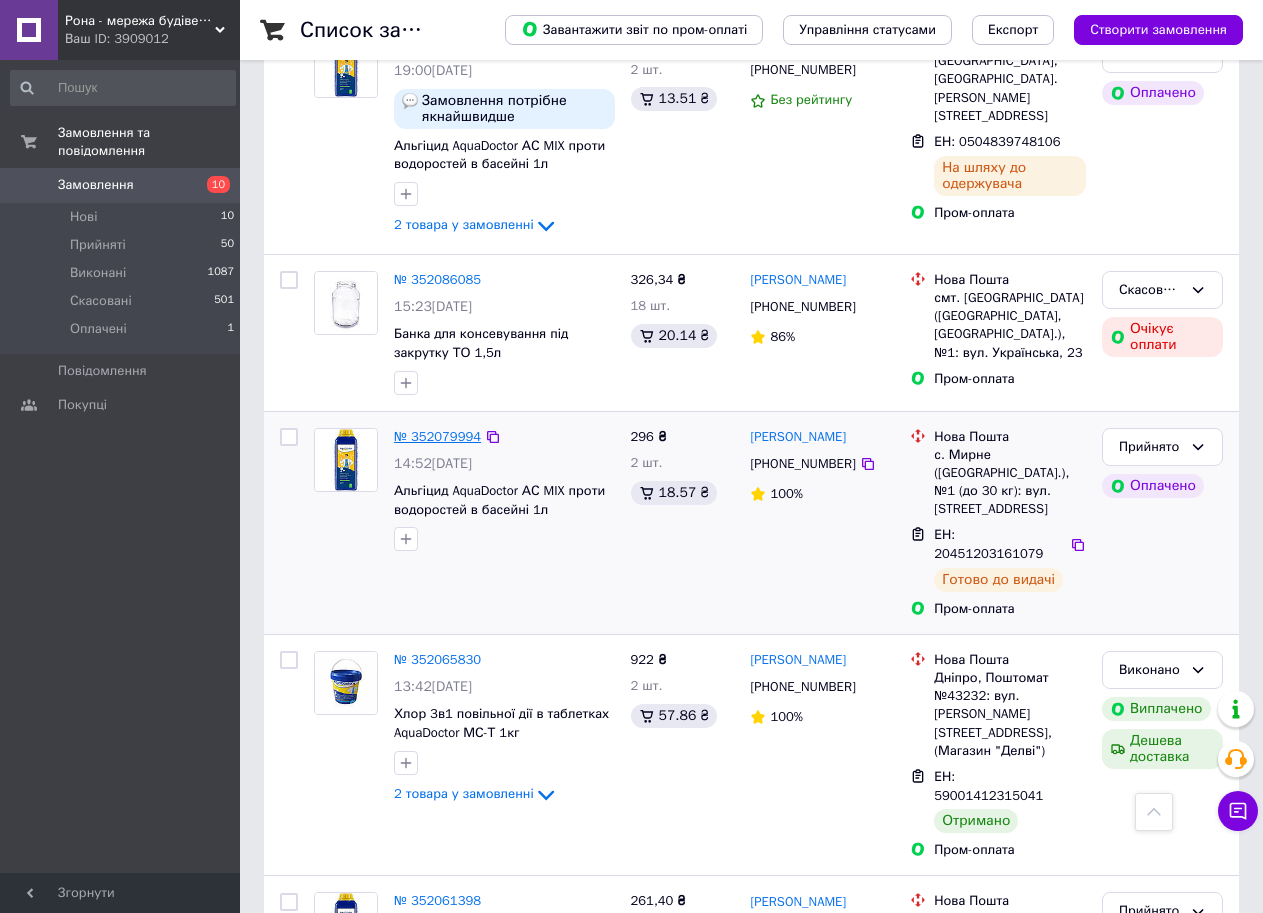 click on "№ 352079994" at bounding box center [437, 436] 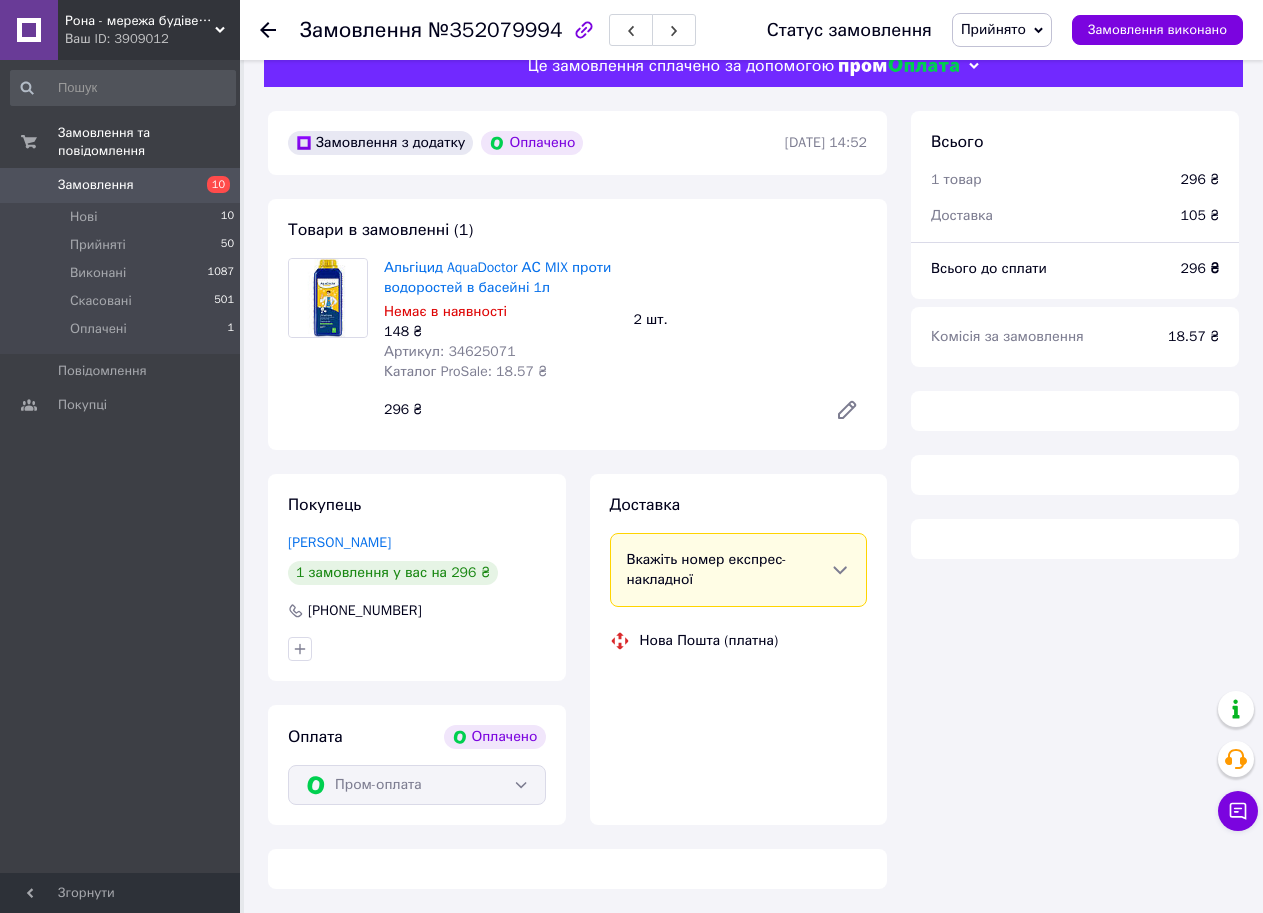 scroll, scrollTop: 850, scrollLeft: 0, axis: vertical 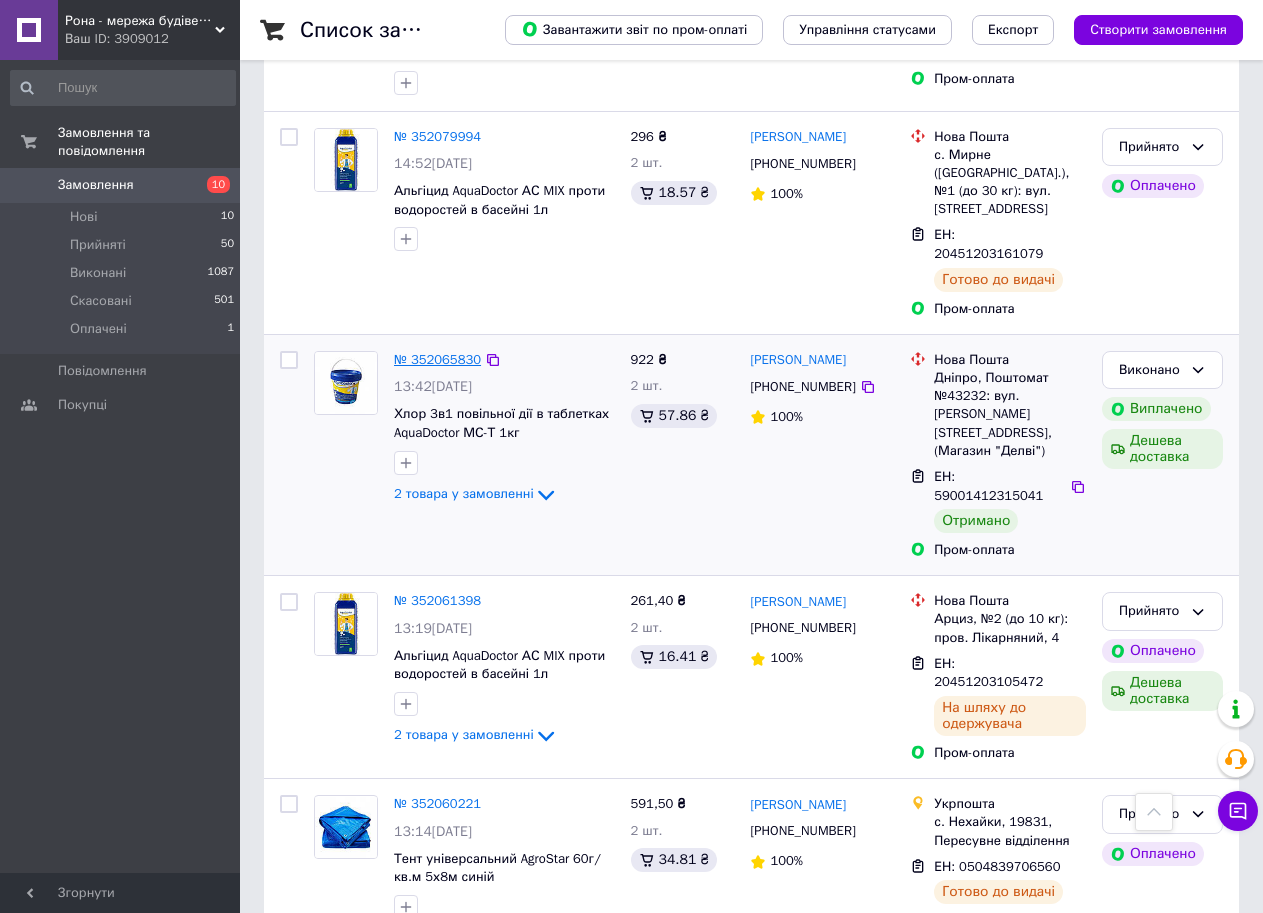 click on "№ 352065830" at bounding box center (437, 359) 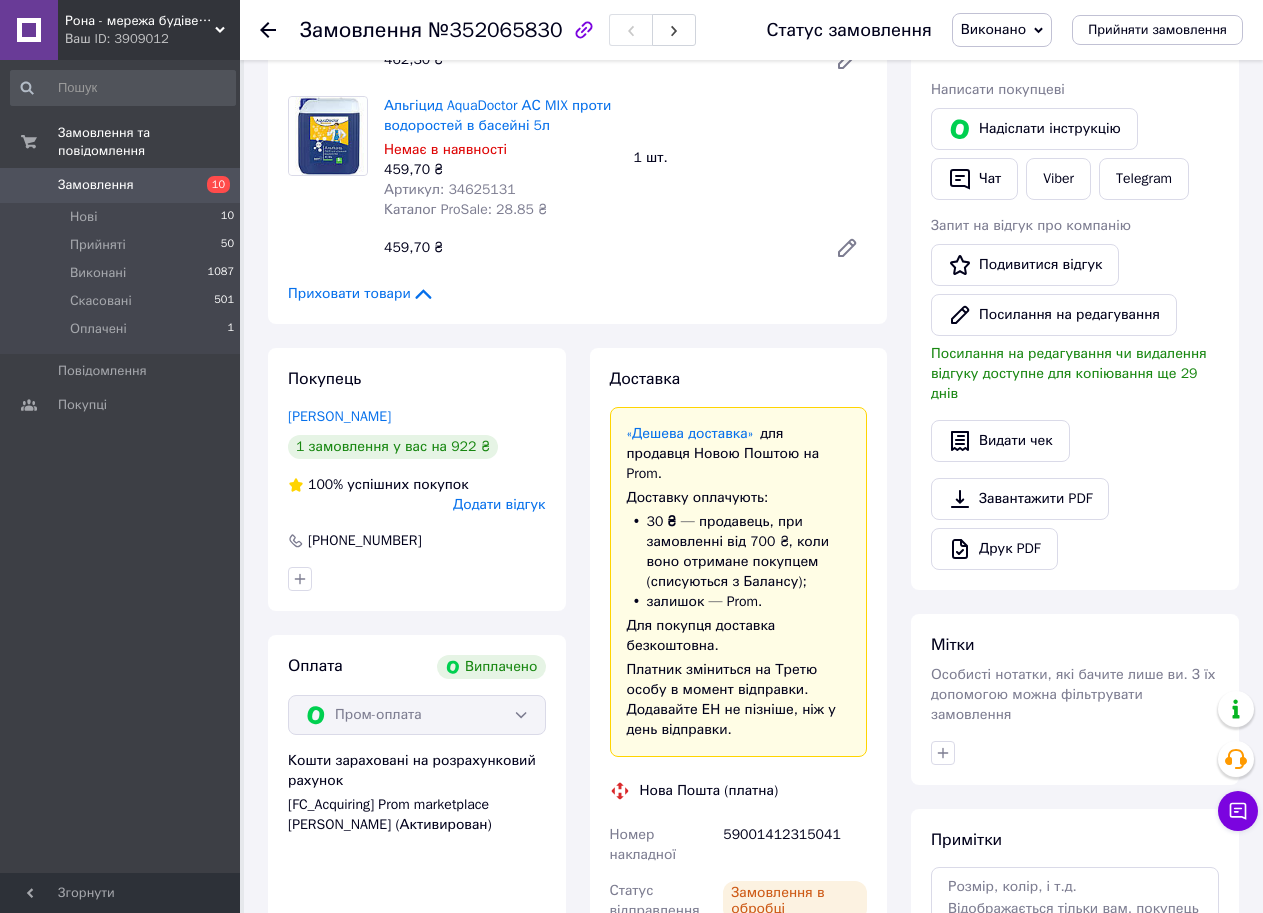 scroll, scrollTop: 982, scrollLeft: 0, axis: vertical 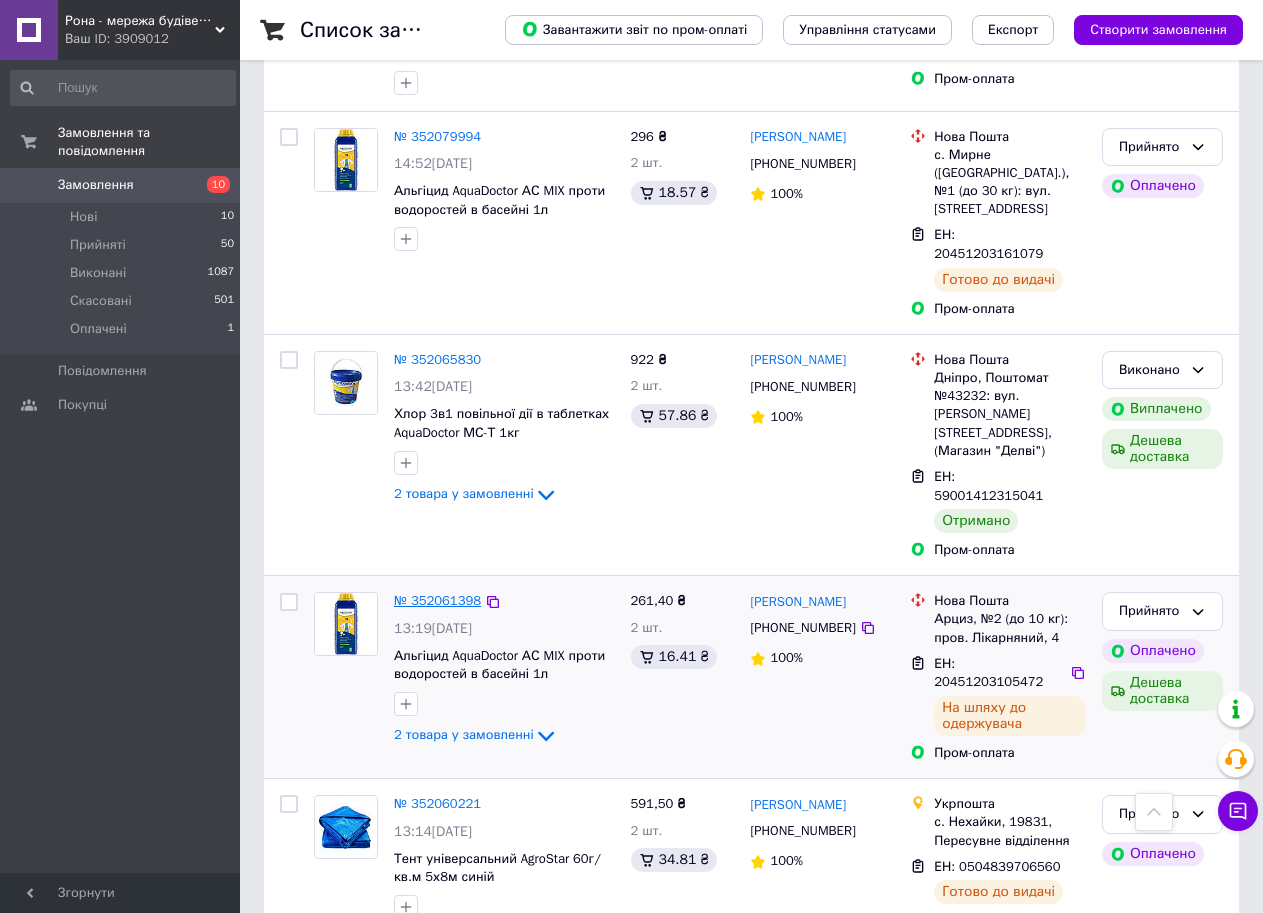 click on "№ 352061398" at bounding box center [437, 600] 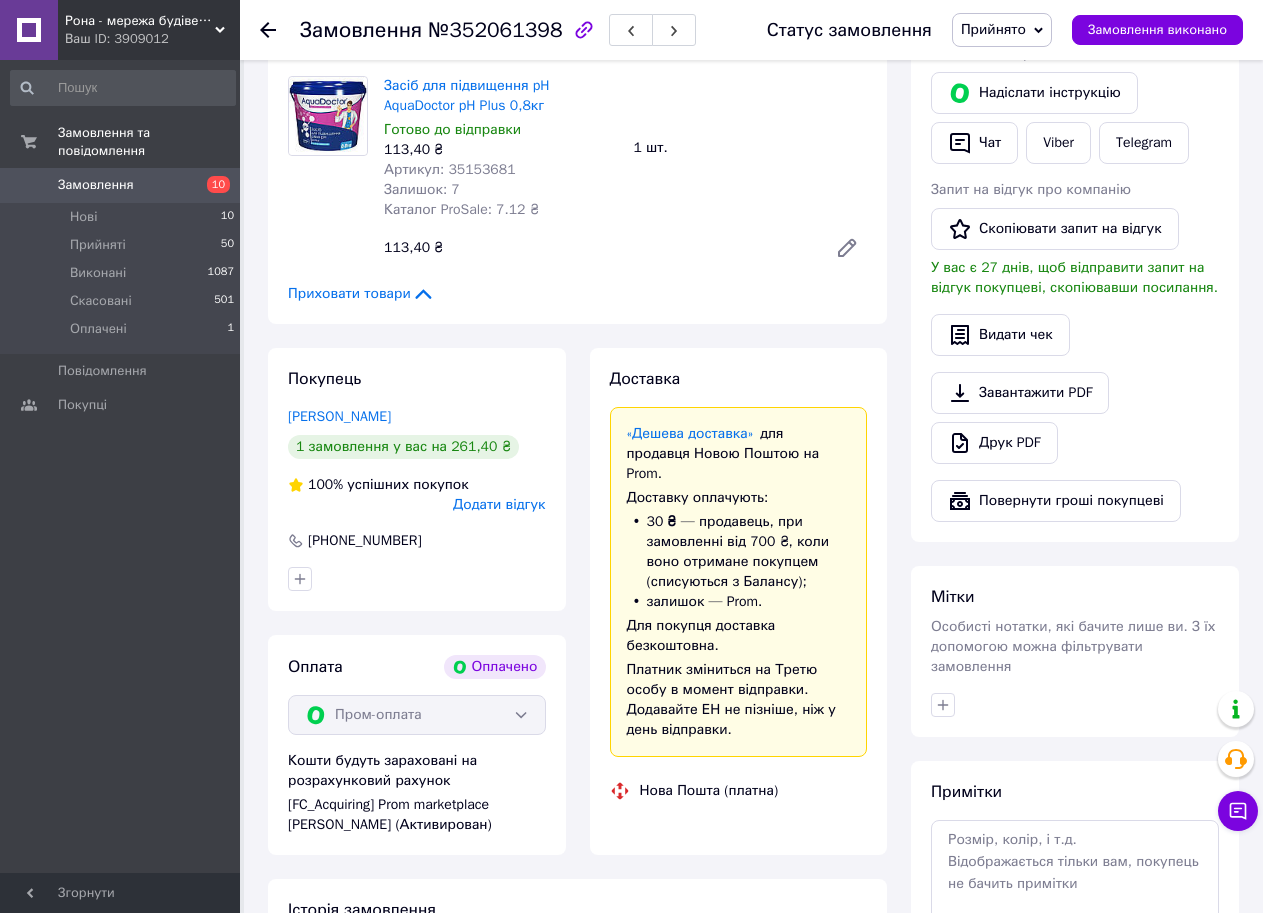 scroll, scrollTop: 1094, scrollLeft: 0, axis: vertical 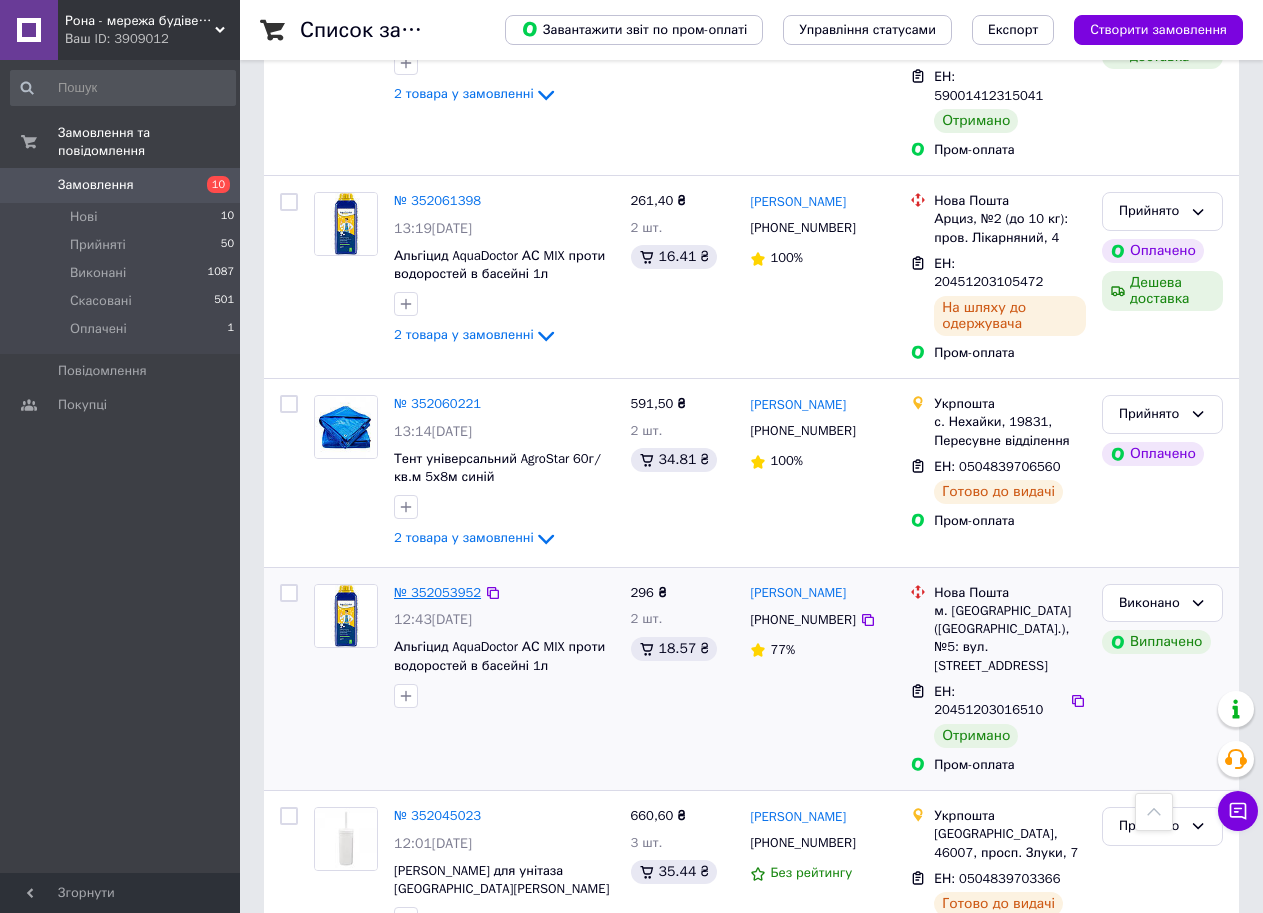 click on "№ 352053952" at bounding box center [437, 592] 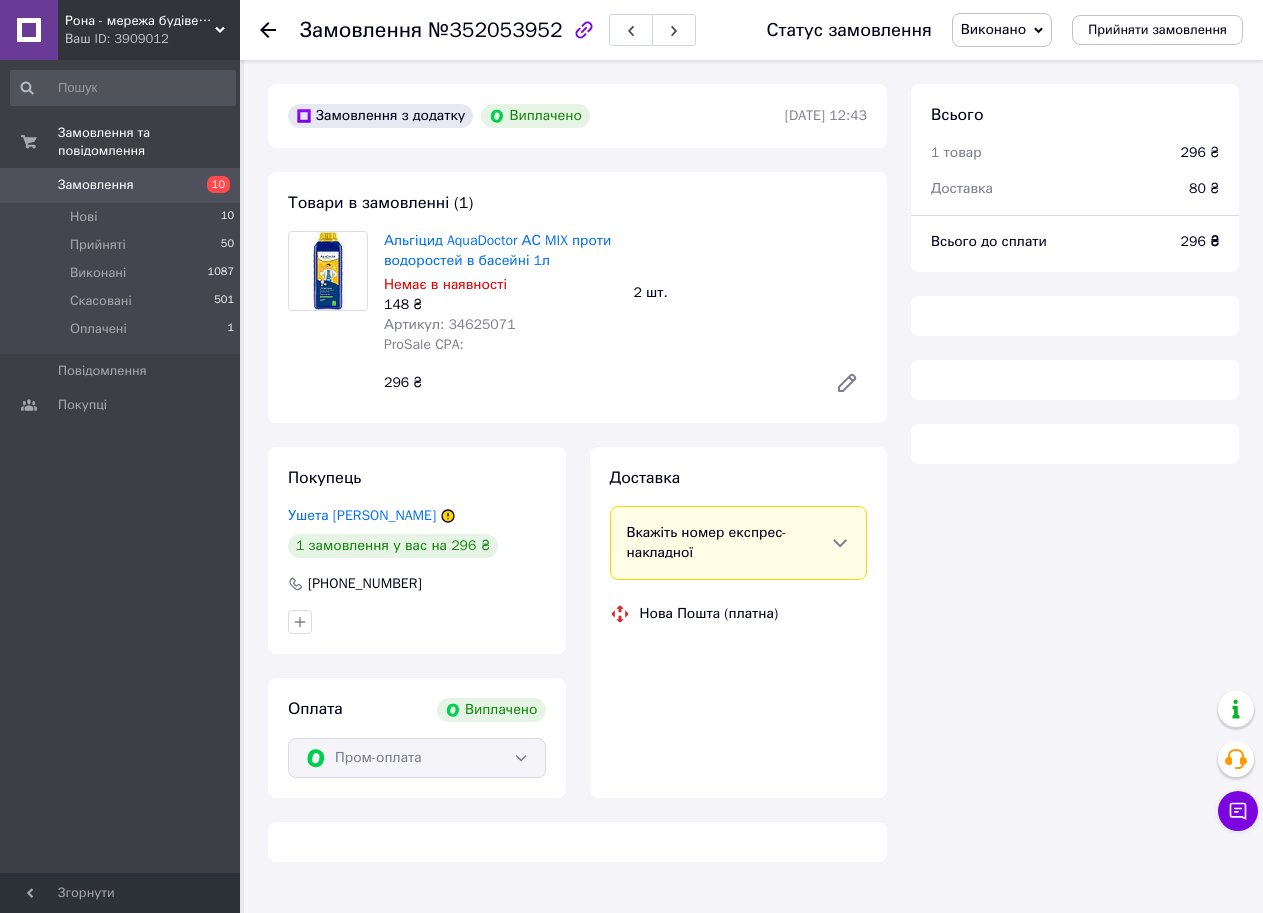 scroll, scrollTop: 0, scrollLeft: 0, axis: both 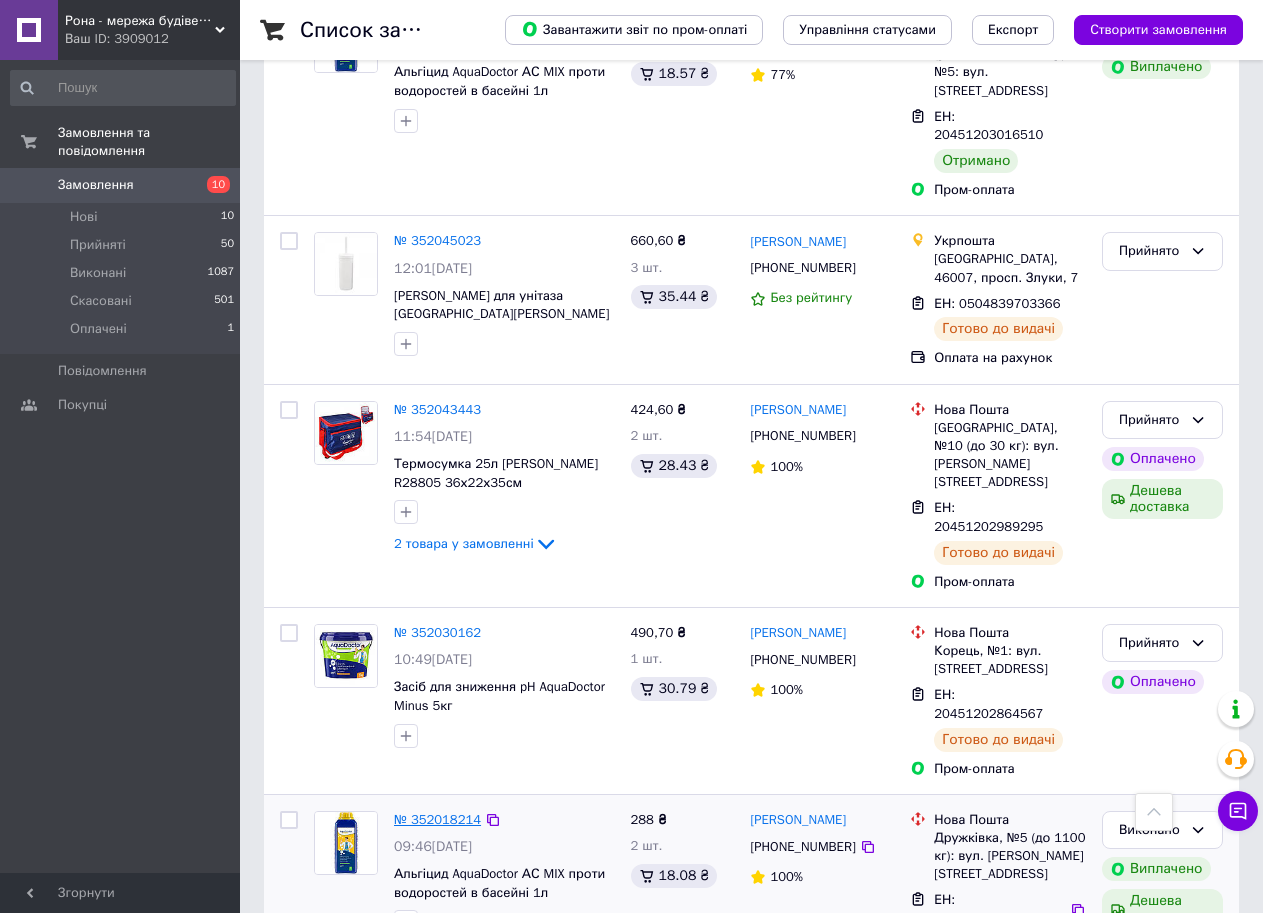 click on "№ 352018214" at bounding box center (437, 819) 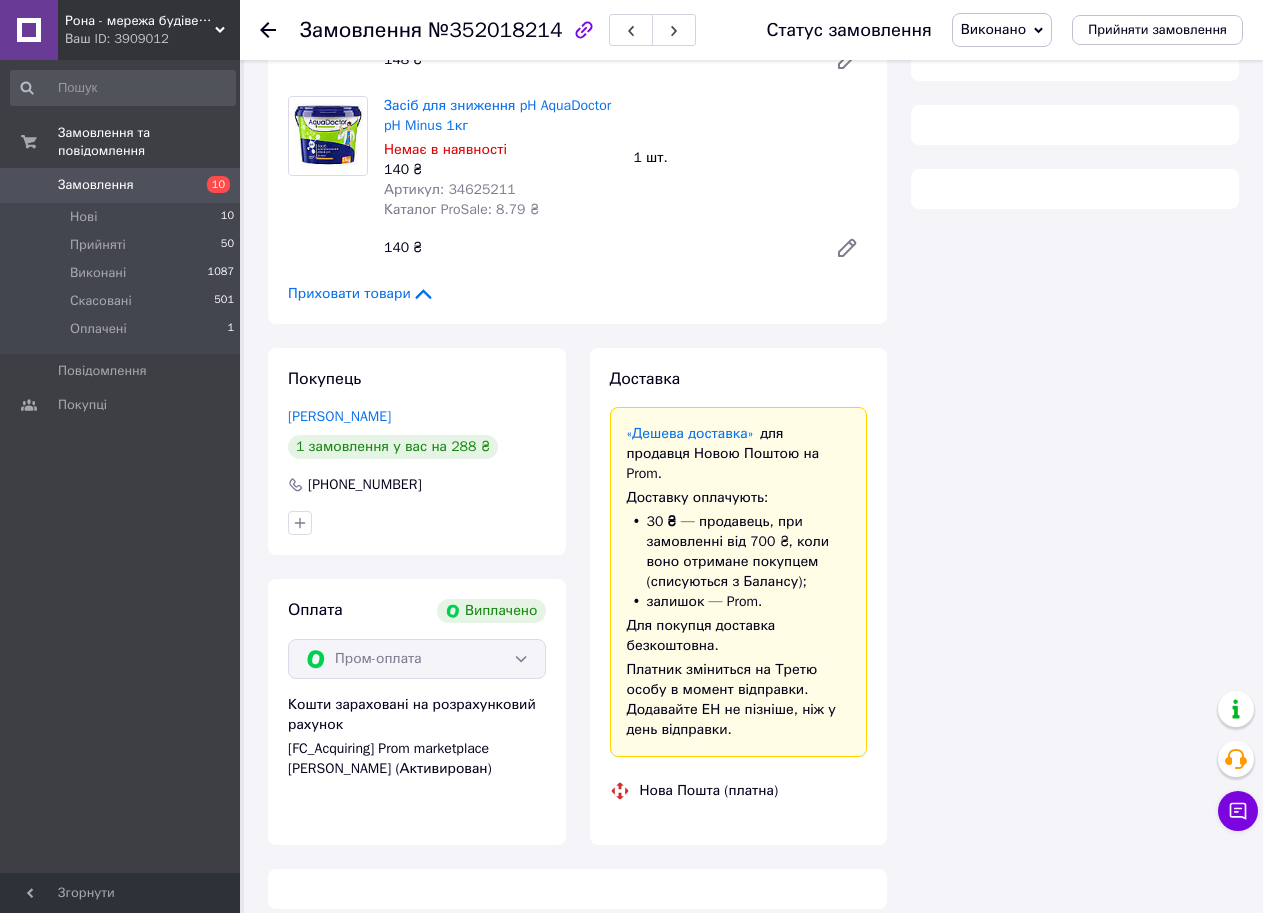scroll, scrollTop: 1012, scrollLeft: 0, axis: vertical 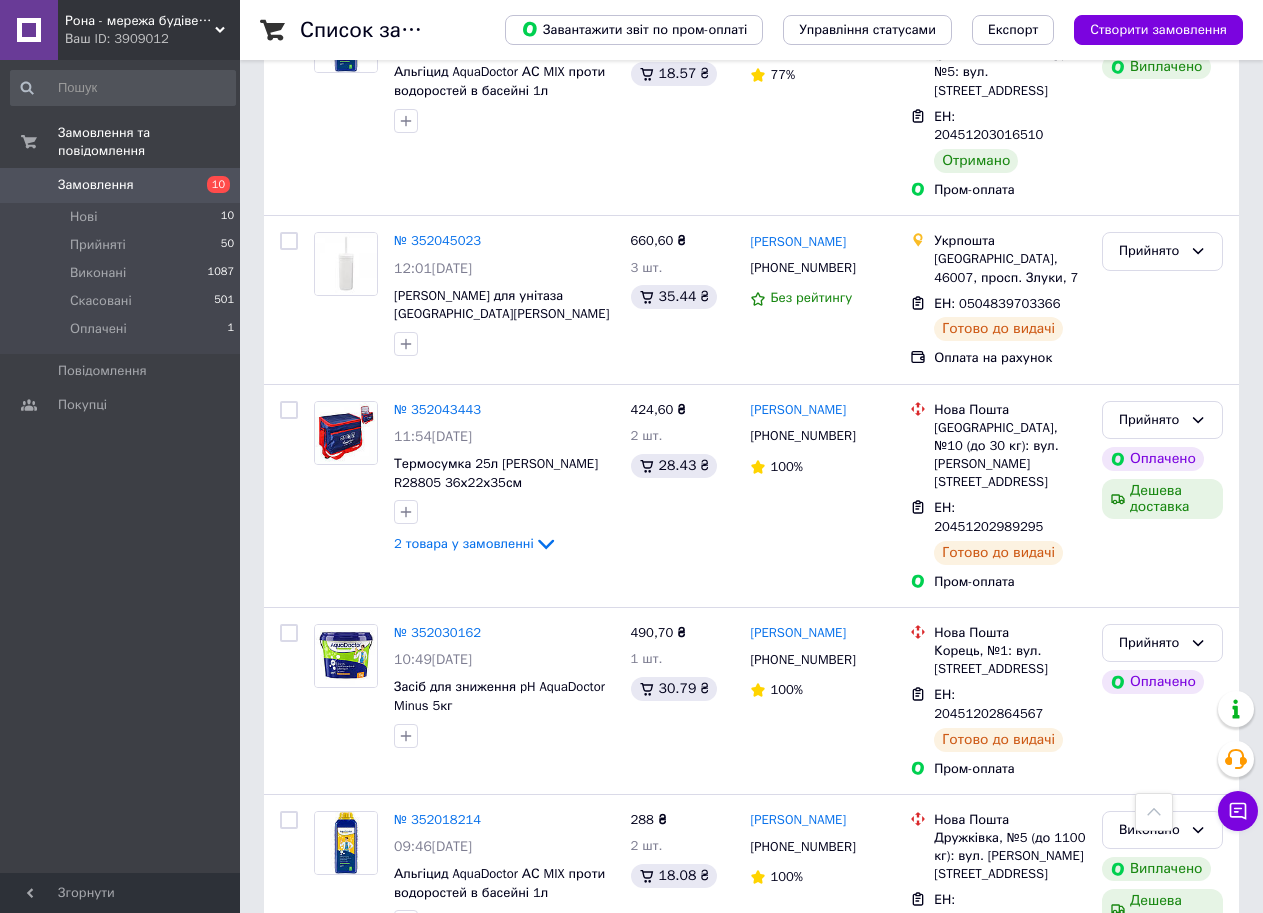 click on "3" at bounding box center [494, 1267] 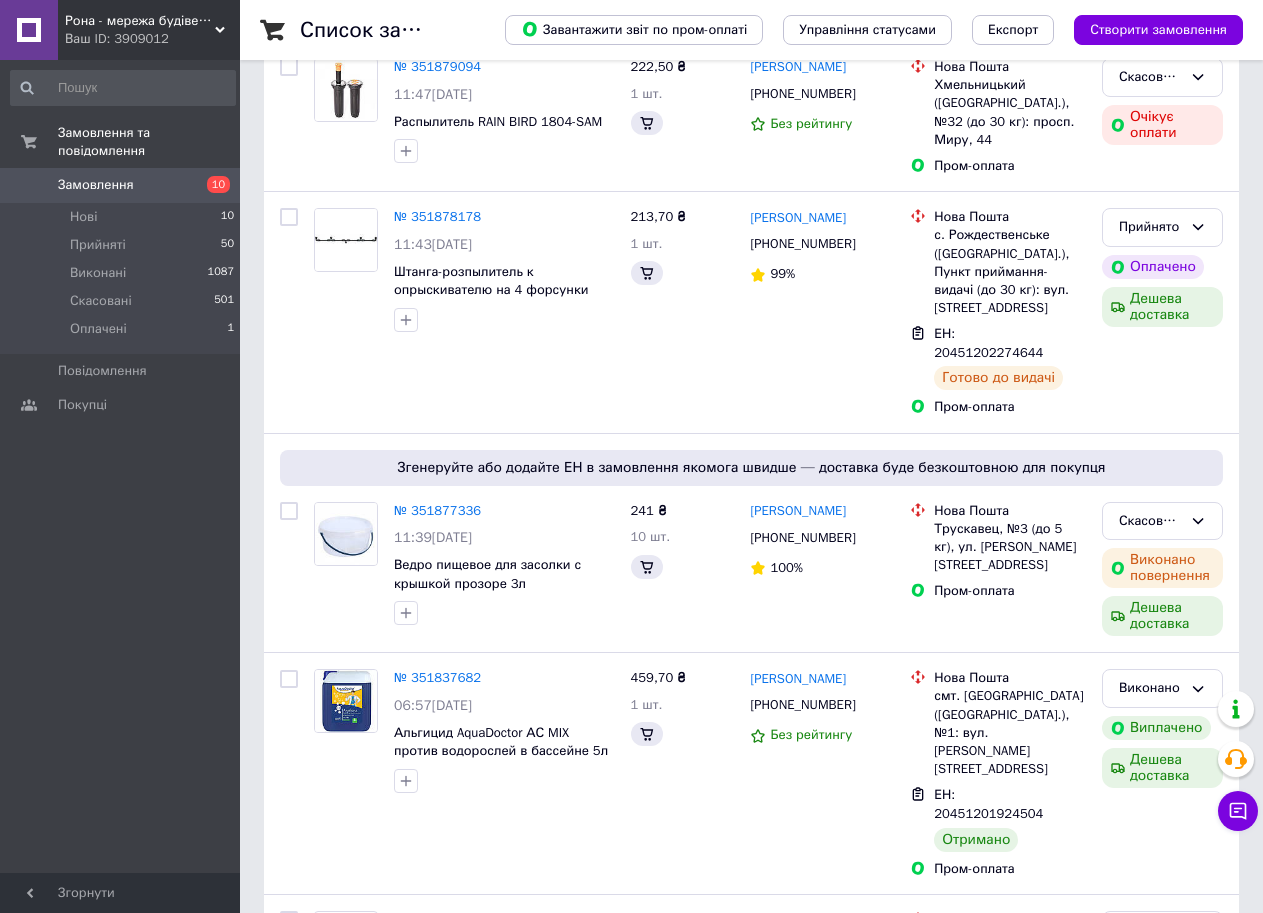 scroll, scrollTop: 0, scrollLeft: 0, axis: both 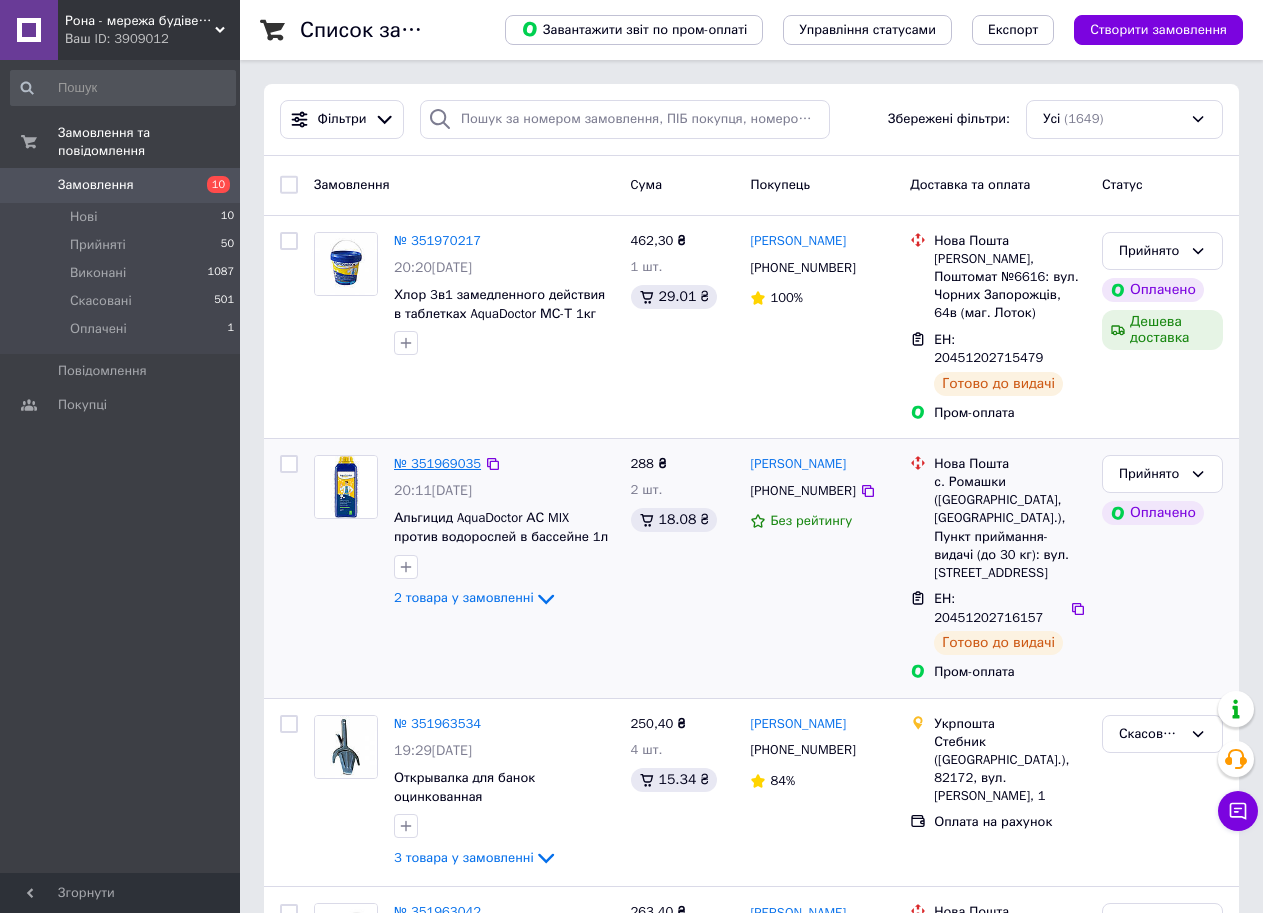 click on "№ 351969035" at bounding box center (437, 463) 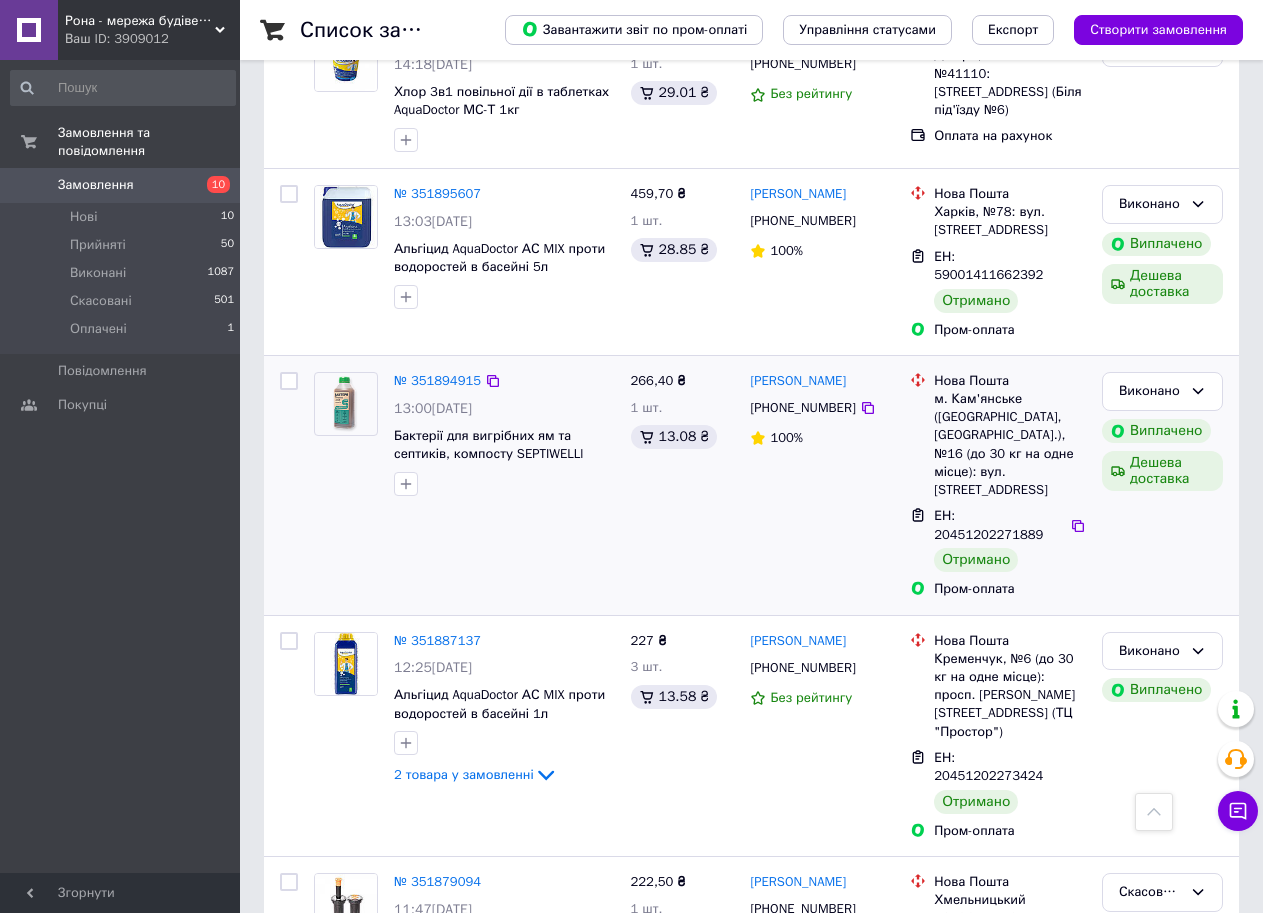 scroll, scrollTop: 2700, scrollLeft: 0, axis: vertical 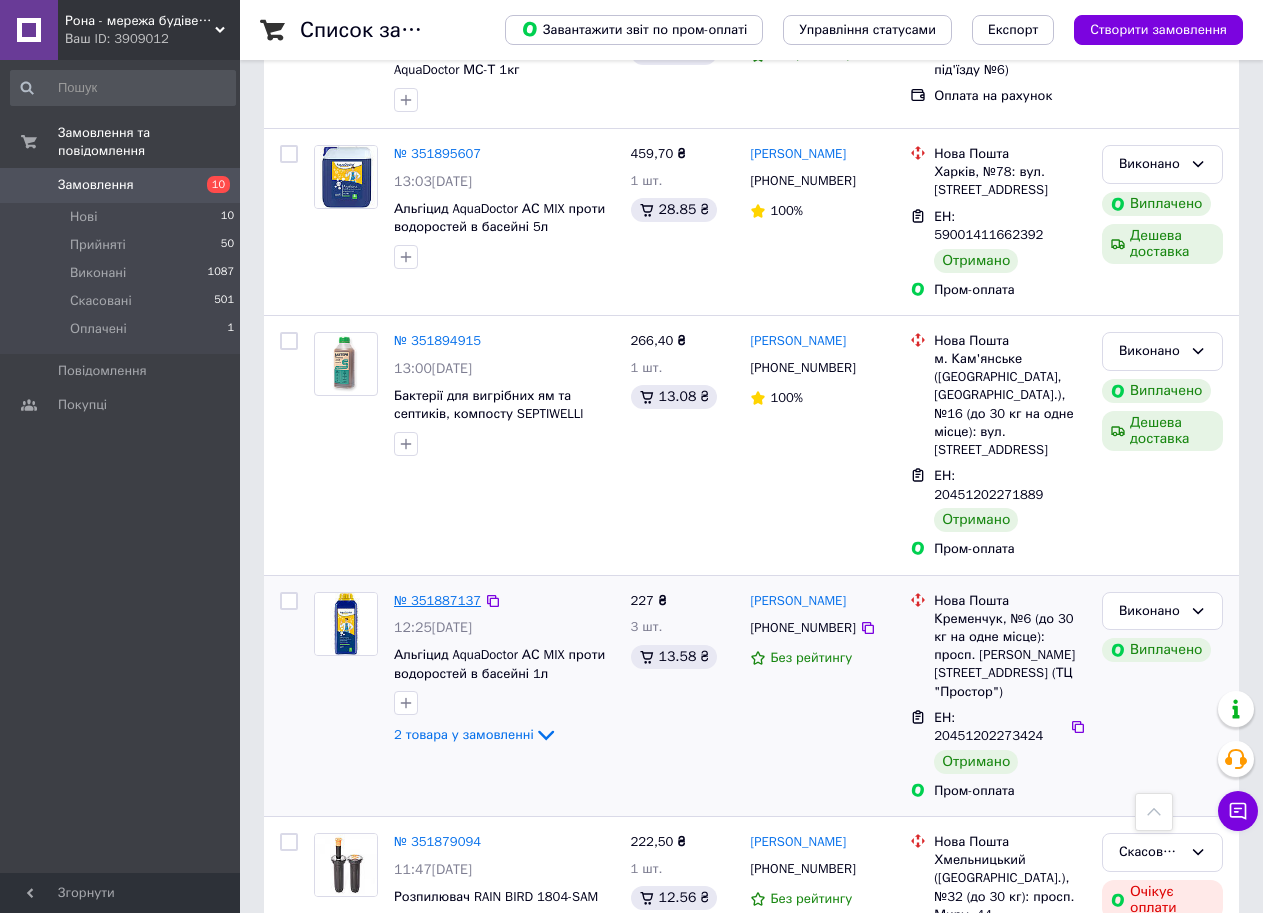 click on "№ 351887137" at bounding box center (437, 600) 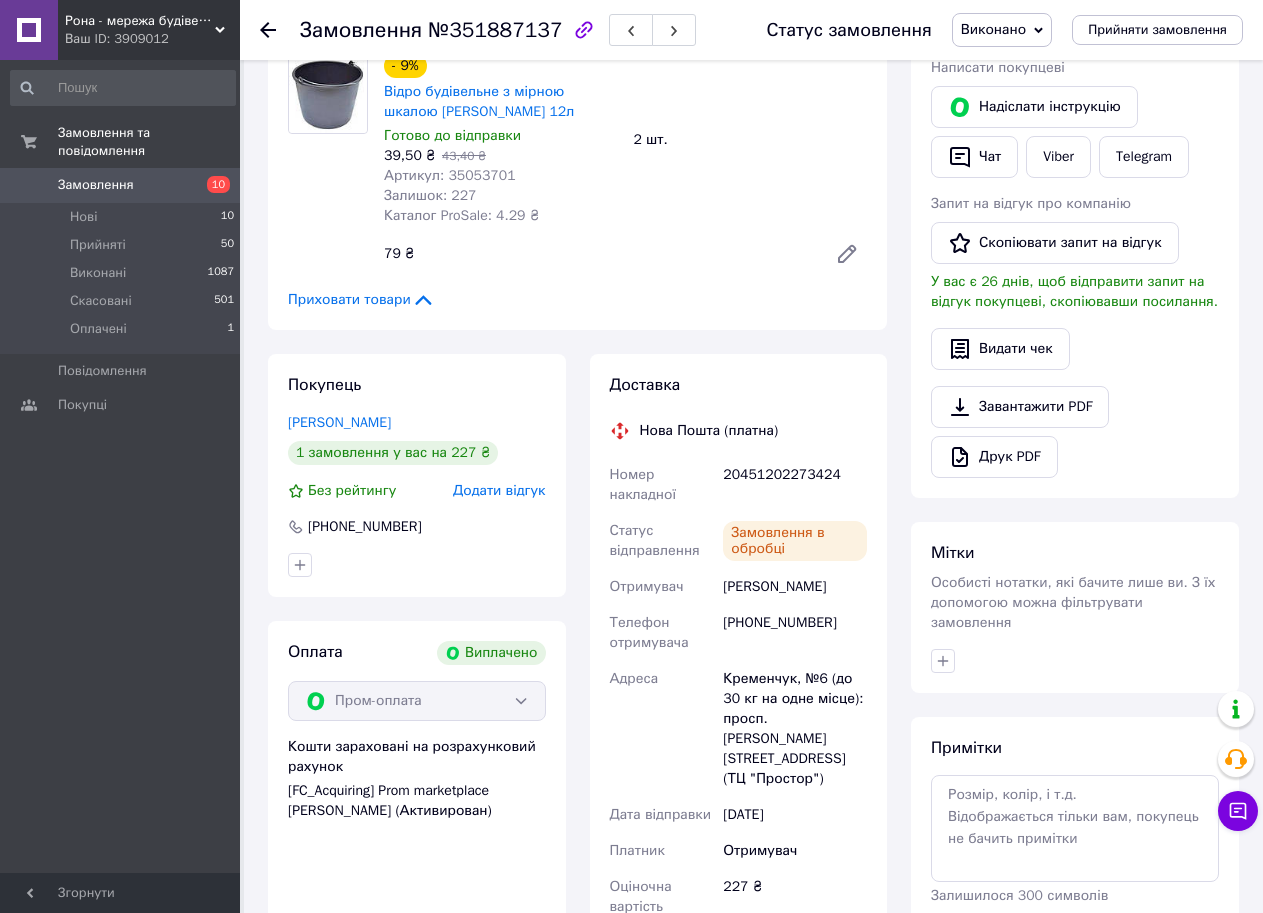 scroll, scrollTop: 1040, scrollLeft: 0, axis: vertical 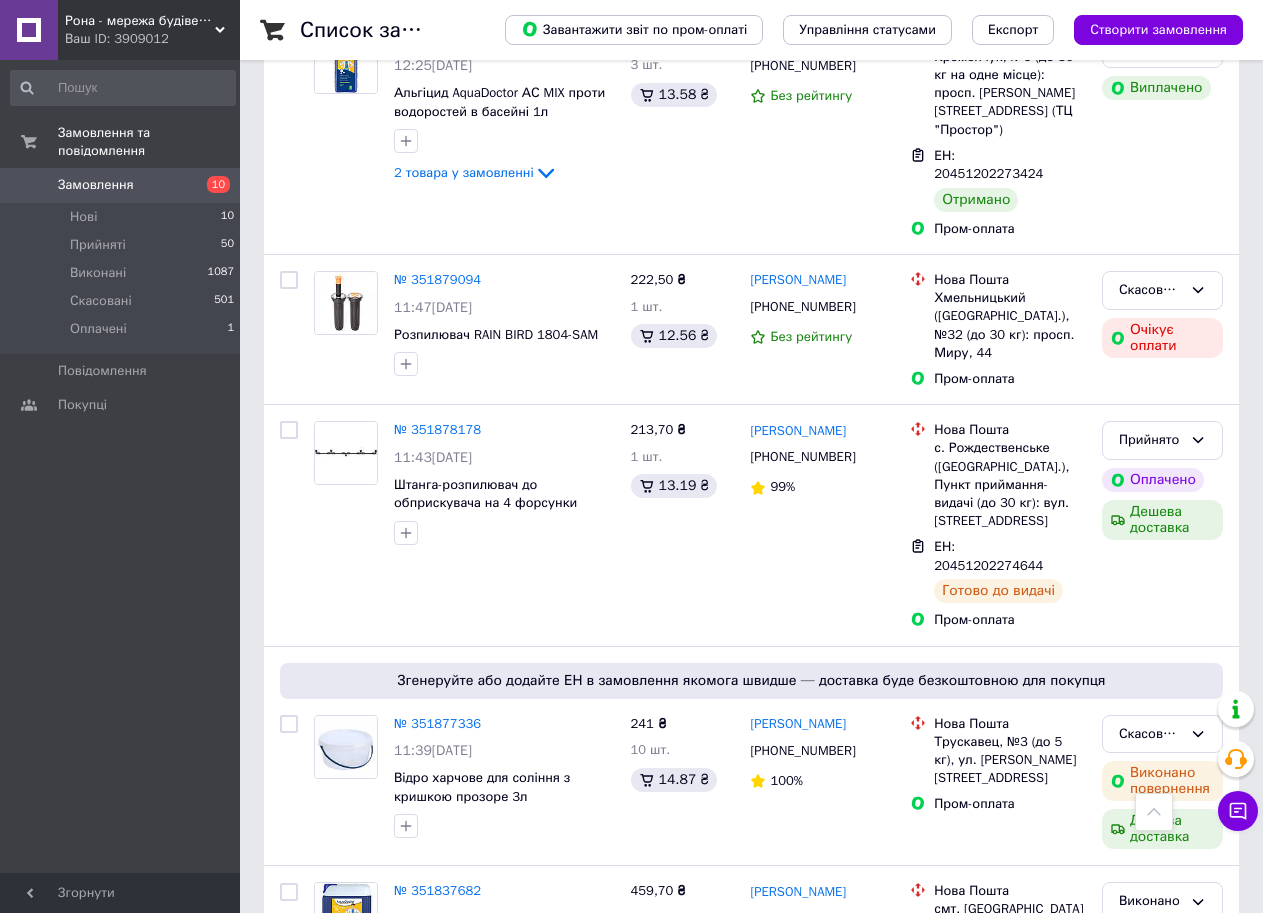 click on "Замовлення 10" at bounding box center (123, 185) 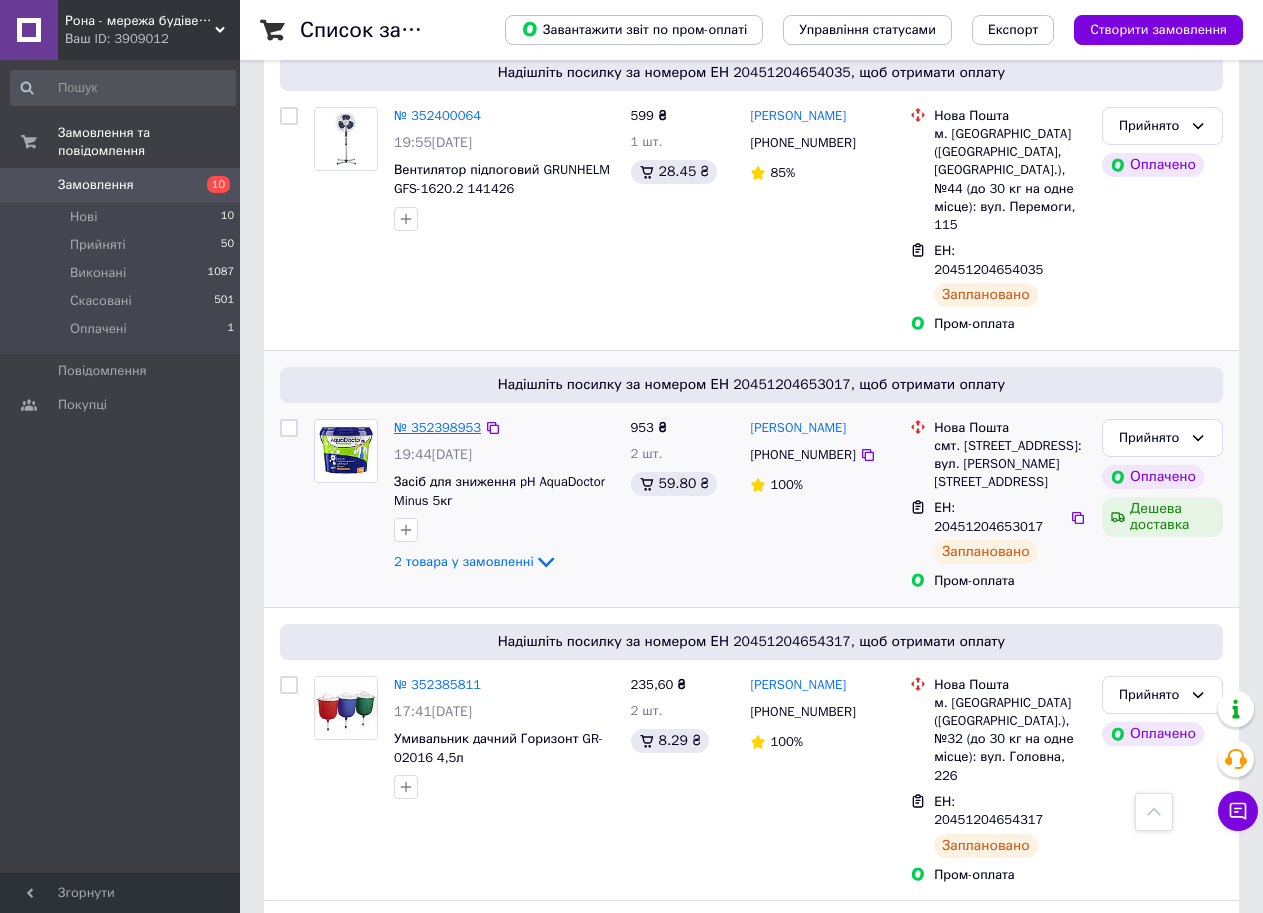 click on "№ 352398953" at bounding box center (437, 427) 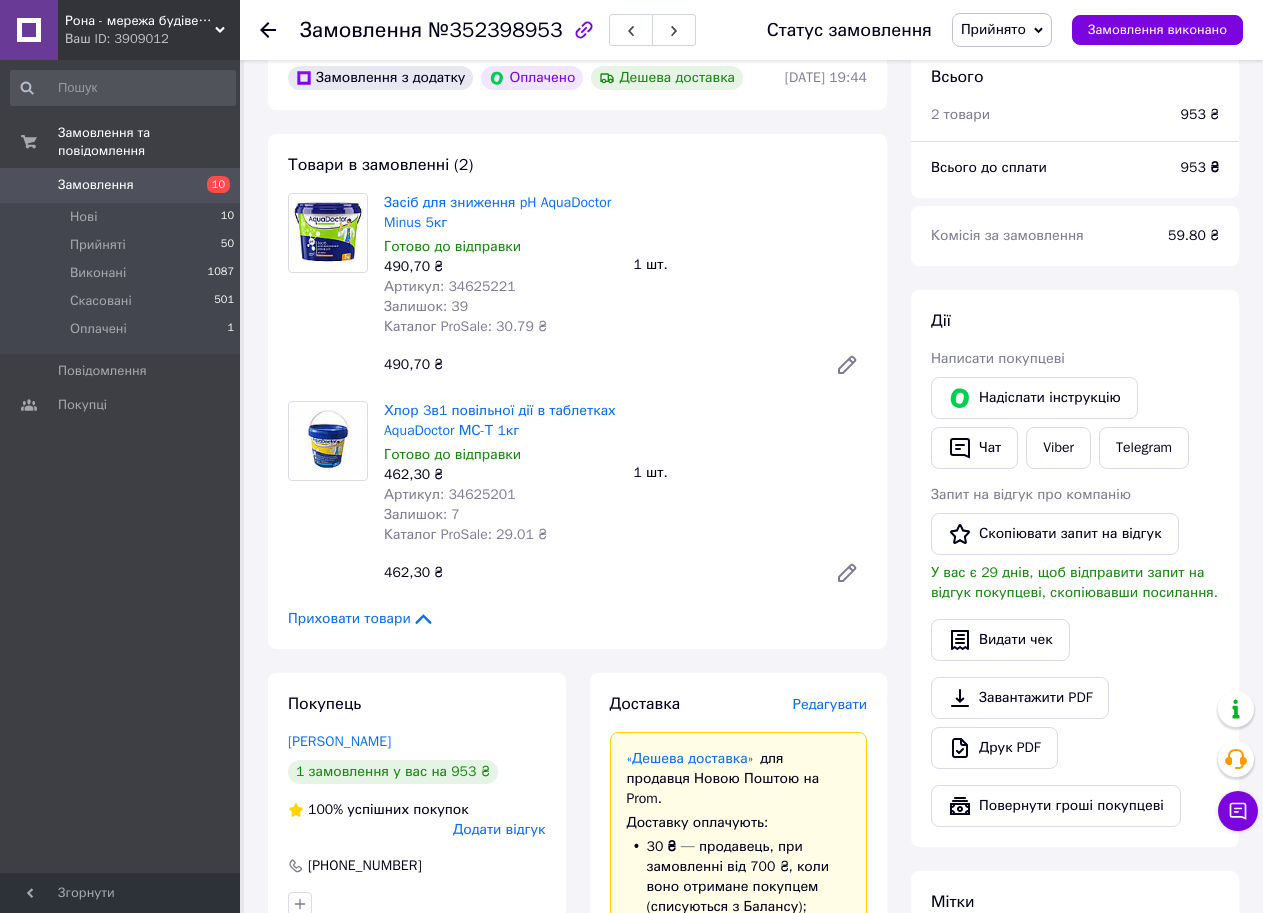 scroll, scrollTop: 0, scrollLeft: 0, axis: both 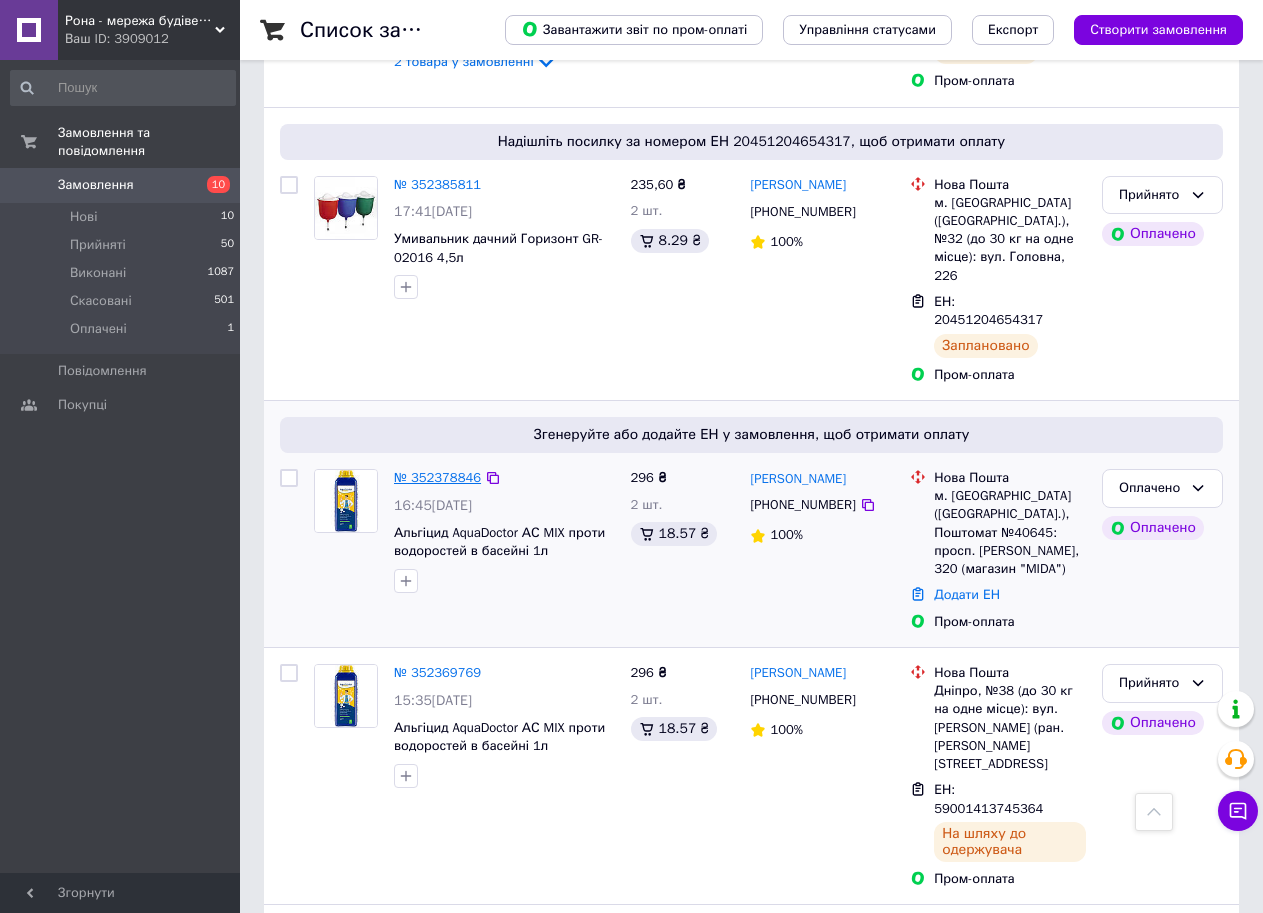 click on "№ 352378846" at bounding box center [437, 477] 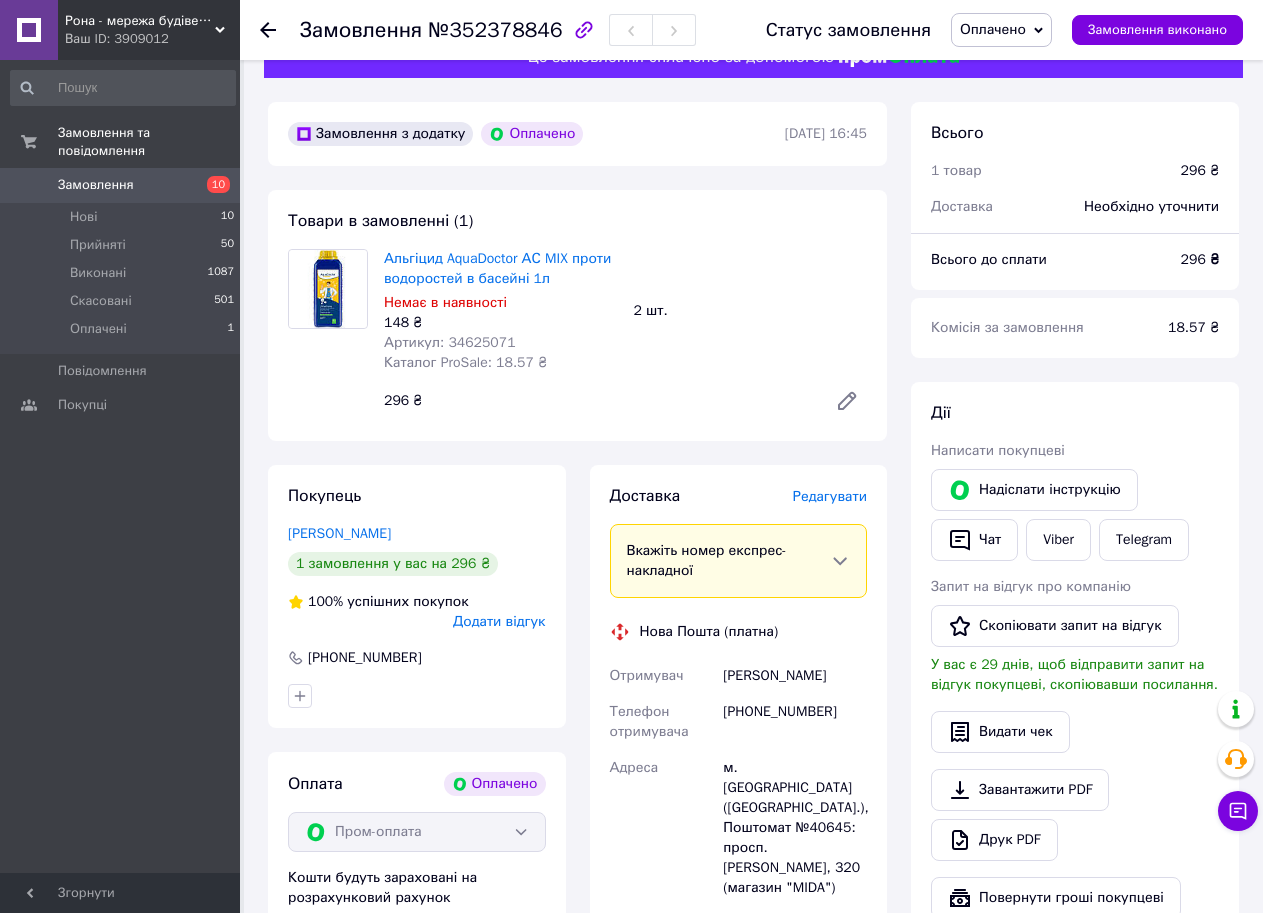 scroll, scrollTop: 0, scrollLeft: 0, axis: both 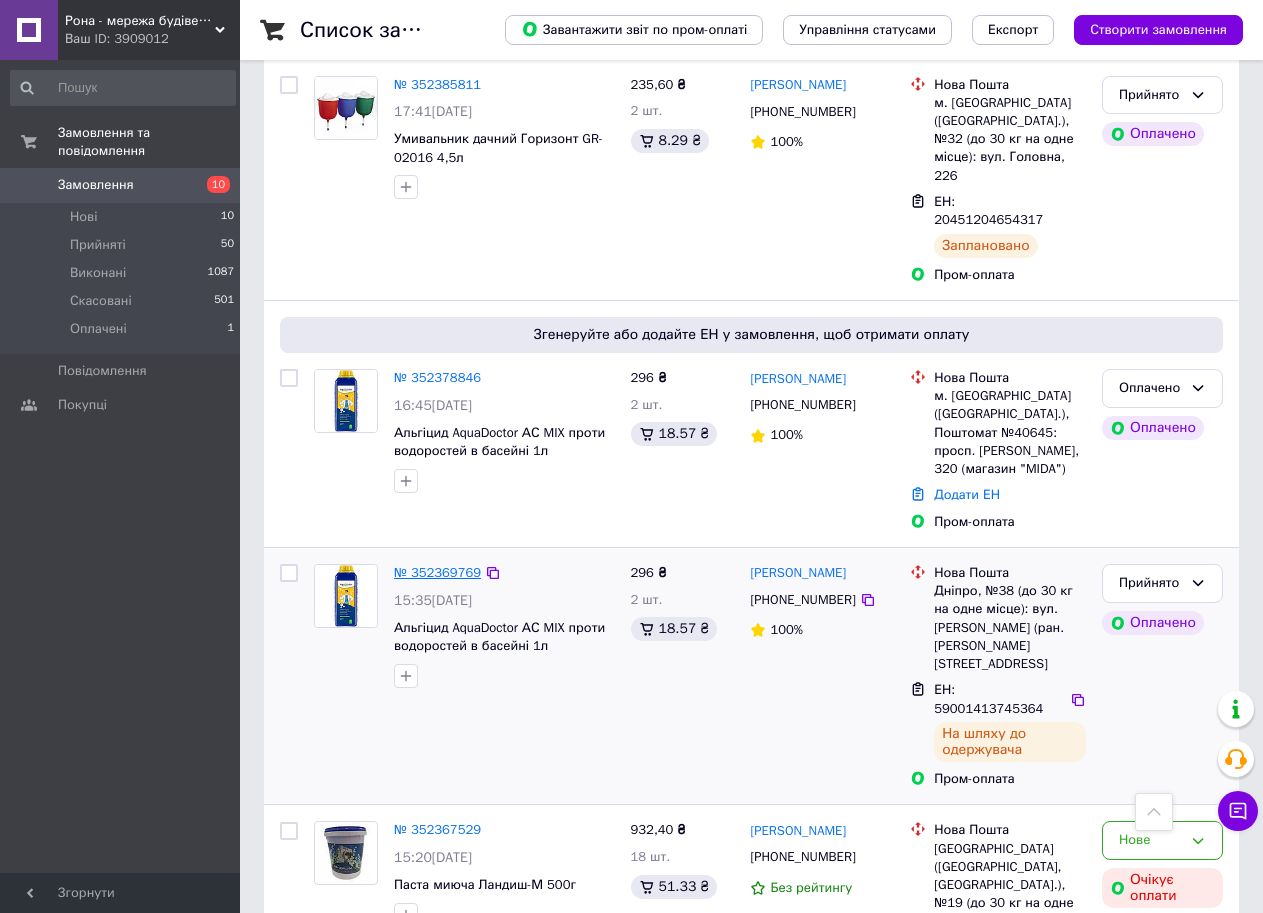 click on "№ 352369769" at bounding box center [437, 572] 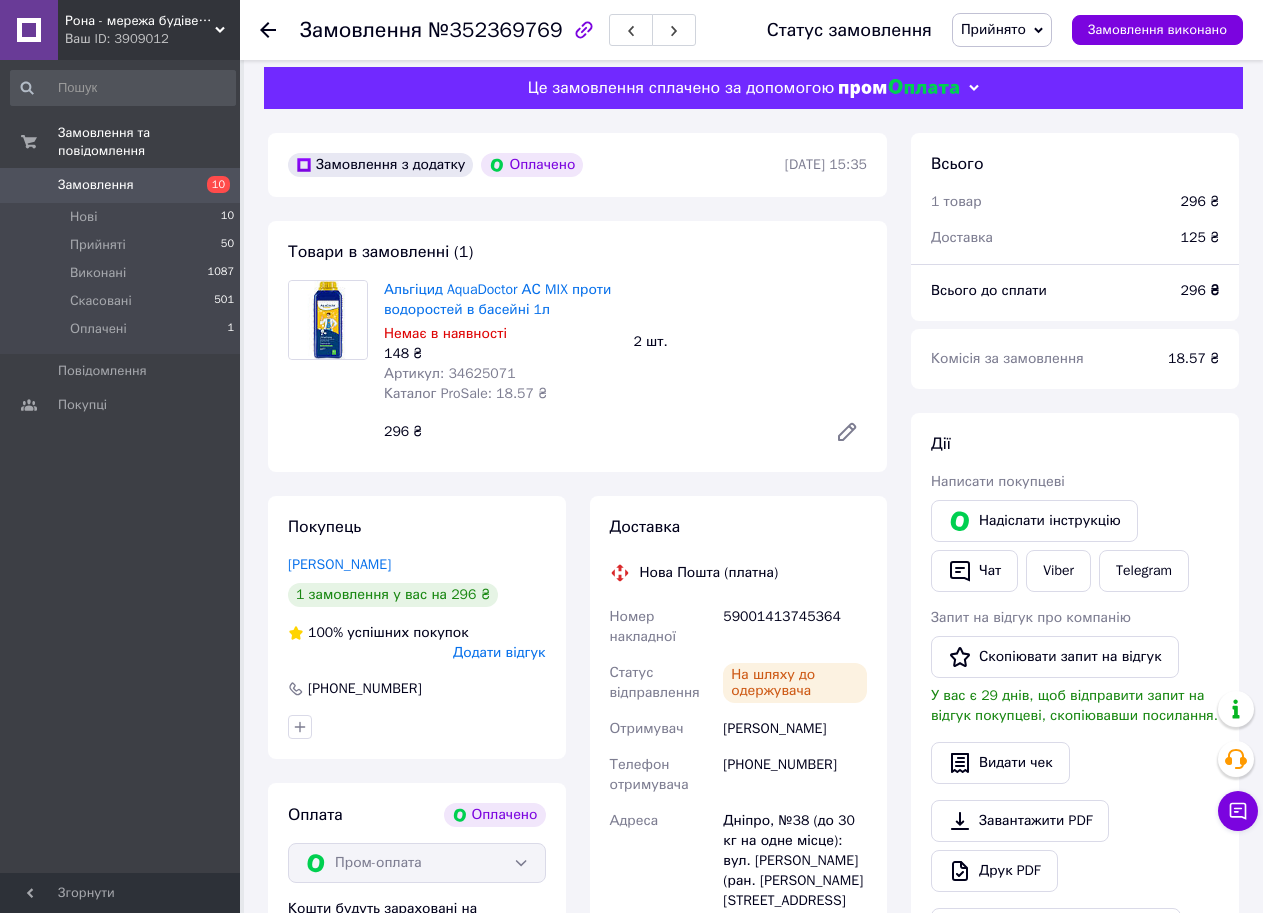 scroll, scrollTop: 0, scrollLeft: 0, axis: both 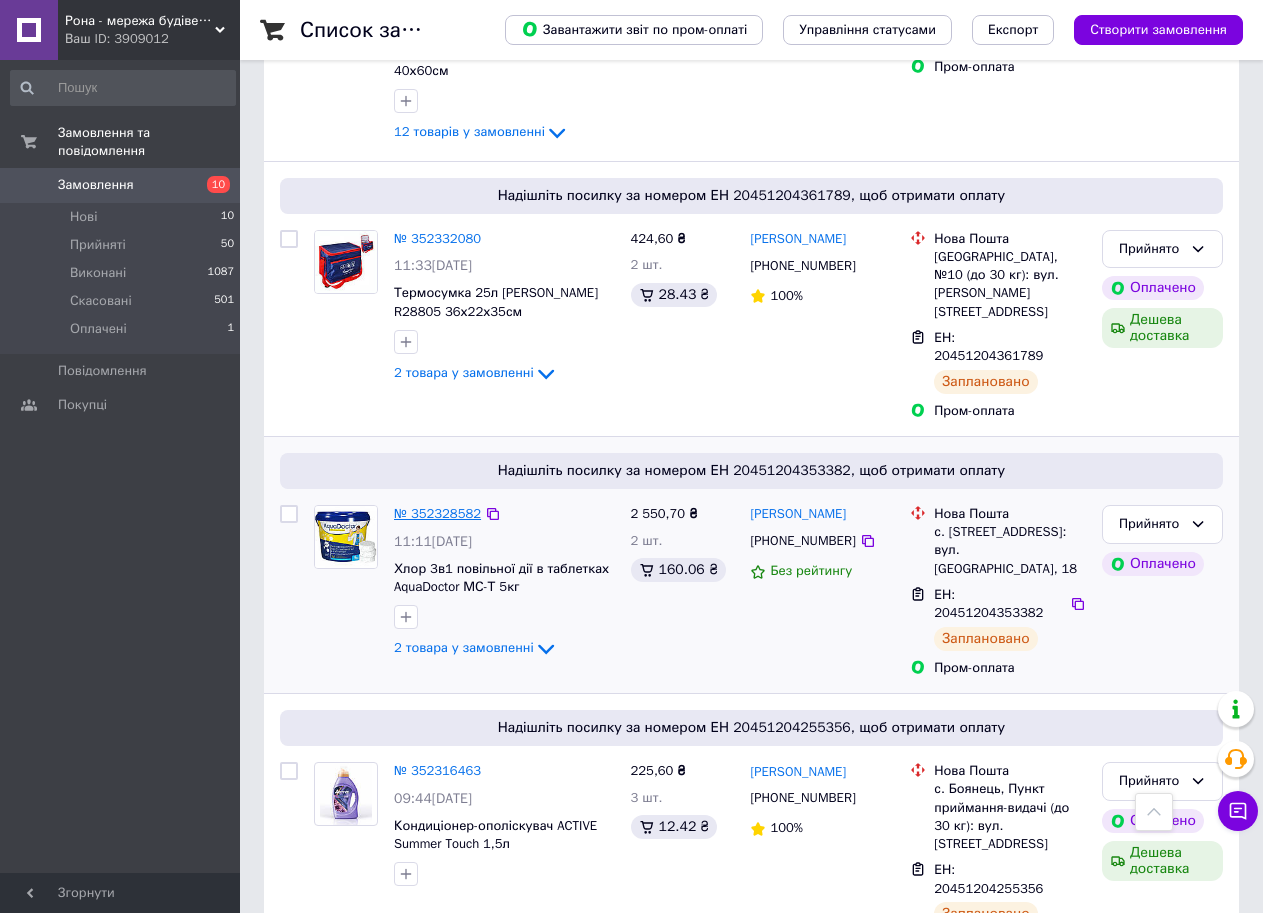 click on "№ 352328582" at bounding box center [437, 513] 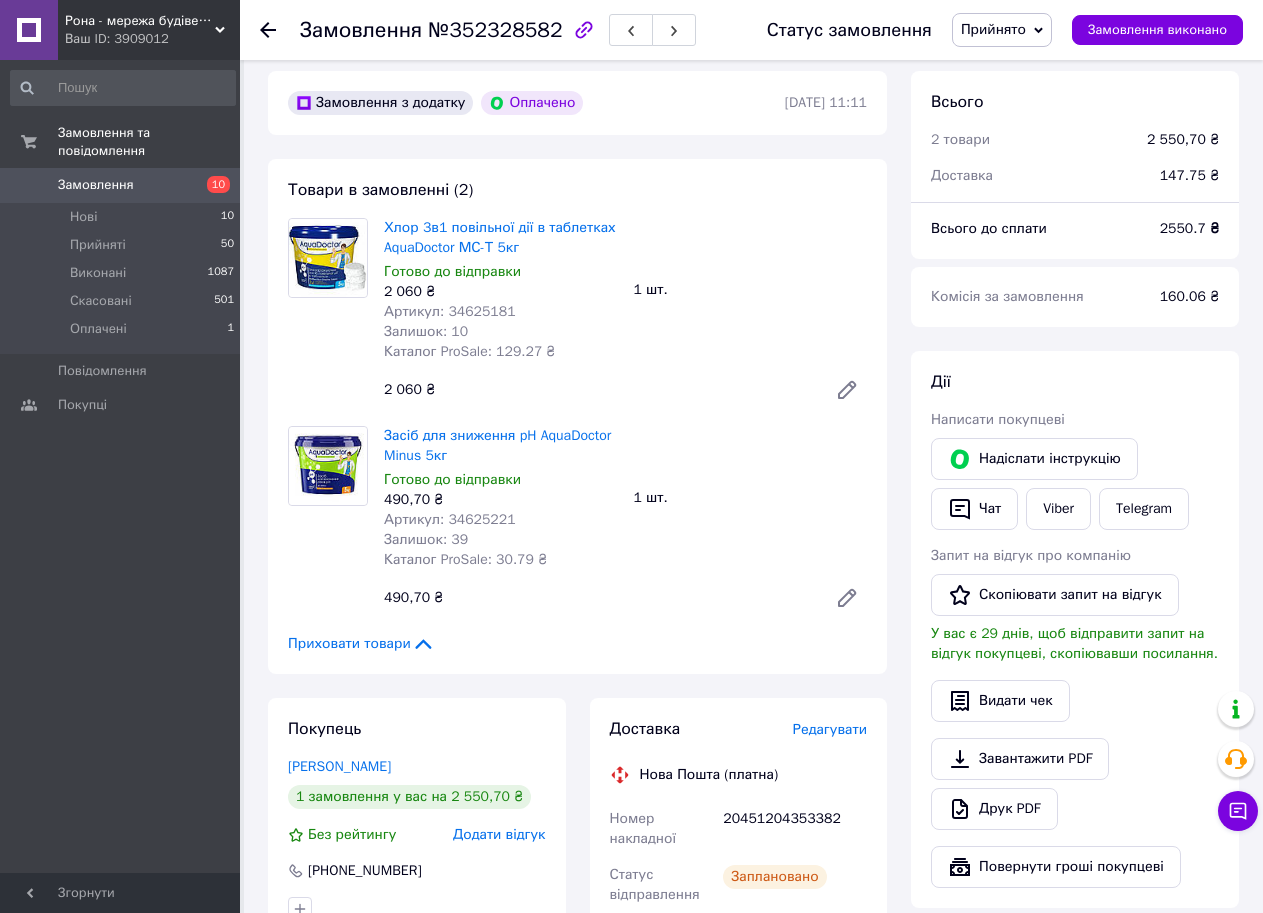 scroll, scrollTop: 0, scrollLeft: 0, axis: both 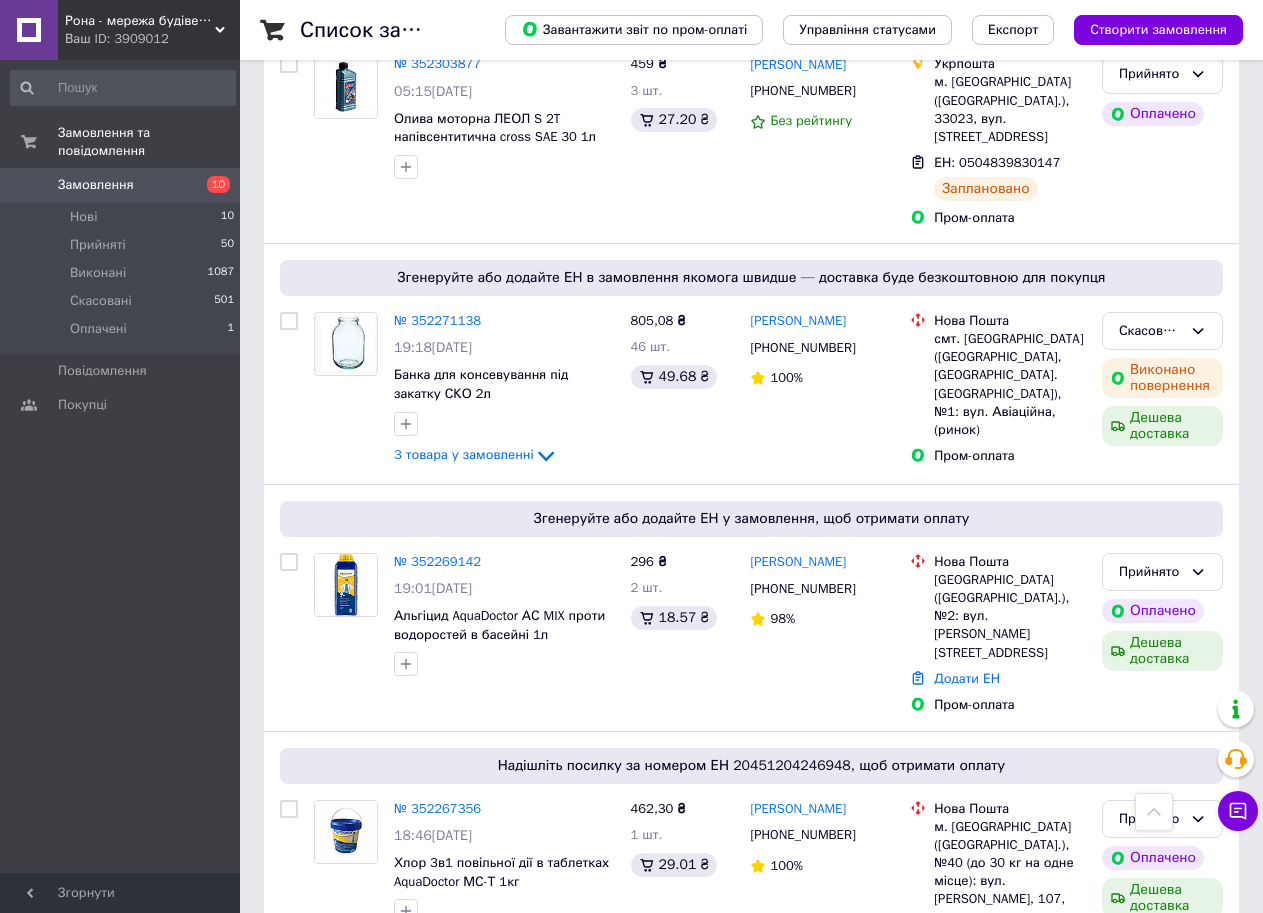 click on "Замовлення 10" at bounding box center [123, 185] 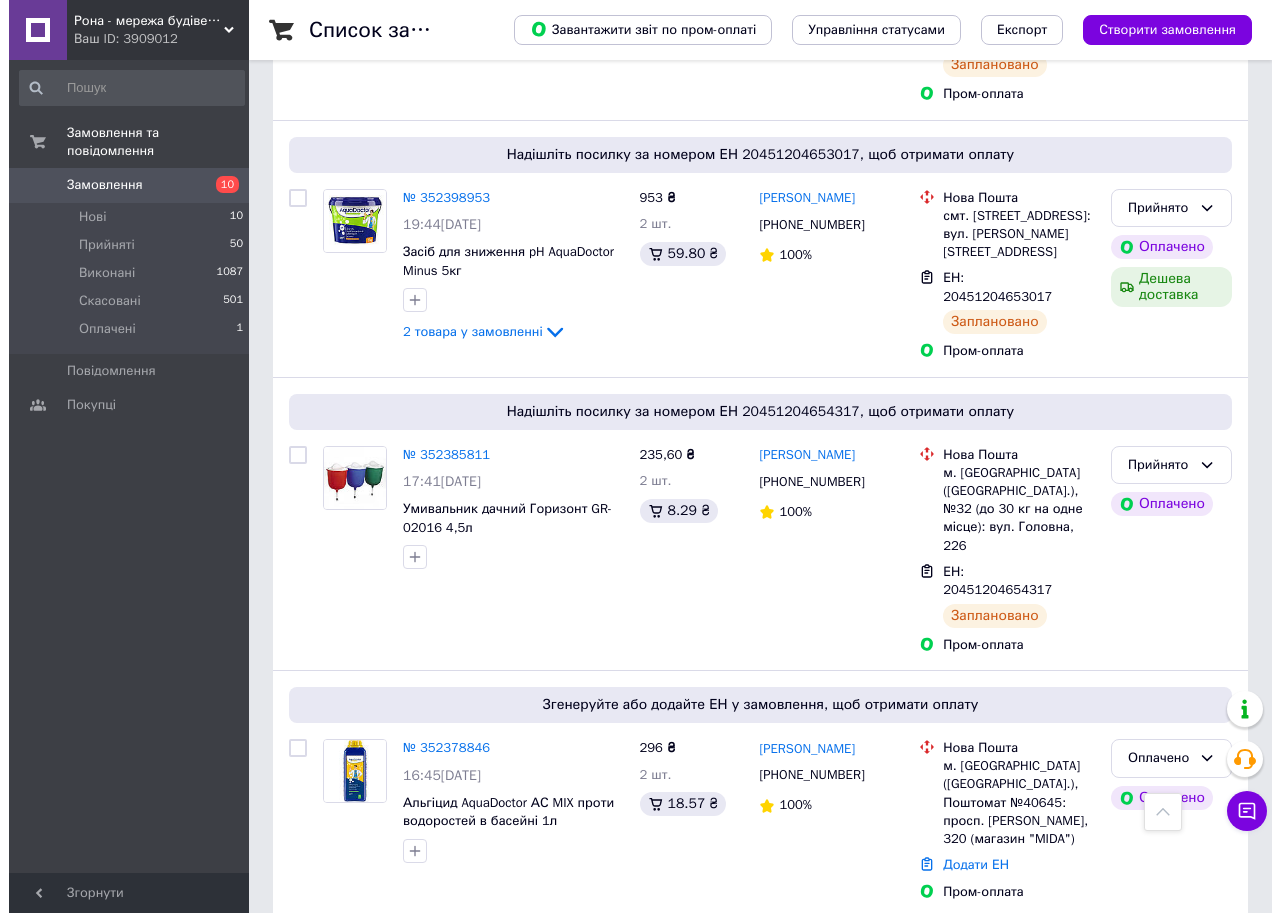 scroll, scrollTop: 1100, scrollLeft: 0, axis: vertical 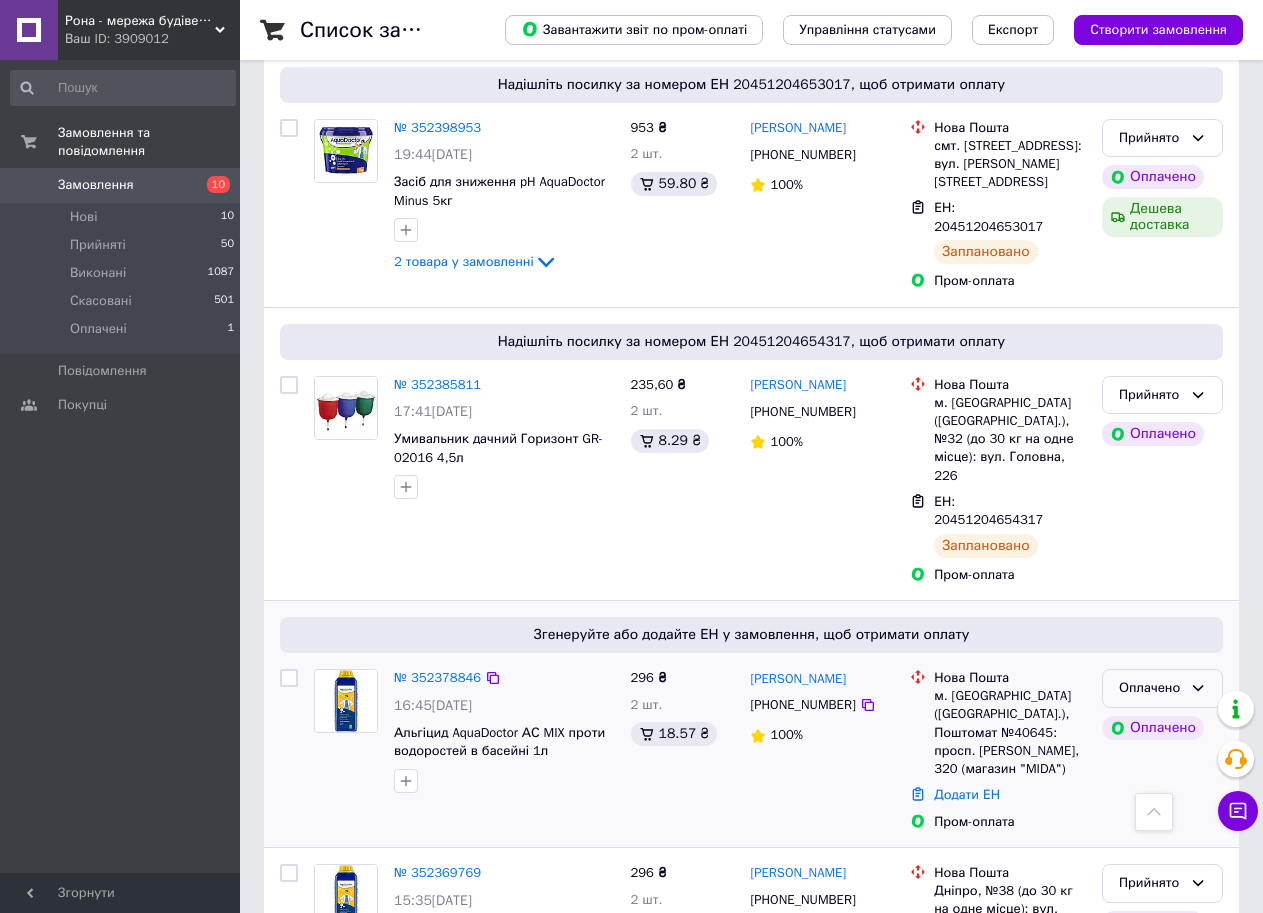 click 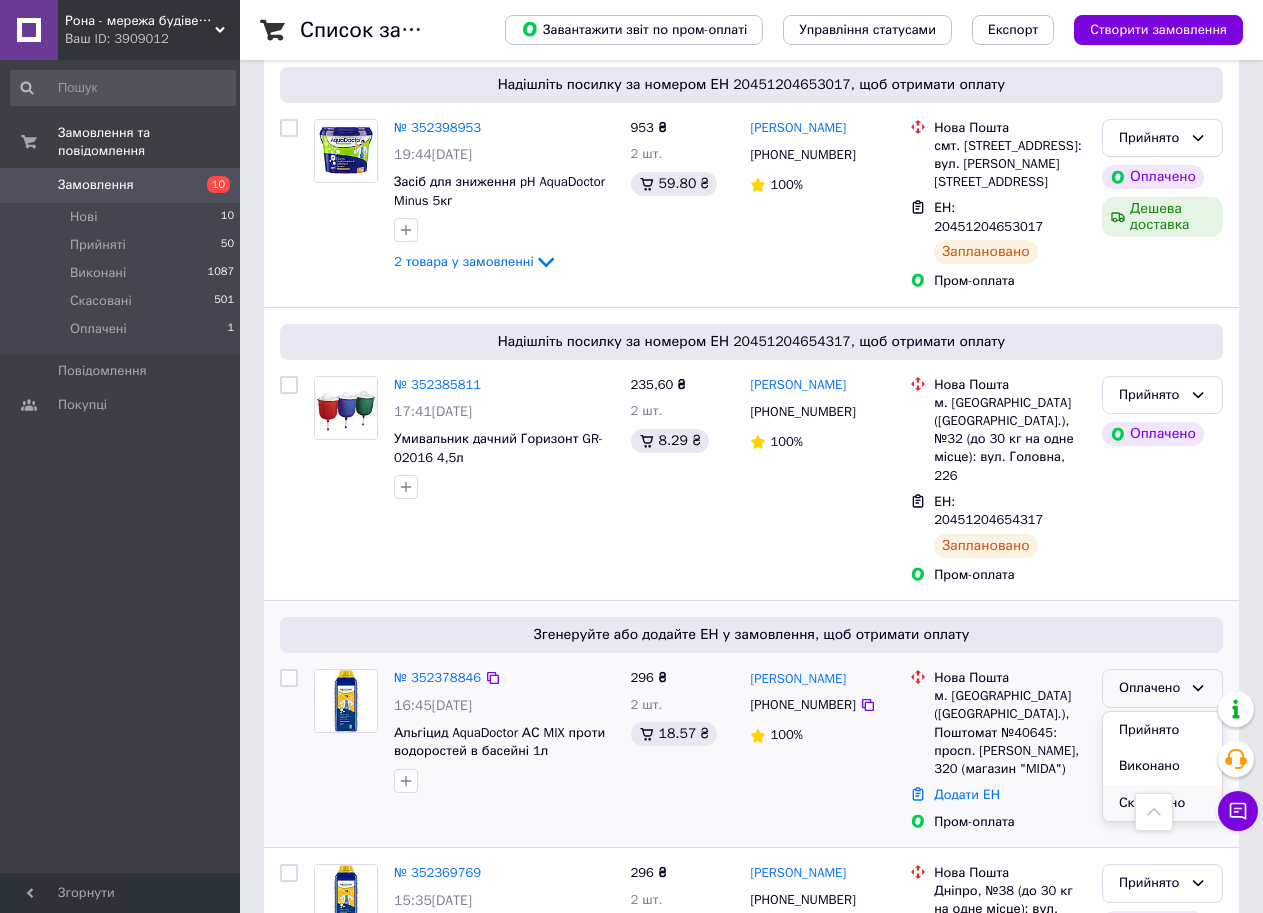 click on "Скасовано" at bounding box center (1162, 803) 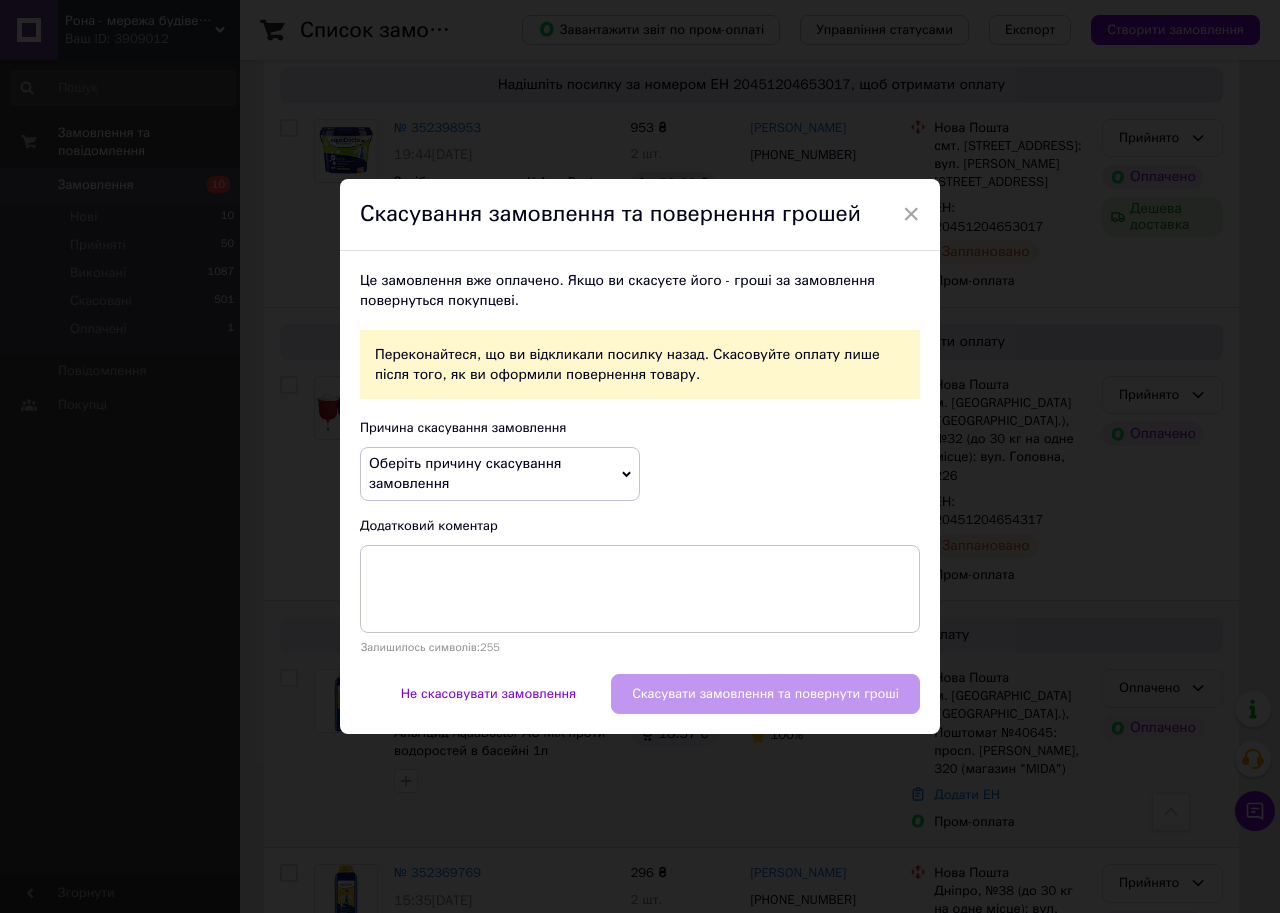 click 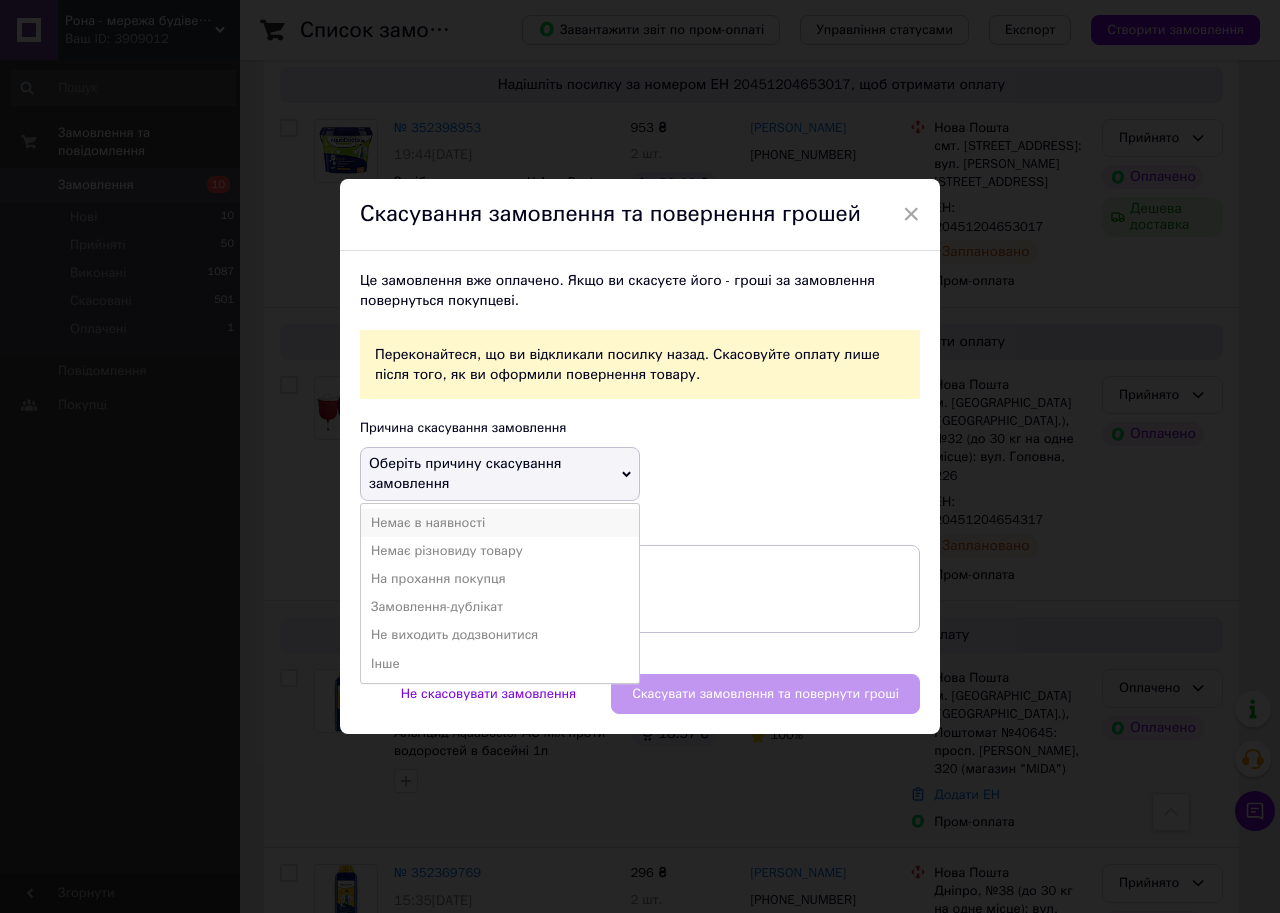 click on "Немає в наявності" at bounding box center [500, 523] 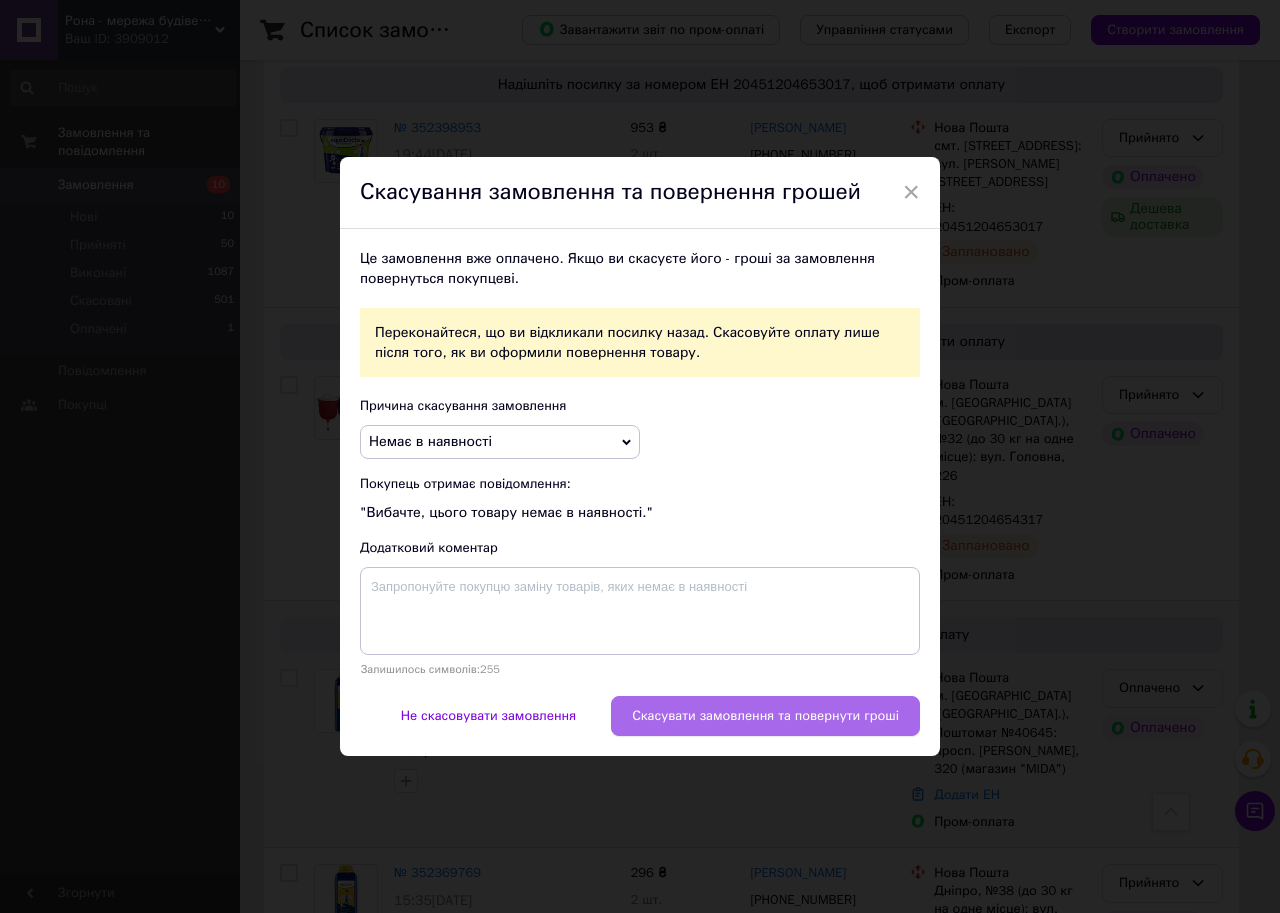 click on "Скасувати замовлення та повернути гроші" at bounding box center [765, 716] 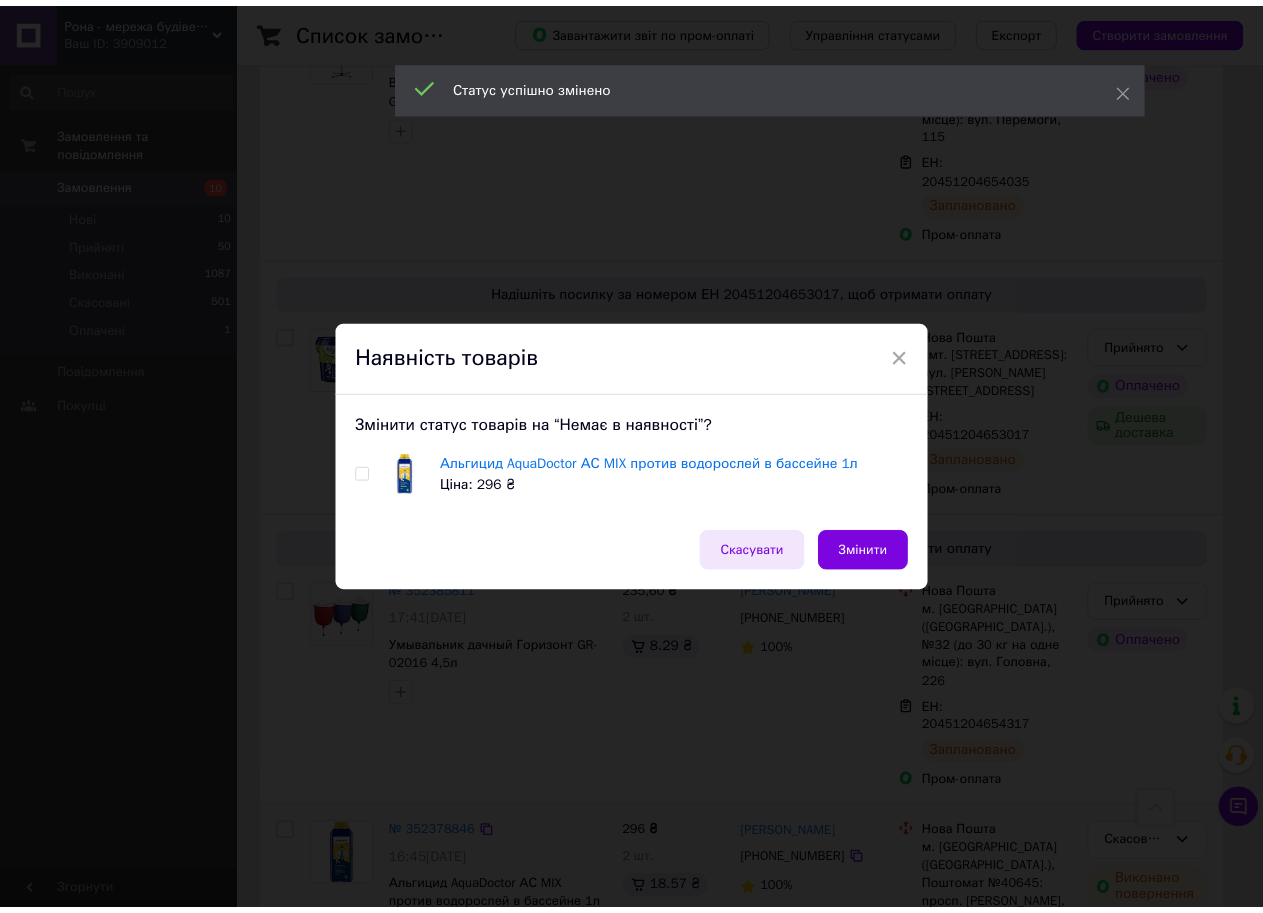 scroll, scrollTop: 1100, scrollLeft: 0, axis: vertical 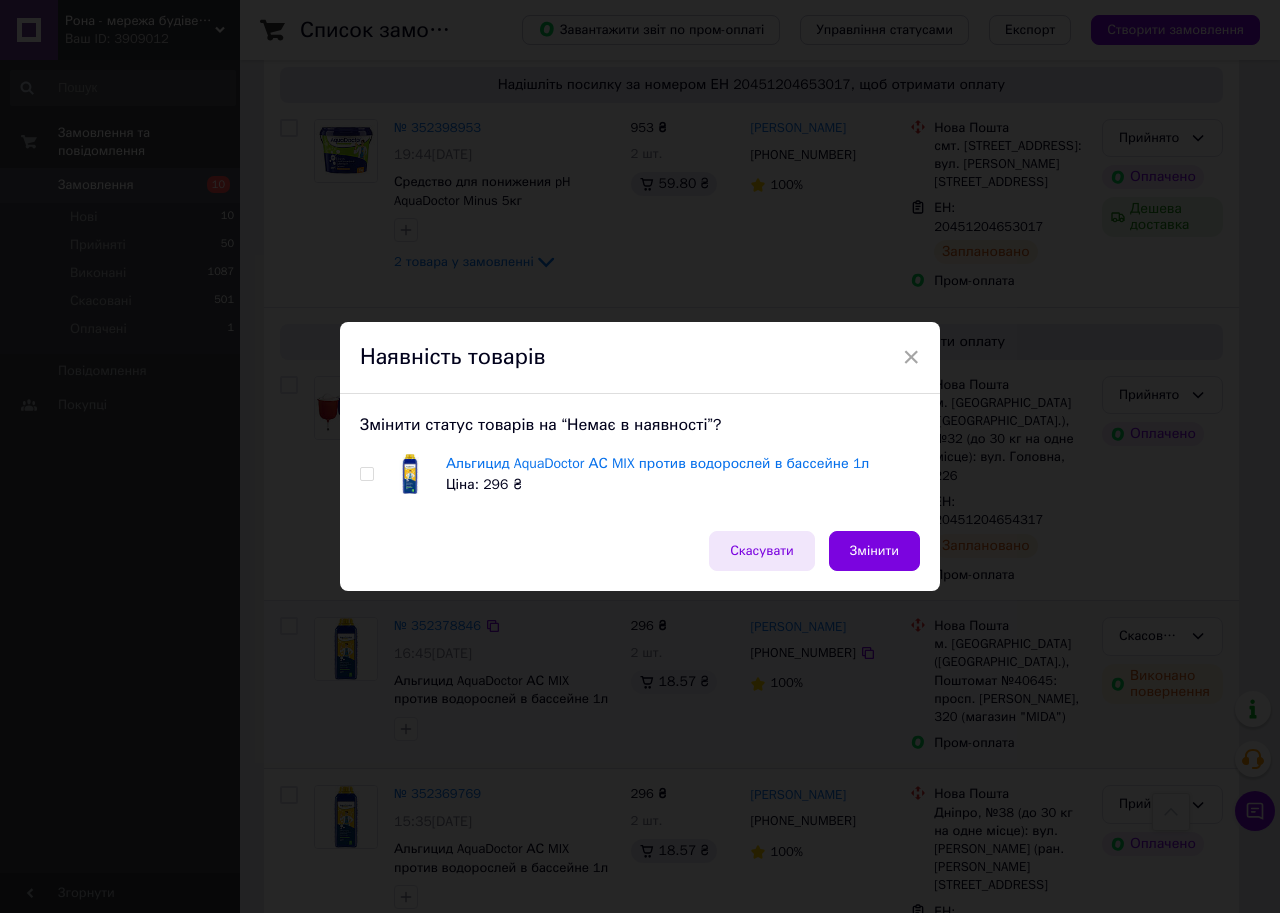 click on "Скасувати" at bounding box center [762, 551] 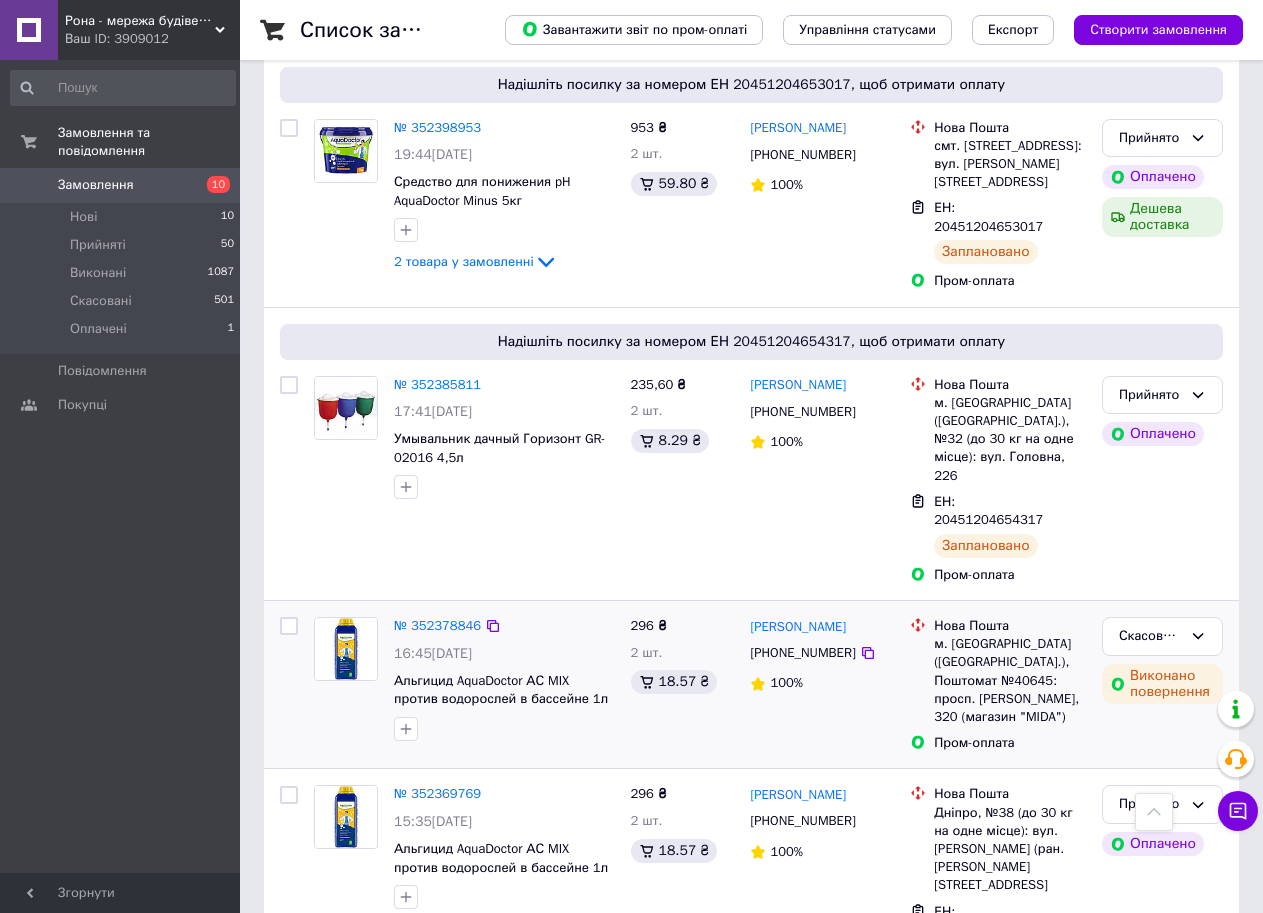click on "Замовлення" at bounding box center (96, 185) 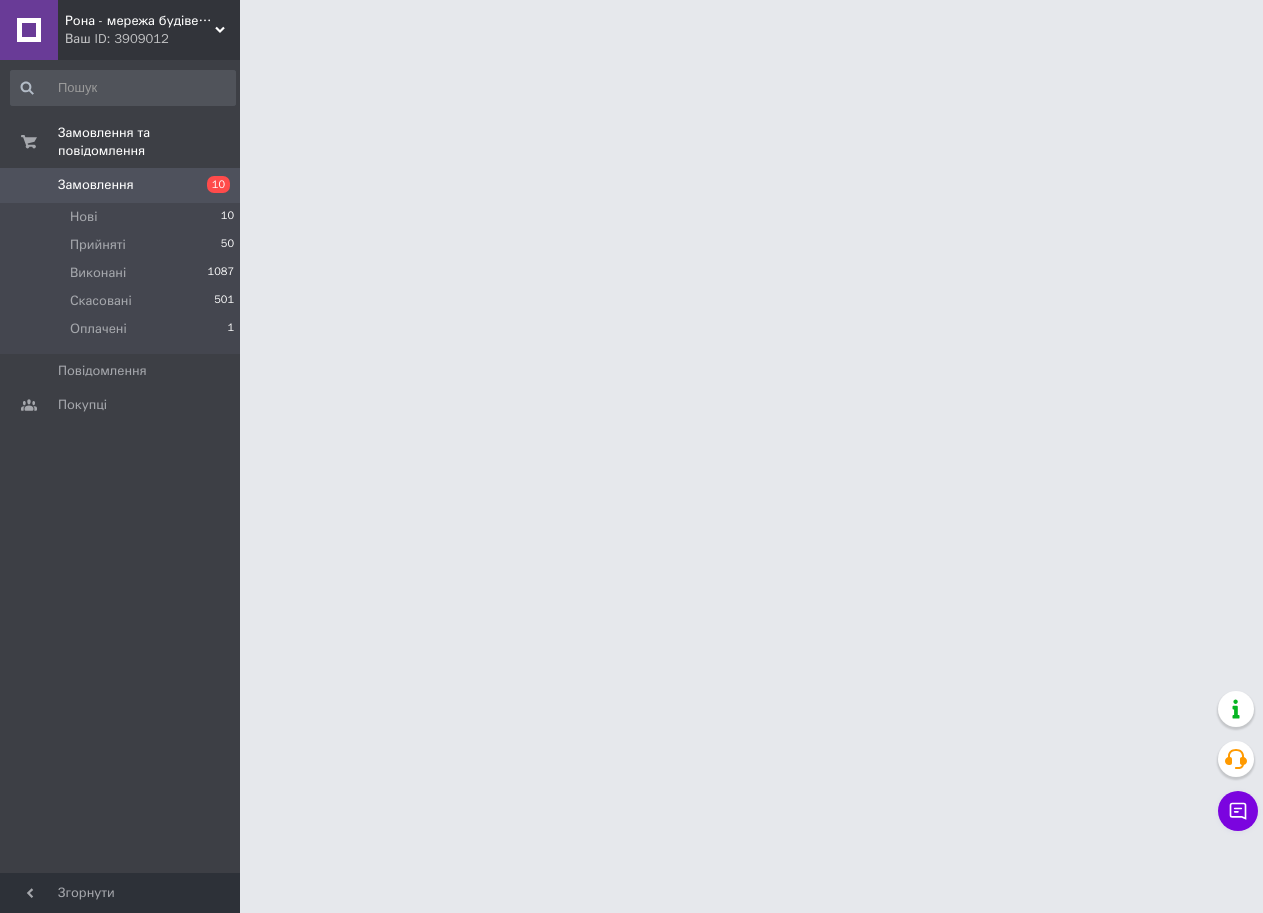 scroll, scrollTop: 0, scrollLeft: 0, axis: both 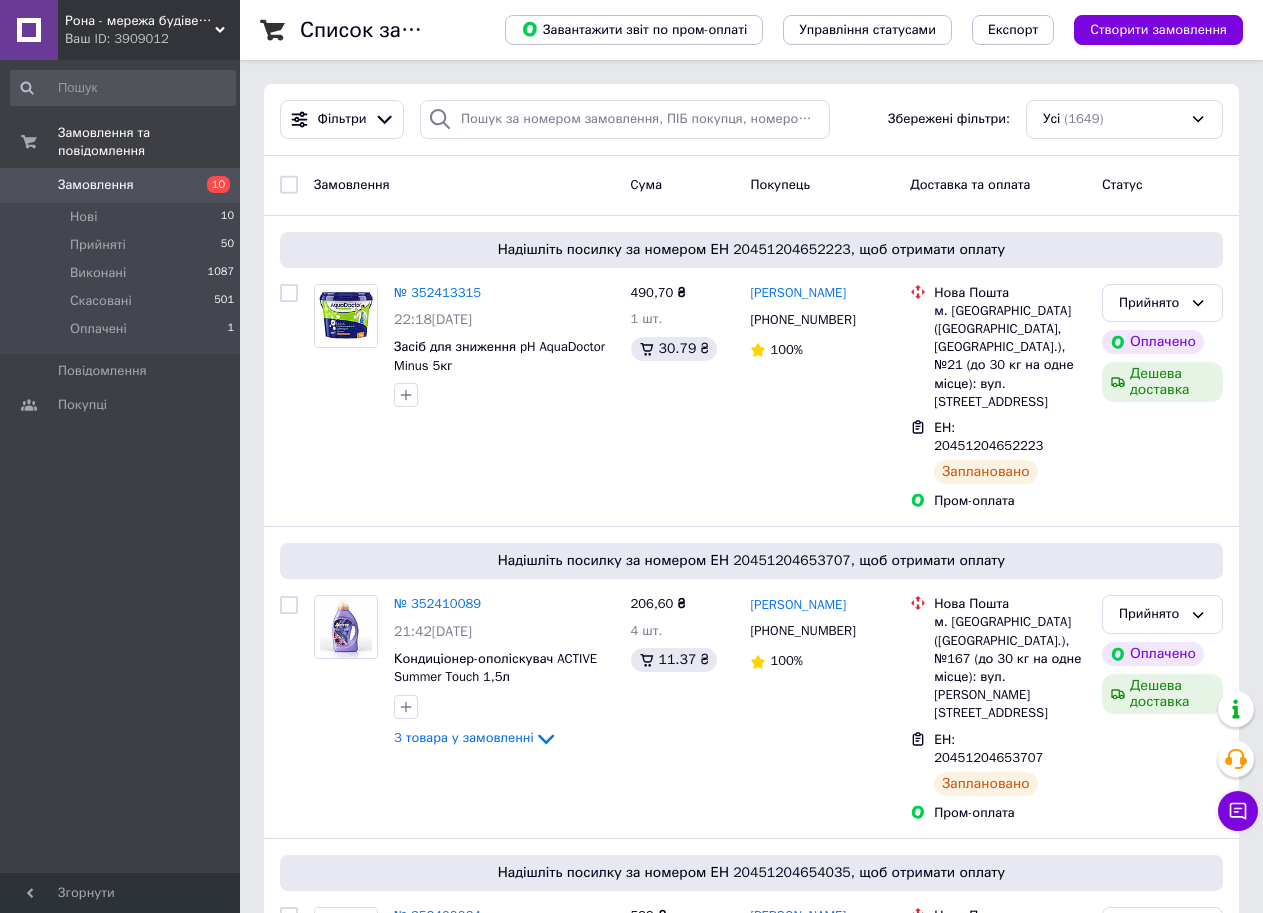 click on "Замовлення" at bounding box center [121, 185] 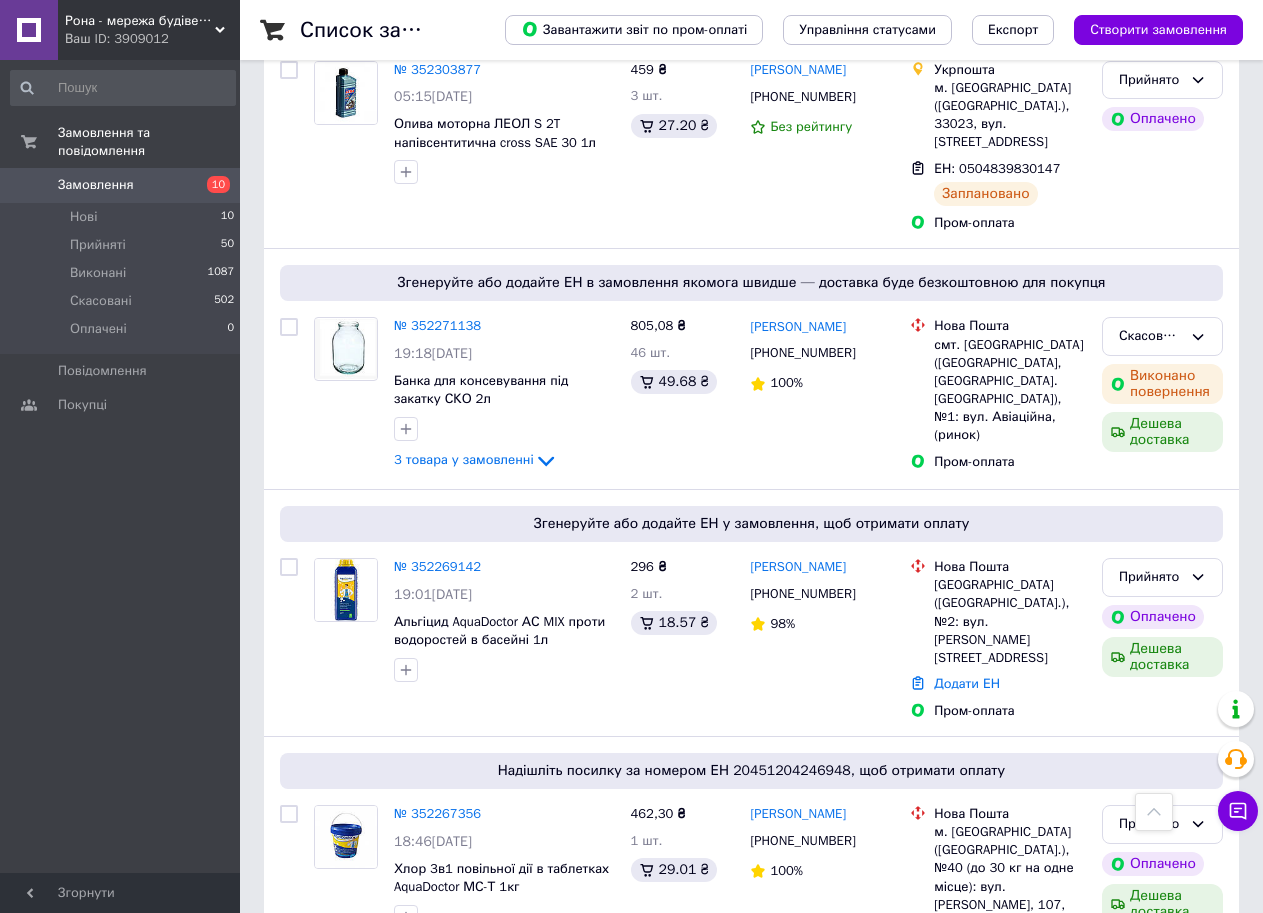 scroll, scrollTop: 4144, scrollLeft: 0, axis: vertical 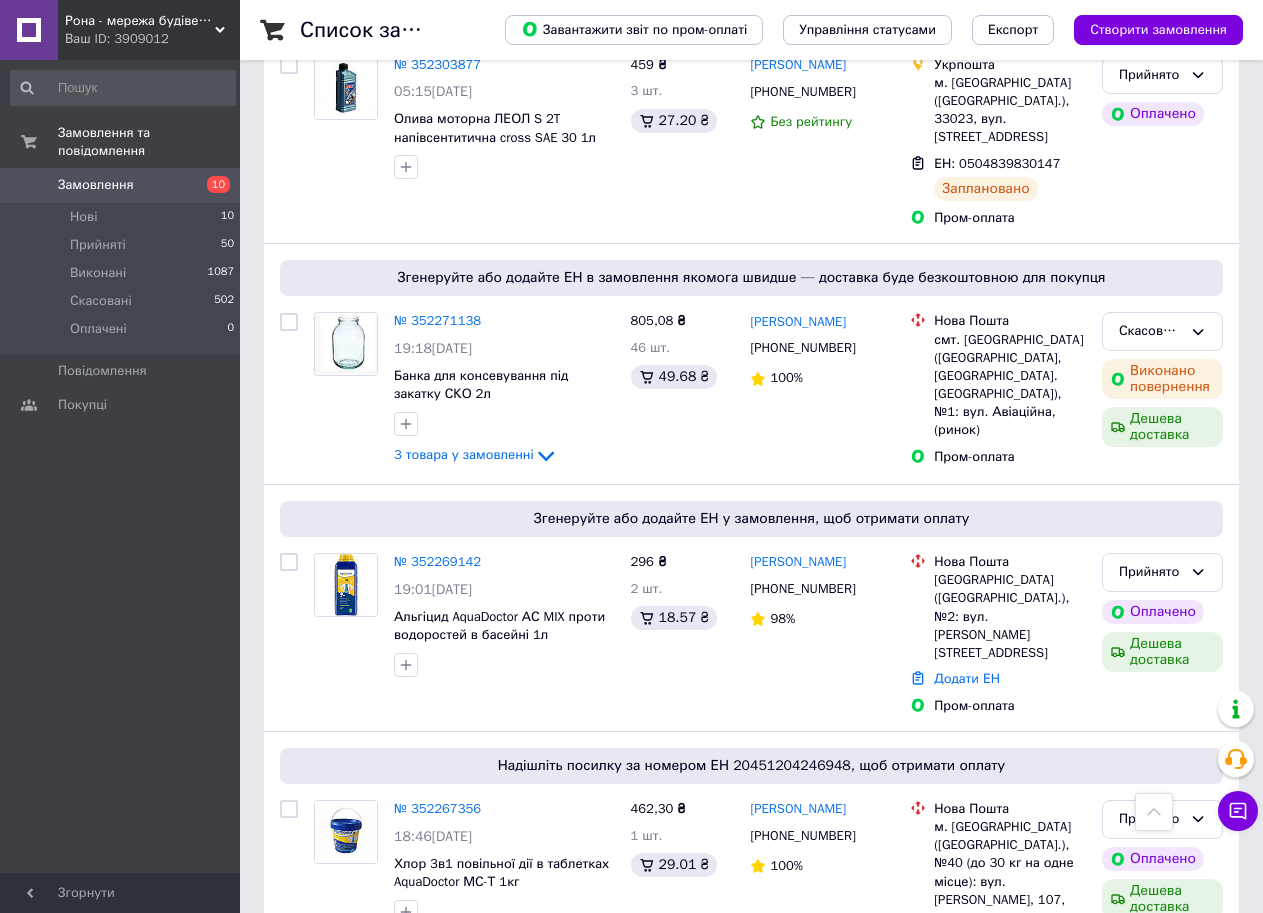 click on "2" at bounding box center [327, 1326] 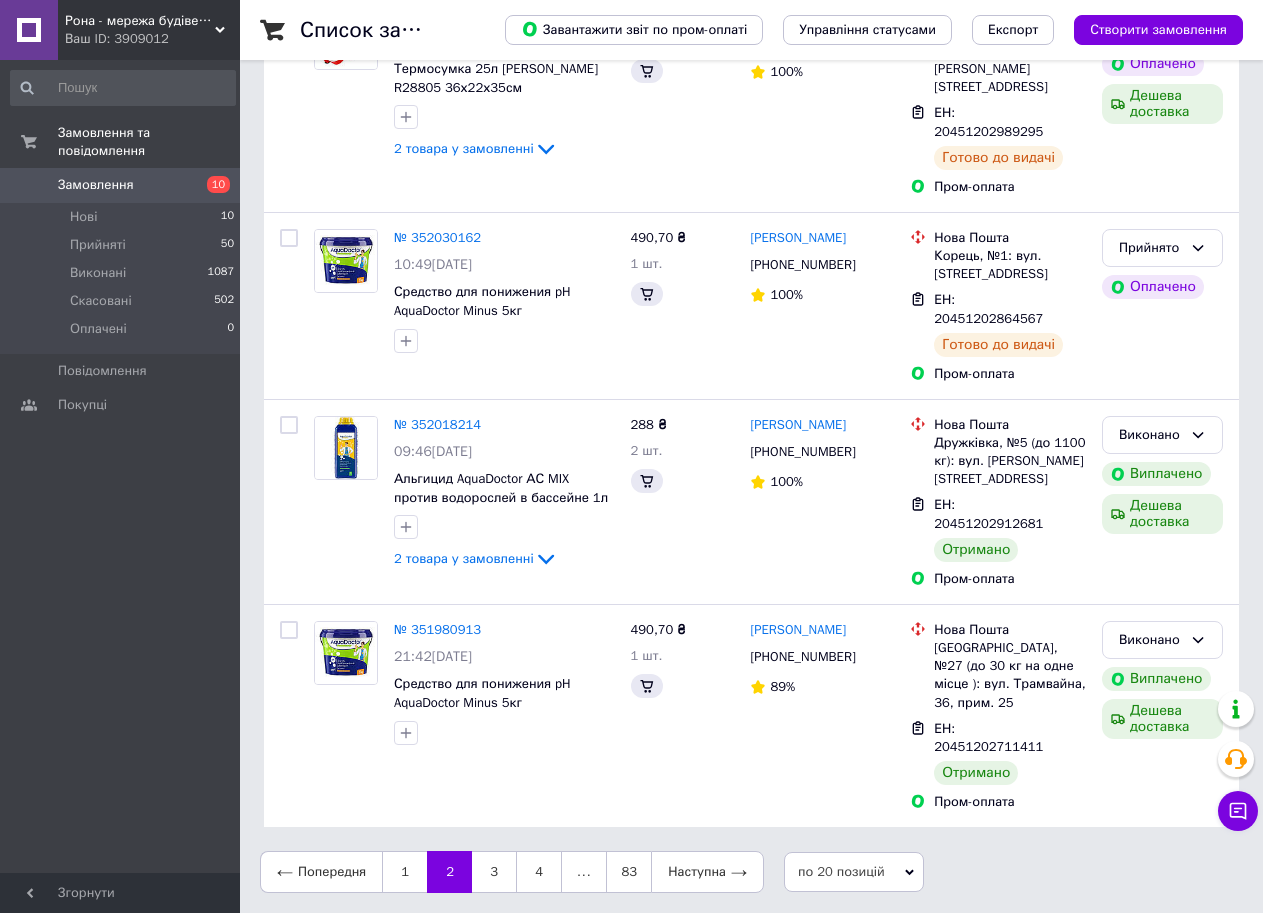 scroll, scrollTop: 0, scrollLeft: 0, axis: both 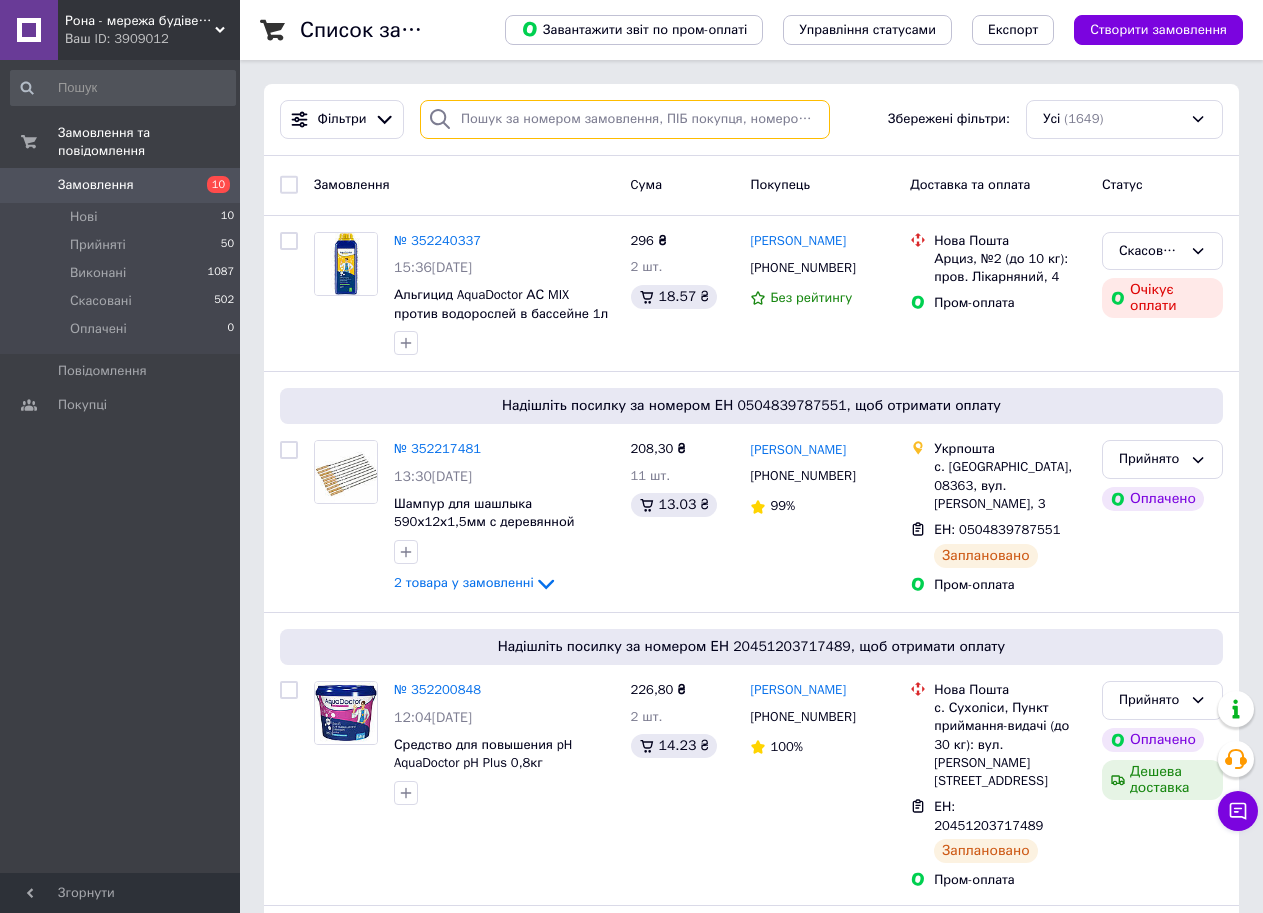 click at bounding box center [625, 119] 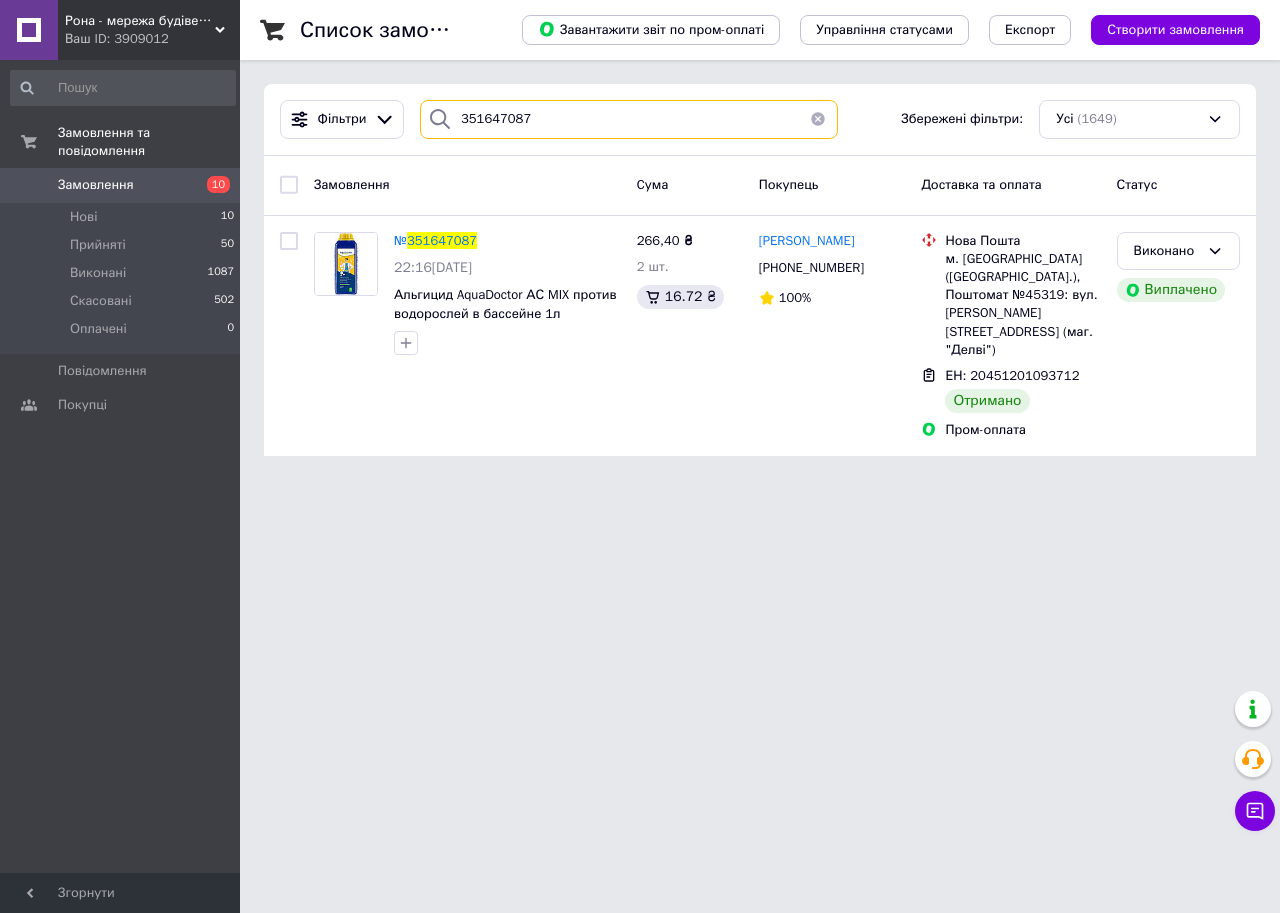 drag, startPoint x: 538, startPoint y: 120, endPoint x: 459, endPoint y: 128, distance: 79.40403 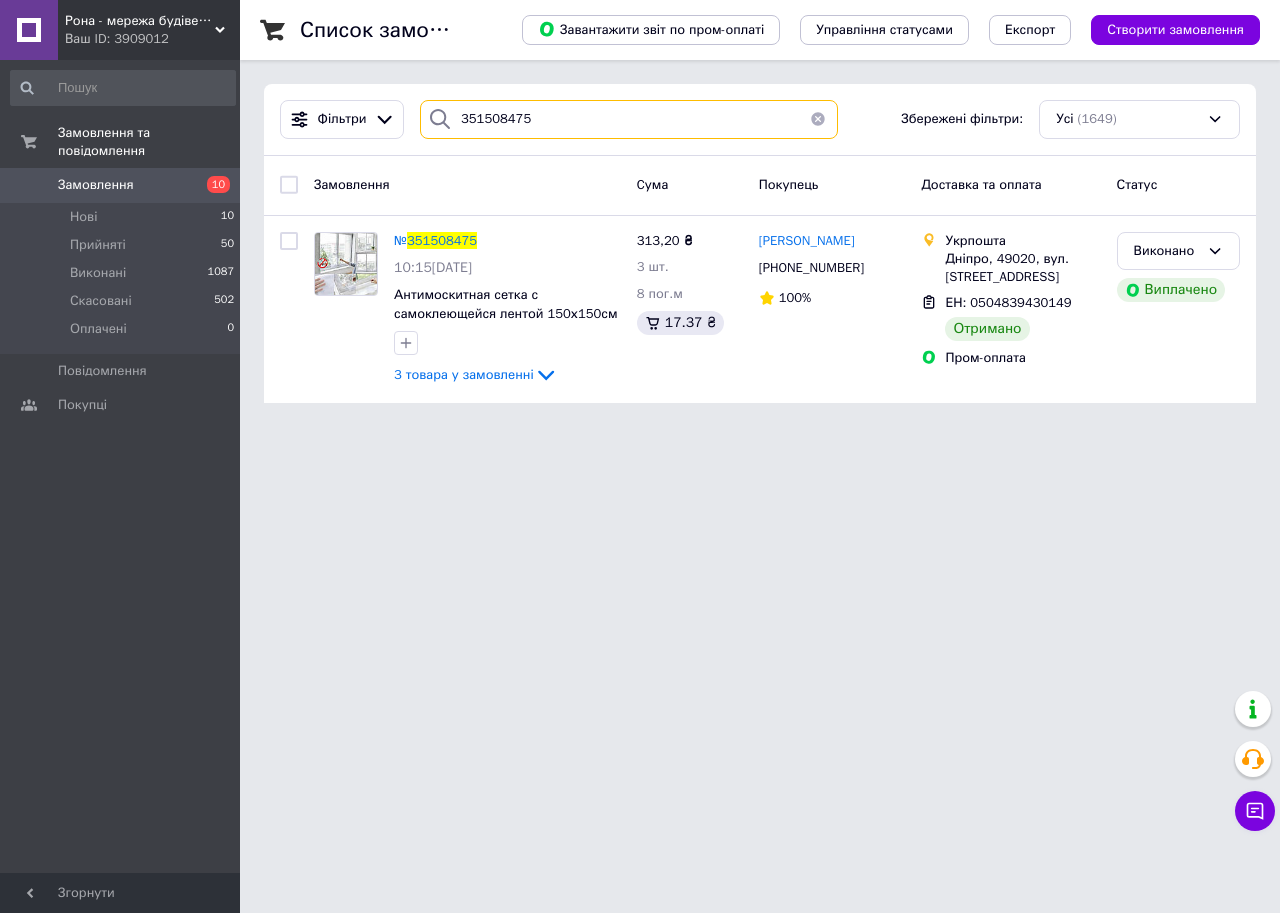drag, startPoint x: 553, startPoint y: 117, endPoint x: 435, endPoint y: 129, distance: 118.6086 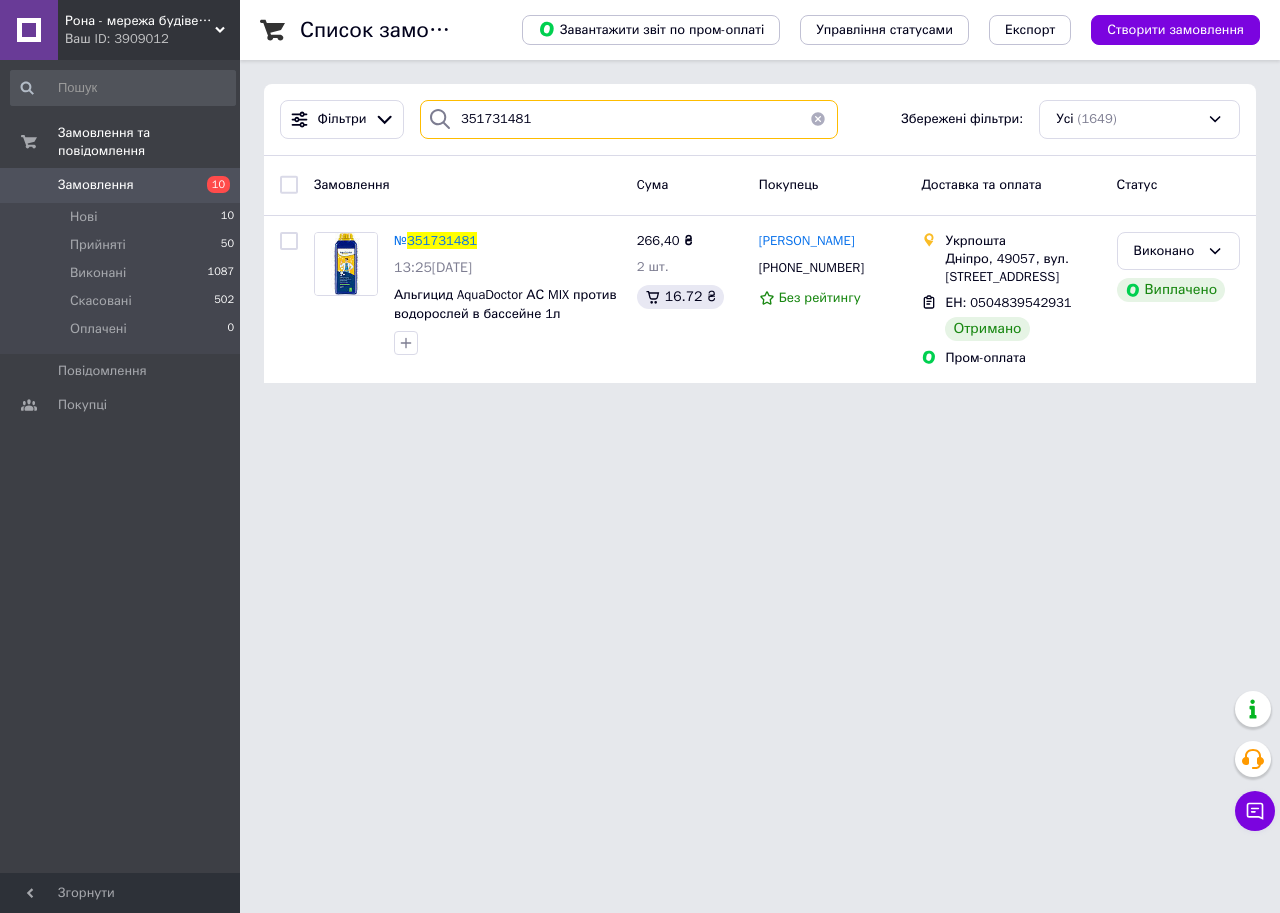 drag, startPoint x: 533, startPoint y: 116, endPoint x: 406, endPoint y: 122, distance: 127.141655 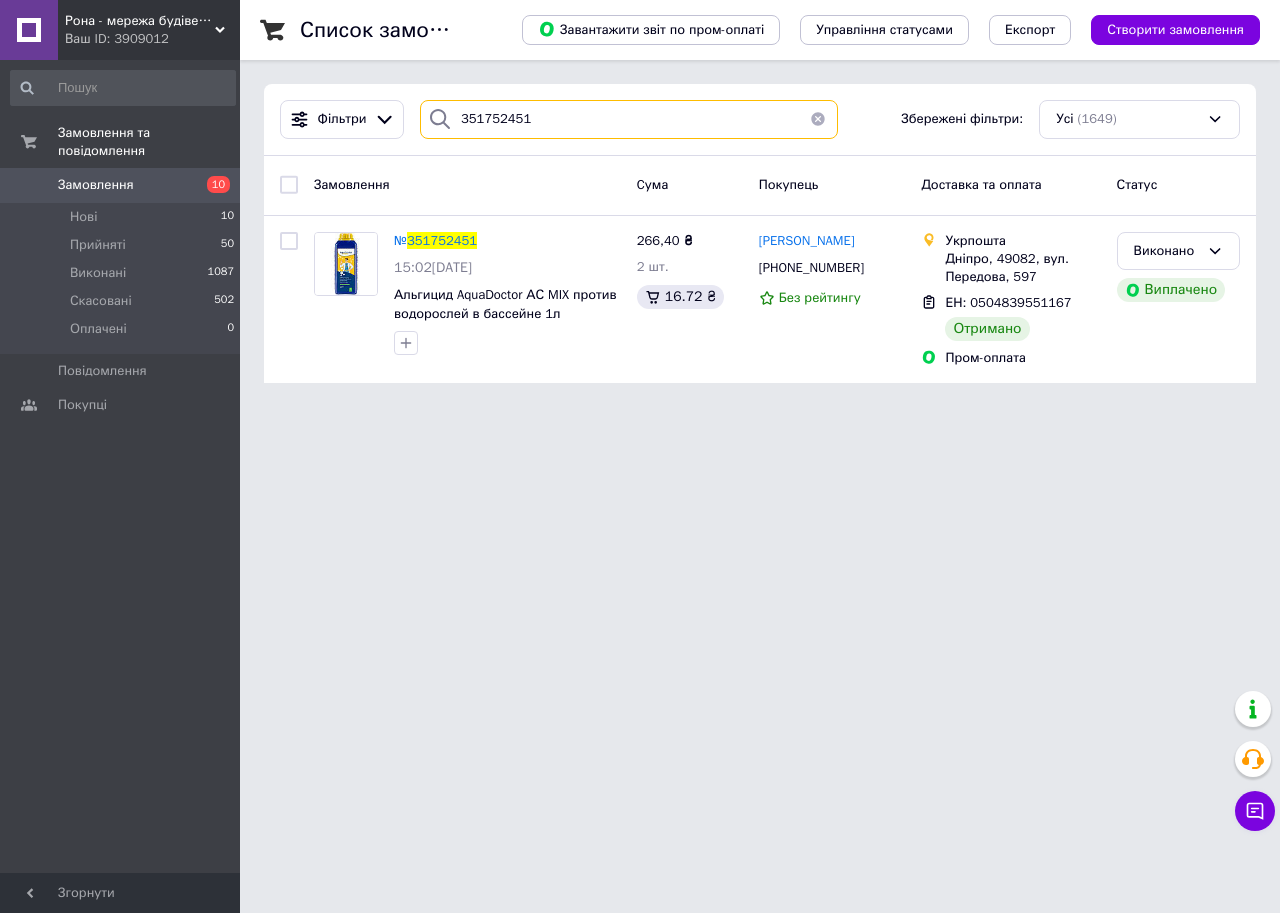 click on "351752451" at bounding box center [629, 119] 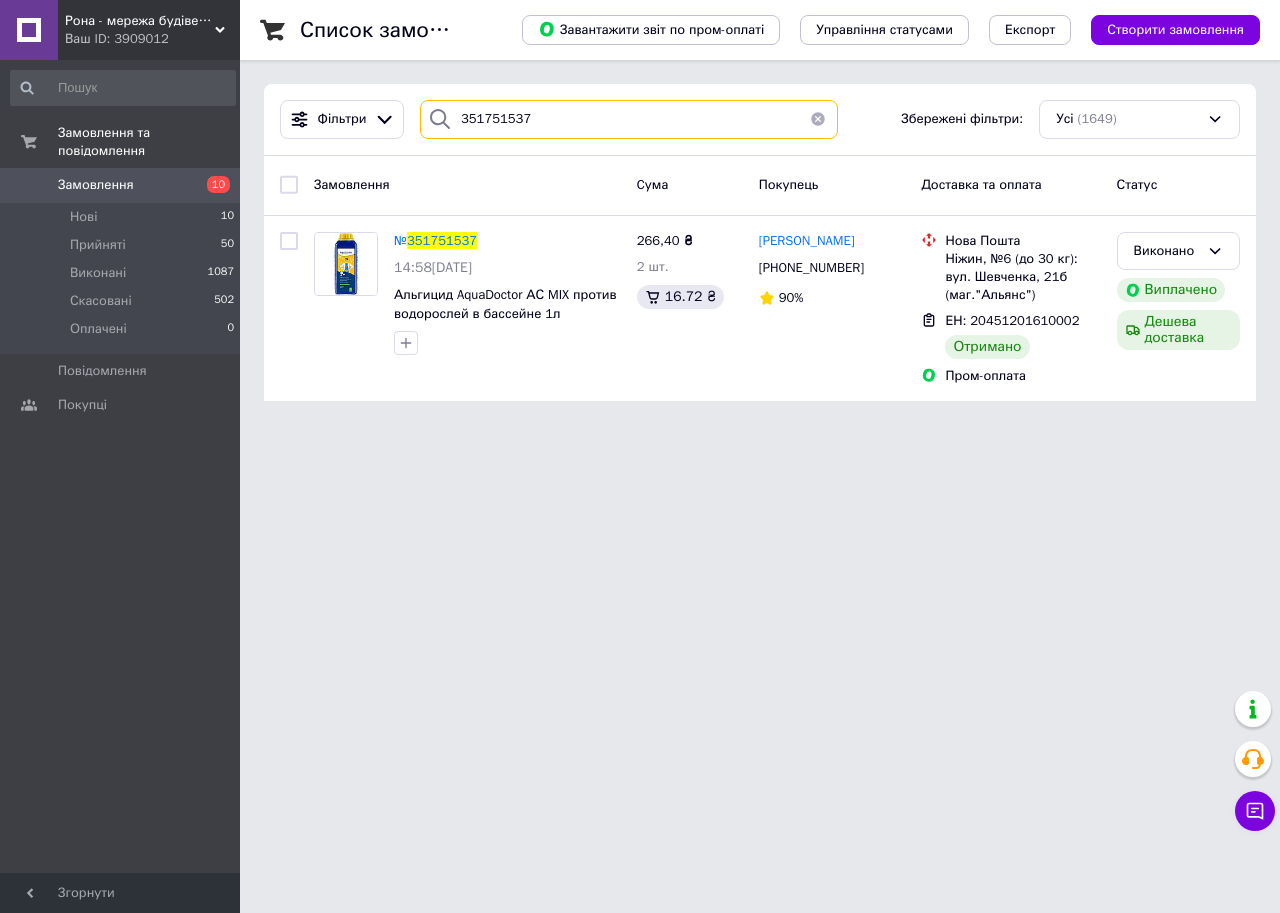 type on "351751537" 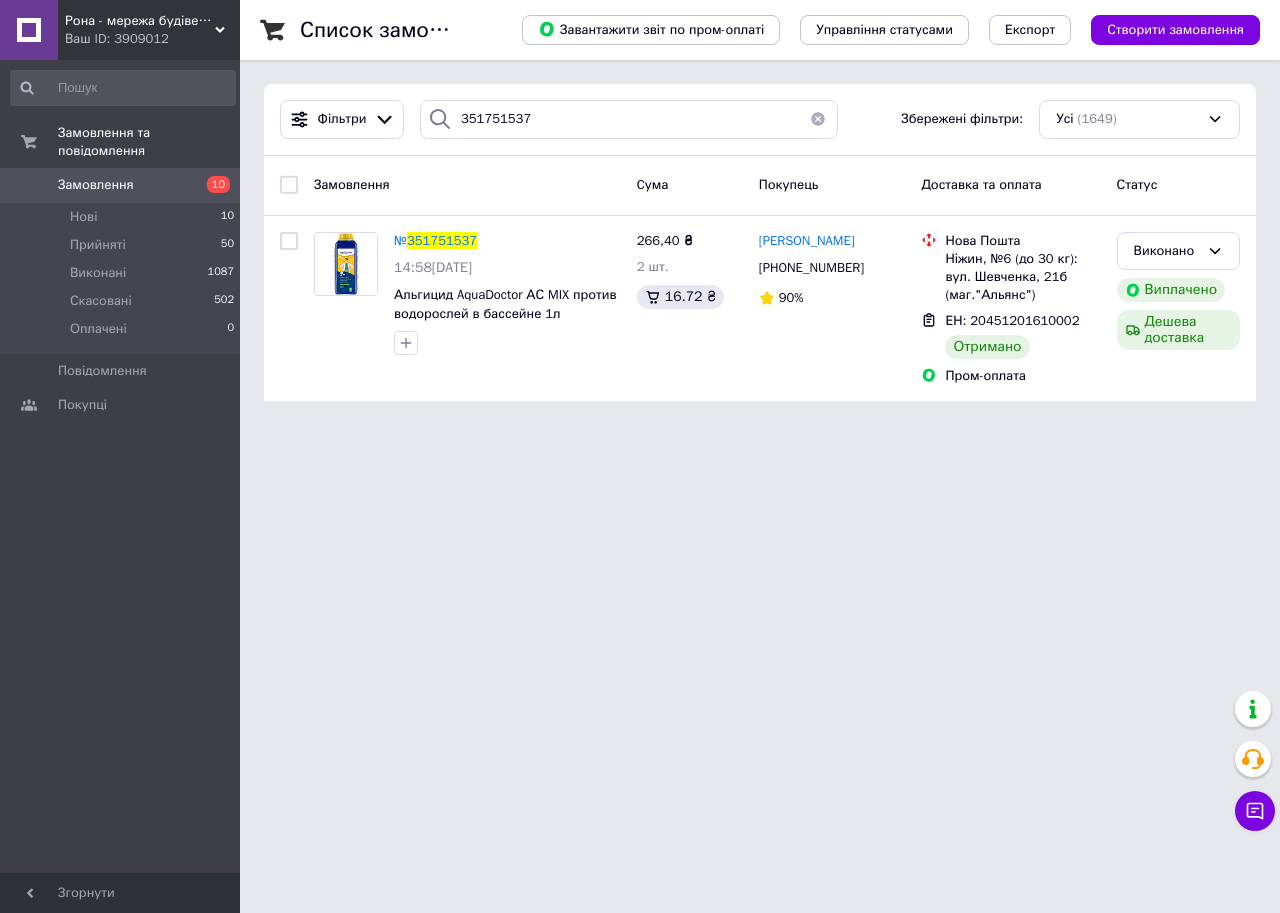 click on "Замовлення" at bounding box center (121, 185) 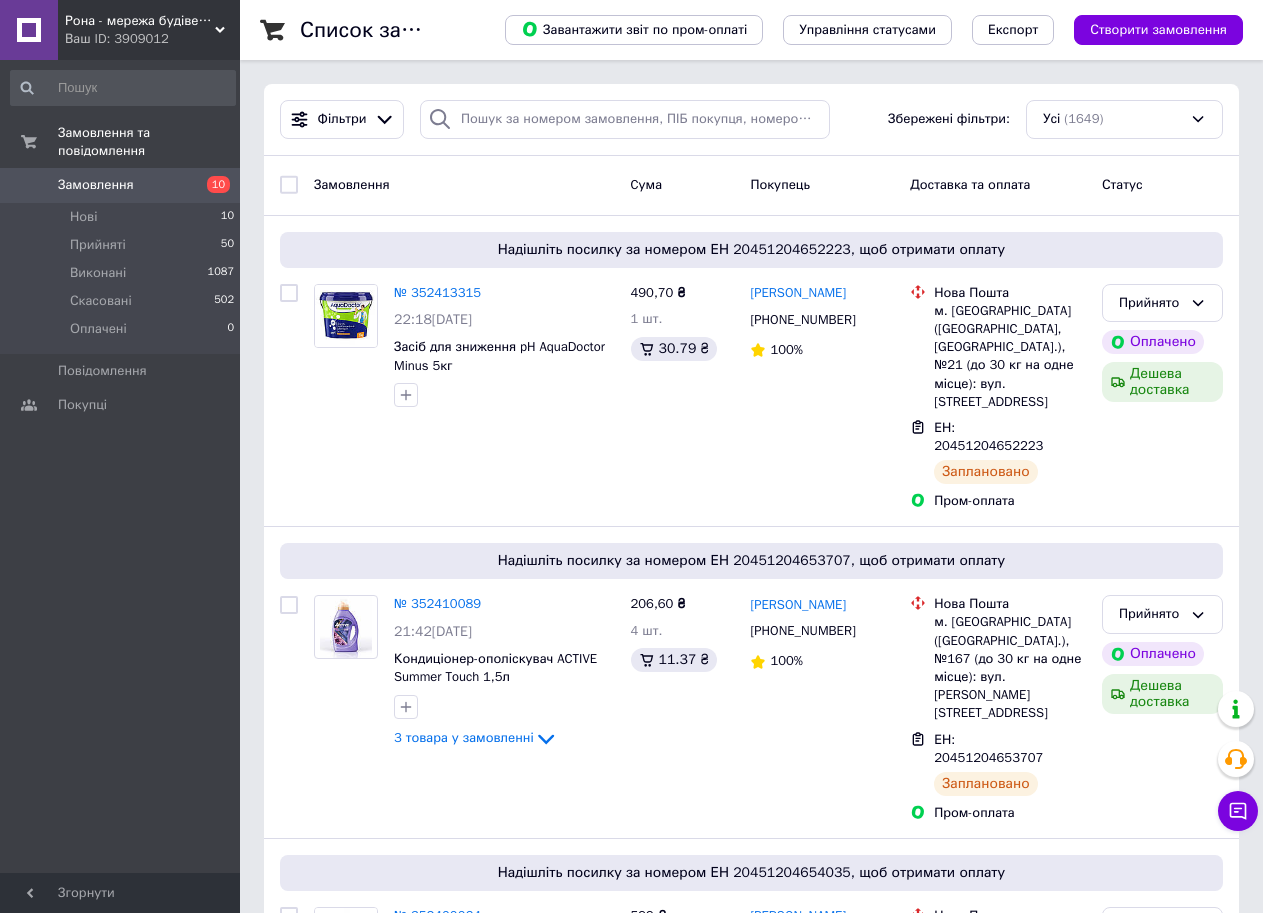 click on "Замовлення" at bounding box center [121, 185] 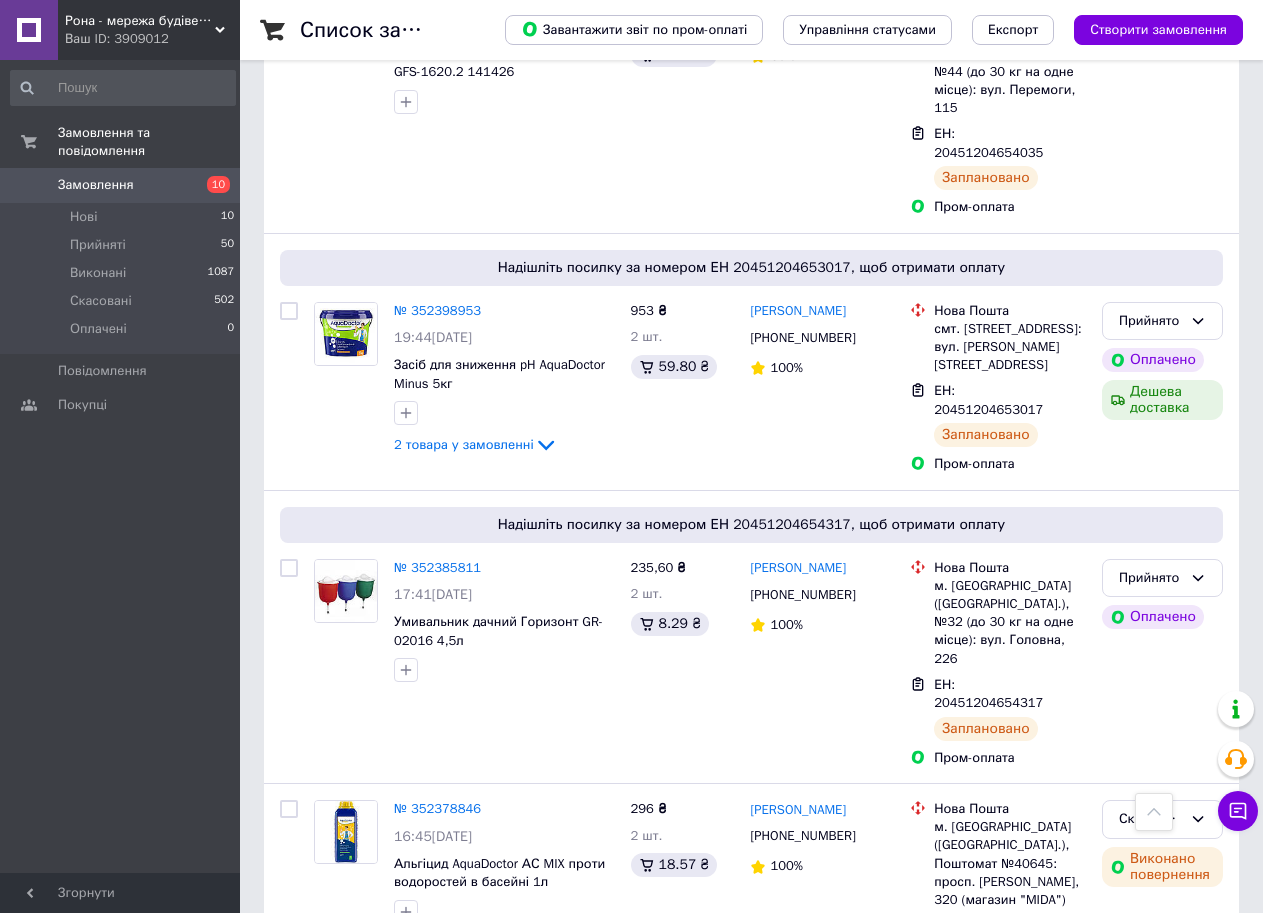 scroll, scrollTop: 900, scrollLeft: 0, axis: vertical 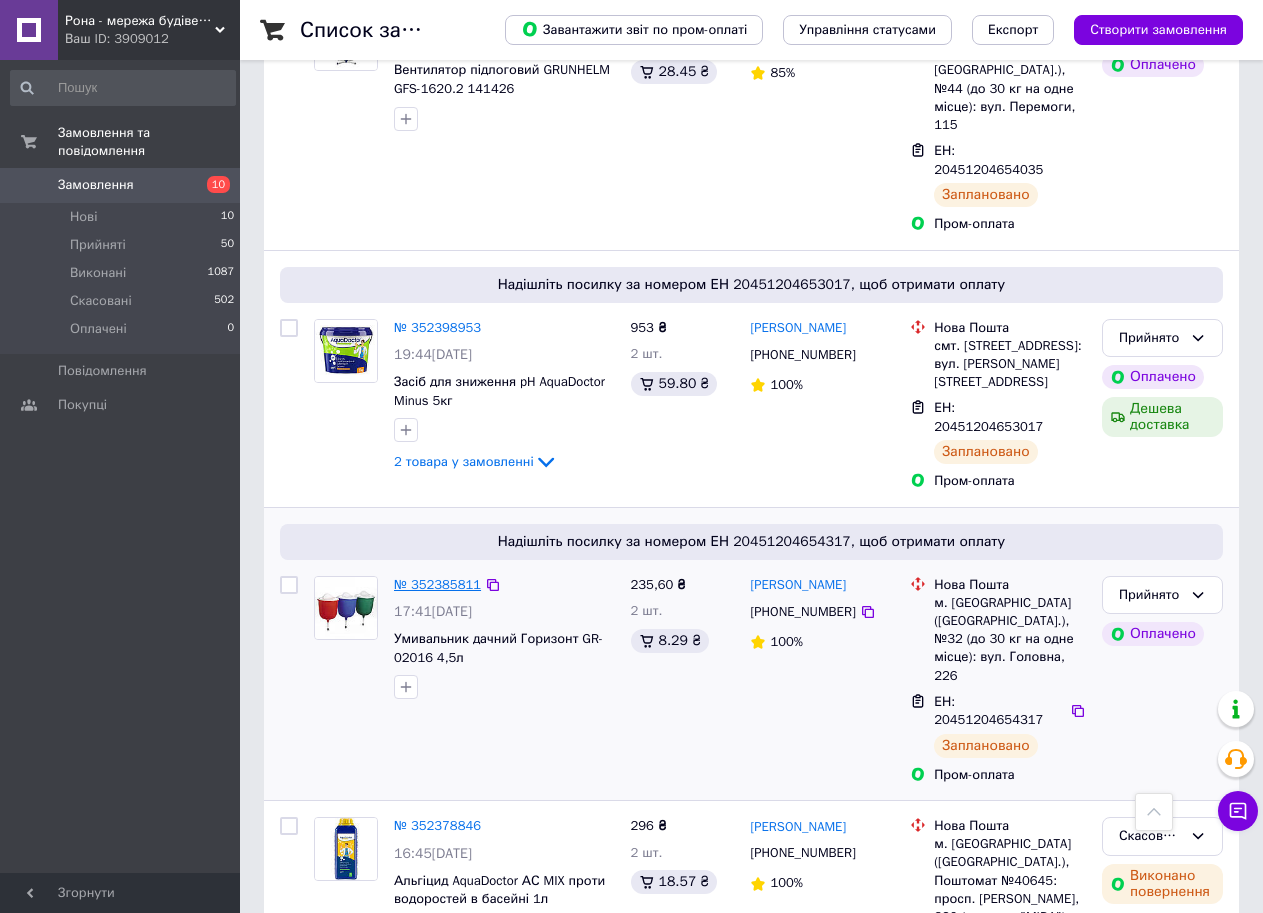 click on "№ 352385811" at bounding box center [437, 584] 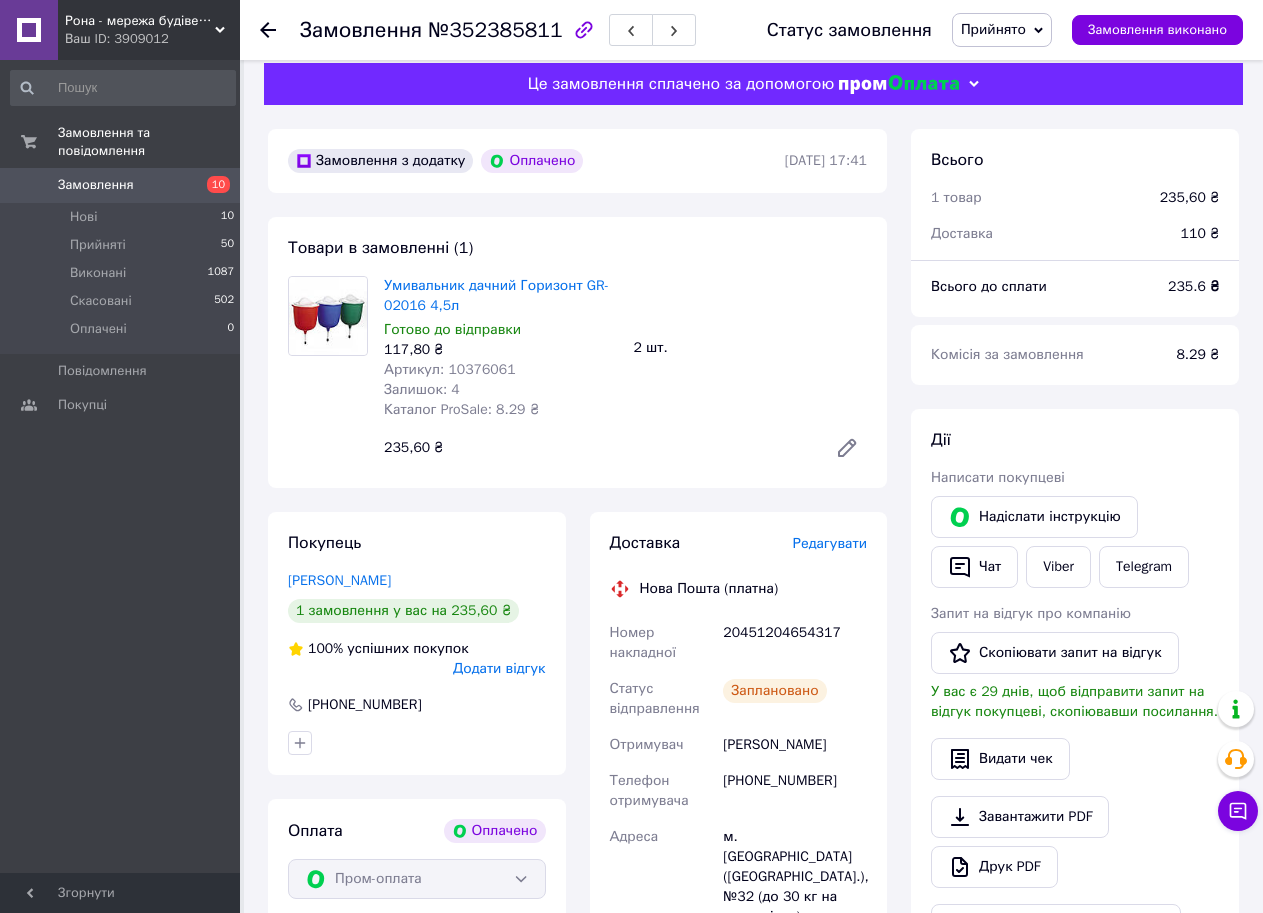 scroll, scrollTop: 0, scrollLeft: 0, axis: both 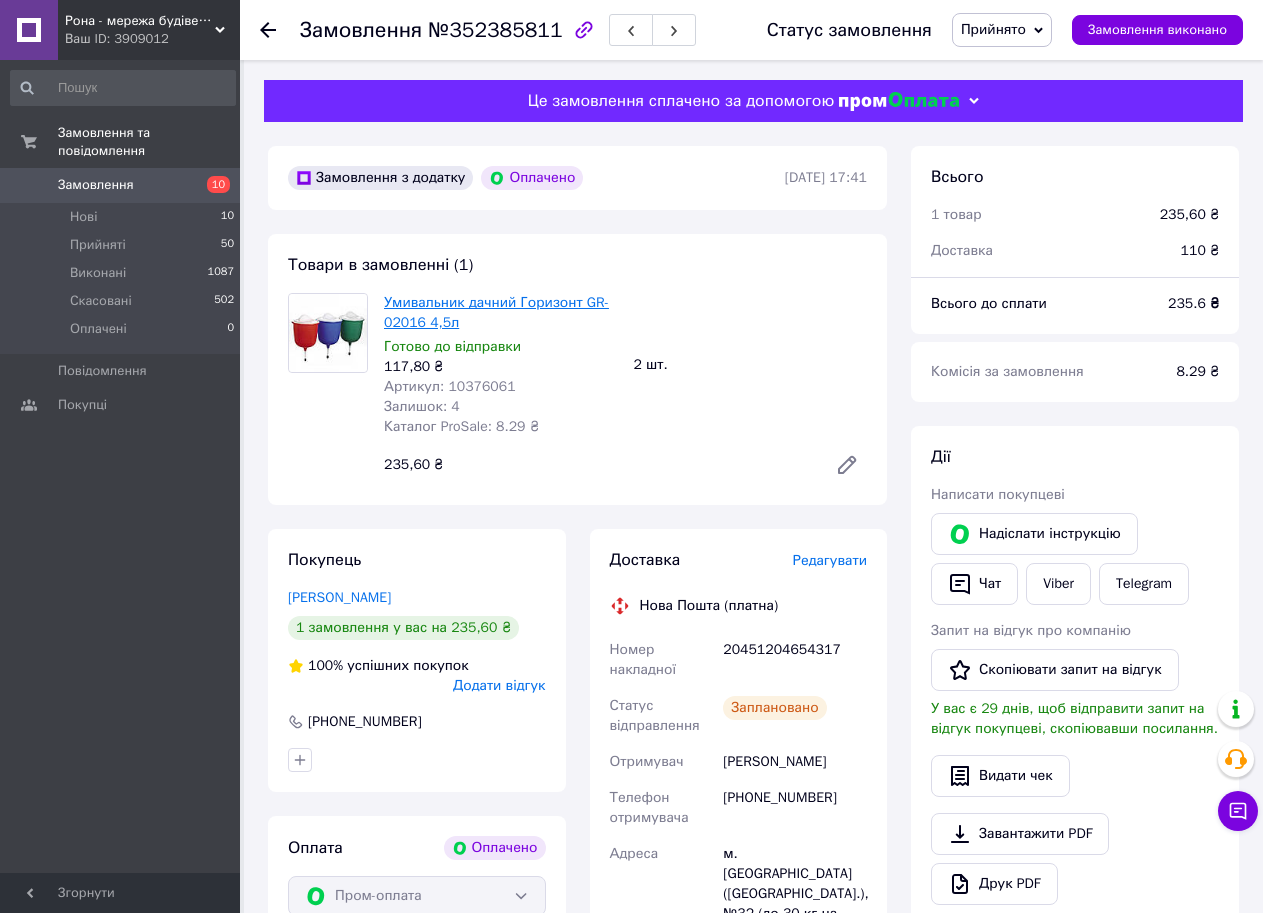 click on "Умивальник дачний Горизонт GR-02016 4,5л" at bounding box center [496, 312] 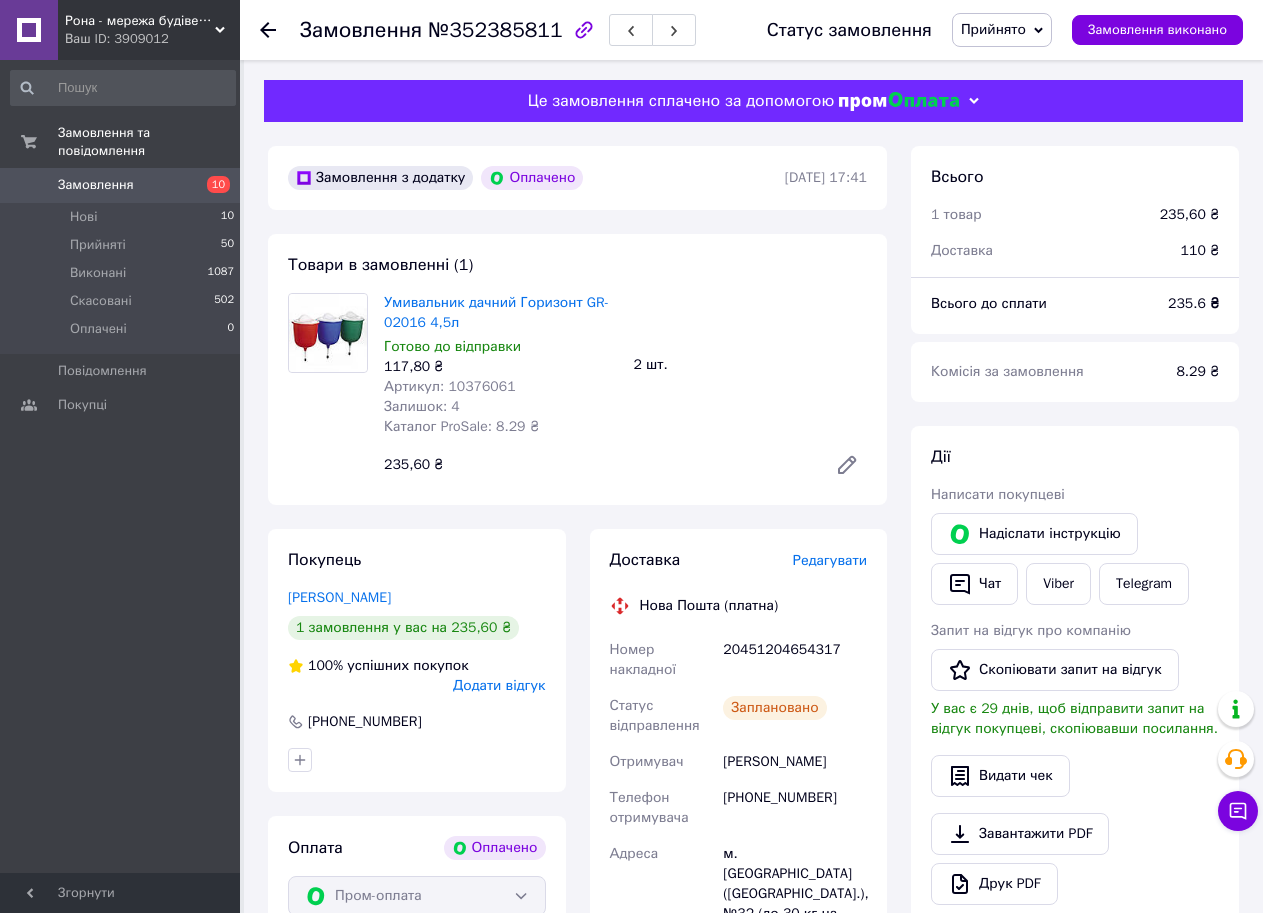 click on "Замовлення" at bounding box center [96, 185] 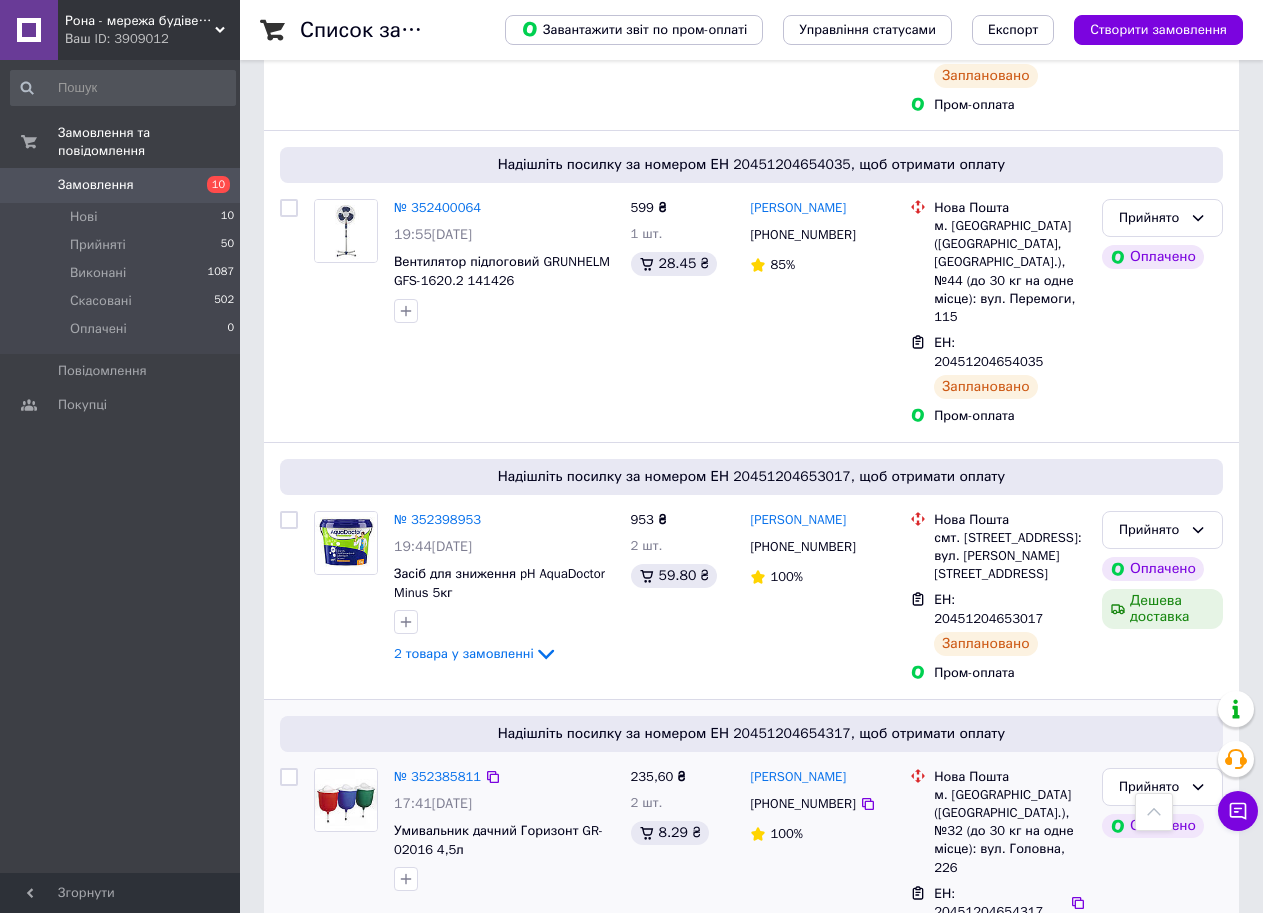 scroll, scrollTop: 900, scrollLeft: 0, axis: vertical 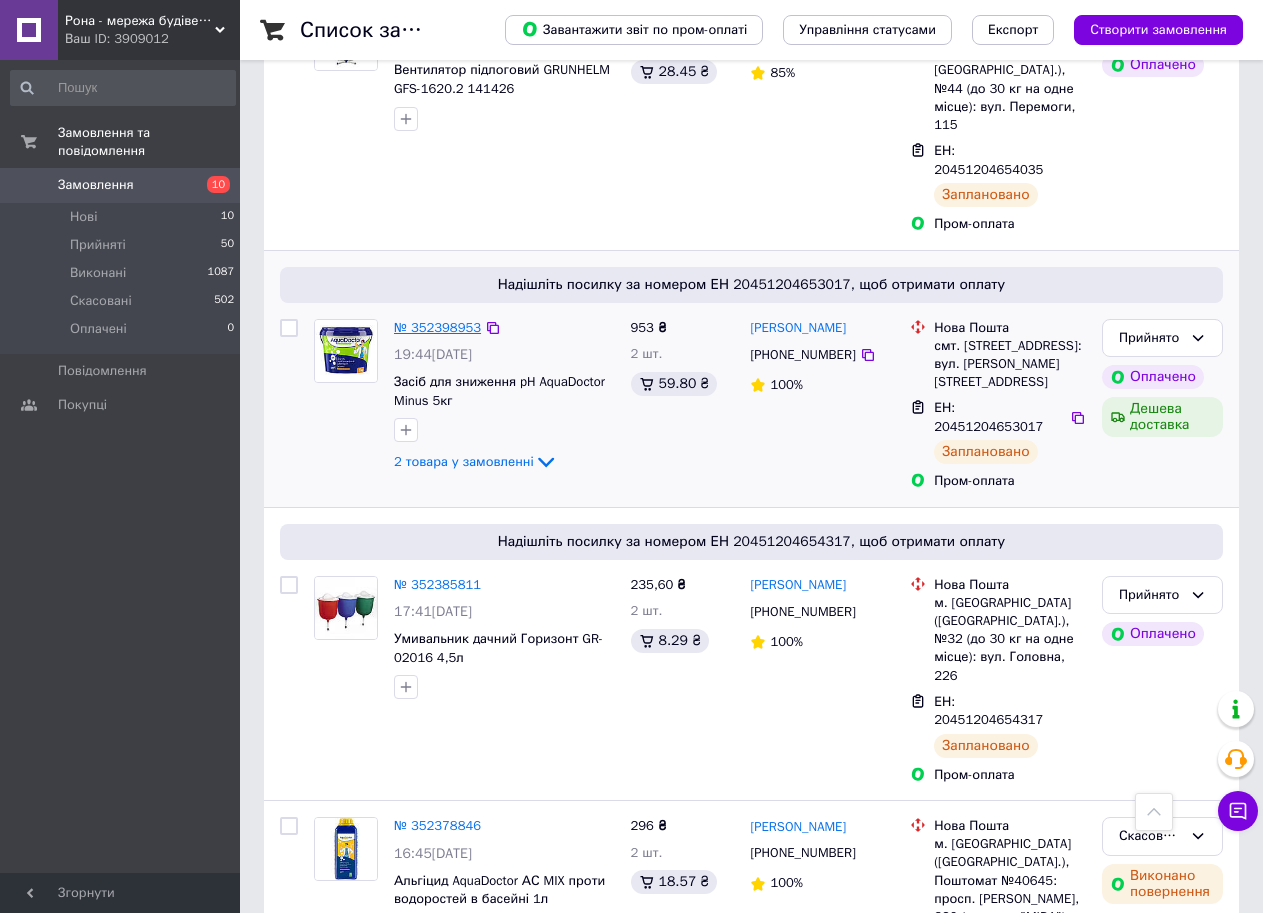 click on "№ 352398953" at bounding box center (437, 327) 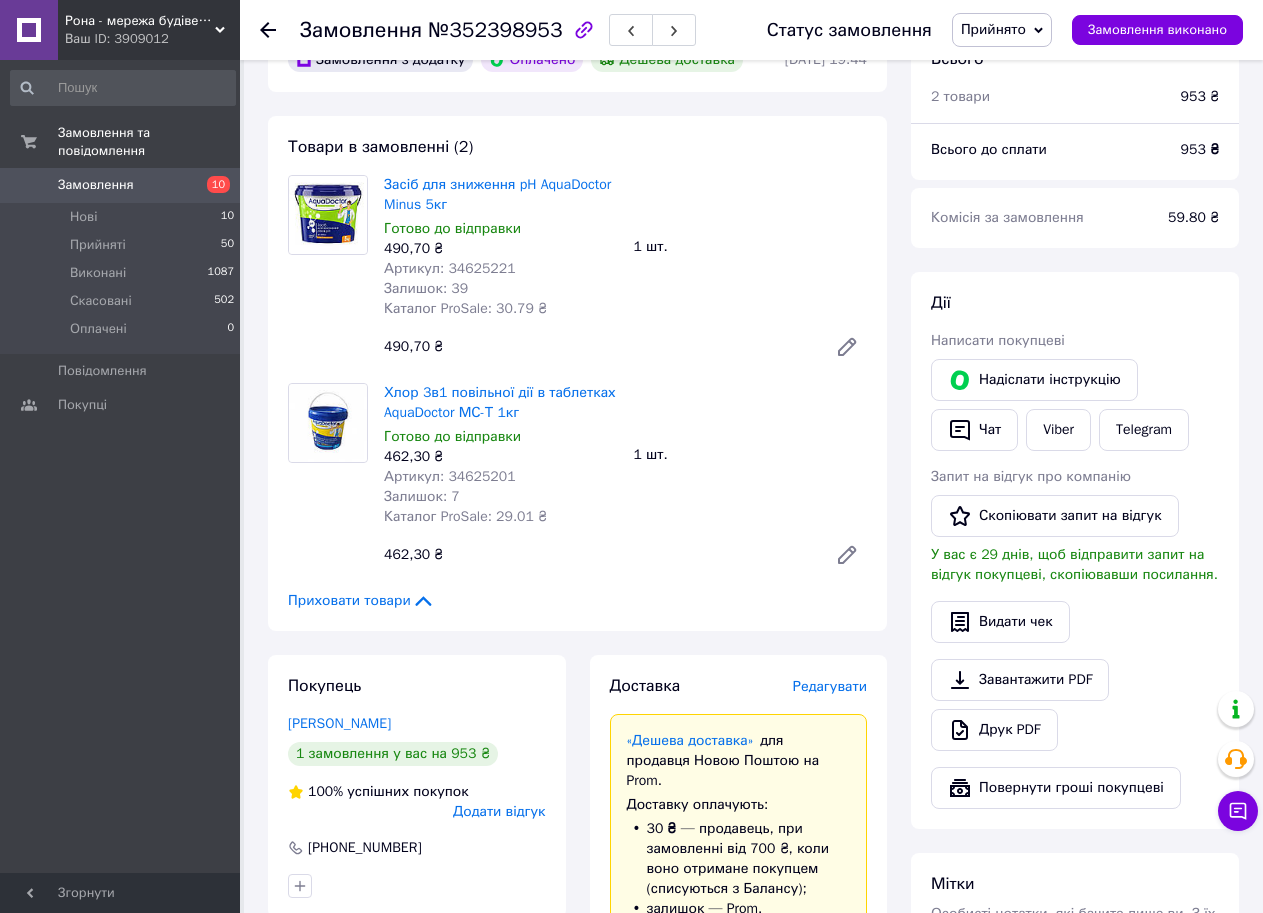 scroll, scrollTop: 0, scrollLeft: 0, axis: both 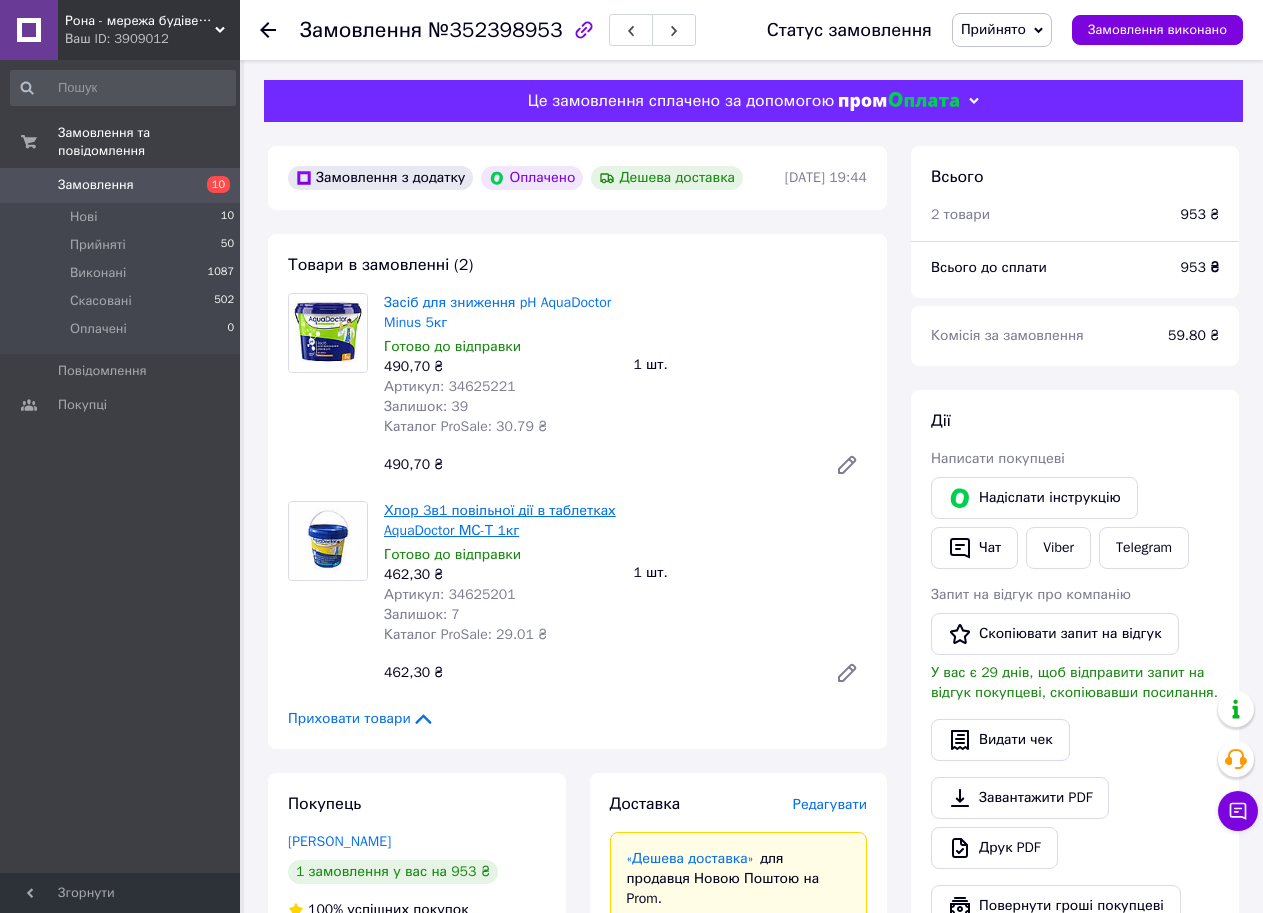 click on "Хлор 3в1 повільної дії в таблетках AquaDoctor МС-Т 1кг" at bounding box center [500, 520] 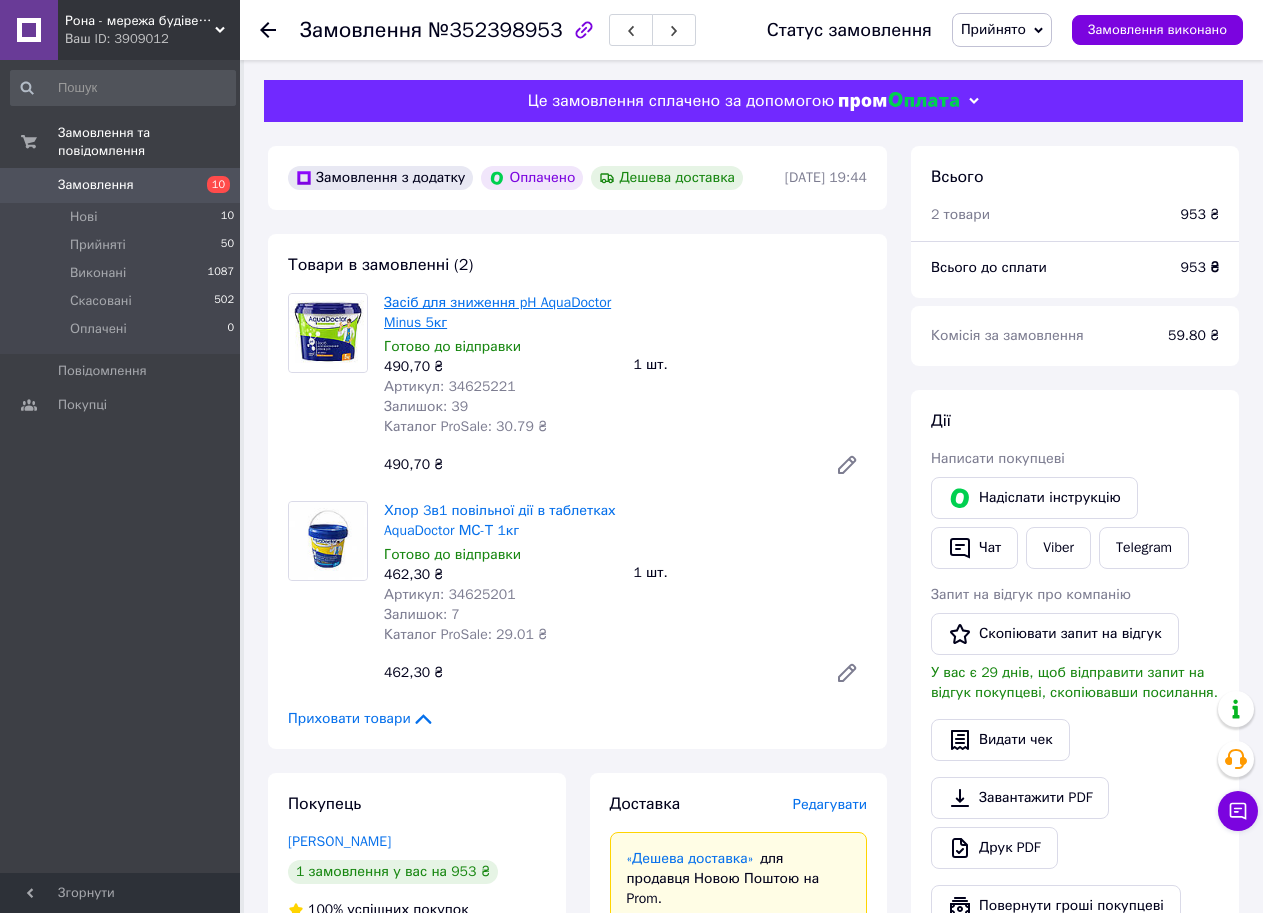 click on "Засіб для зниження pH AquaDoctor Minus 5кг" at bounding box center (497, 312) 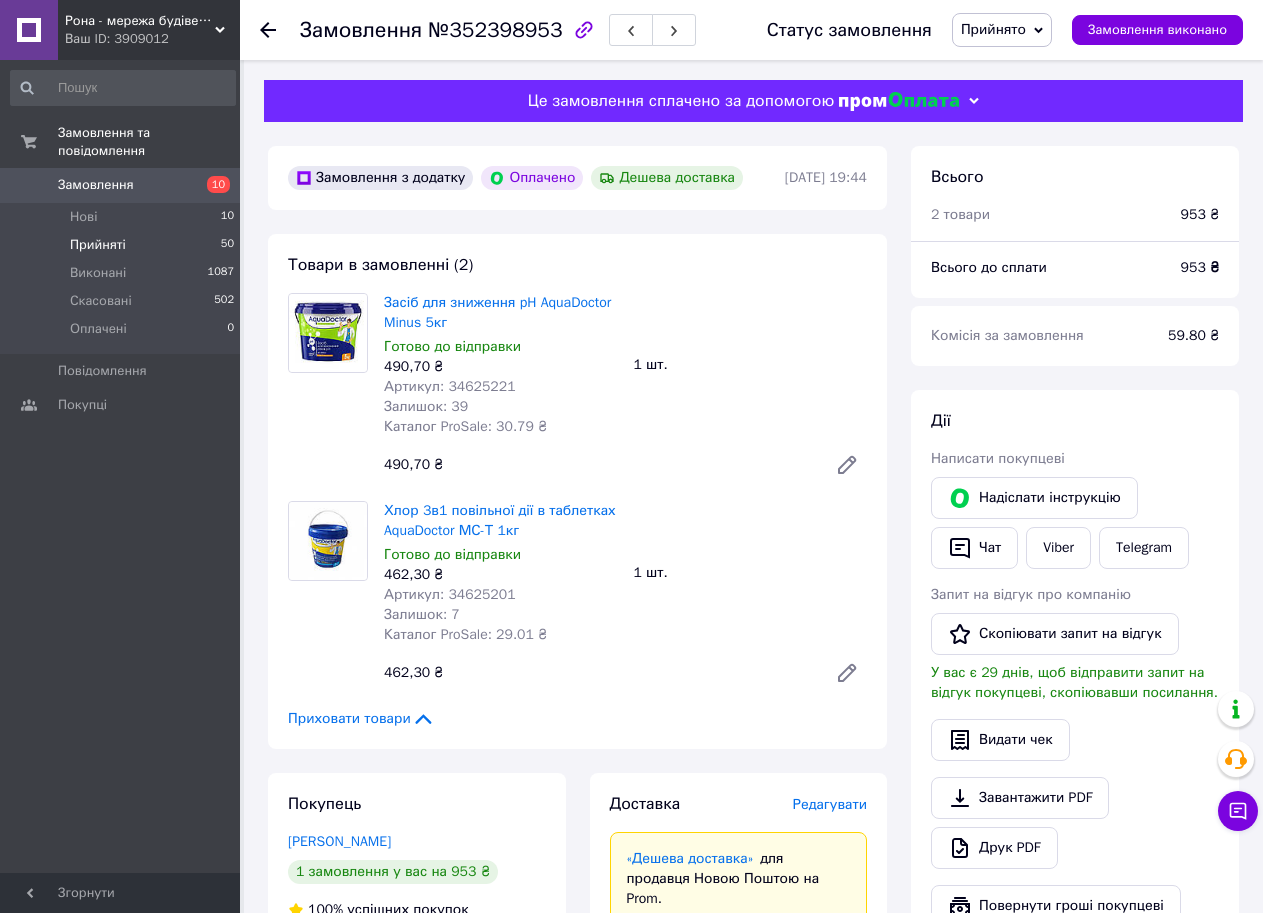 click on "Прийняті 50" at bounding box center [123, 245] 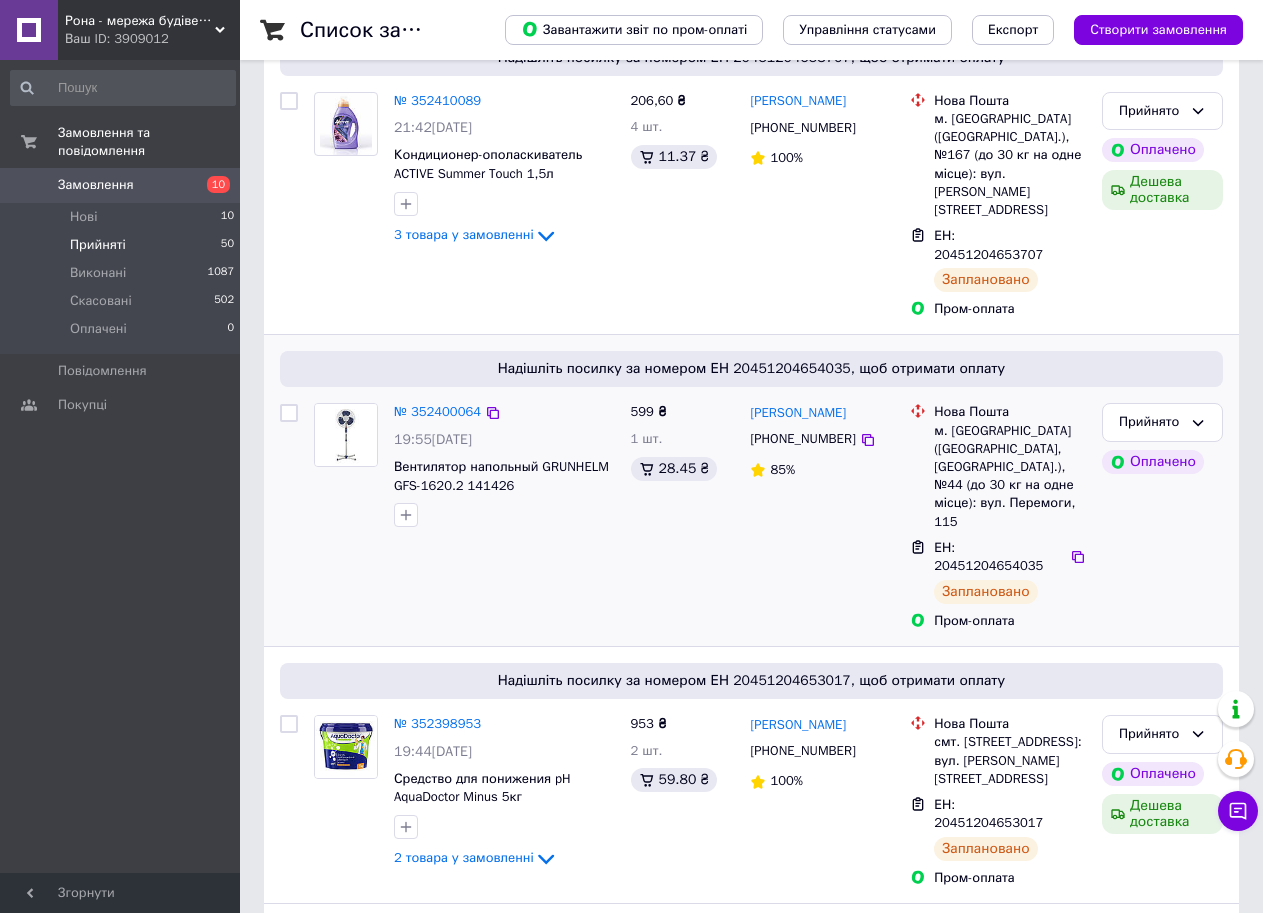 scroll, scrollTop: 600, scrollLeft: 0, axis: vertical 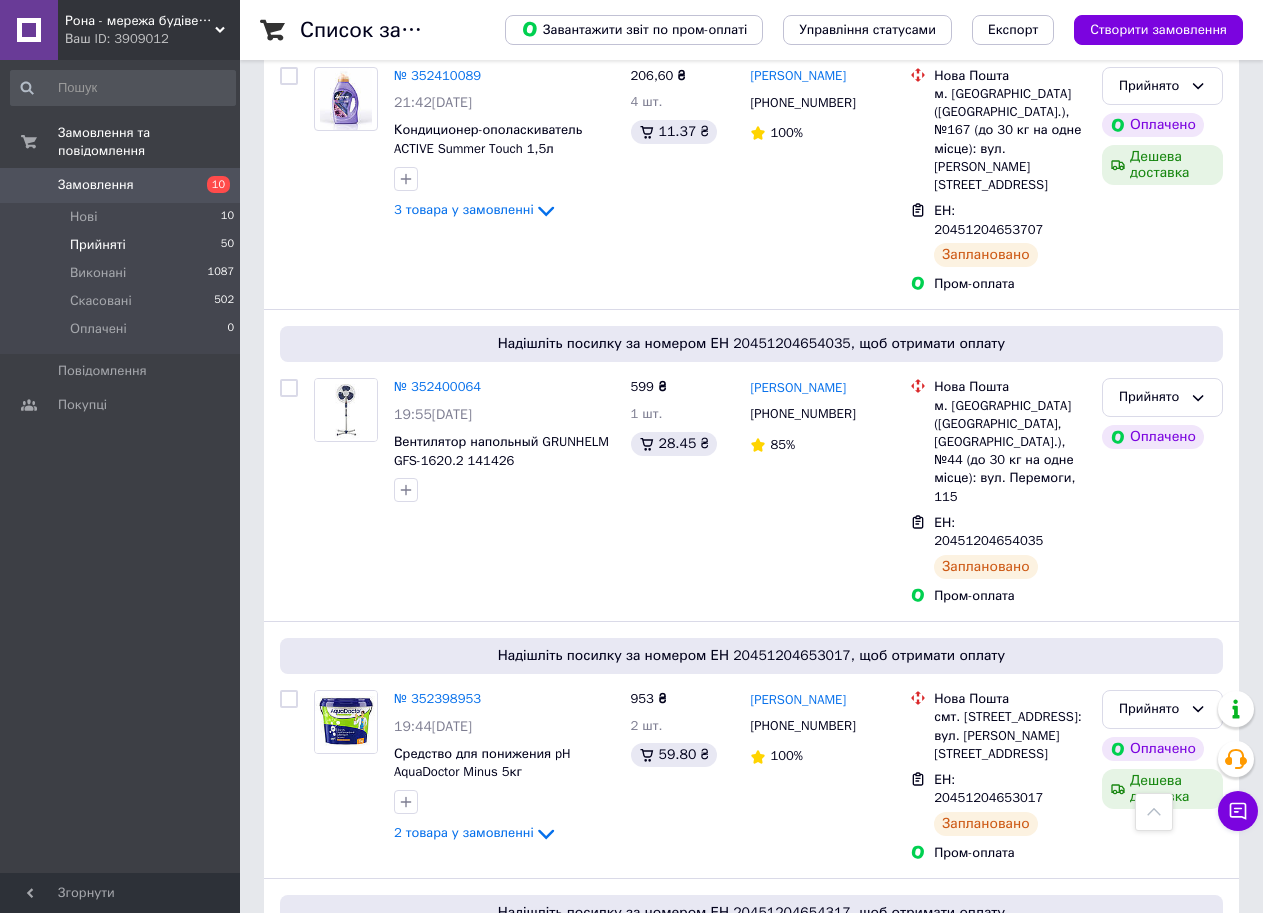 click on "Замовлення 10" at bounding box center [123, 185] 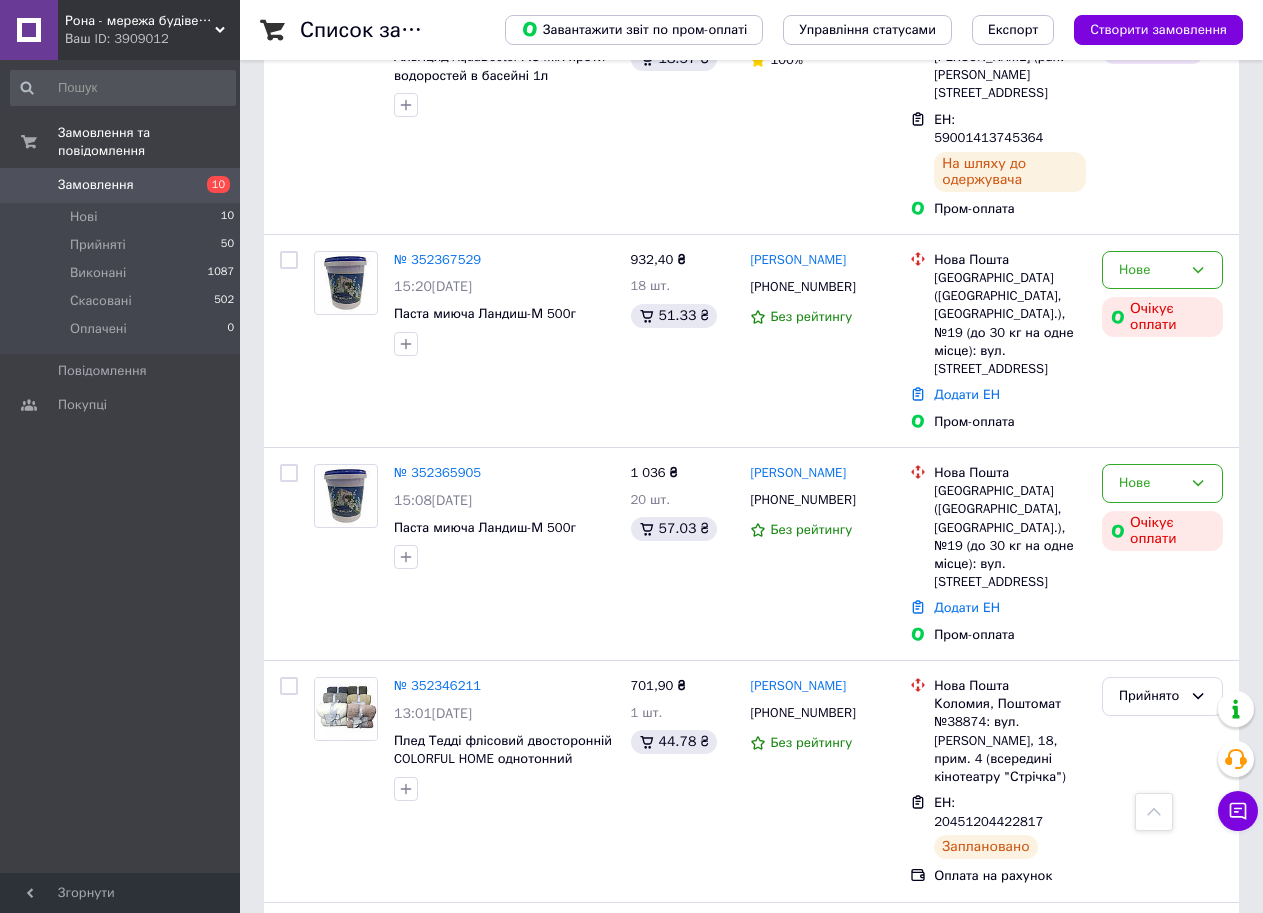 scroll, scrollTop: 1900, scrollLeft: 0, axis: vertical 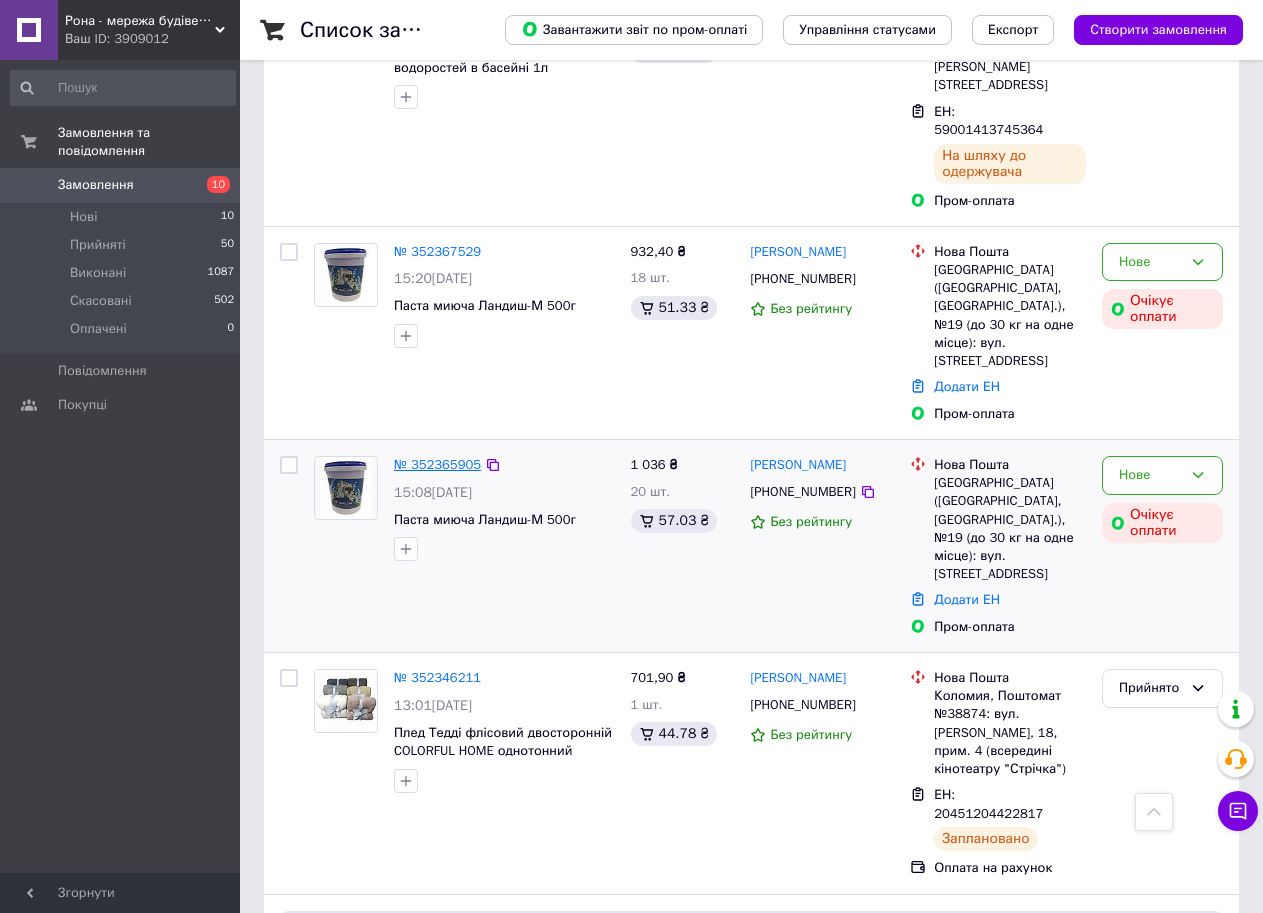 click on "№ 352365905" at bounding box center (437, 464) 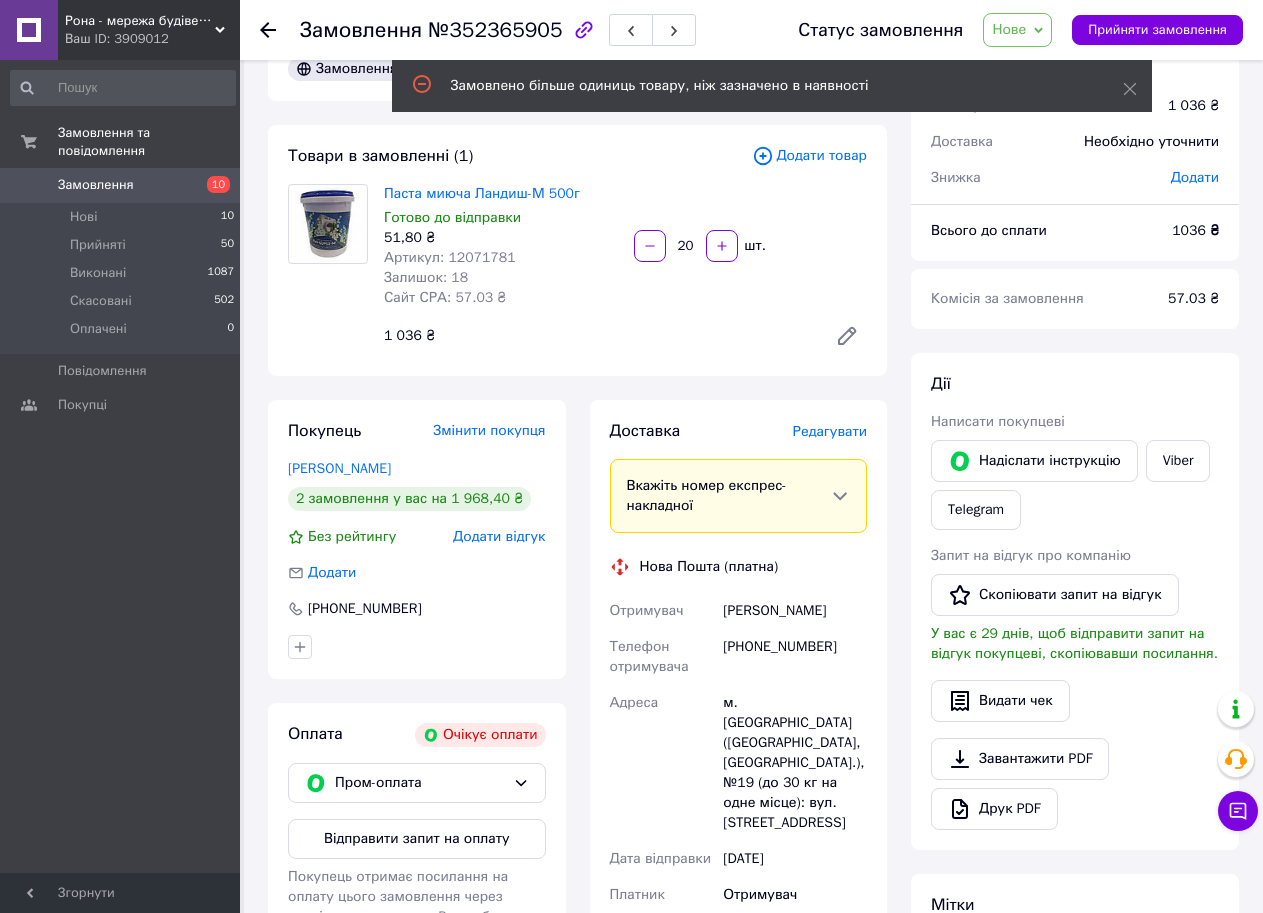 scroll, scrollTop: 0, scrollLeft: 0, axis: both 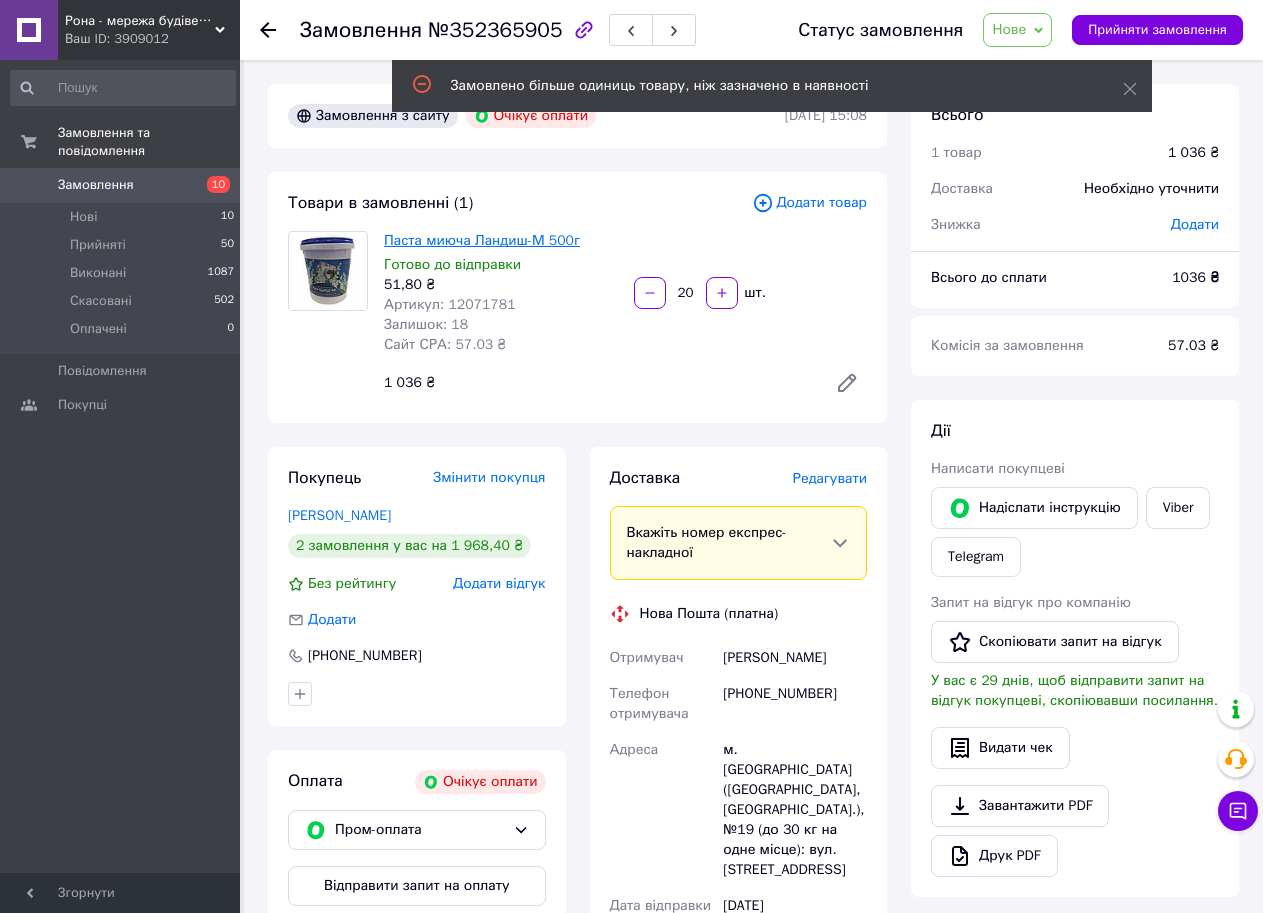 click on "Паста миюча Ландиш-М 500г" at bounding box center [482, 240] 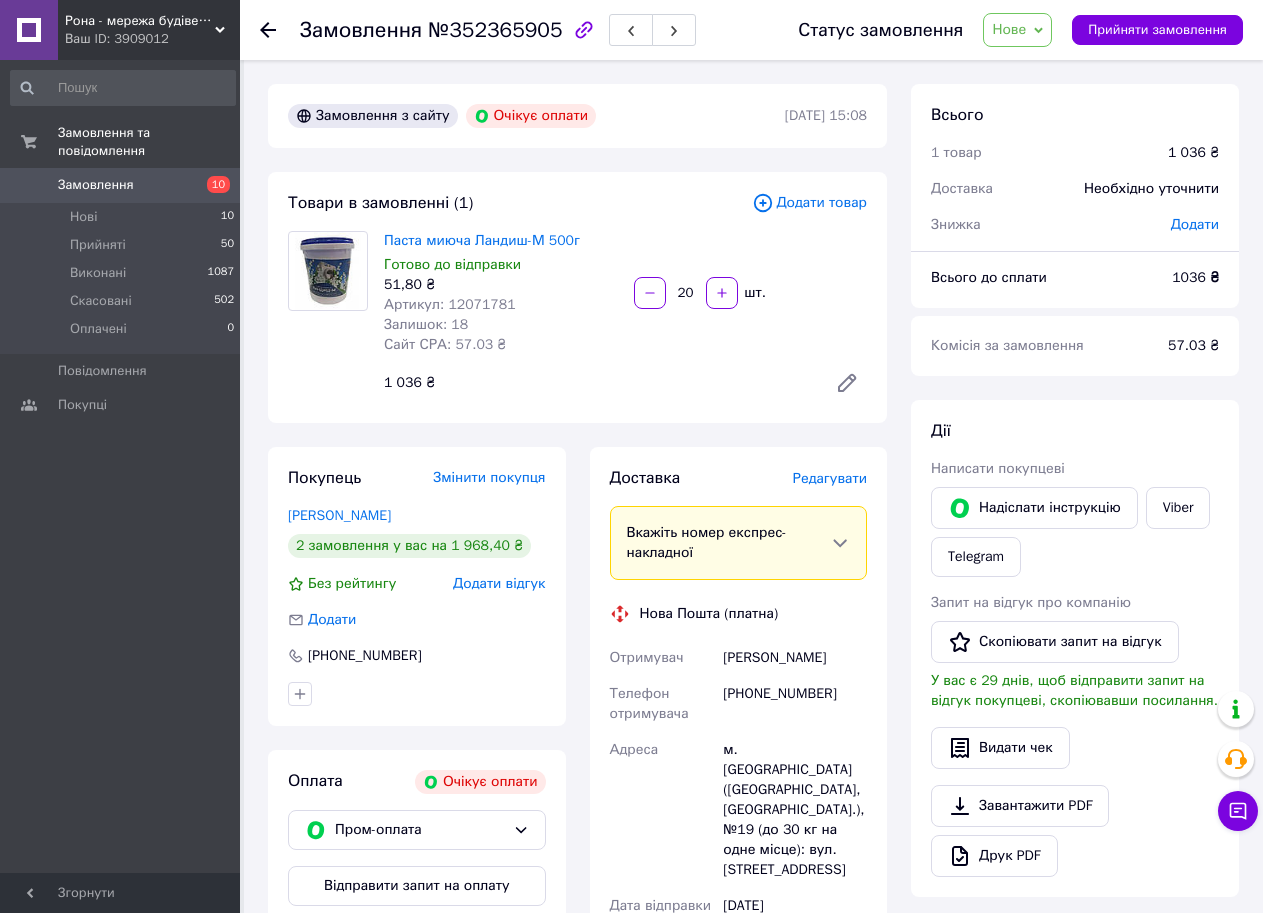 click on "Замовлення" at bounding box center [96, 185] 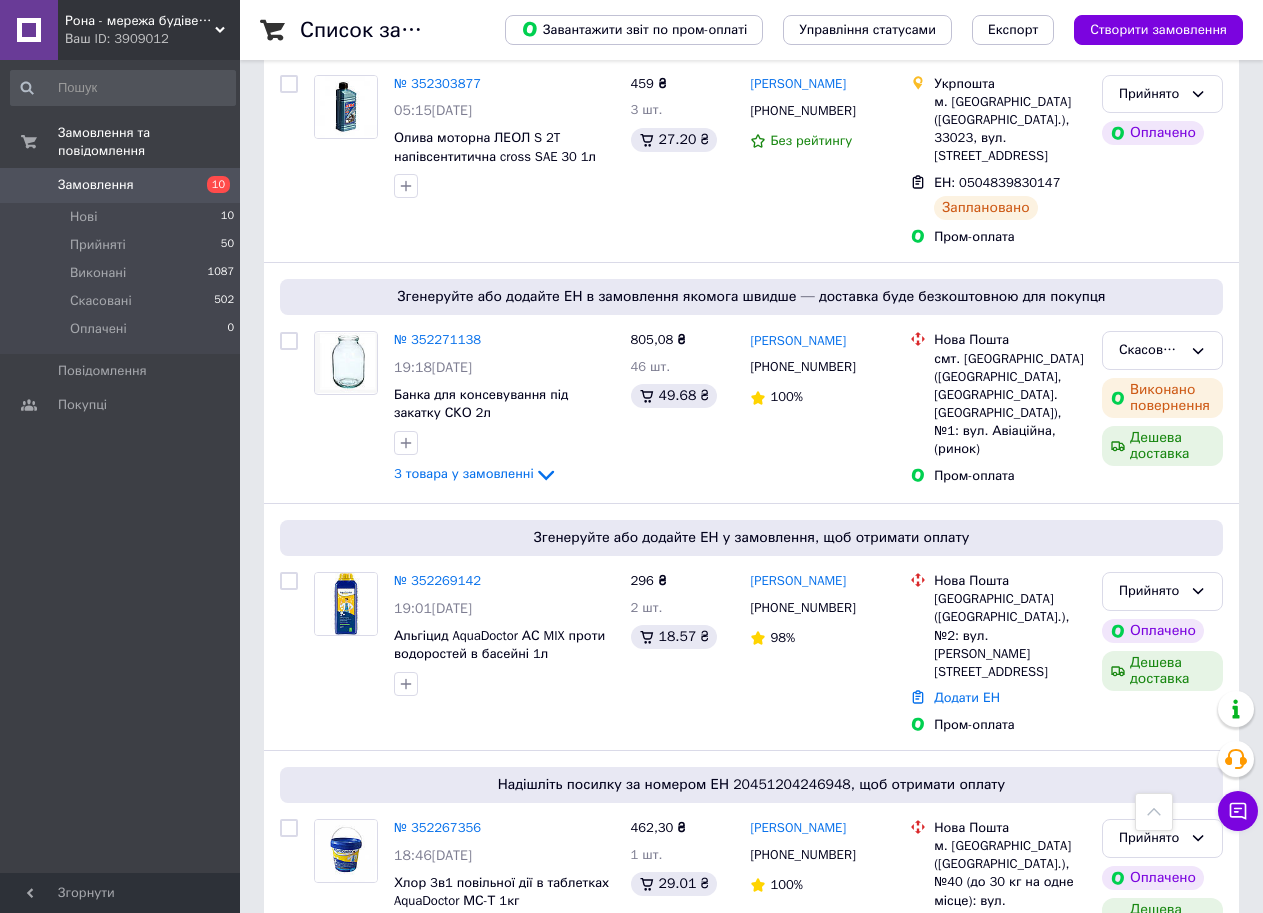 scroll, scrollTop: 4144, scrollLeft: 0, axis: vertical 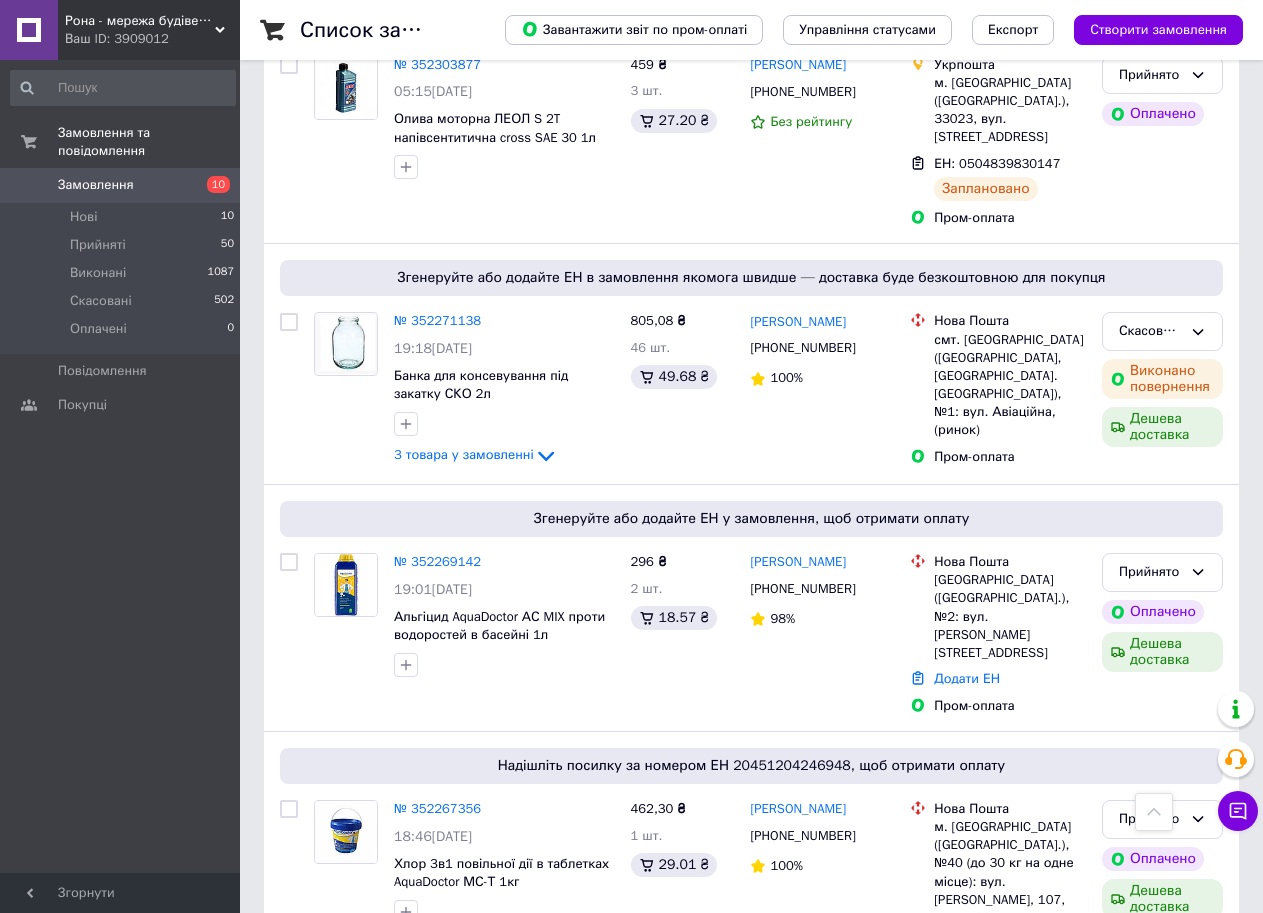 click on "2" at bounding box center [327, 1326] 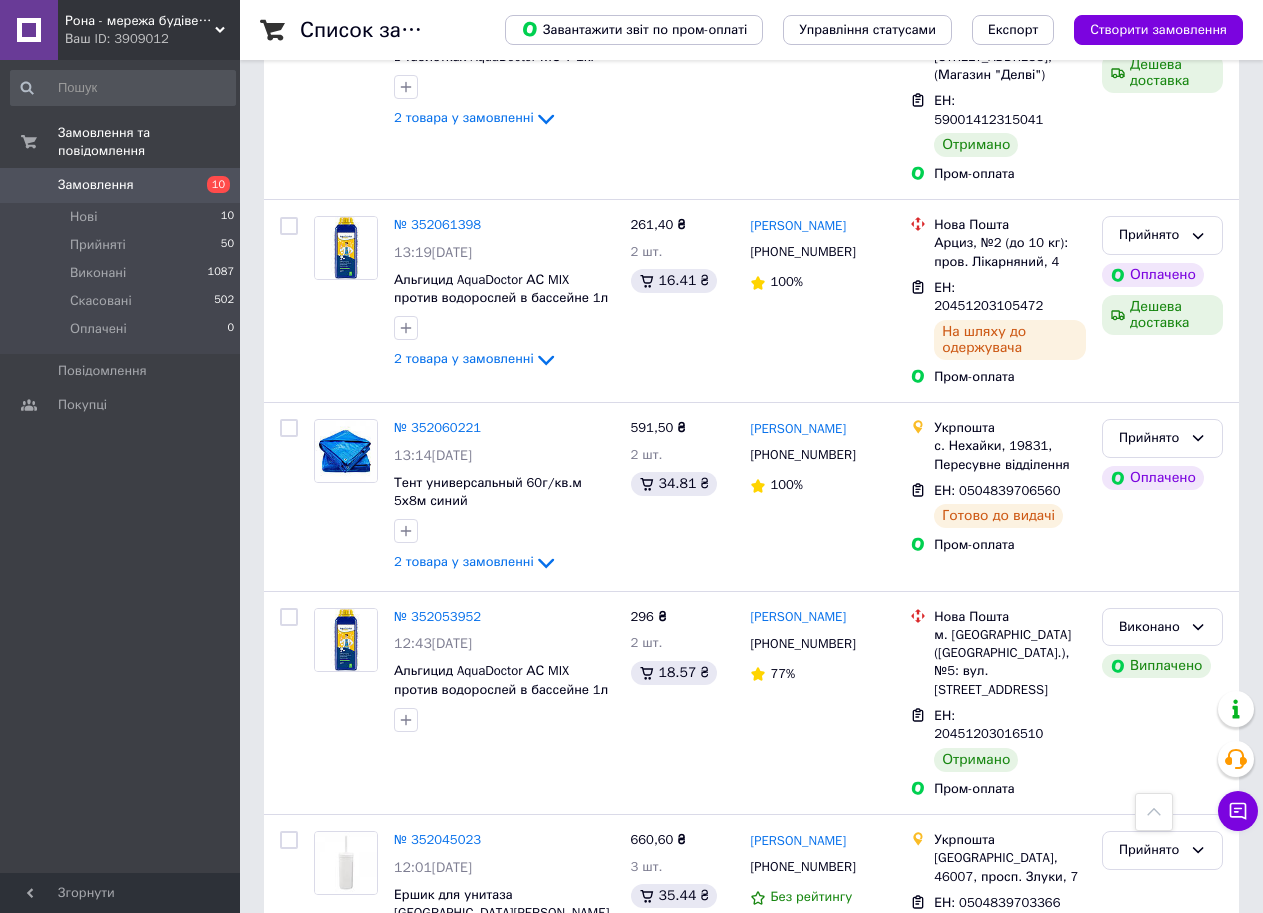 scroll, scrollTop: 2875, scrollLeft: 0, axis: vertical 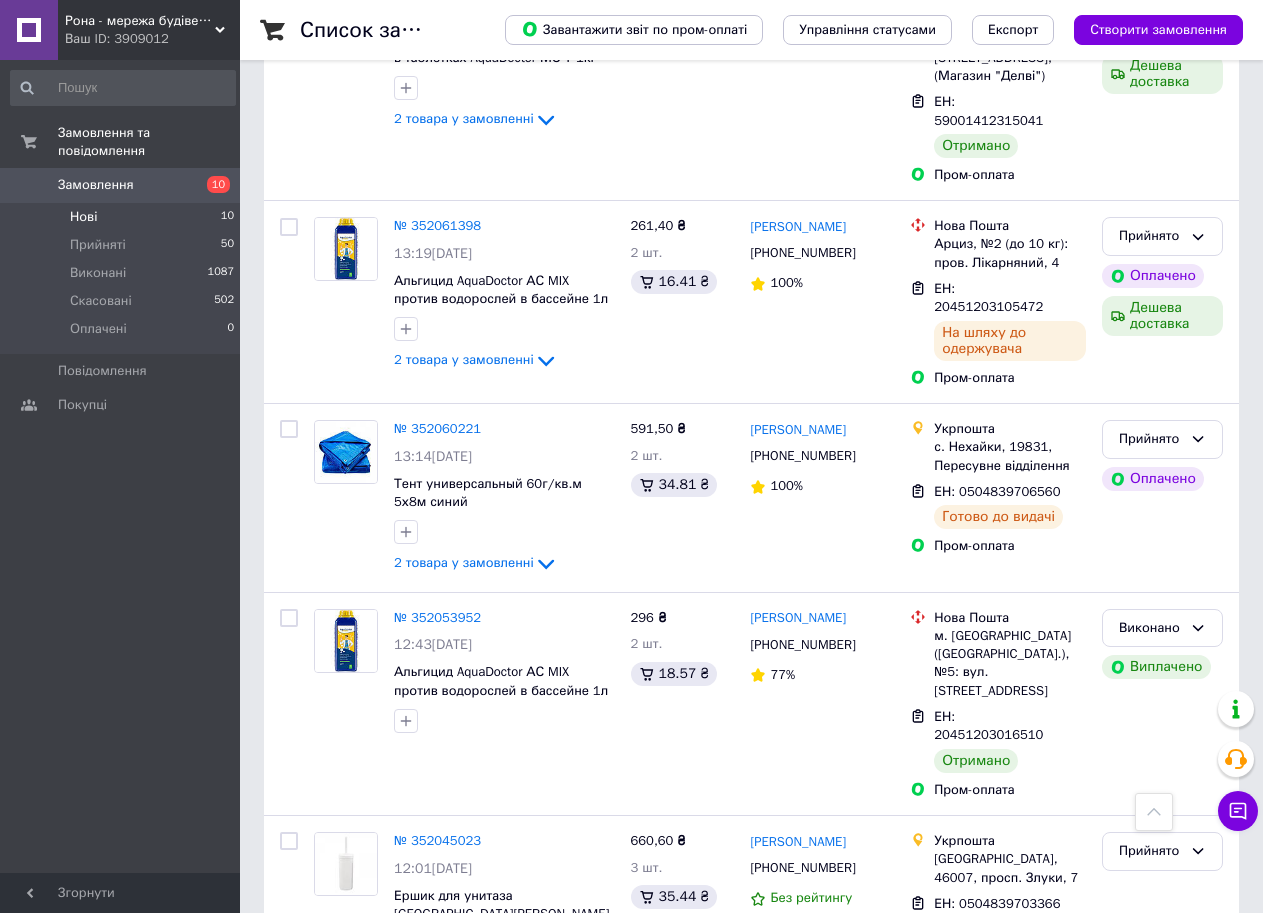 click on "Нові 10" at bounding box center (123, 217) 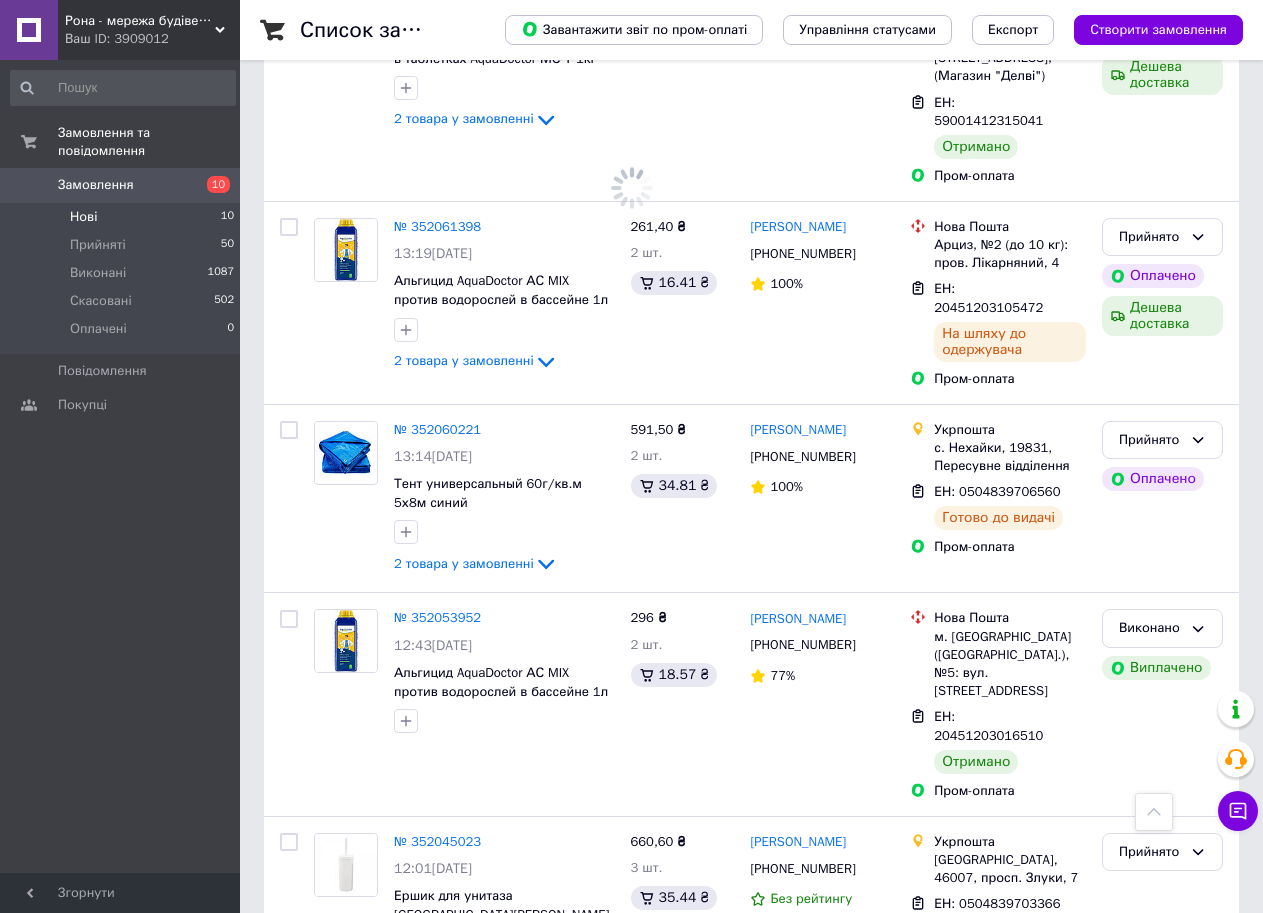scroll, scrollTop: 0, scrollLeft: 0, axis: both 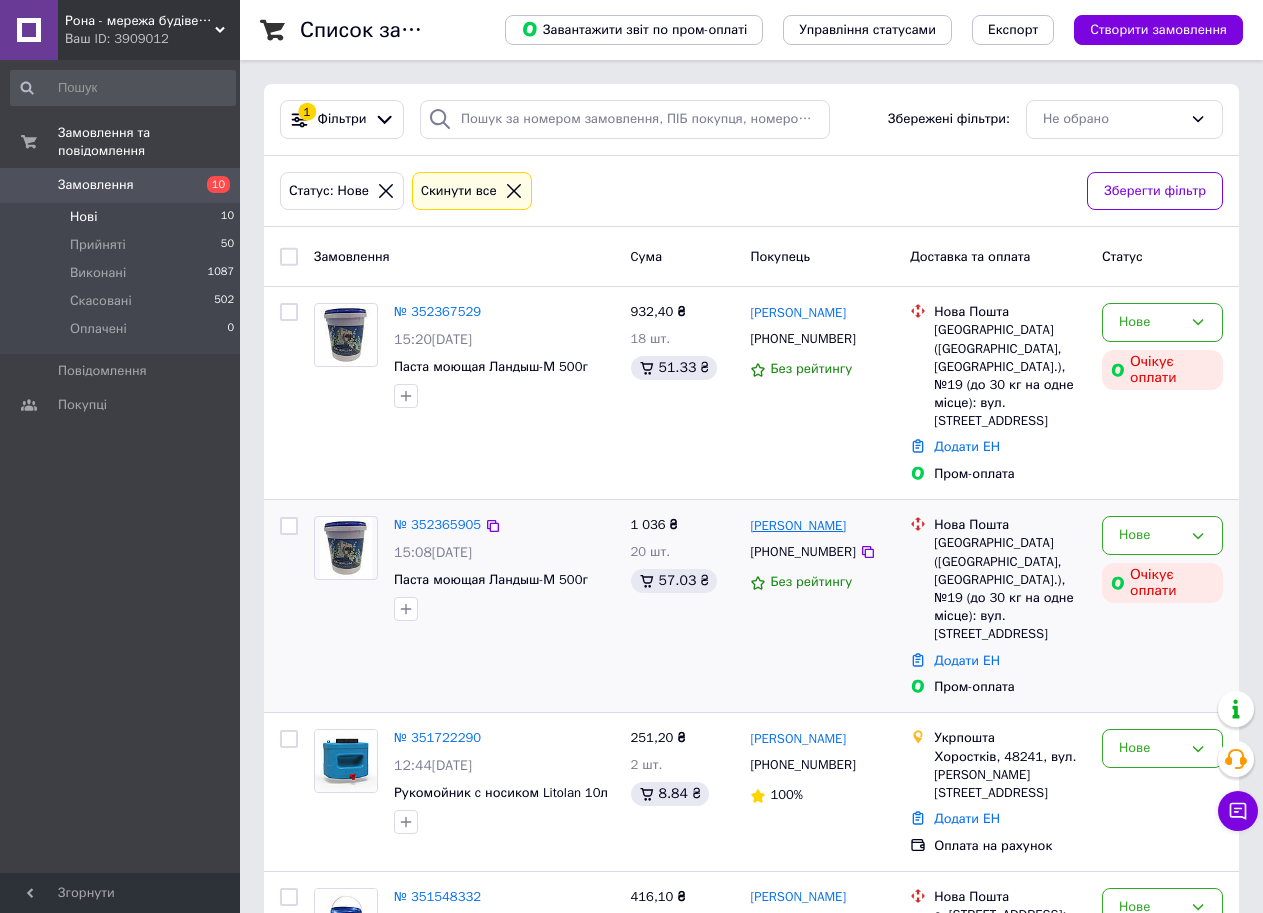 click on "[PERSON_NAME]" at bounding box center (798, 526) 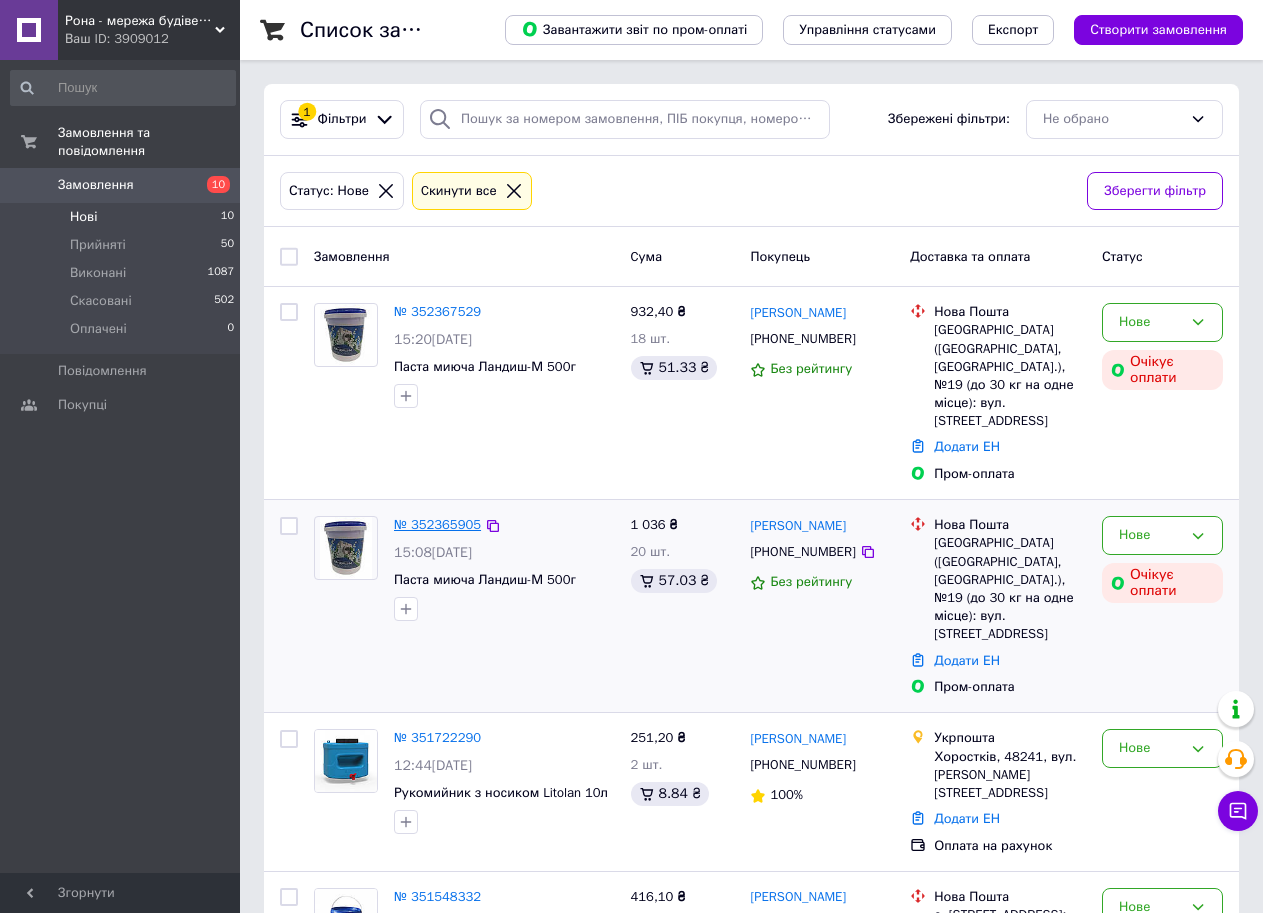 click on "№ 352365905" at bounding box center (437, 524) 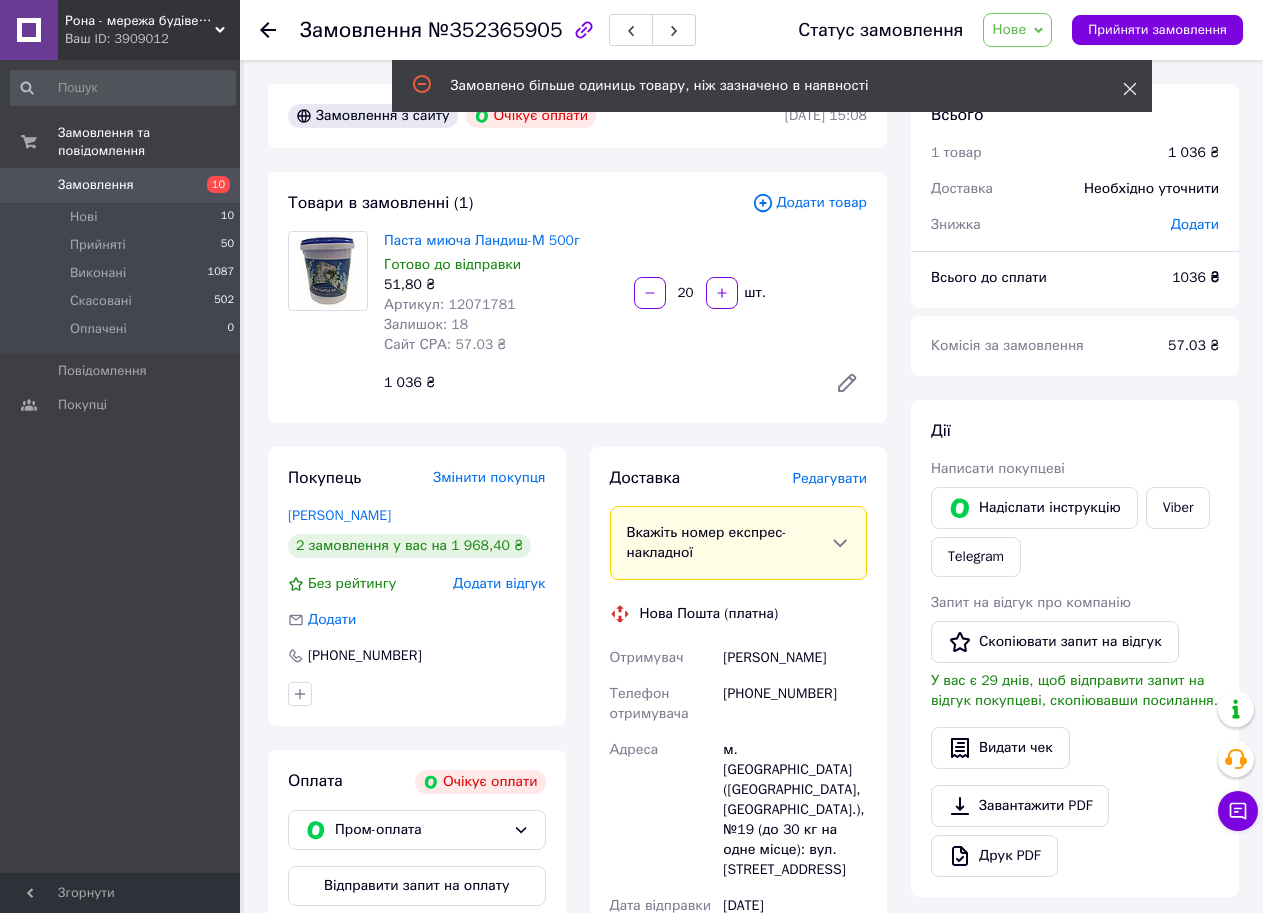 click 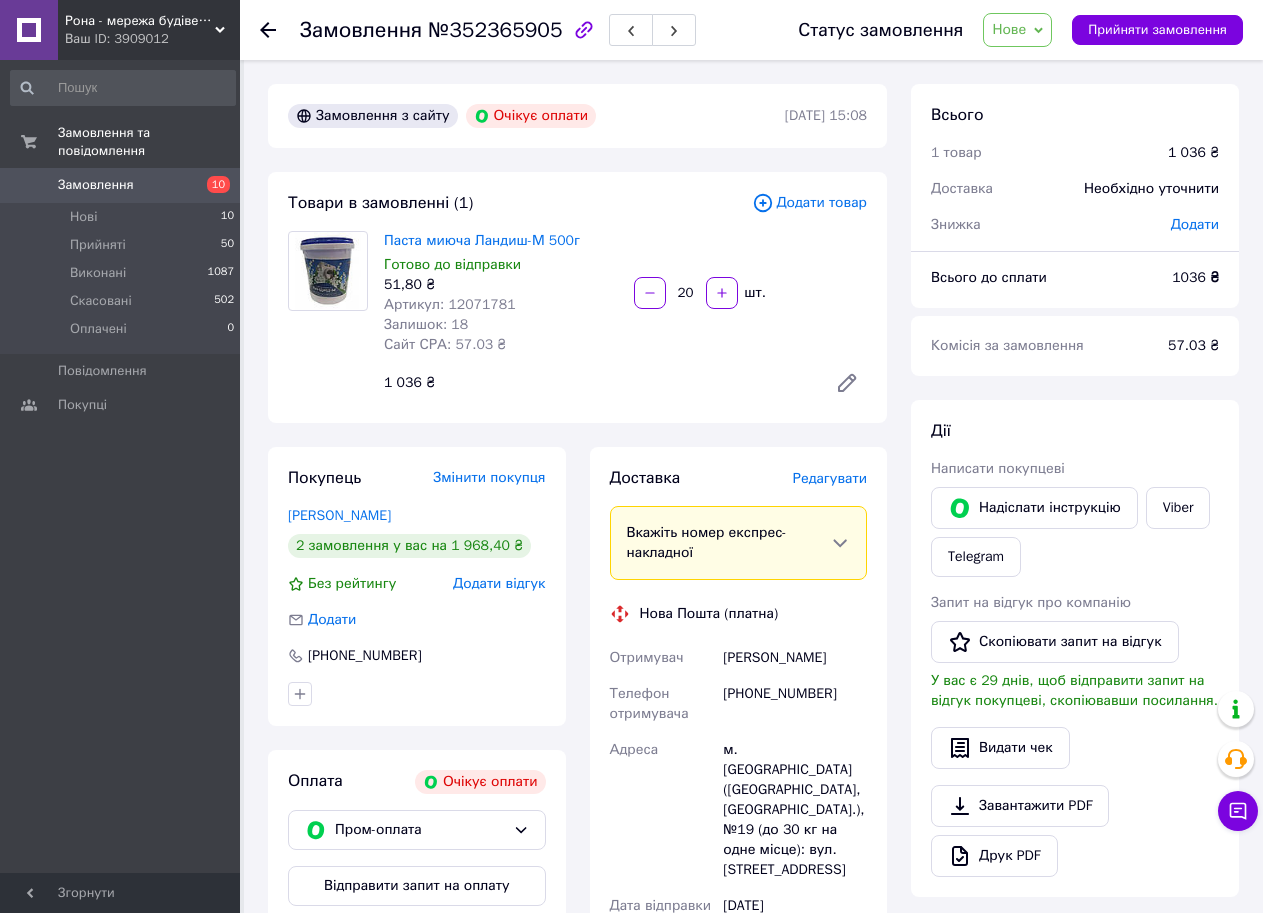 click on "Нове" at bounding box center [1017, 30] 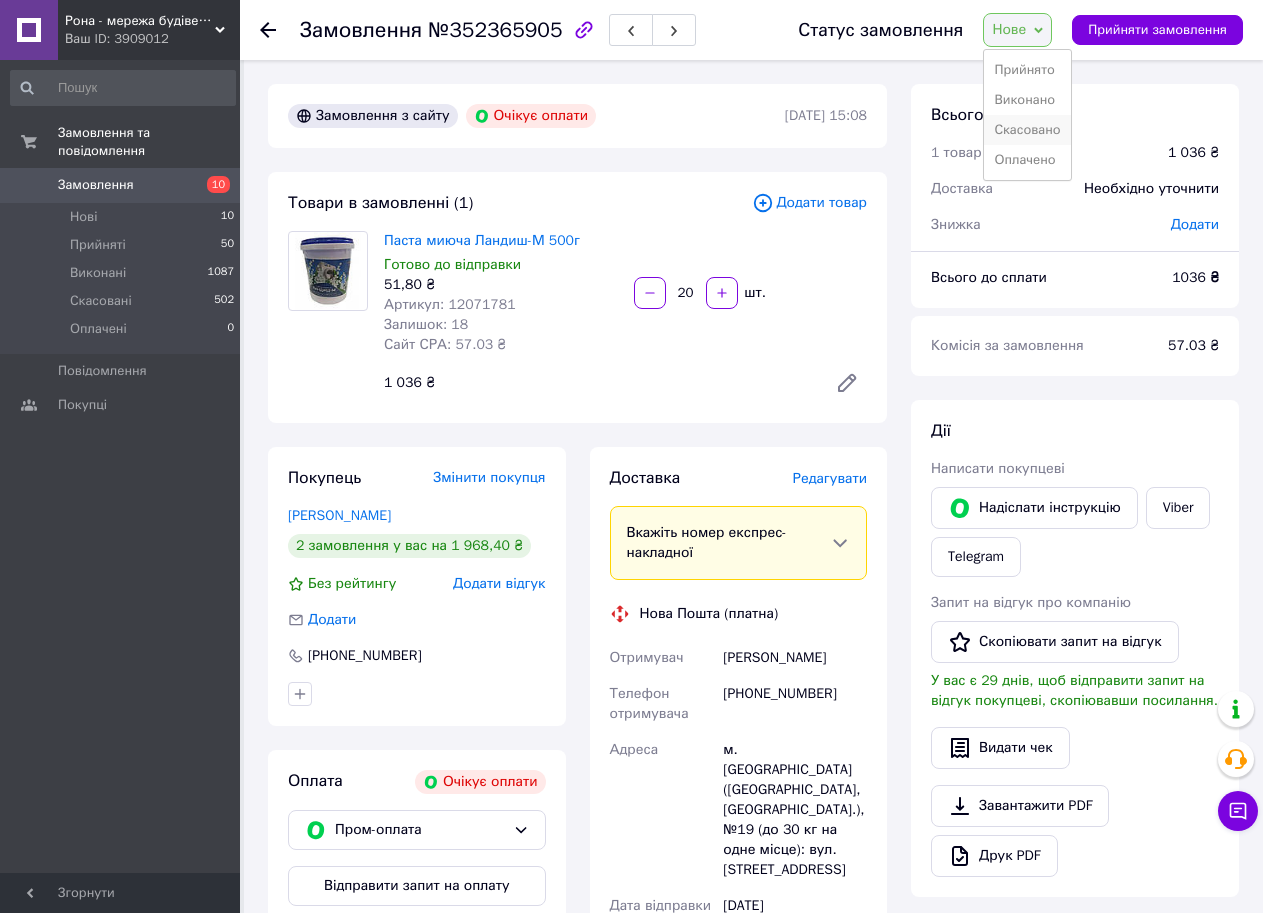 click on "Скасовано" at bounding box center [1027, 130] 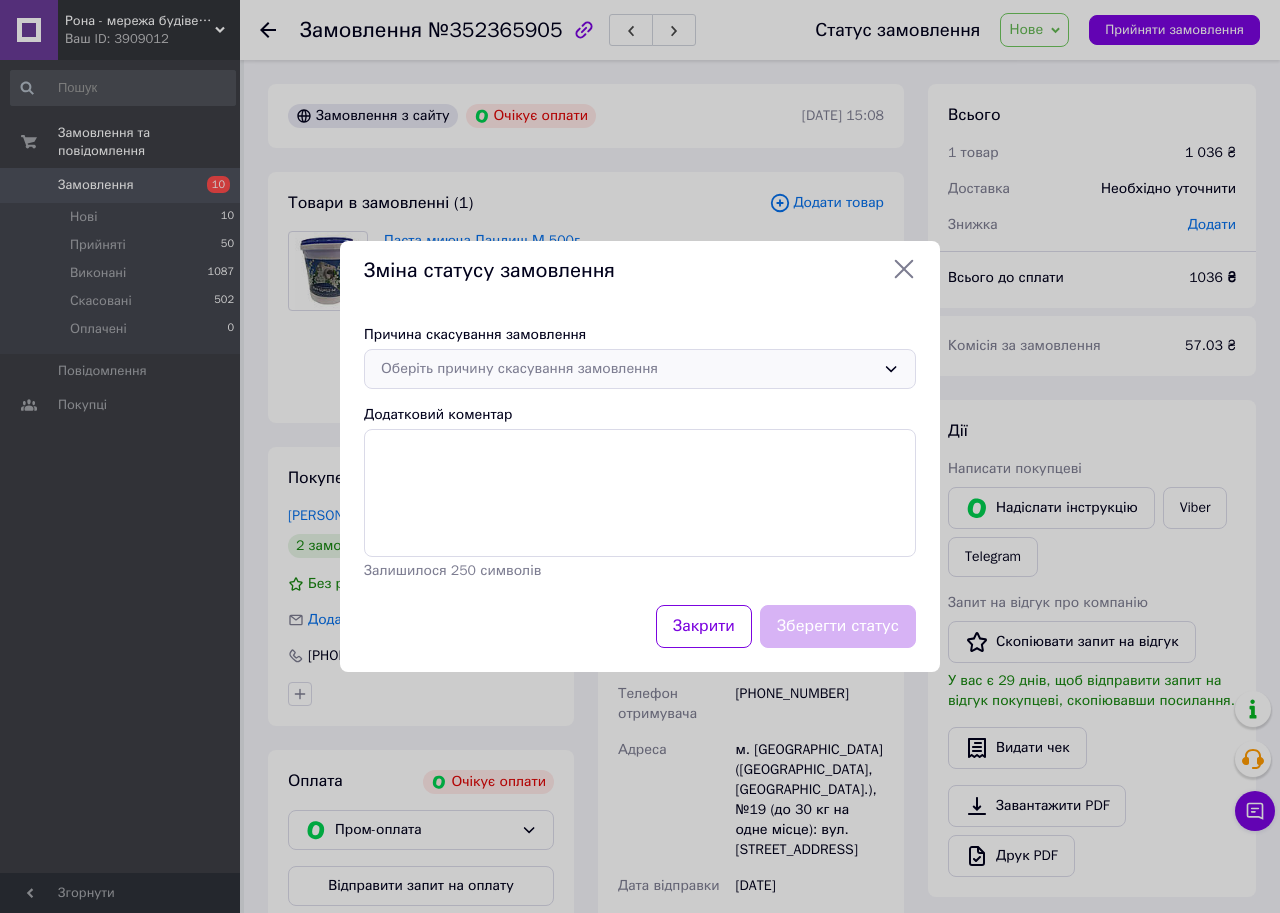 click on "Оберіть причину скасування замовлення" at bounding box center (640, 369) 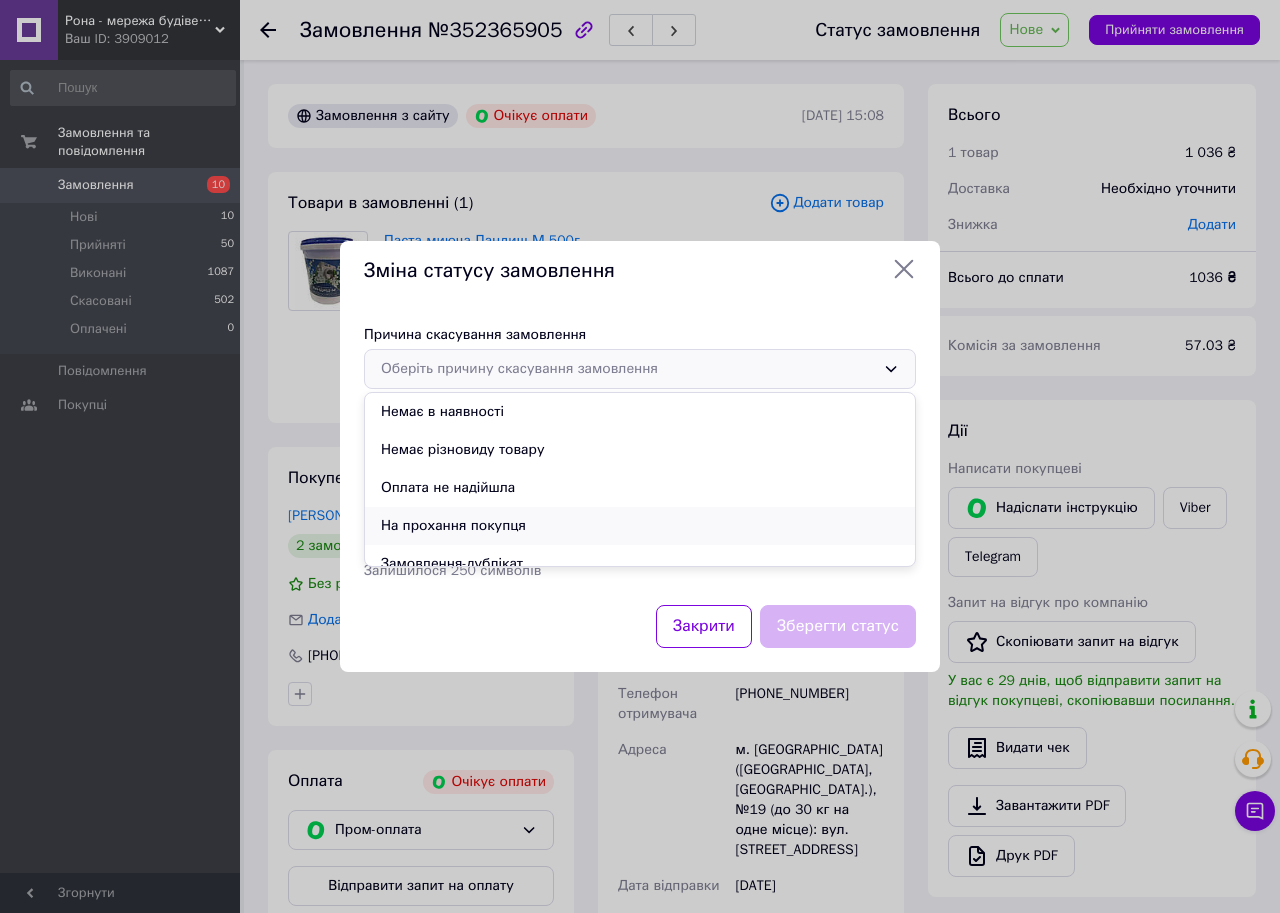 click on "На прохання покупця" at bounding box center (640, 526) 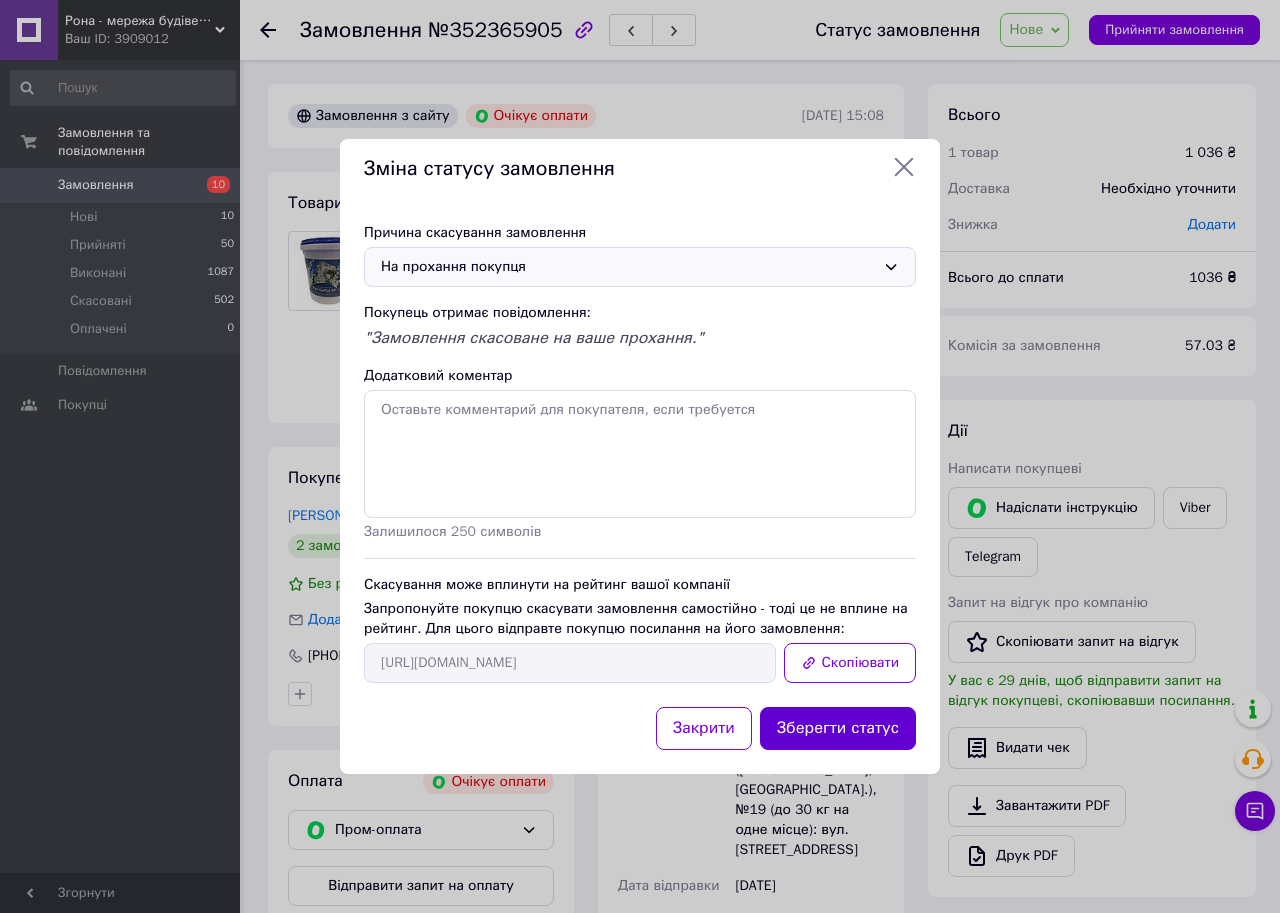 click on "Зберегти статус" at bounding box center [838, 728] 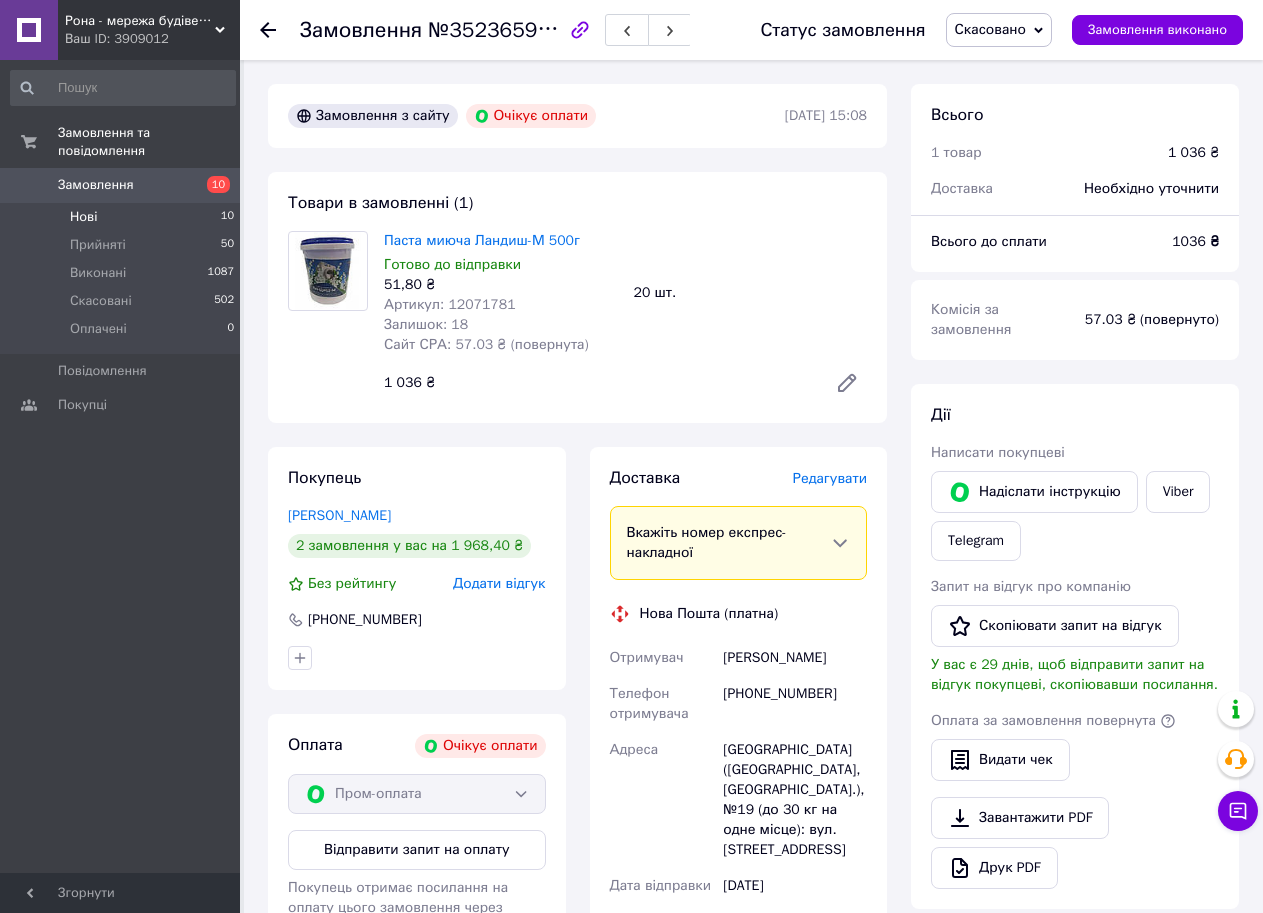 click on "Нові 10" at bounding box center (123, 217) 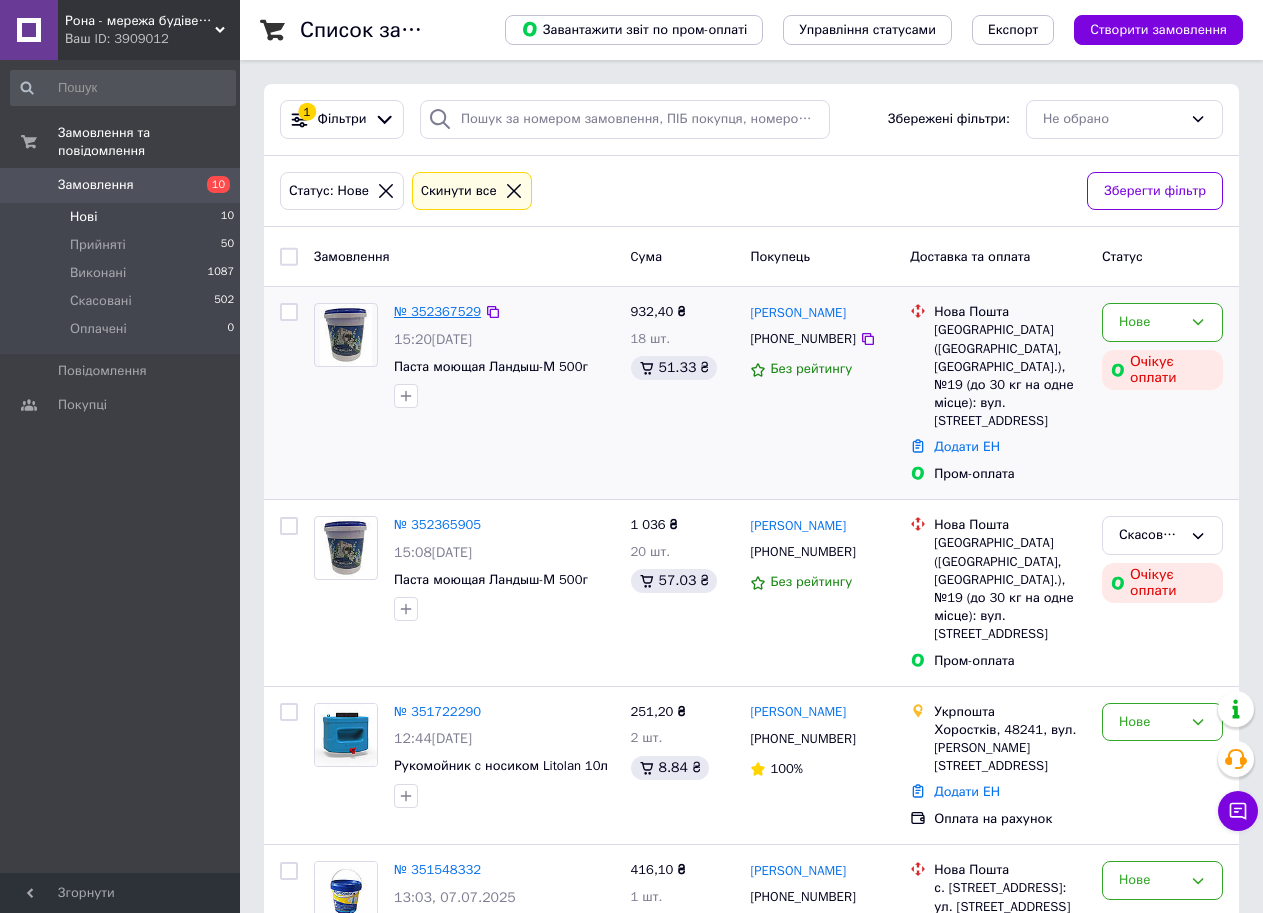 click on "№ 352367529" at bounding box center [437, 311] 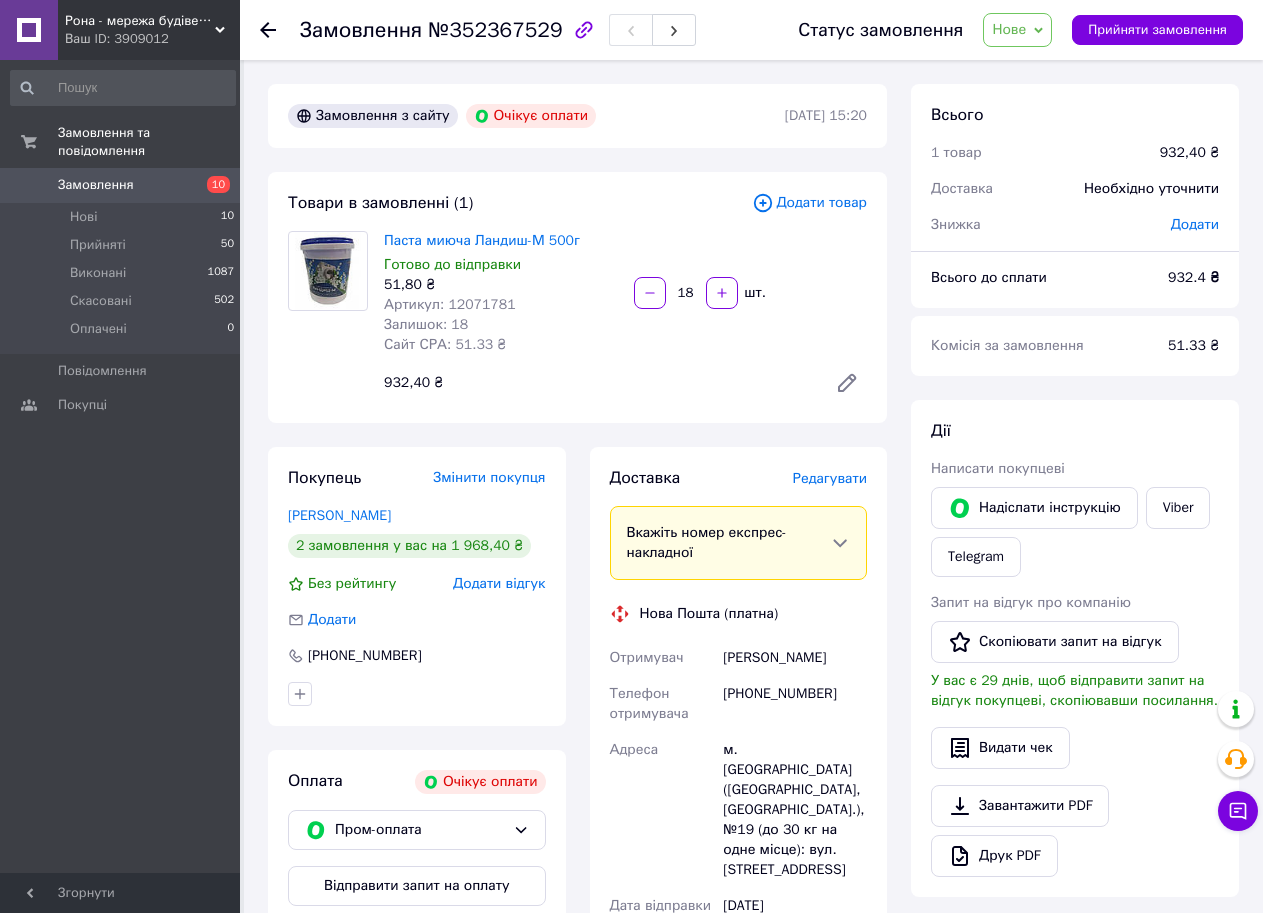 click 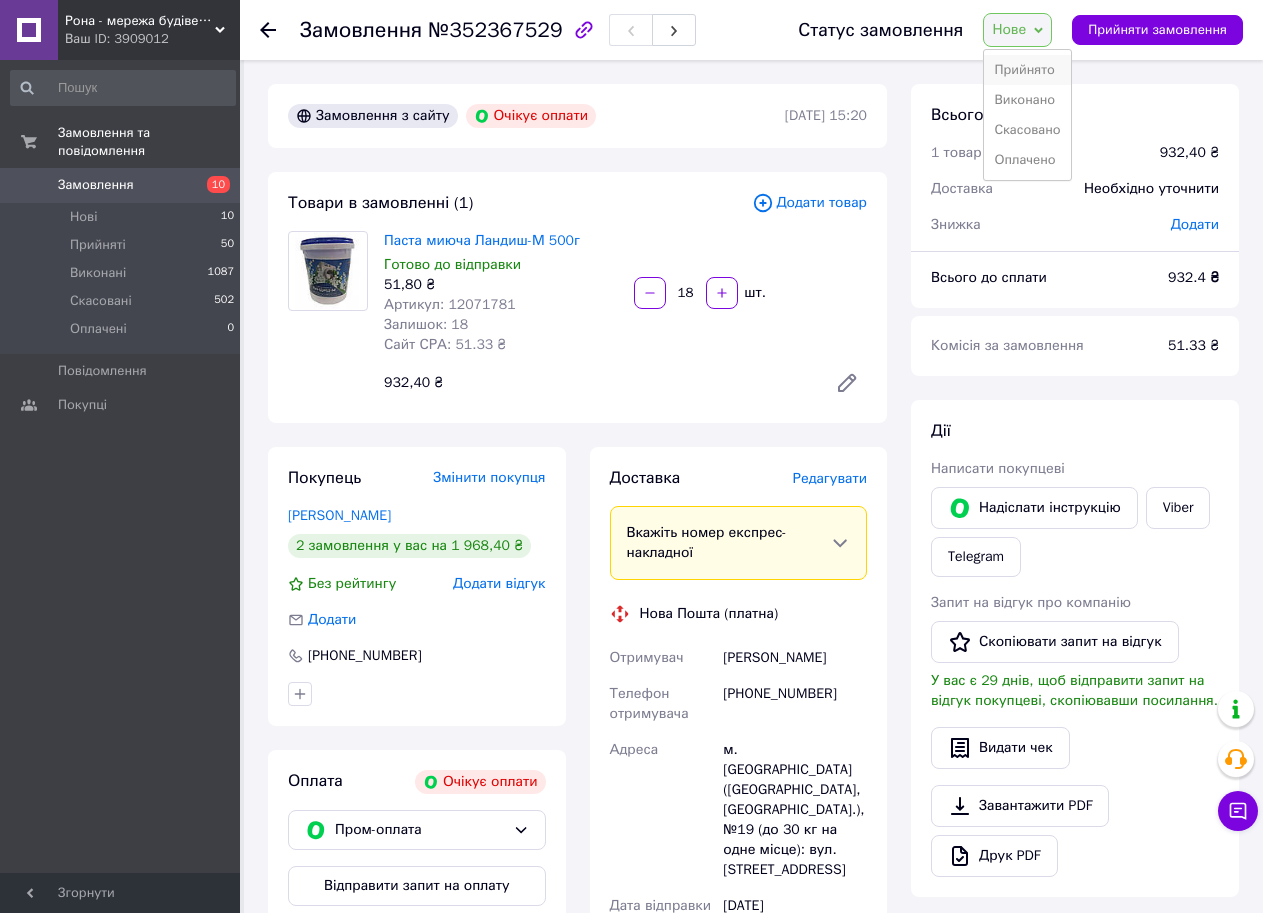 click on "Прийнято" at bounding box center (1027, 70) 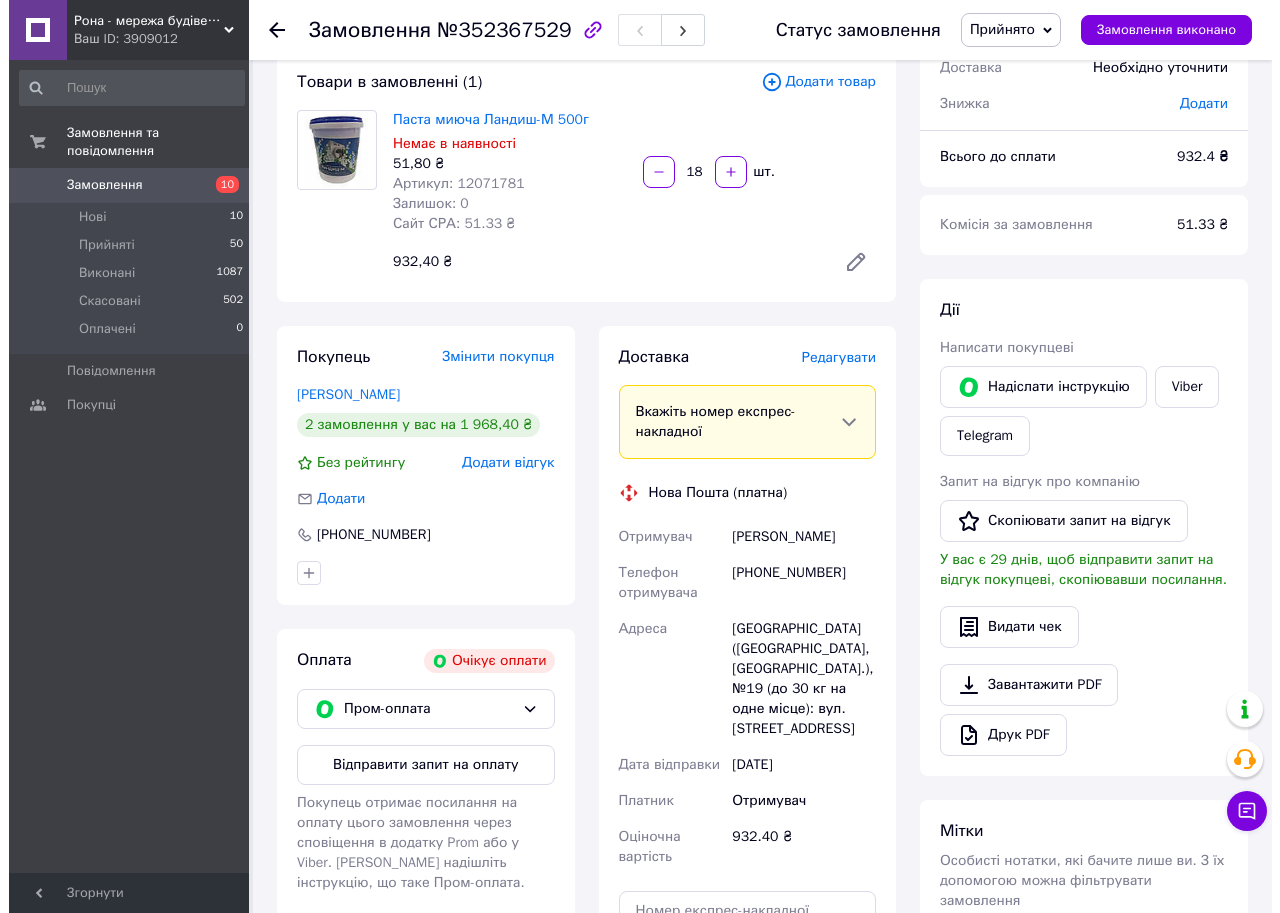 scroll, scrollTop: 100, scrollLeft: 0, axis: vertical 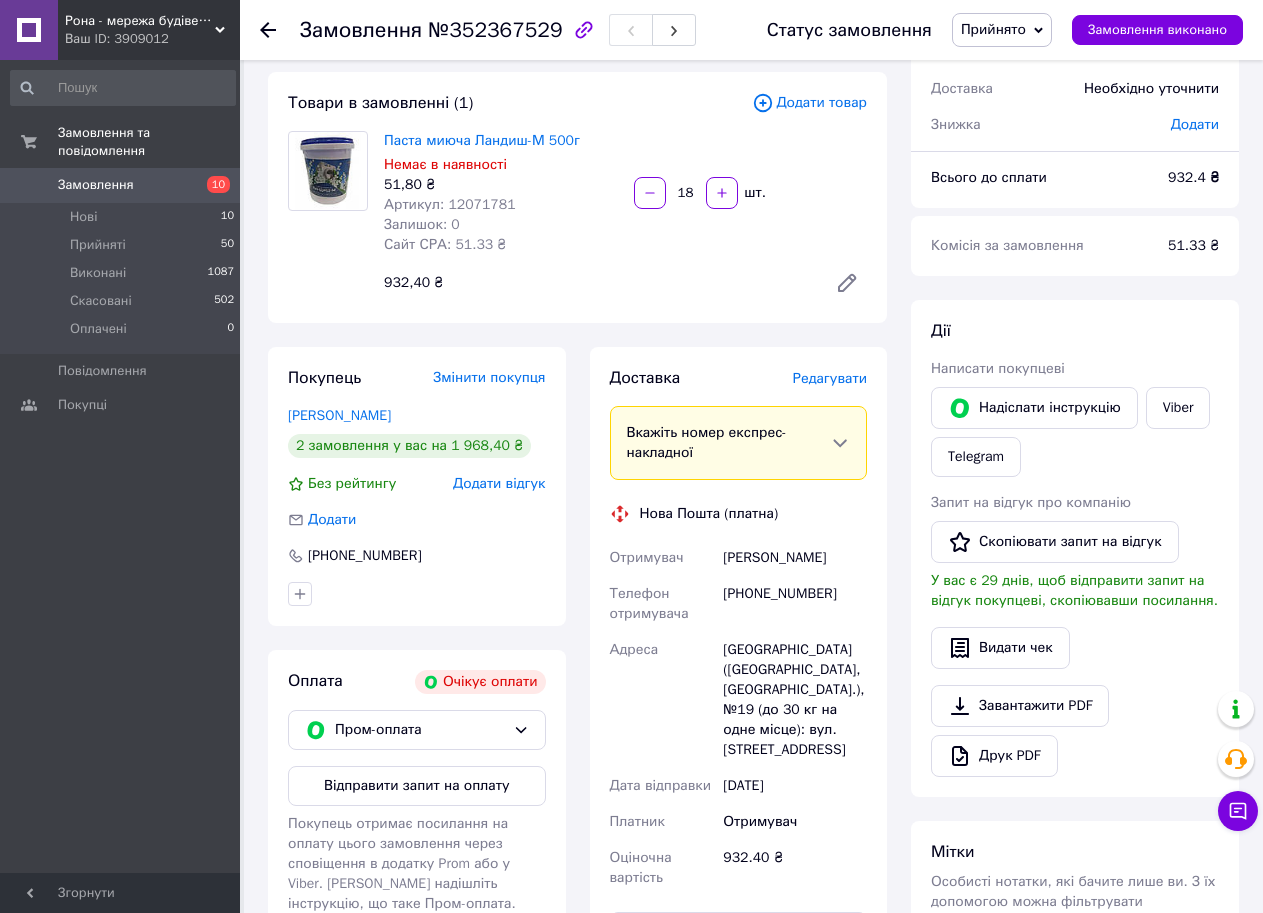 click on "Редагувати" at bounding box center (830, 378) 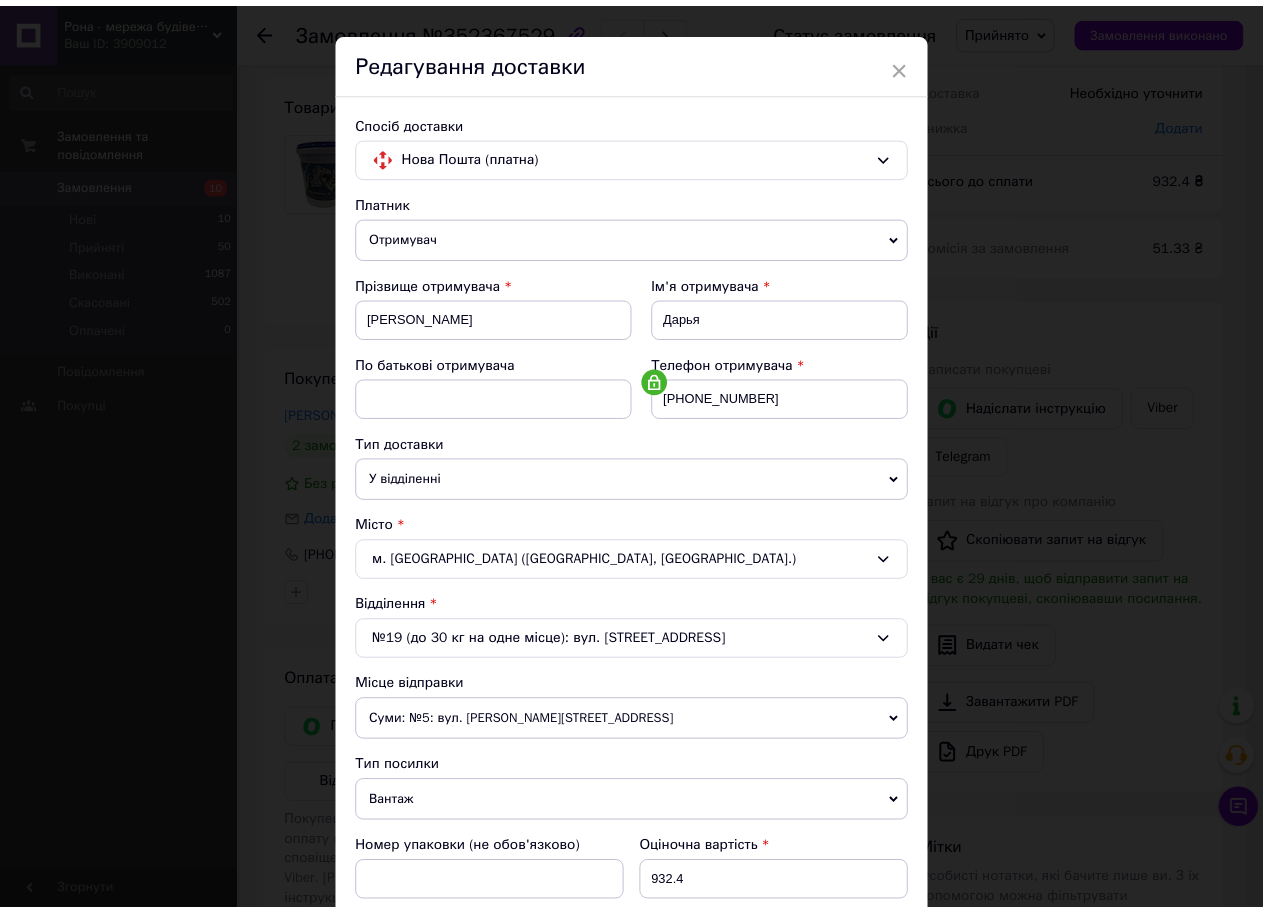 scroll, scrollTop: 0, scrollLeft: 0, axis: both 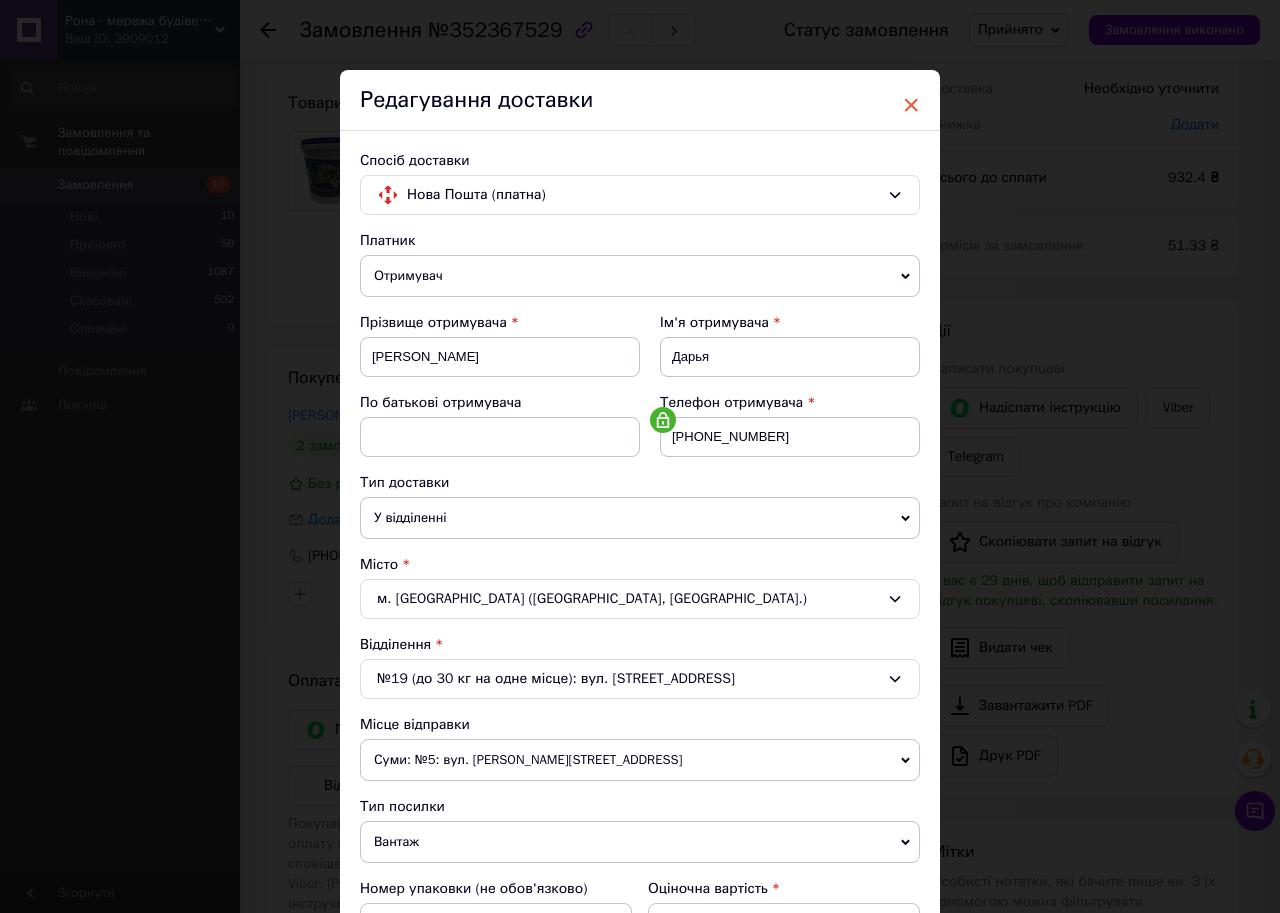 click on "×" at bounding box center (911, 105) 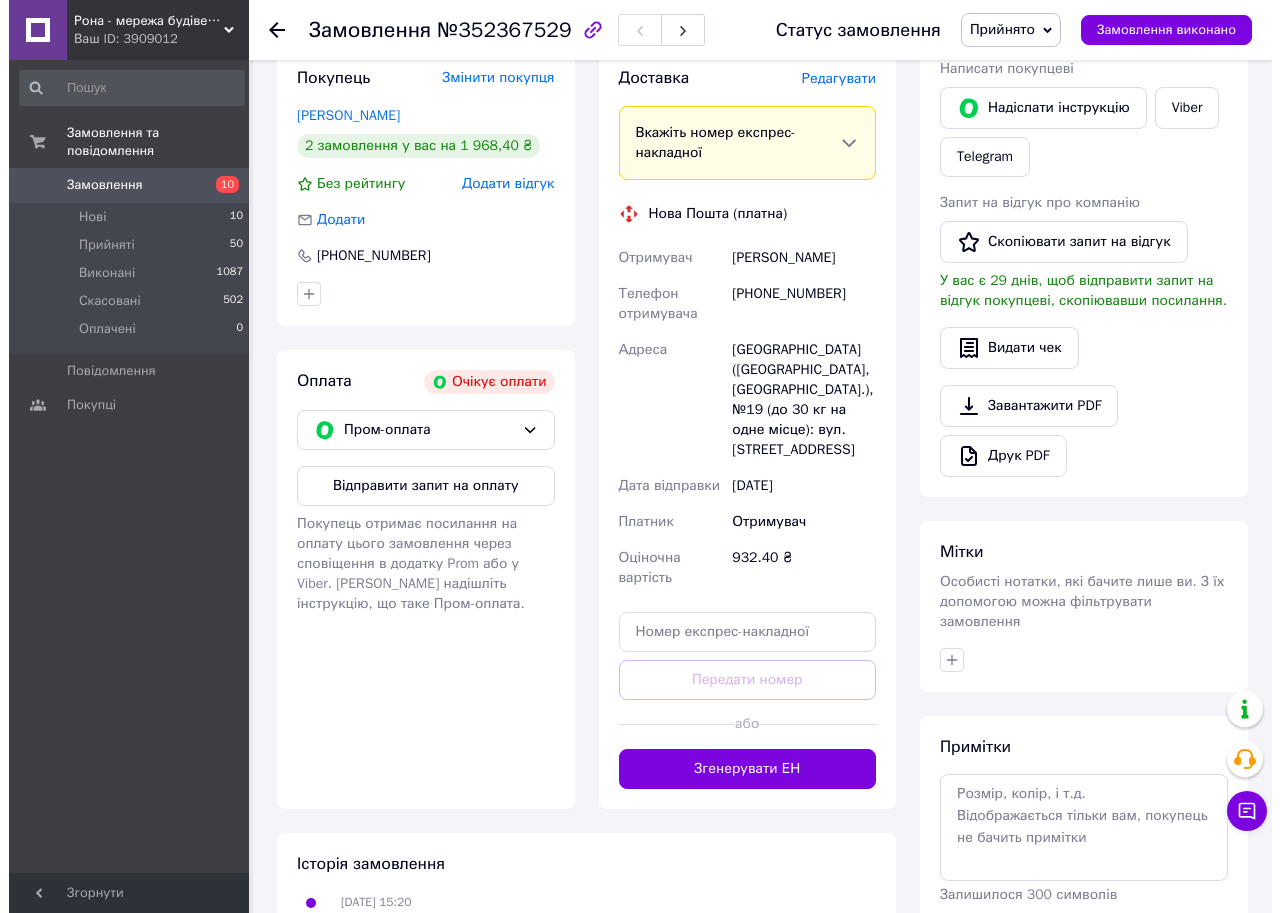 scroll, scrollTop: 300, scrollLeft: 0, axis: vertical 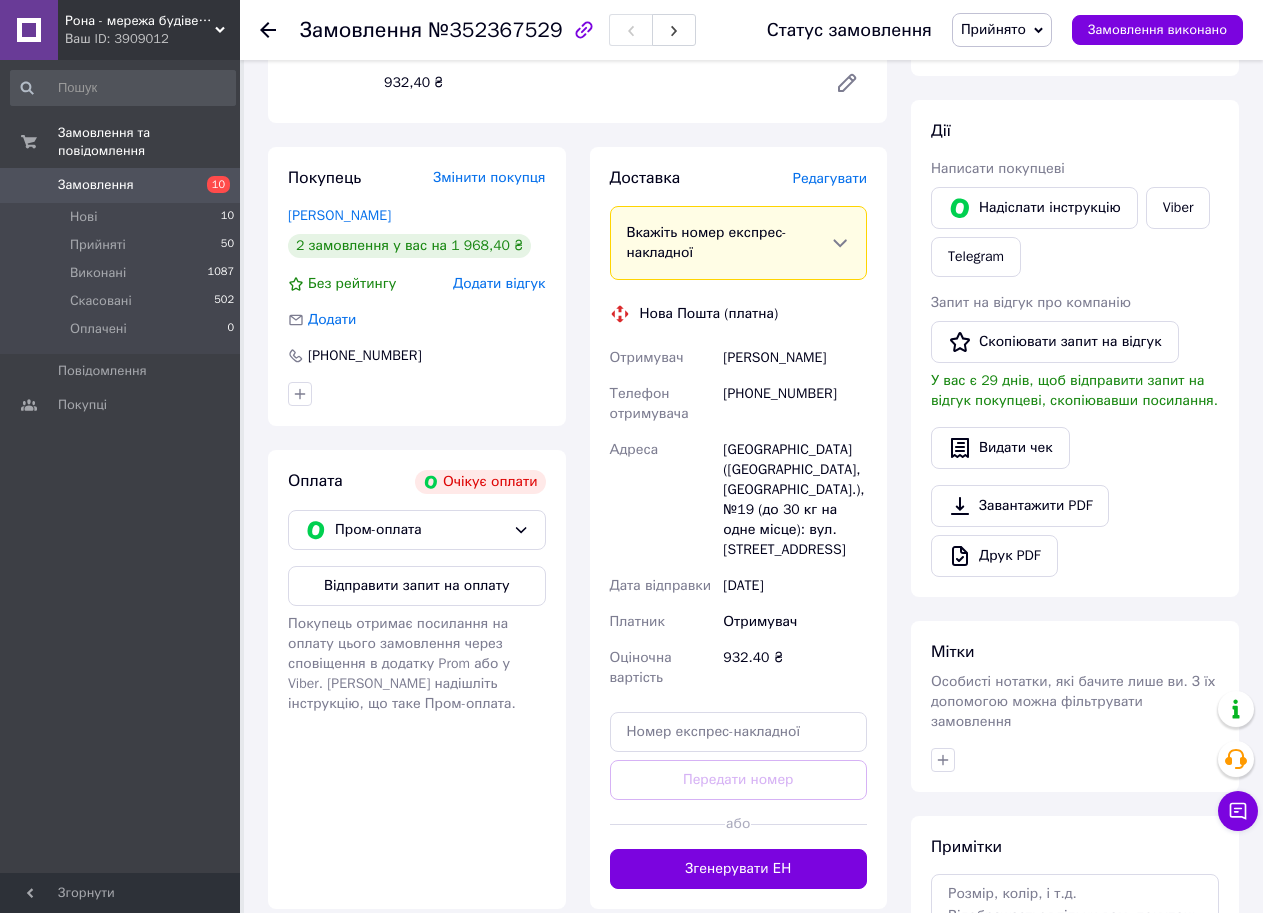 click on "Редагувати" at bounding box center (830, 178) 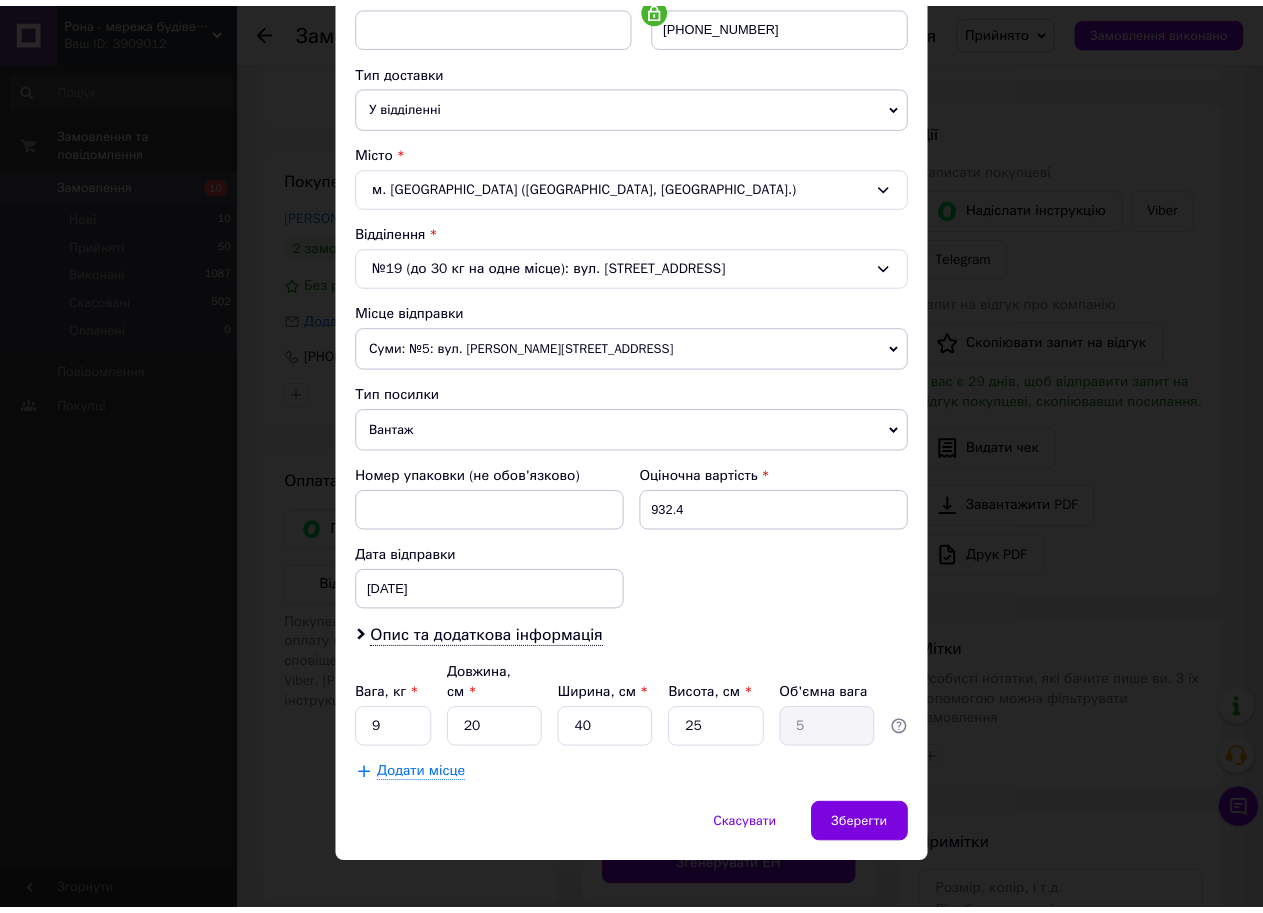 scroll, scrollTop: 415, scrollLeft: 0, axis: vertical 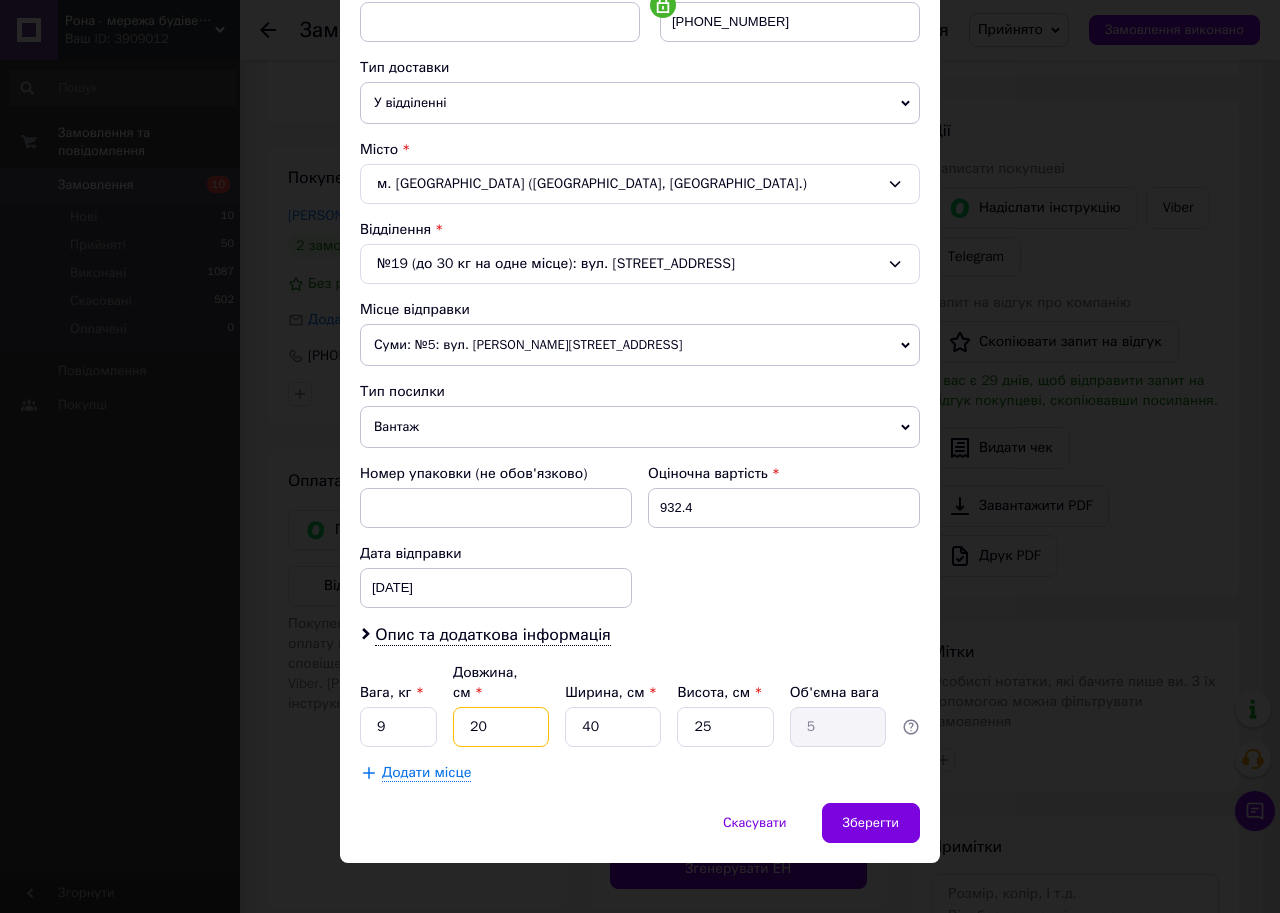 drag, startPoint x: 486, startPoint y: 709, endPoint x: 460, endPoint y: 705, distance: 26.305893 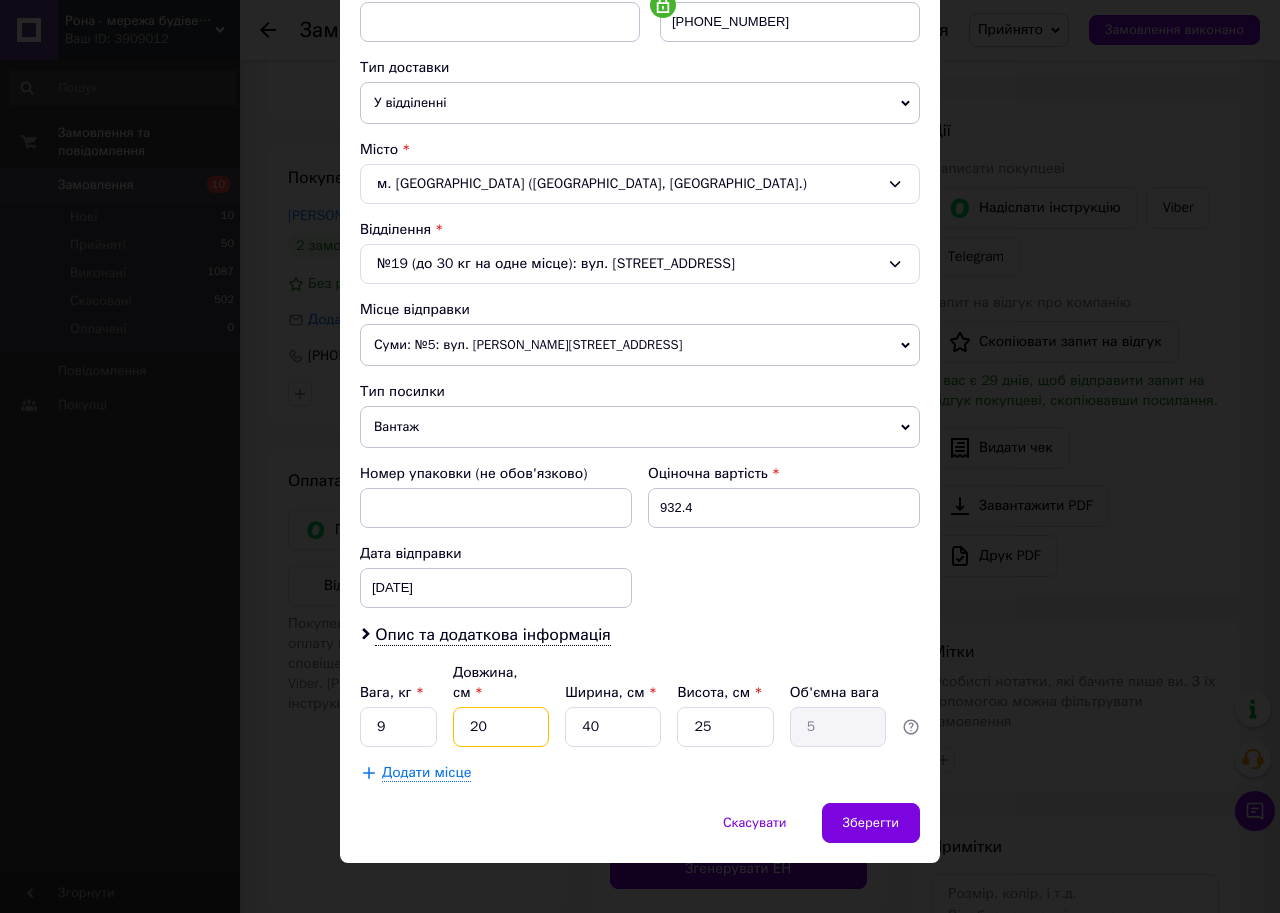 type on "3" 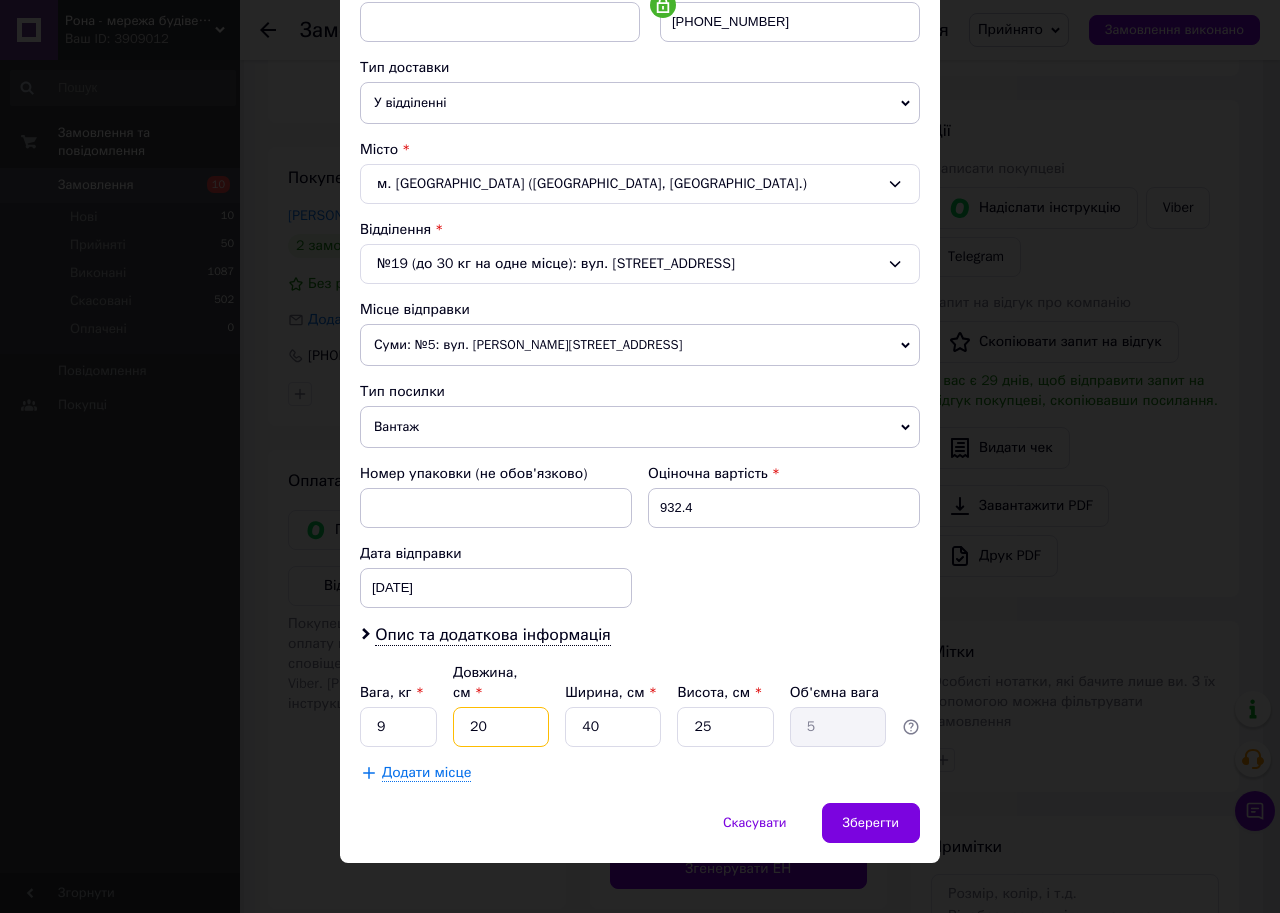 type on "0.75" 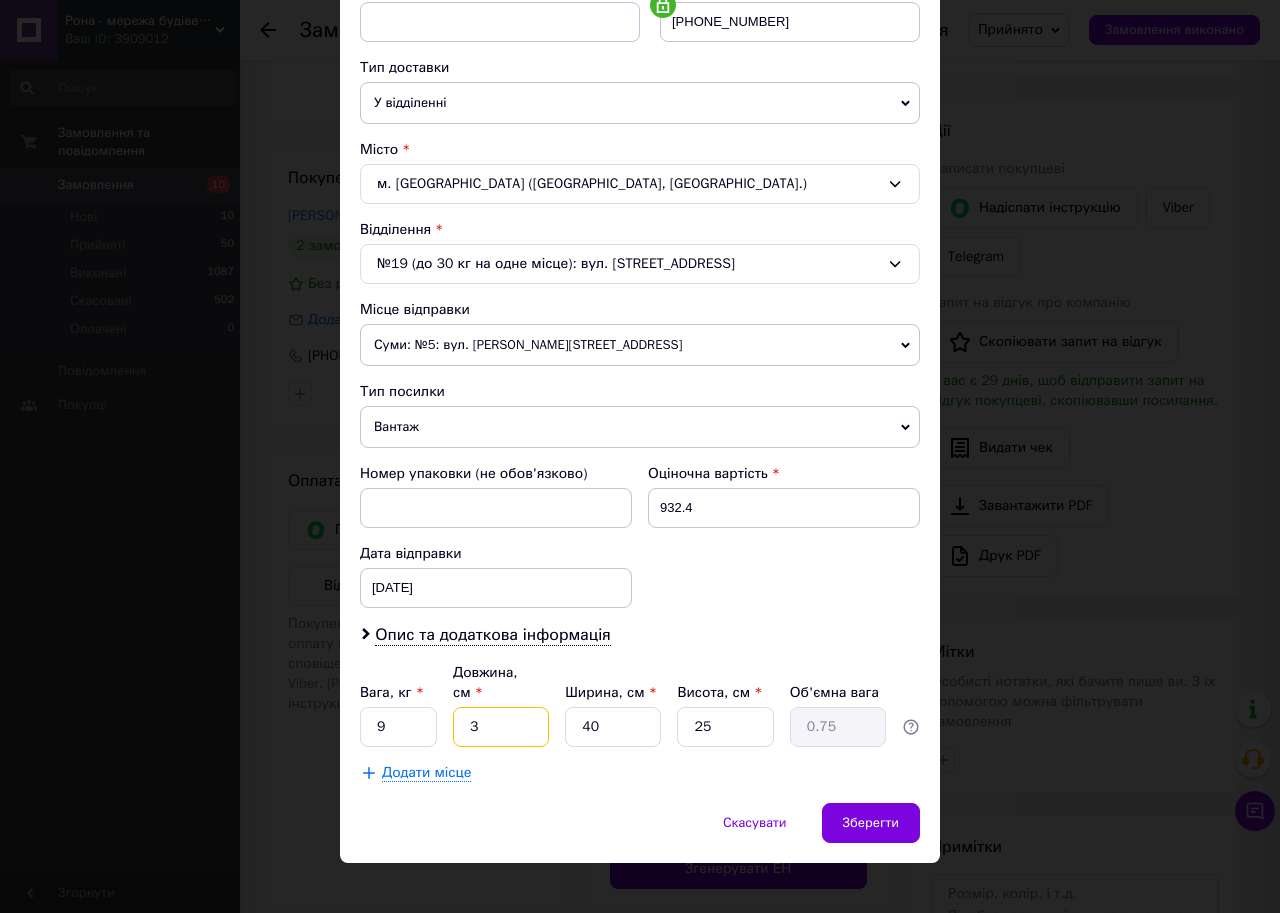 type on "31" 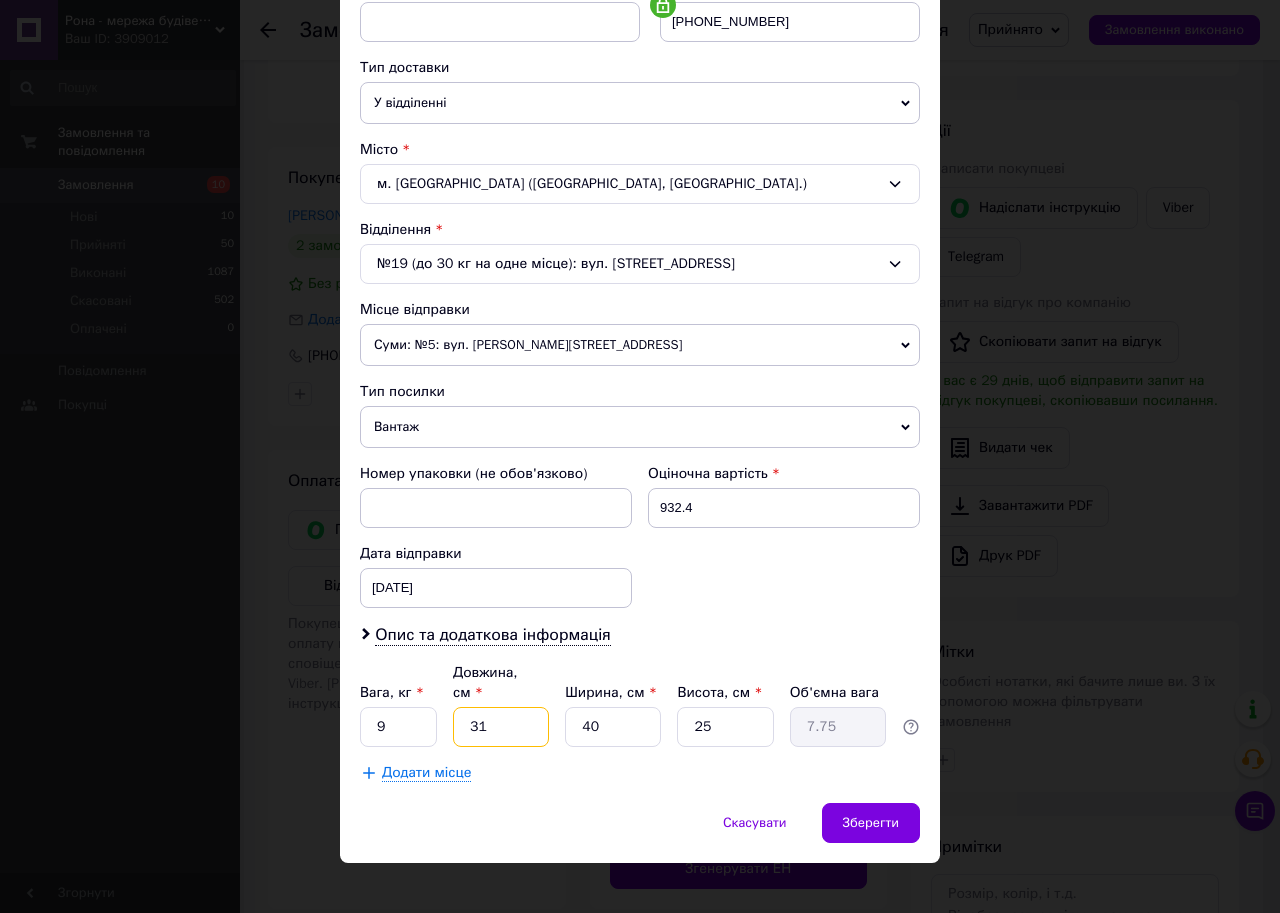 type on "31" 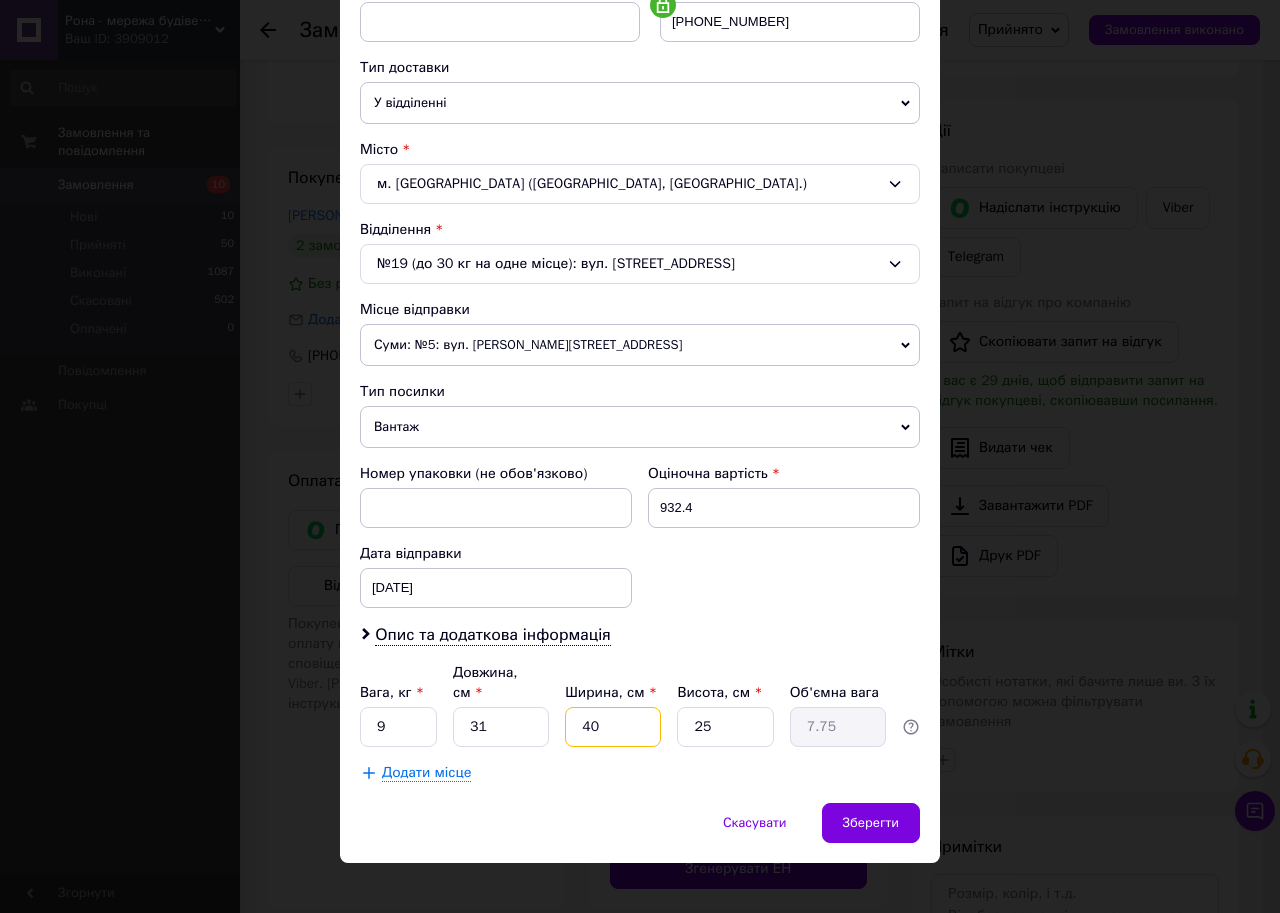 drag, startPoint x: 601, startPoint y: 708, endPoint x: 574, endPoint y: 710, distance: 27.073973 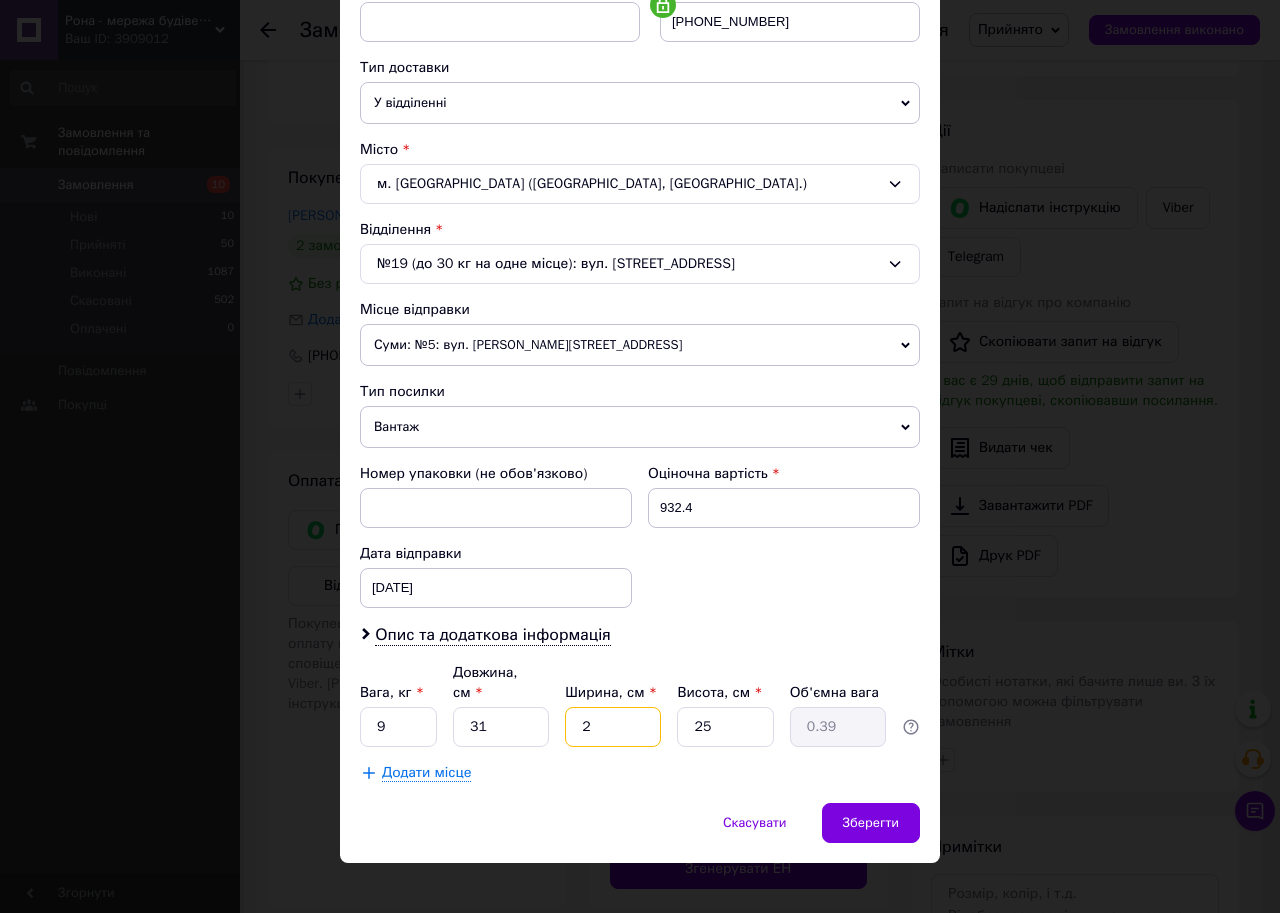 type on "29" 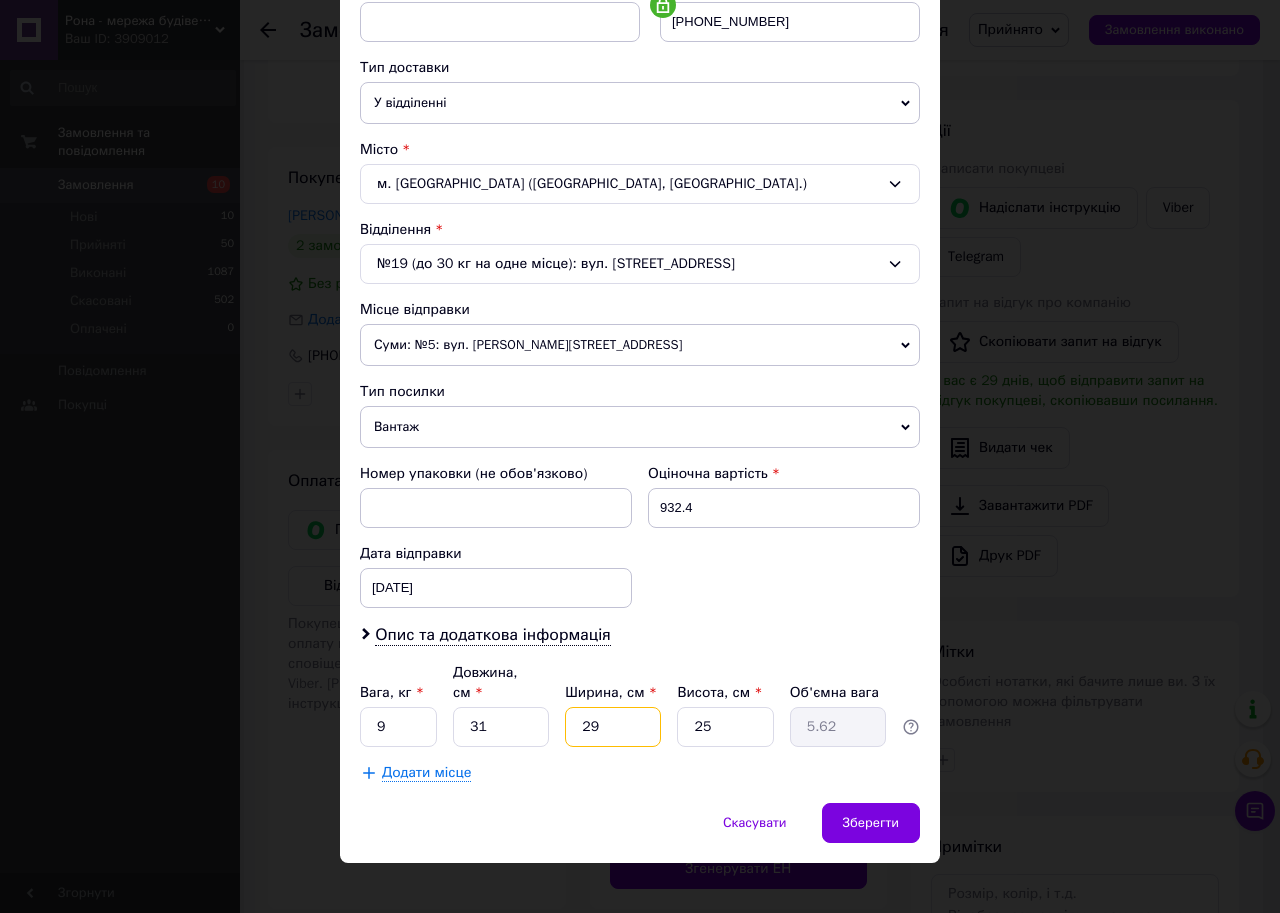 type on "29" 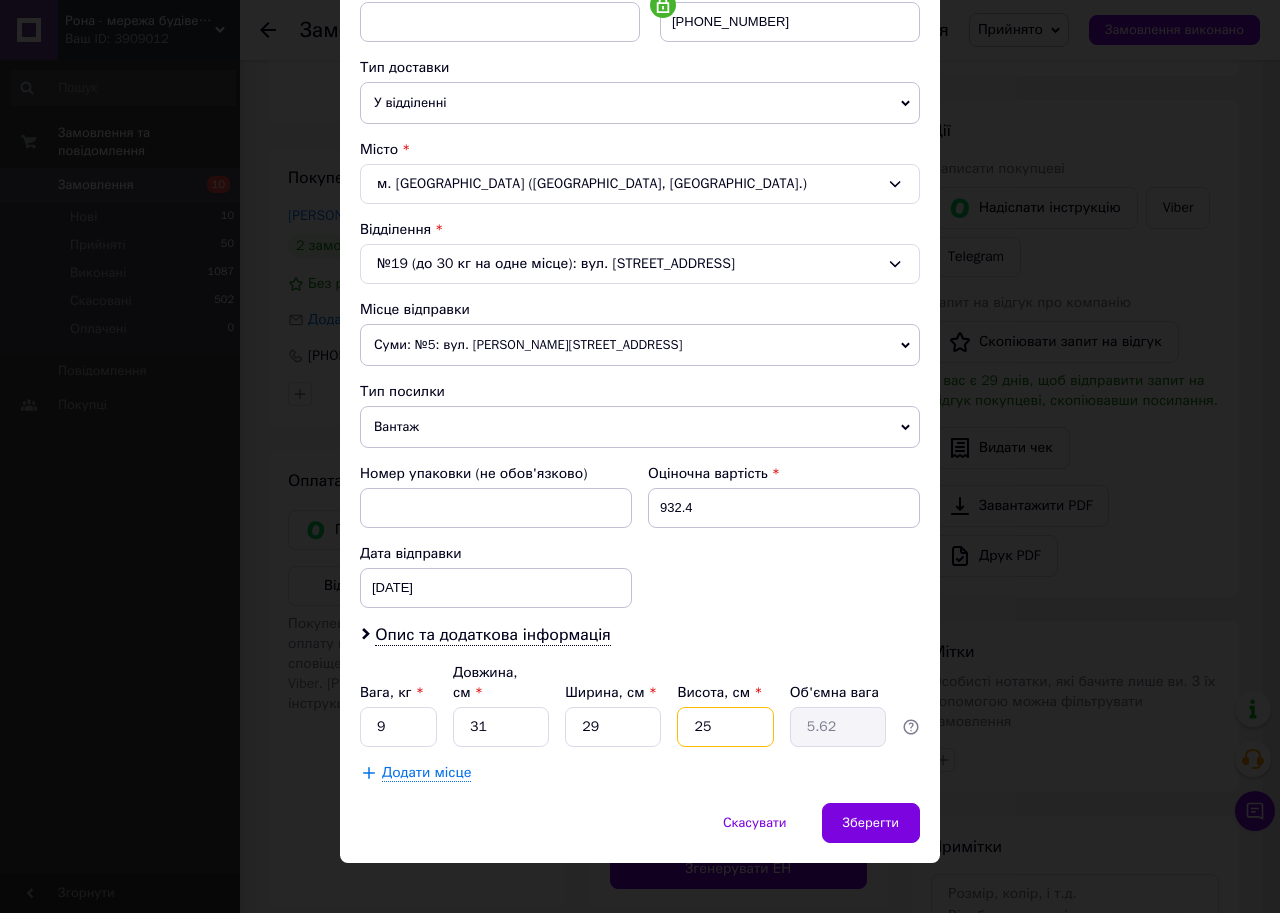 drag, startPoint x: 729, startPoint y: 710, endPoint x: 656, endPoint y: 696, distance: 74.330345 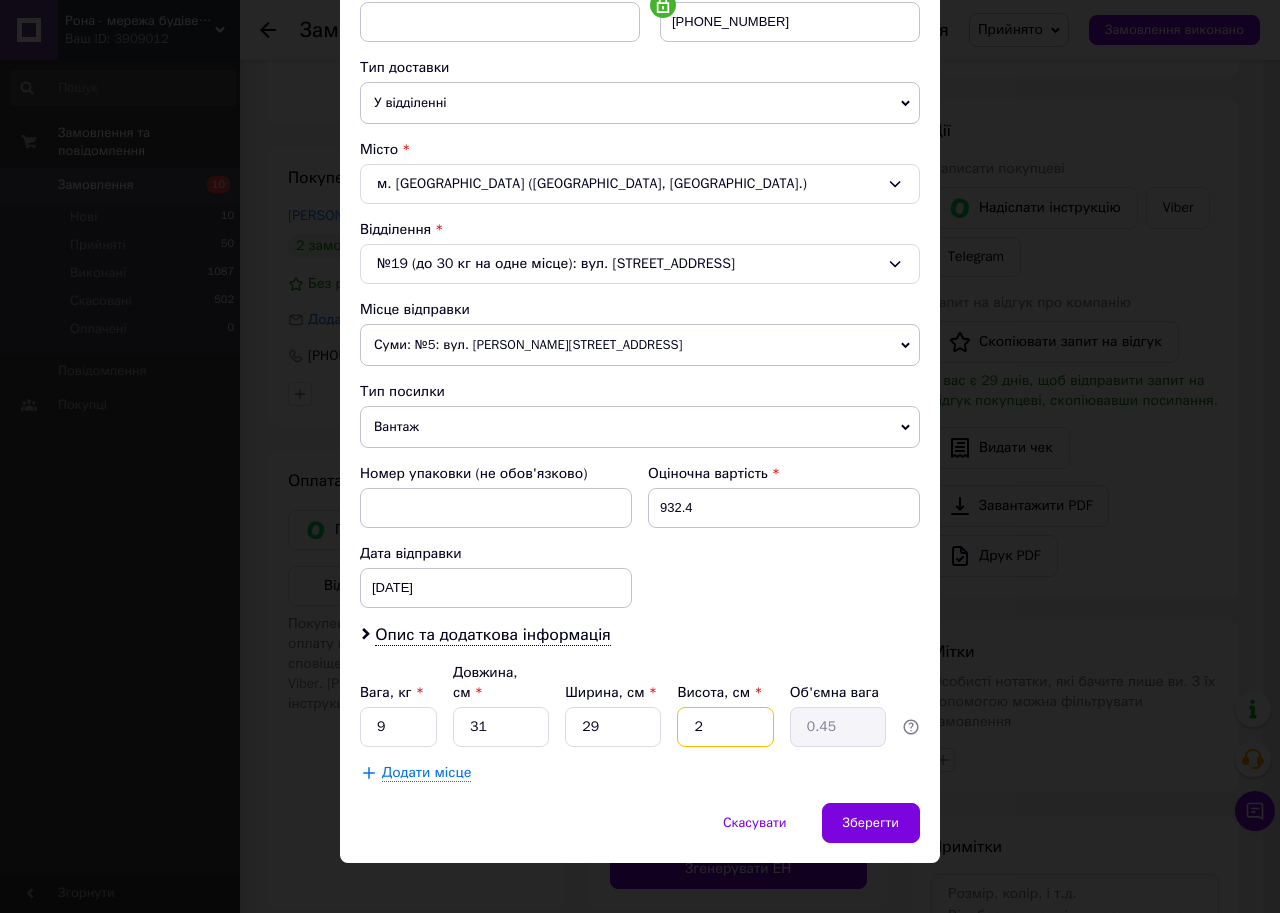 type on "24" 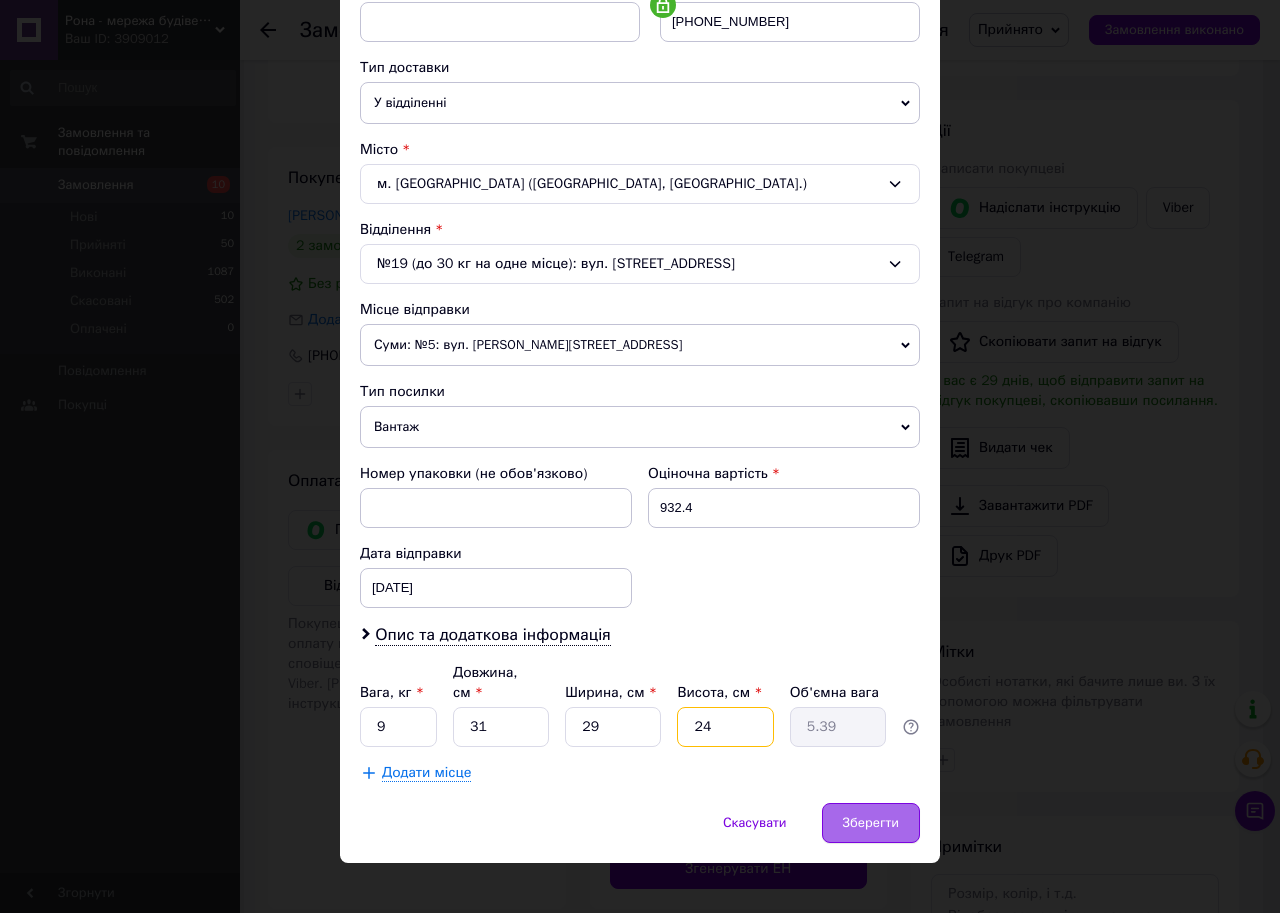 type on "24" 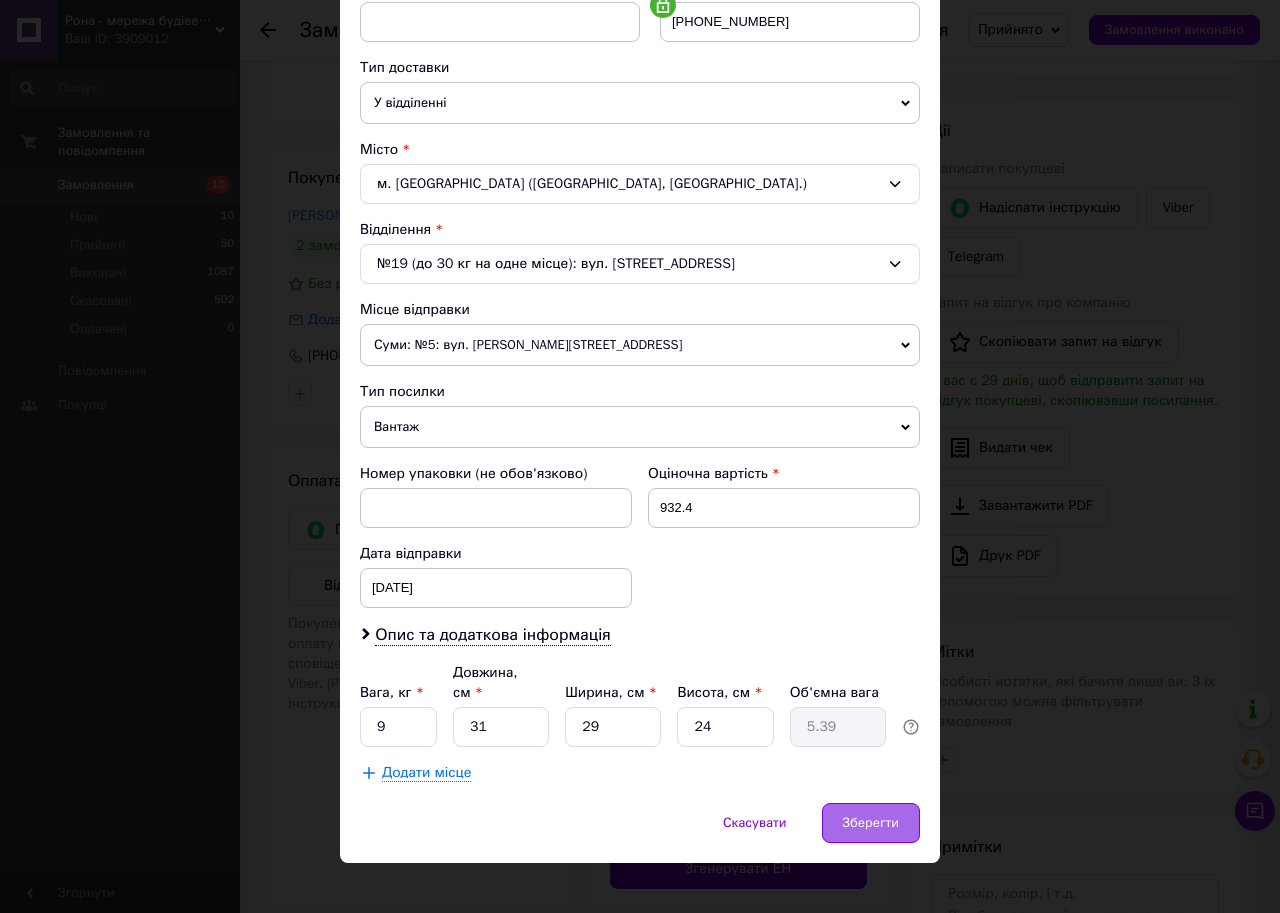 click on "Зберегти" at bounding box center [871, 823] 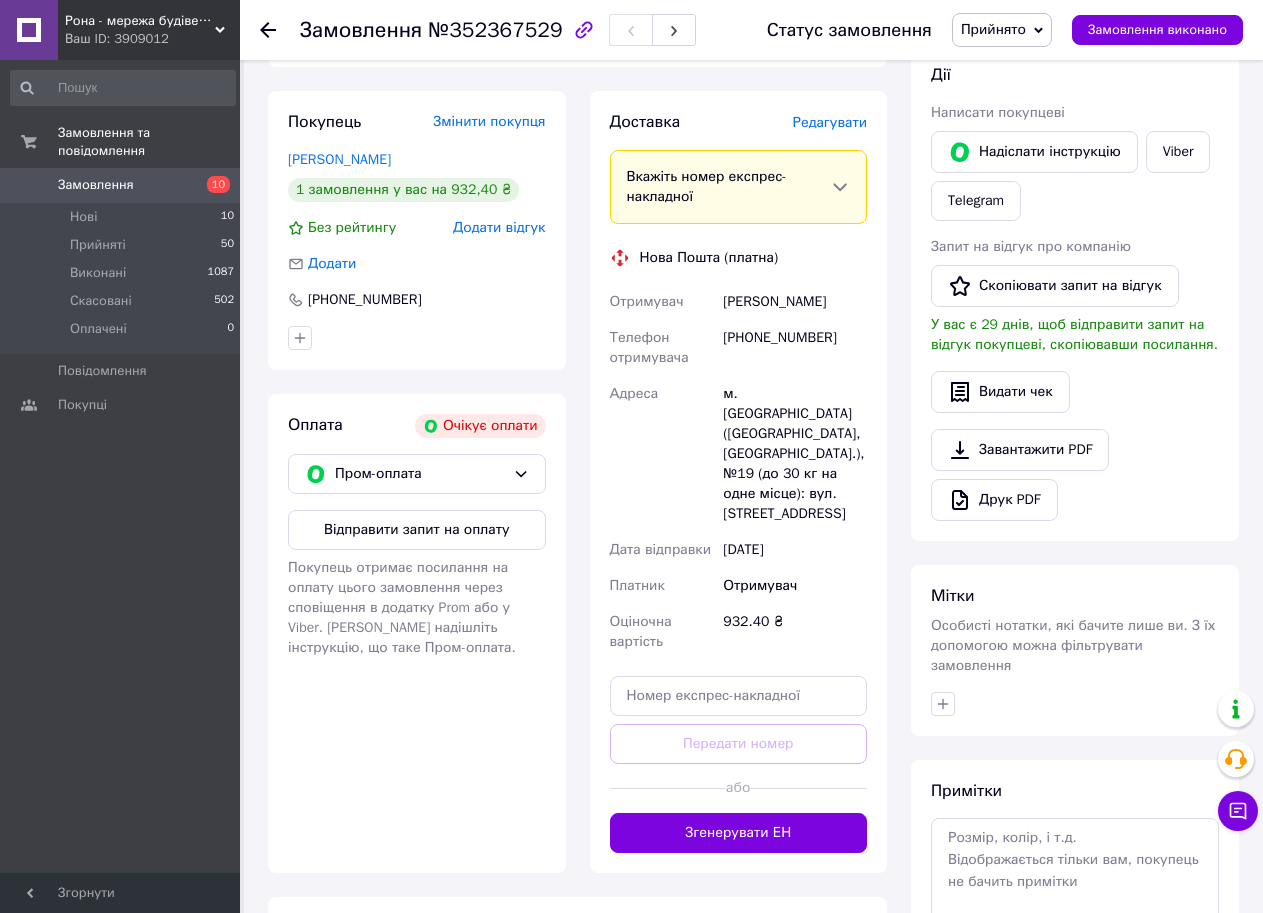 scroll, scrollTop: 400, scrollLeft: 0, axis: vertical 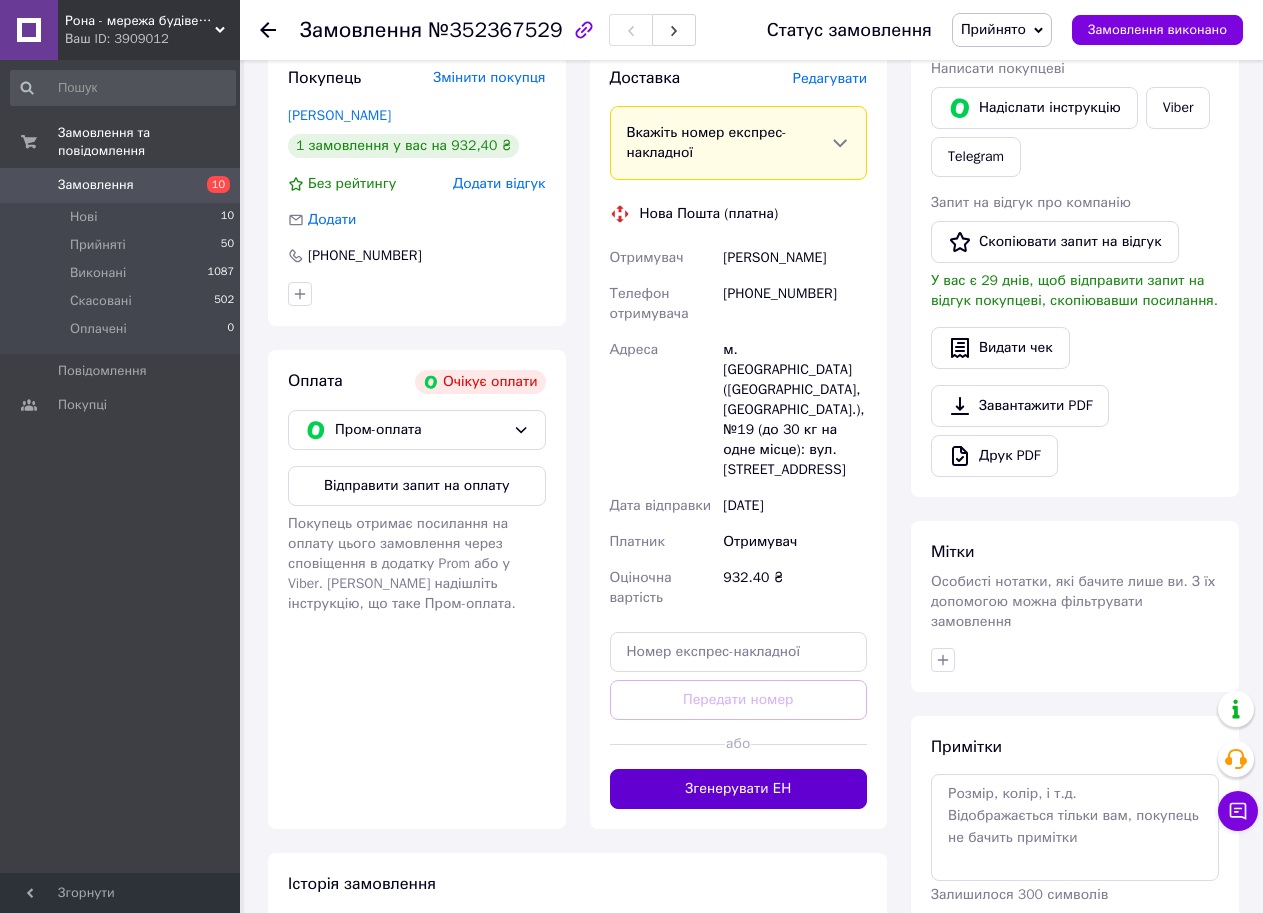 click on "Згенерувати ЕН" at bounding box center [739, 789] 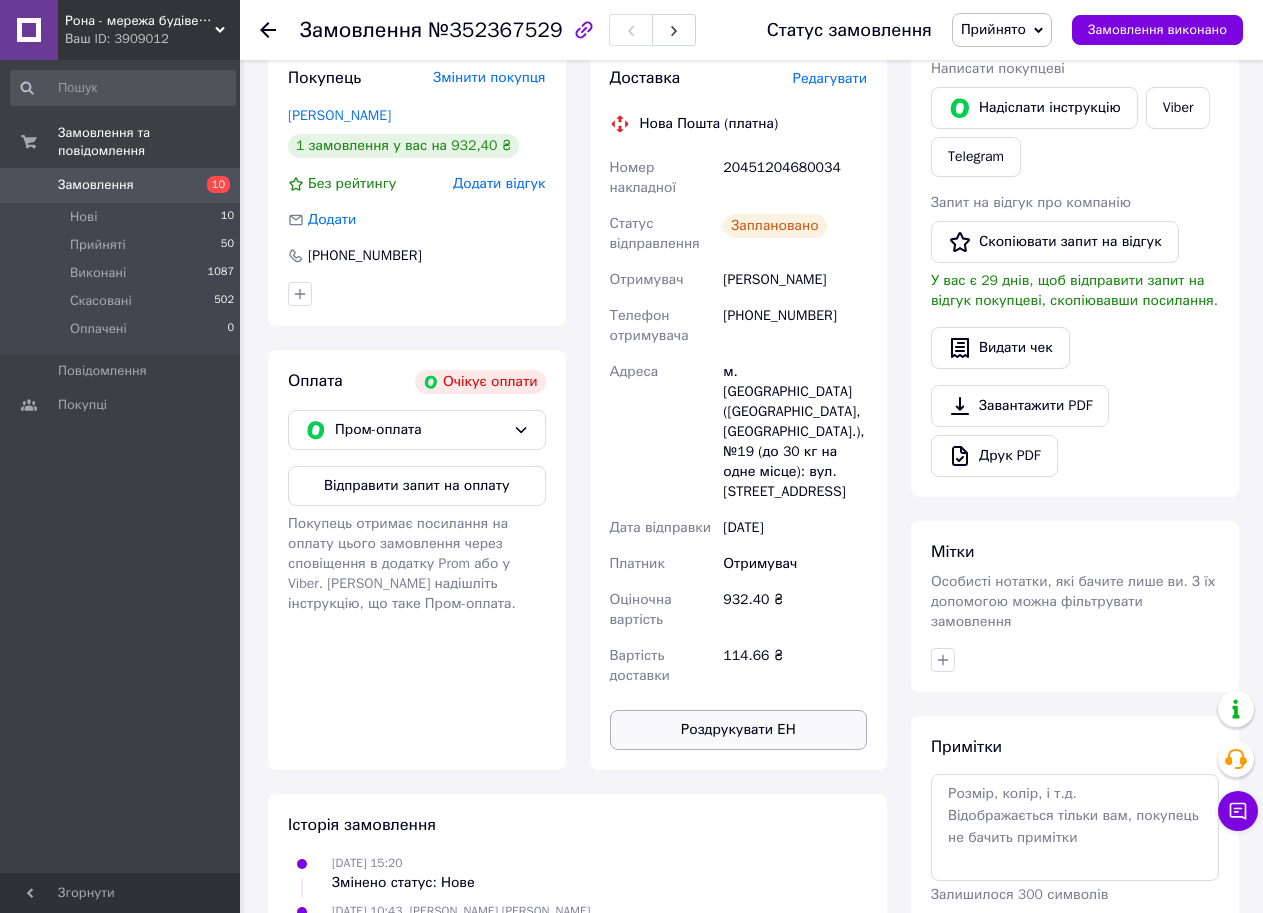 click on "Роздрукувати ЕН" at bounding box center [739, 730] 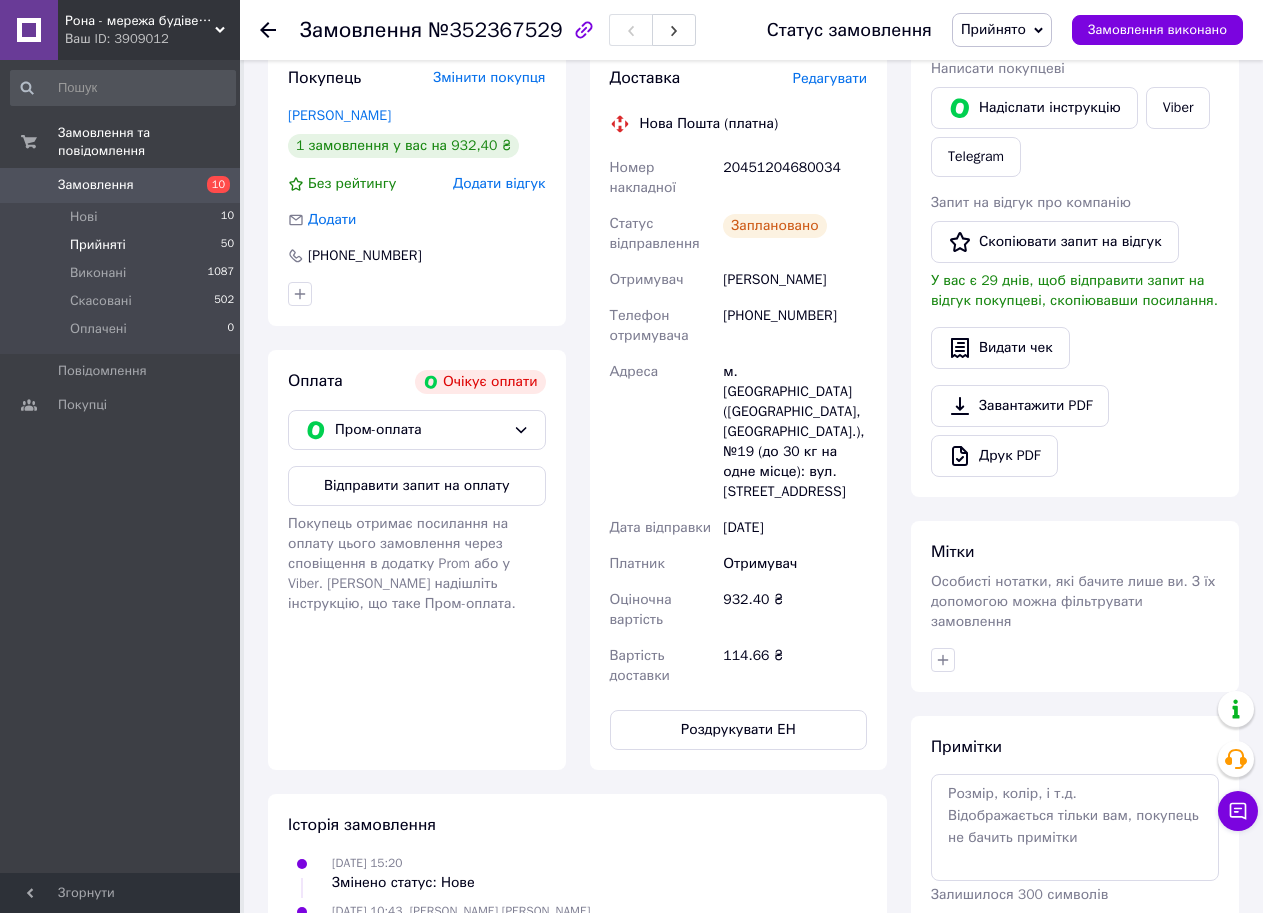 click on "Прийняті" at bounding box center [98, 245] 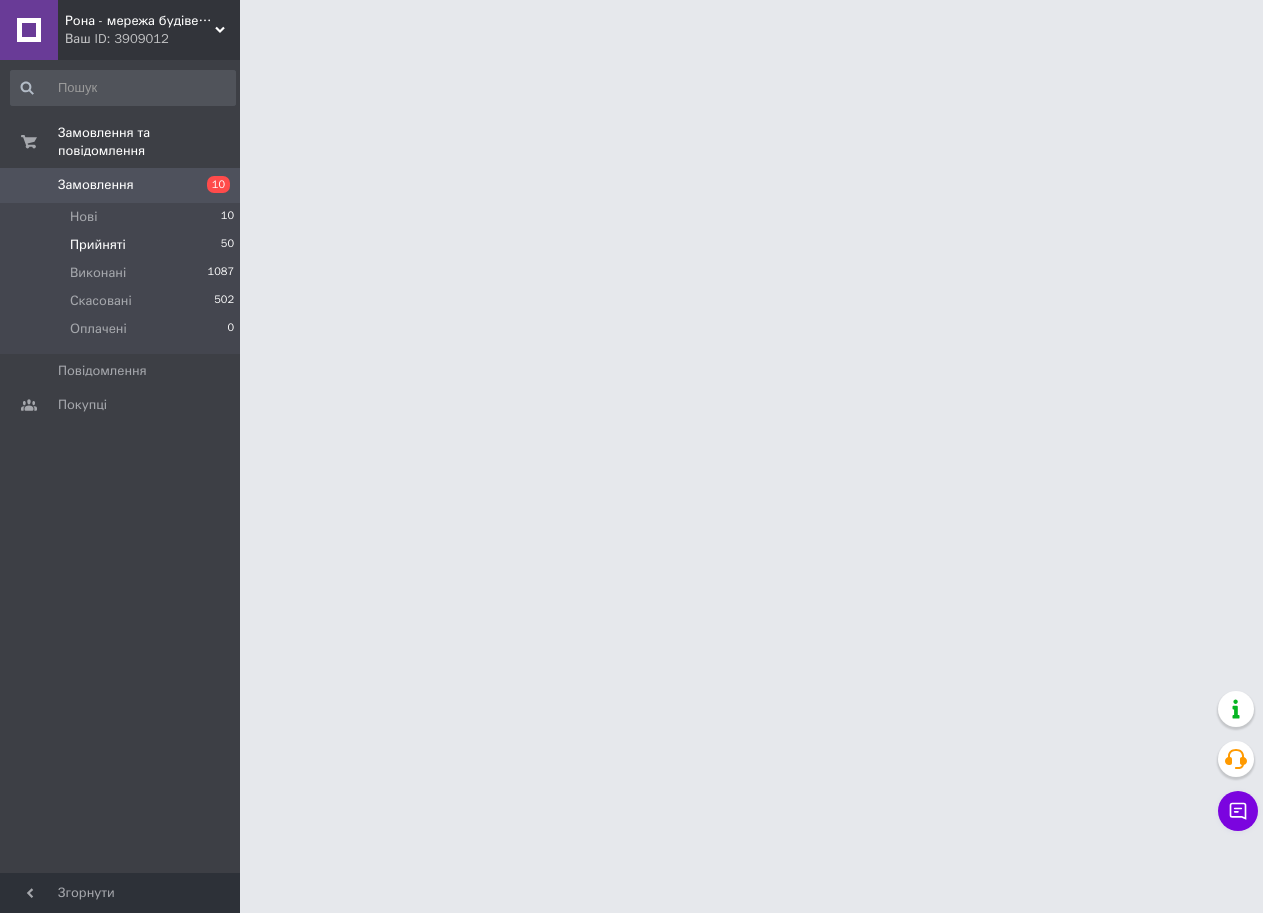 scroll, scrollTop: 0, scrollLeft: 0, axis: both 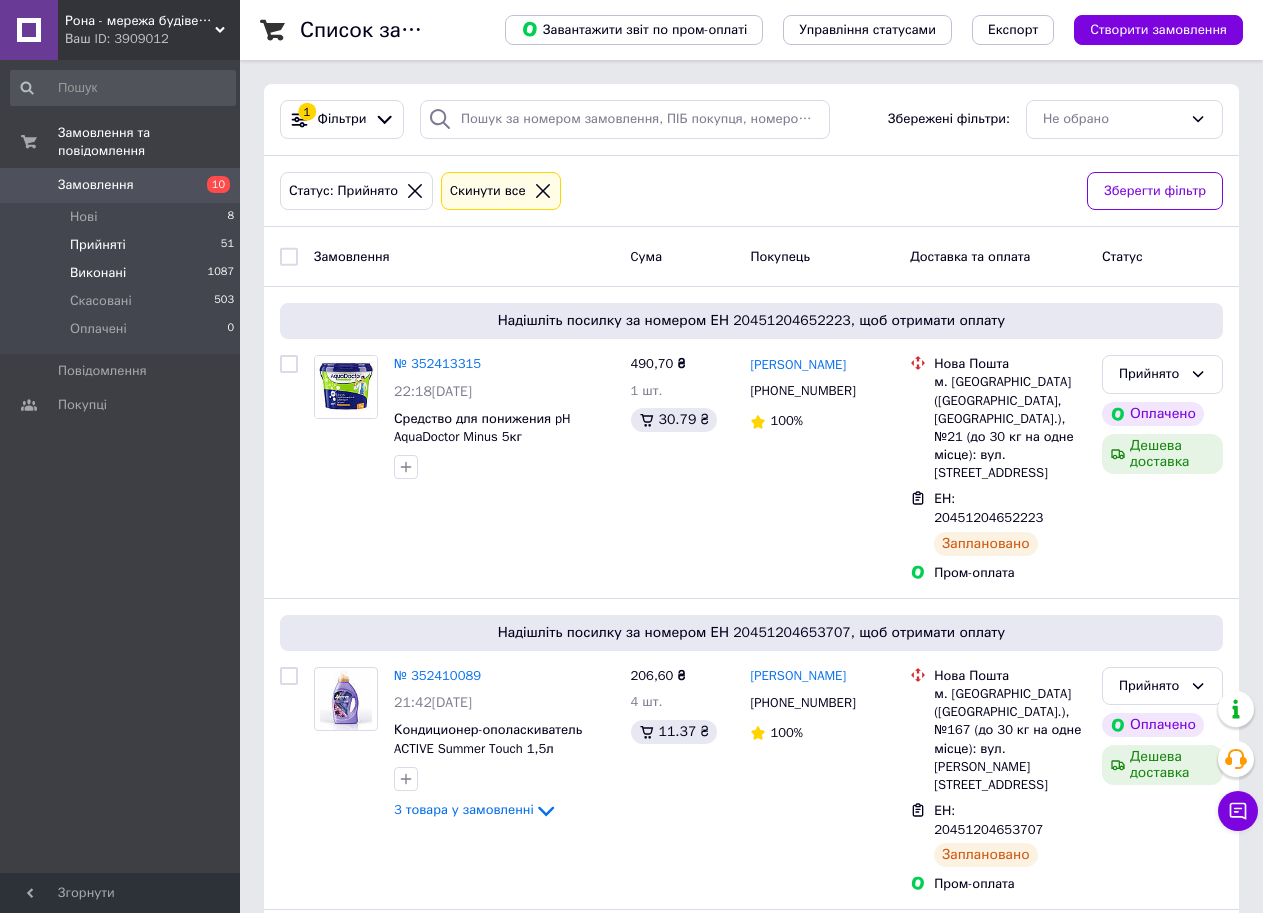 click on "Виконані 1087" at bounding box center [123, 273] 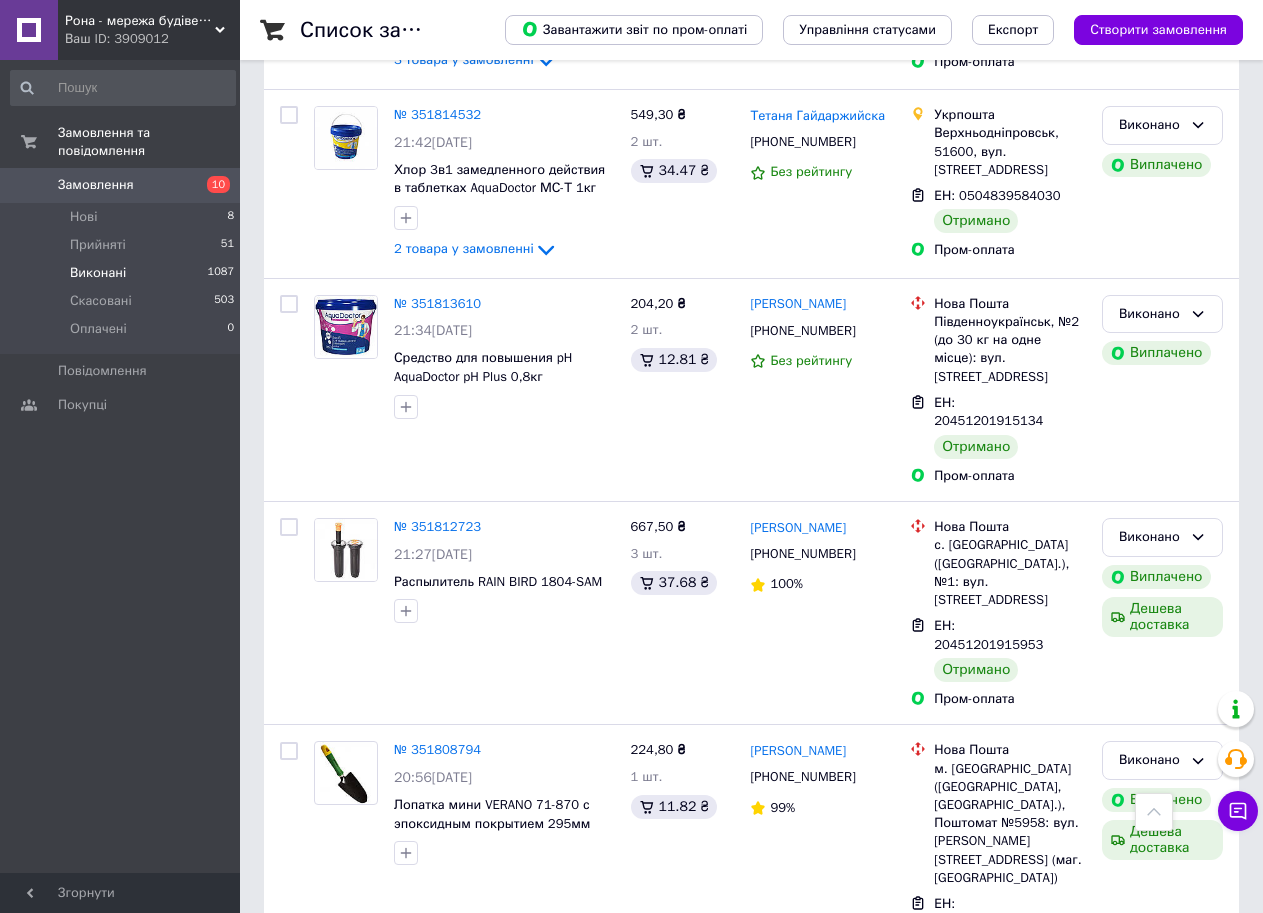 scroll, scrollTop: 3296, scrollLeft: 0, axis: vertical 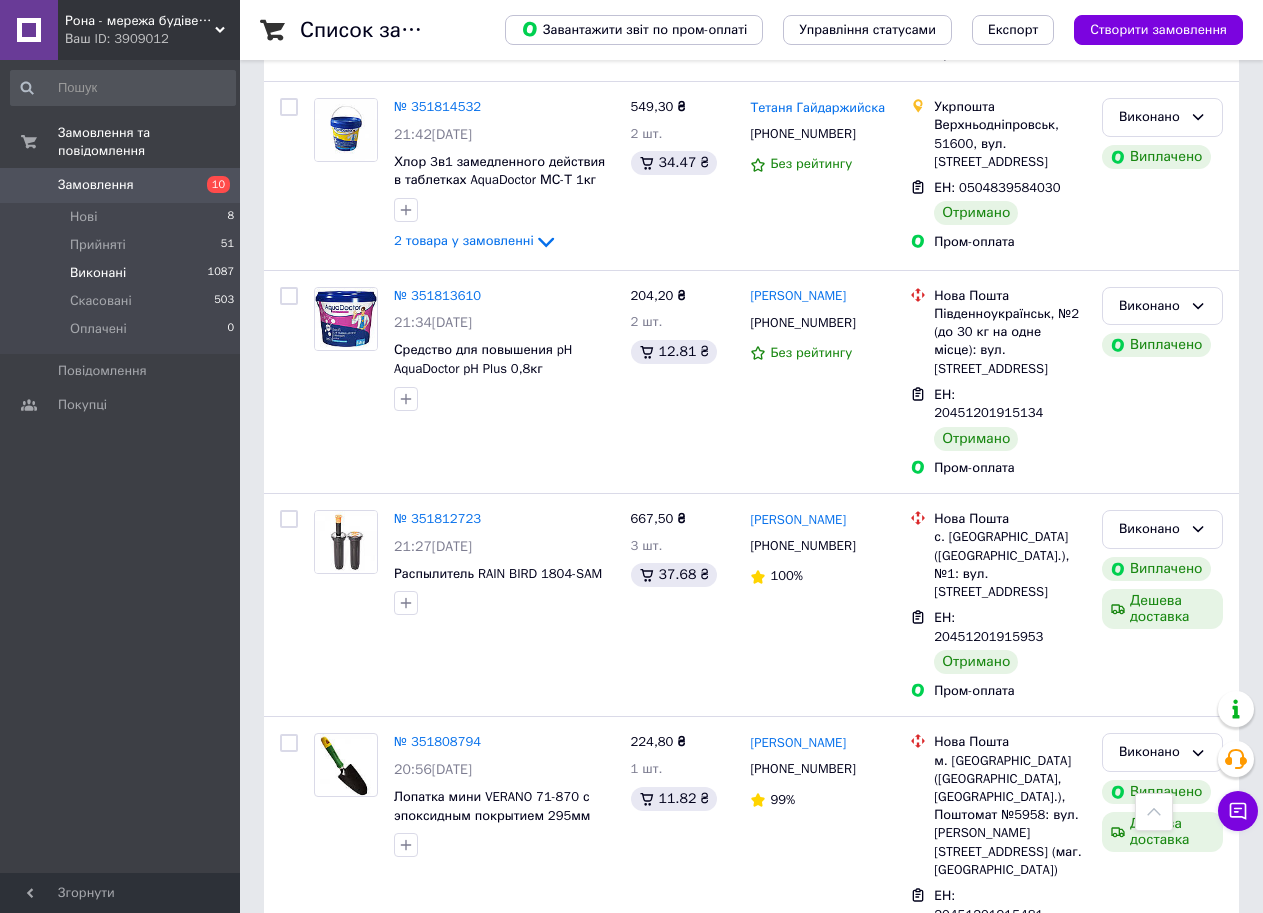 click on "2" at bounding box center [327, 1486] 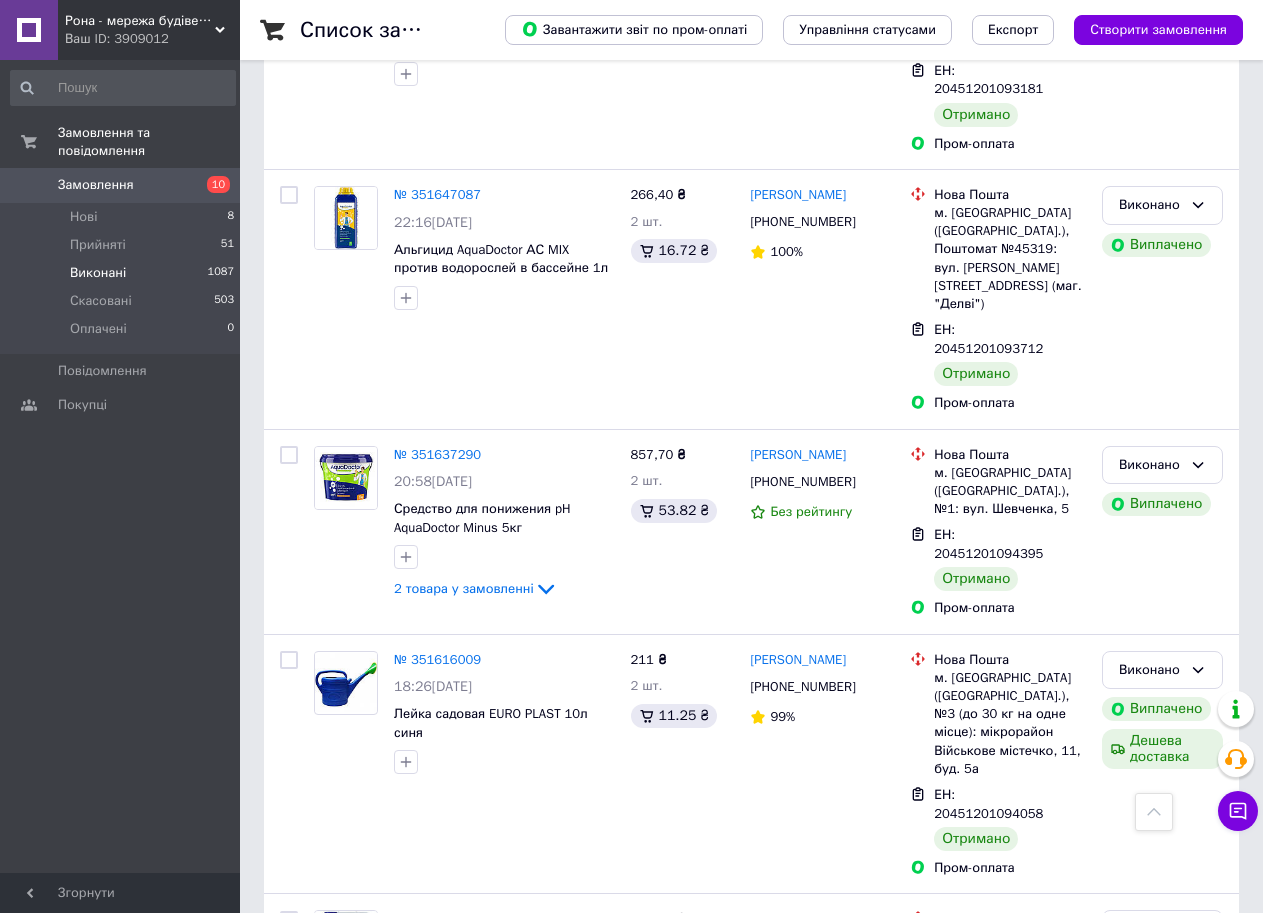 scroll, scrollTop: 3324, scrollLeft: 0, axis: vertical 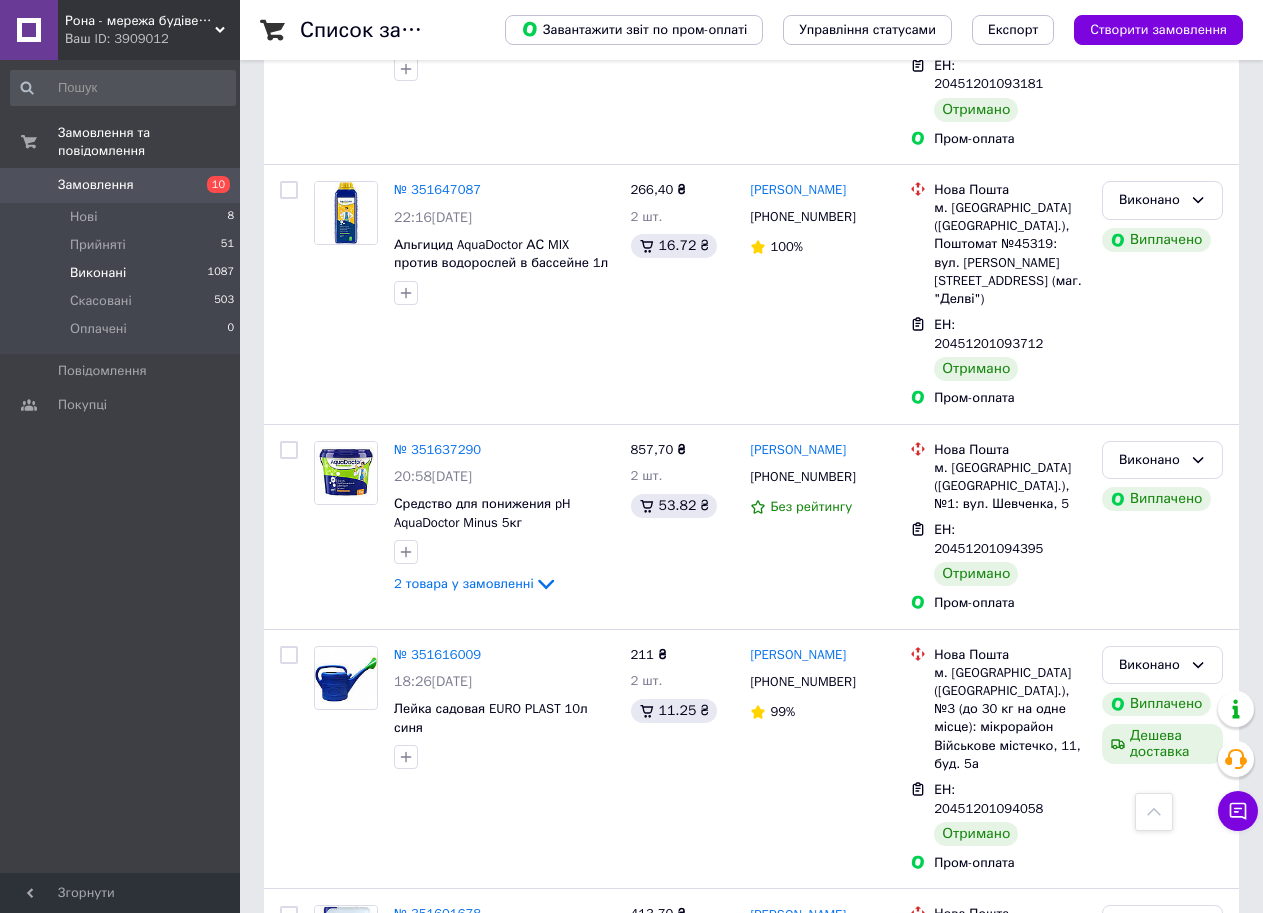click on "4" at bounding box center [539, 1343] 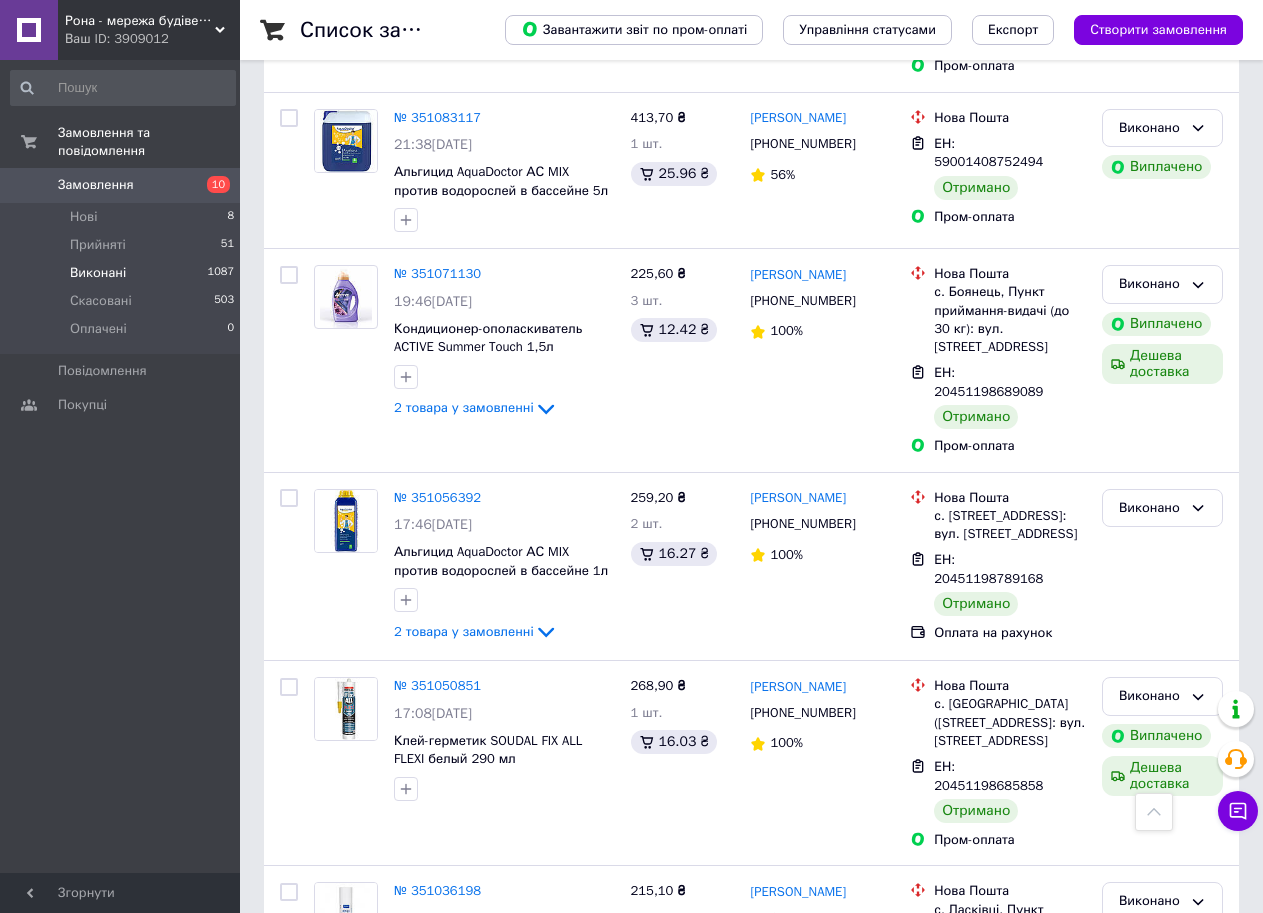 scroll, scrollTop: 3317, scrollLeft: 0, axis: vertical 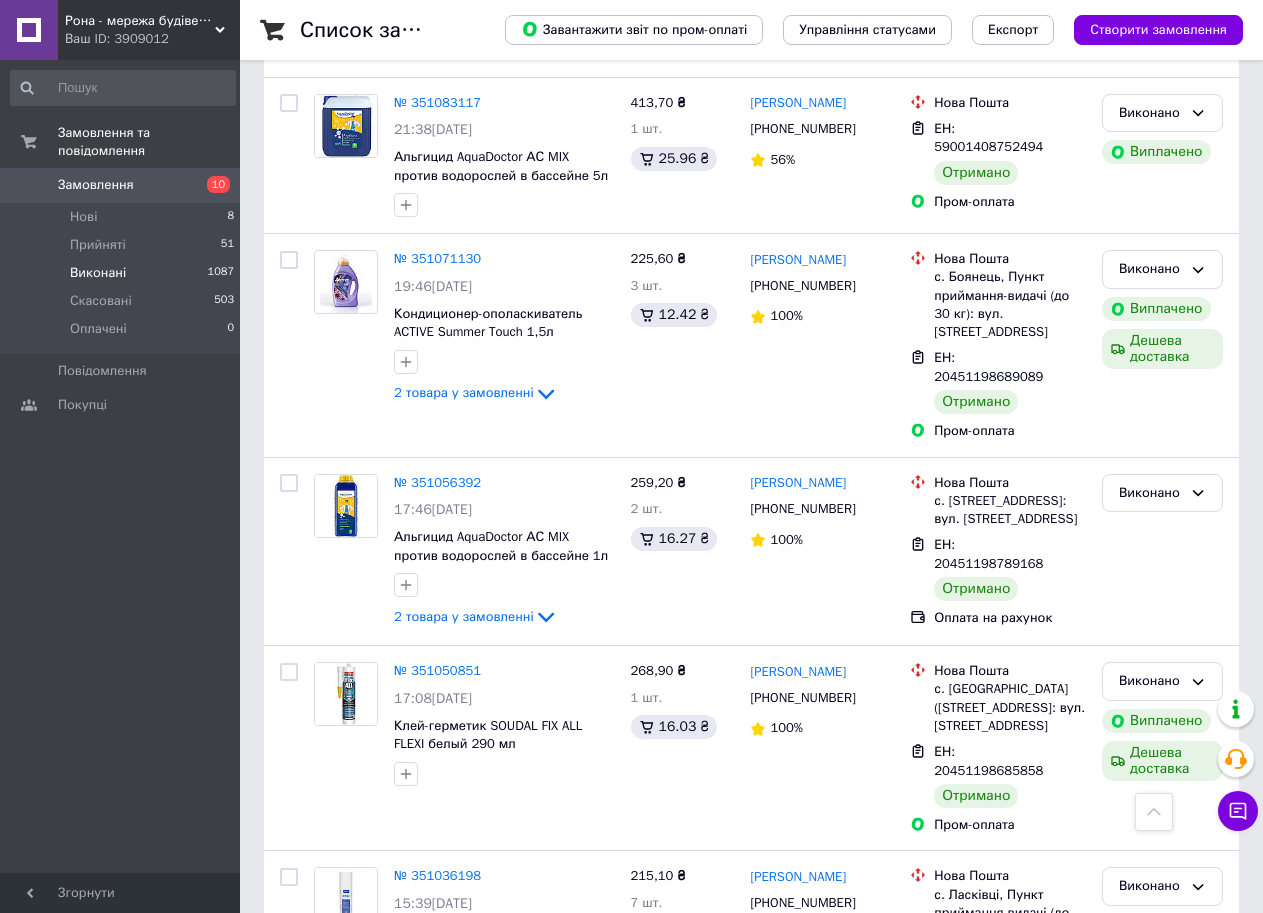 click on "6" at bounding box center [629, 1305] 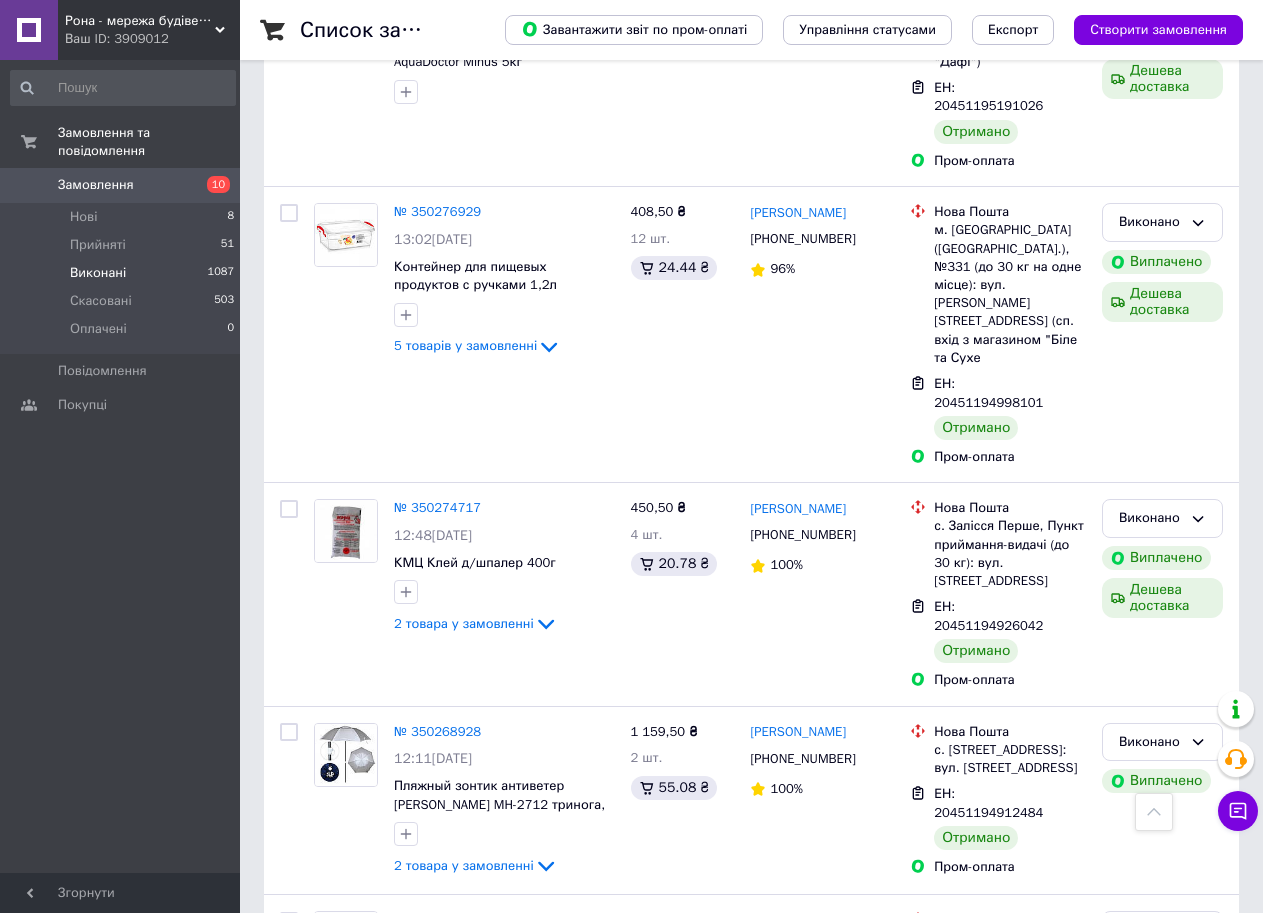 scroll, scrollTop: 3439, scrollLeft: 0, axis: vertical 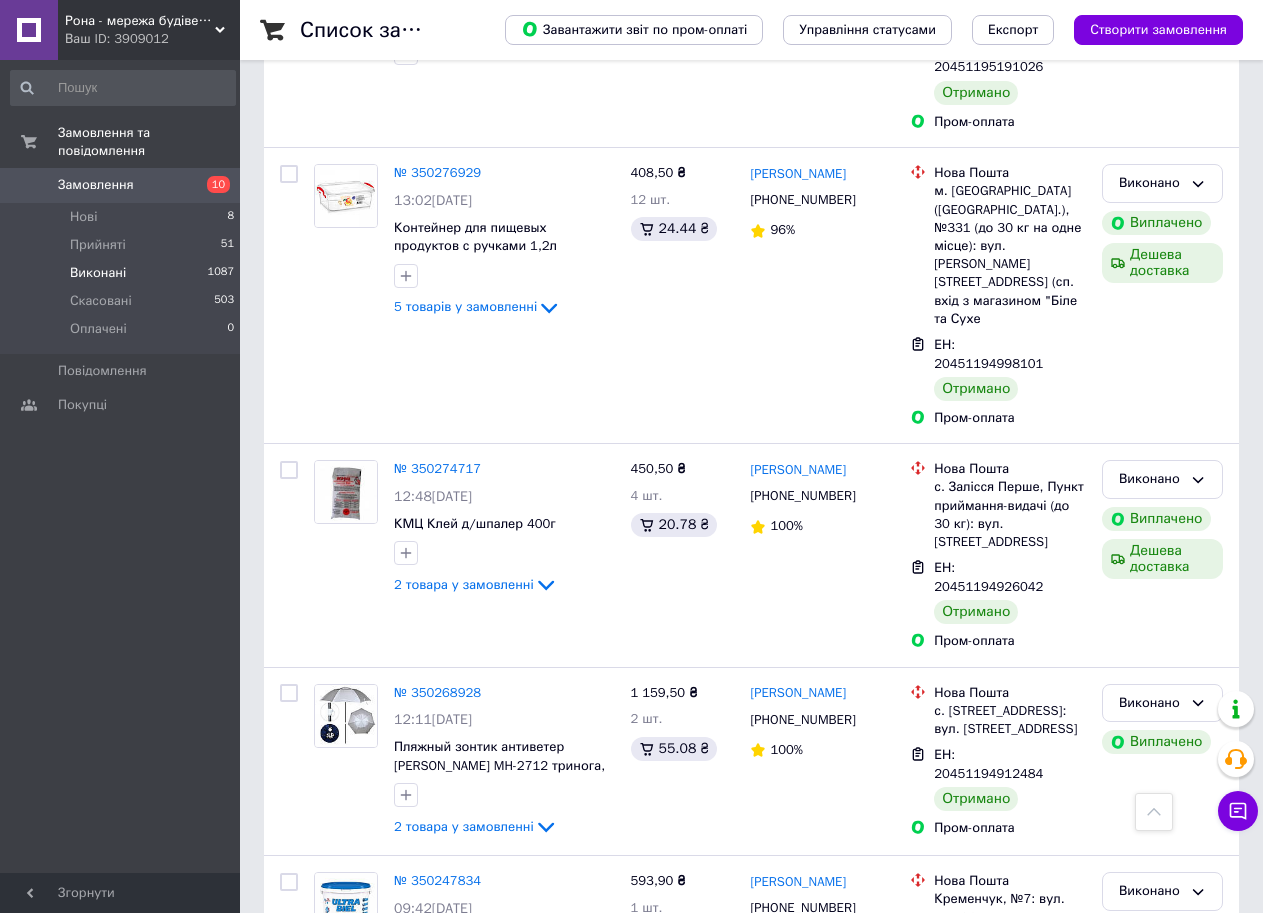 click on "7" at bounding box center (629, 1329) 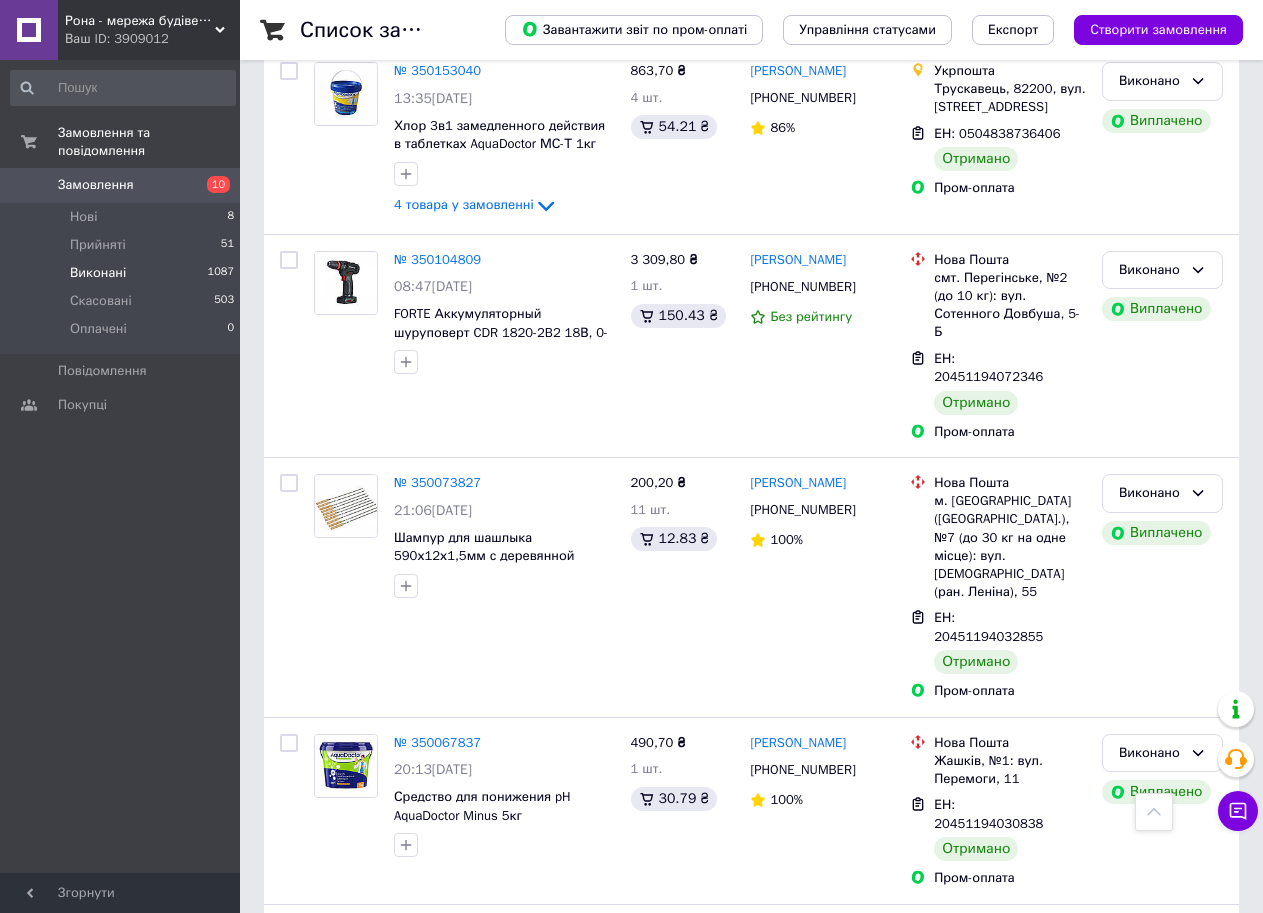 scroll, scrollTop: 1300, scrollLeft: 0, axis: vertical 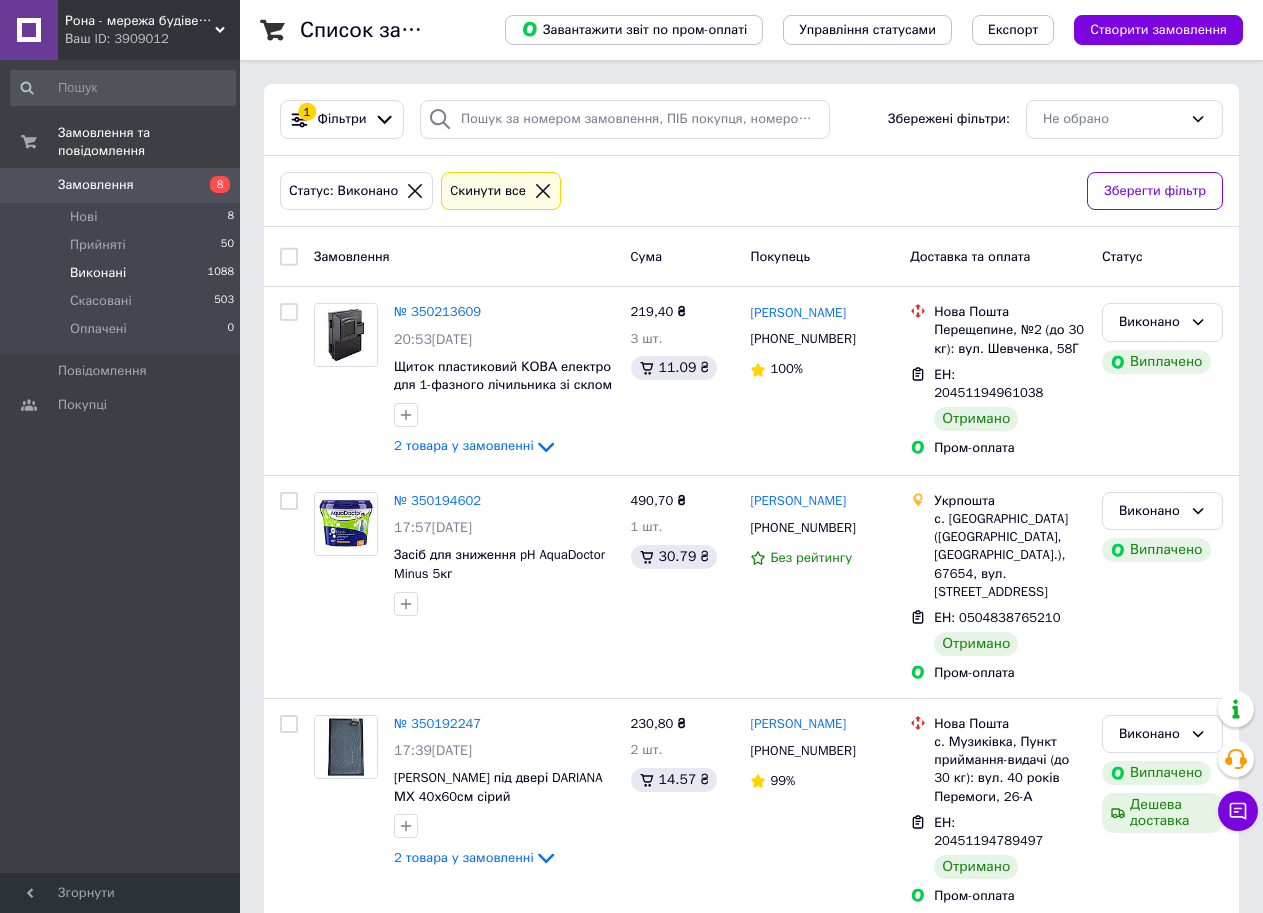 click on "Замовлення" at bounding box center [96, 185] 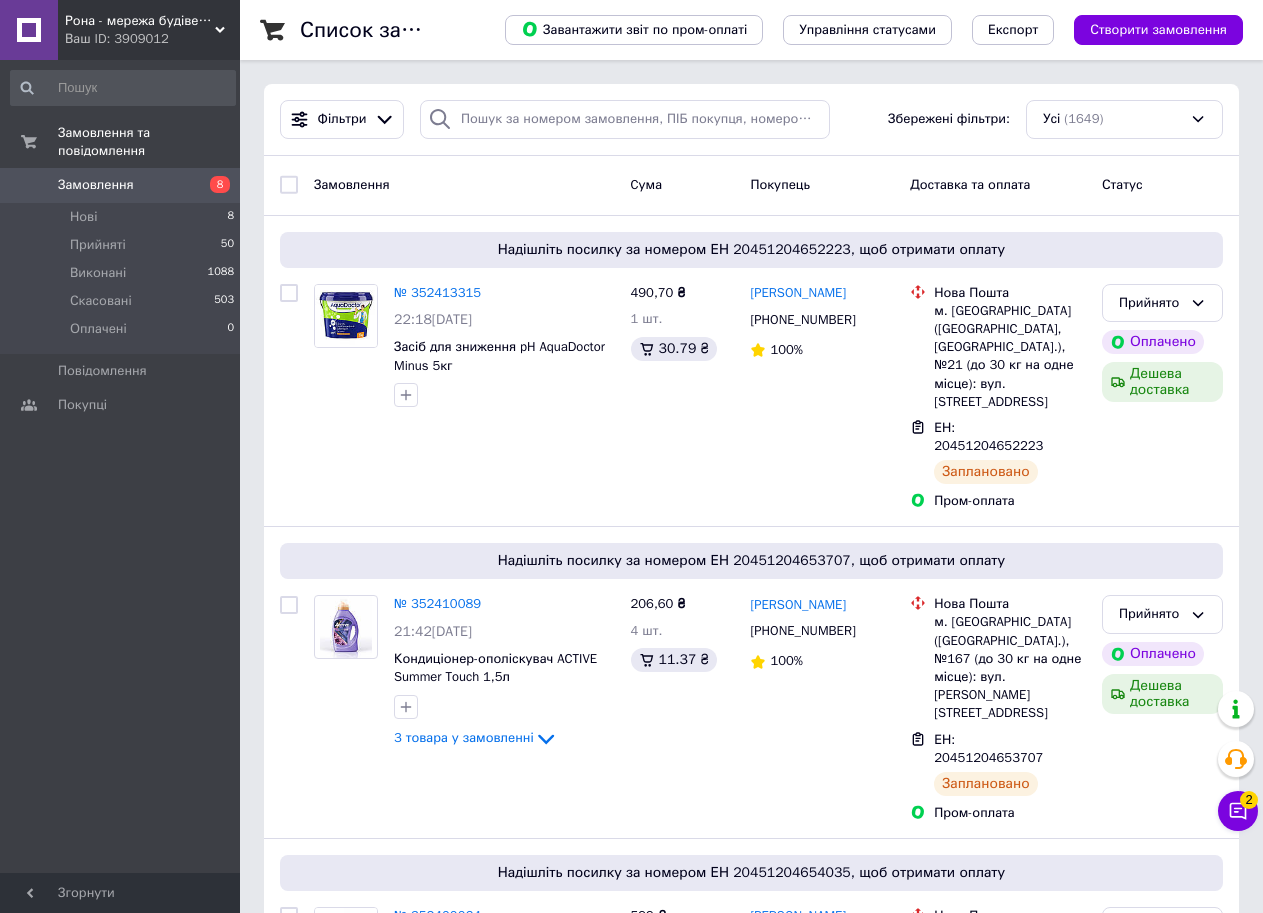 click on "Замовлення" at bounding box center [121, 185] 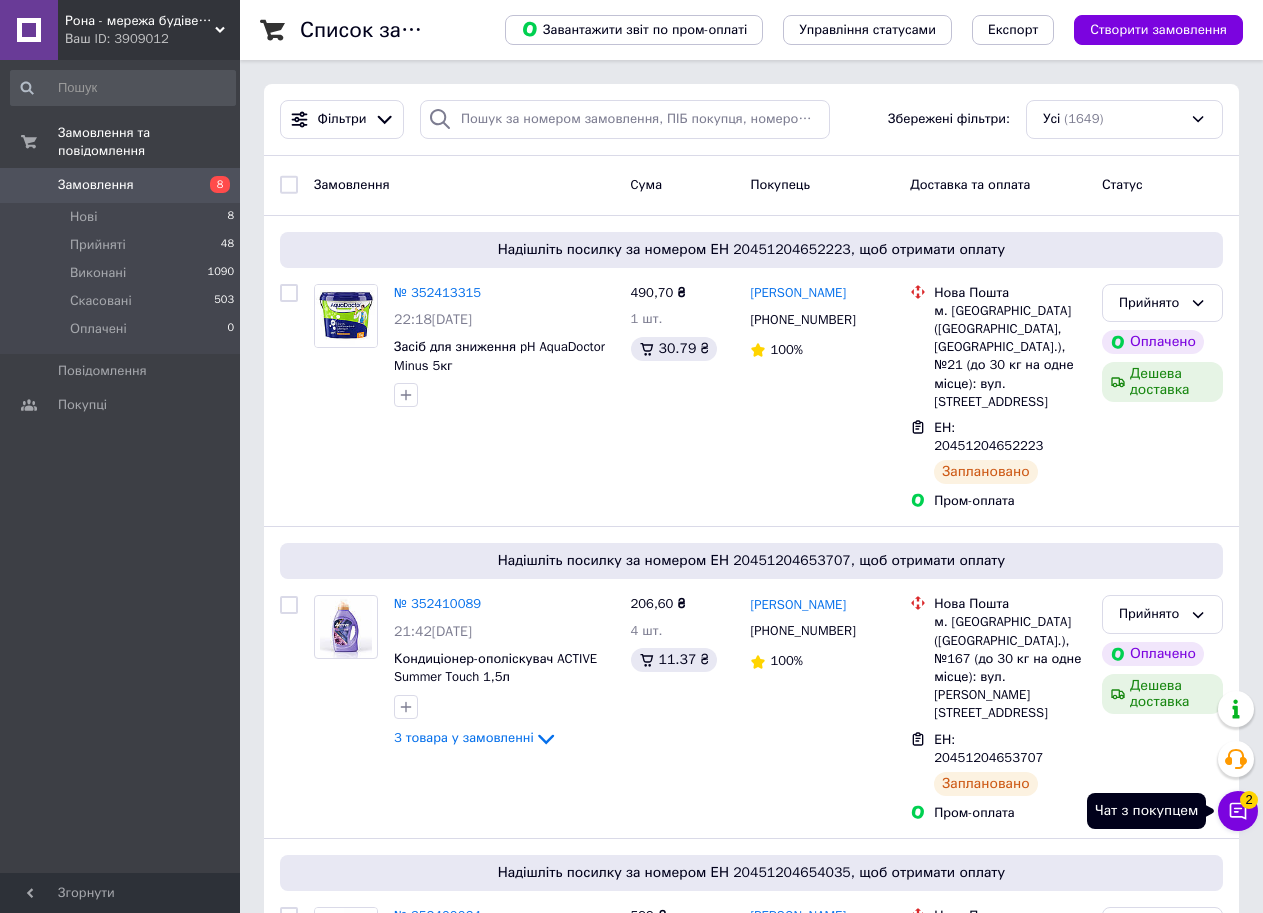 click 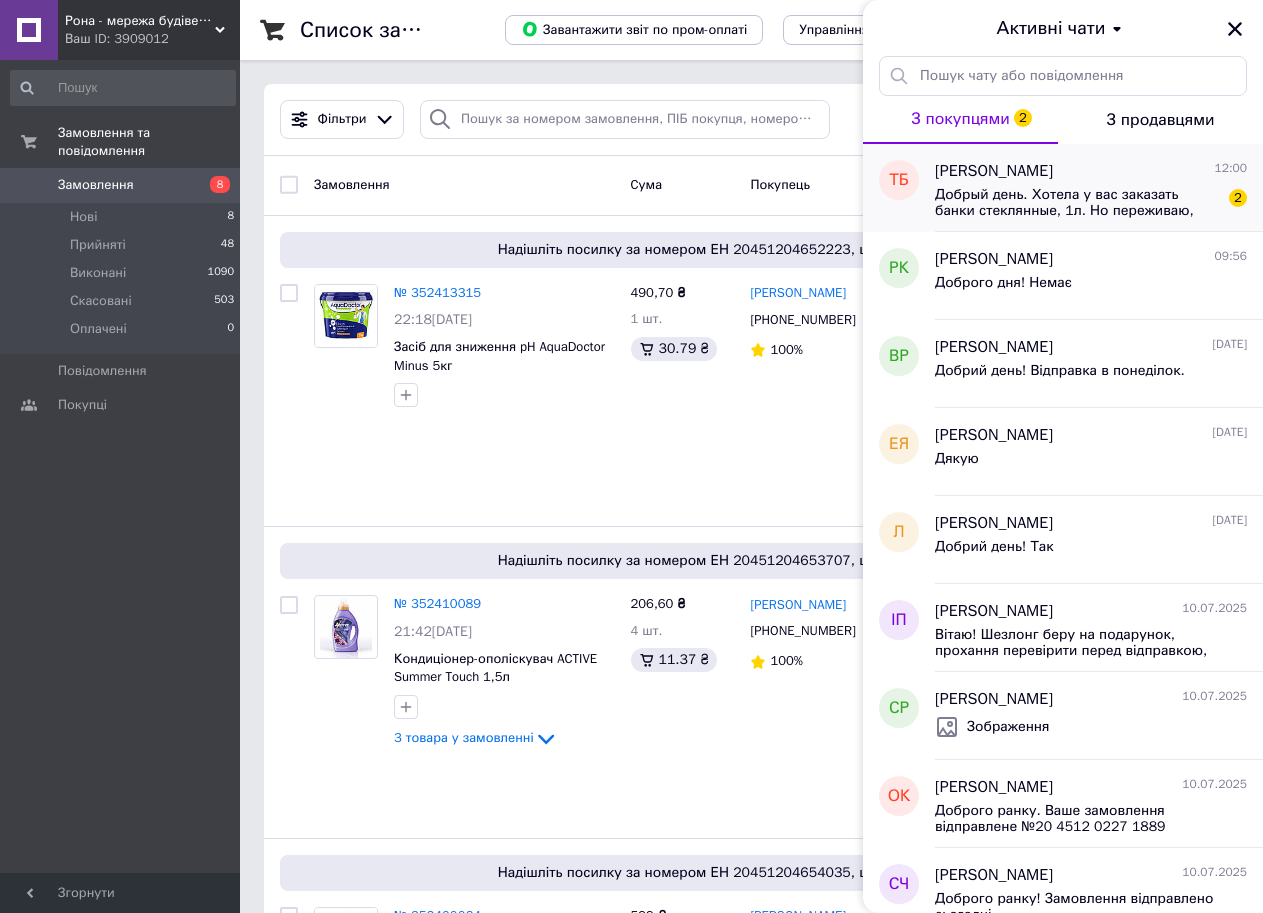 click on "Добрый день. Хотела у вас заказать банки стеклянные, 1л. Но переживаю, доедут ли они целыми до Черкасской области Новой почтой? И если, допустим, 2 банки из 12 в упаковке будут подбиты по приезду, то что делать?" at bounding box center (1077, 203) 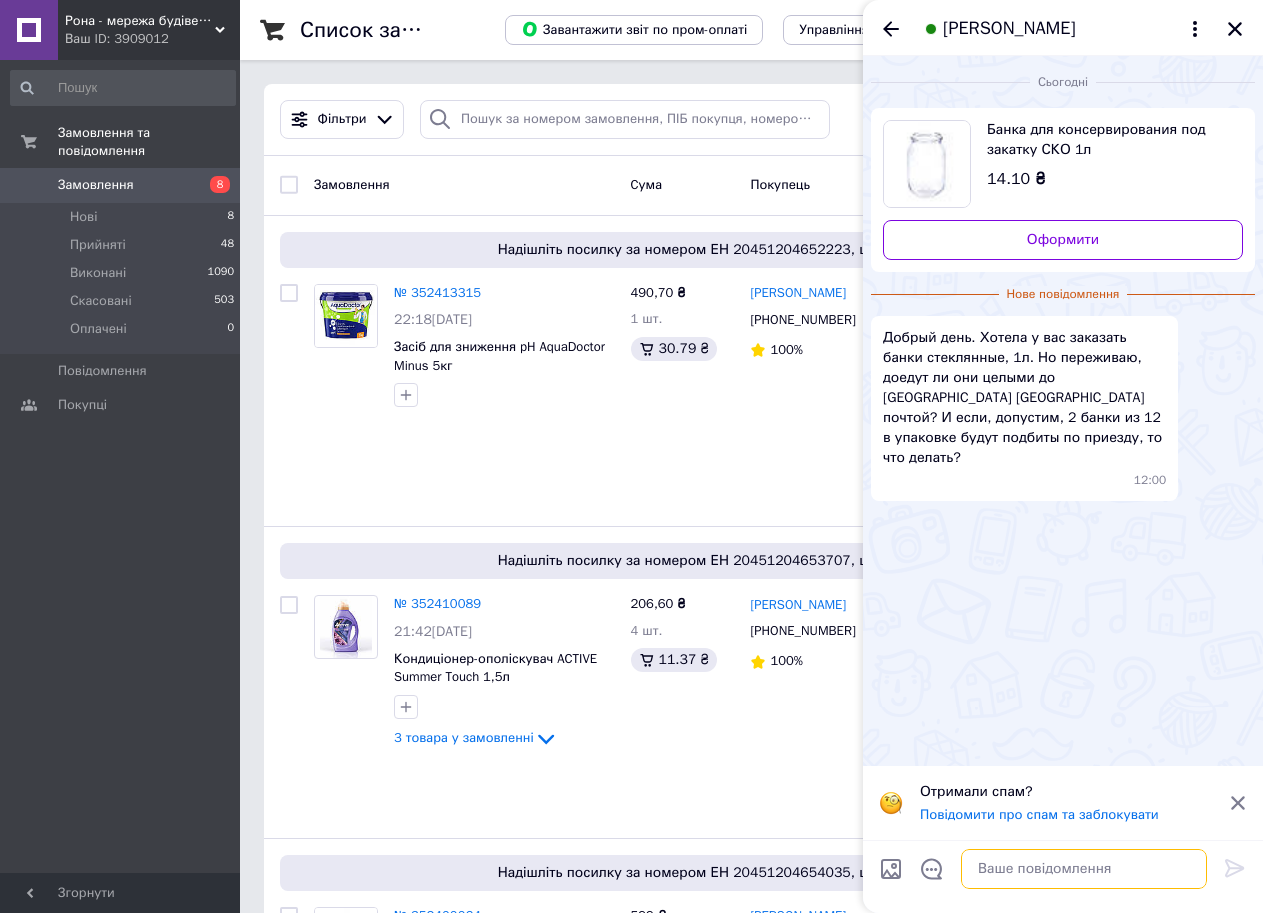 click at bounding box center (1084, 869) 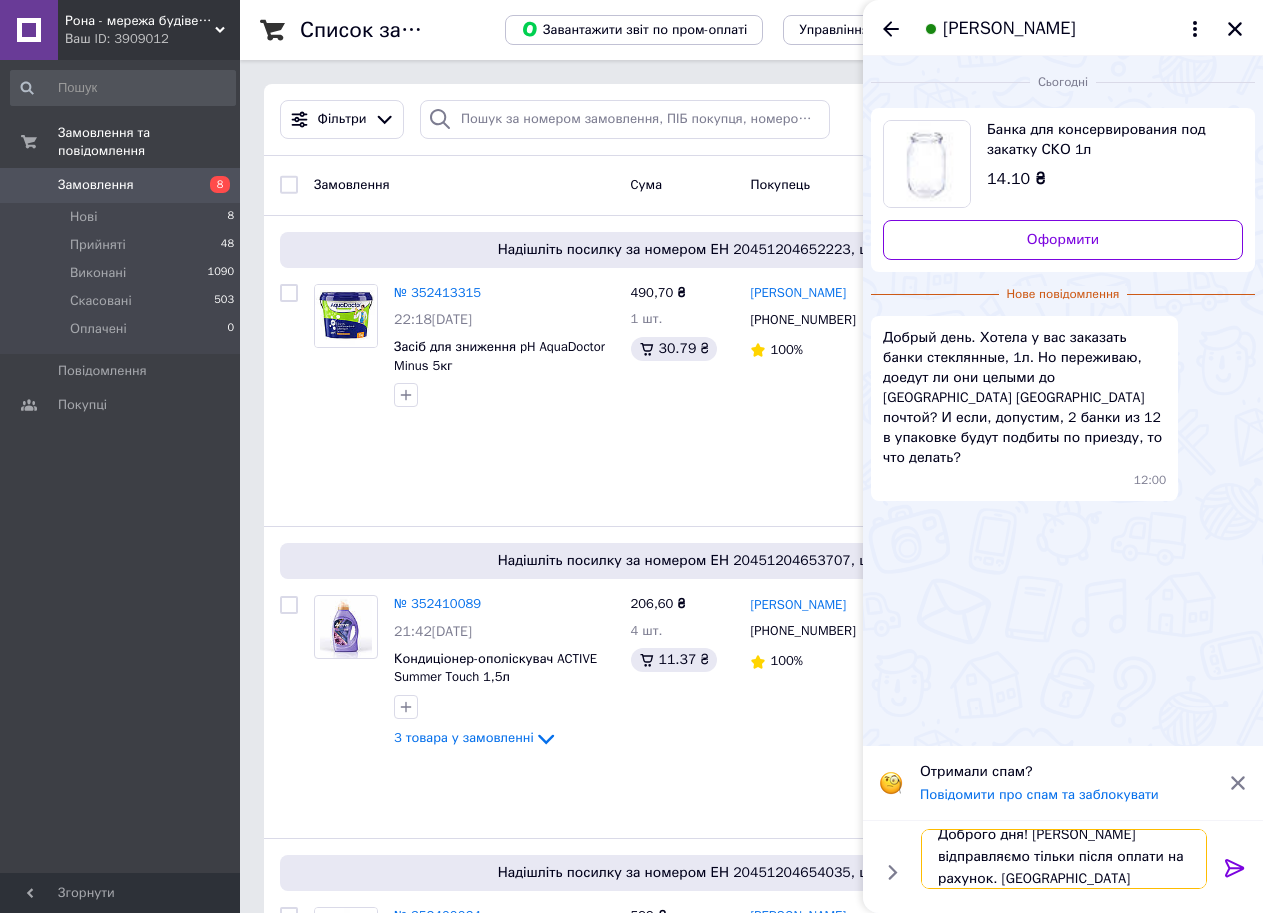 scroll, scrollTop: 2, scrollLeft: 0, axis: vertical 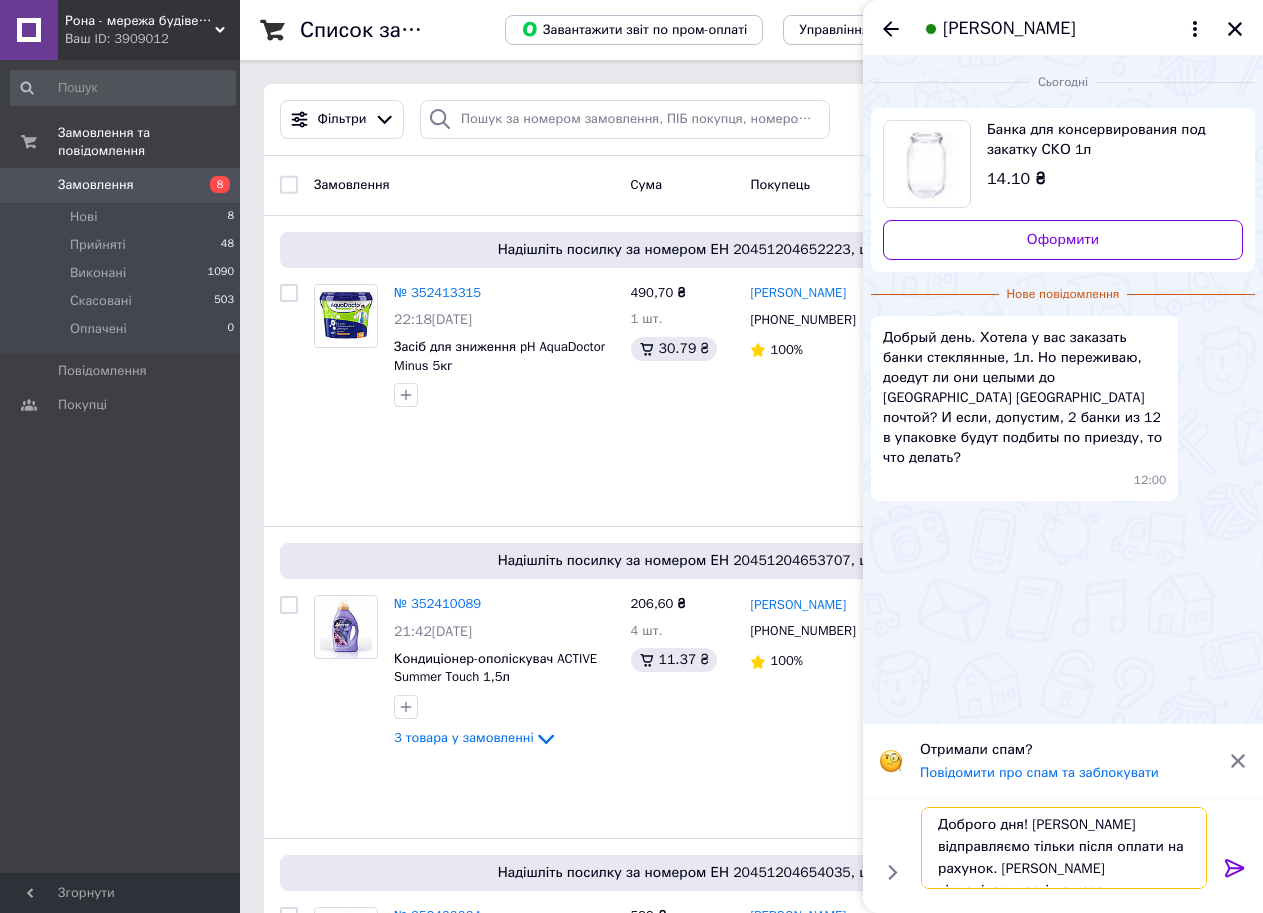 click on "Доброго дня! Банки відправляємо тільки після оплати на рахунок. Магазин відповідальносьі не несе" at bounding box center (1064, 848) 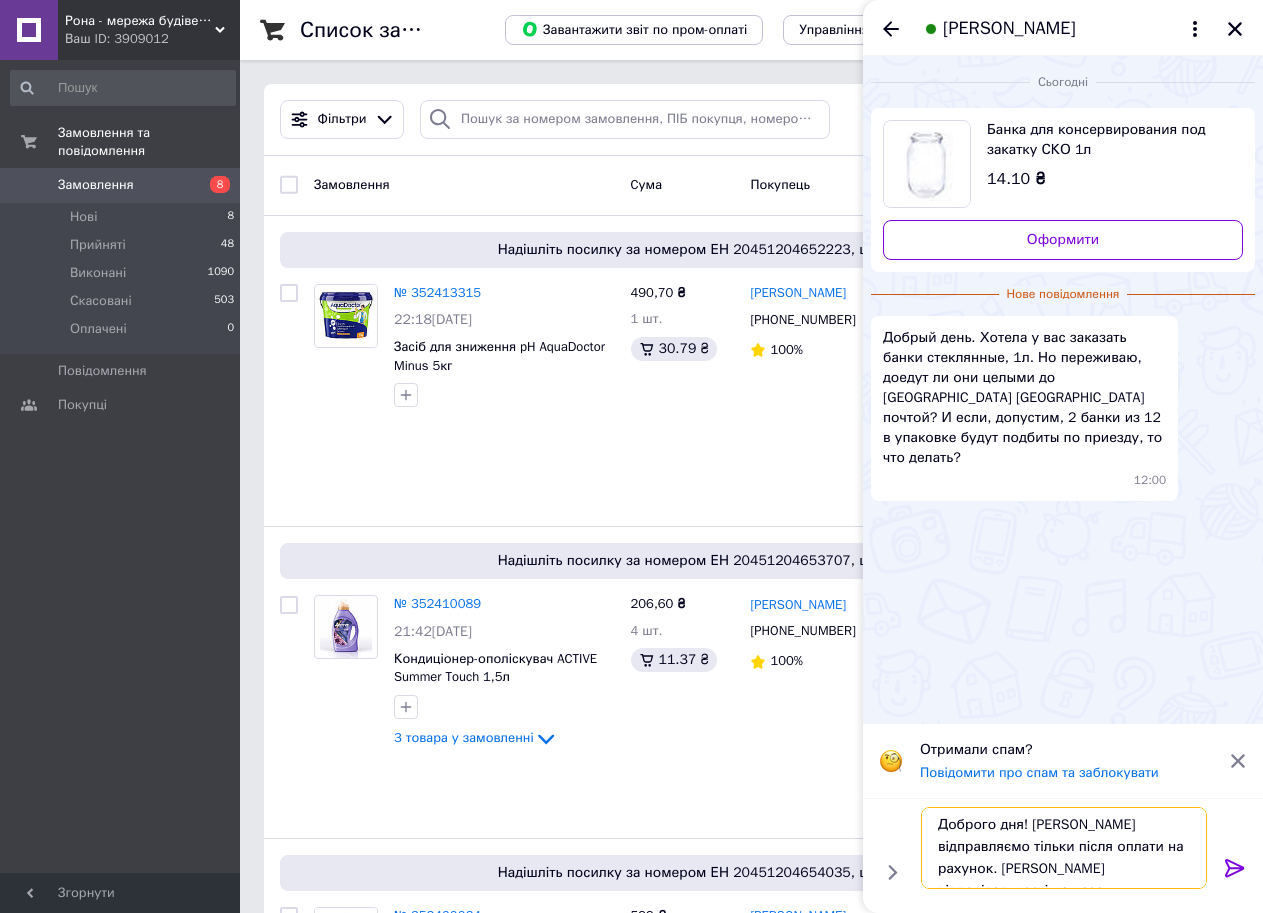 click on "Доброго дня! Банки відправляємо тільки після оплати на рахунок. Магазин відповідальності не несе" at bounding box center [1064, 848] 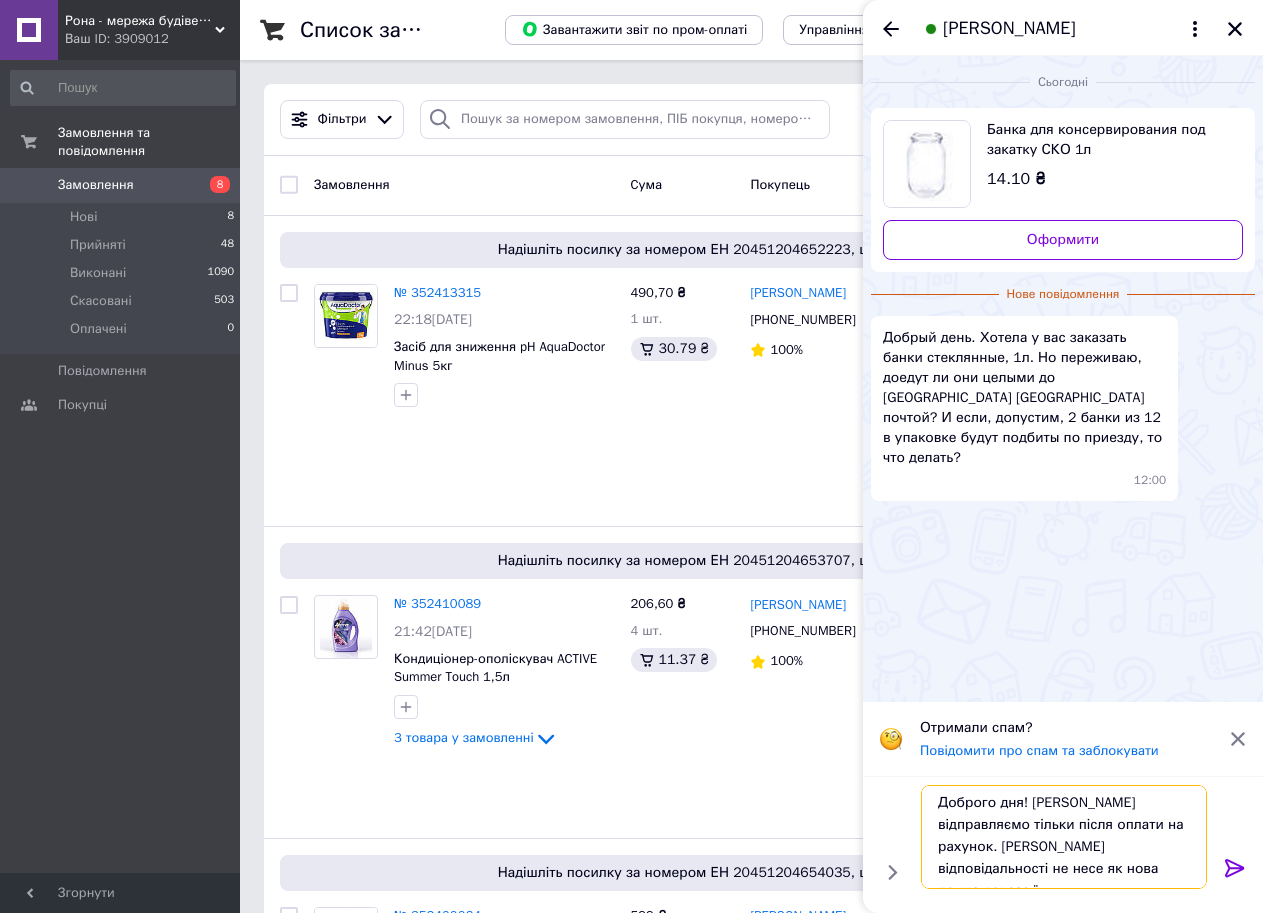 drag, startPoint x: 1104, startPoint y: 876, endPoint x: 937, endPoint y: 851, distance: 168.86089 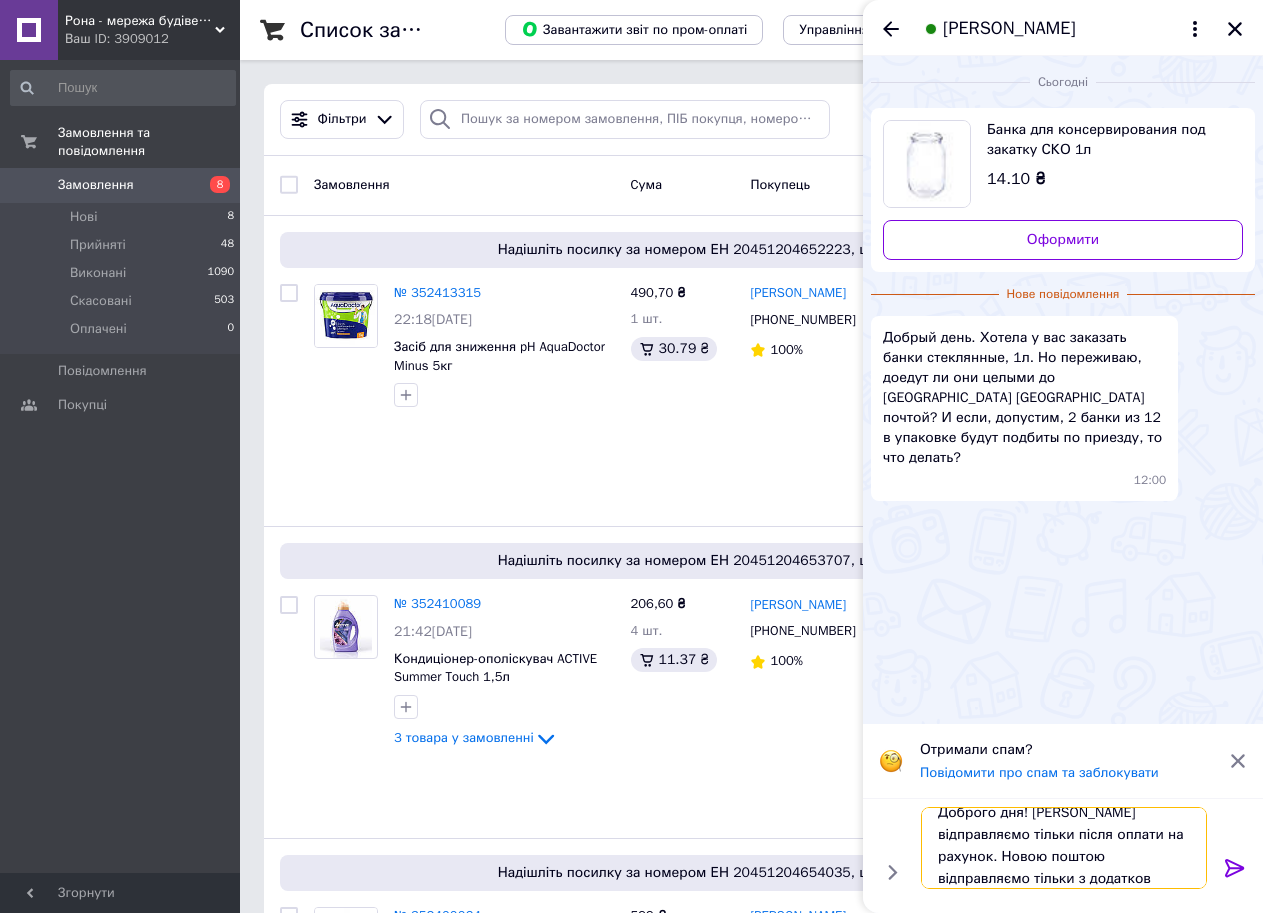 scroll, scrollTop: 2, scrollLeft: 0, axis: vertical 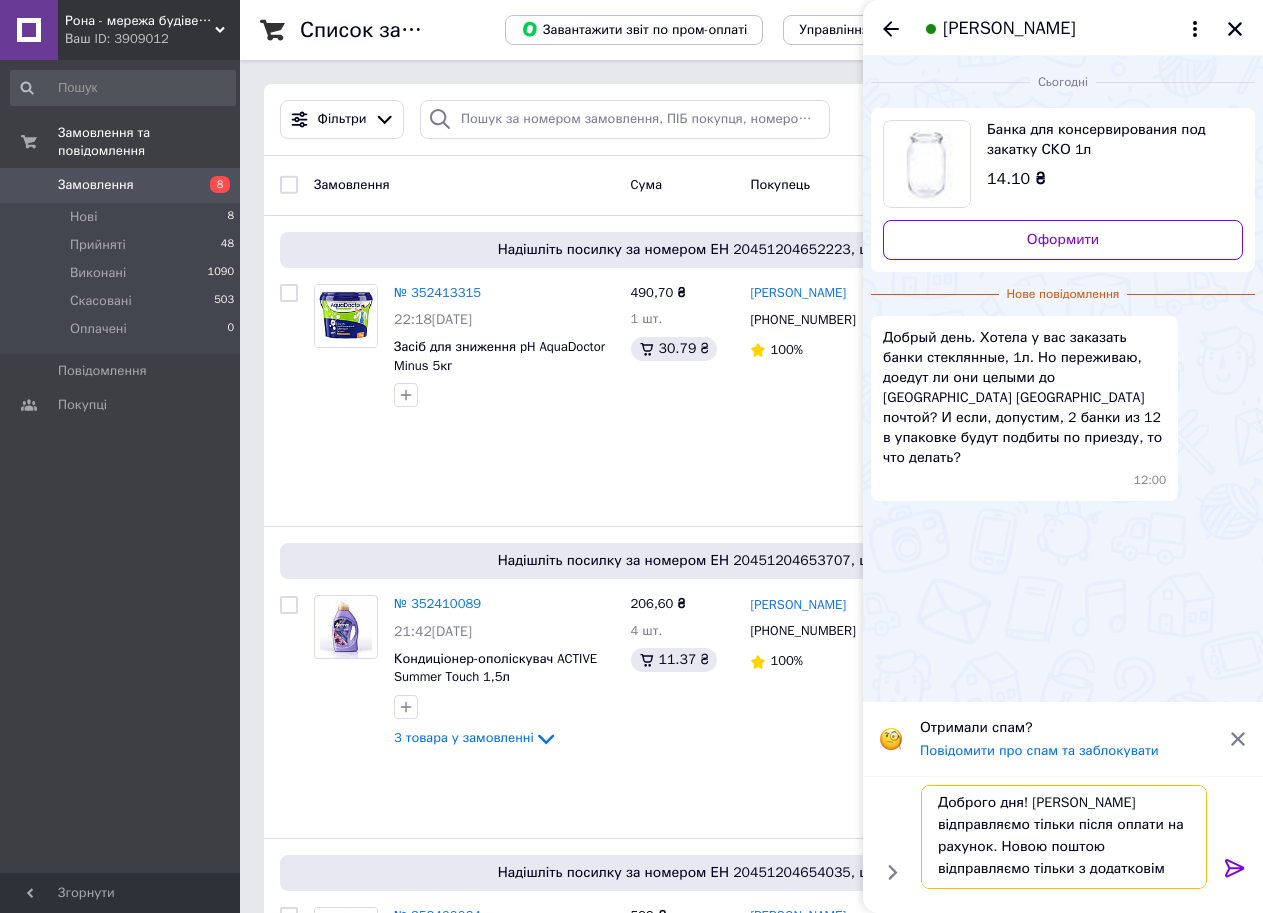 click on "Доброго дня! Банки відправляємо тільки після оплати на рахунок. Новою поштою відправляємо тільки з додатковім" at bounding box center [1064, 837] 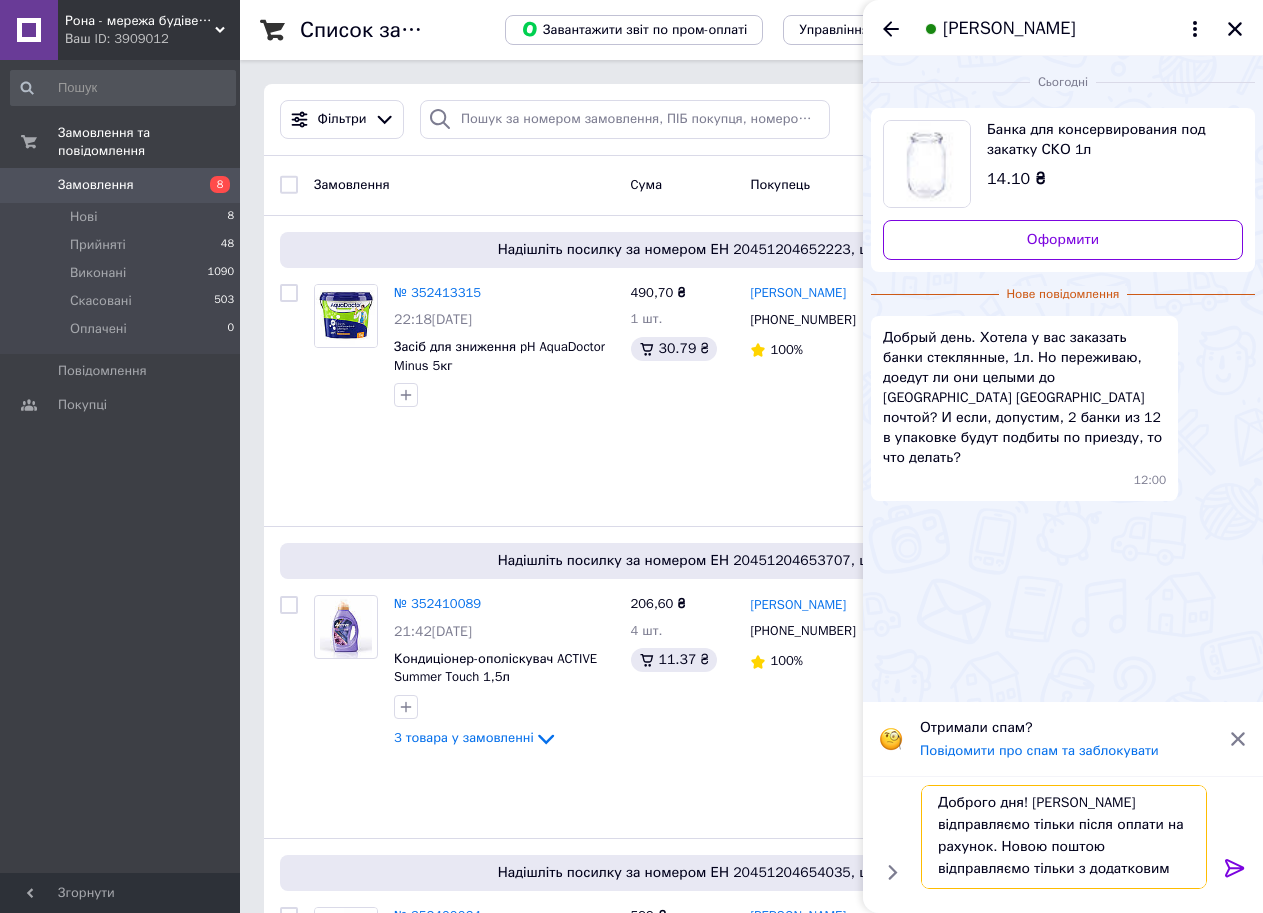 click on "Доброго дня! Банки відправляємо тільки після оплати на рахунок. Новою поштою відправляємо тільки з додатковим" at bounding box center (1064, 837) 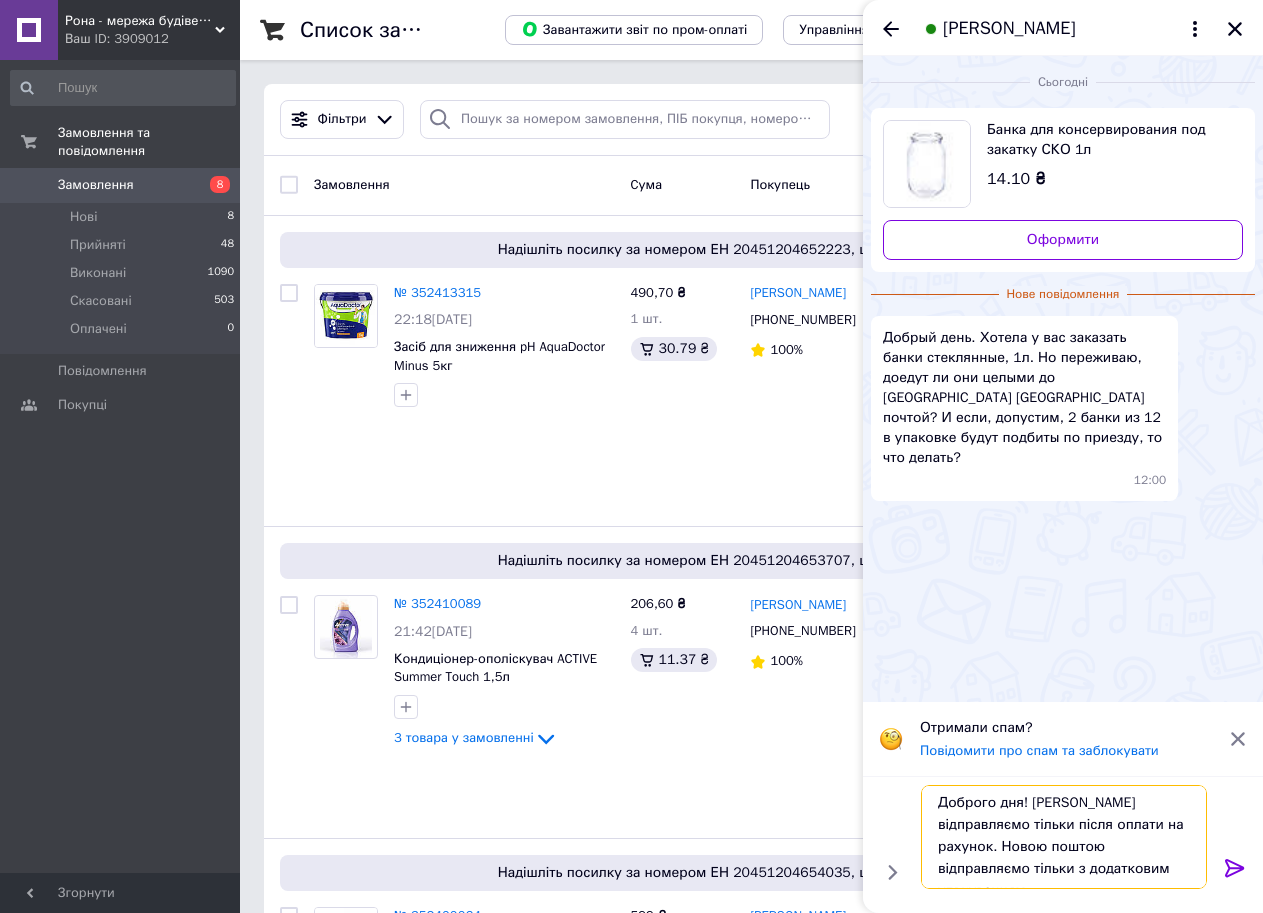 click on "Доброго дня! Банки відправляємо тільки після оплати на рахунок. Новою поштою відправляємо тільки з додатковим упвкуванням" at bounding box center [1064, 837] 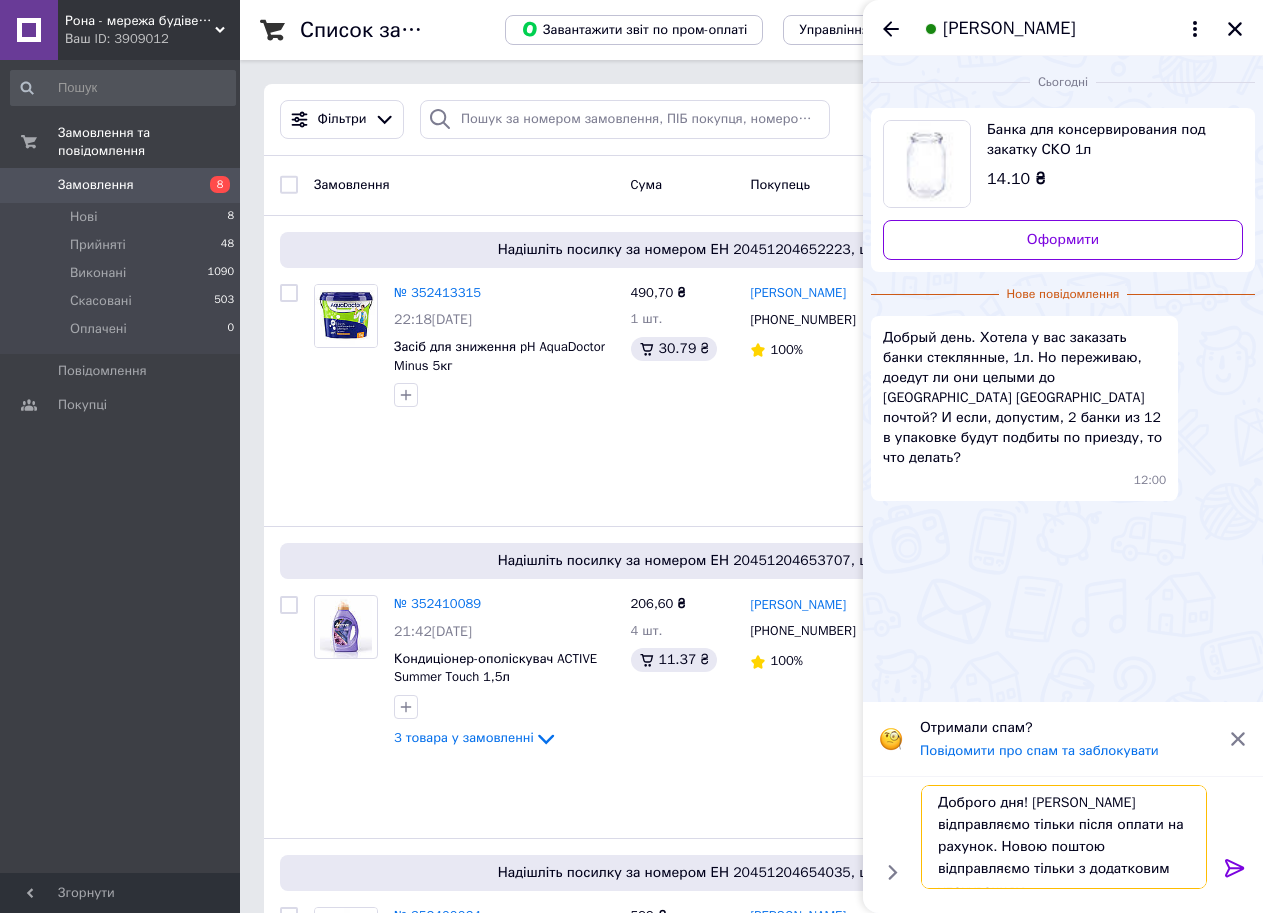click on "Доброго дня! Банки відправляємо тільки після оплати на рахунок. Новою поштою відправляємо тільки з додатковим упакуванням" at bounding box center [1064, 837] 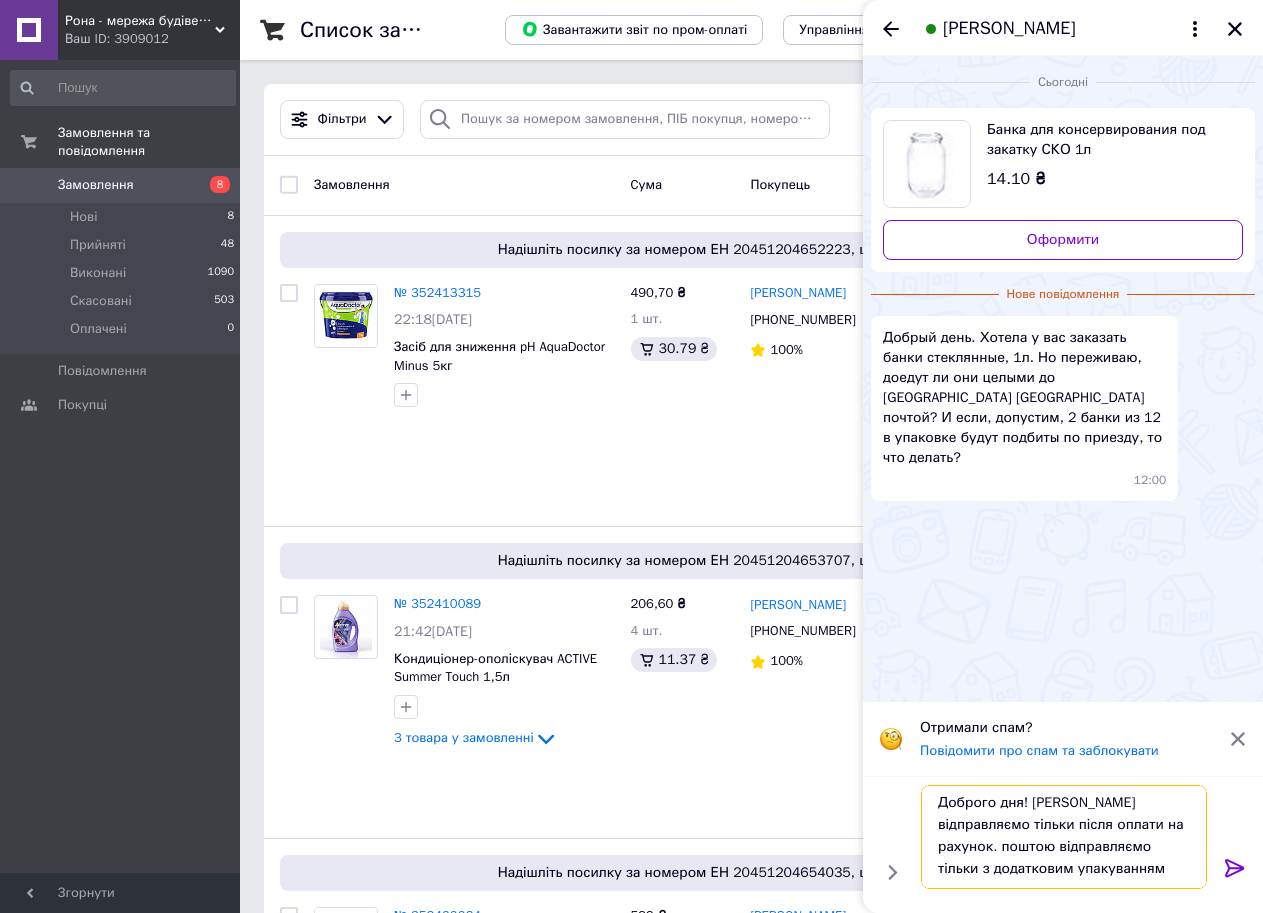 click on "Доброго дня! Банки відправляємо тільки після оплати на рахунок. поштою відправляємо тільки з додатковим упакуванням" at bounding box center (1064, 837) 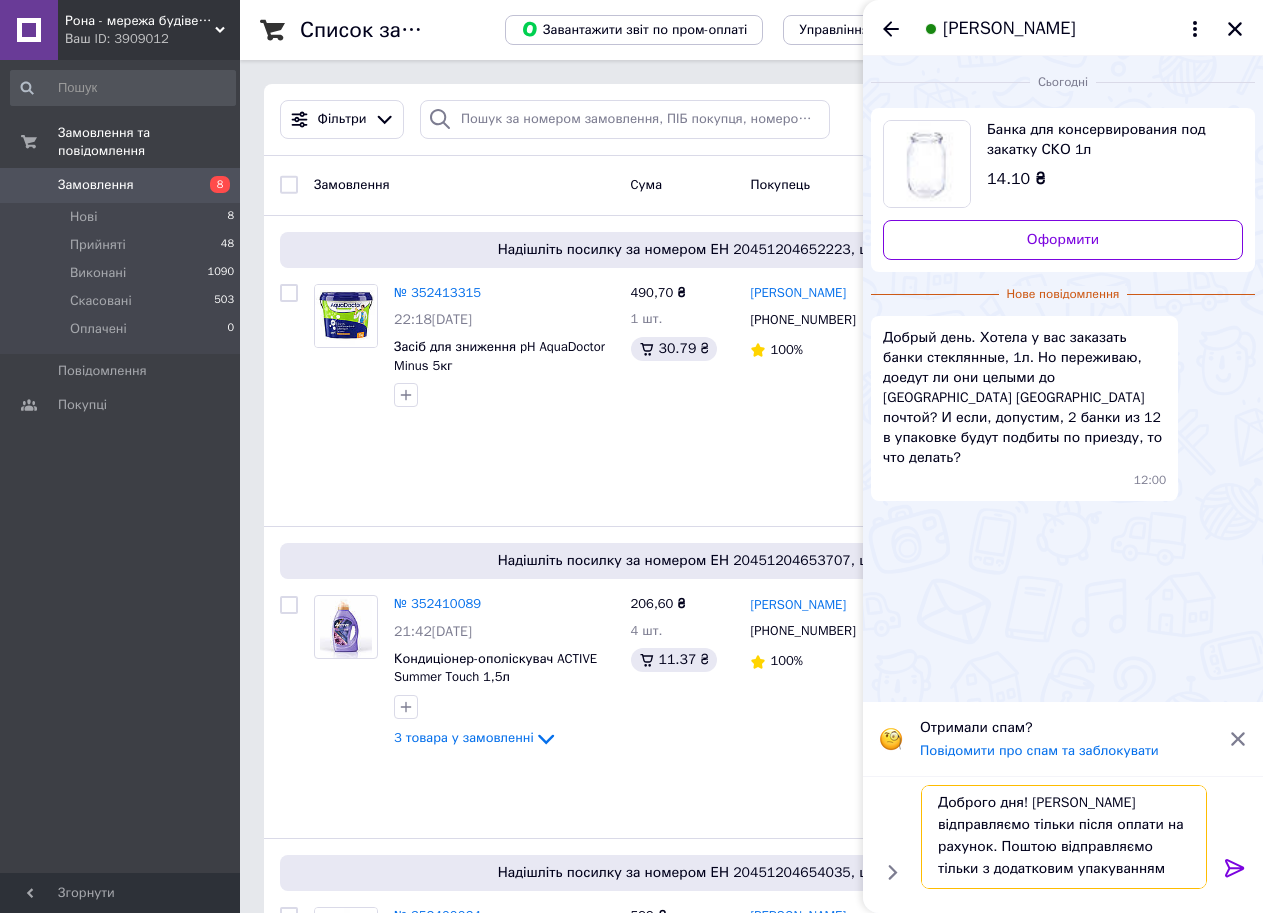 click on "Доброго дня! Банки відправляємо тільки після оплати на рахунок. Поштою відправляємо тільки з додатковим упакуванням" at bounding box center (1064, 837) 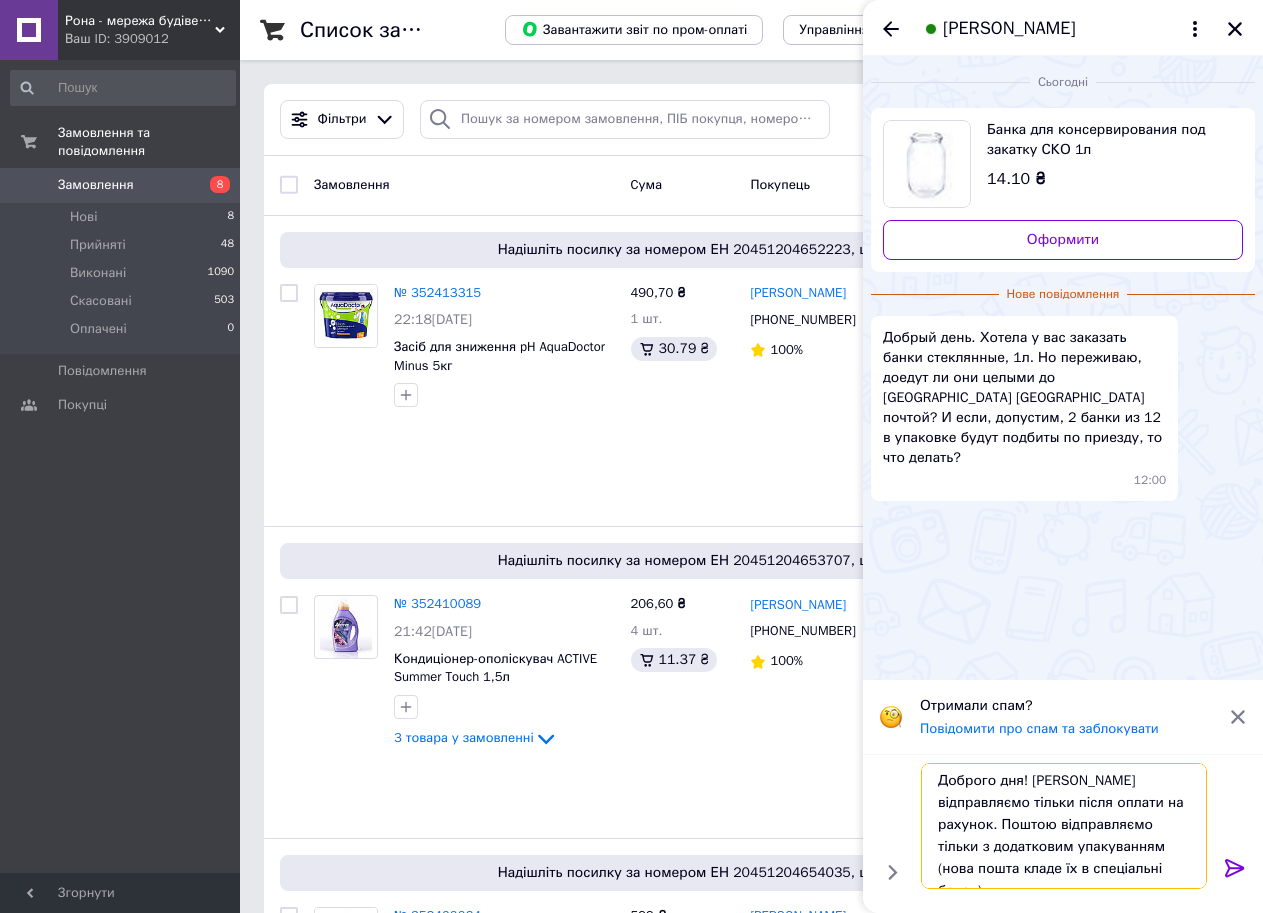 click on "Доброго дня! Банки відправляємо тільки після оплати на рахунок. Поштою відправляємо тільки з додатковим упакуванням (нова пошта кладе їх в спеціальні бокси)" at bounding box center [1064, 826] 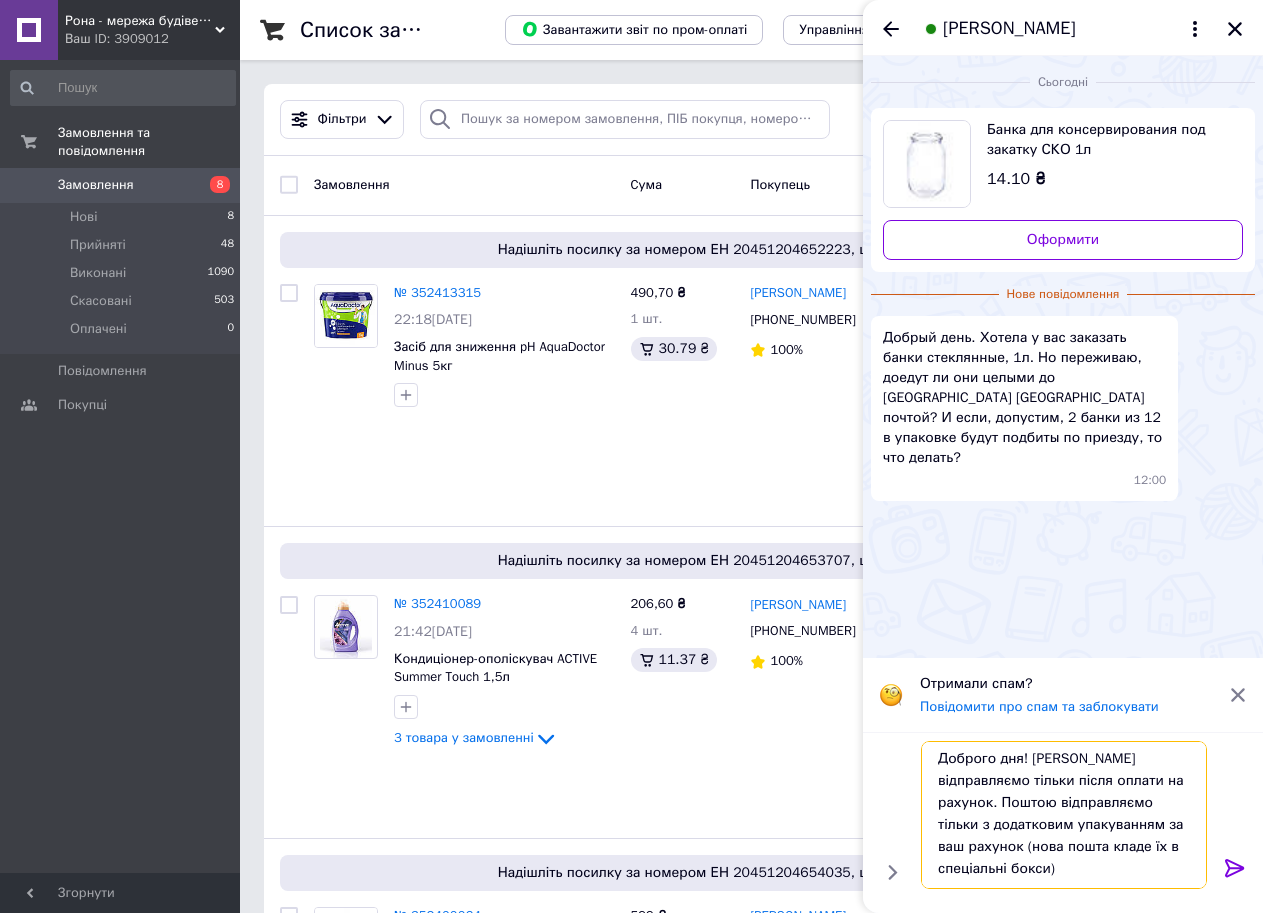 click on "Доброго дня! Банки відправляємо тільки після оплати на рахунок. Поштою відправляємо тільки з додатковим упакуванням за ваш рахунок (нова пошта кладе їх в спеціальні бокси)" at bounding box center [1064, 815] 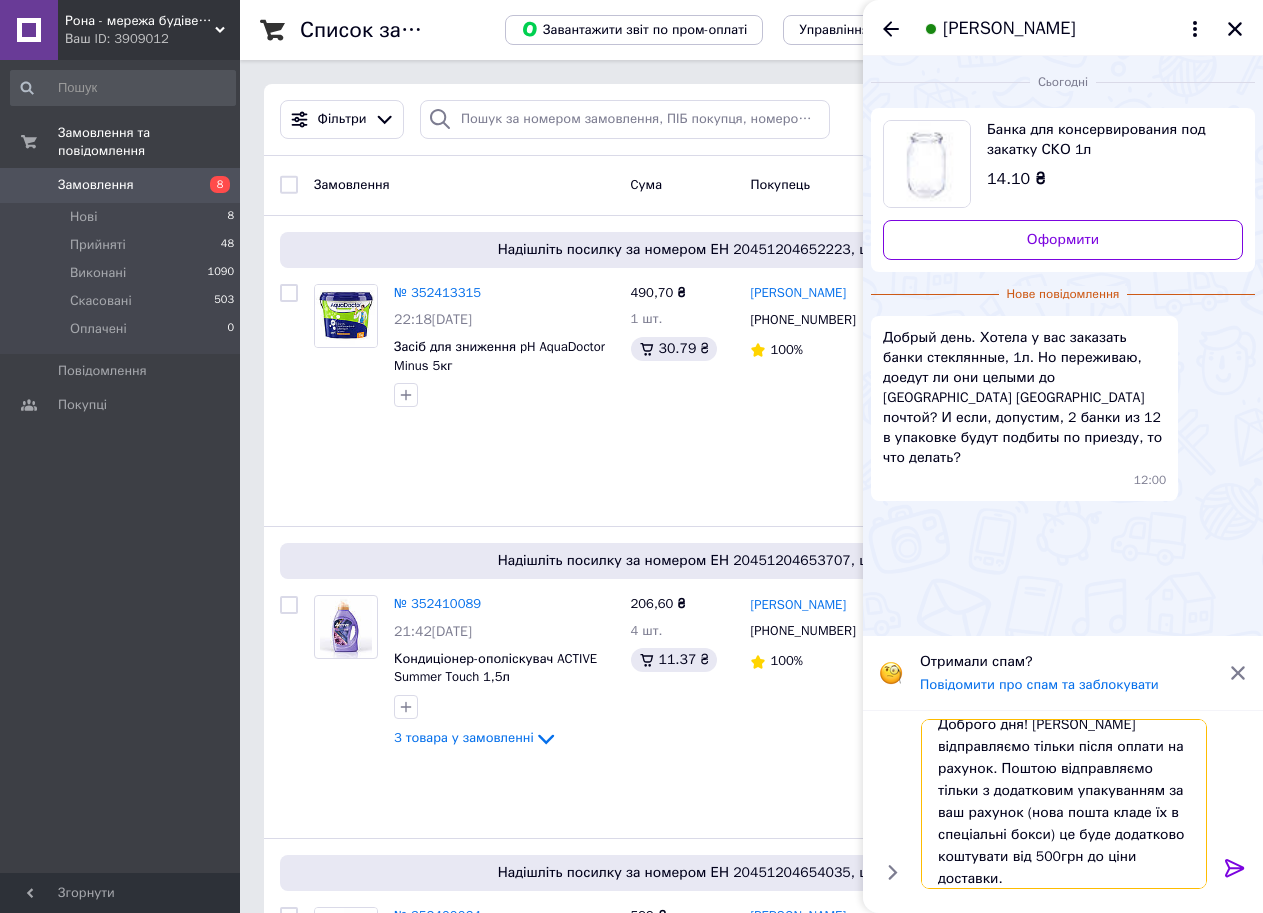 scroll, scrollTop: 24, scrollLeft: 0, axis: vertical 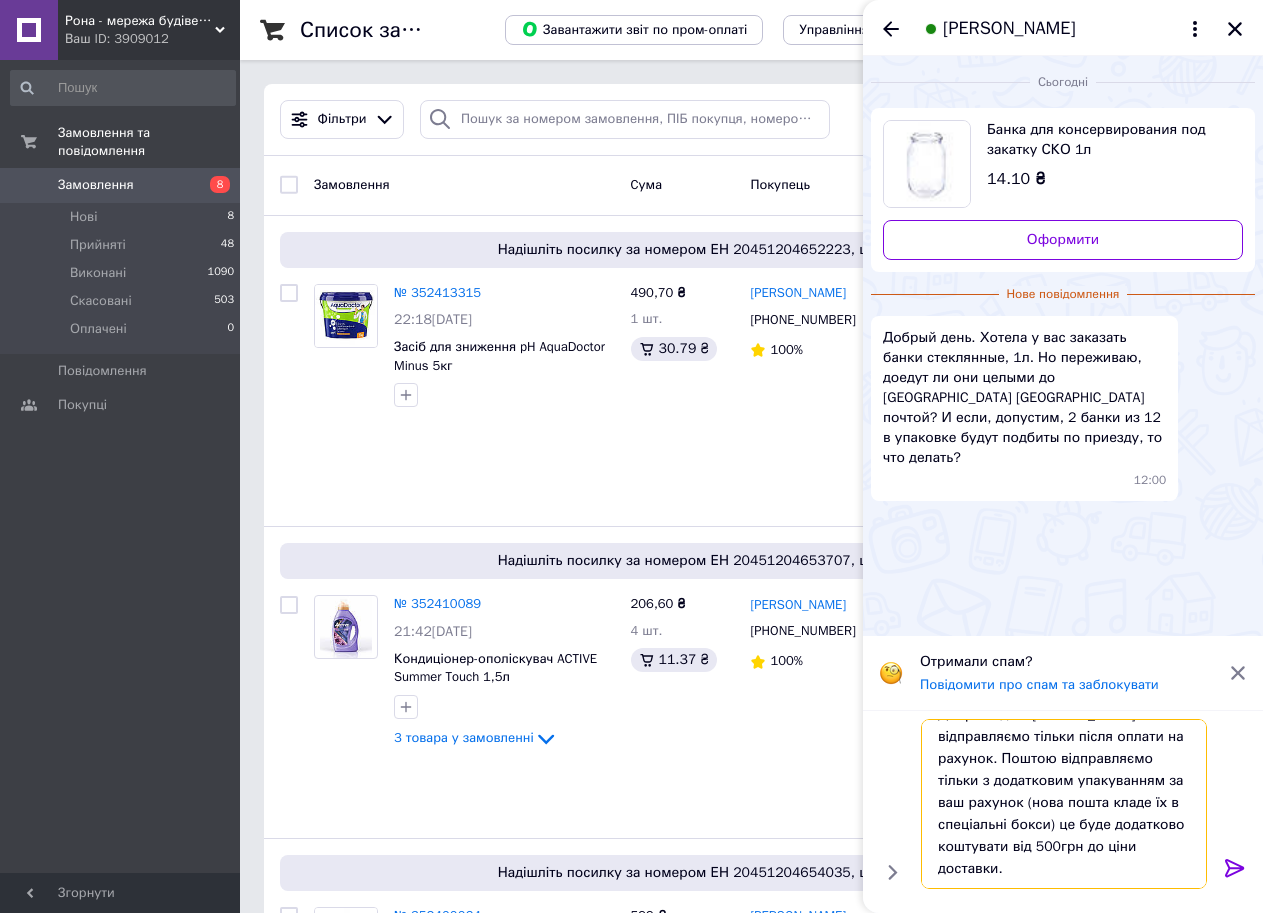 type on "Доброго дня! Банки відправляємо тільки після оплати на рахунок. Поштою відправляємо тільки з додатковим упакуванням за ваш рахунок (нова пошта кладе їх в спеціальні бокси) це буде додатково коштувати від 500грн до ціни доставки." 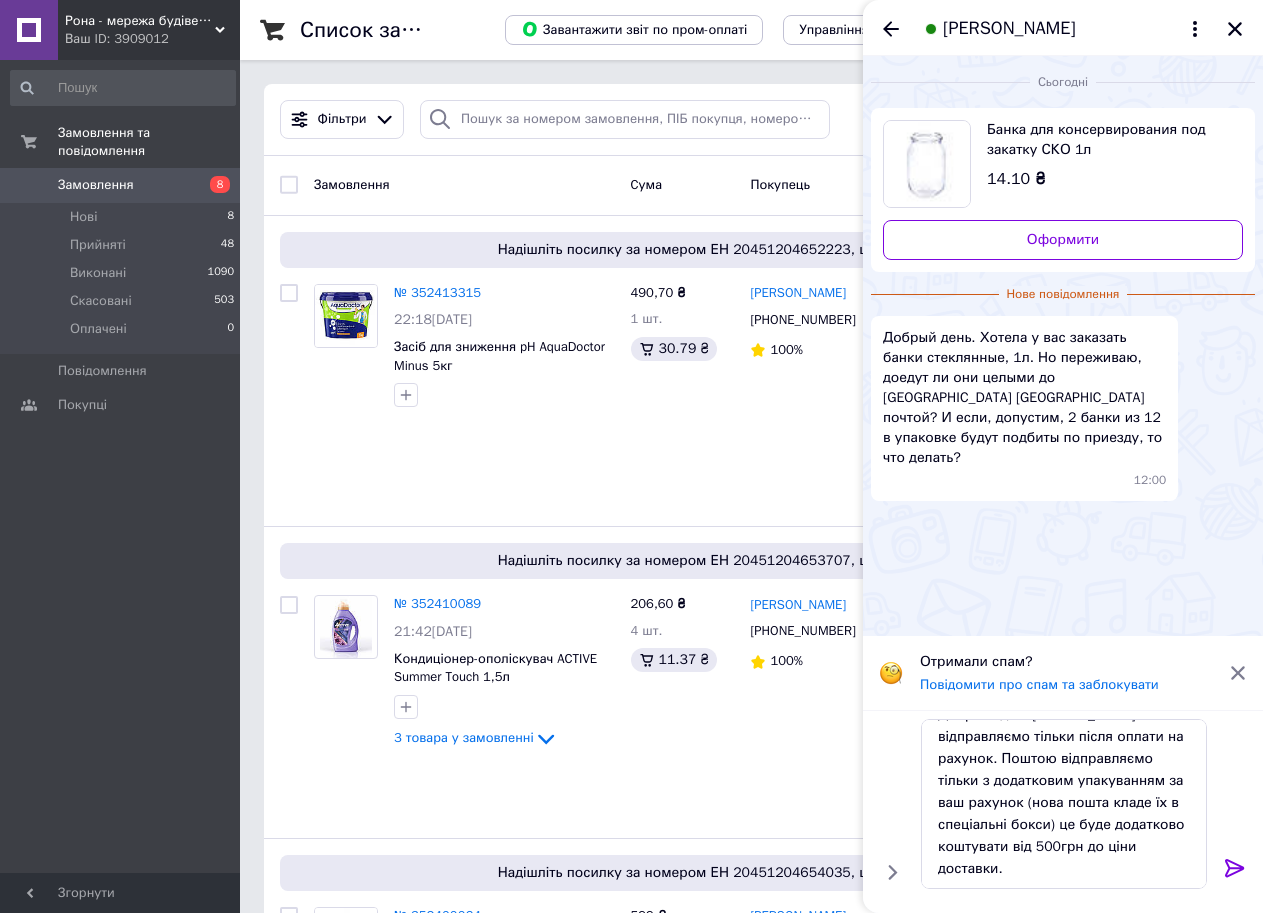 click 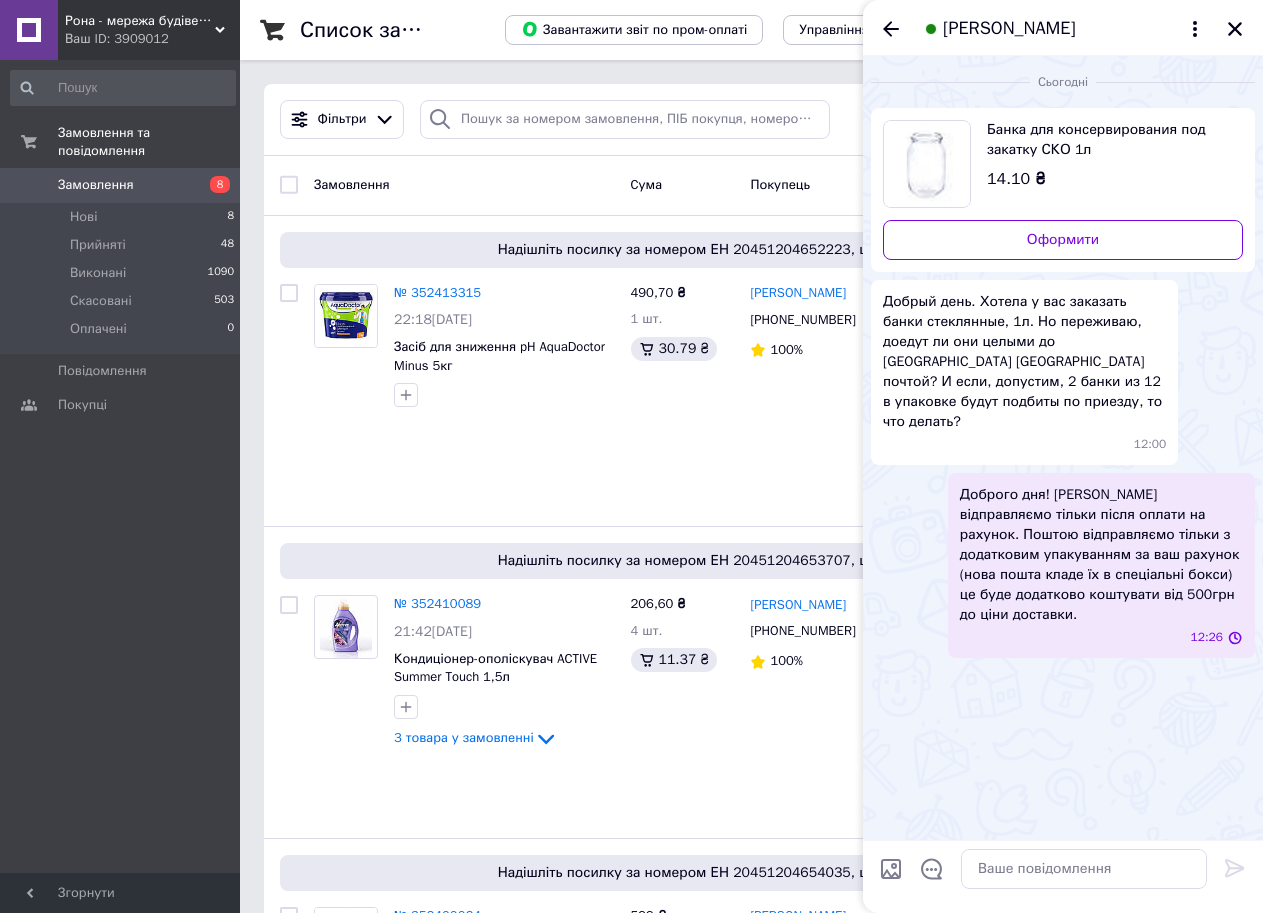scroll, scrollTop: 0, scrollLeft: 0, axis: both 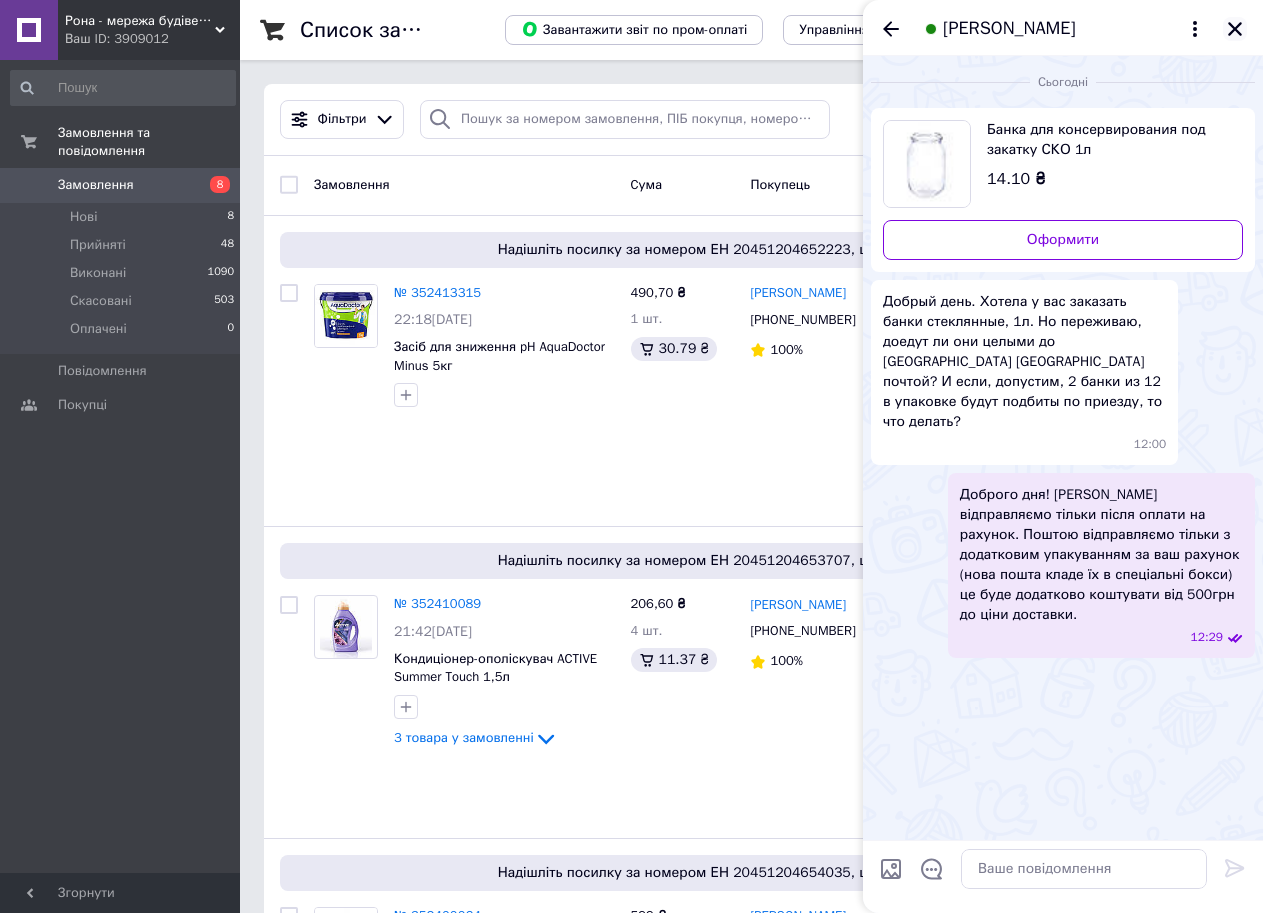 click 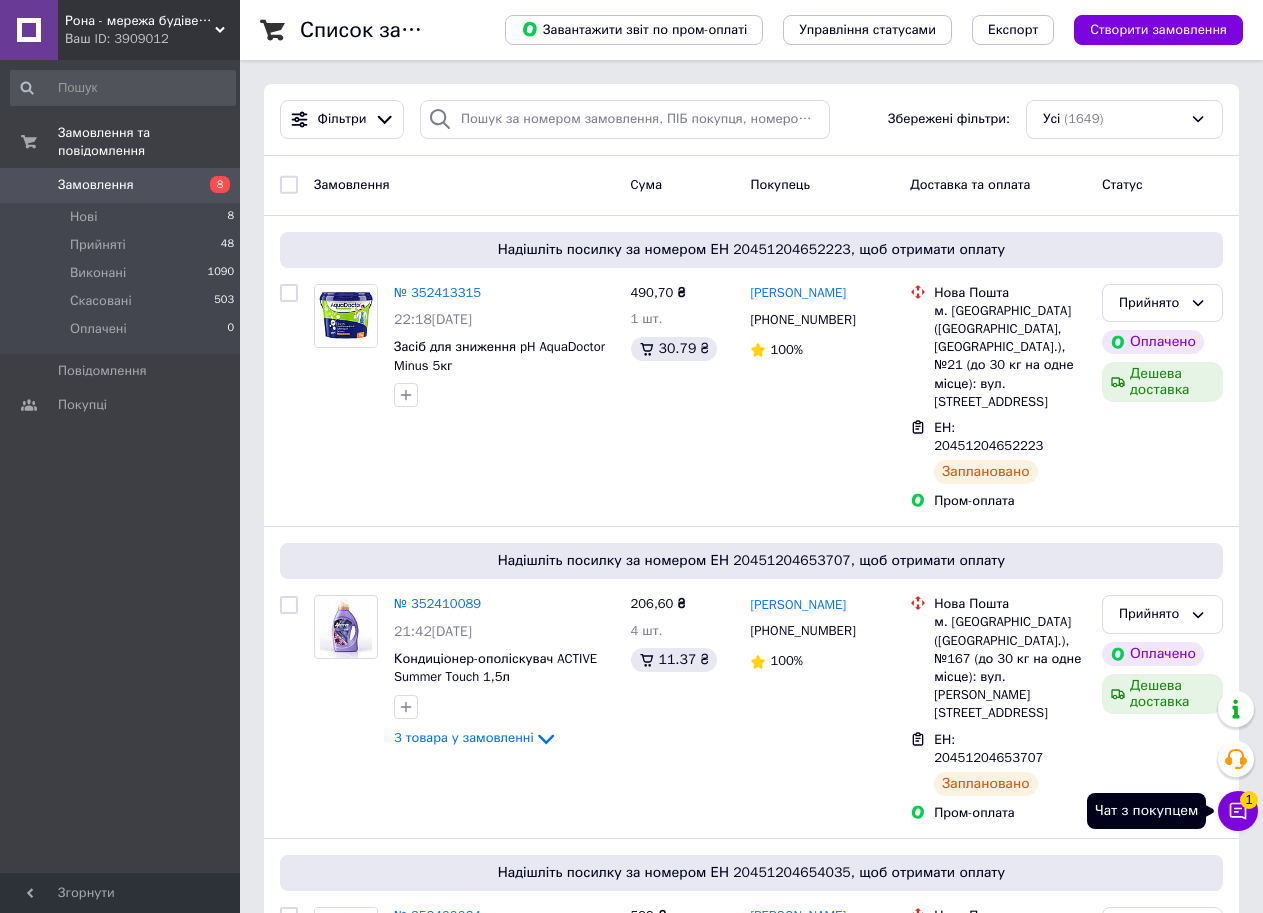 click on "1" at bounding box center [1249, 800] 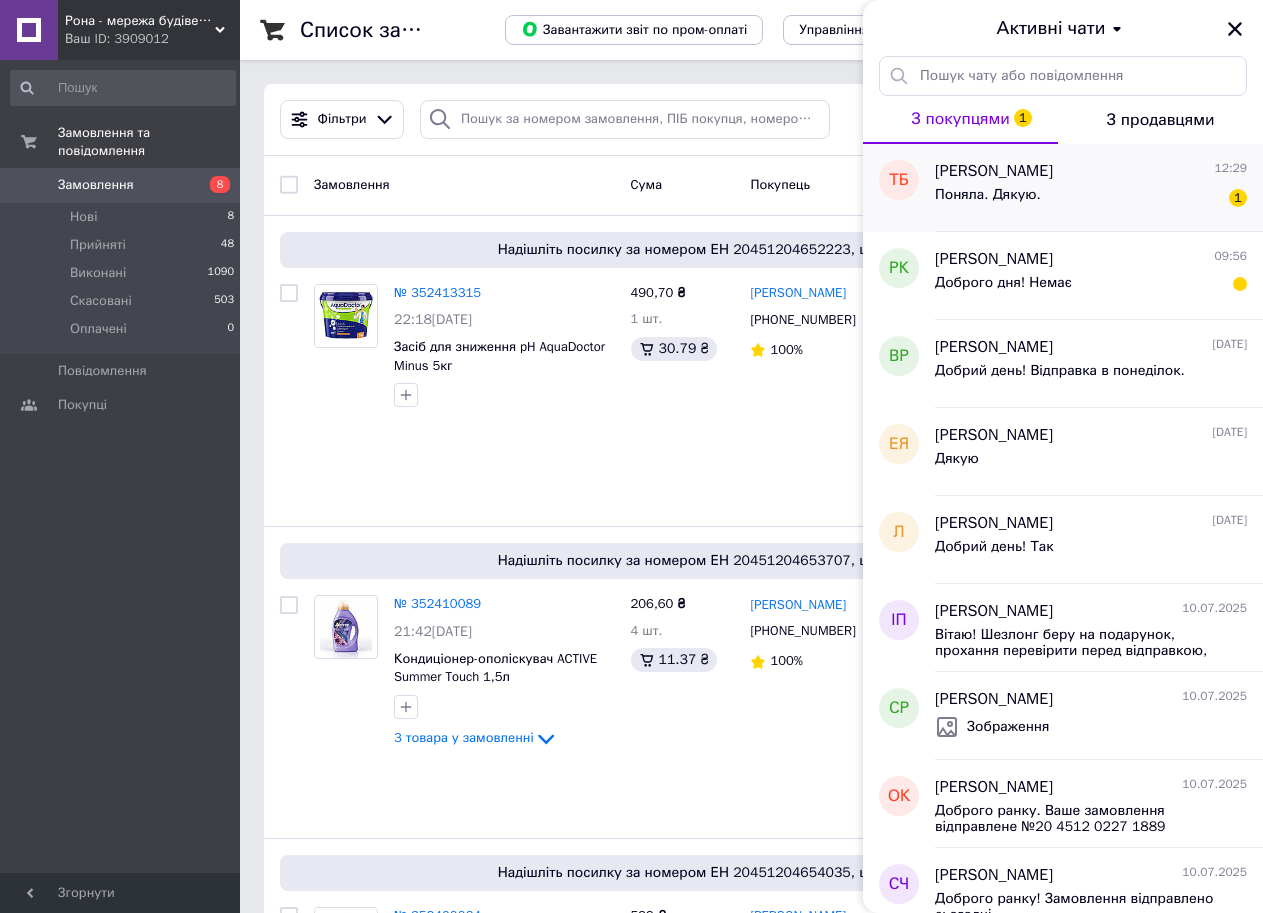 click on "Поняла. Дякую. 1" at bounding box center [1091, 199] 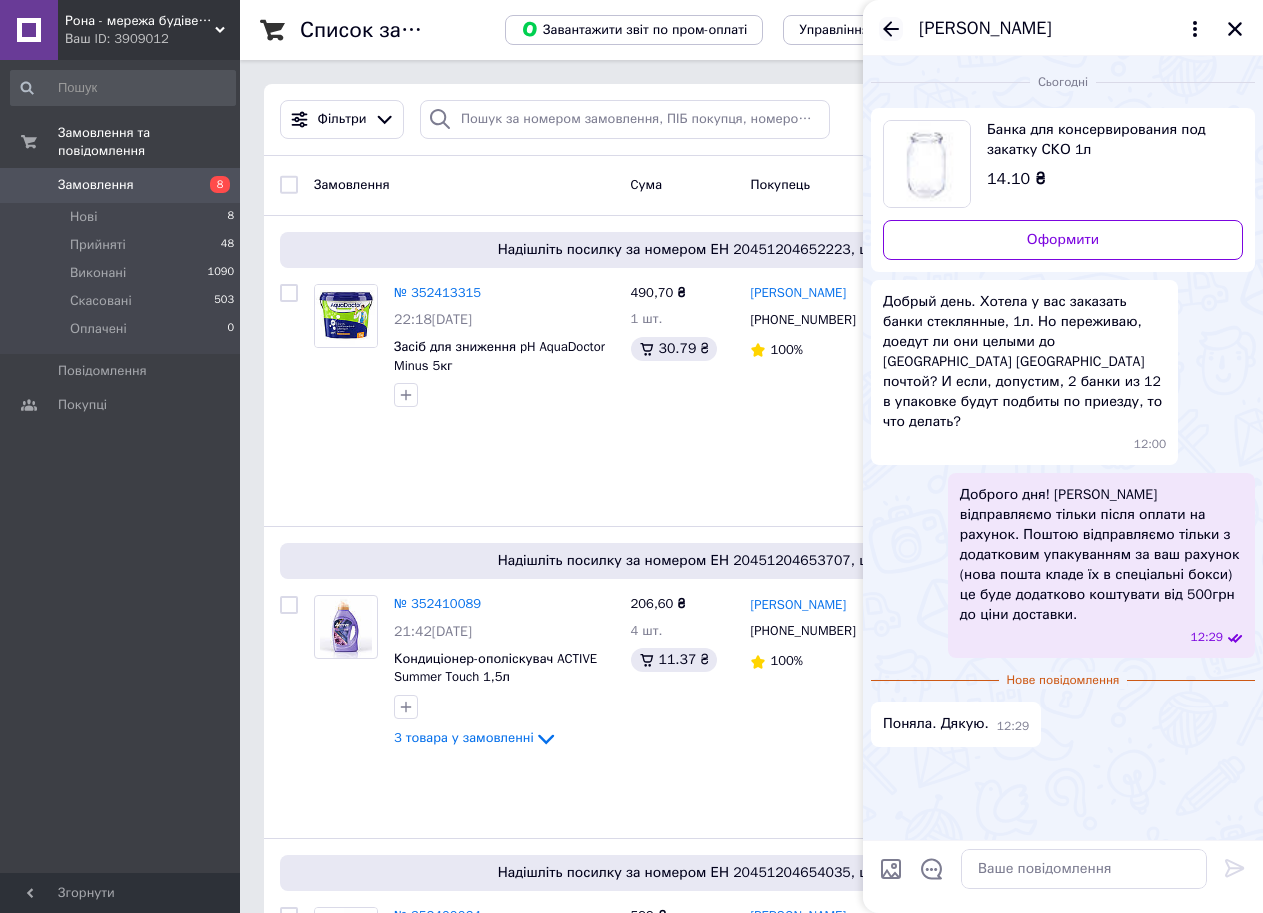 click 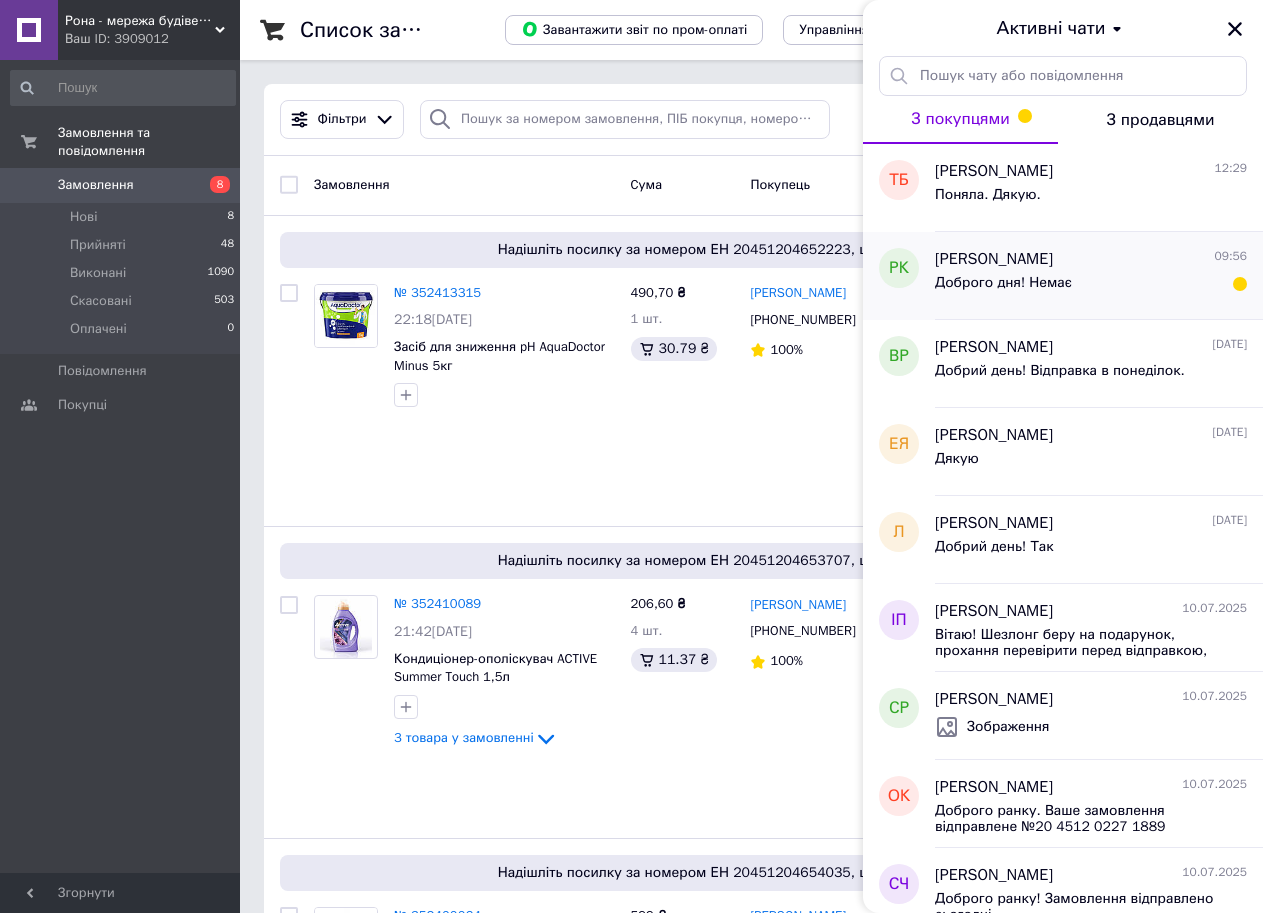 click on "[PERSON_NAME]" at bounding box center [994, 259] 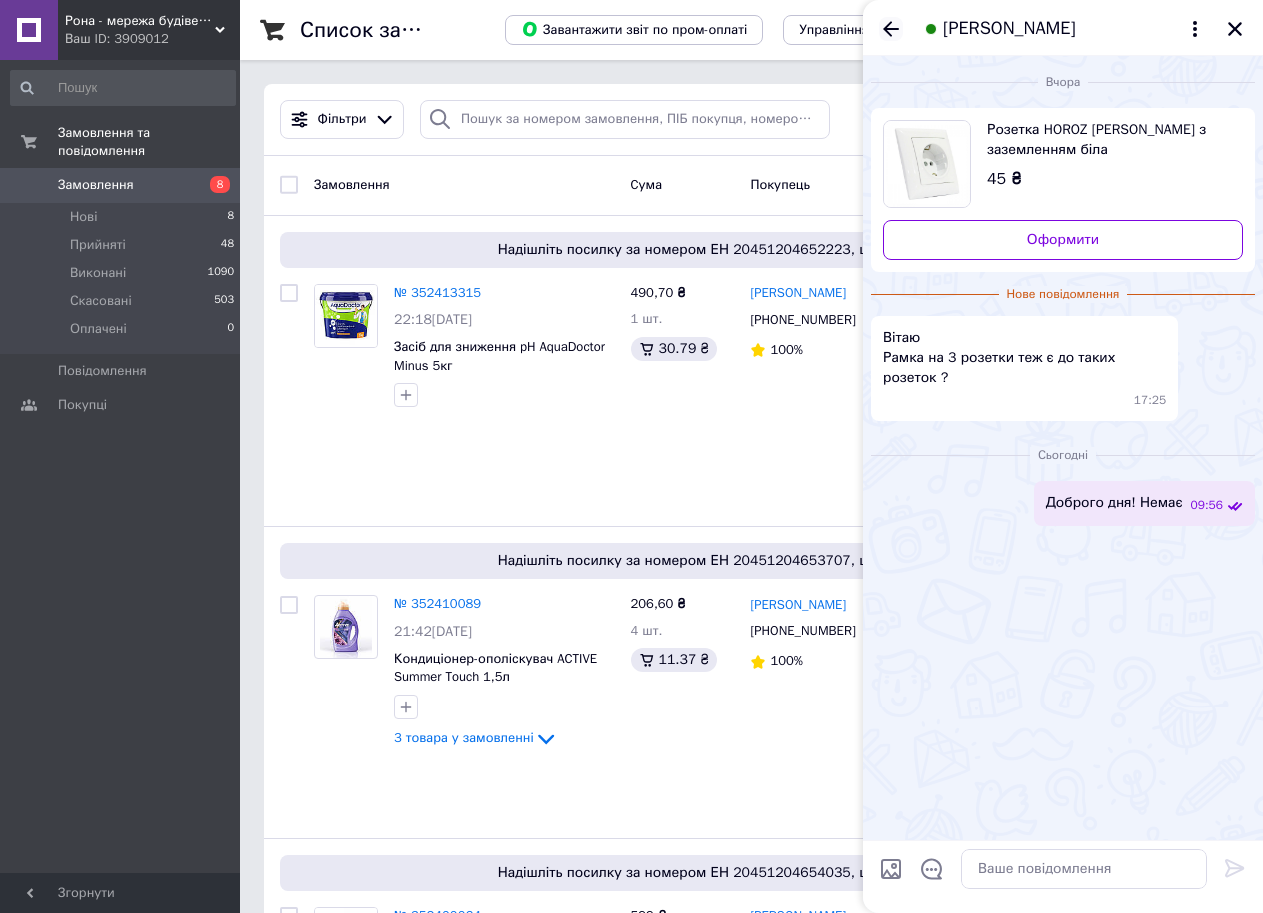 click 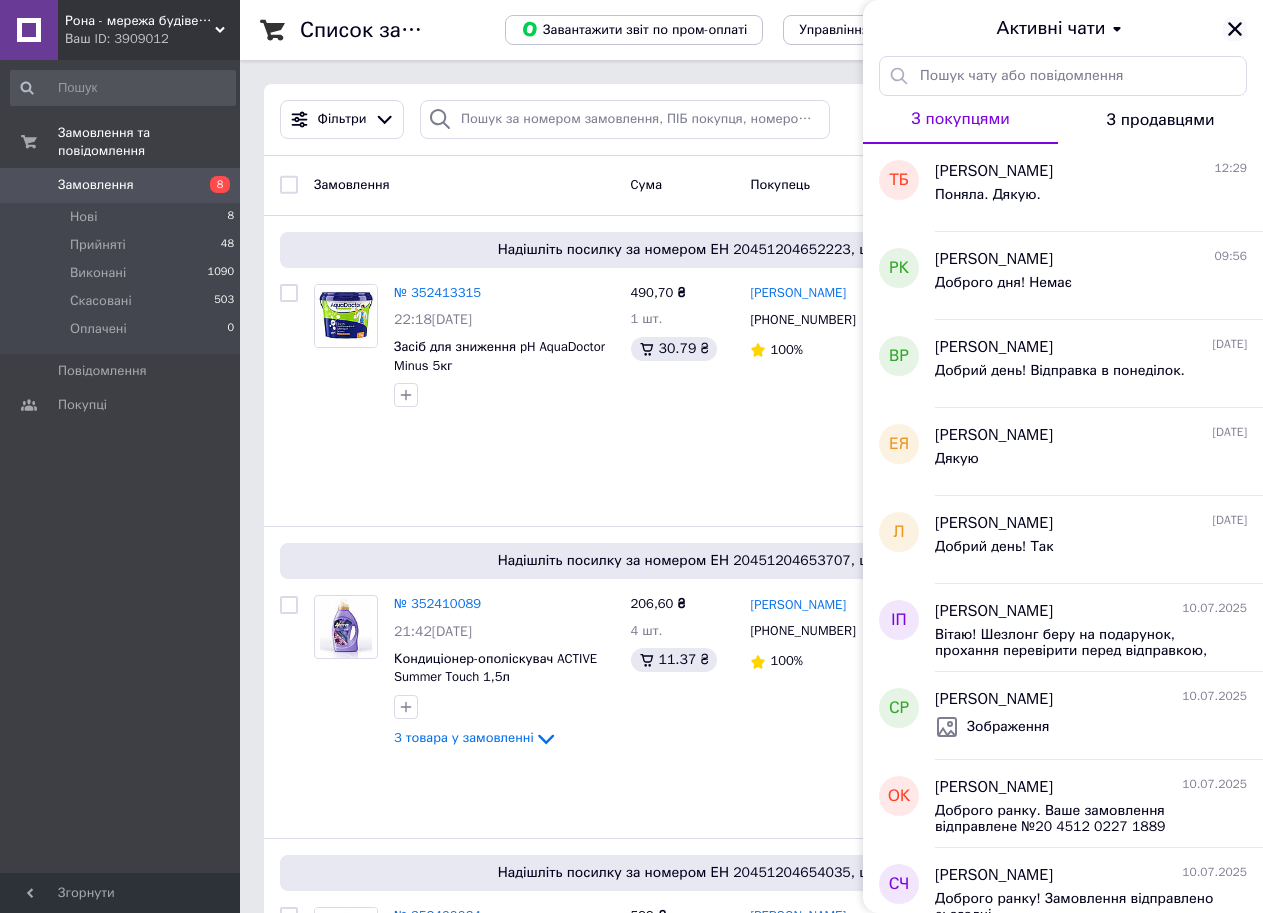 click 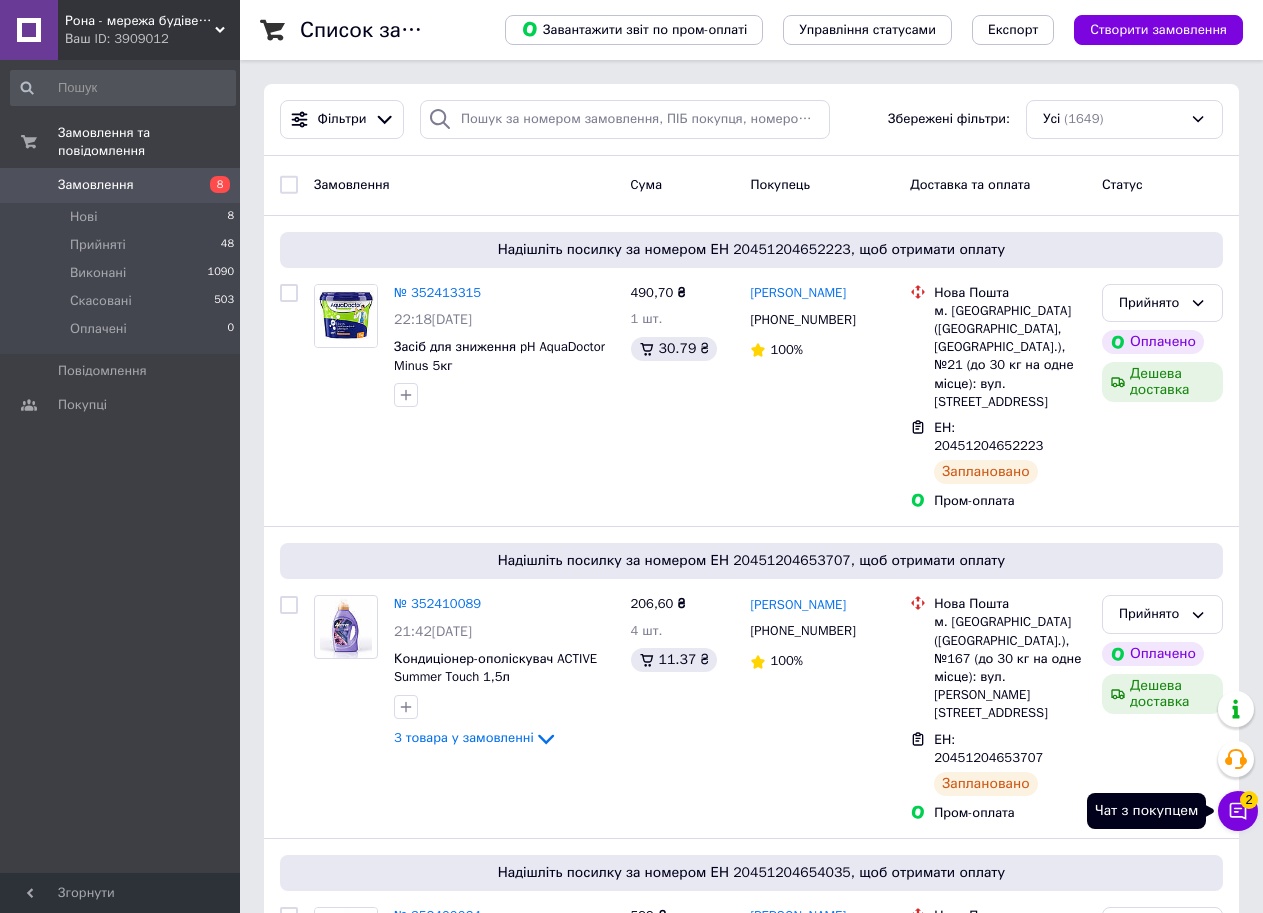 click 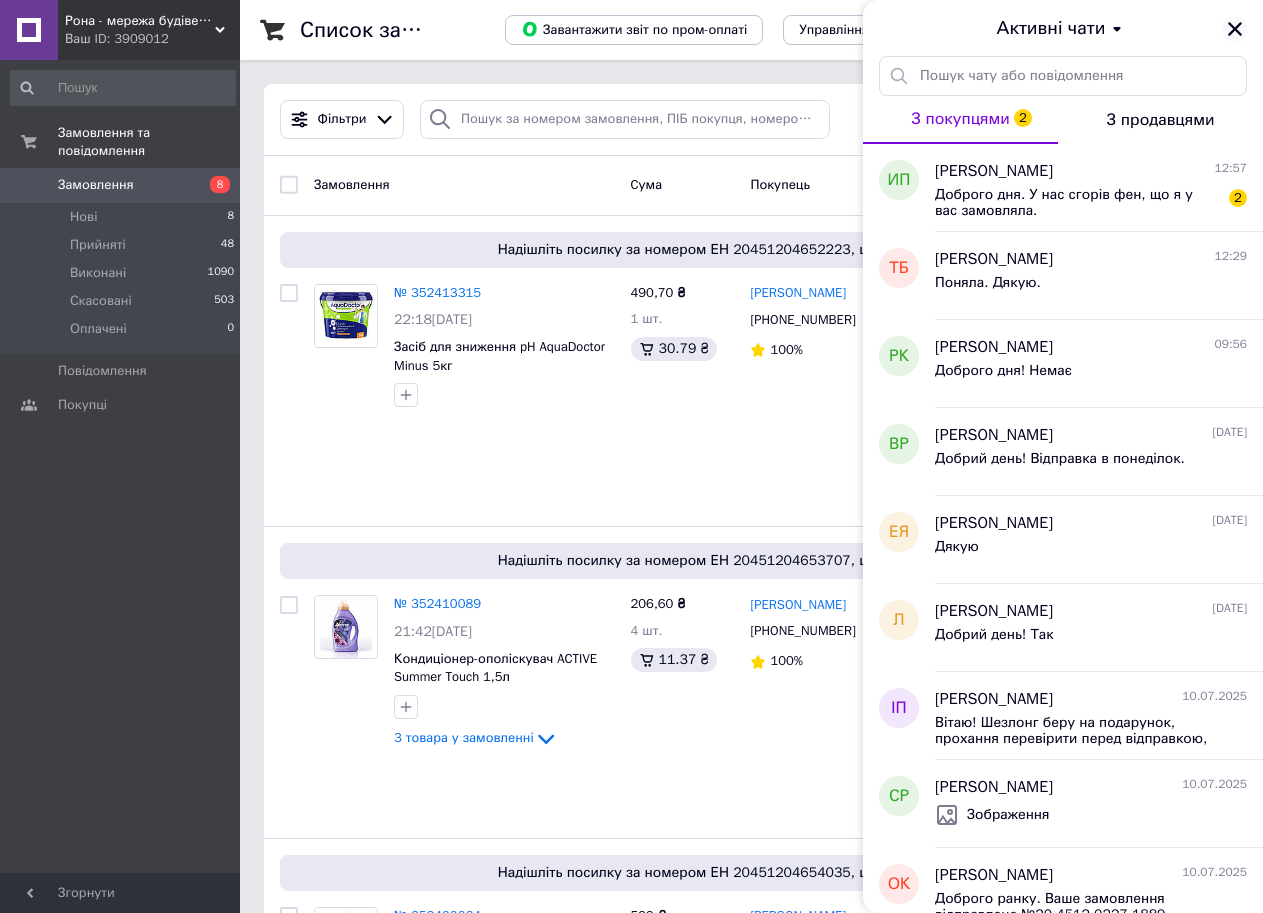 click 